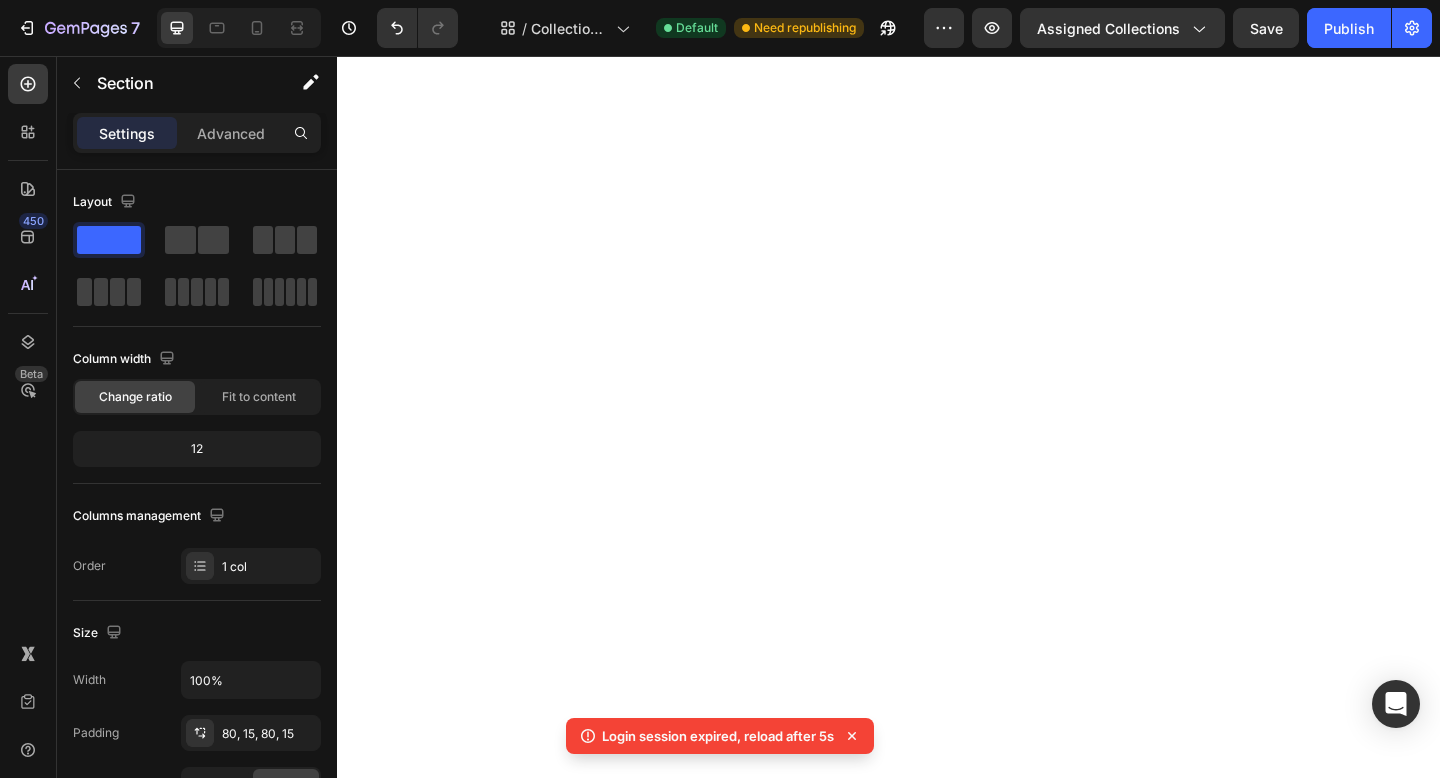 scroll, scrollTop: 0, scrollLeft: 0, axis: both 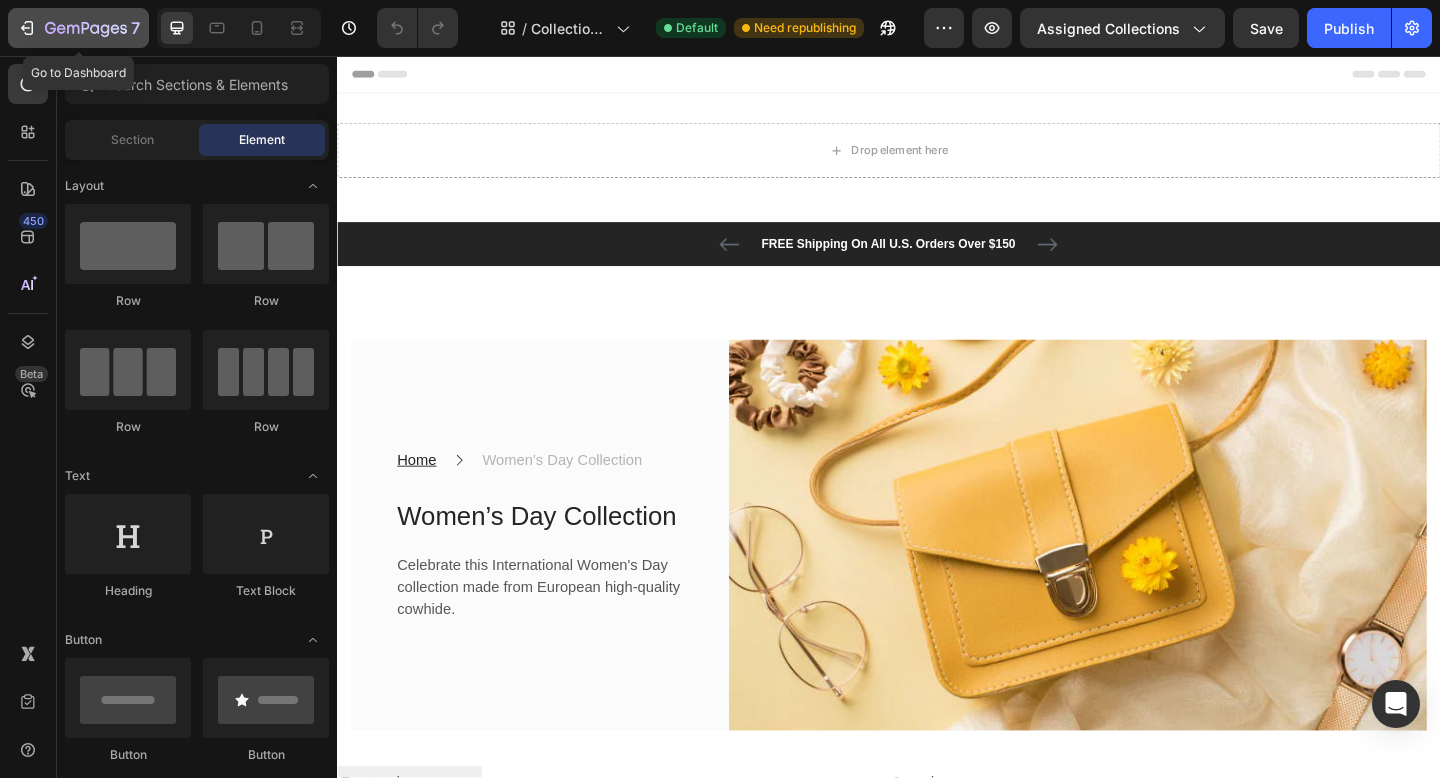 click 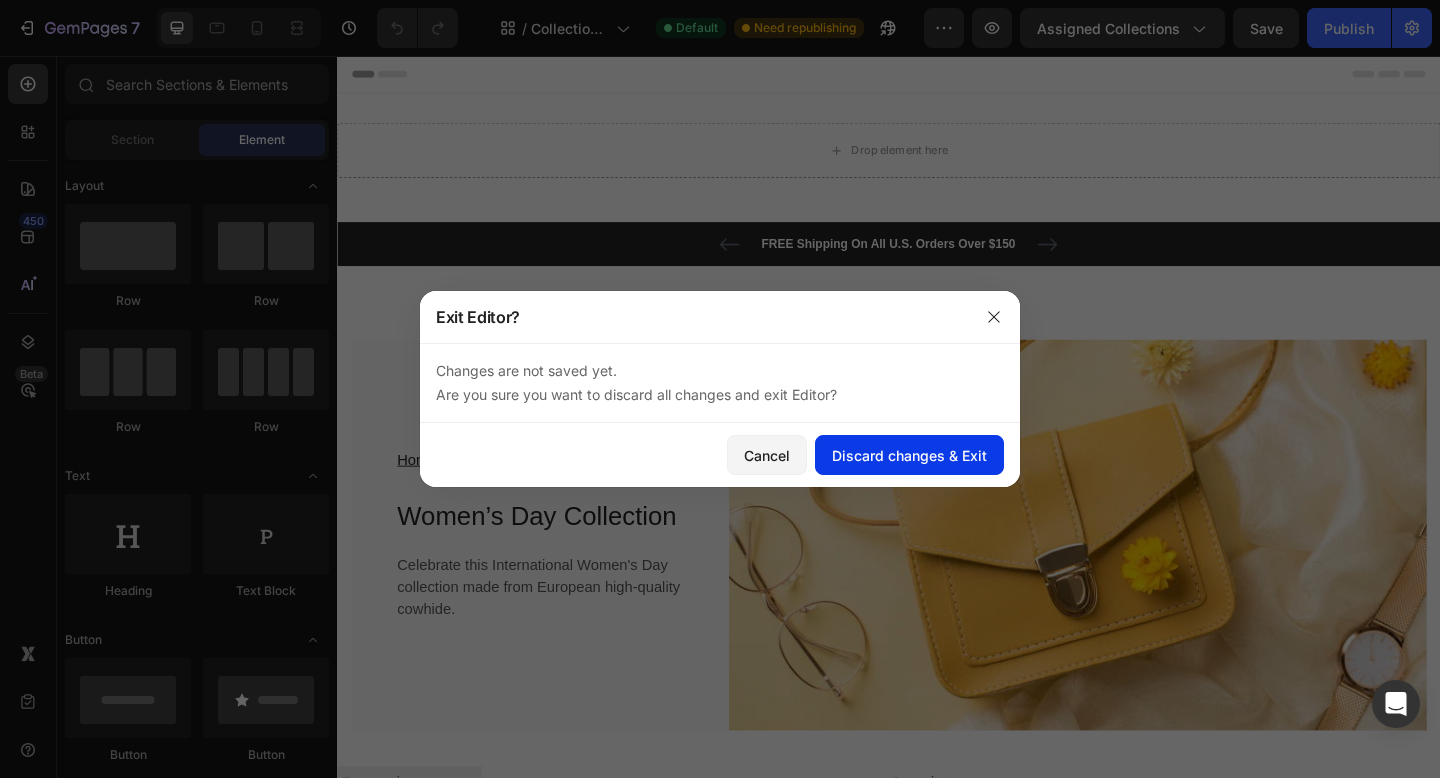 click on "Discard changes & Exit" at bounding box center (909, 455) 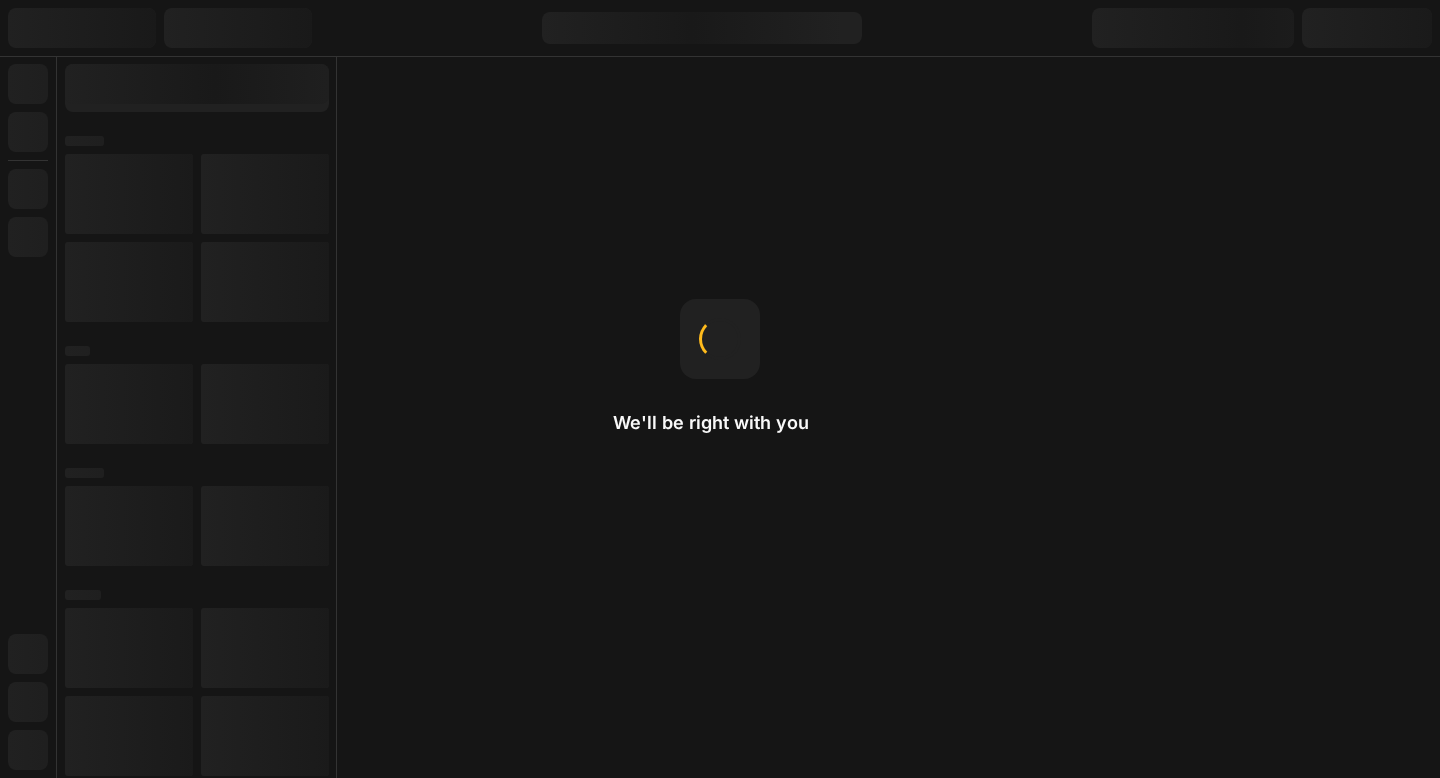 scroll, scrollTop: 0, scrollLeft: 0, axis: both 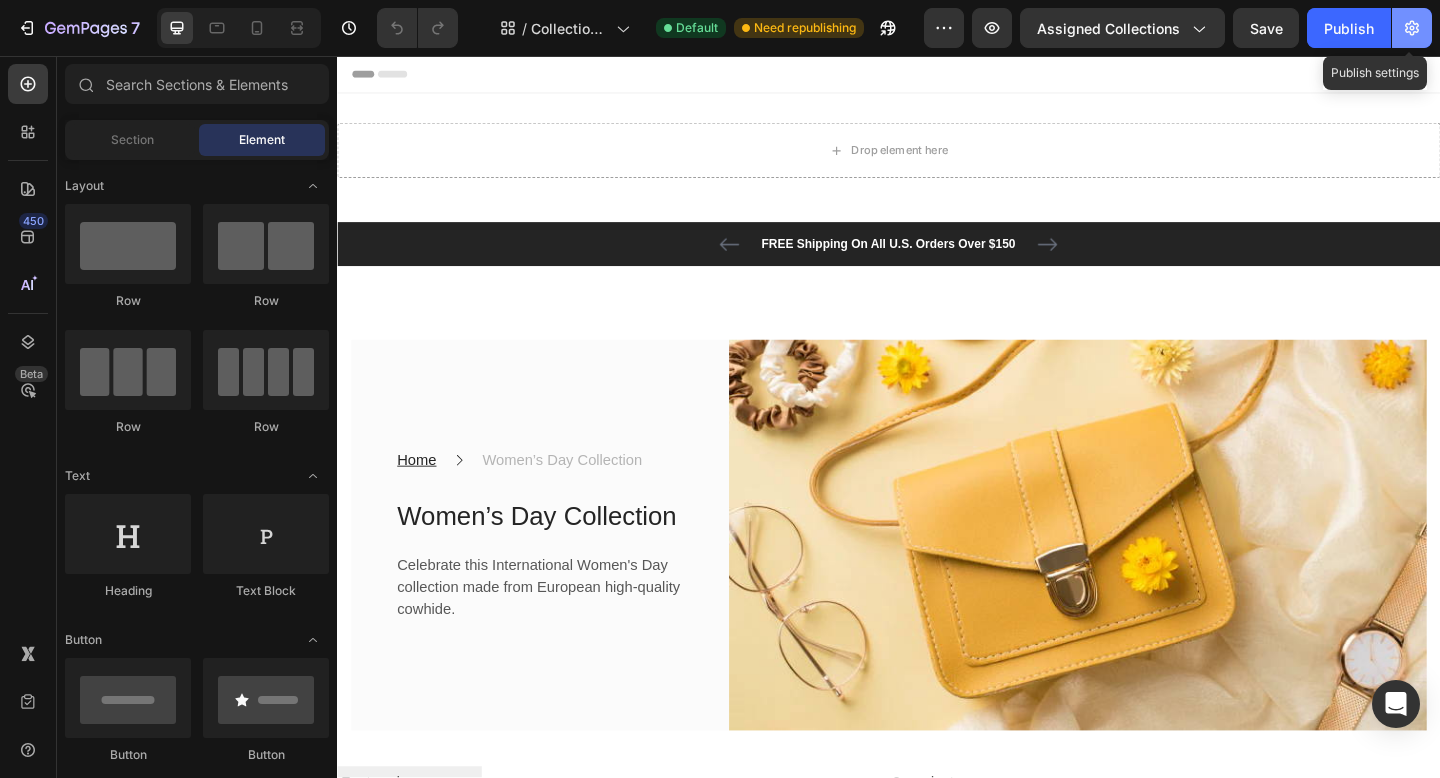 click 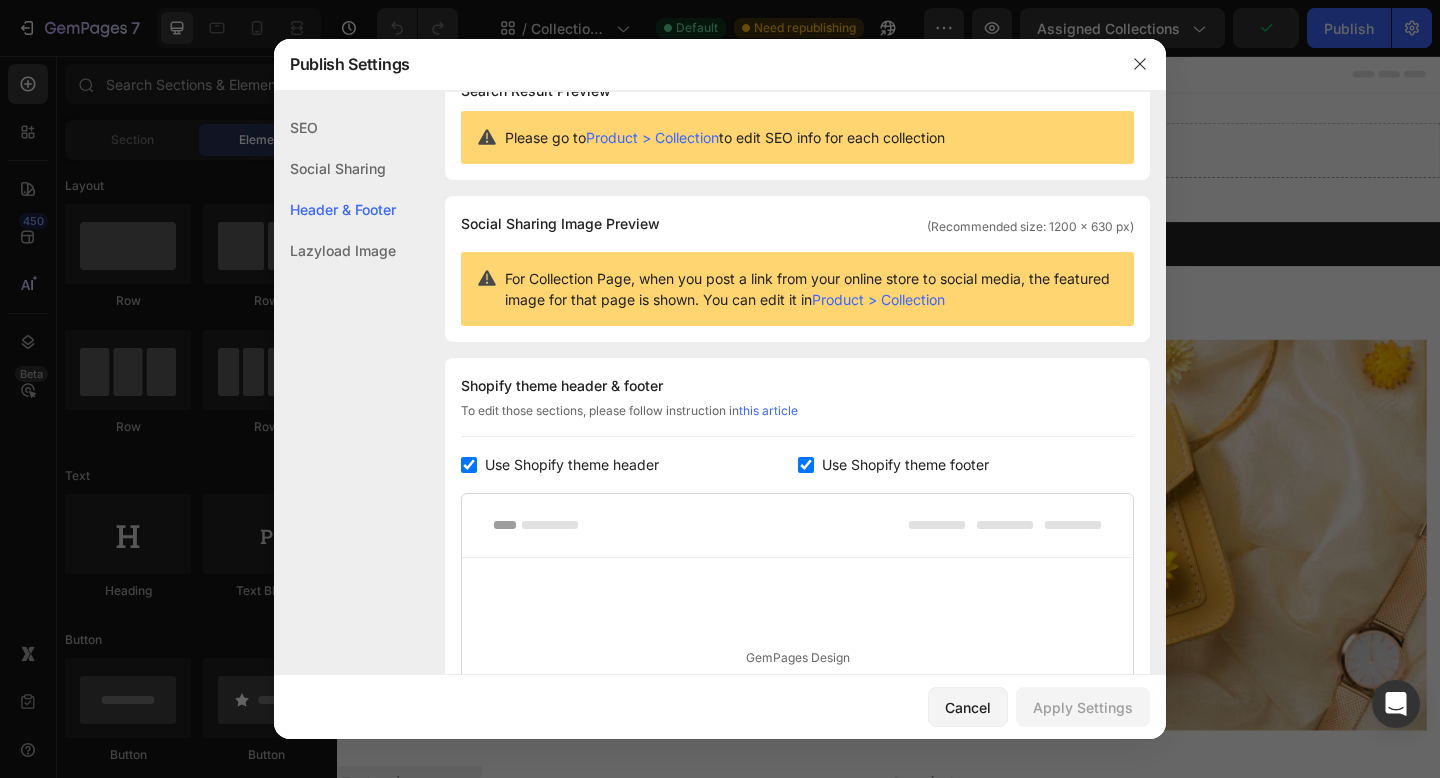 scroll, scrollTop: 0, scrollLeft: 0, axis: both 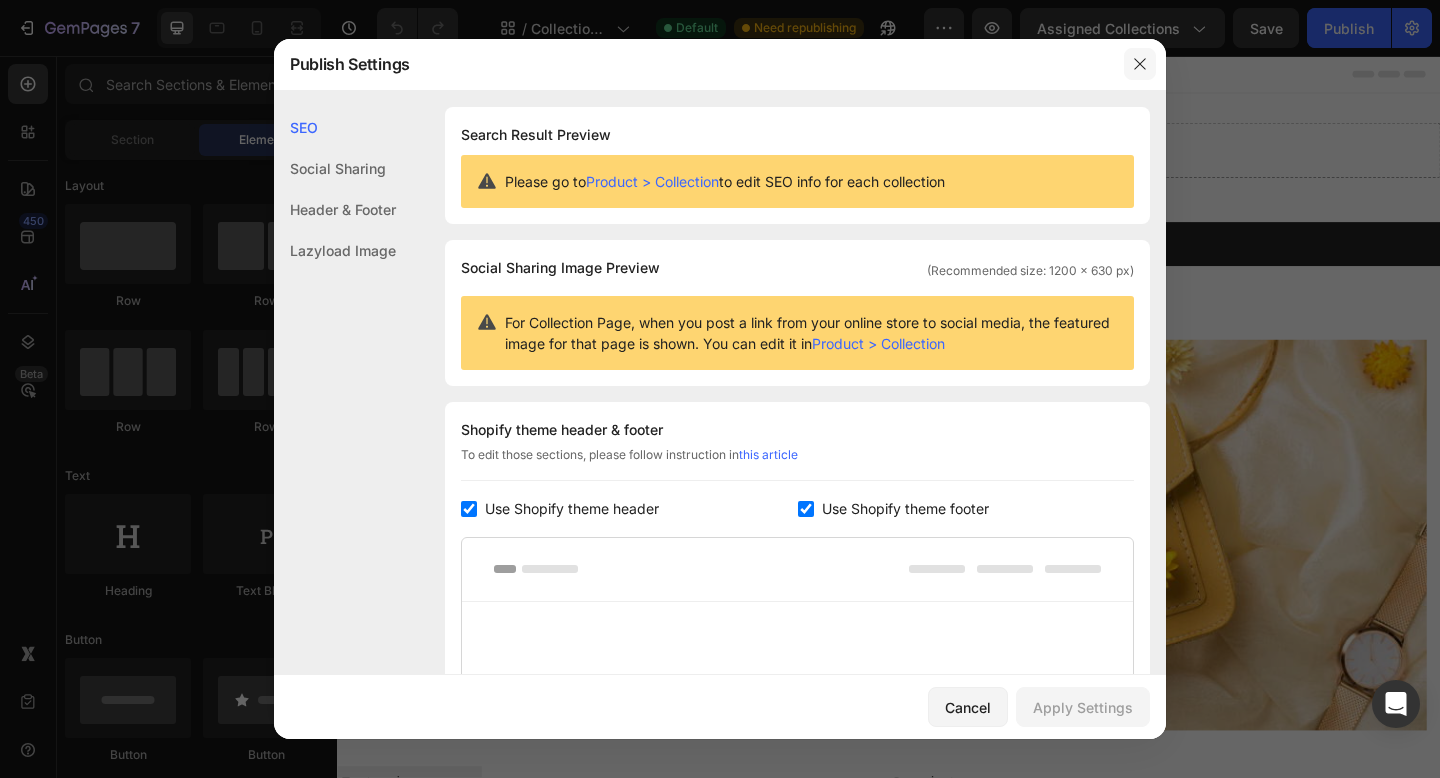 click 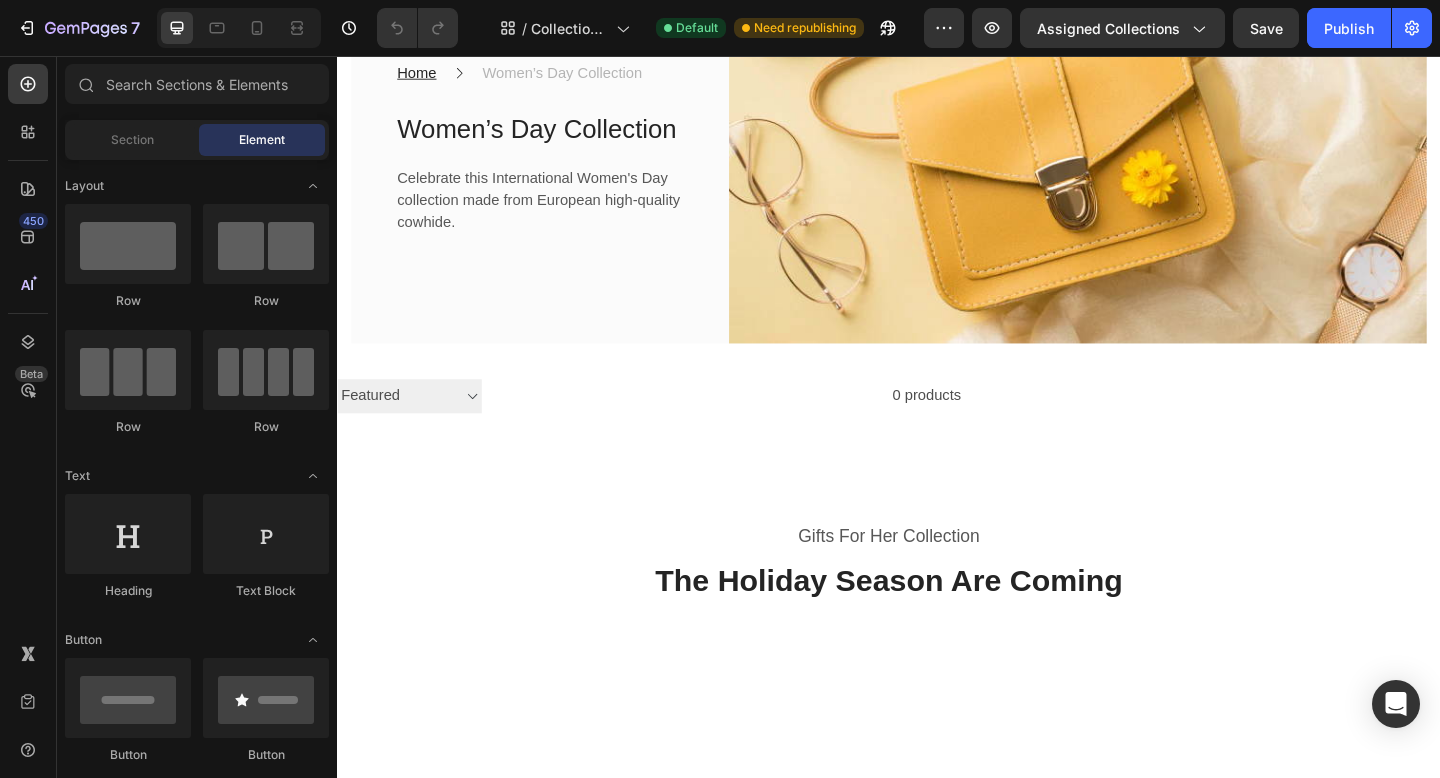 scroll, scrollTop: 424, scrollLeft: 0, axis: vertical 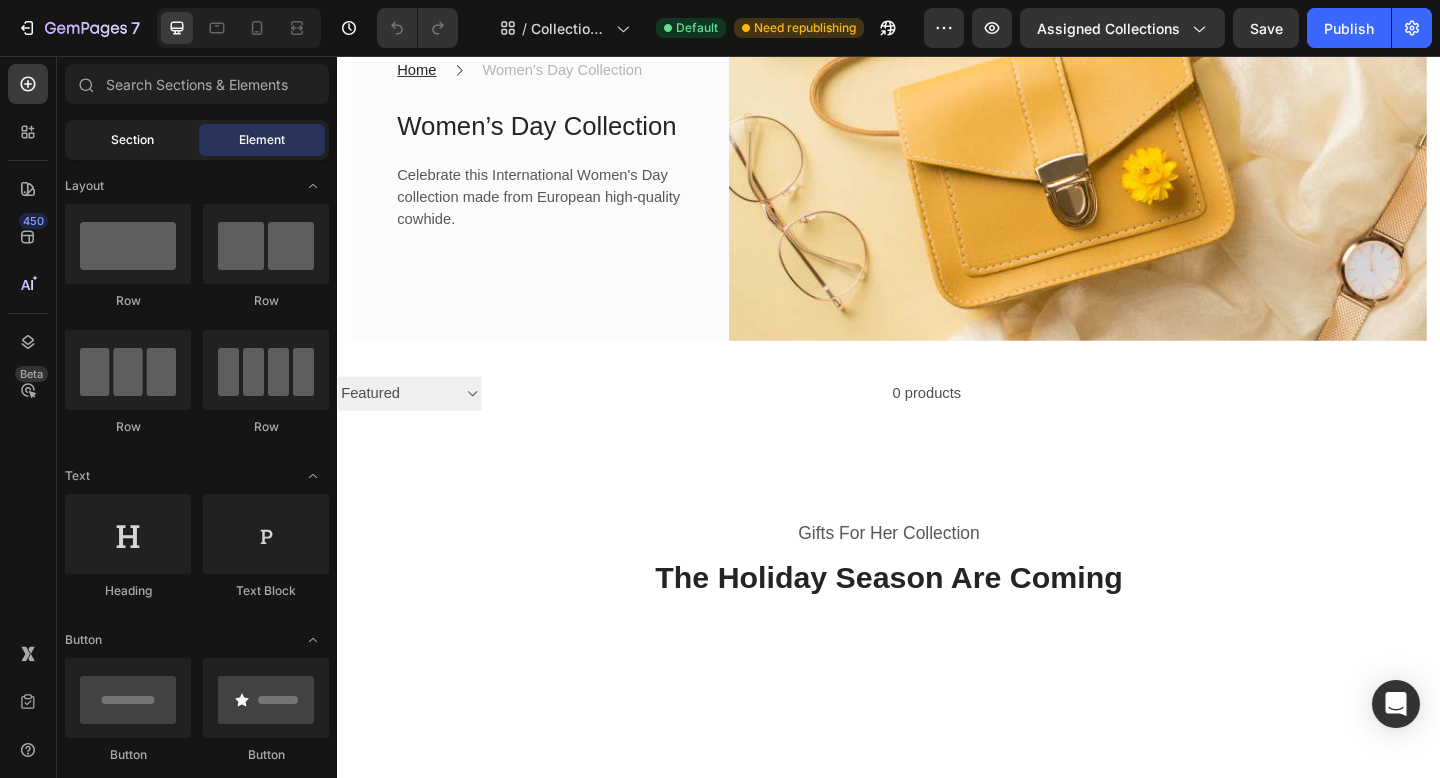 click on "Section" 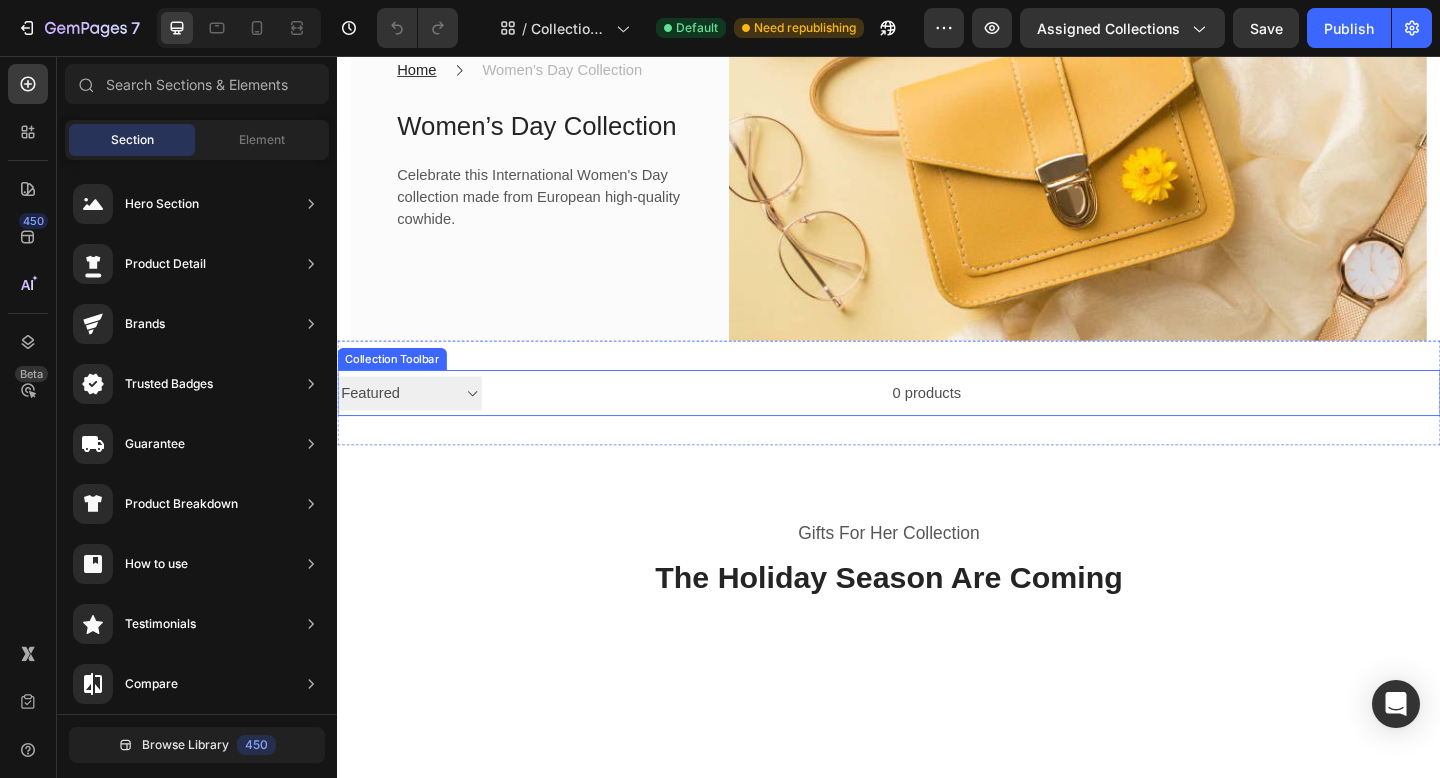 scroll, scrollTop: 413, scrollLeft: 0, axis: vertical 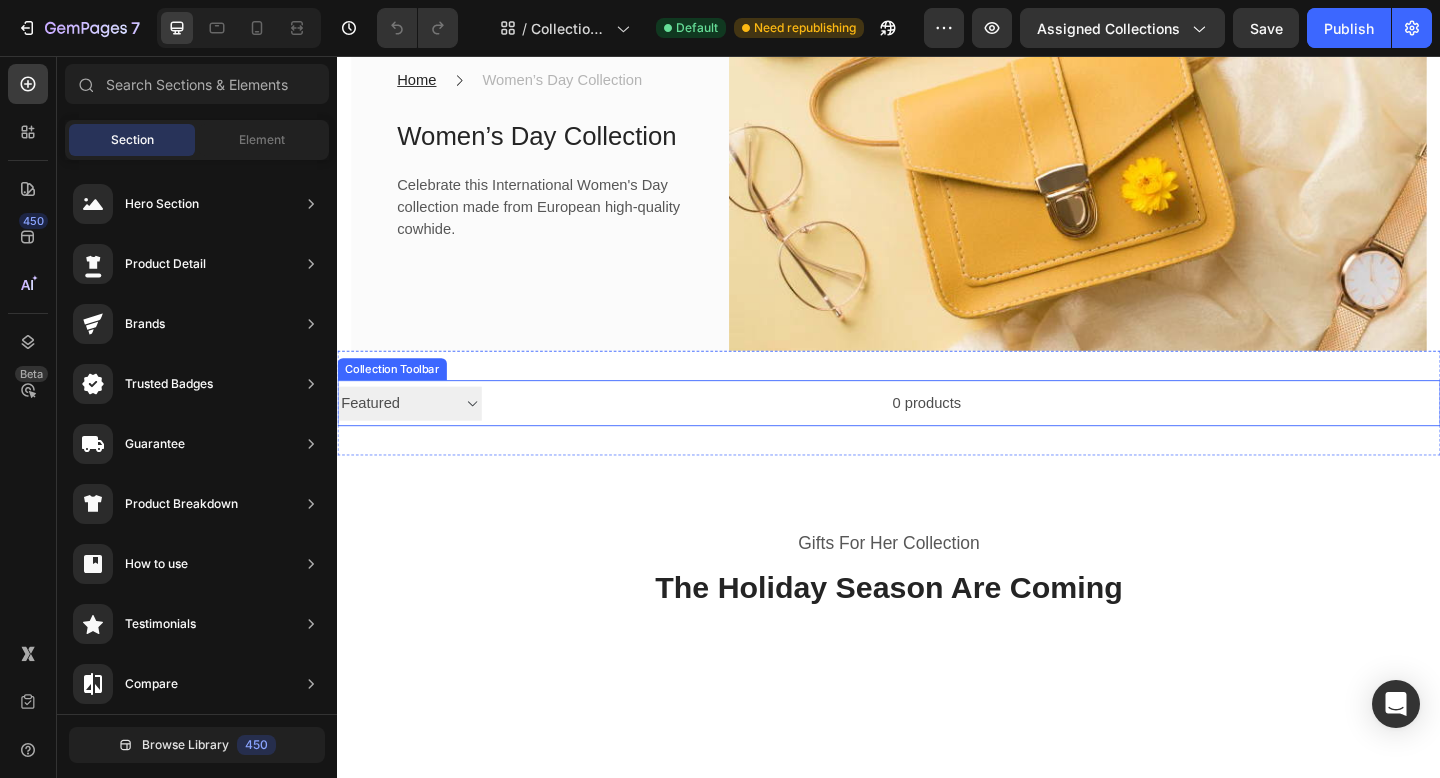 click on "0 products" at bounding box center (755, 434) 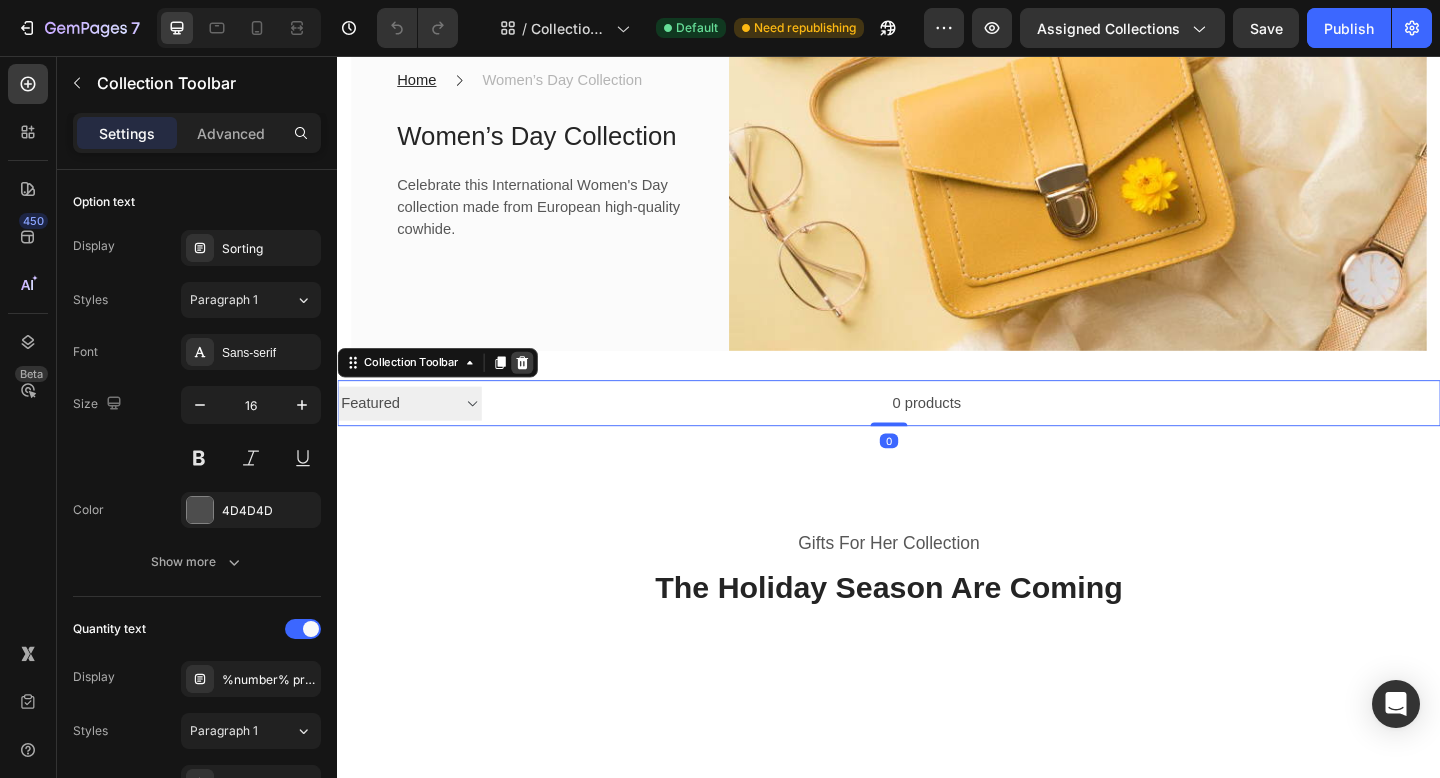 click 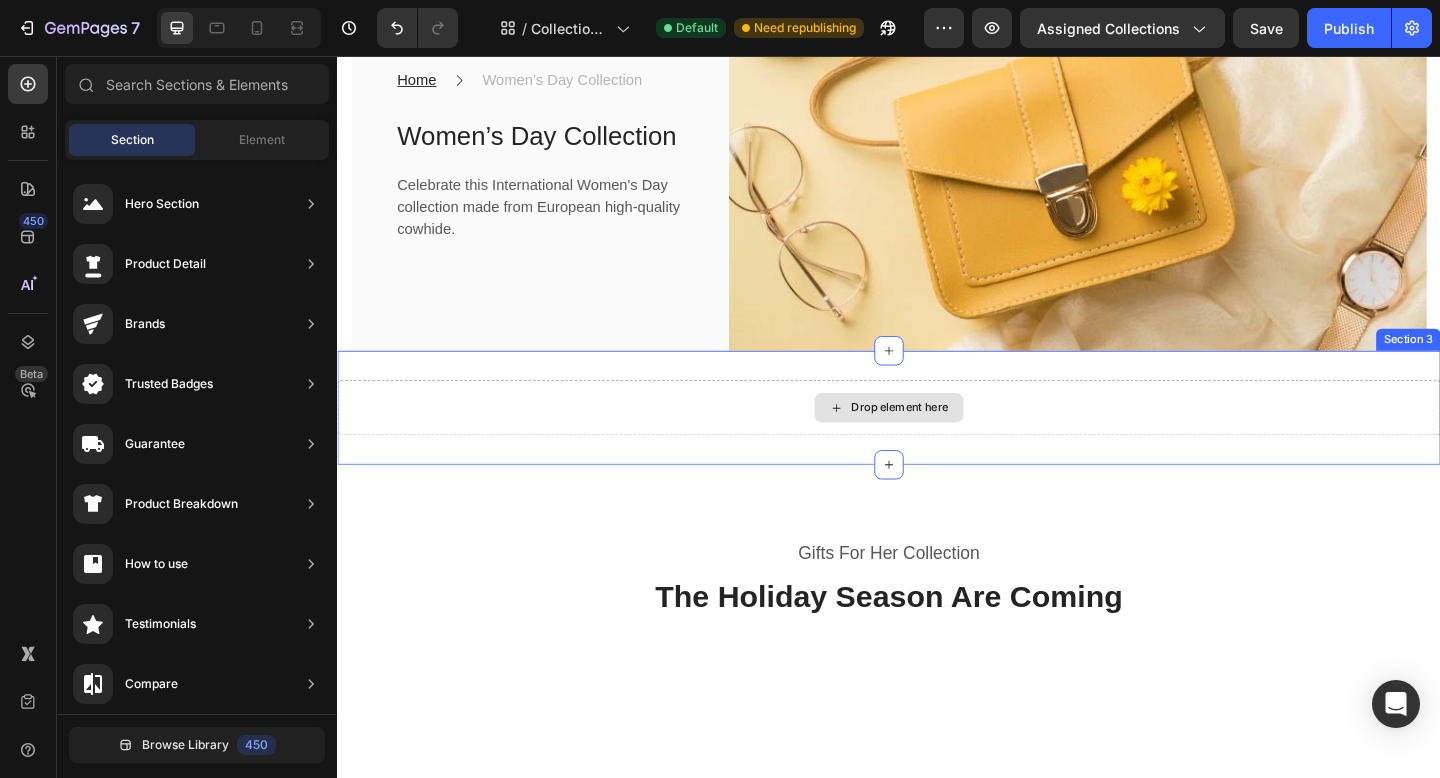 click on "Drop element here" at bounding box center [937, 439] 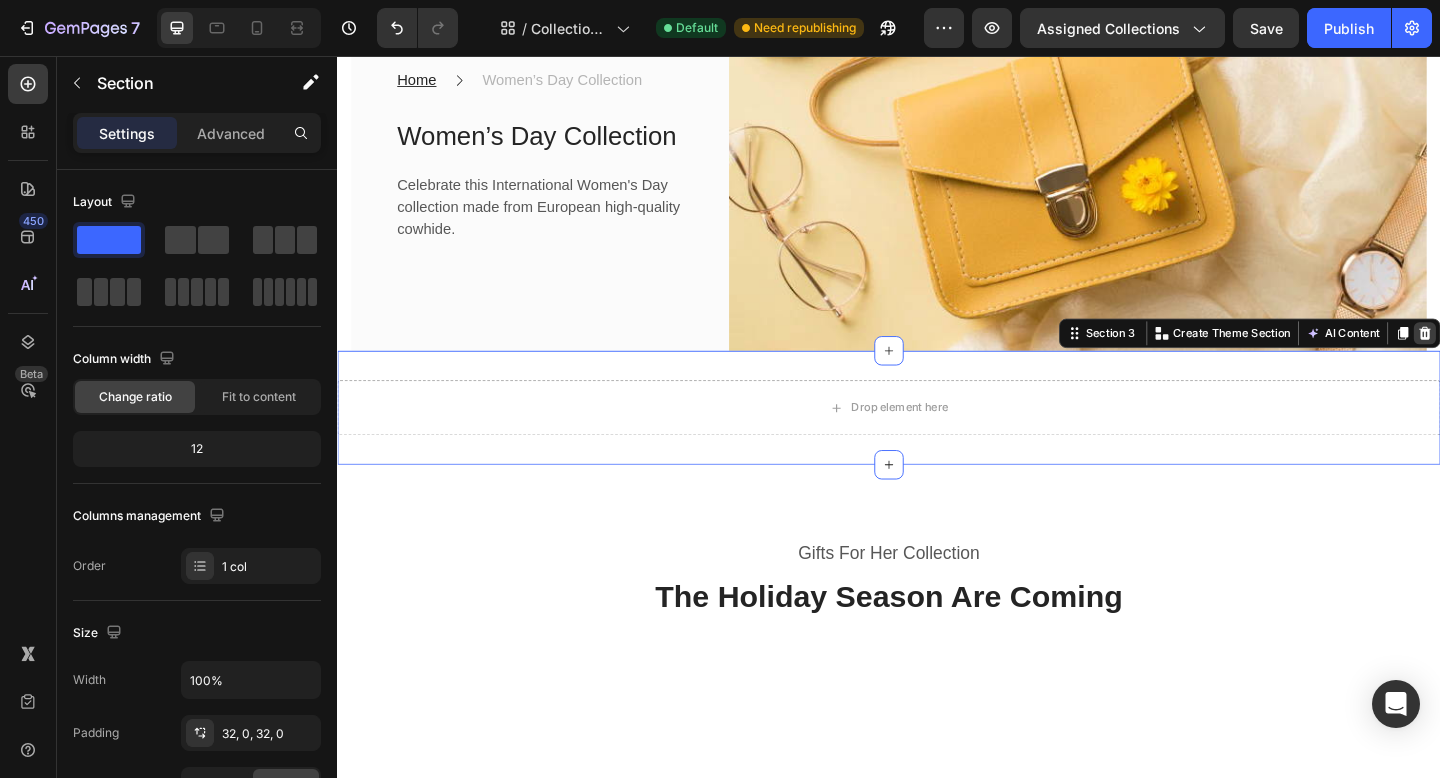 click 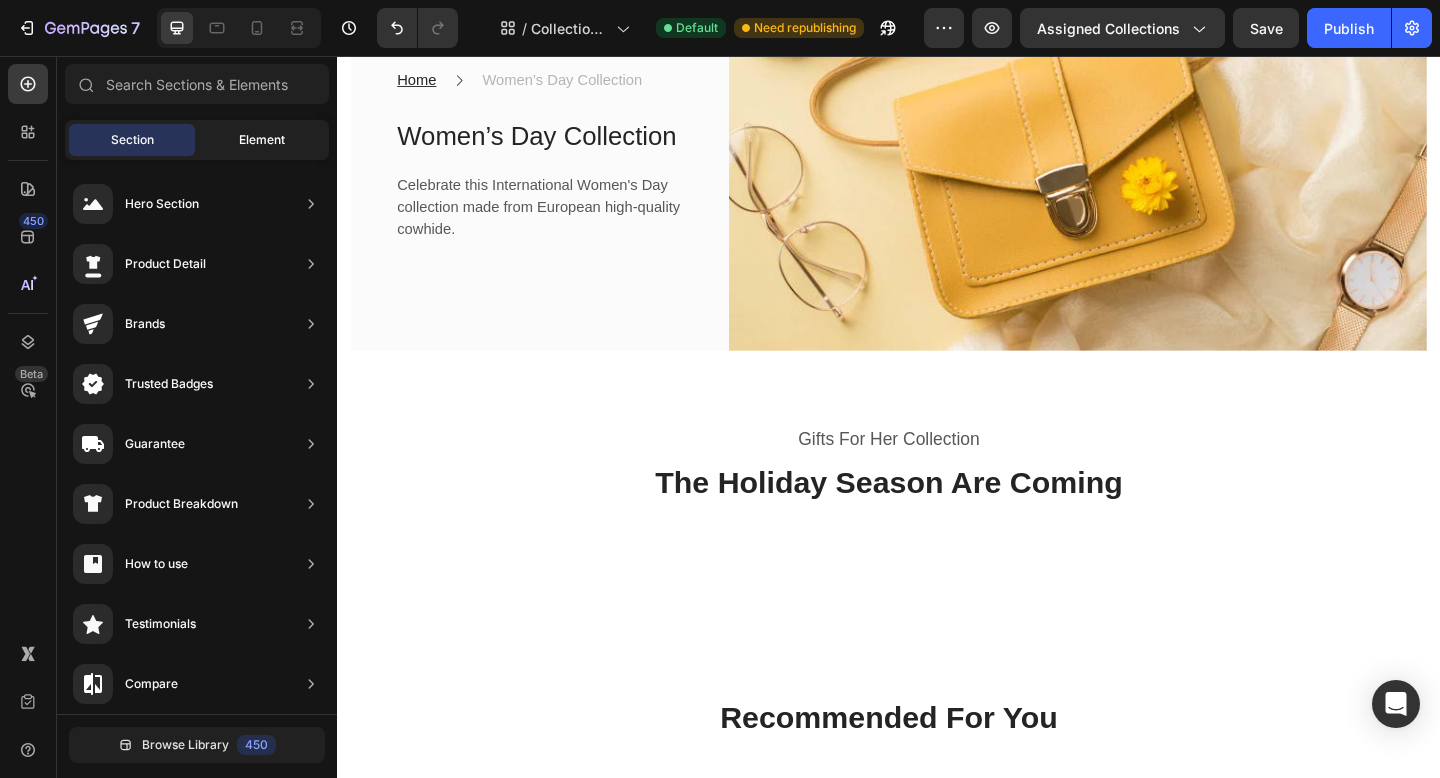click on "Element" at bounding box center [262, 140] 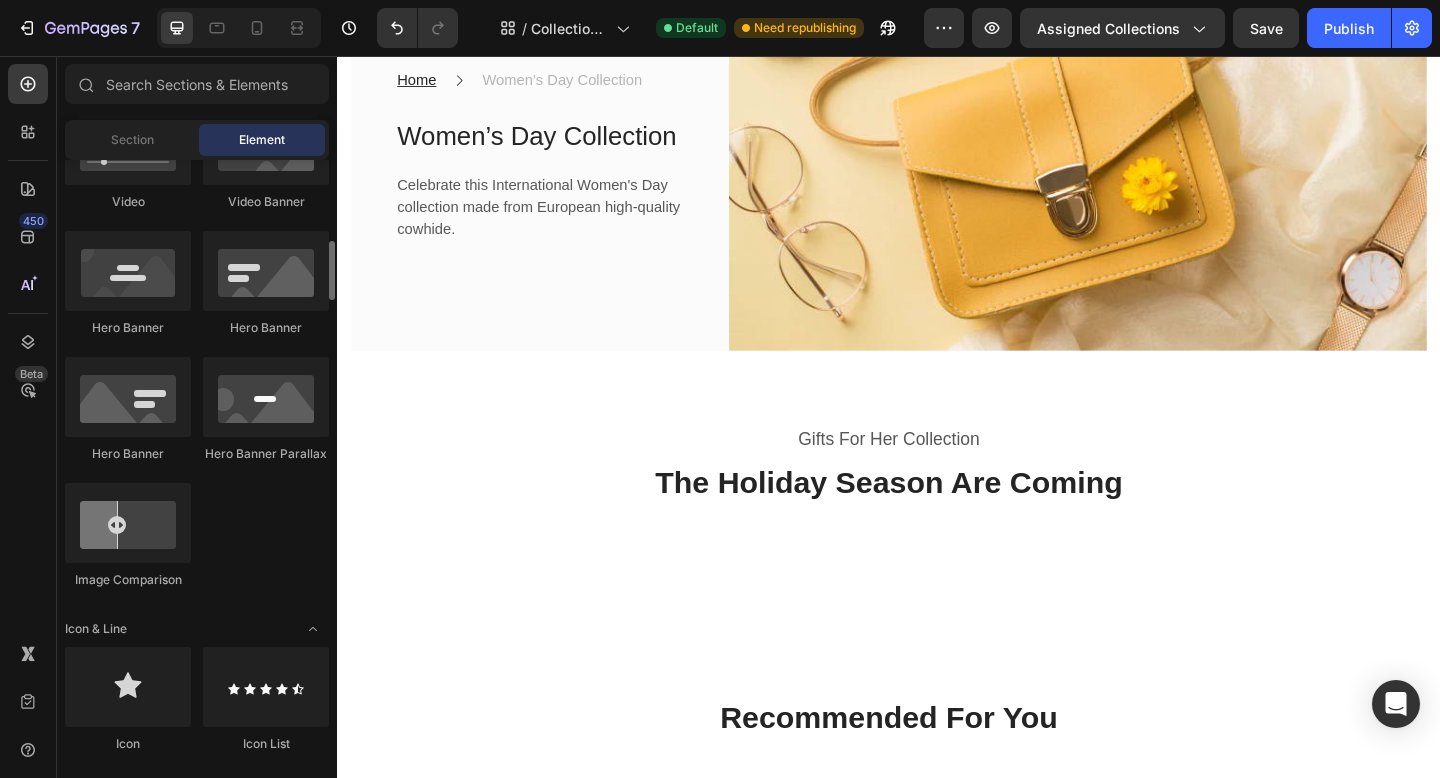 scroll, scrollTop: 842, scrollLeft: 0, axis: vertical 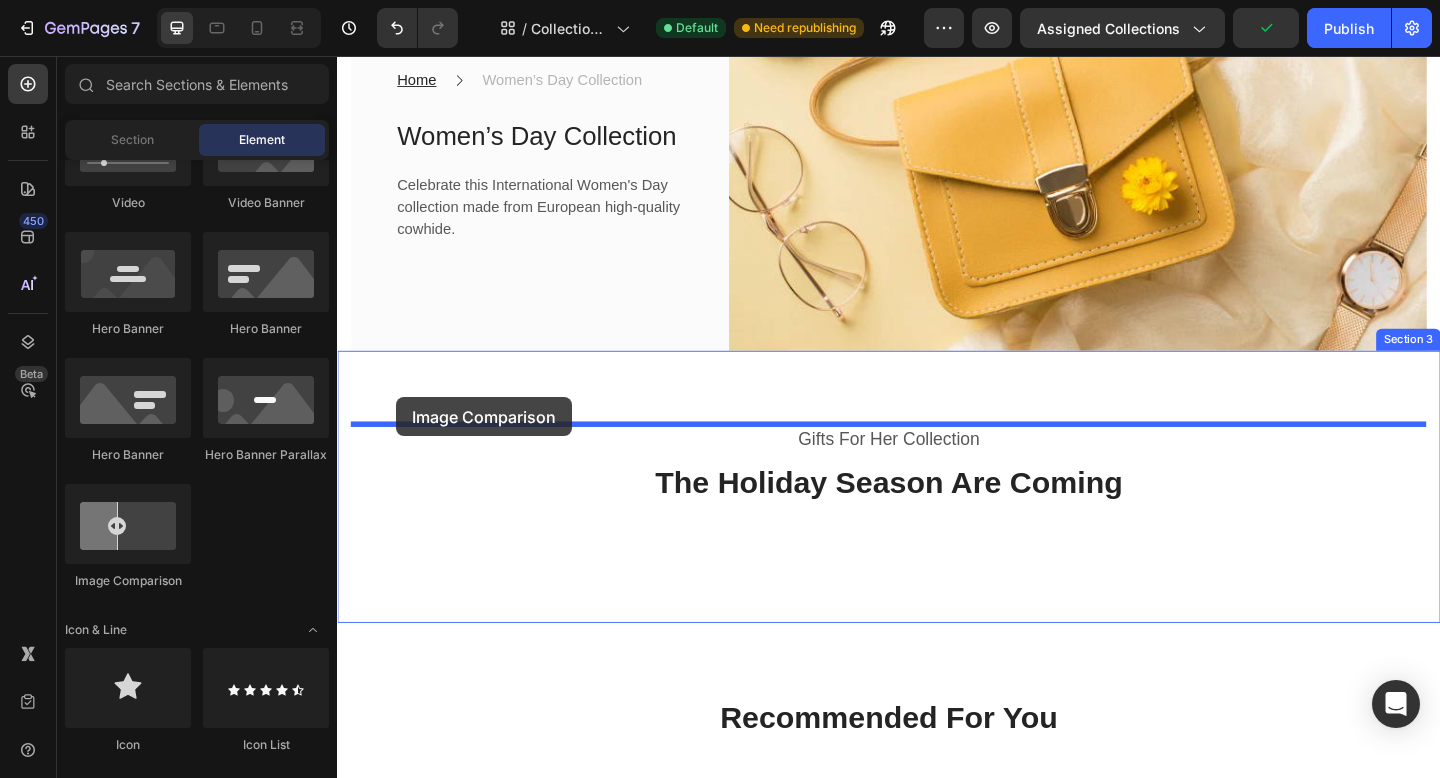 drag, startPoint x: 452, startPoint y: 610, endPoint x: 401, endPoint y: 428, distance: 189.01057 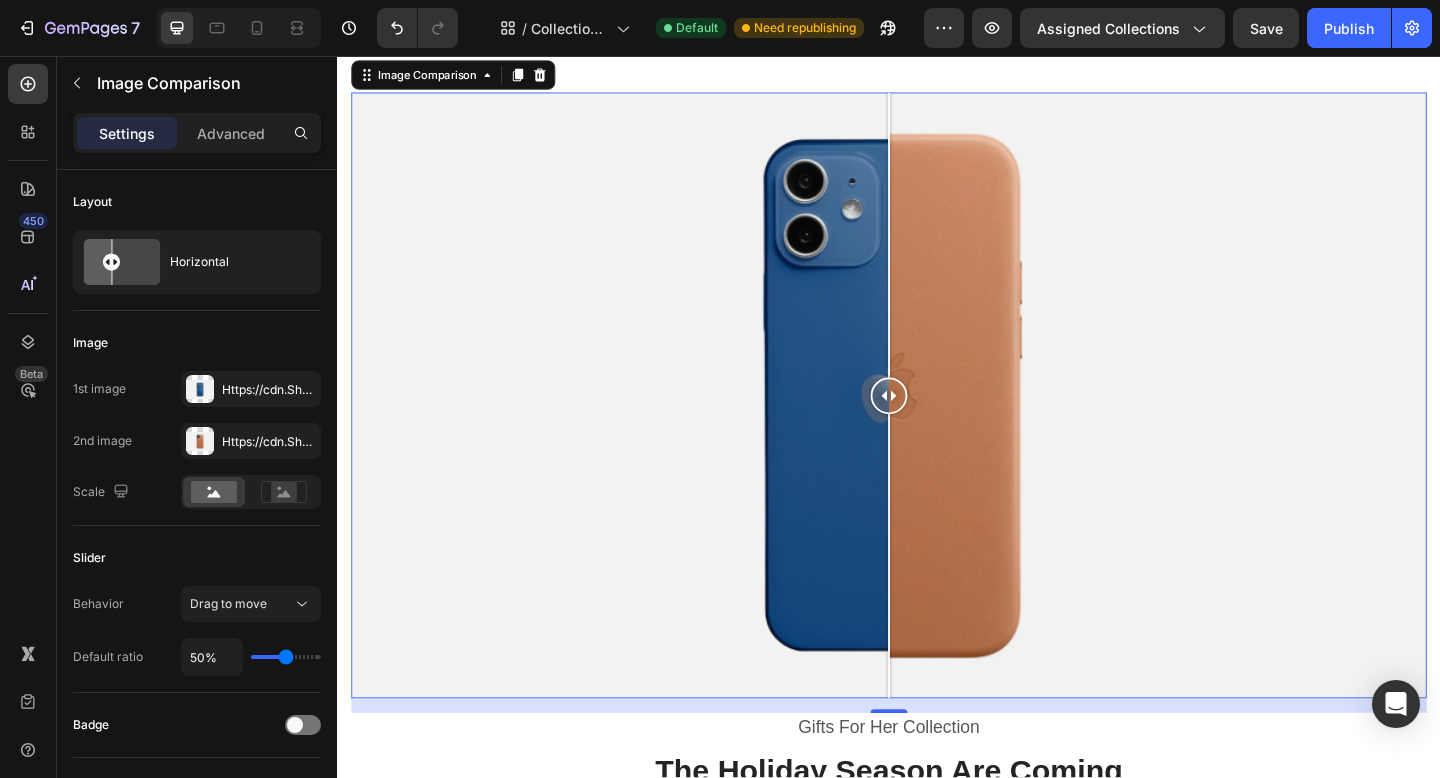 scroll, scrollTop: 412, scrollLeft: 0, axis: vertical 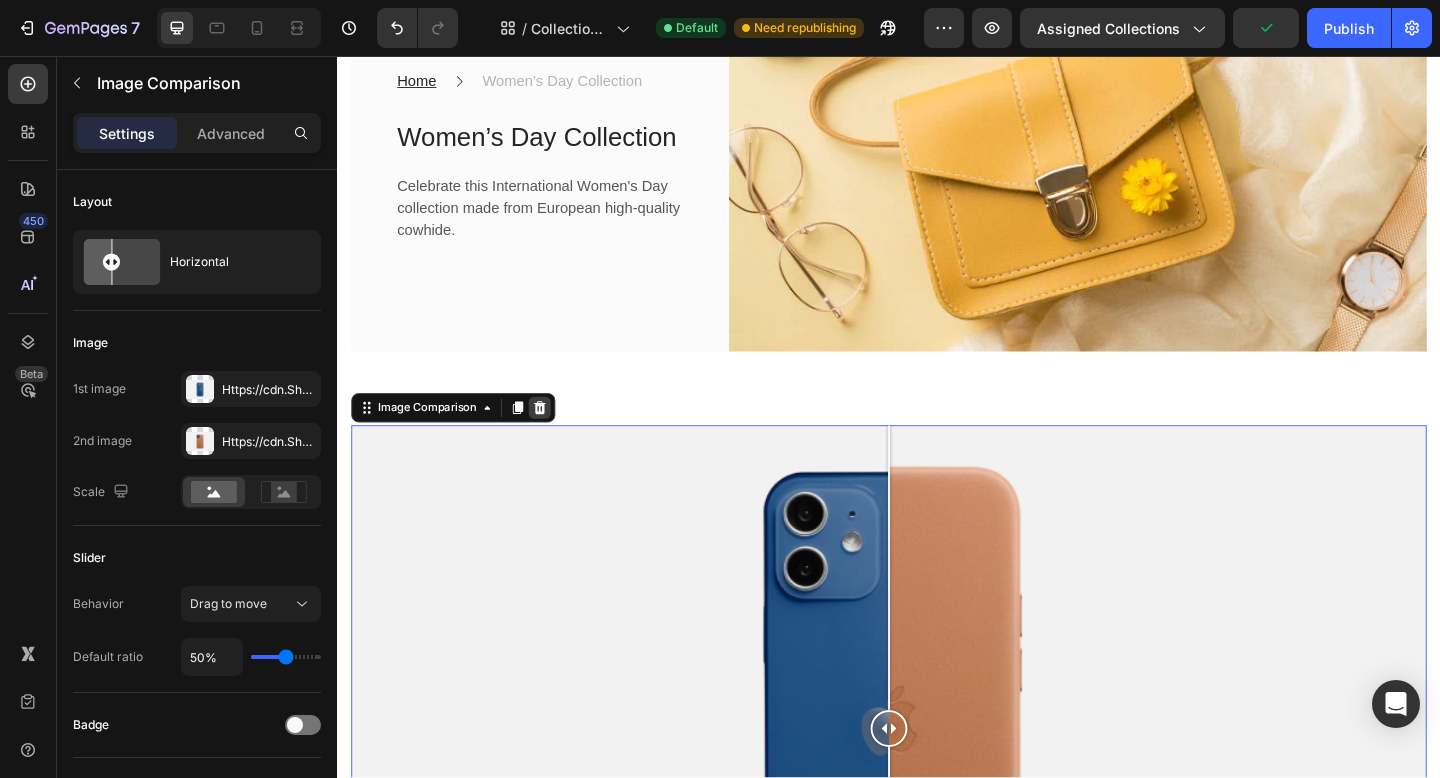 click 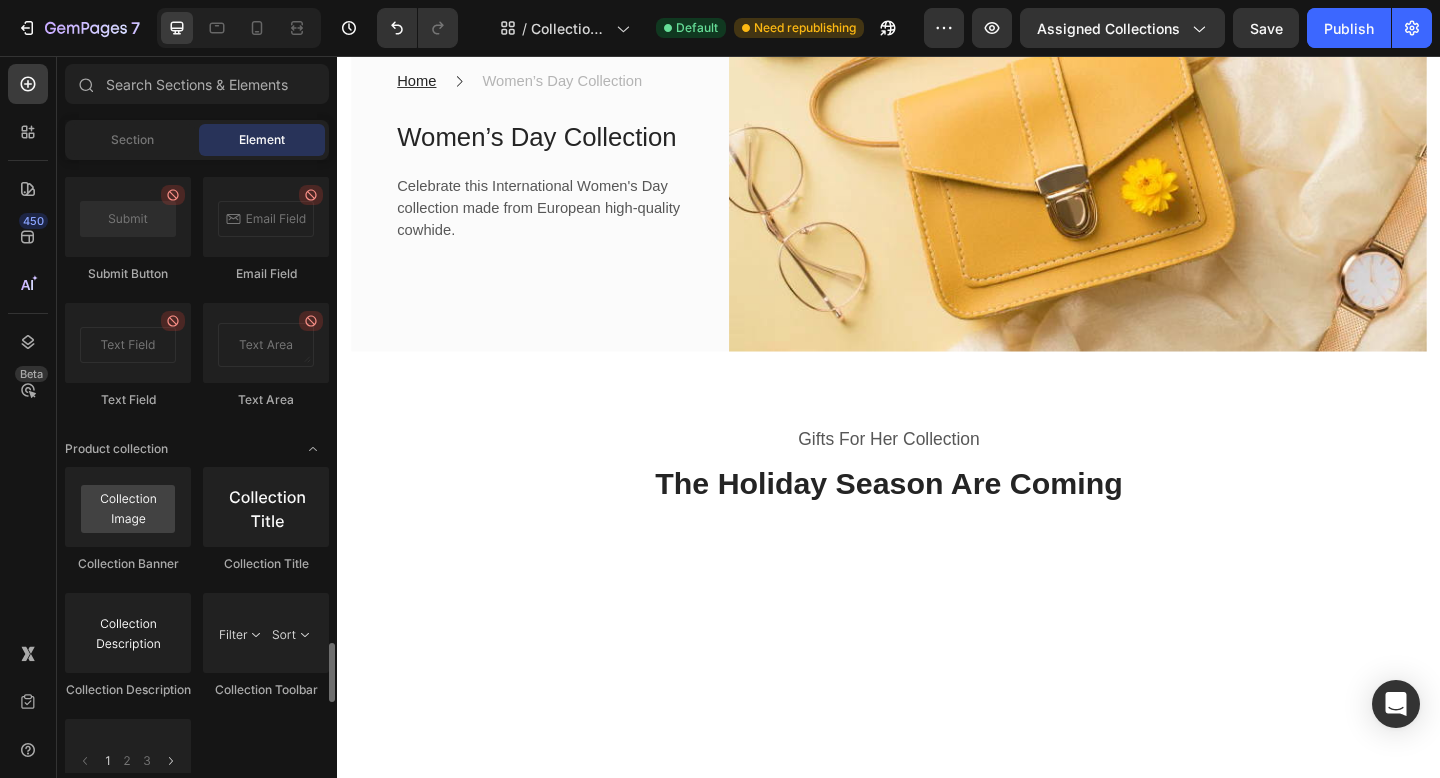 scroll, scrollTop: 4856, scrollLeft: 0, axis: vertical 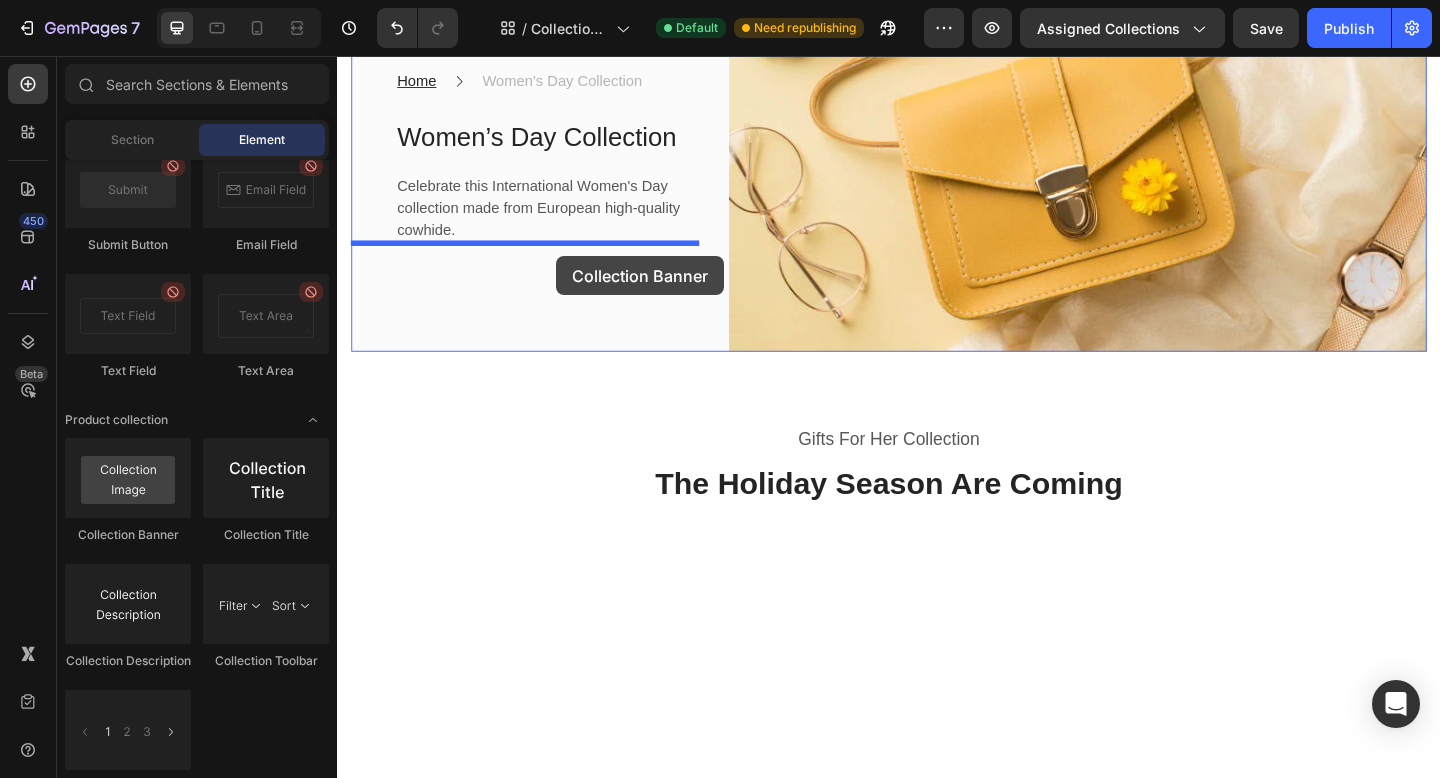 drag, startPoint x: 492, startPoint y: 540, endPoint x: 575, endPoint y: 274, distance: 278.64853 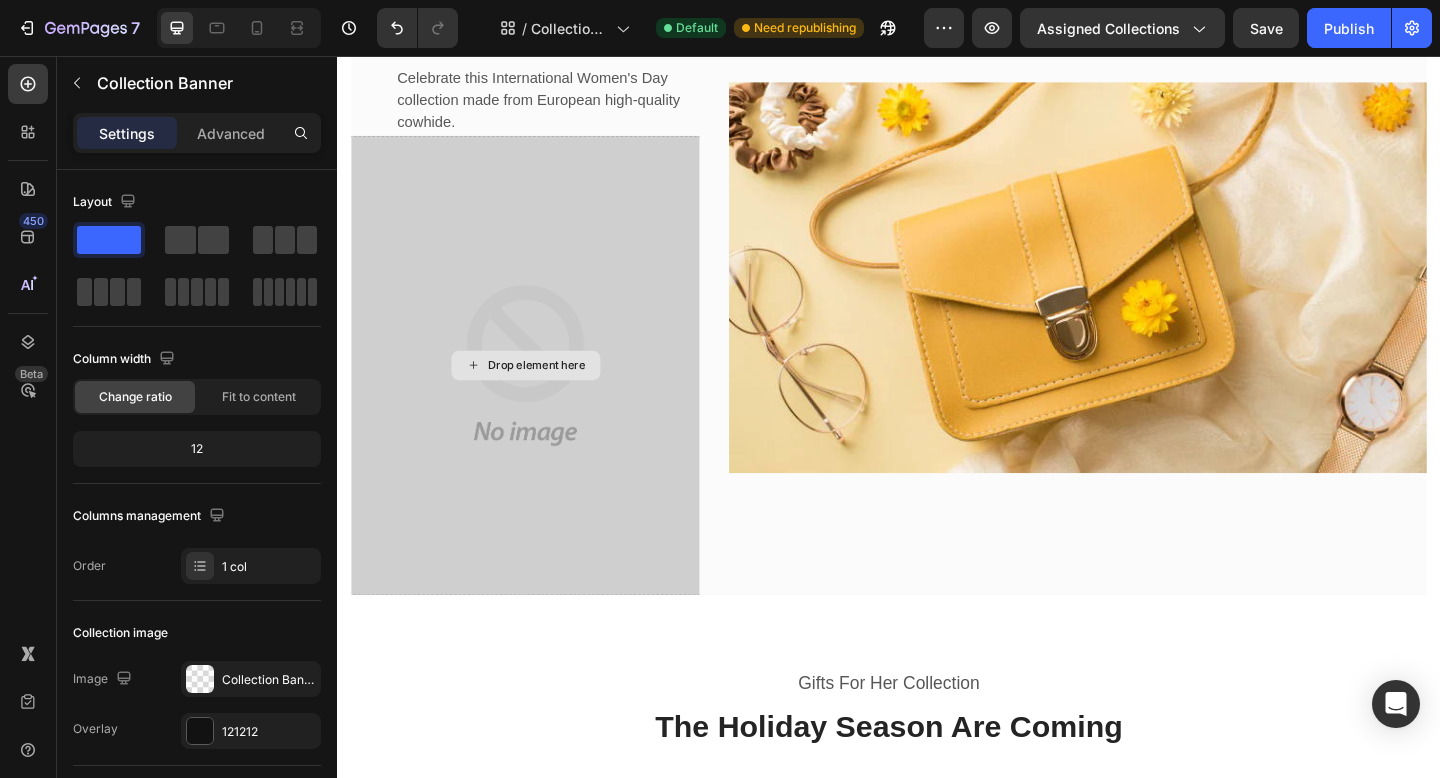 scroll, scrollTop: 294, scrollLeft: 0, axis: vertical 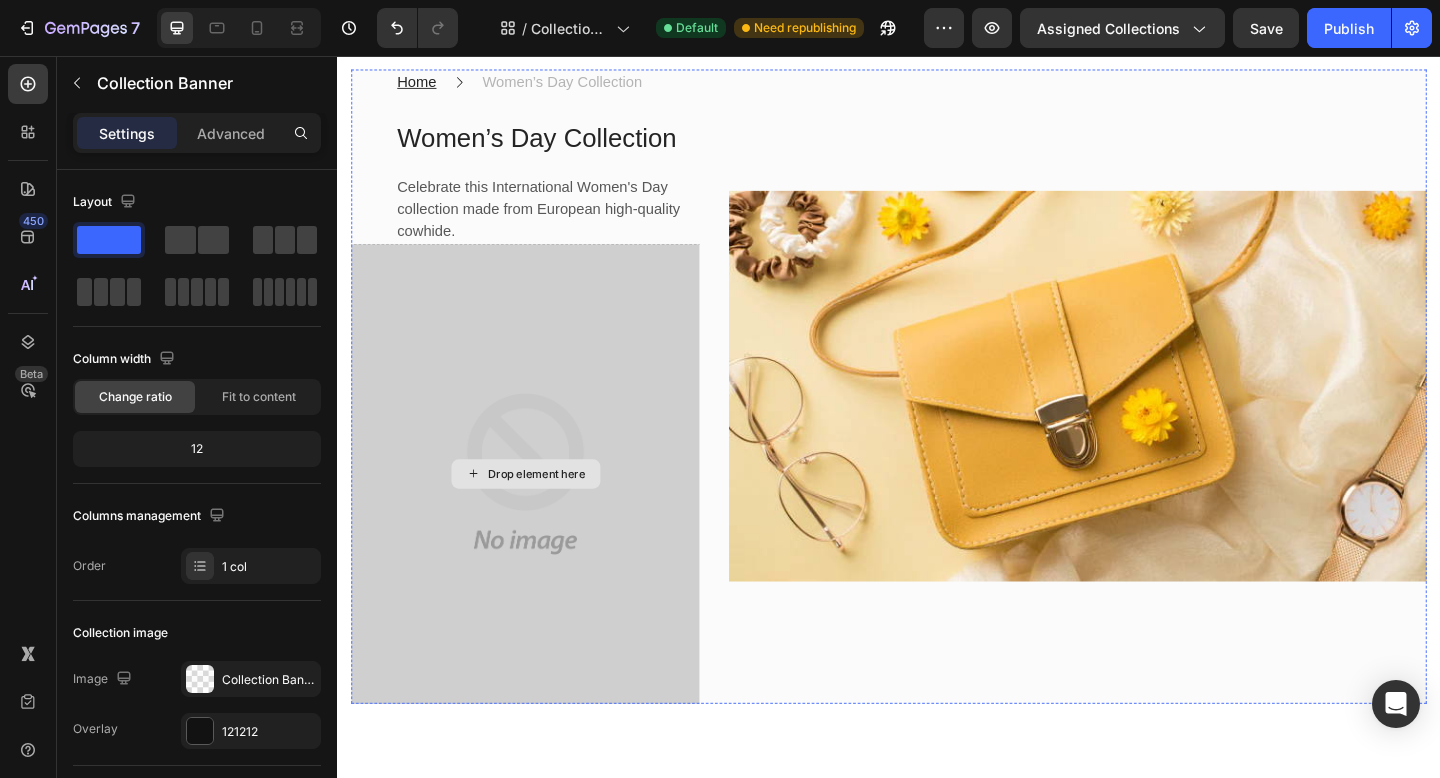 click on "Drop element here" at bounding box center [542, 511] 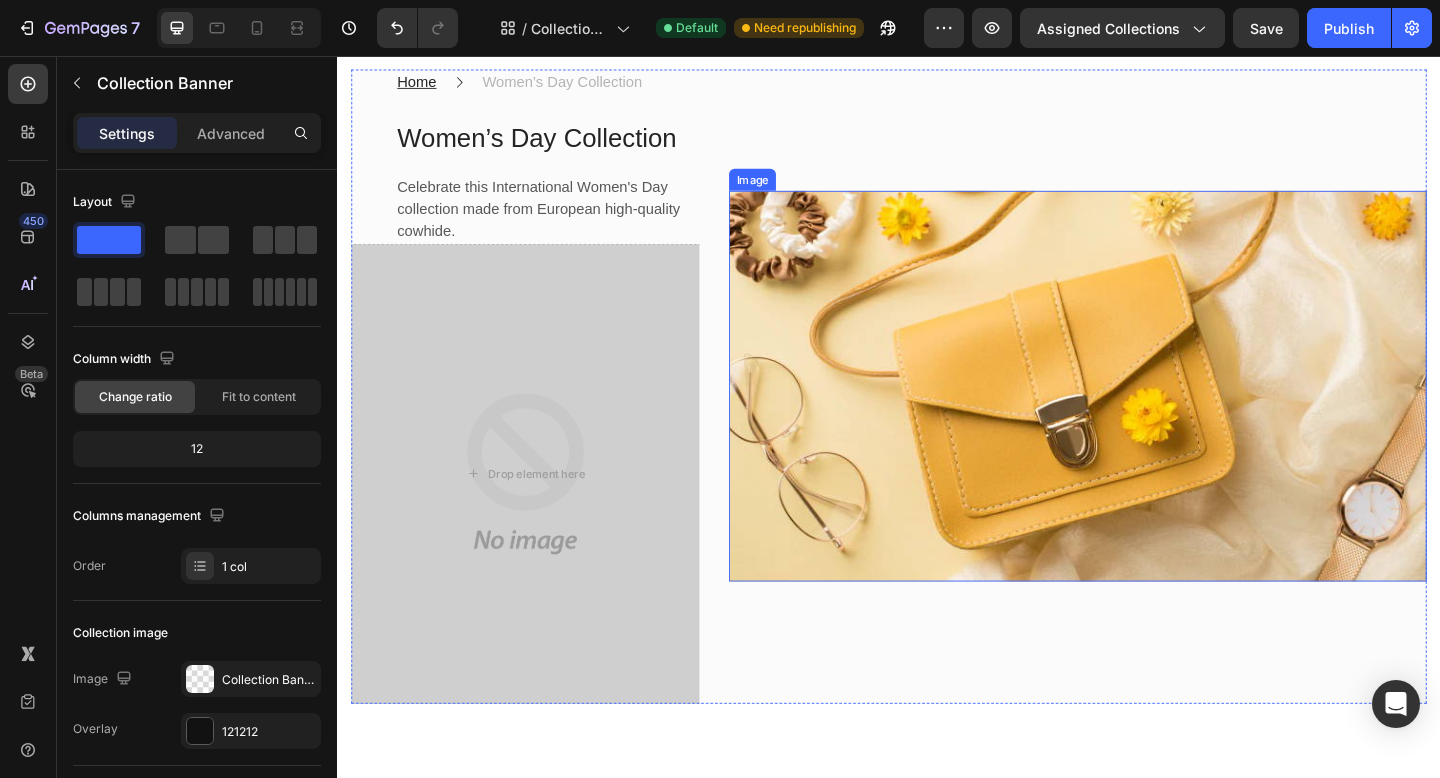 click at bounding box center [1142, 416] 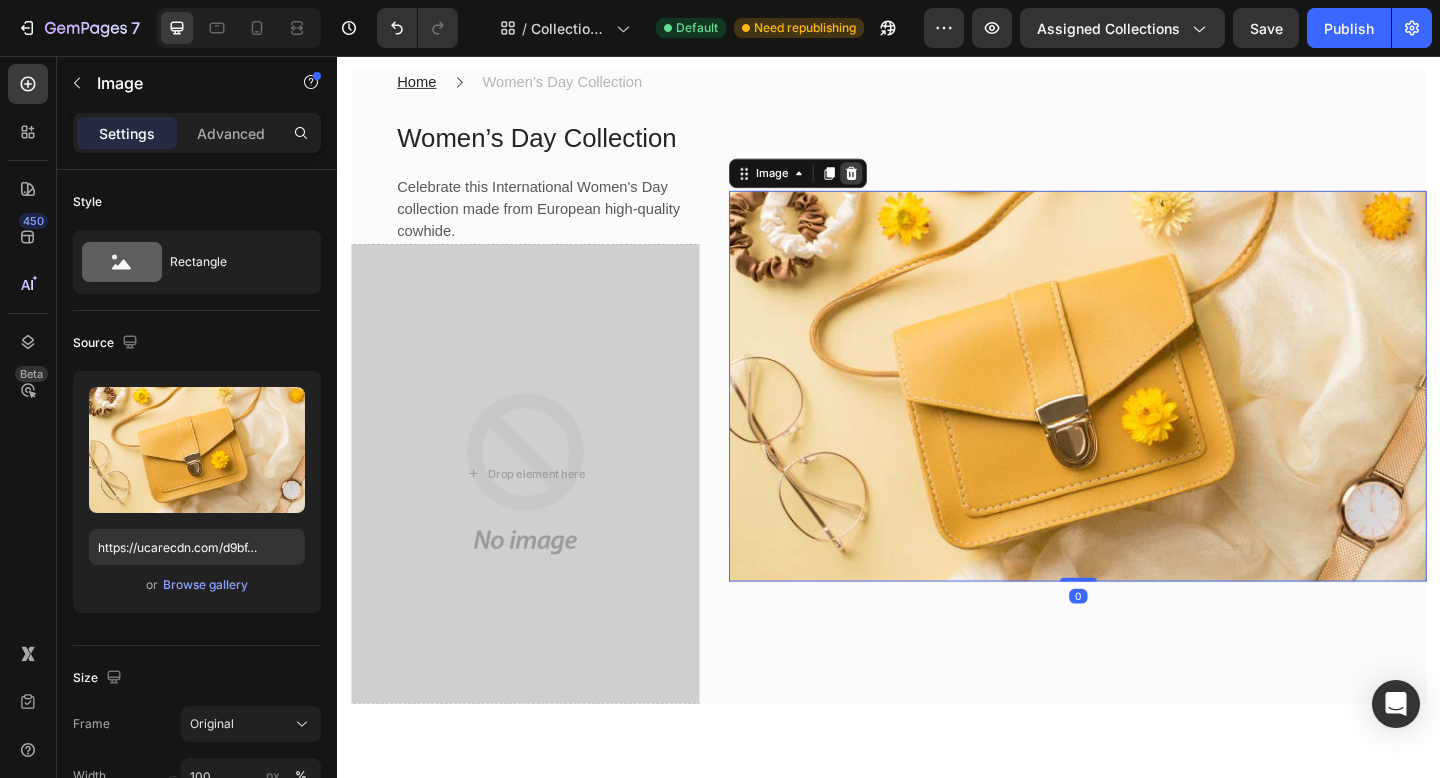 click 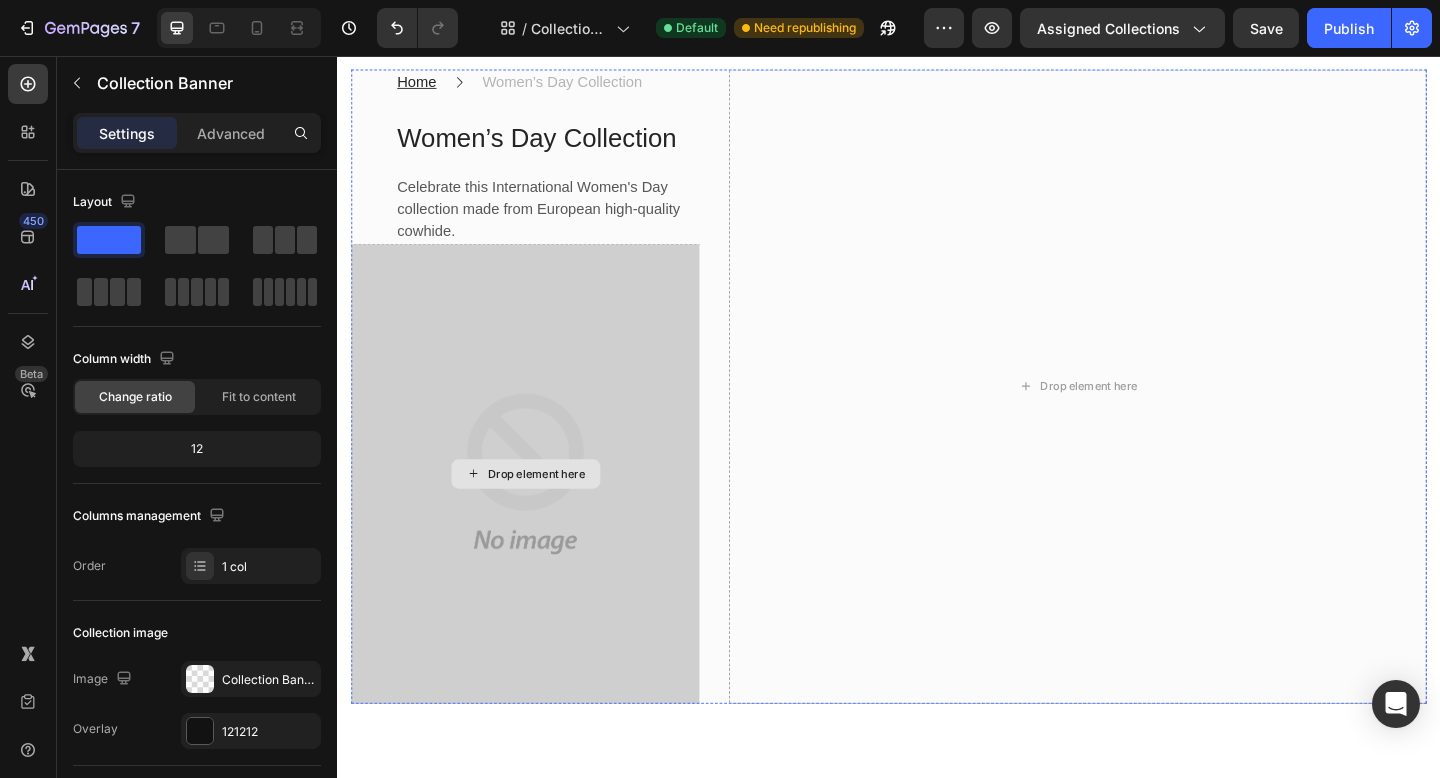 click on "Drop element here" at bounding box center [542, 511] 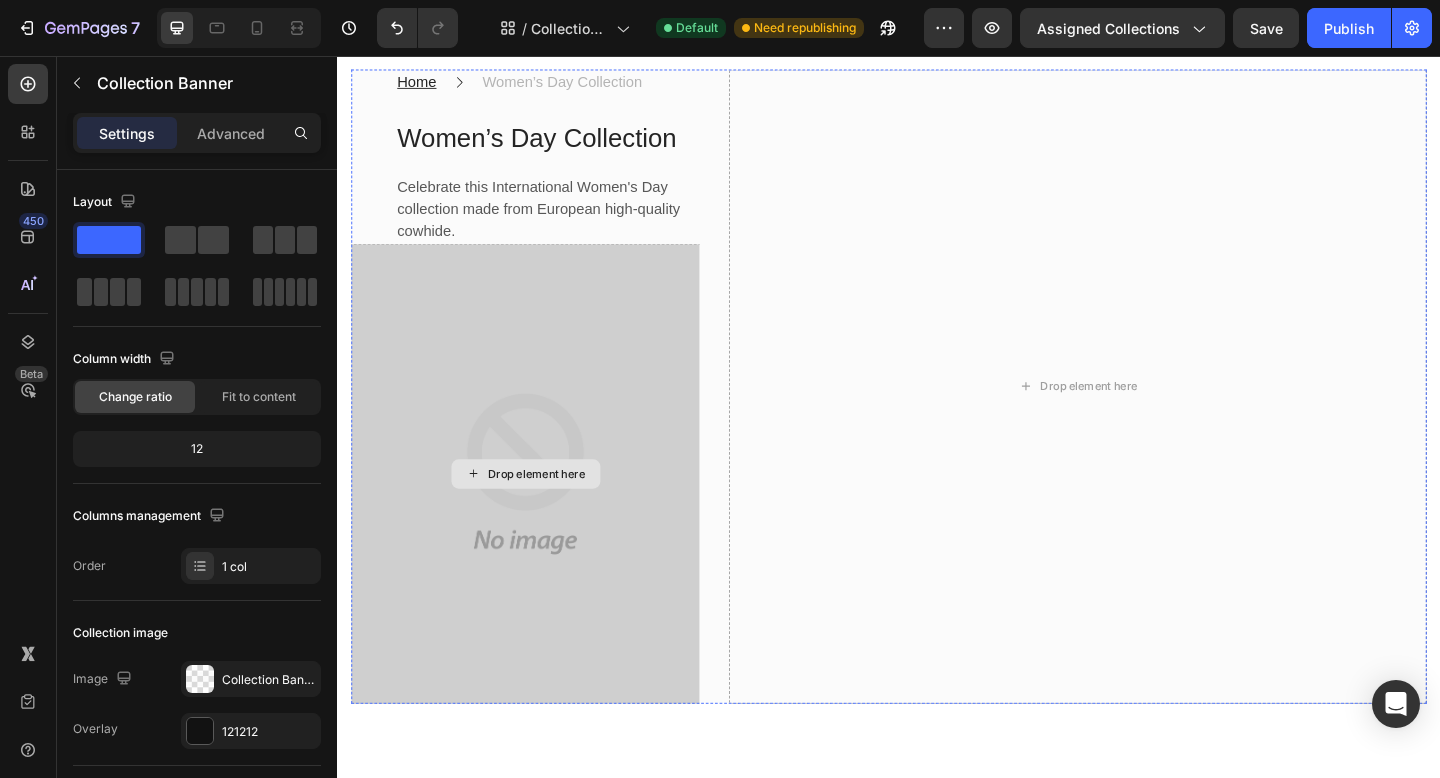 click on "Drop element here" at bounding box center (542, 511) 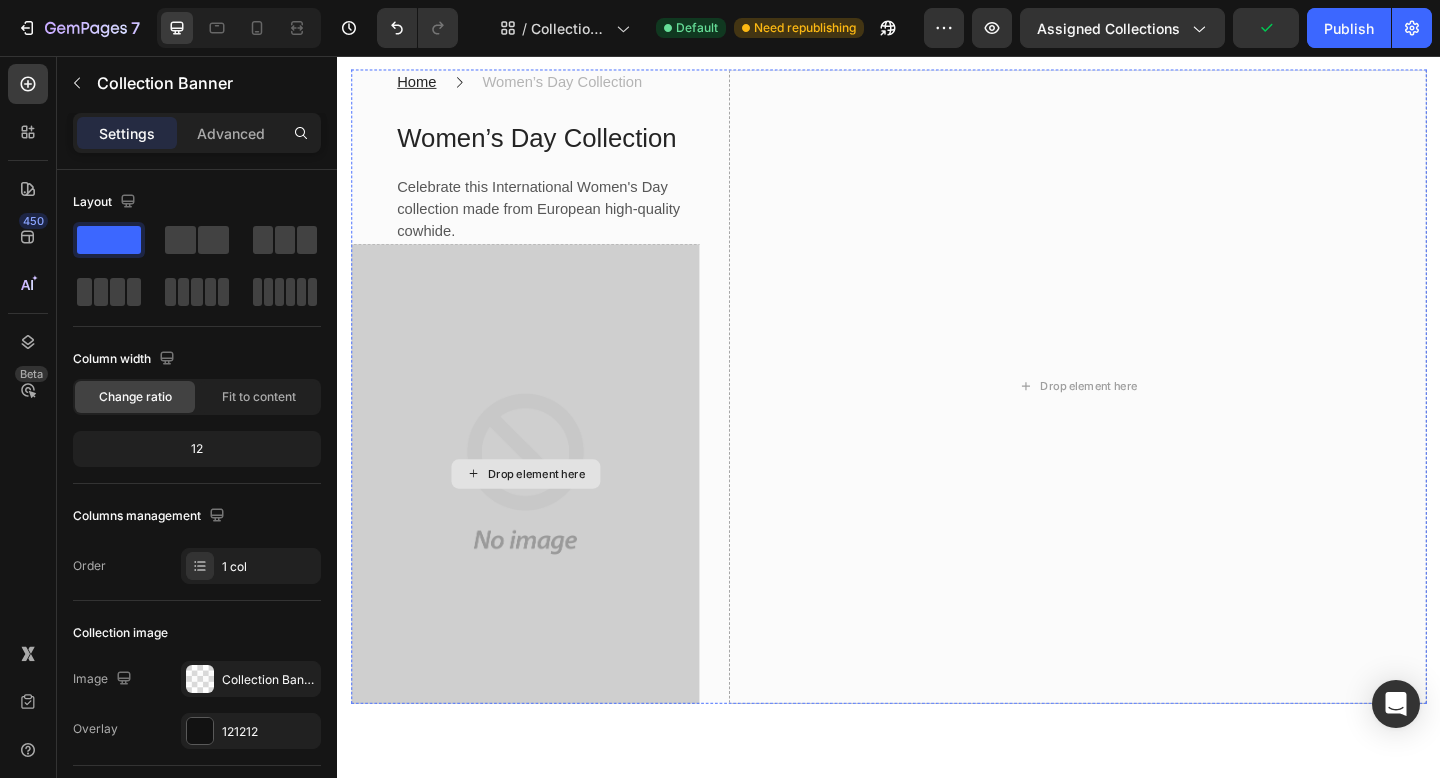 click on "Drop element here" at bounding box center [542, 511] 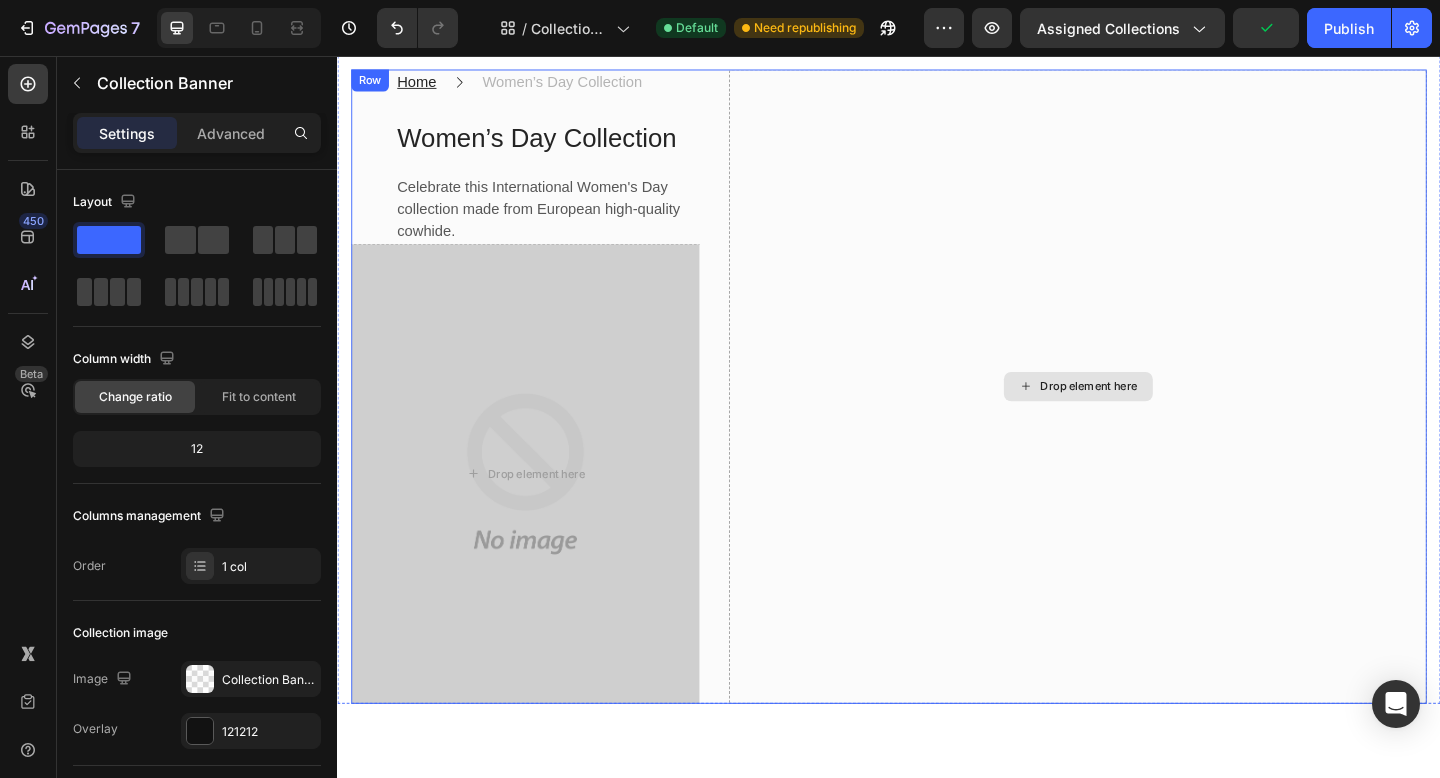 click on "Drop element here" at bounding box center (1142, 416) 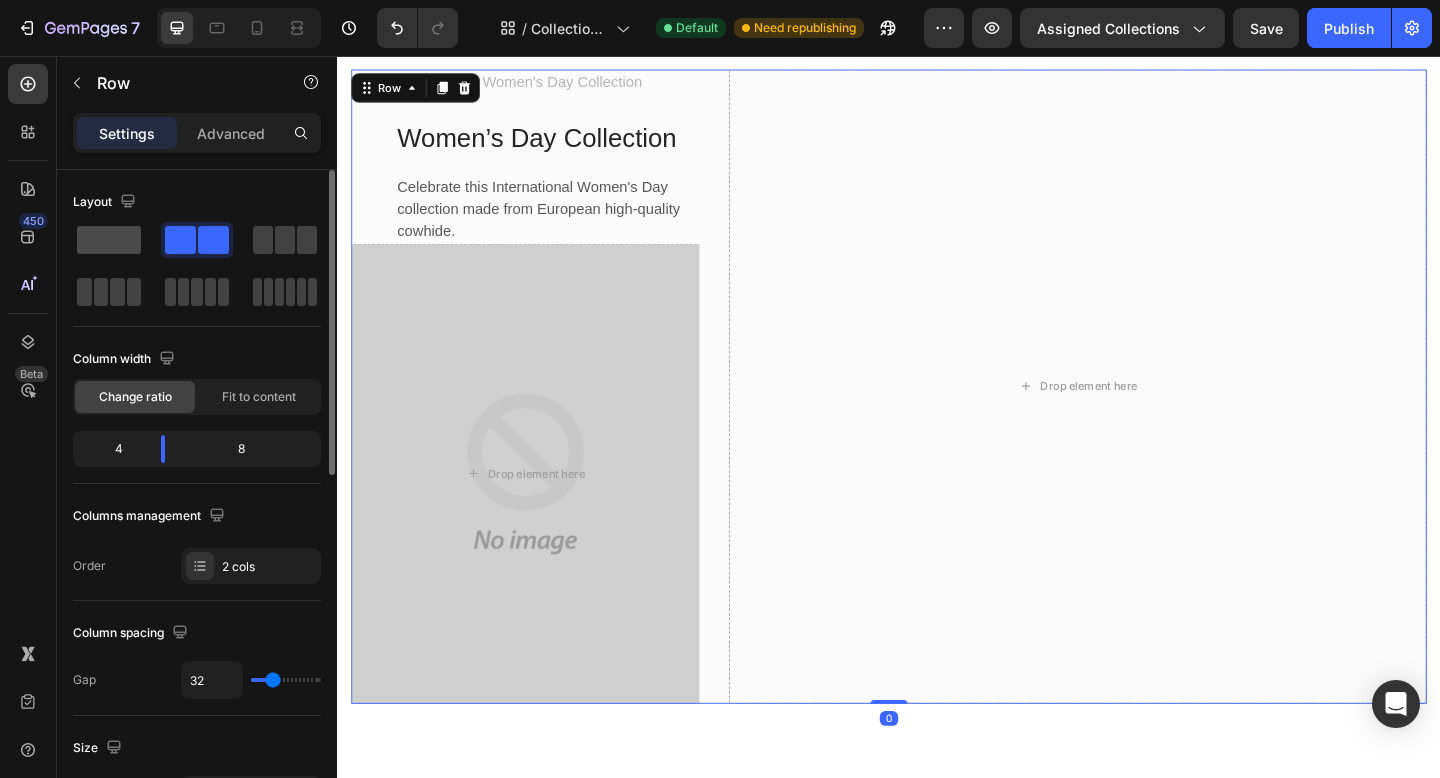 drag, startPoint x: 118, startPoint y: 237, endPoint x: 79, endPoint y: 215, distance: 44.777225 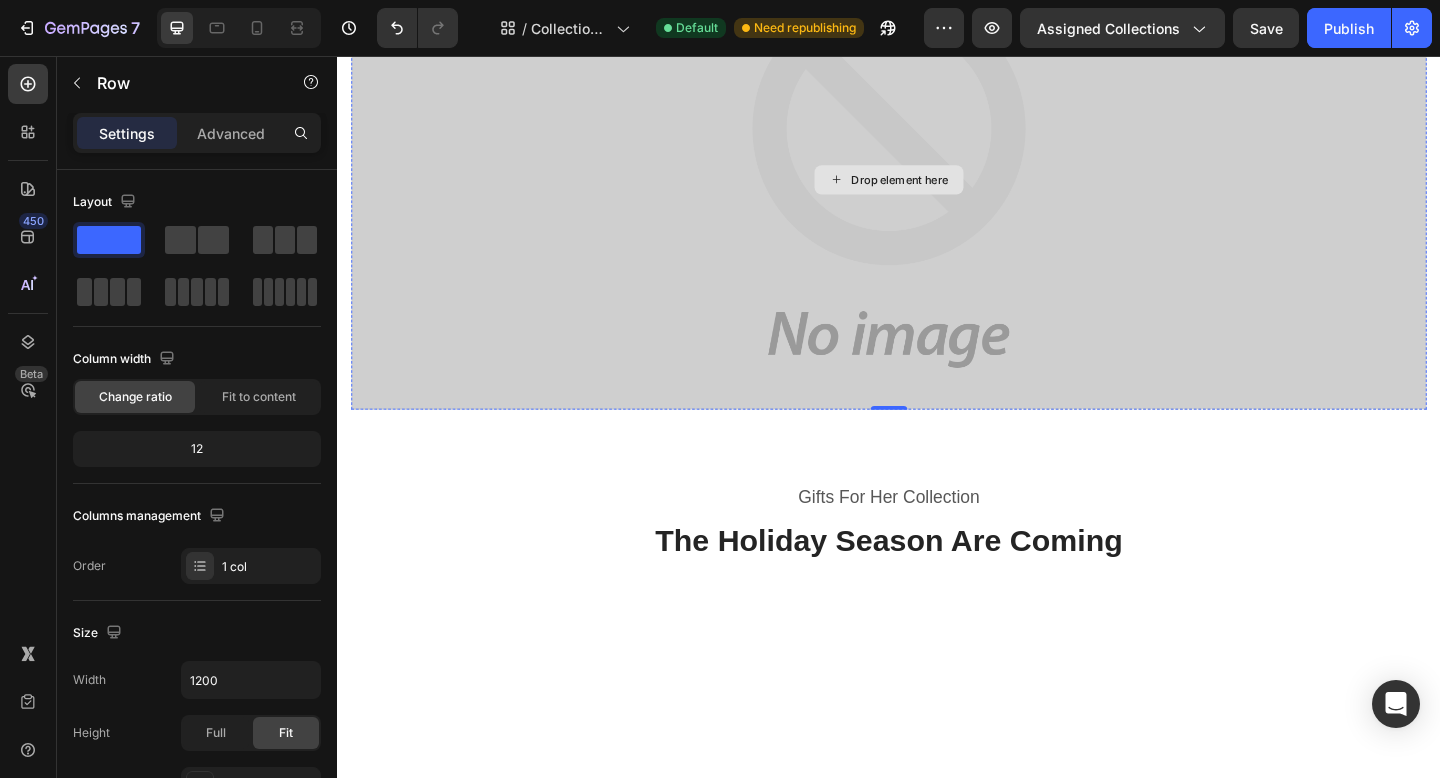 scroll, scrollTop: 360, scrollLeft: 0, axis: vertical 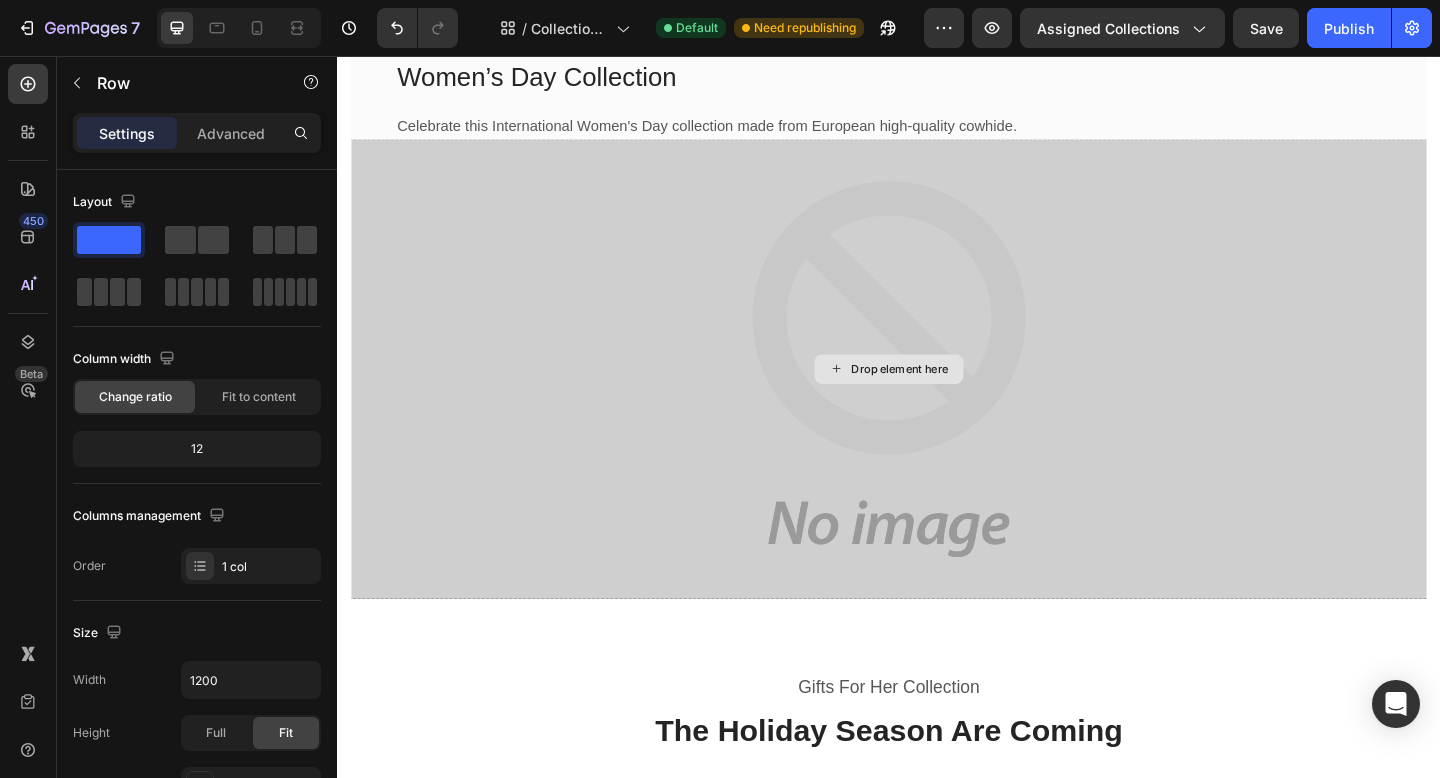 click on "Drop element here" at bounding box center (937, 397) 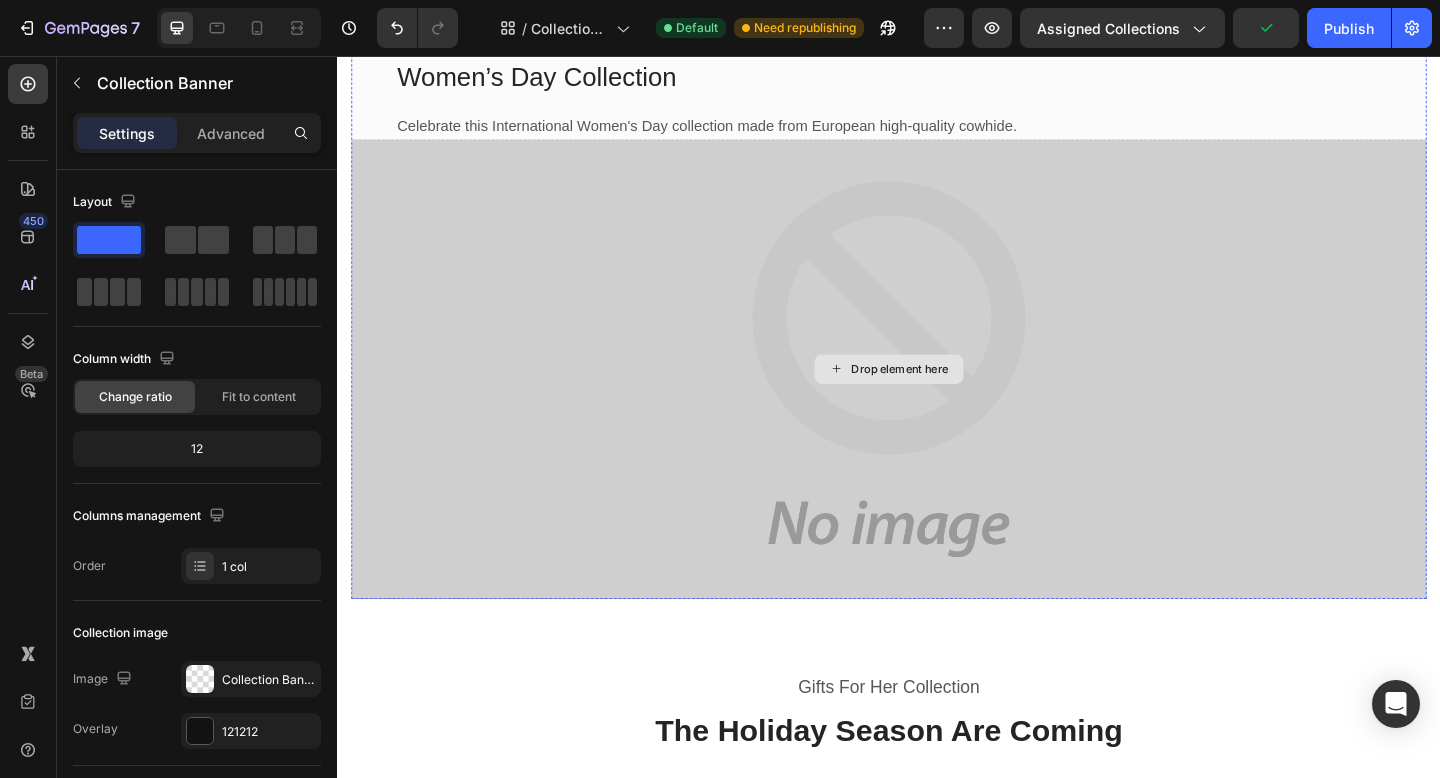 click on "Drop element here" at bounding box center (937, 397) 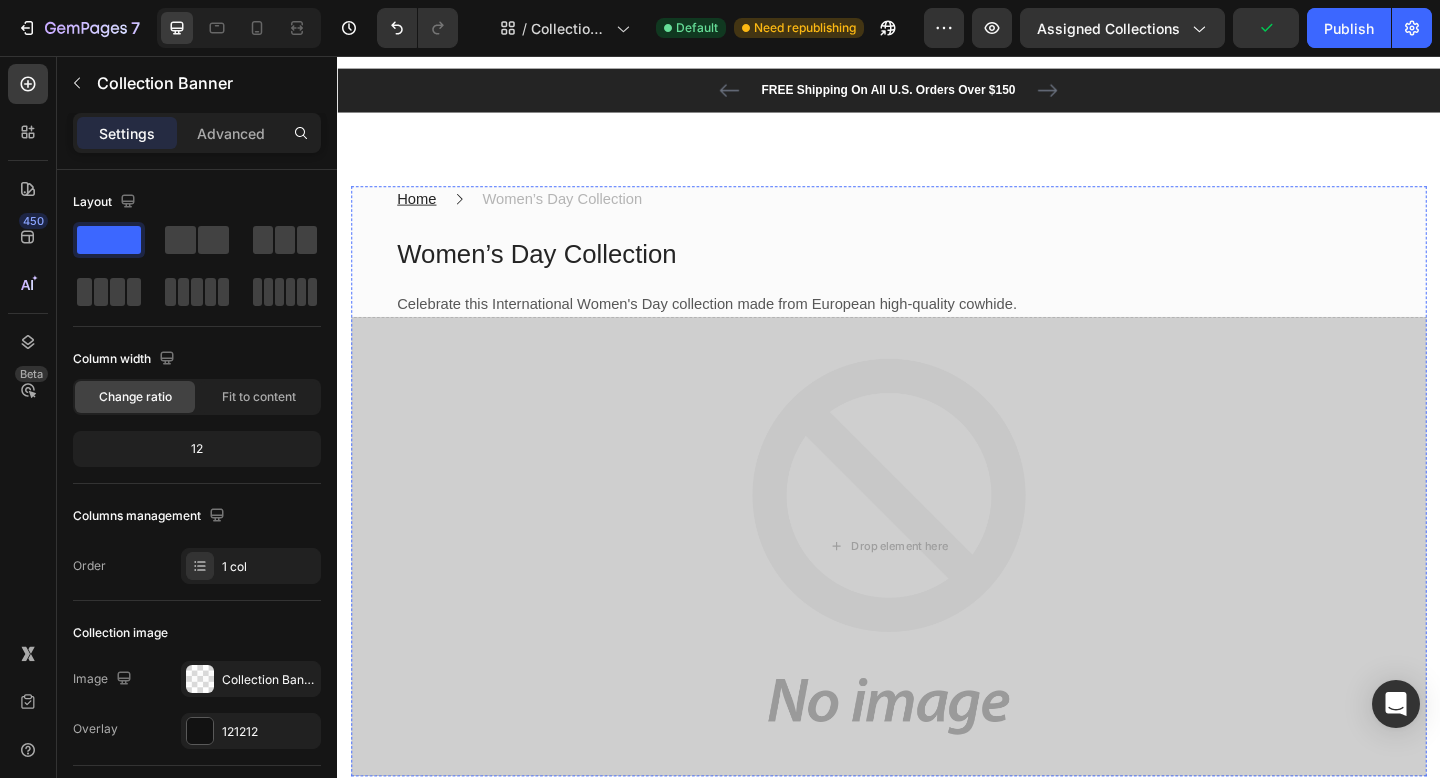 scroll, scrollTop: 76, scrollLeft: 0, axis: vertical 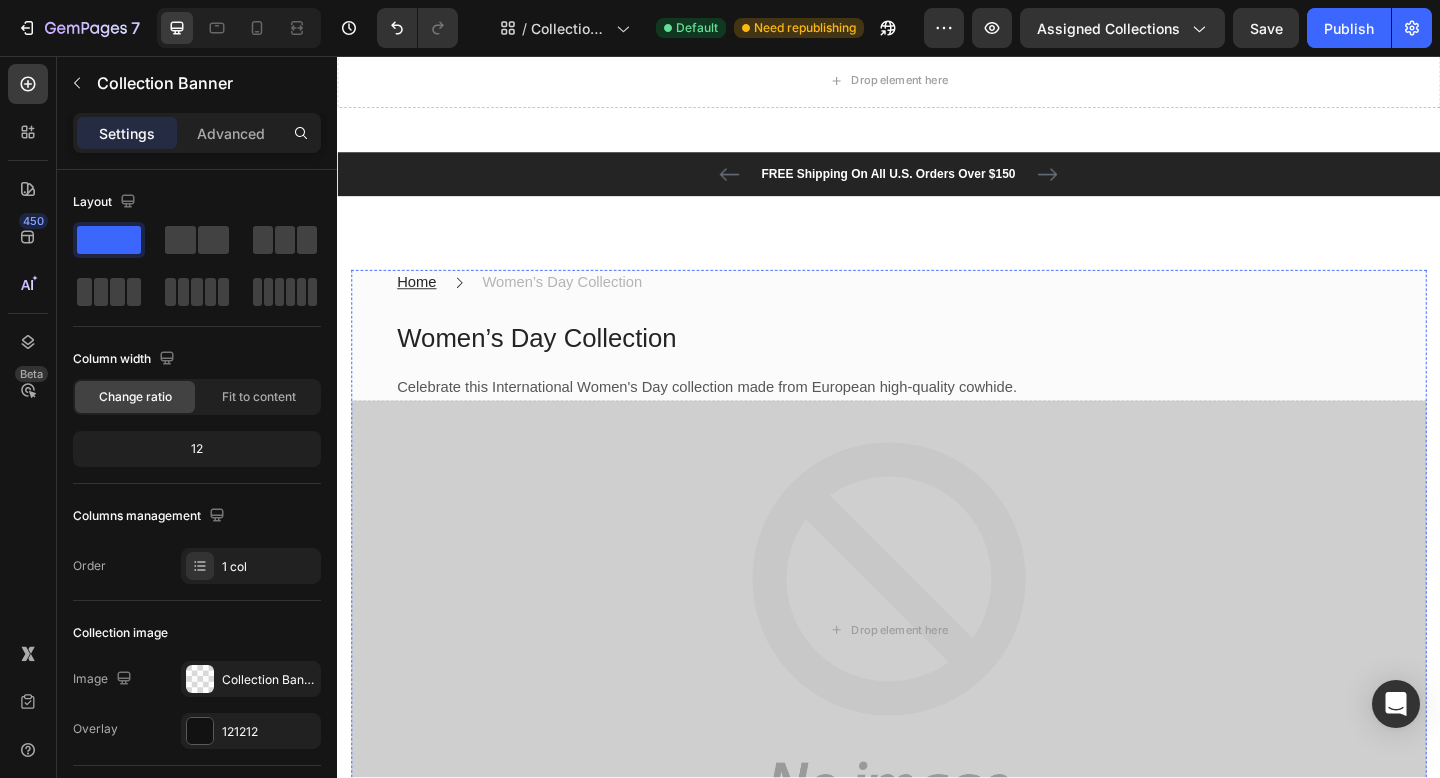 click on "Home Text block
Icon Women’s Day Collection Text block Row" at bounding box center [961, 303] 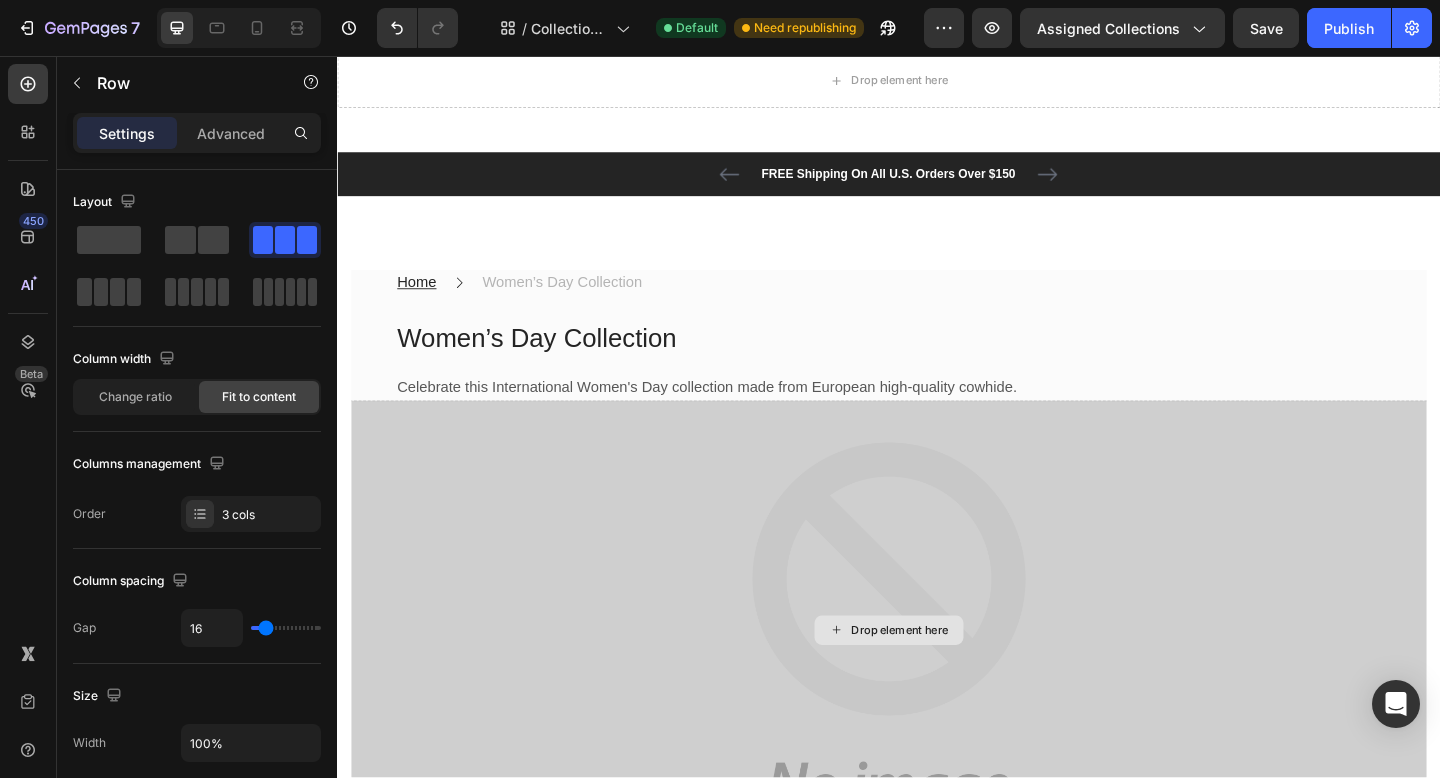 click on "Drop element here" at bounding box center [937, 681] 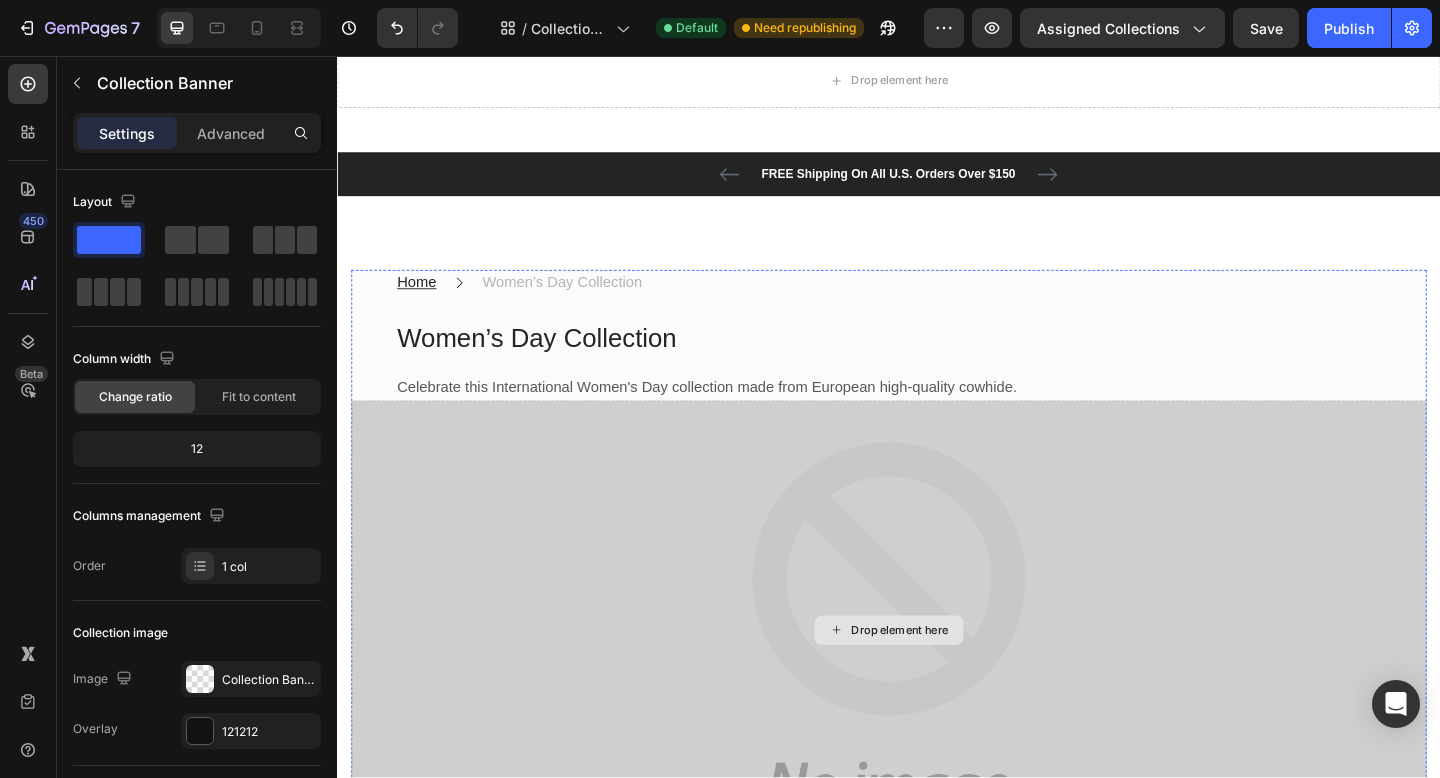click on "Drop element here" at bounding box center [937, 681] 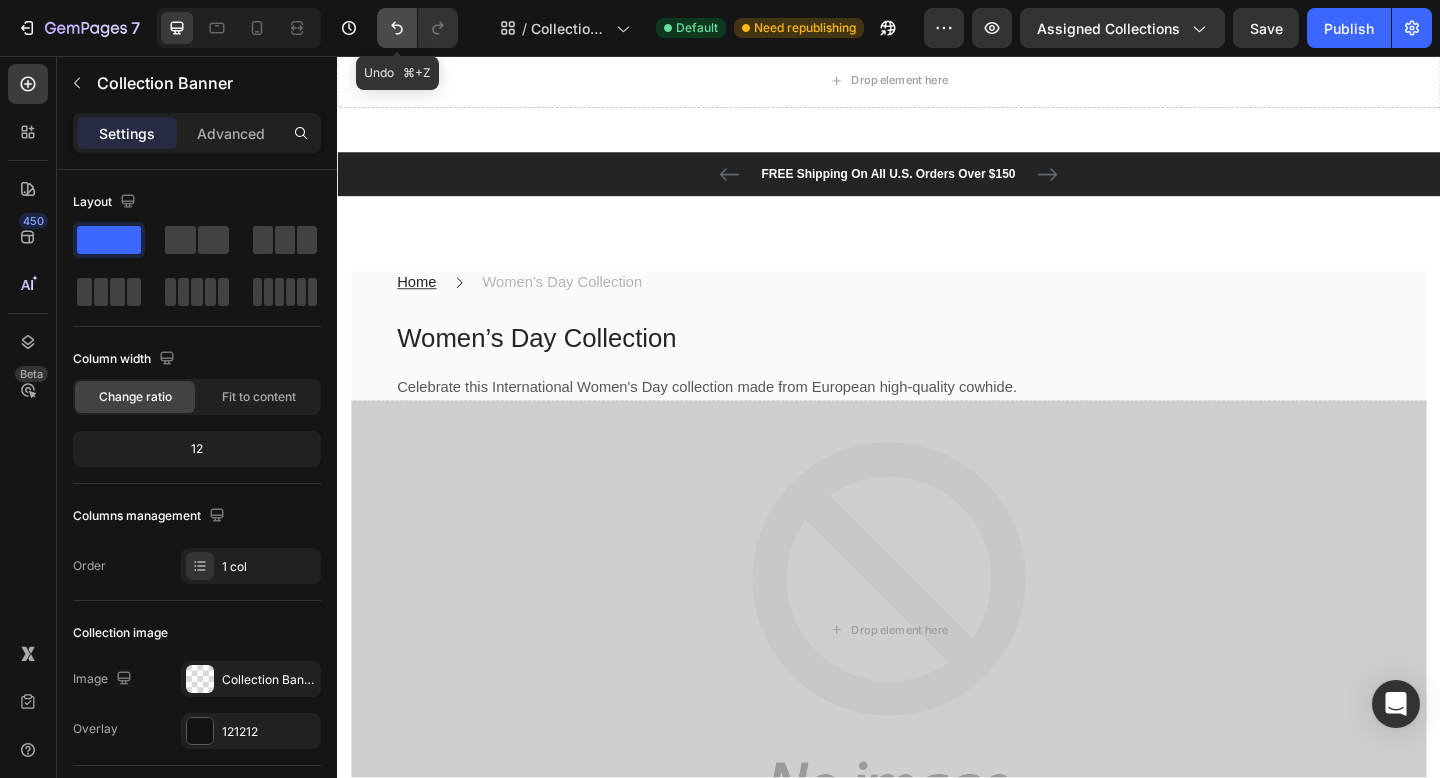 click 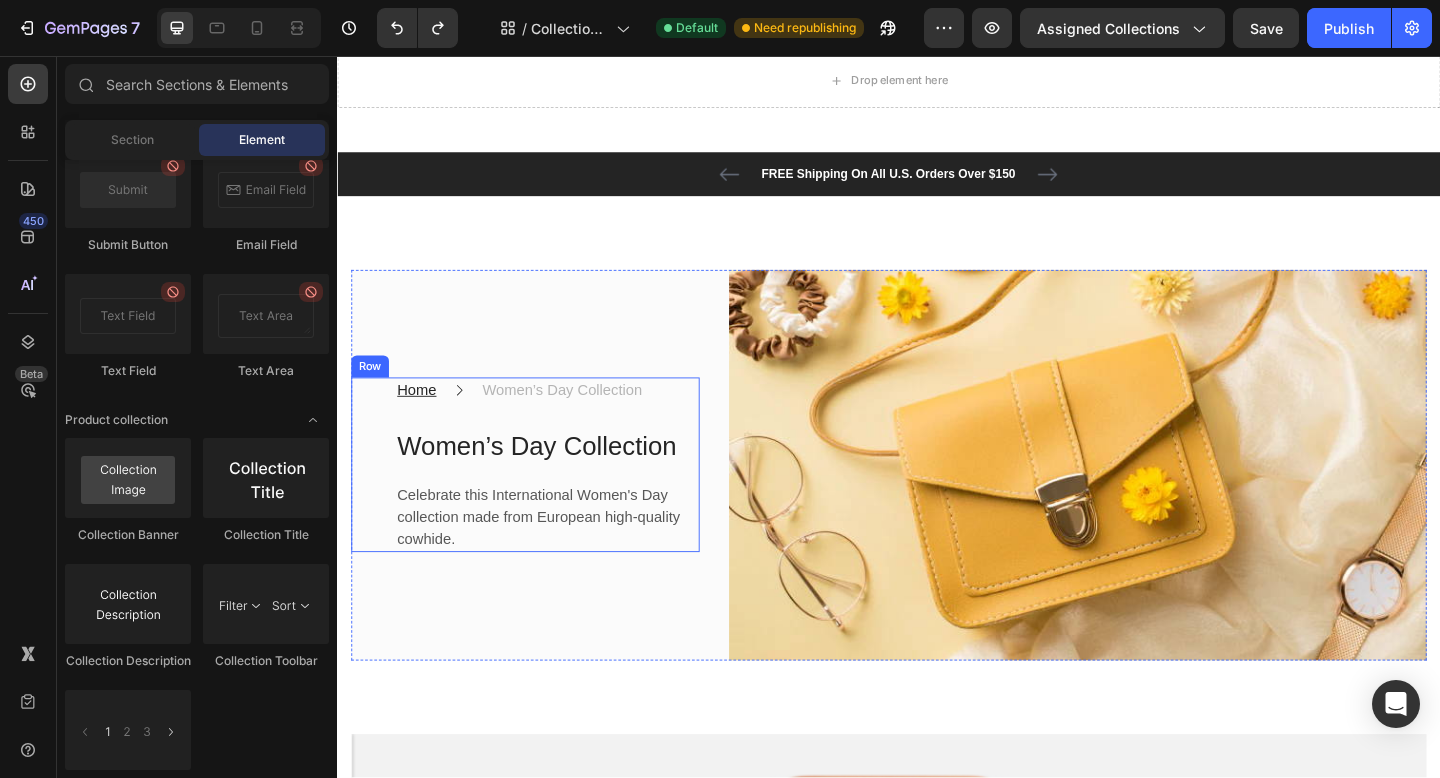 scroll, scrollTop: 0, scrollLeft: 0, axis: both 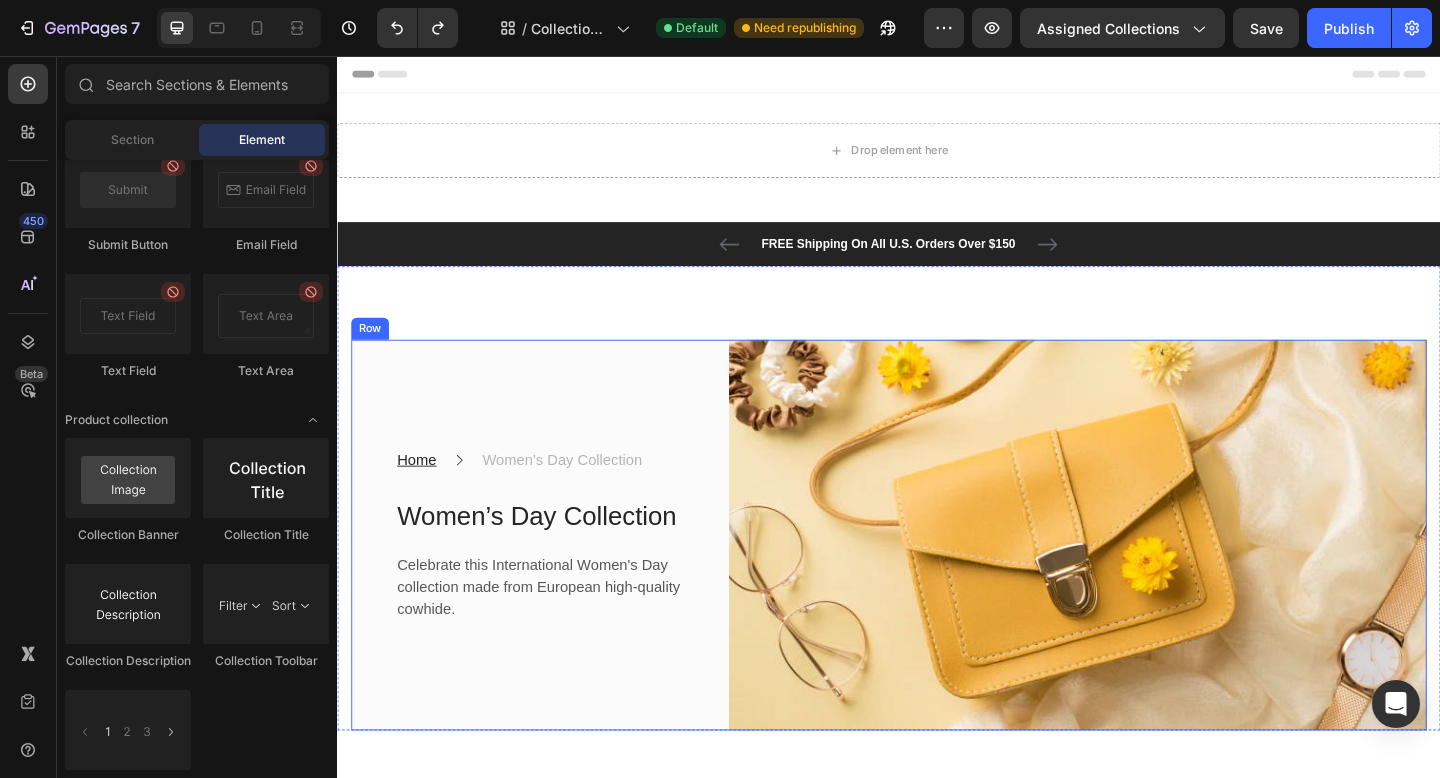 click on "Home Text block
Icon Women’s Day Collection Text block Row Women’s Day Collection Heading Celebrate this International Women's Day collection made from European high-quality cowhide. Text block Row" at bounding box center (541, 578) 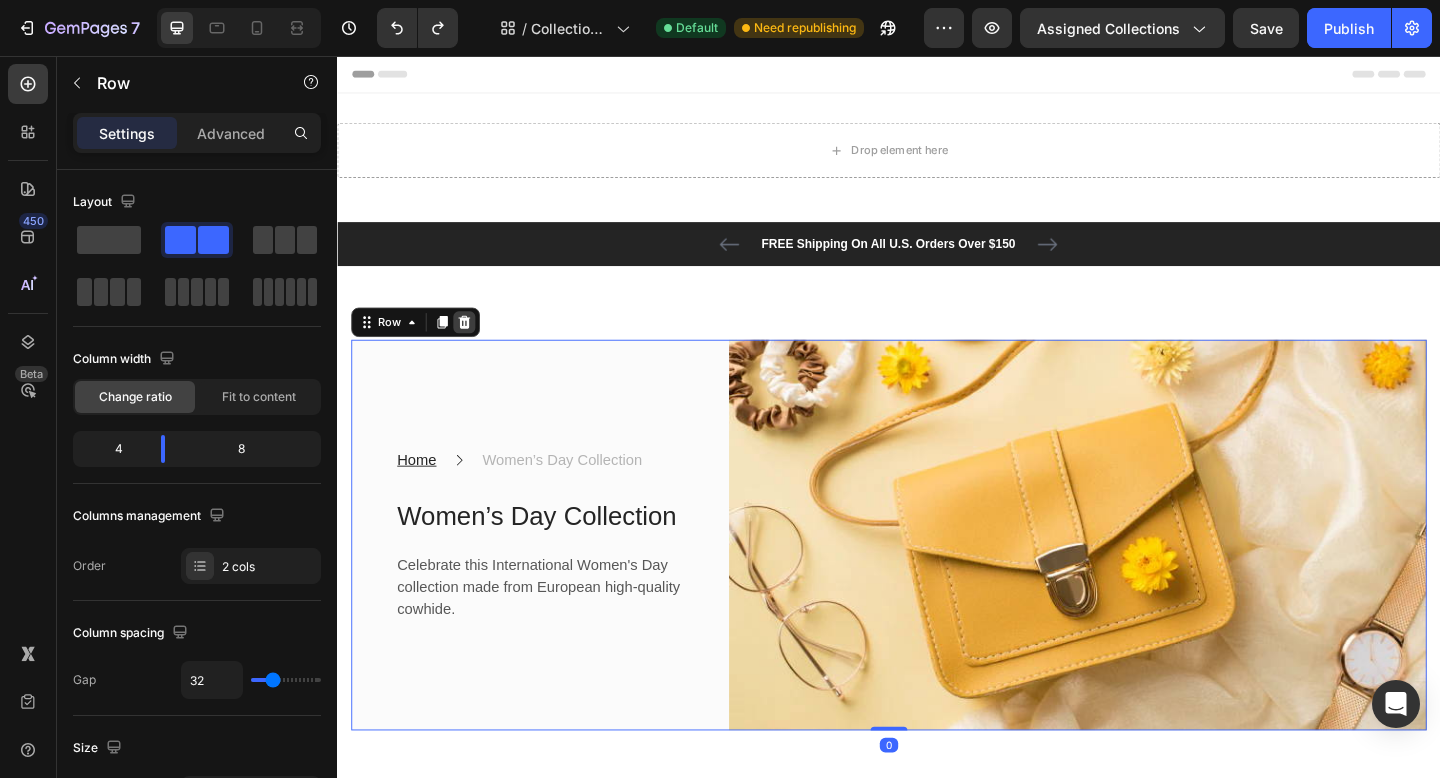 click 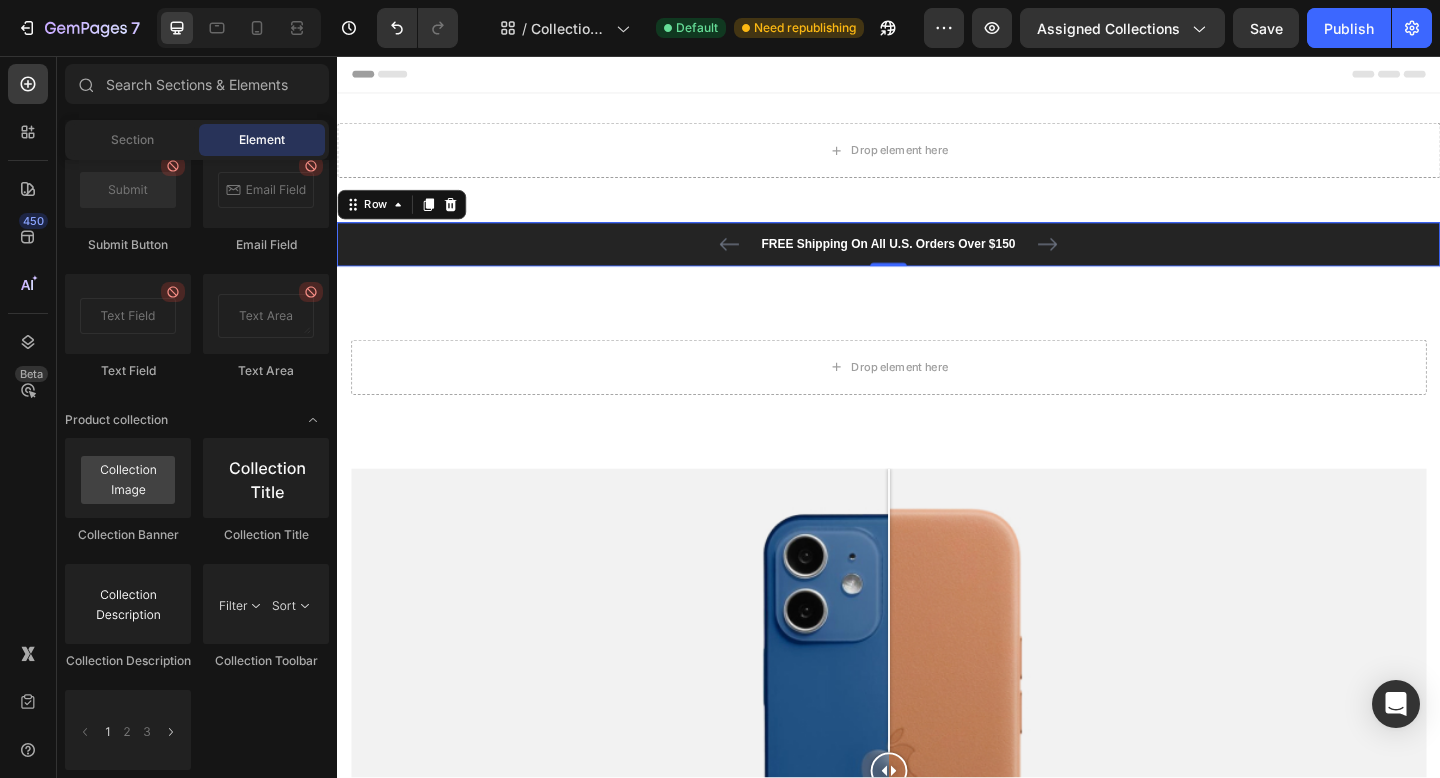 click on "FREE Shipping On All U.S. Orders Over $150 Text block 60-DAY FREE RETURNS Text block
Carousel Row" at bounding box center [937, 261] 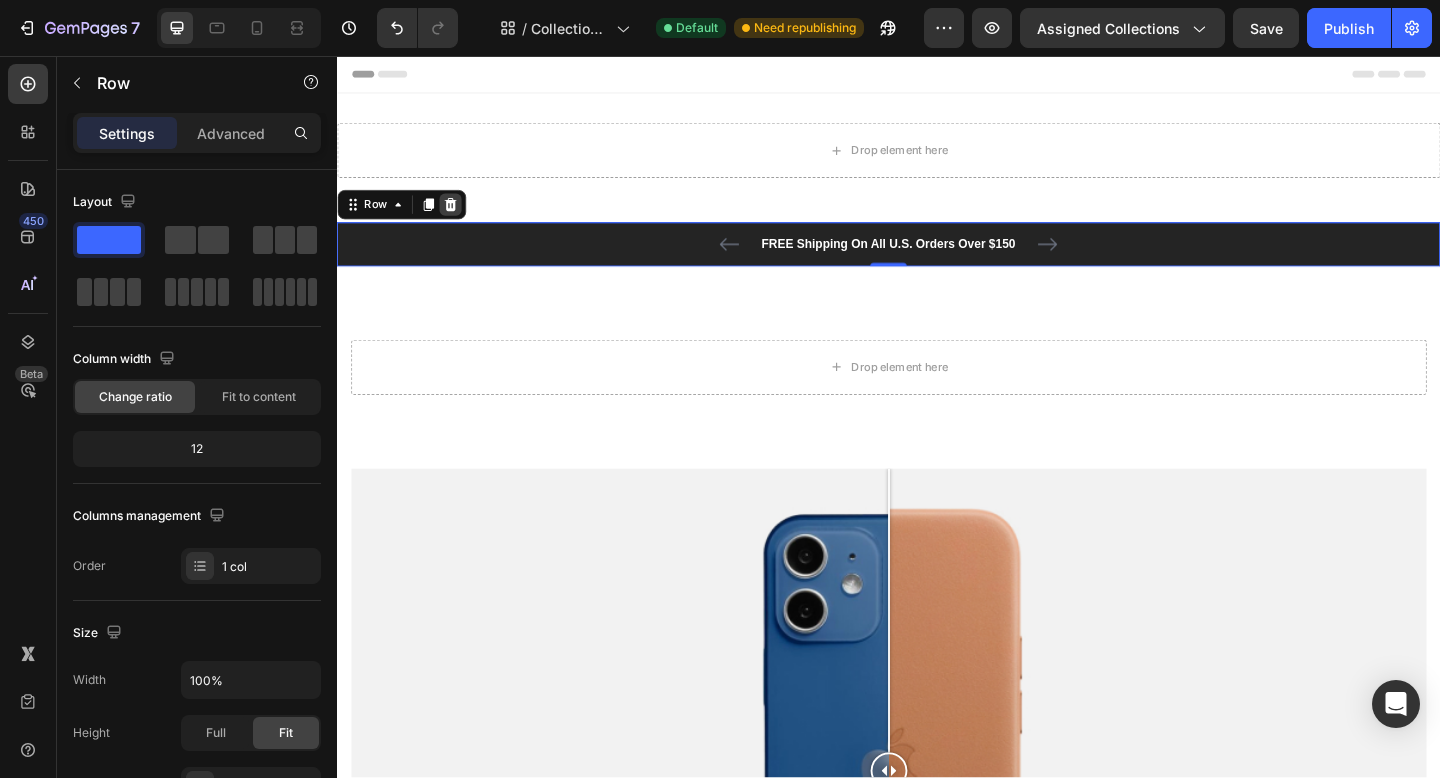 click 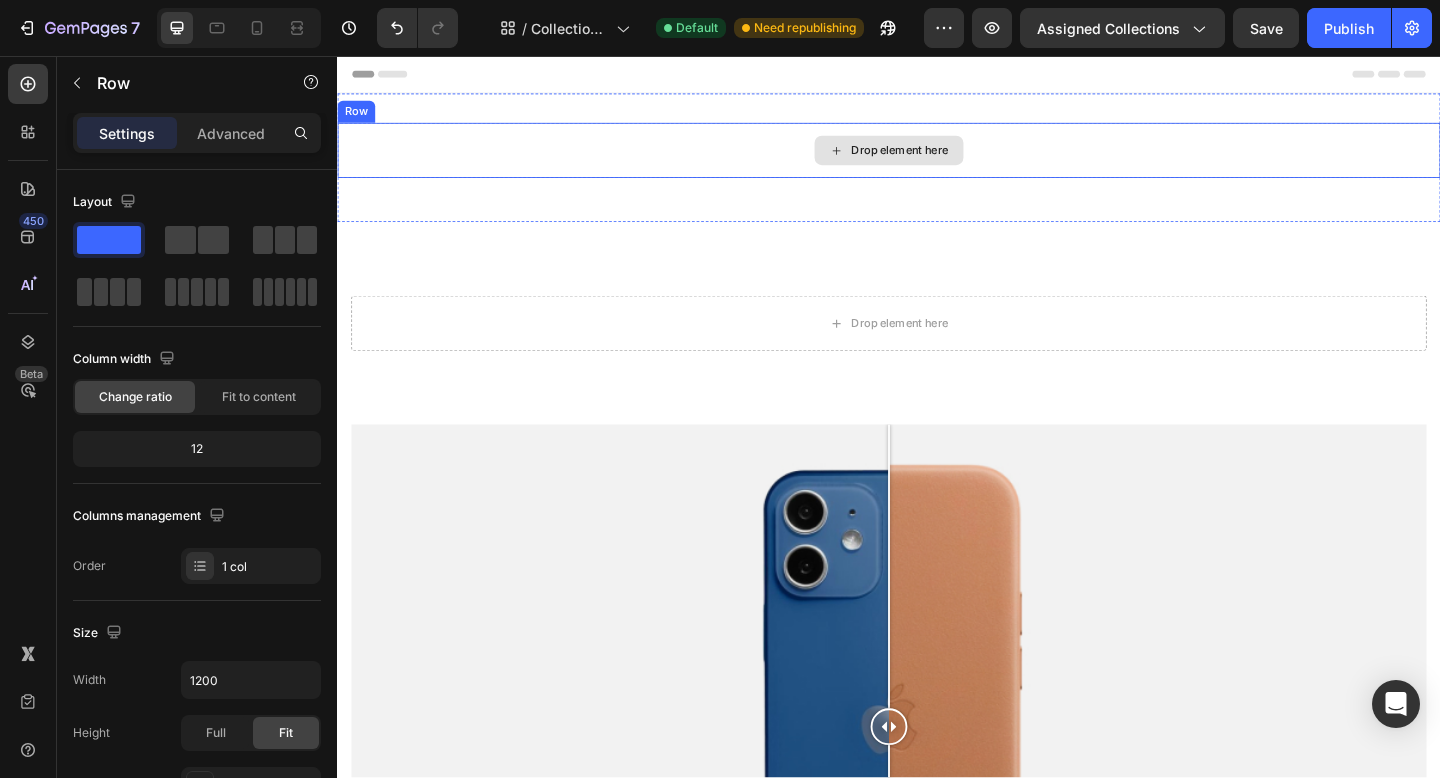 click on "Drop element here" at bounding box center (937, 159) 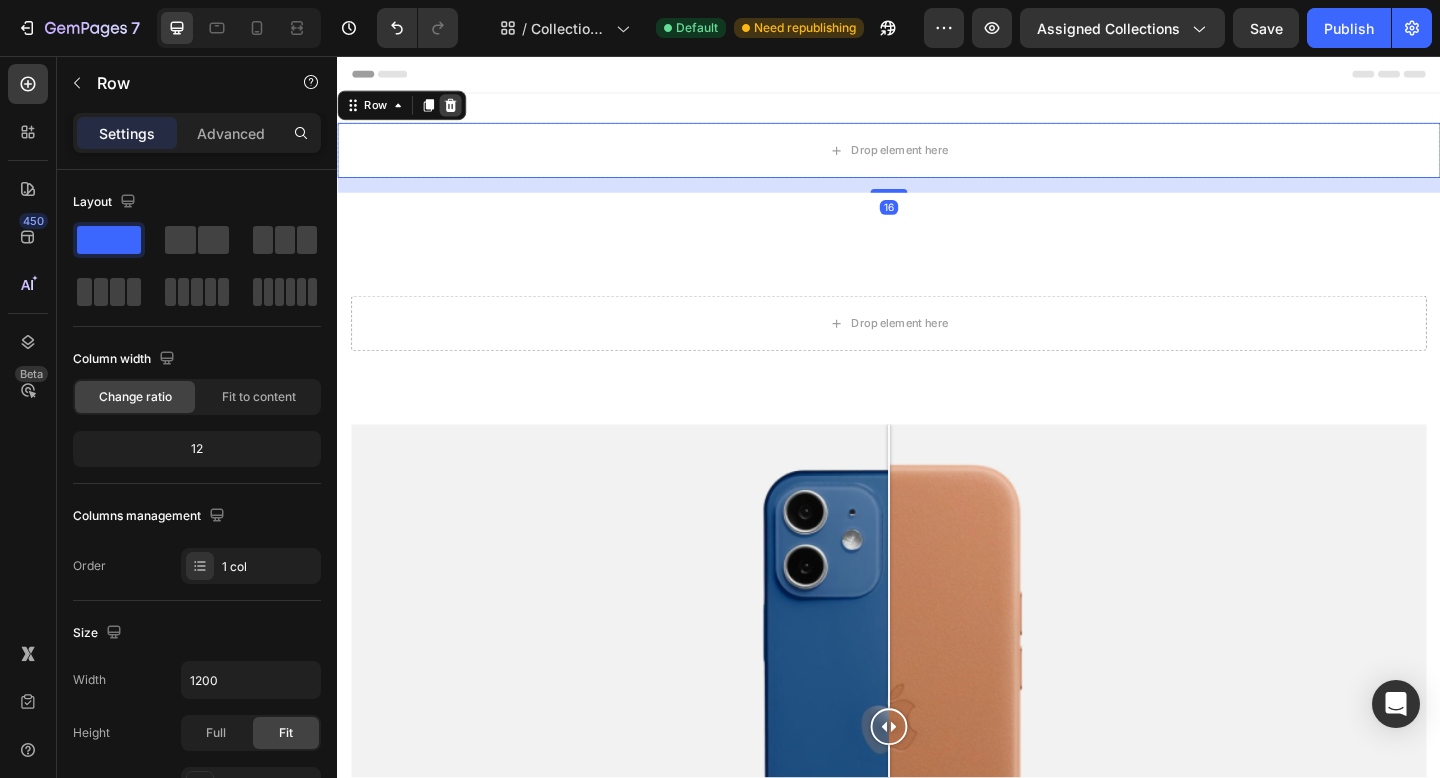 click 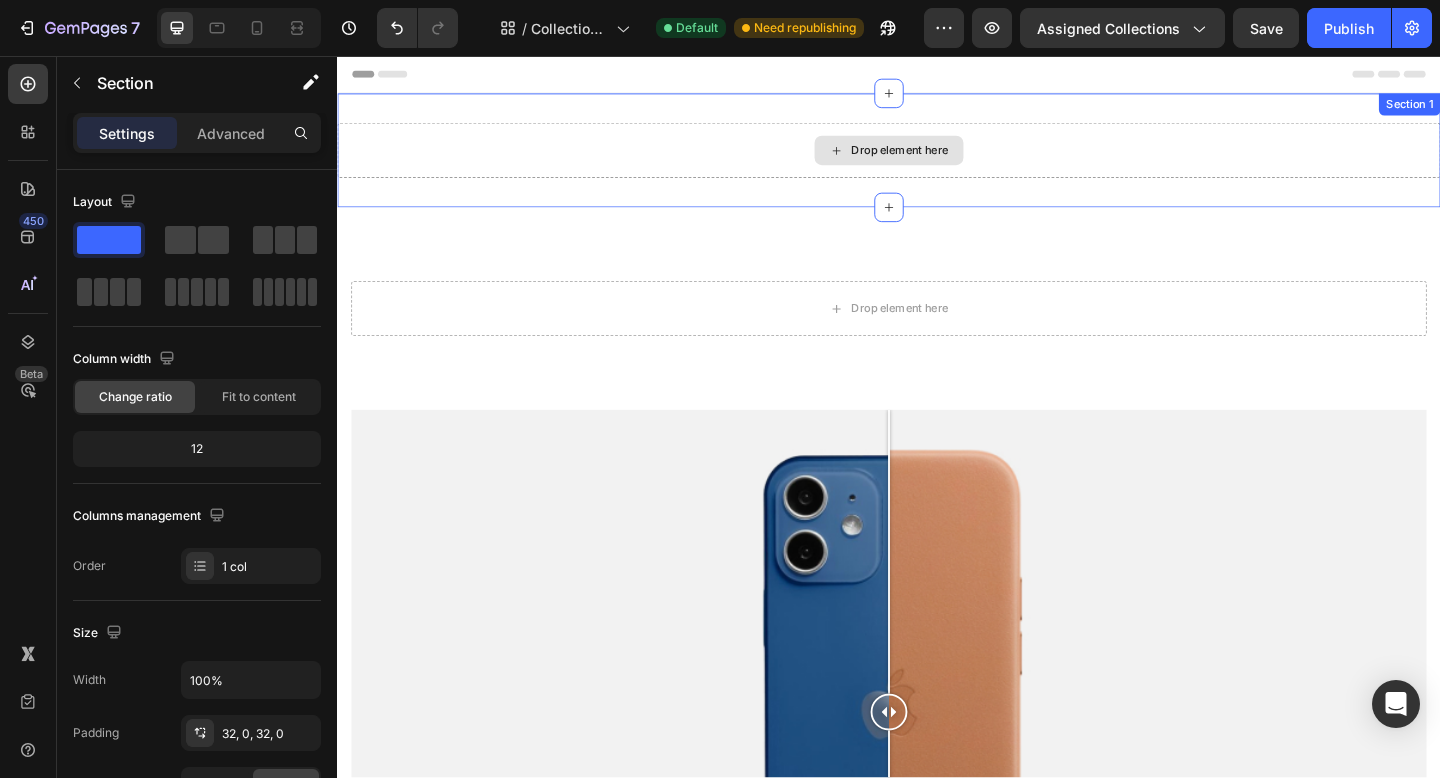 click on "Drop element here" at bounding box center [937, 159] 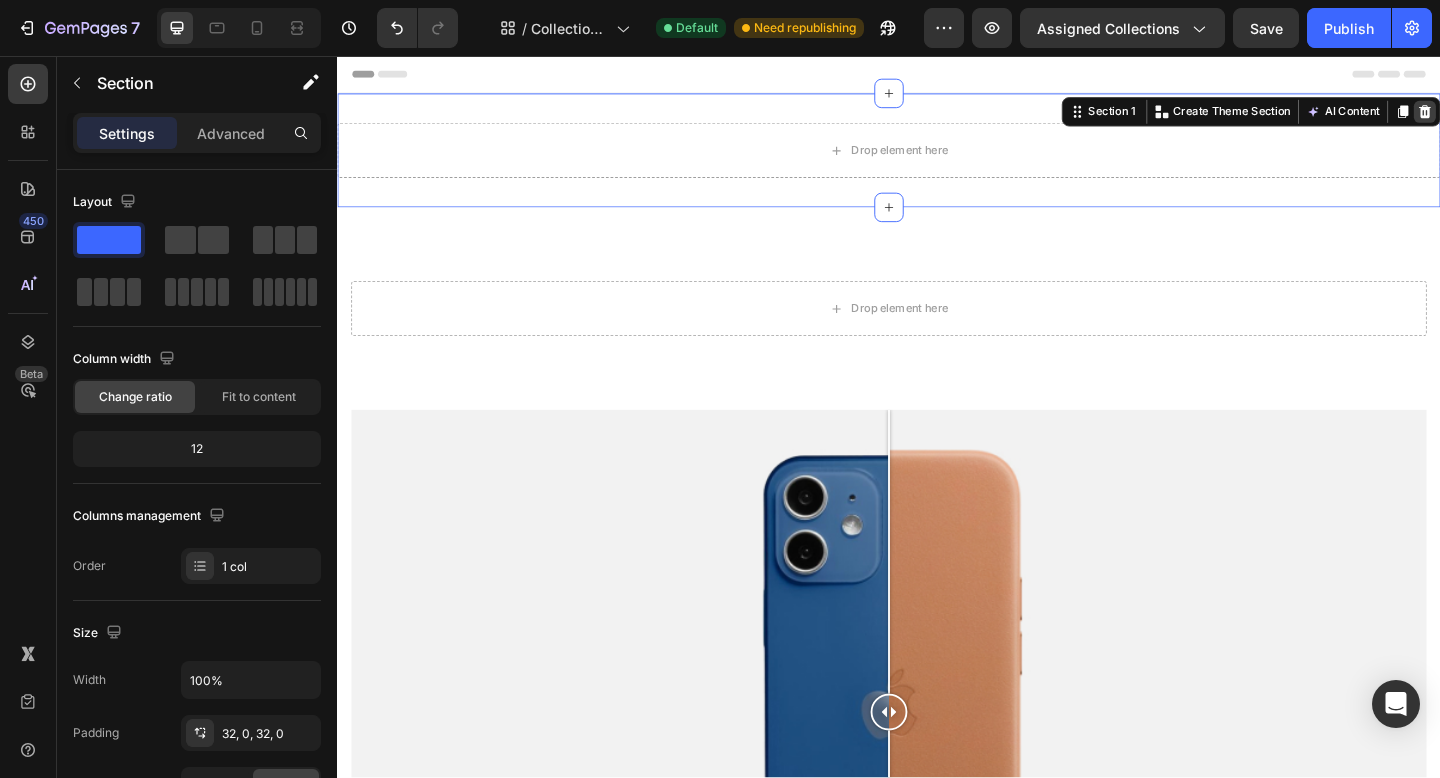 click 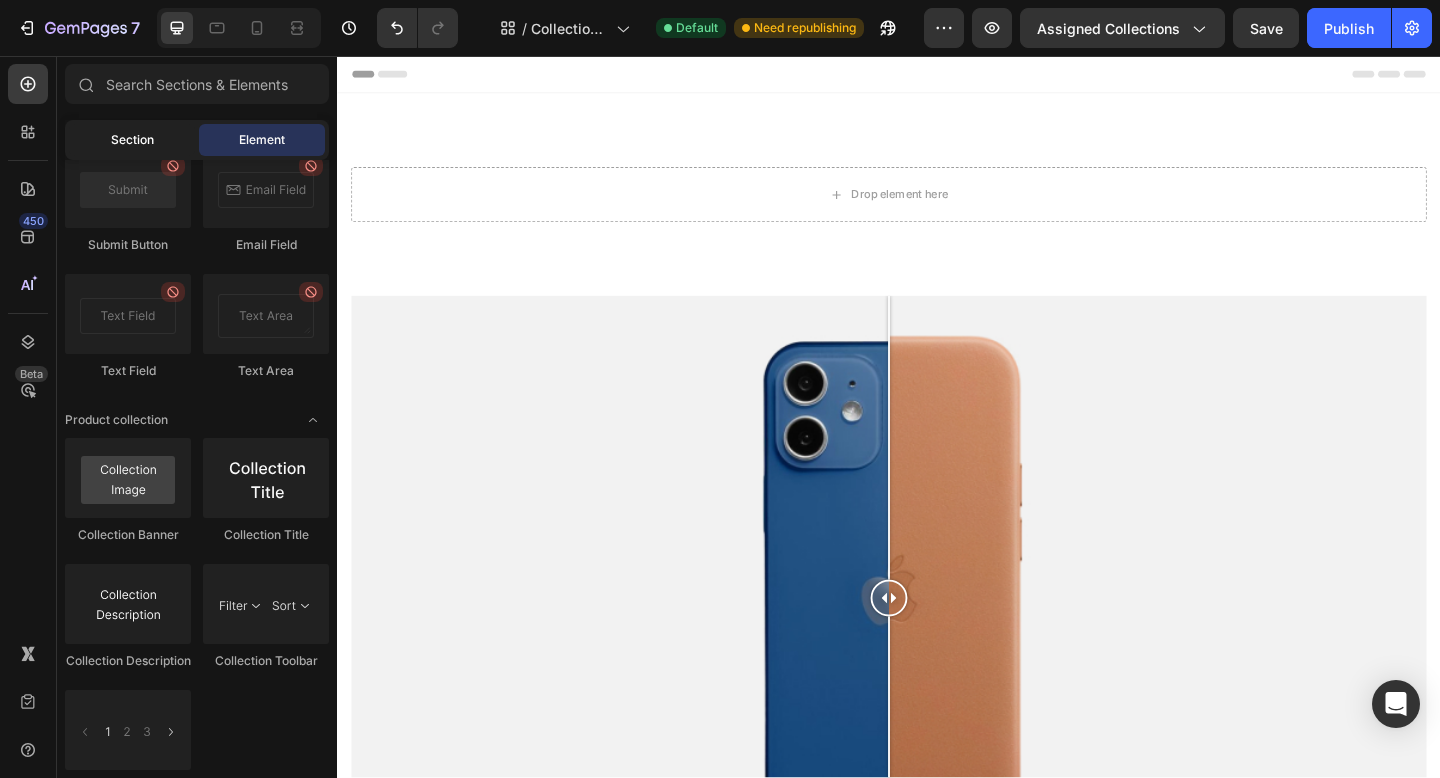 click on "Section" at bounding box center (132, 140) 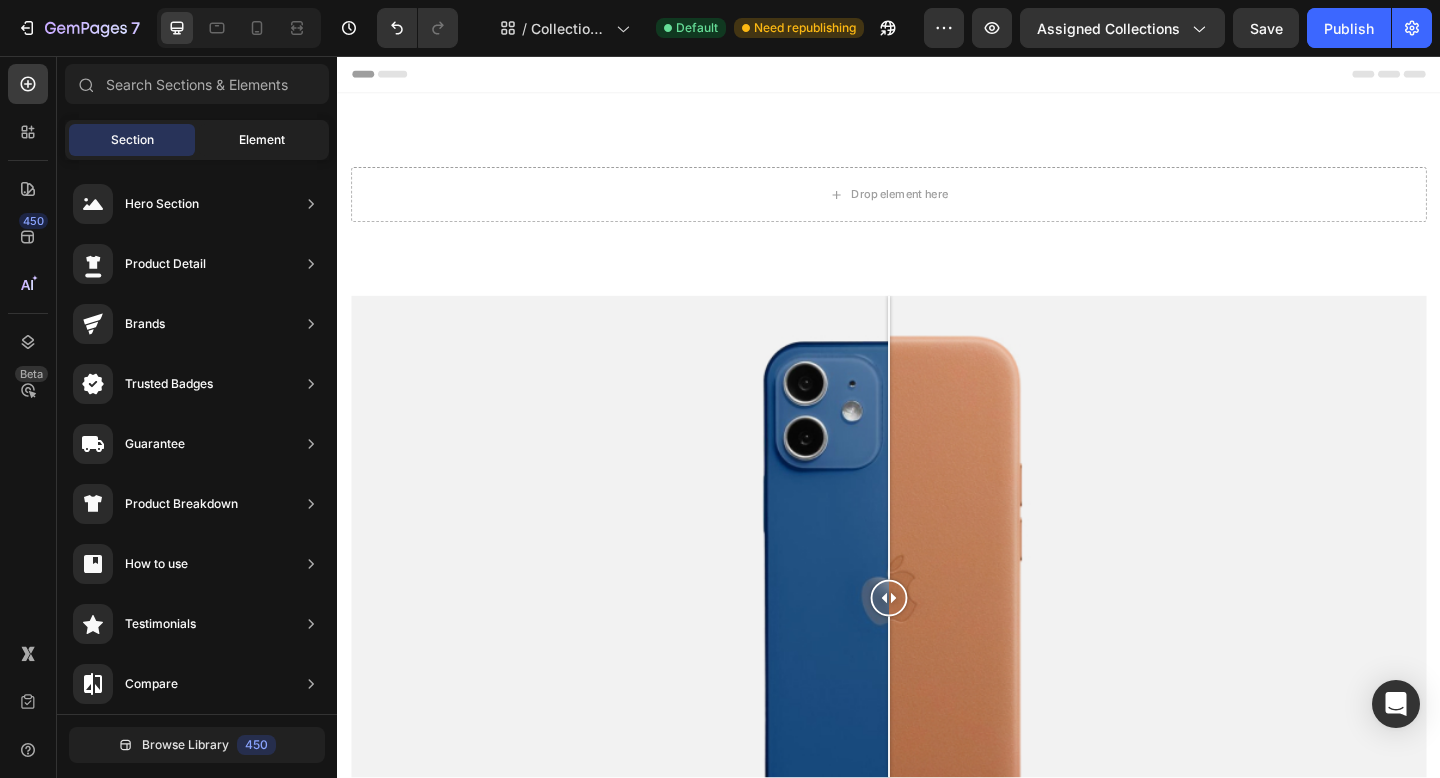 click on "Element" at bounding box center (262, 140) 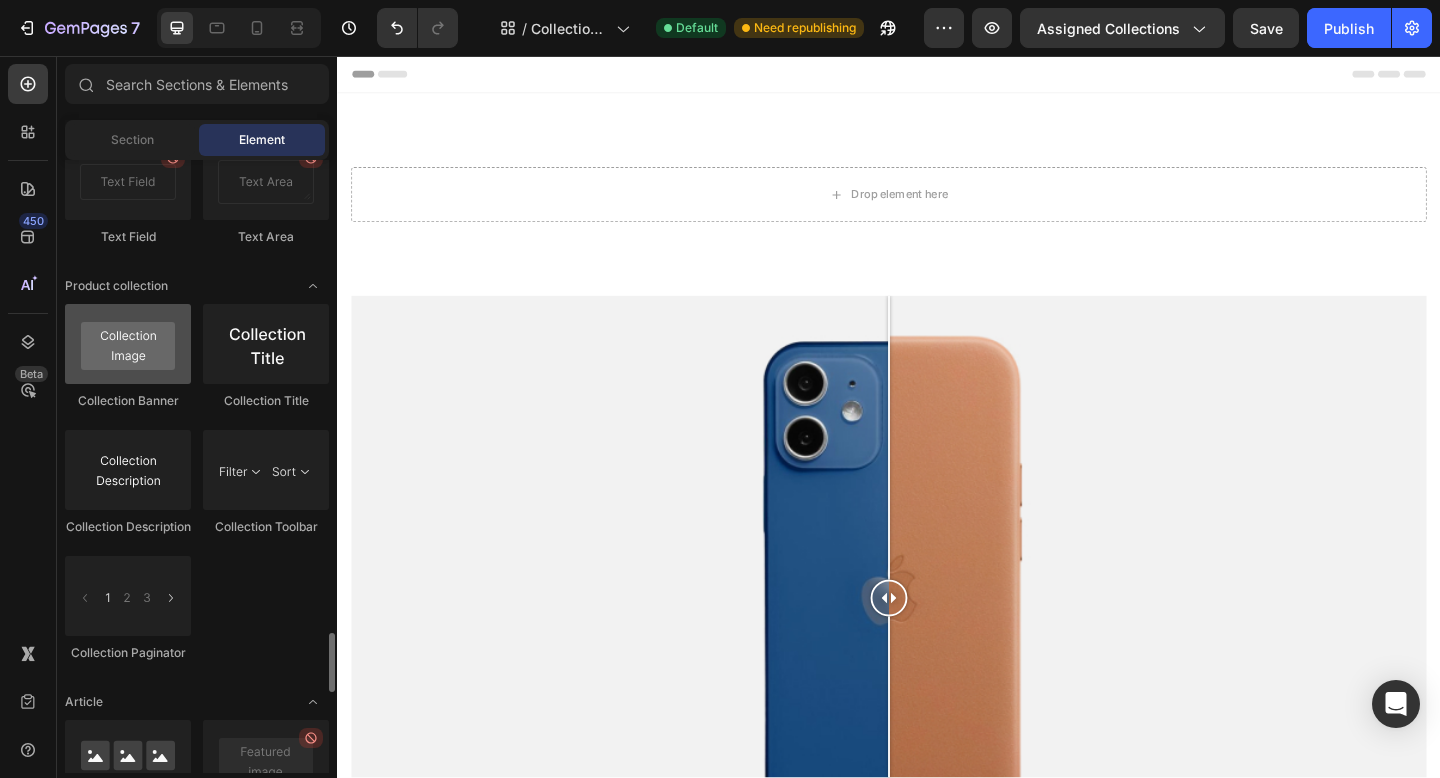 scroll, scrollTop: 4991, scrollLeft: 0, axis: vertical 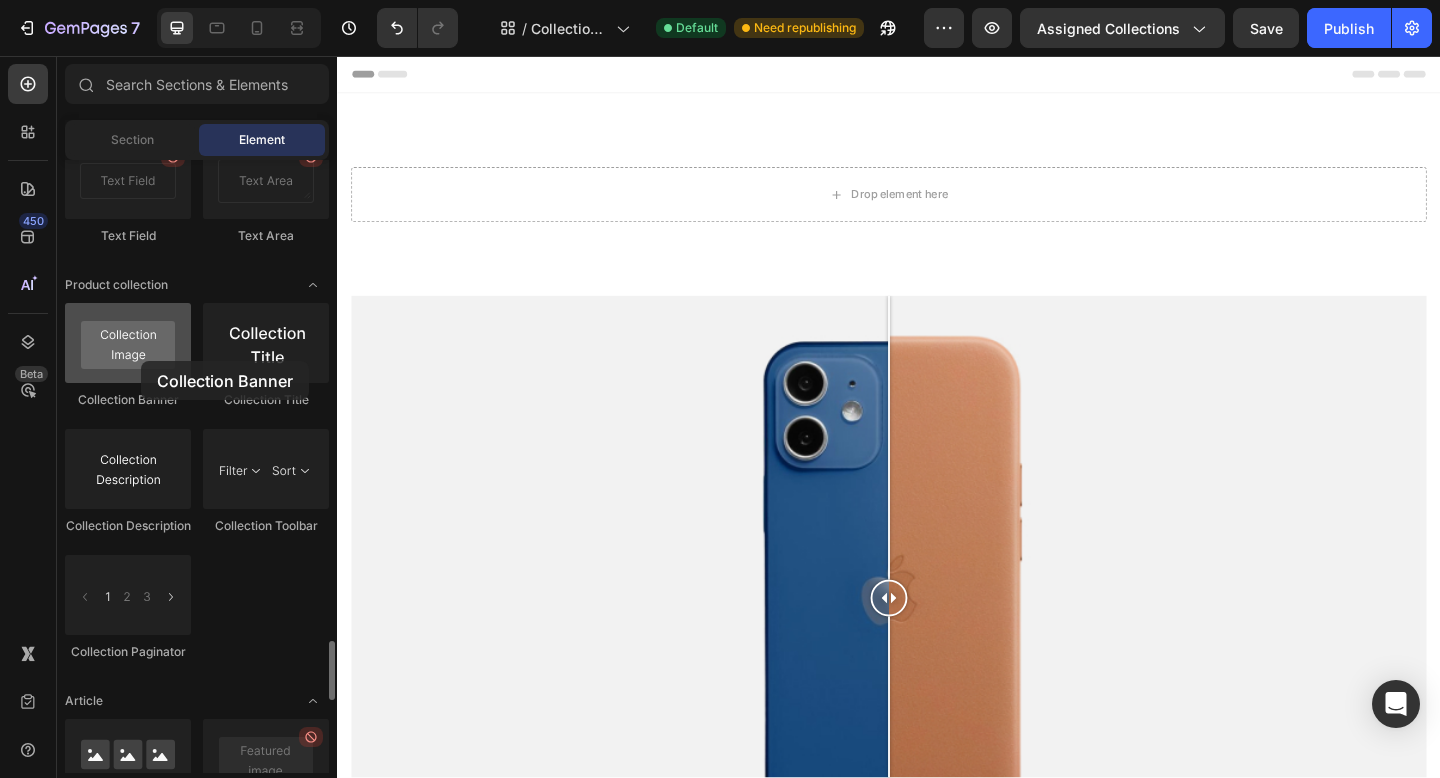 click at bounding box center [128, 343] 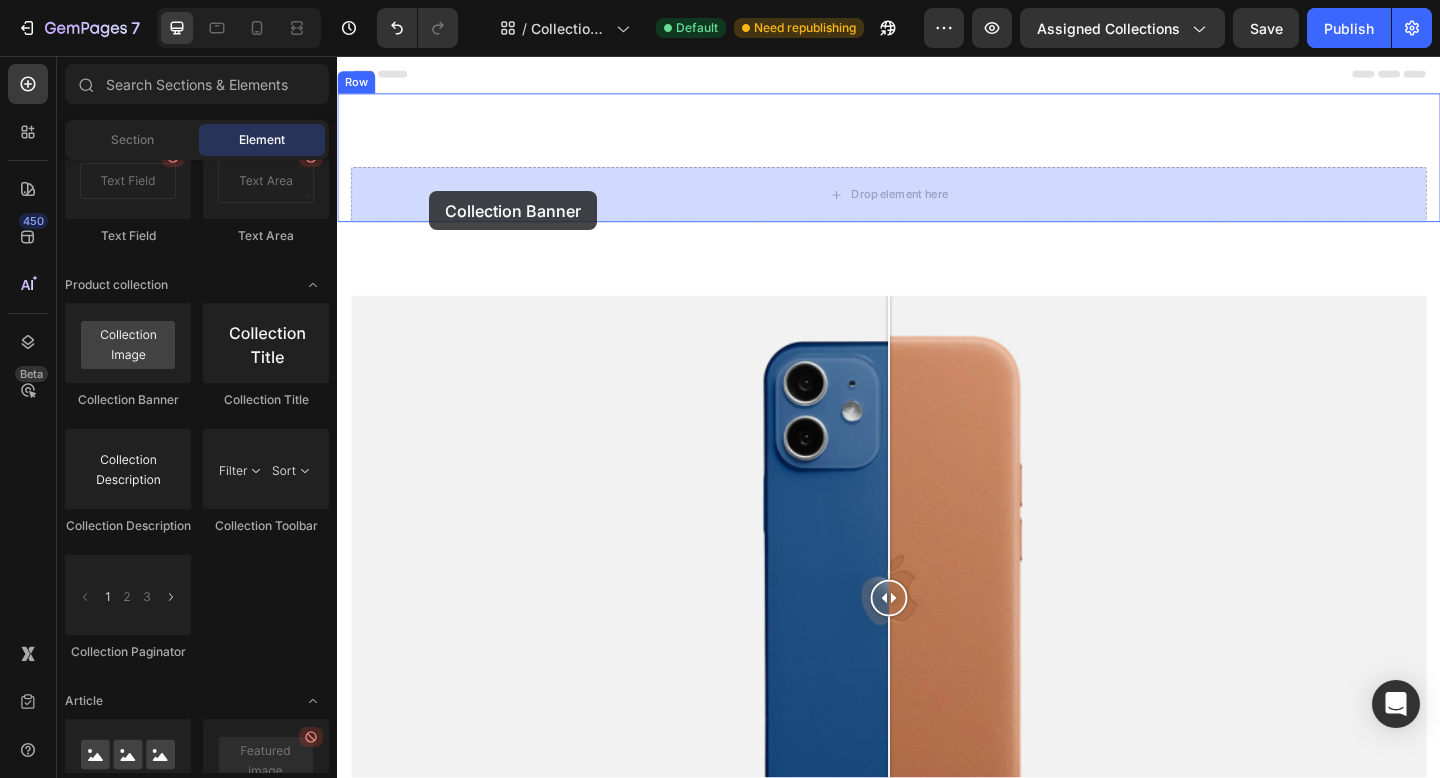 drag, startPoint x: 465, startPoint y: 417, endPoint x: 437, endPoint y: 203, distance: 215.824 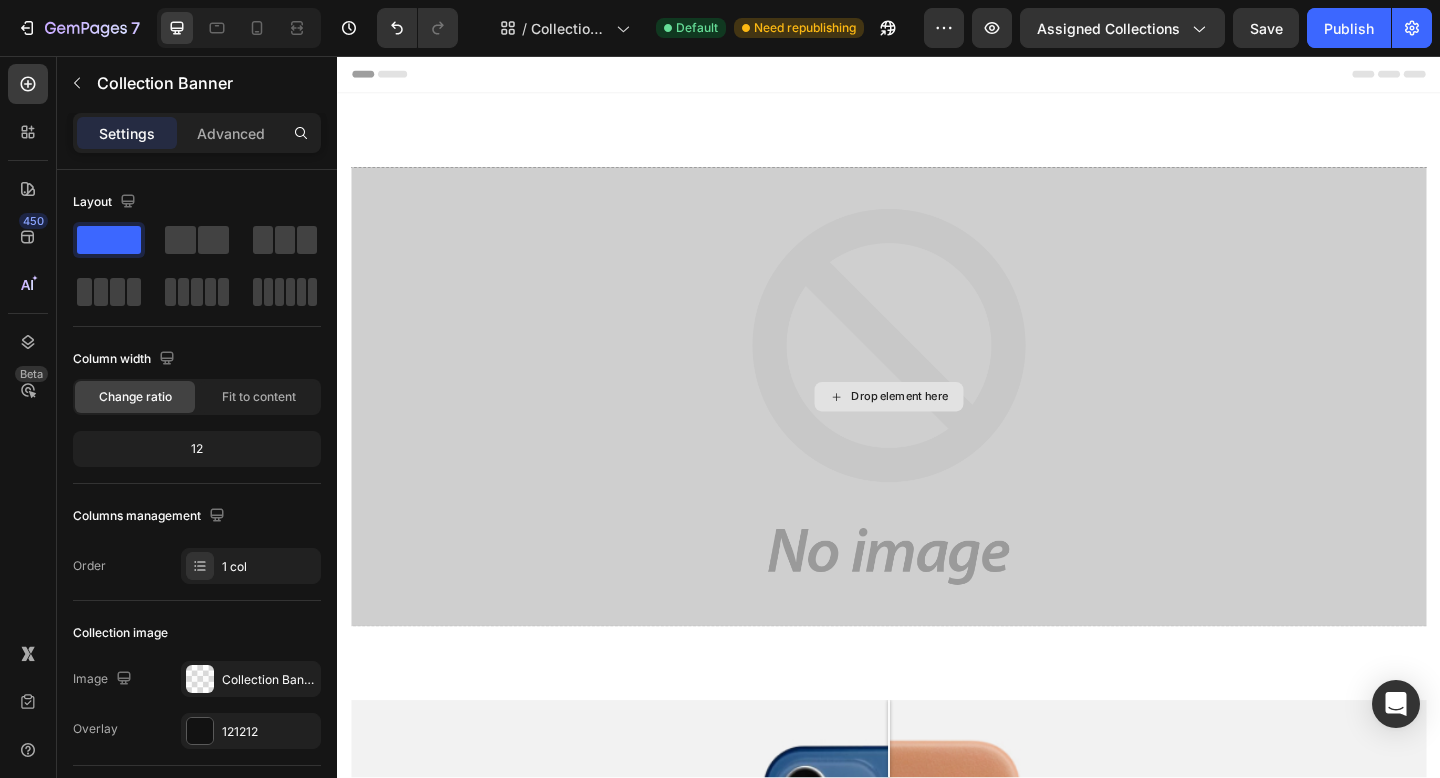 click on "Drop element here" at bounding box center (937, 427) 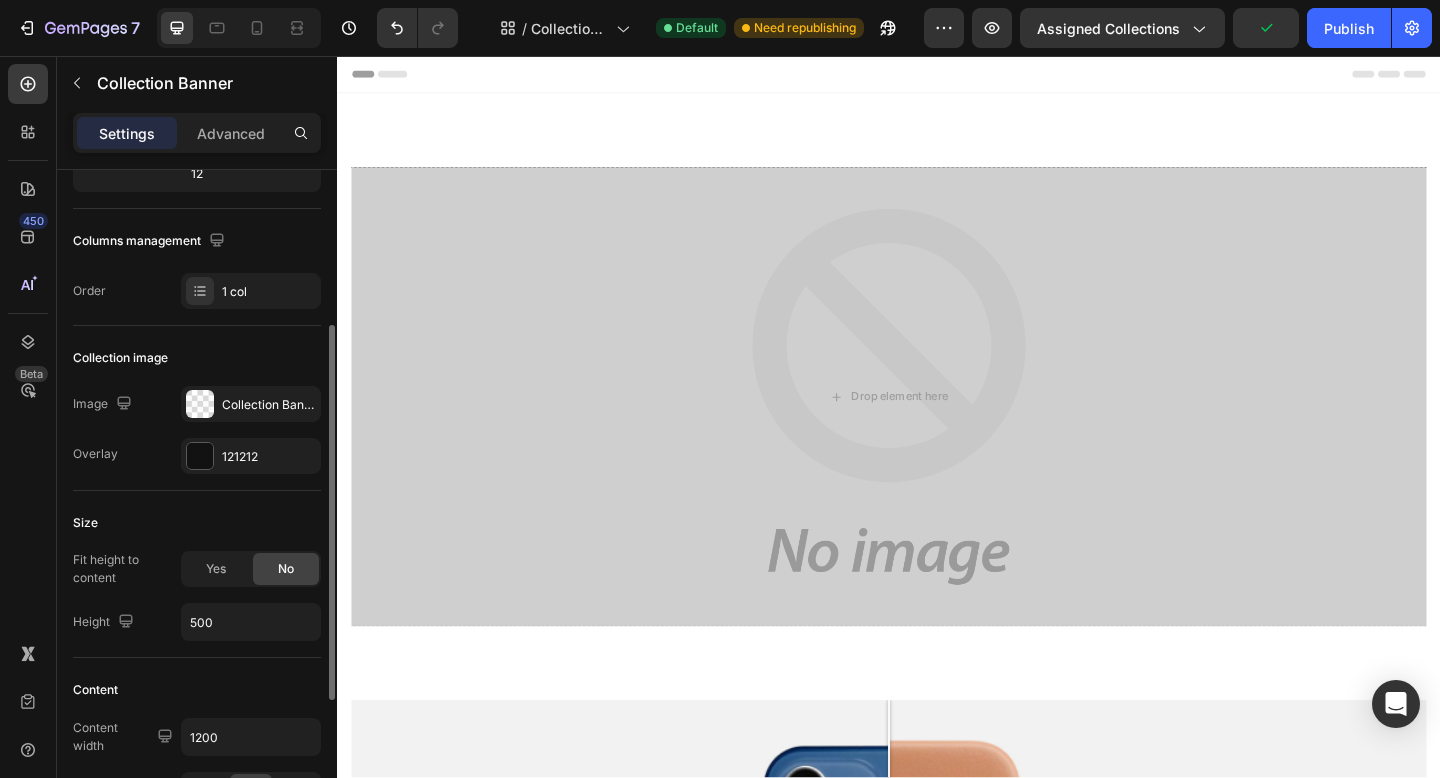 scroll, scrollTop: 0, scrollLeft: 0, axis: both 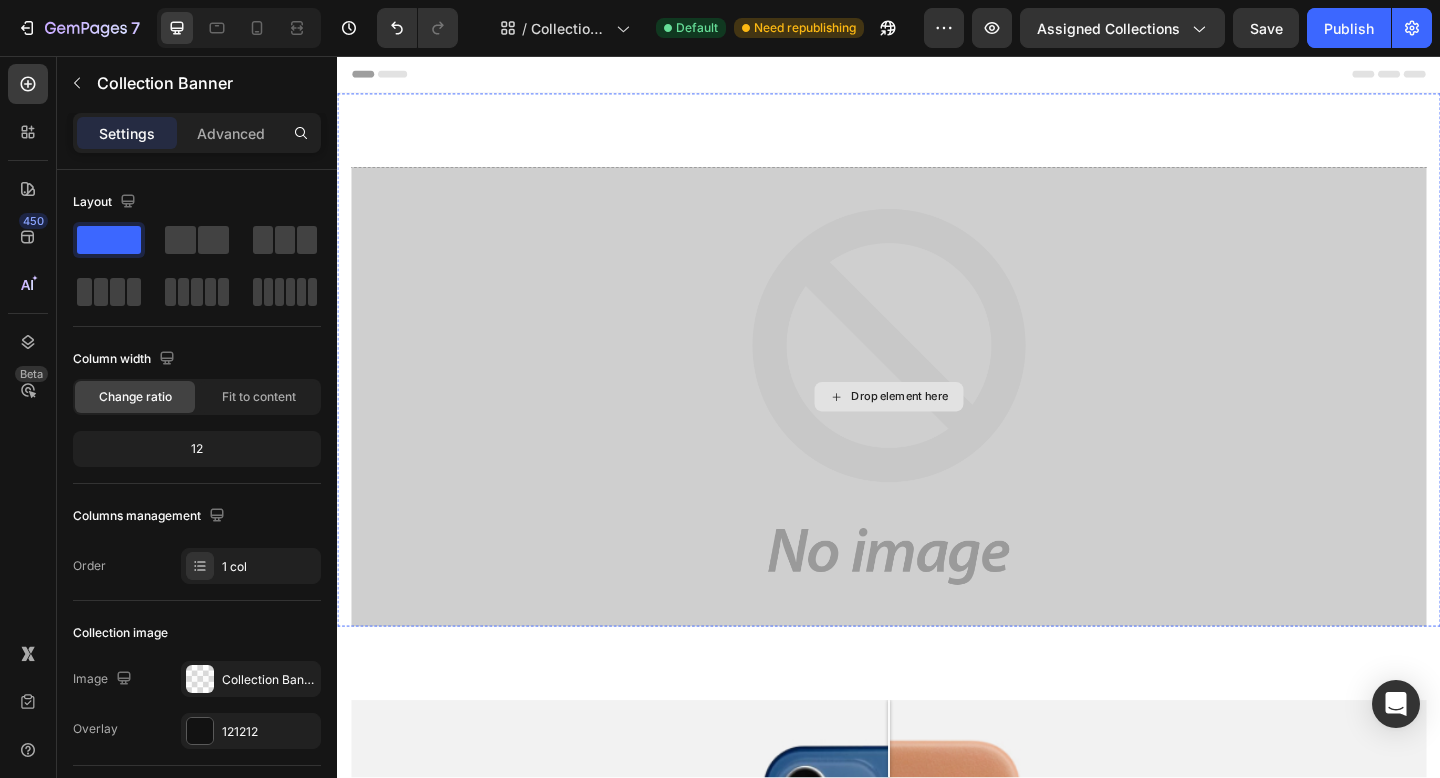click on "Drop element here" at bounding box center [937, 427] 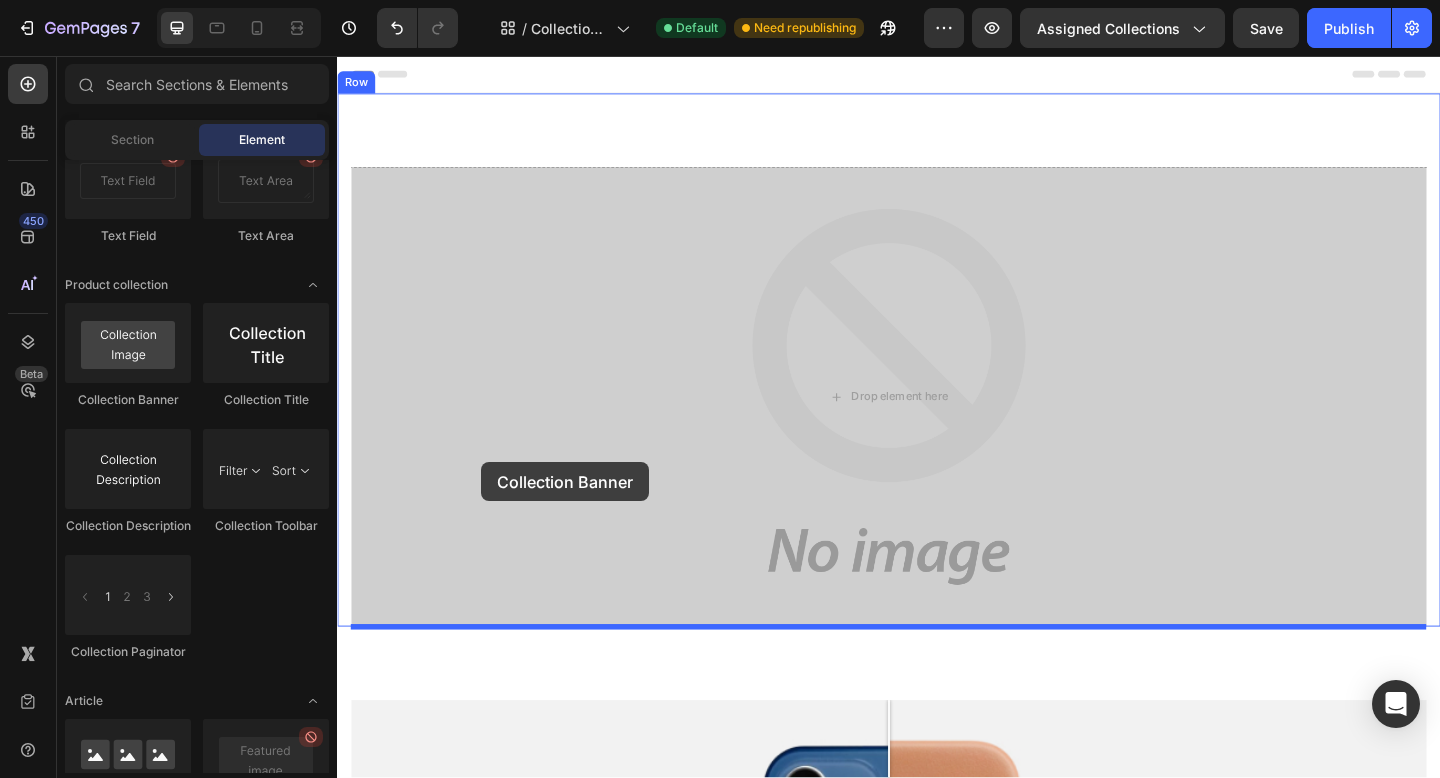 drag, startPoint x: 466, startPoint y: 422, endPoint x: 494, endPoint y: 498, distance: 80.99383 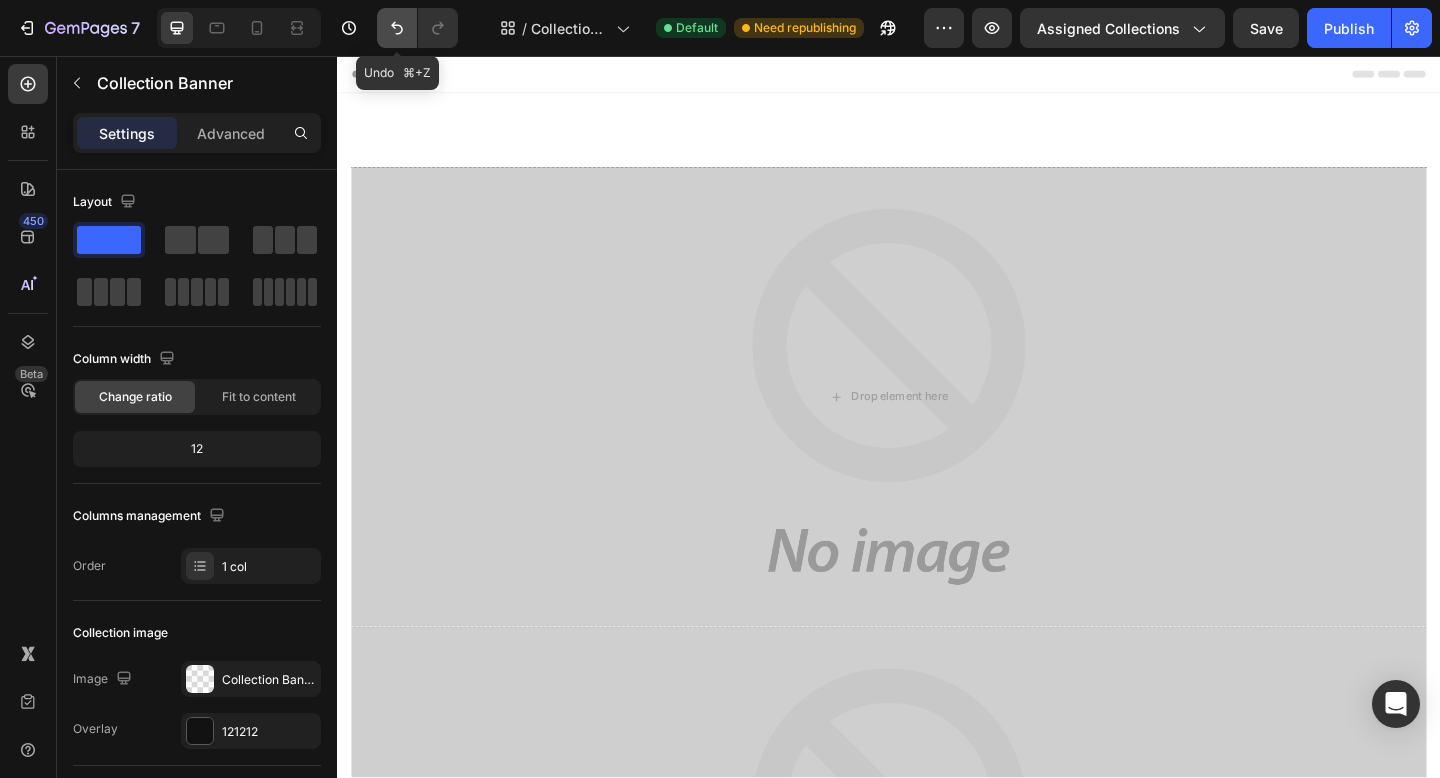click 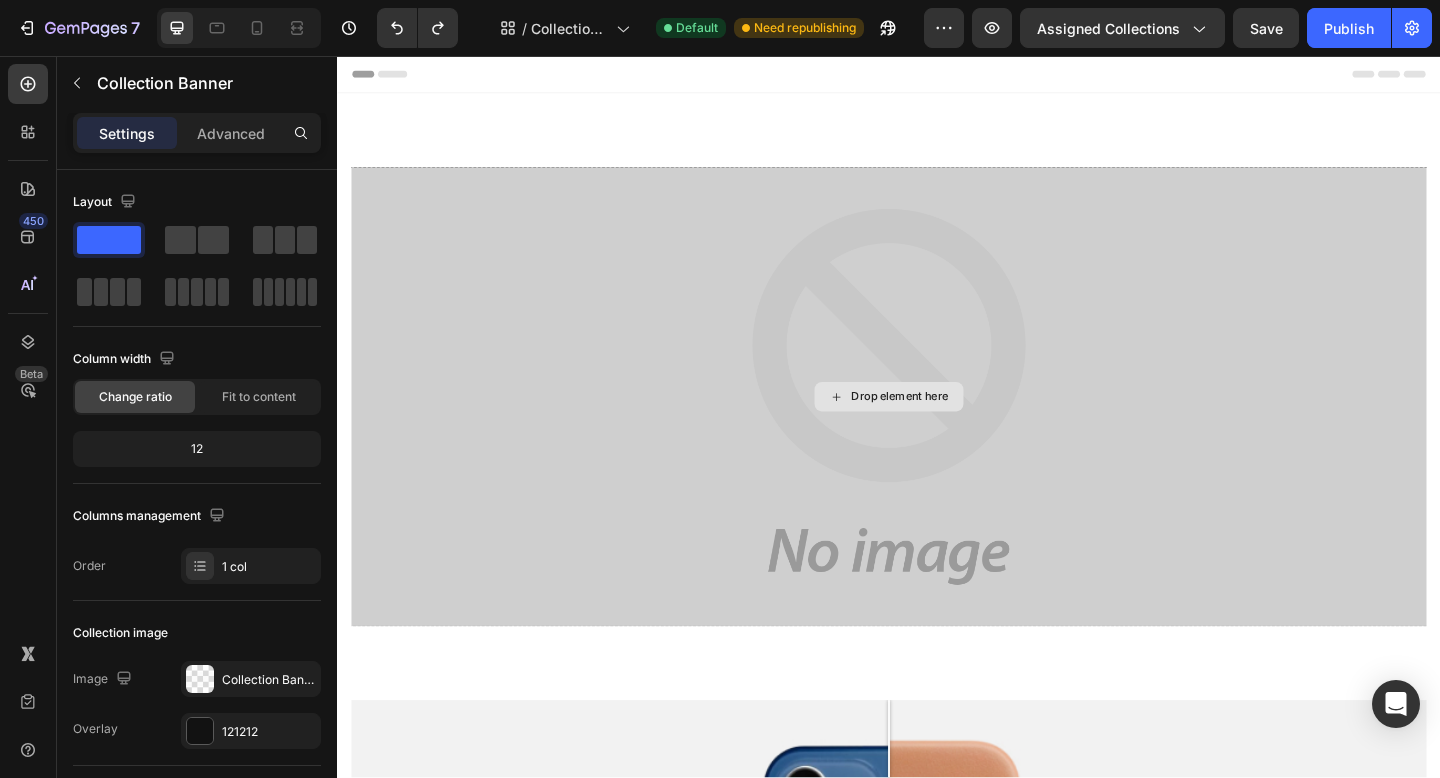 click on "Drop element here" at bounding box center (937, 427) 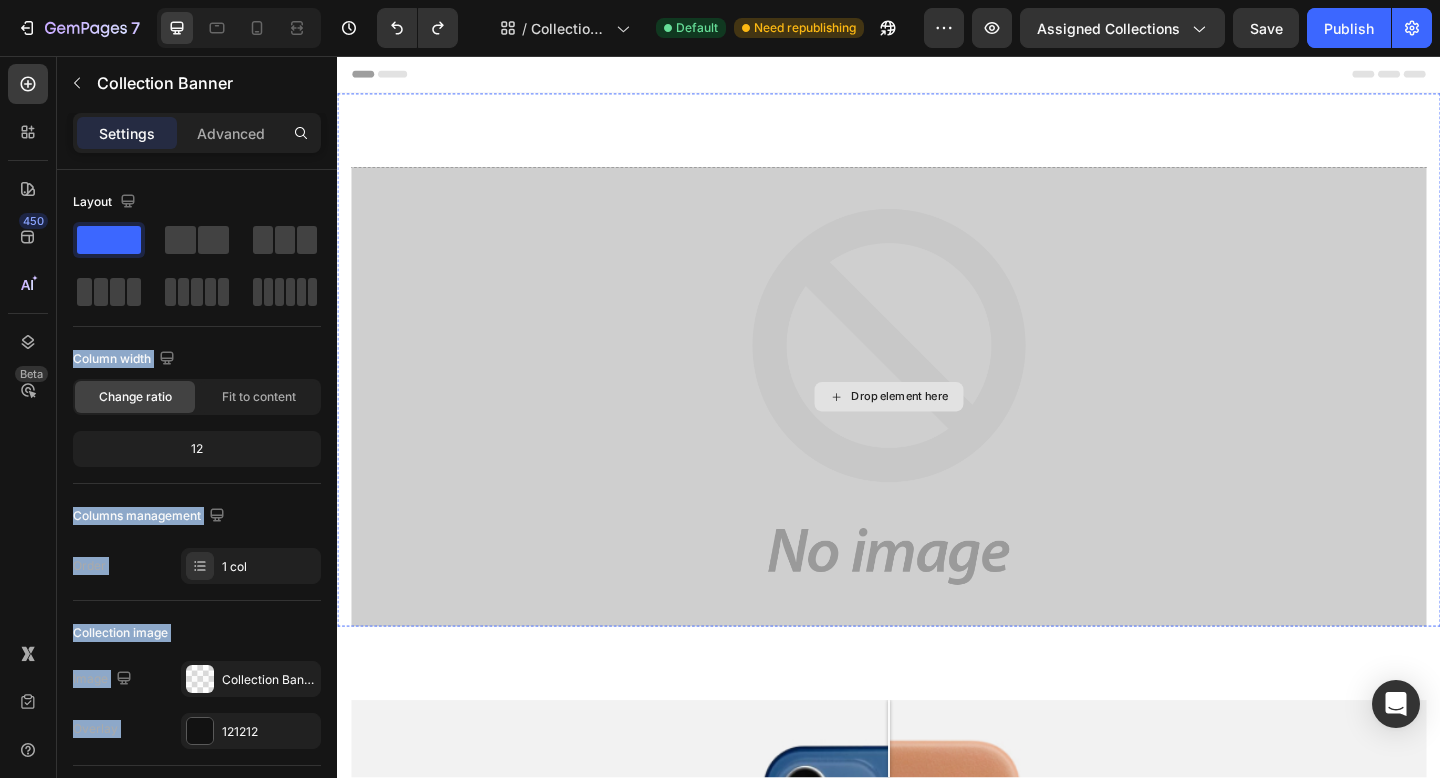 drag, startPoint x: 460, startPoint y: 294, endPoint x: 498, endPoint y: 335, distance: 55.9017 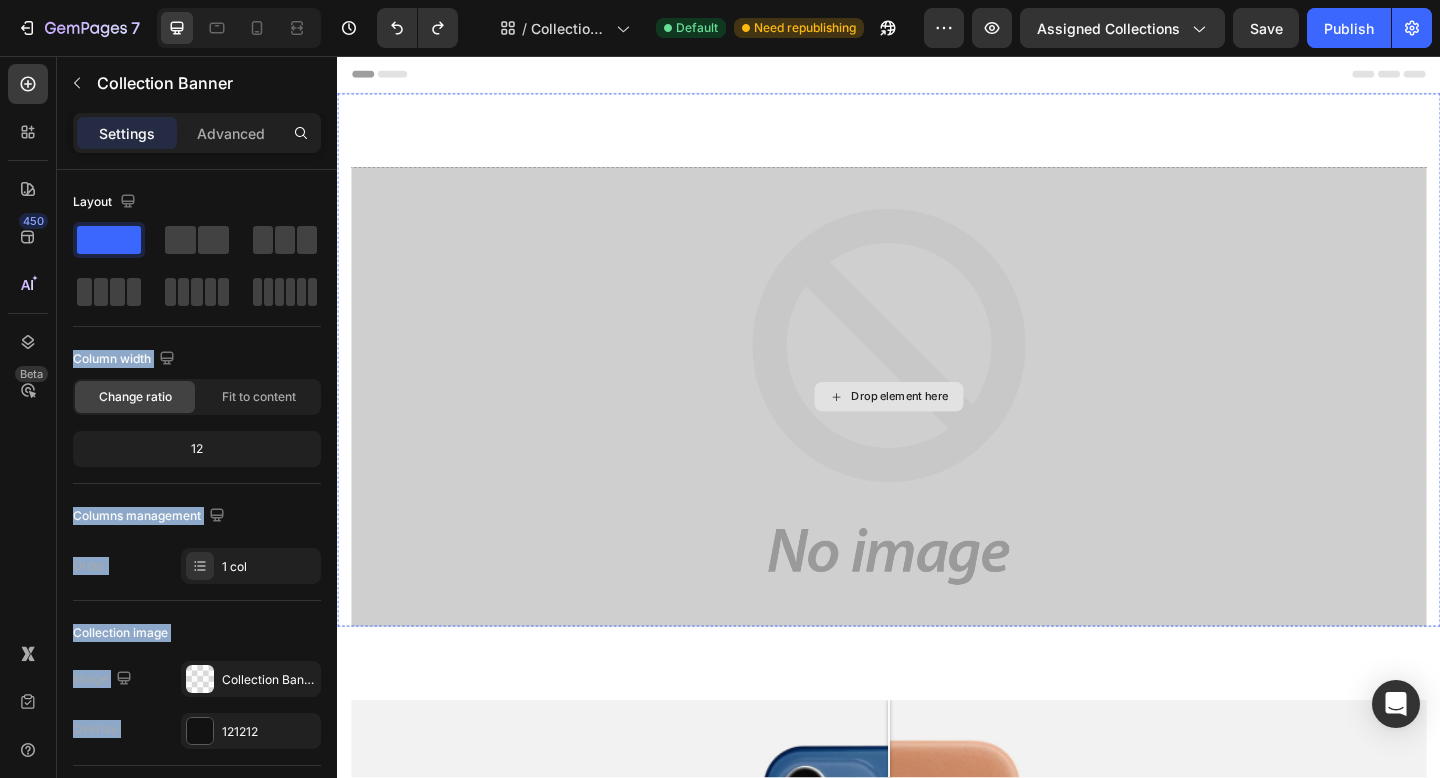 click on "Drop element here" at bounding box center (937, 427) 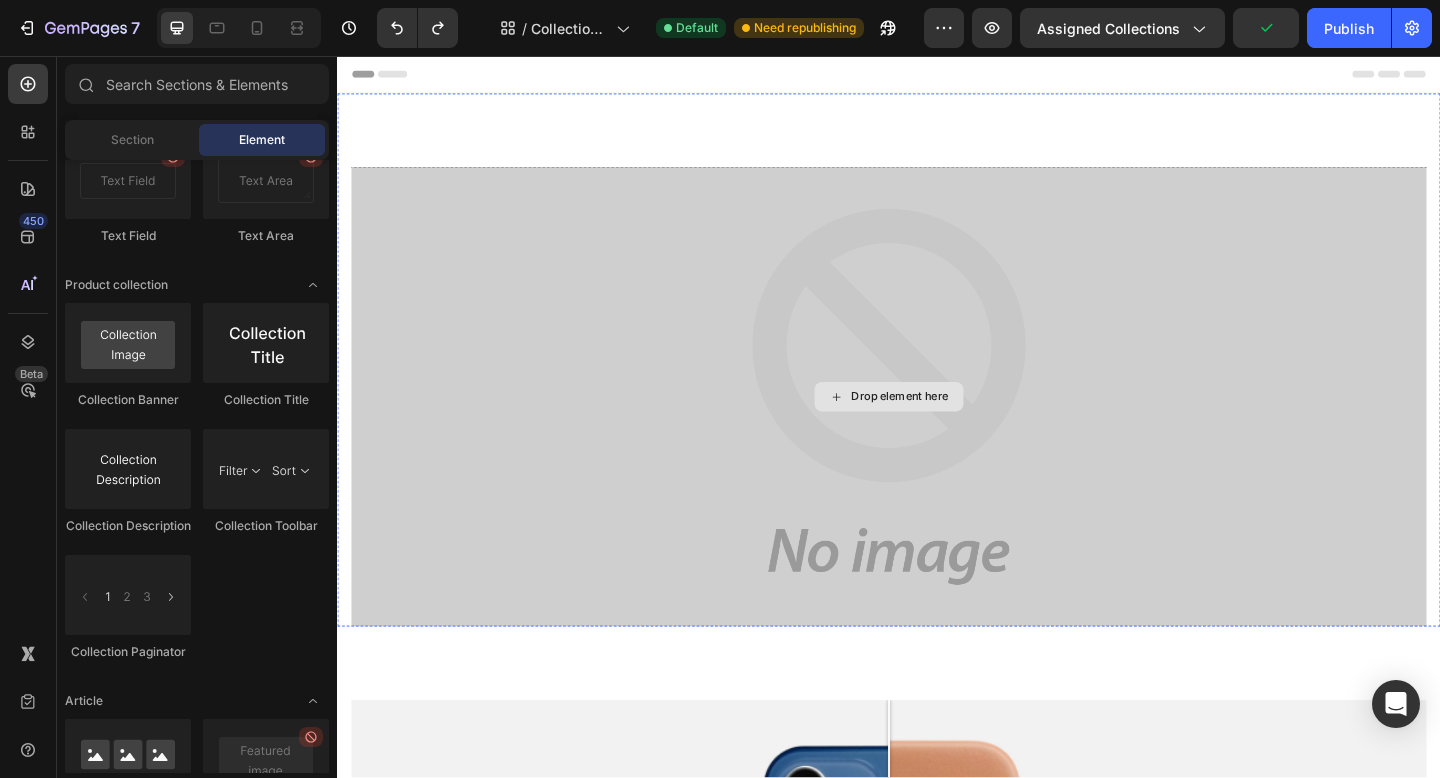 click on "Drop element here" at bounding box center (949, 427) 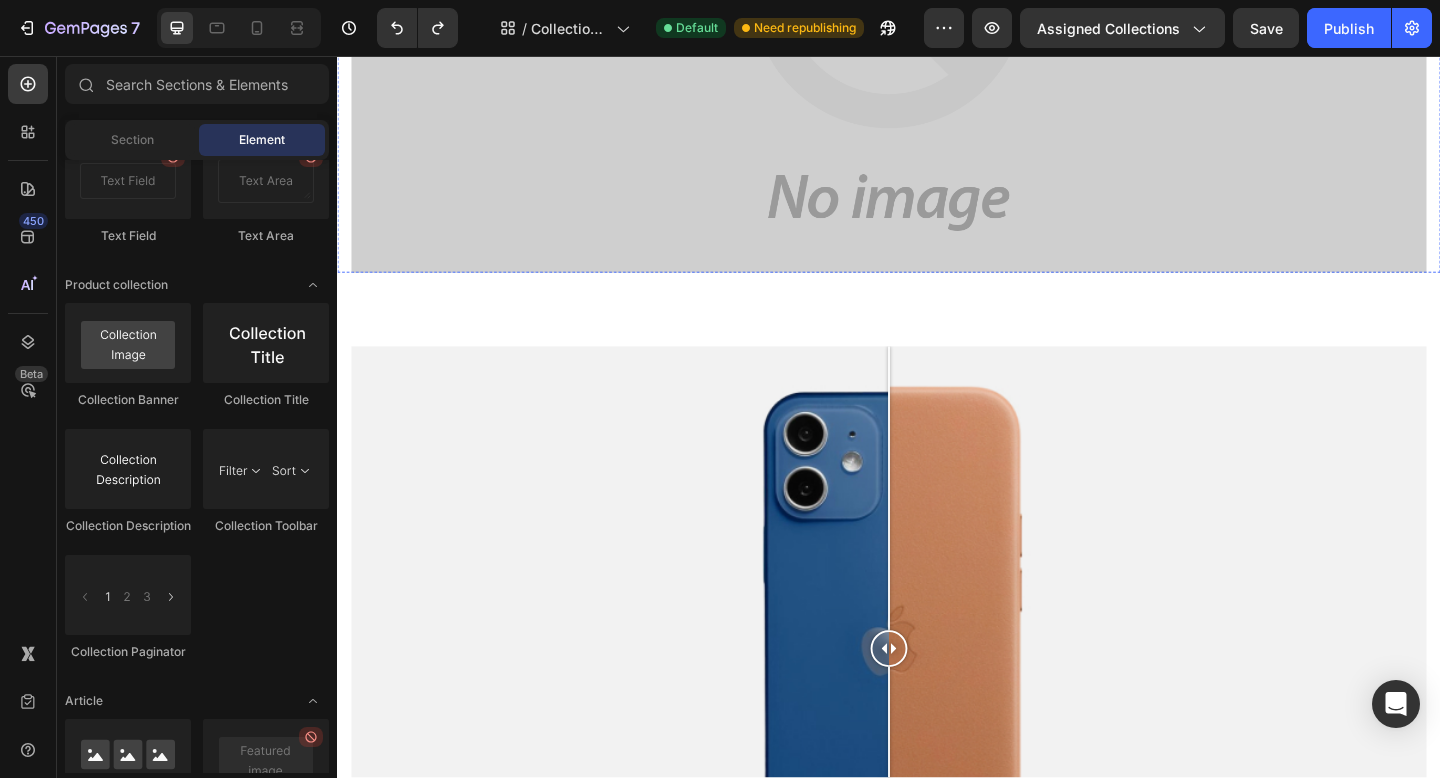 scroll, scrollTop: 426, scrollLeft: 0, axis: vertical 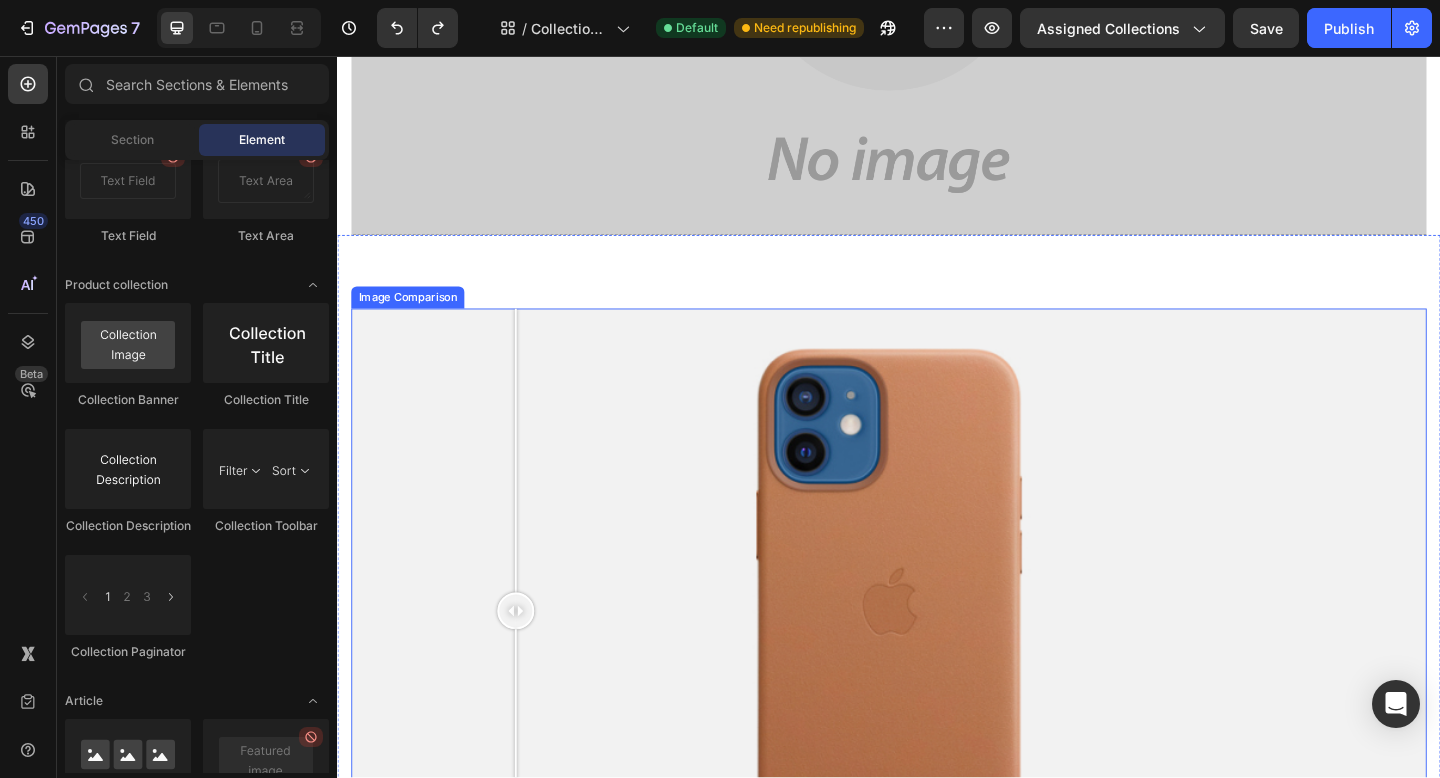 click at bounding box center [937, 660] 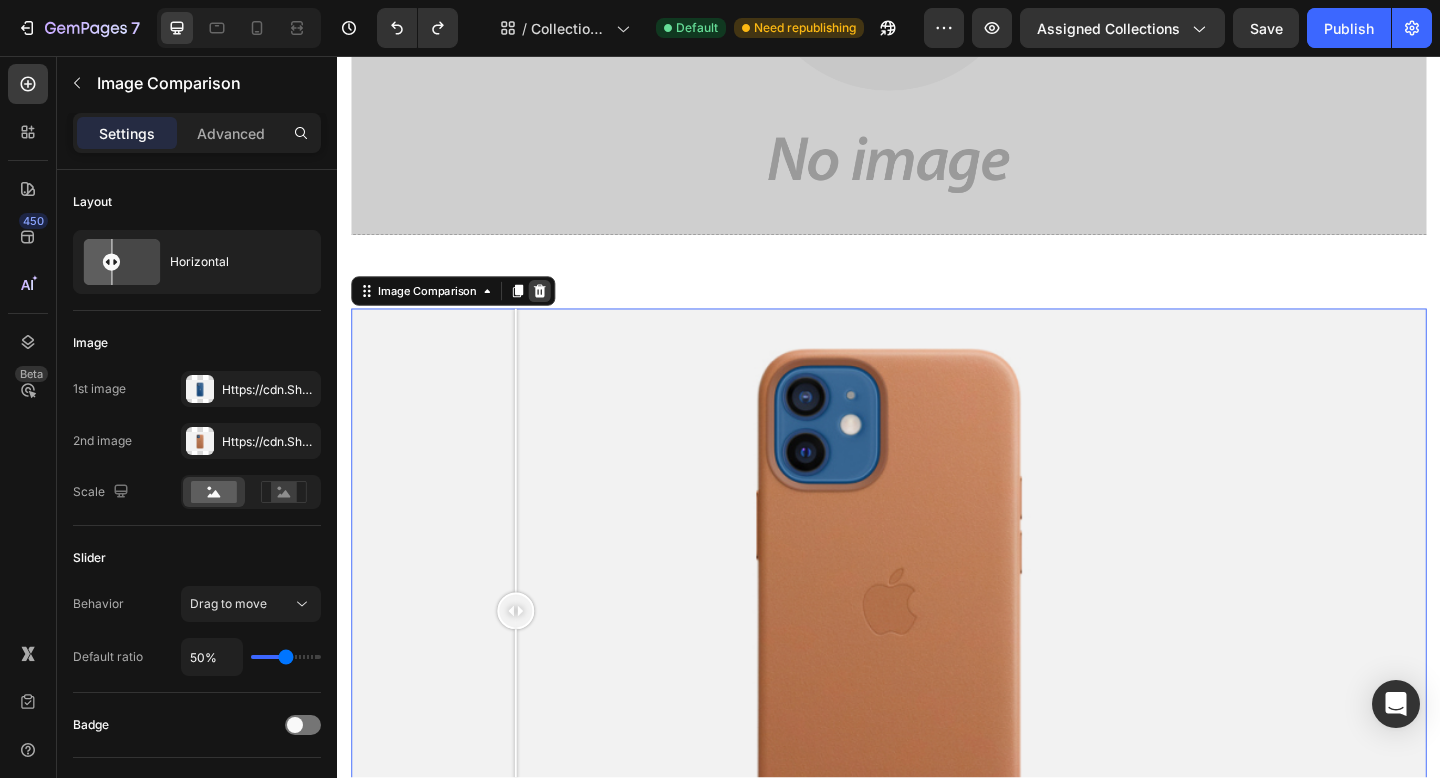 click 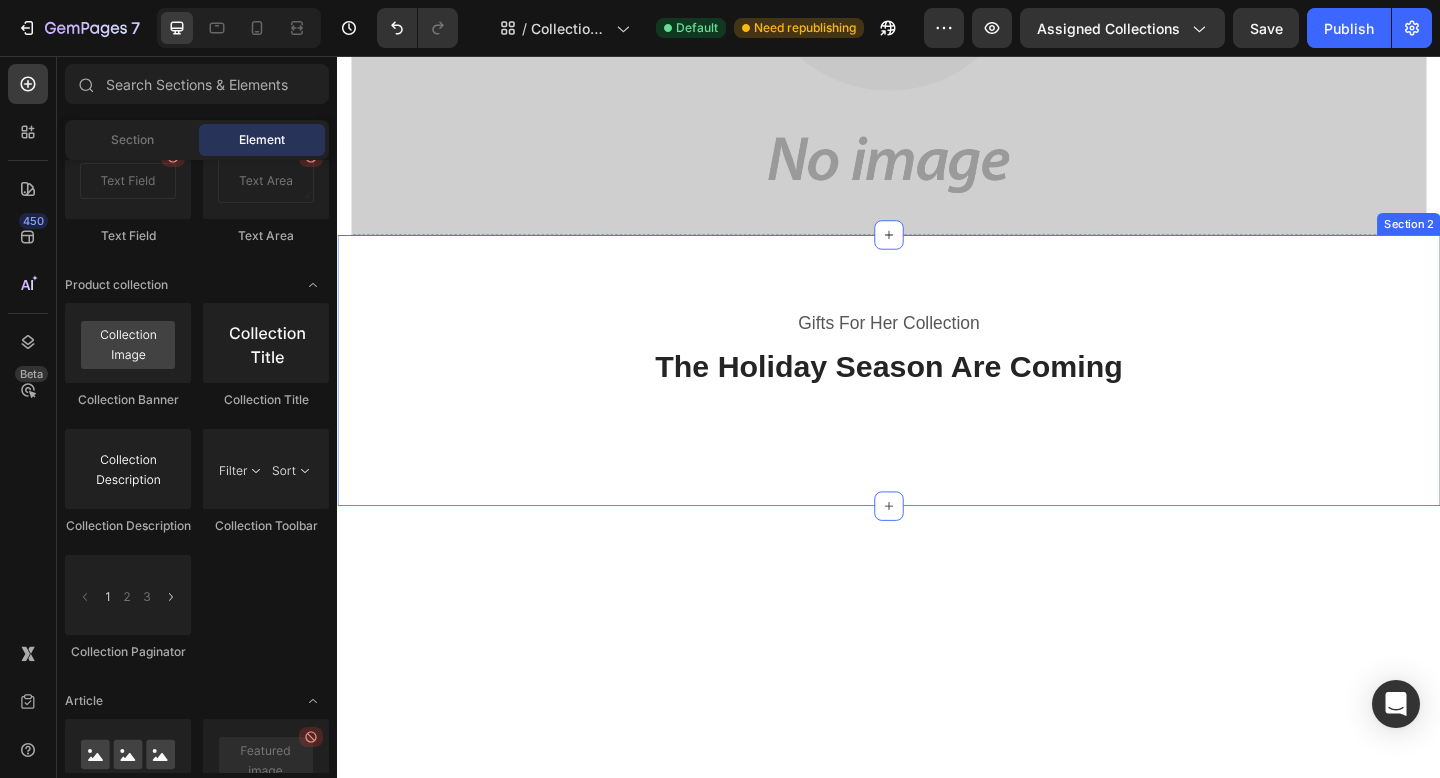 scroll, scrollTop: 0, scrollLeft: 0, axis: both 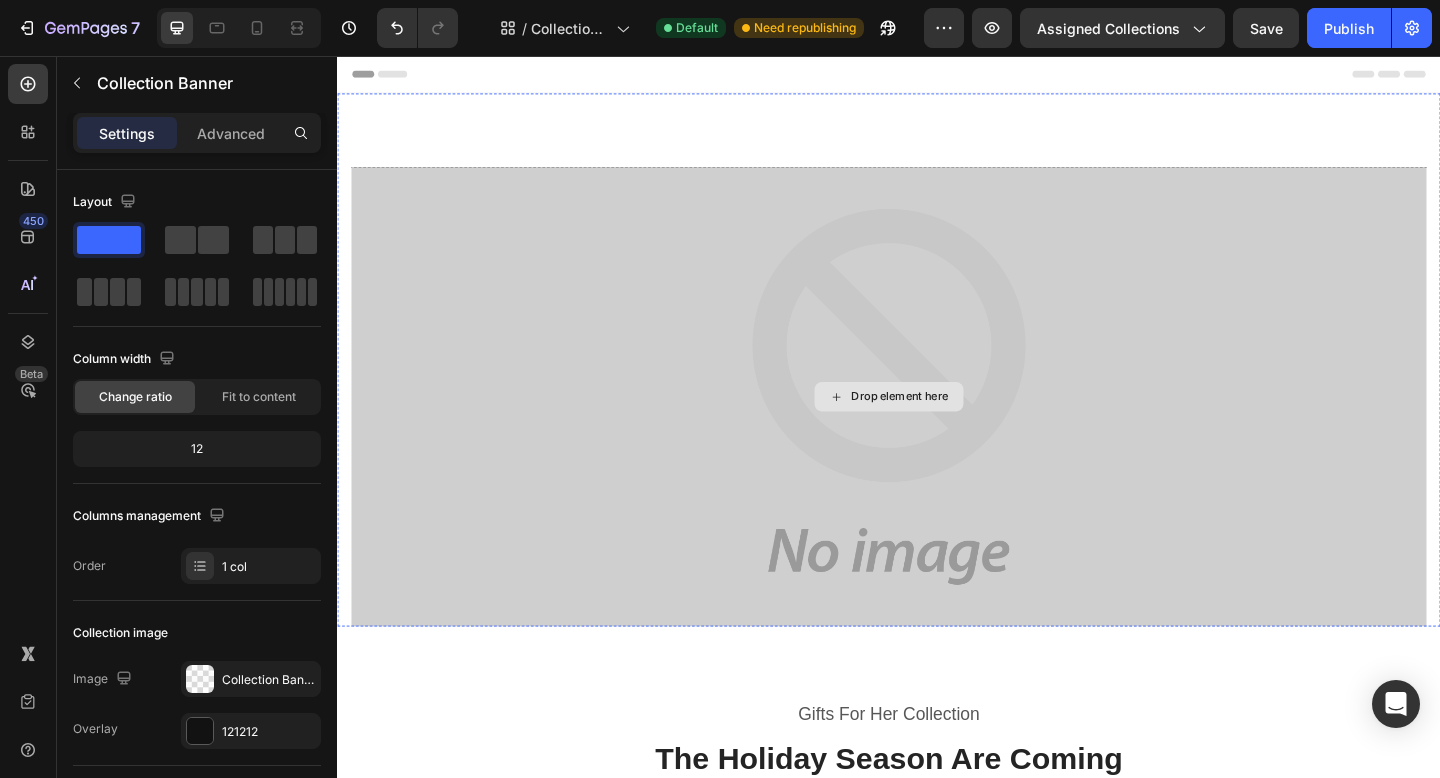 click on "Drop element here" at bounding box center (937, 427) 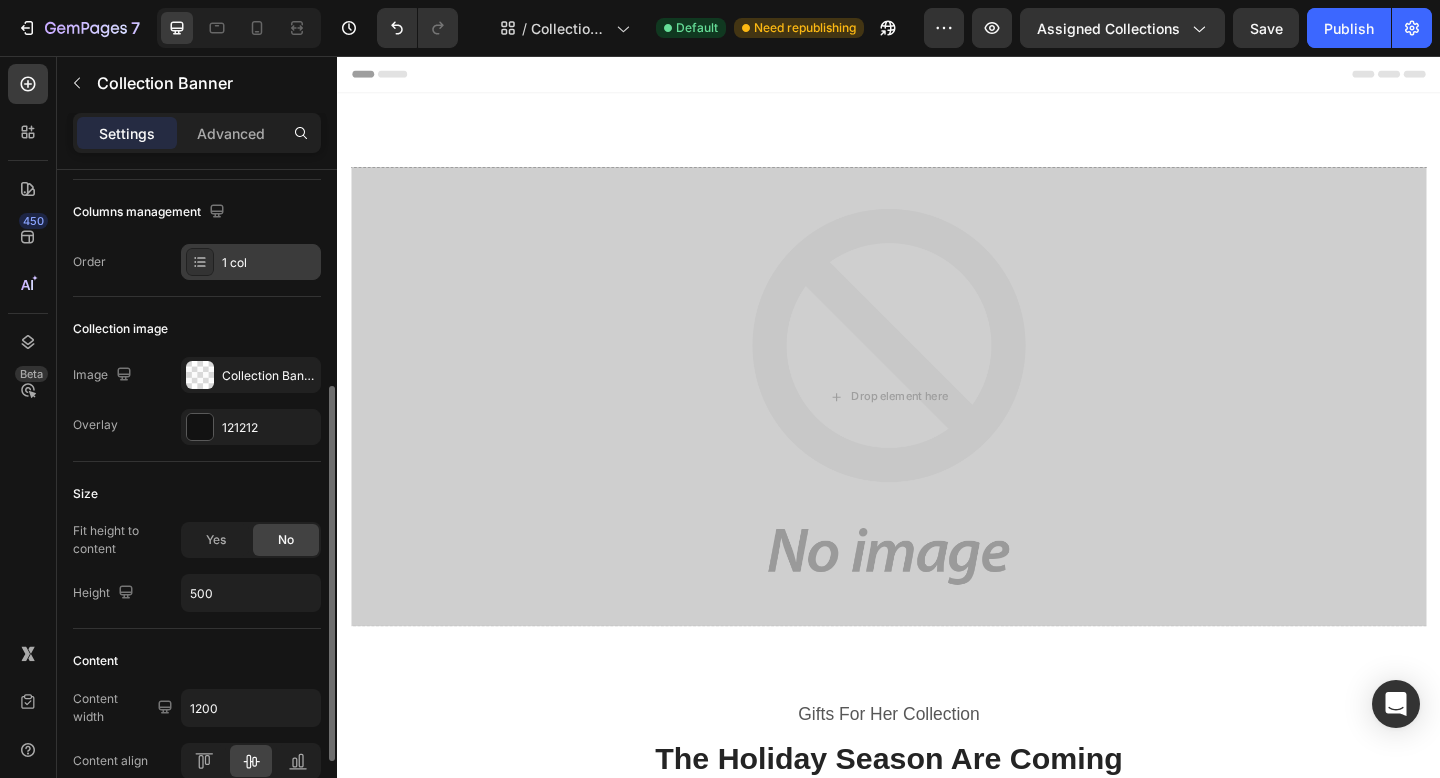 scroll, scrollTop: 514, scrollLeft: 0, axis: vertical 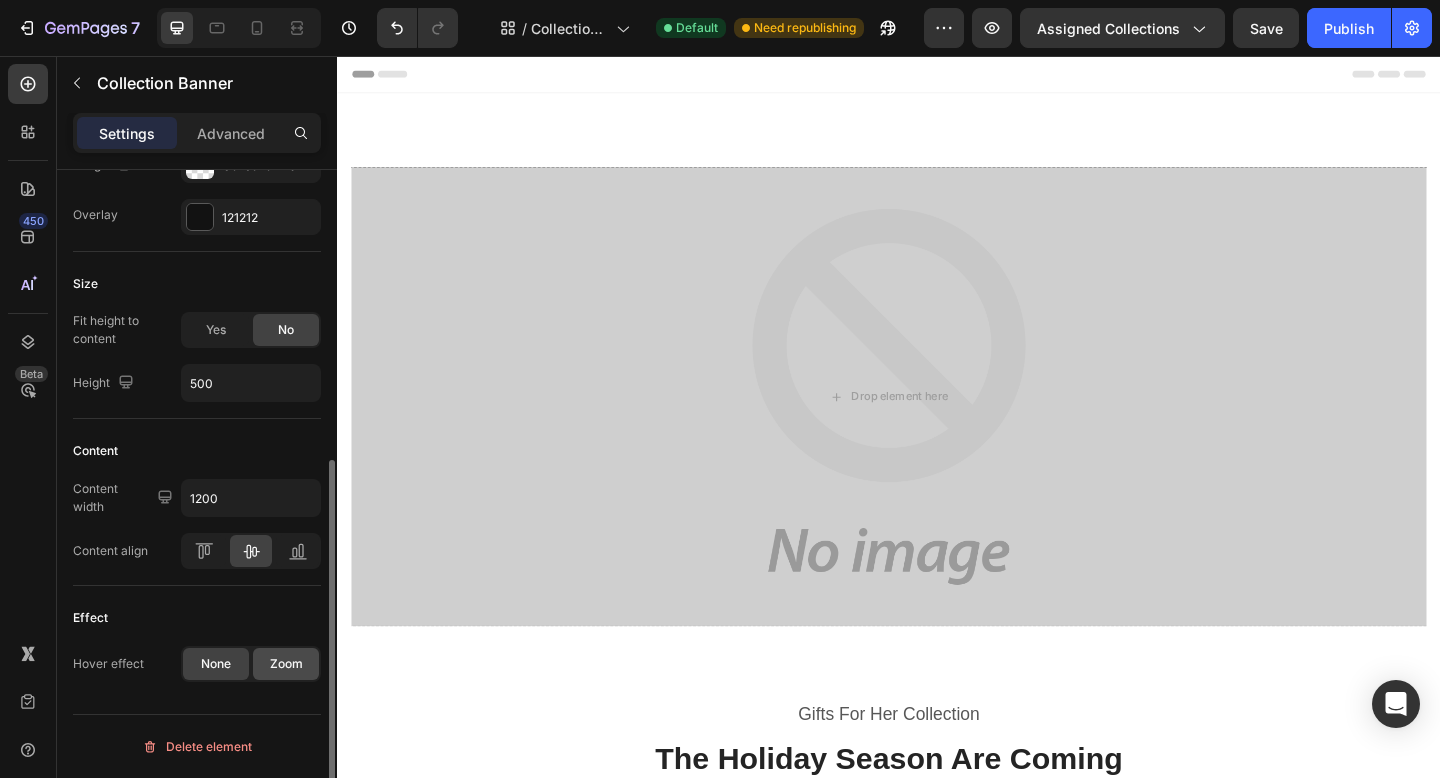 click on "Zoom" 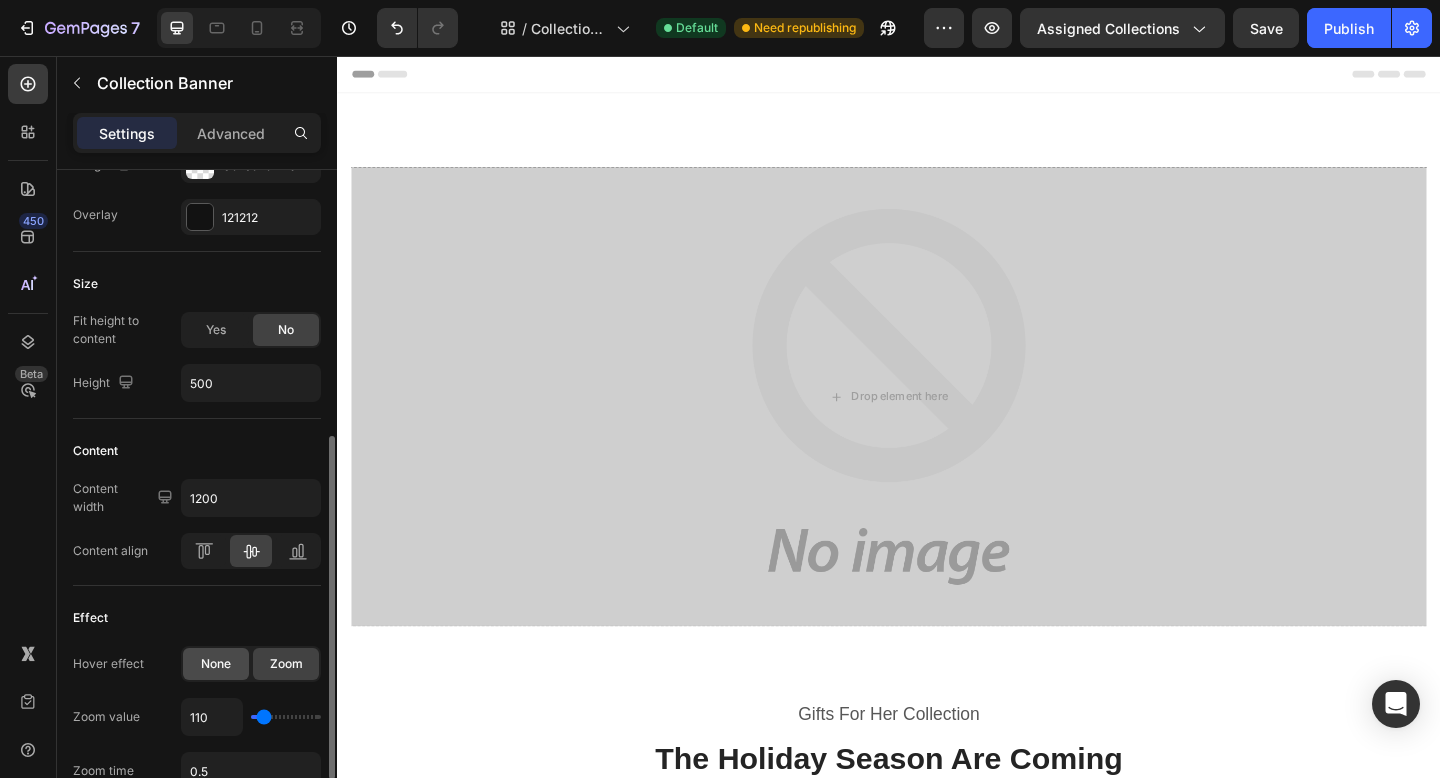 click on "None" 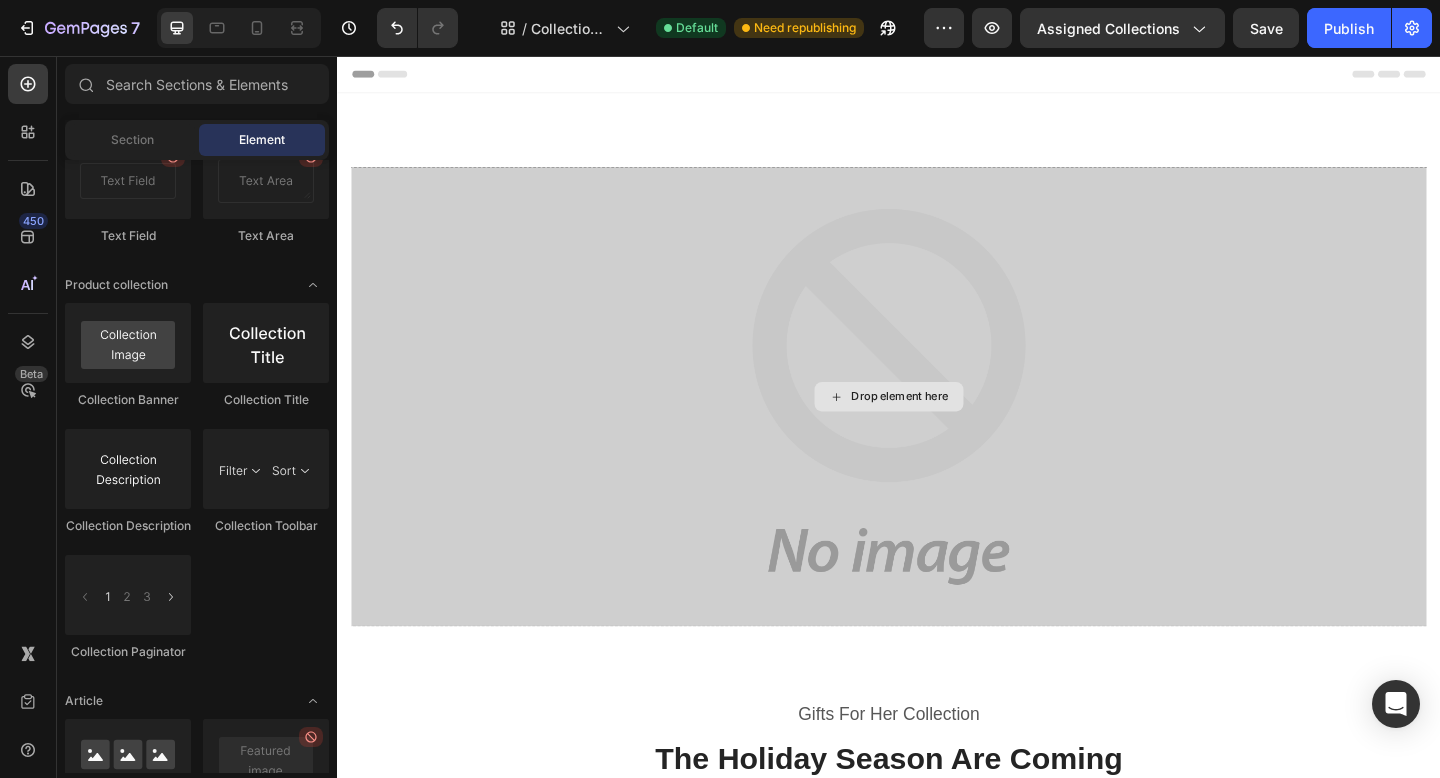 click on "Drop element here" at bounding box center (949, 427) 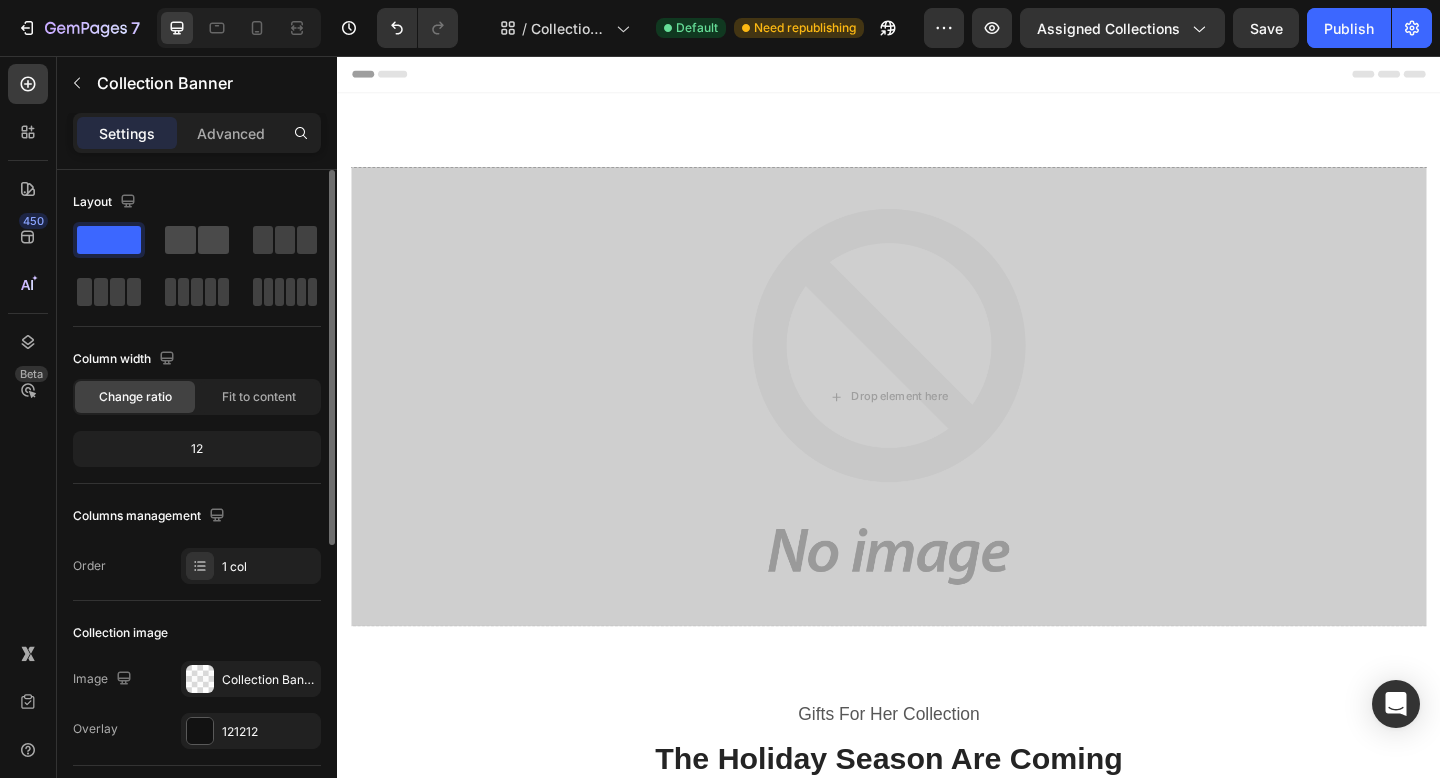 click 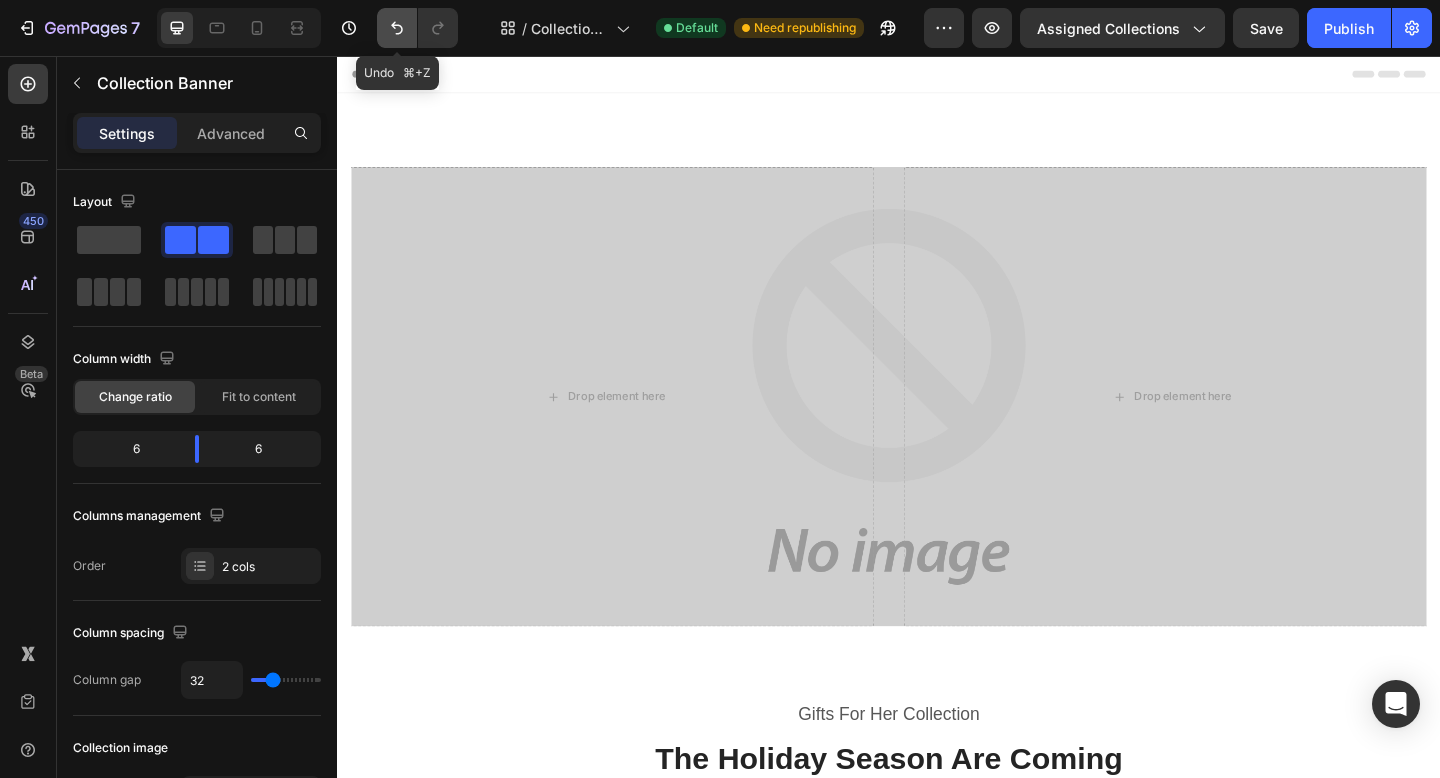 click 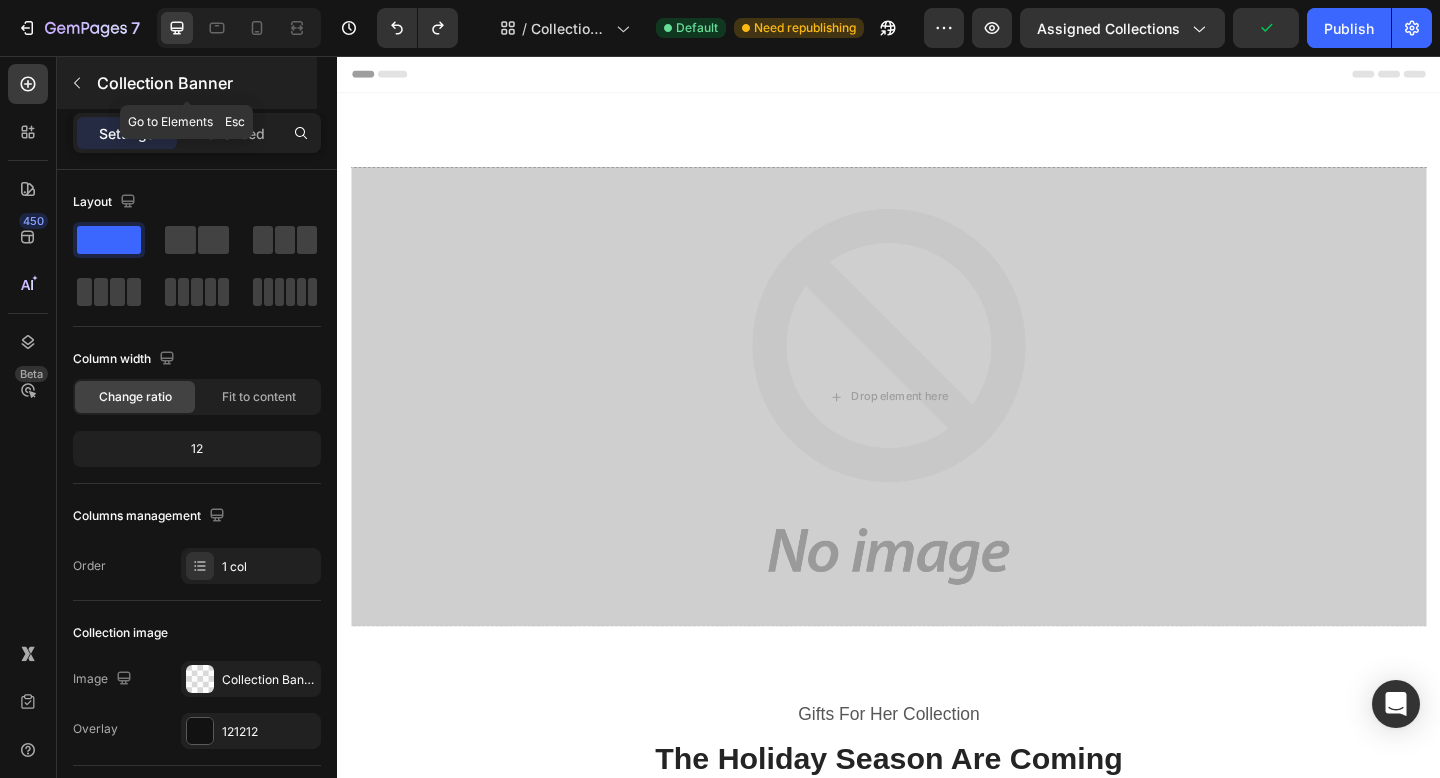 click 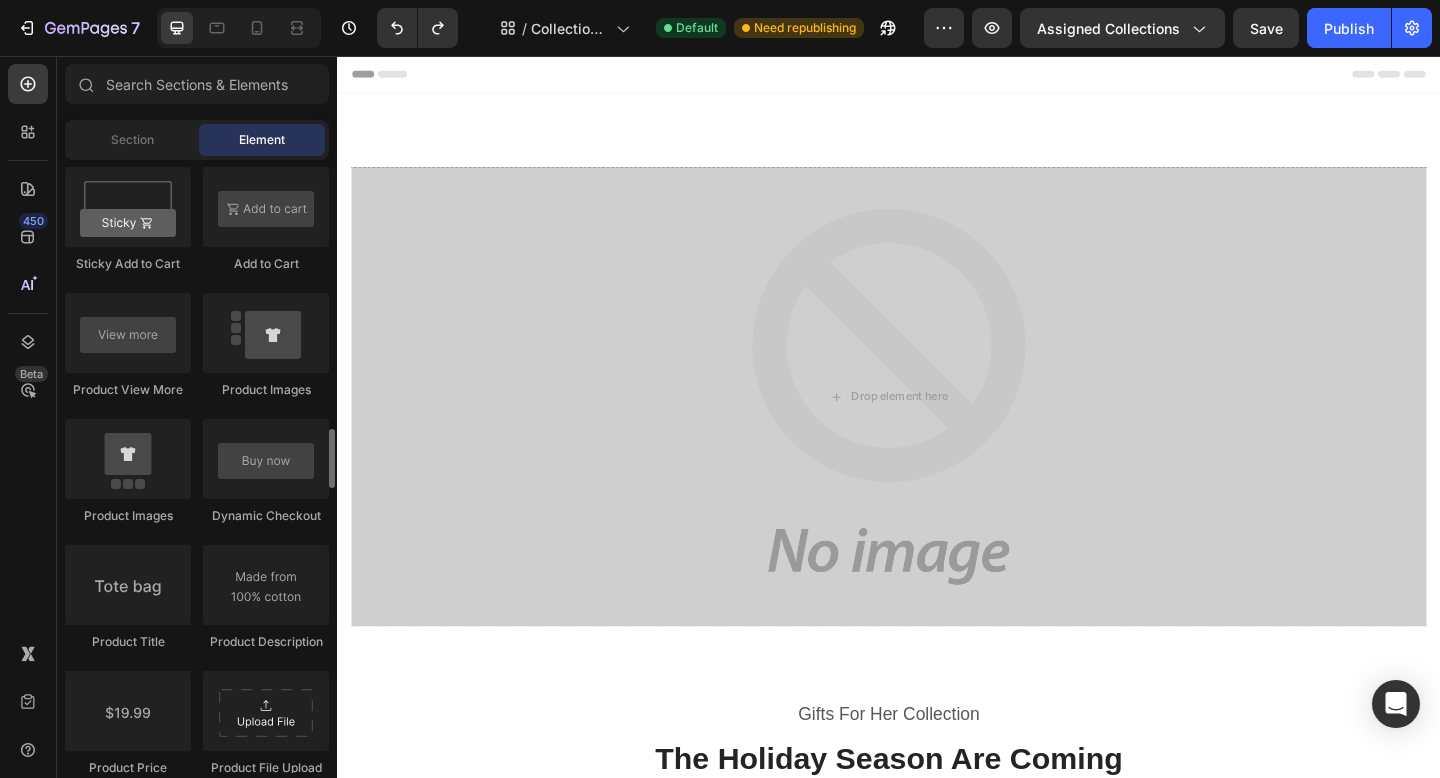 scroll, scrollTop: 2832, scrollLeft: 0, axis: vertical 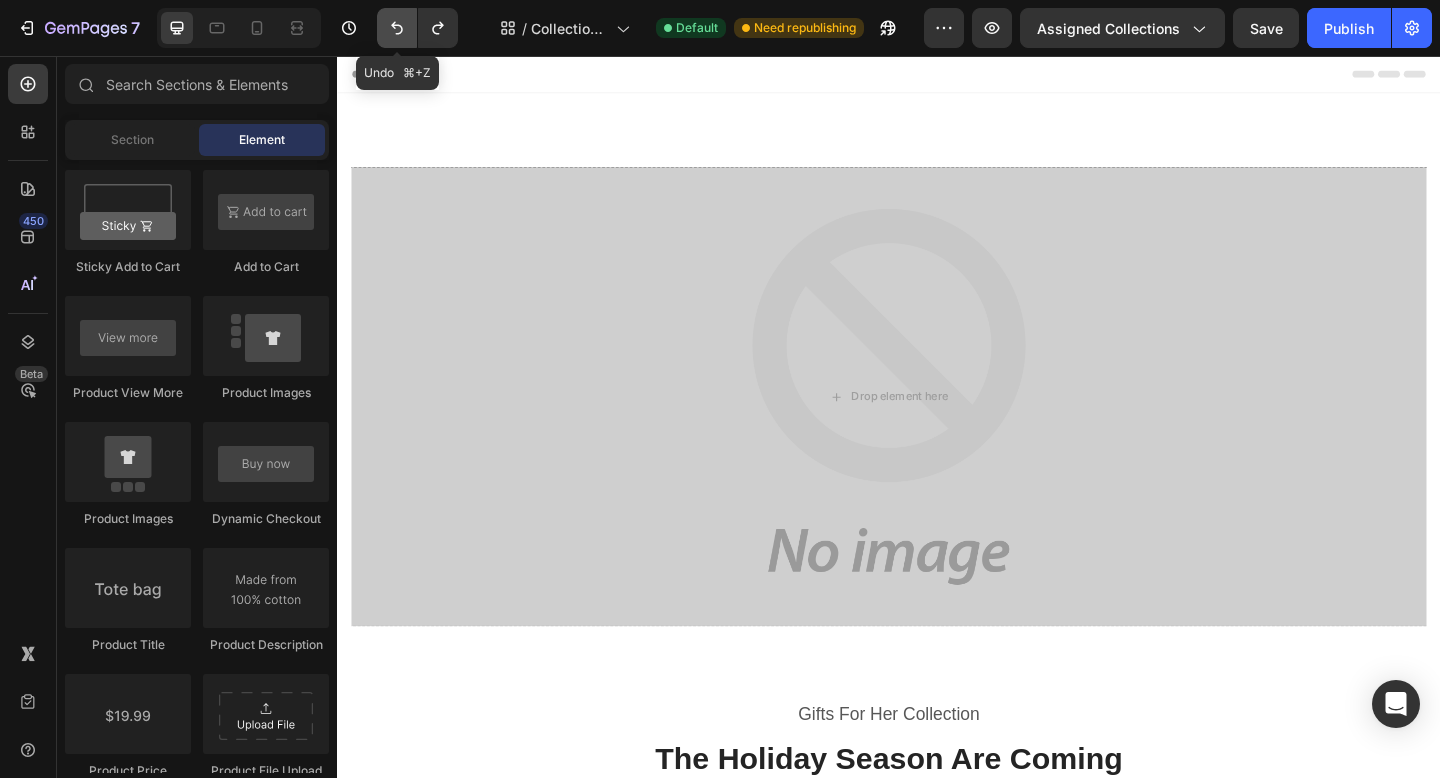 click 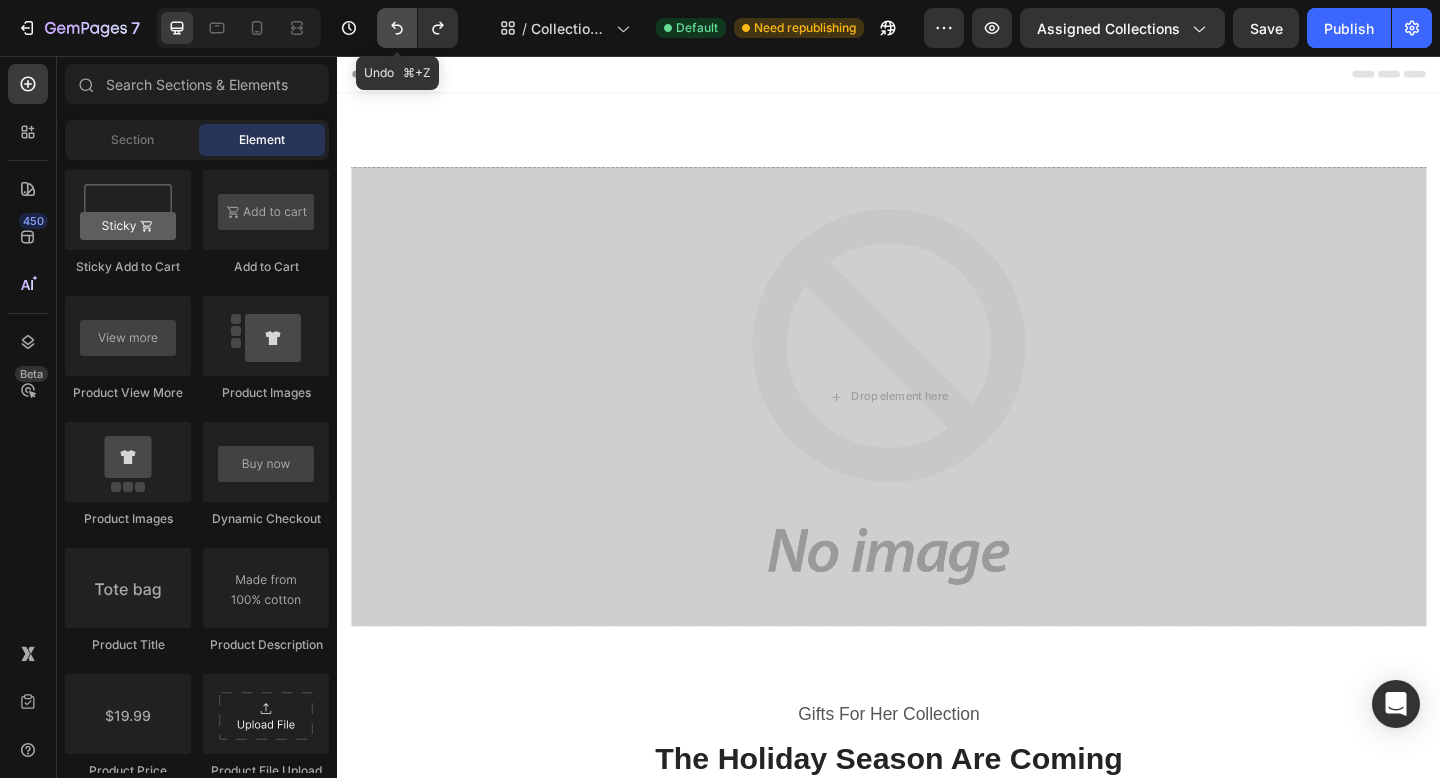 click 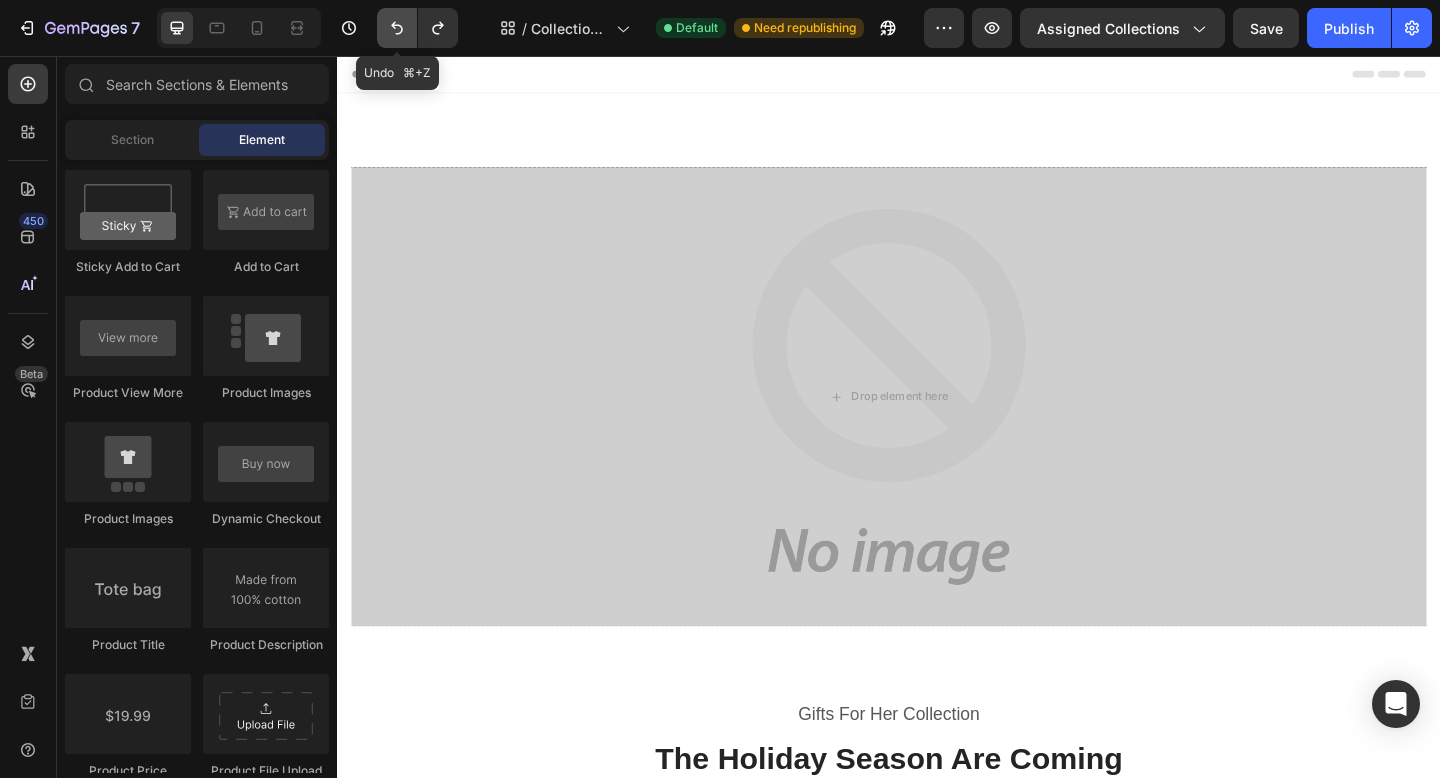 click 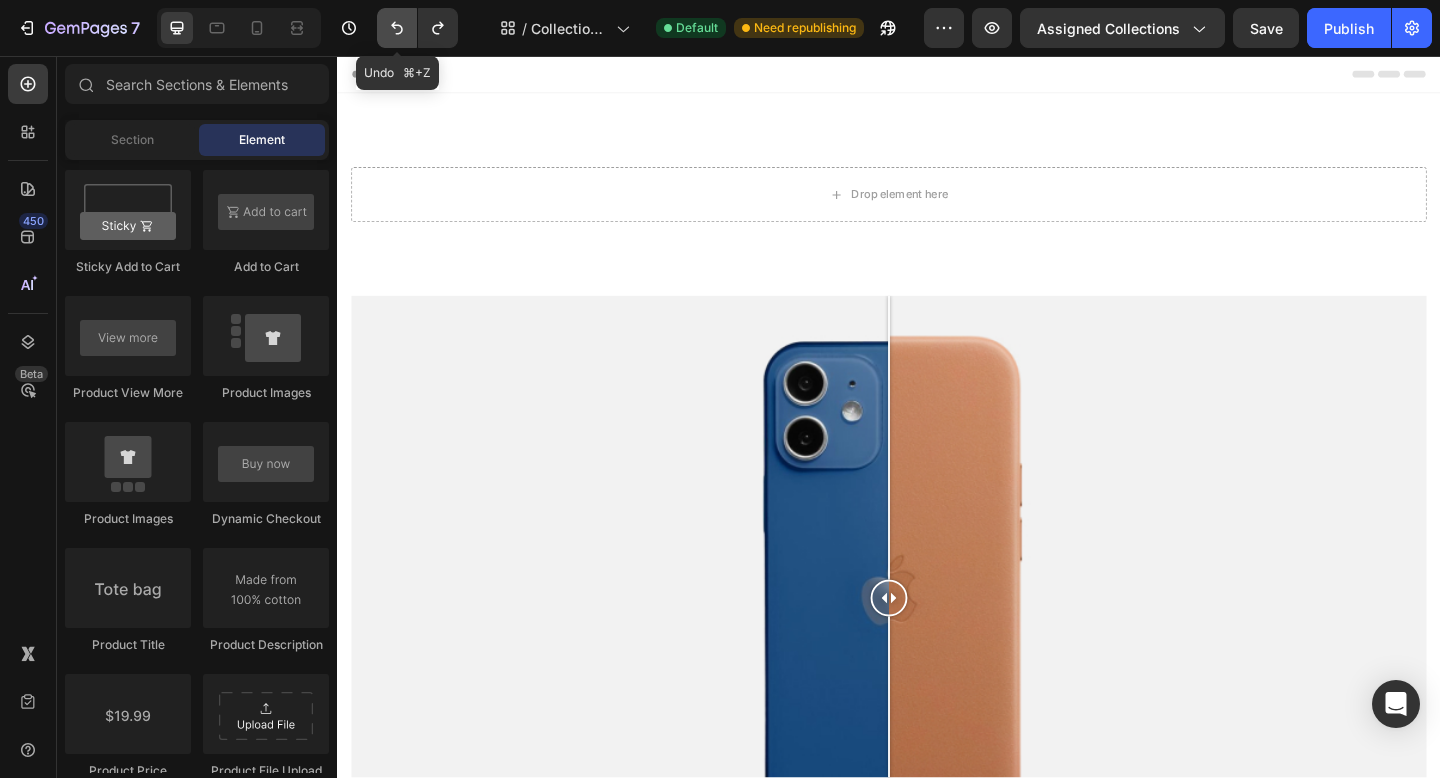 click 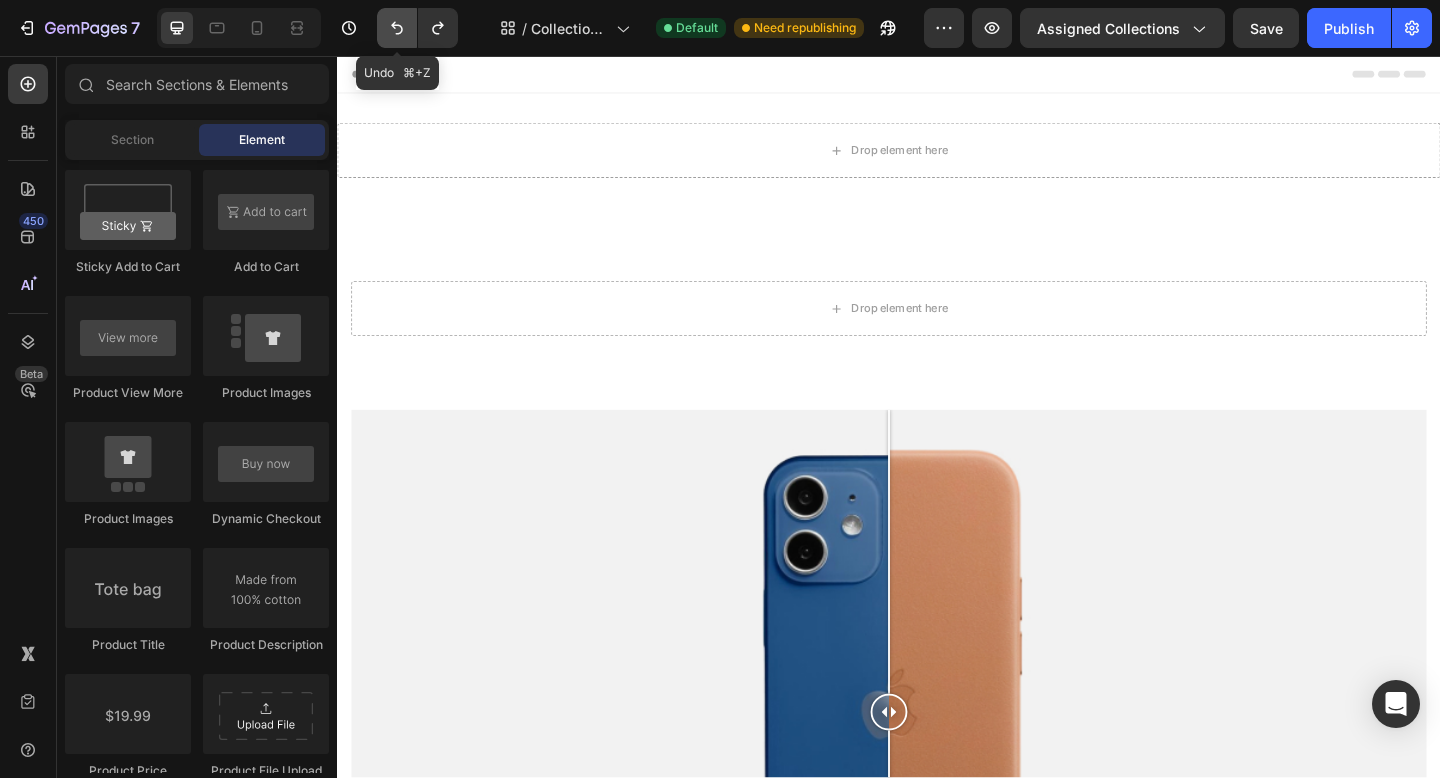 click 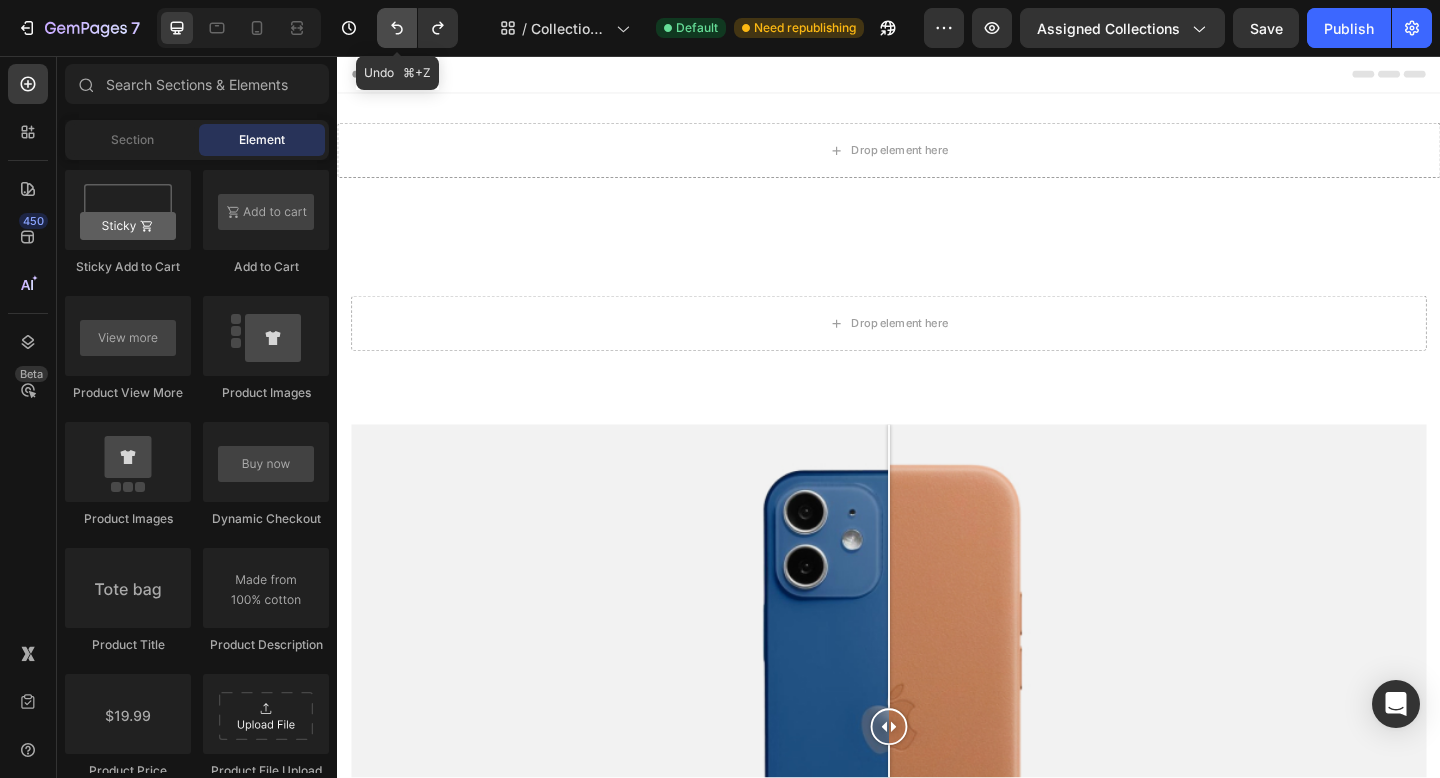 click 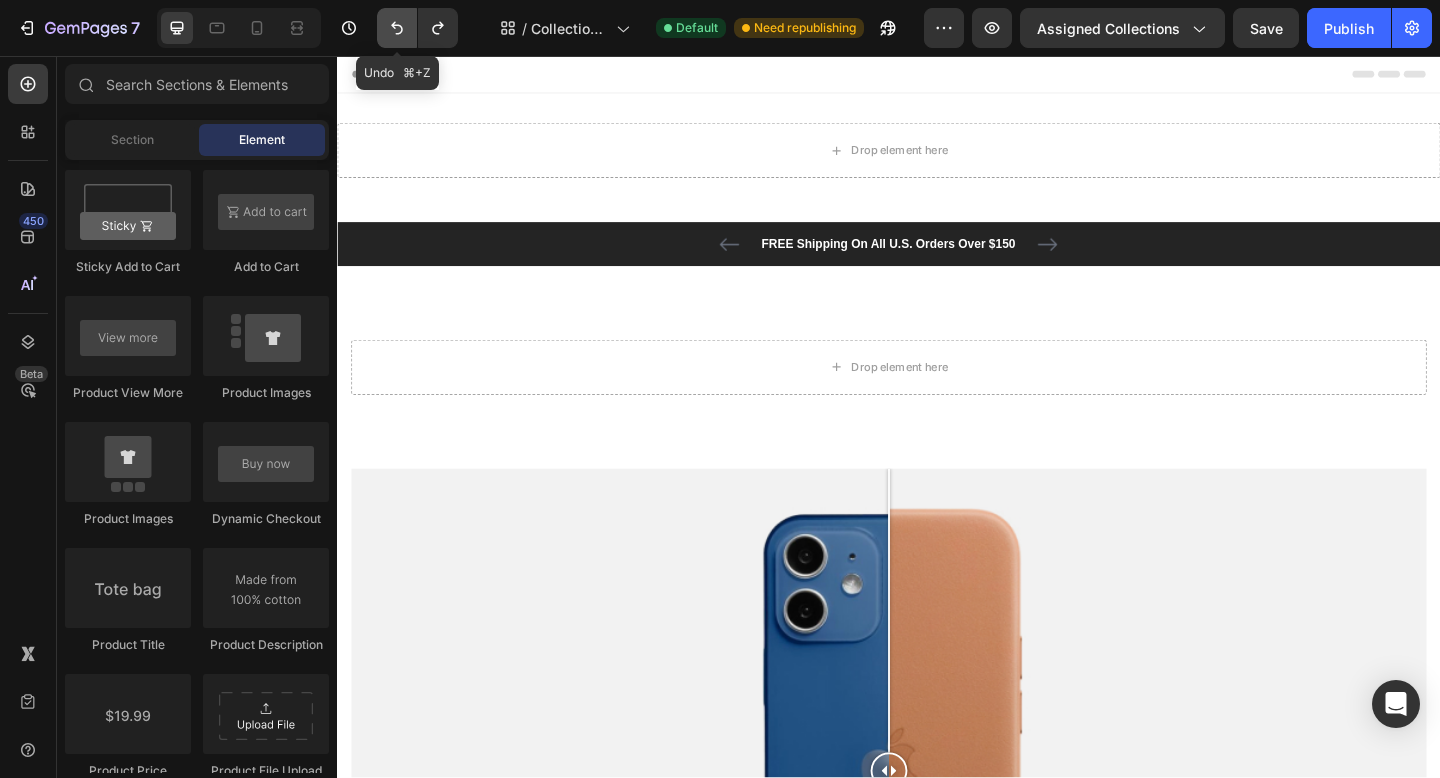 click 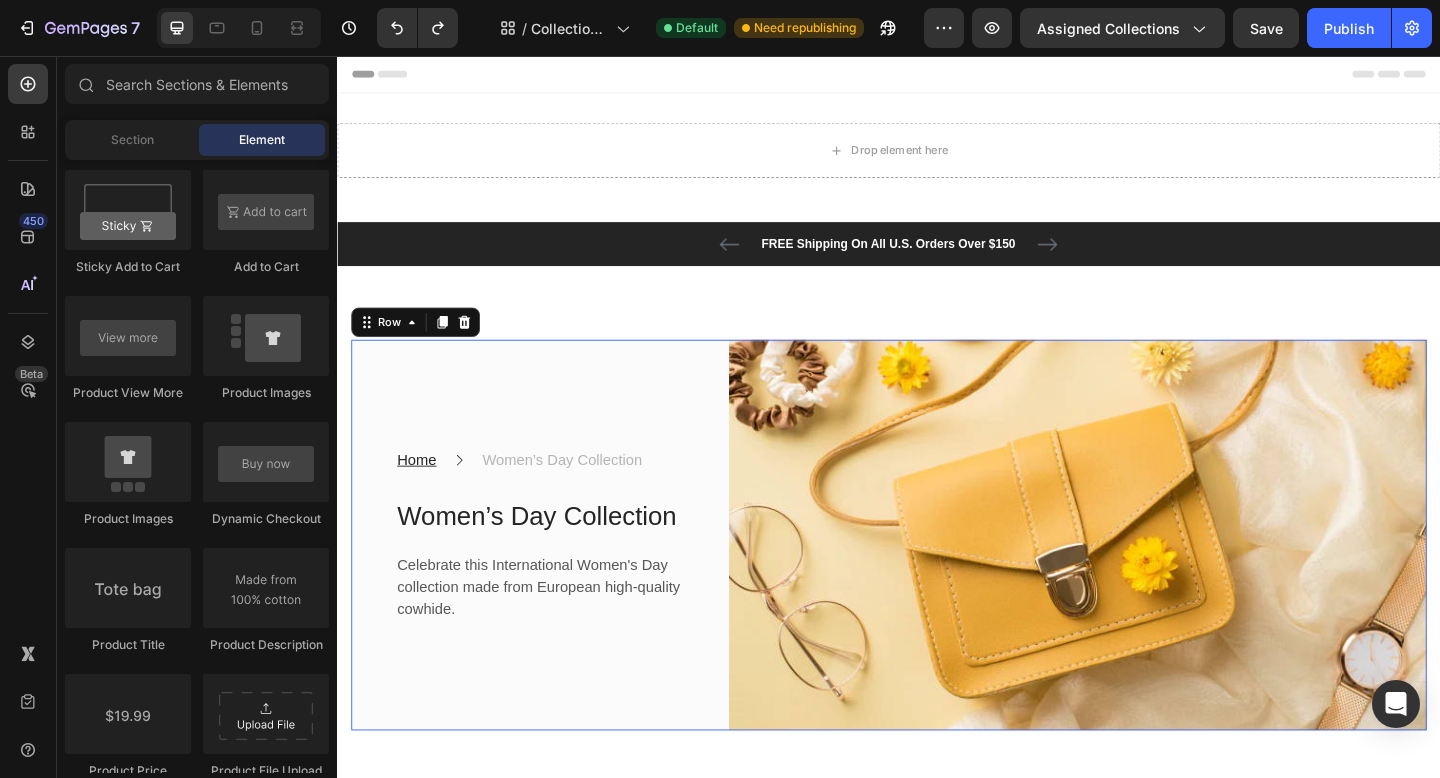 click on "Home Text block
Icon Women’s Day Collection Text block Row Women’s Day Collection Heading Celebrate this International Women's Day collection made from European high-quality cowhide. Text block Row" at bounding box center (541, 578) 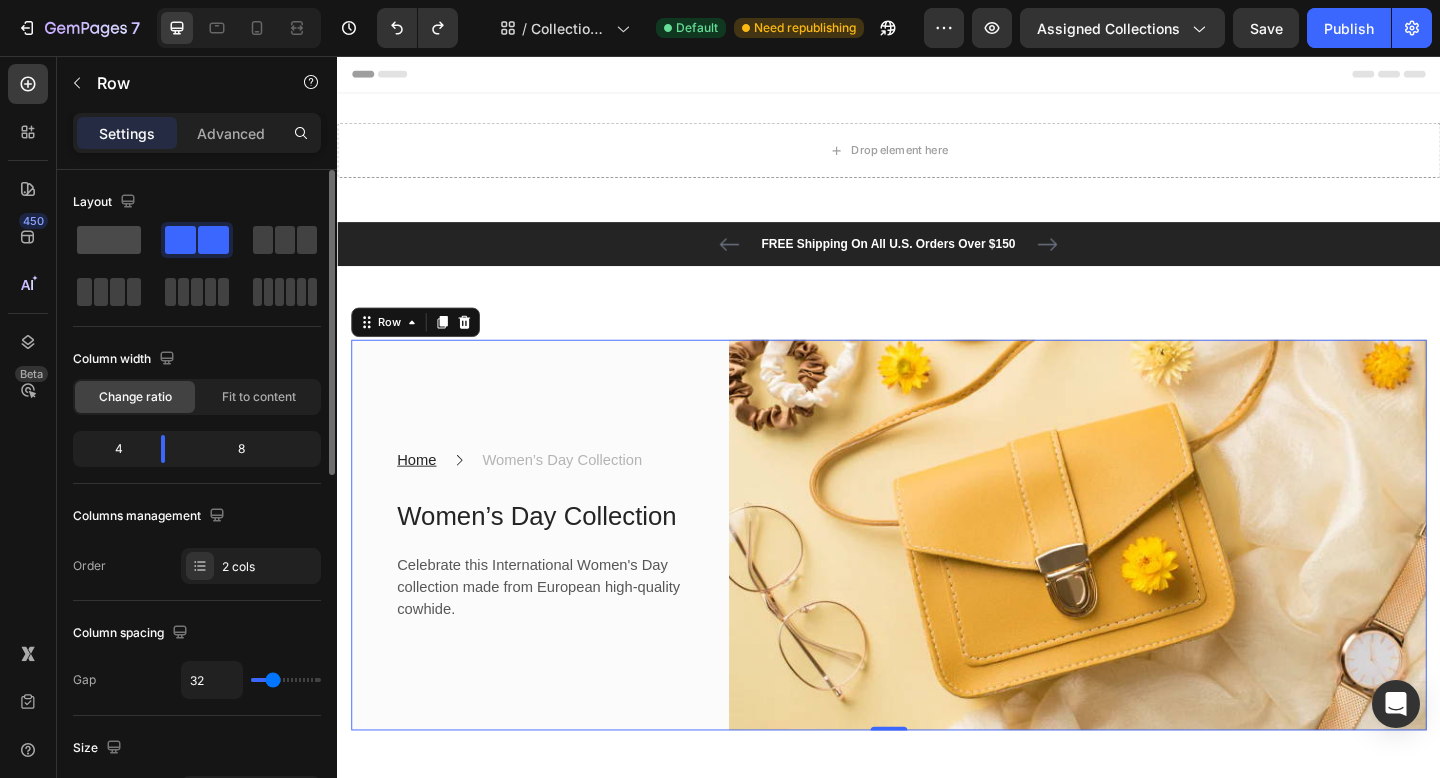 click 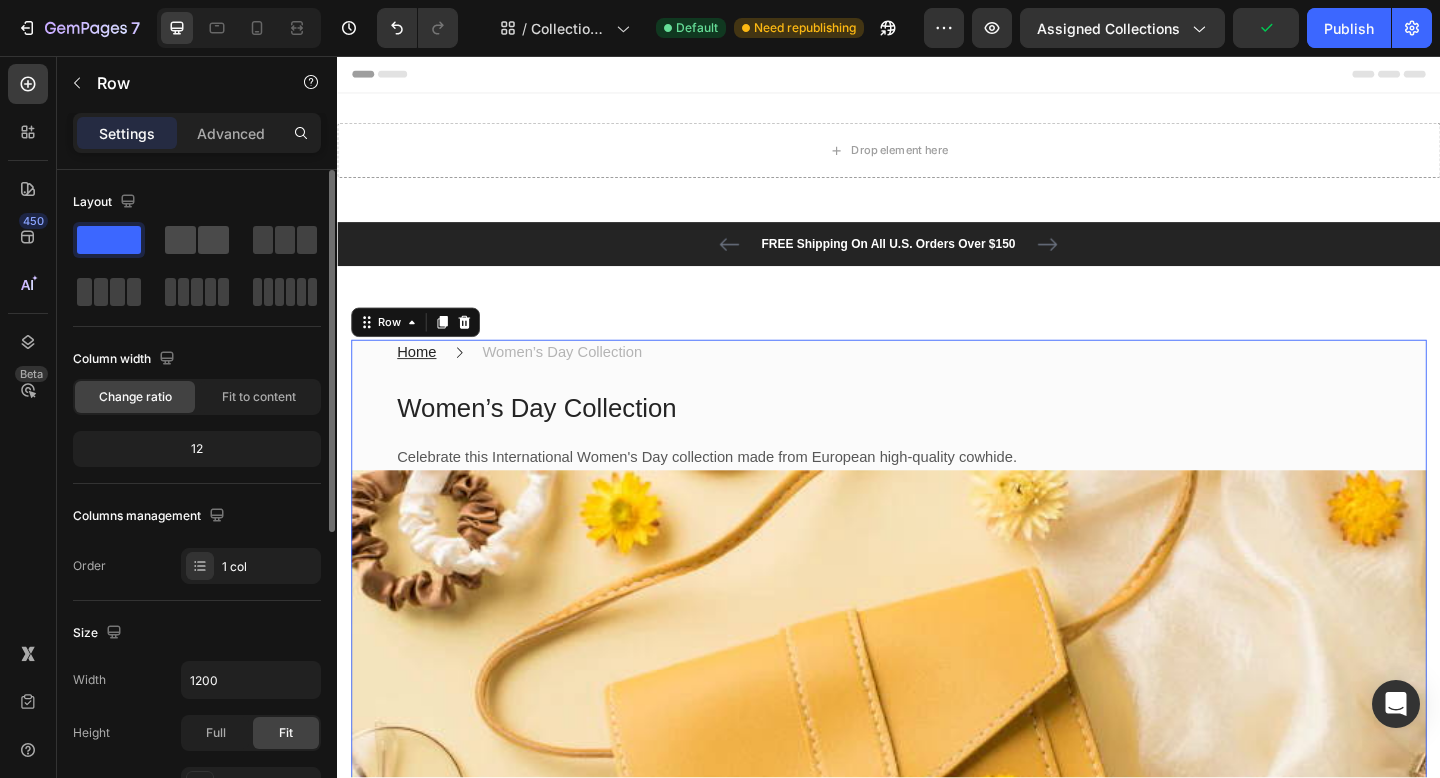click 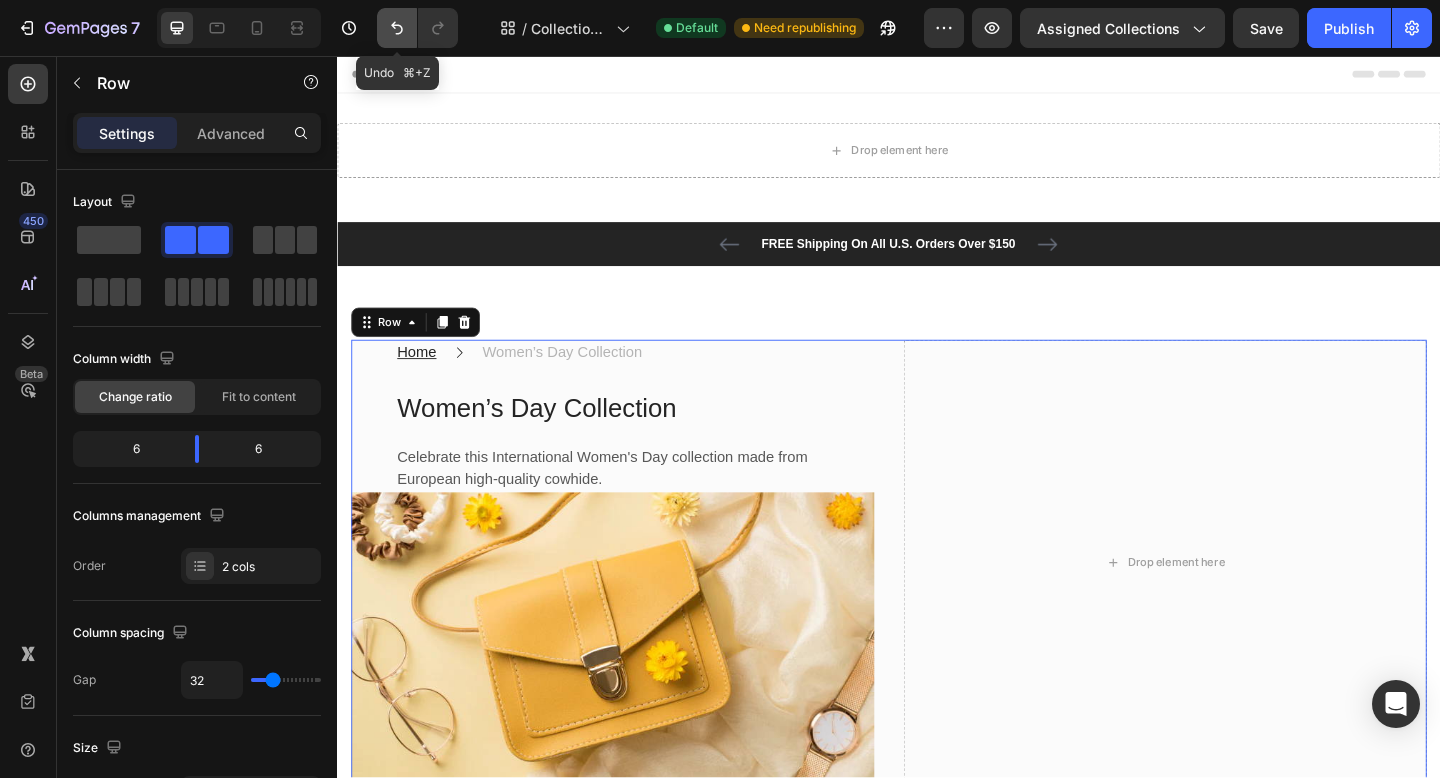 click 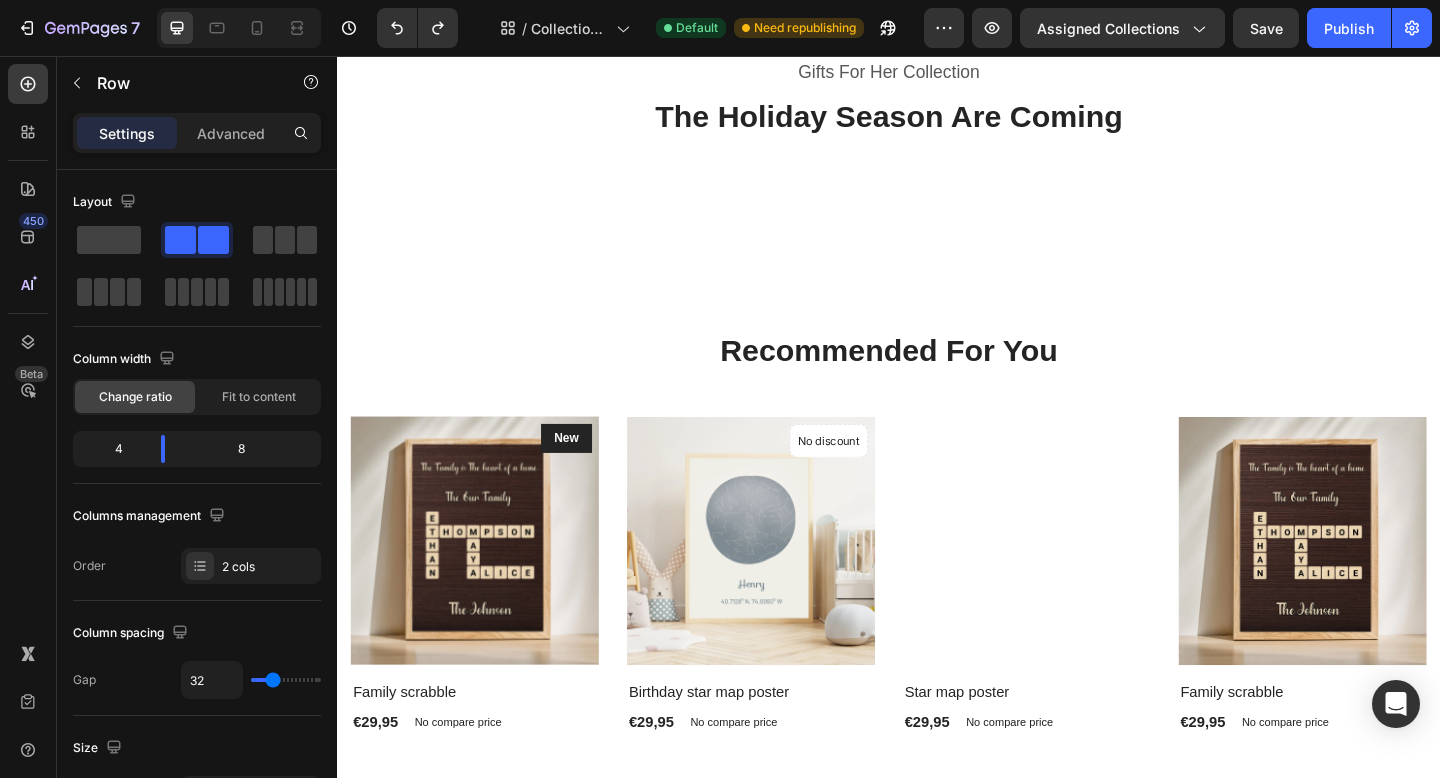 scroll, scrollTop: 814, scrollLeft: 0, axis: vertical 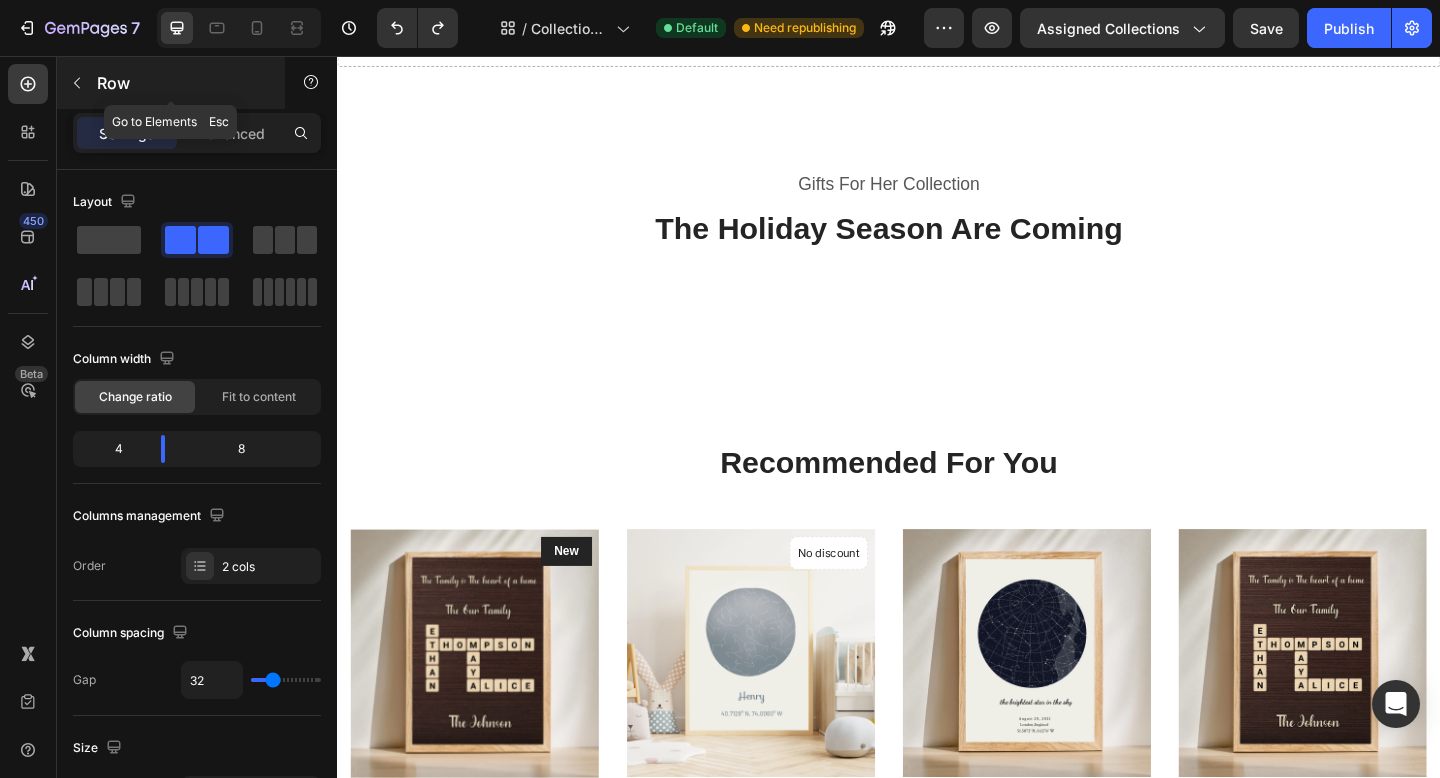 click 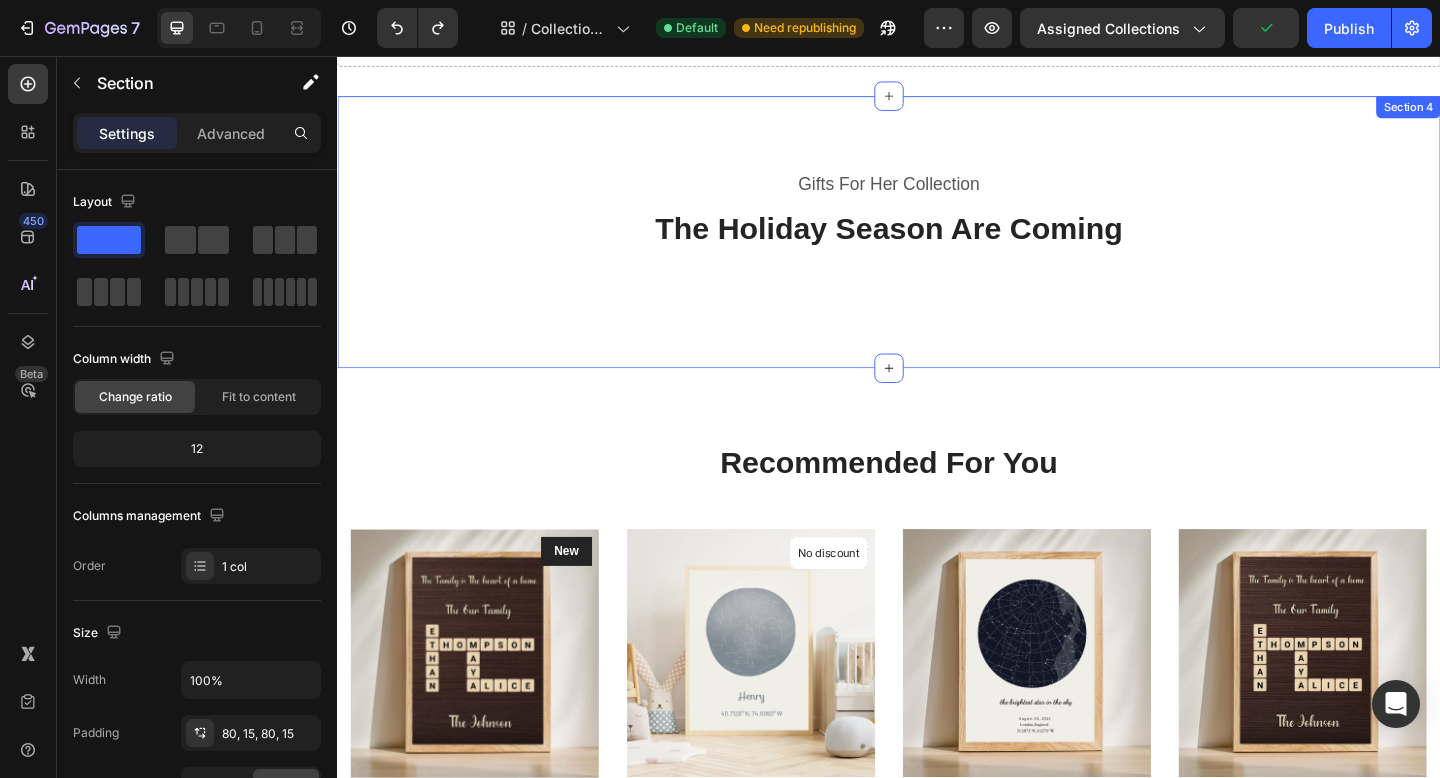 click on "Gifts For Her Collection Heading The Holiday Season Are Coming Heading Row Section 4" at bounding box center (937, 247) 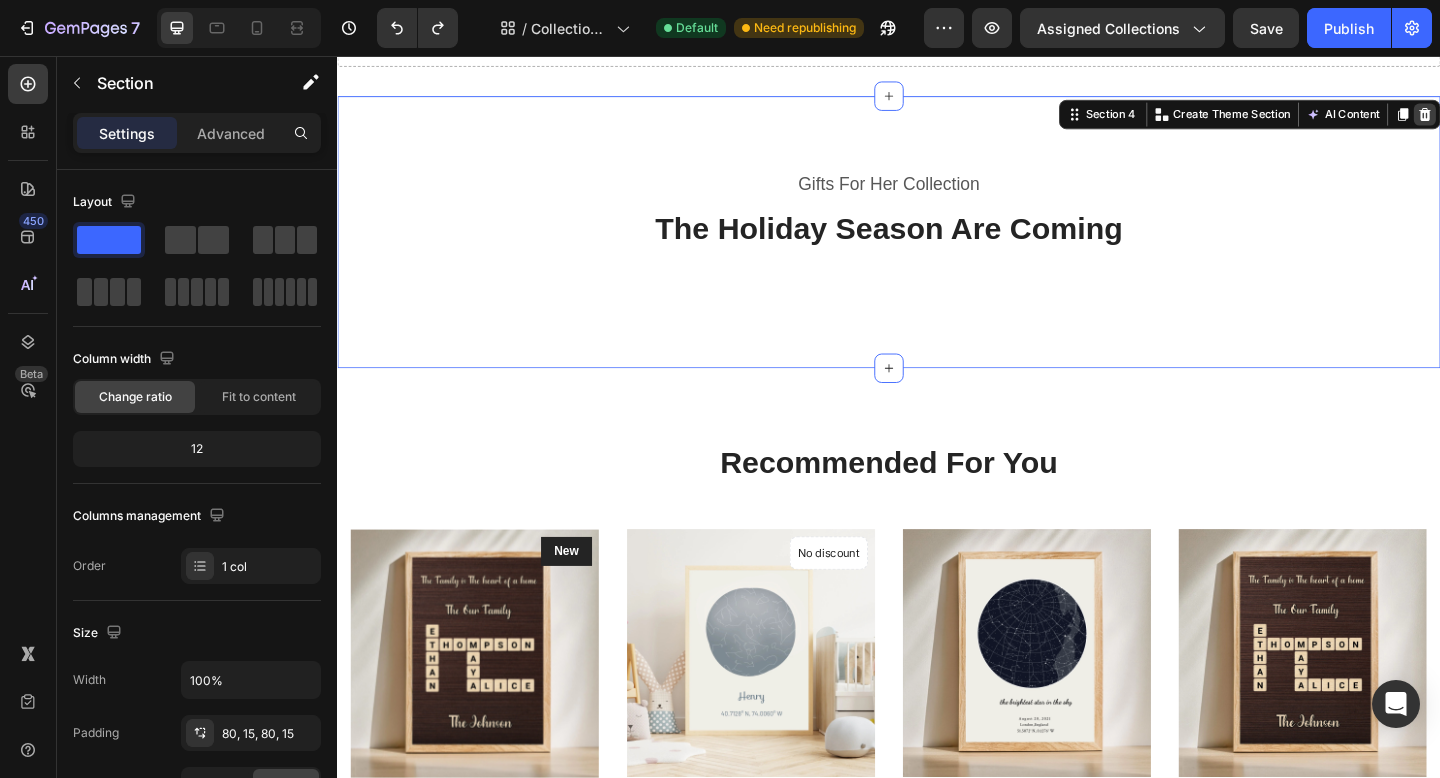 click 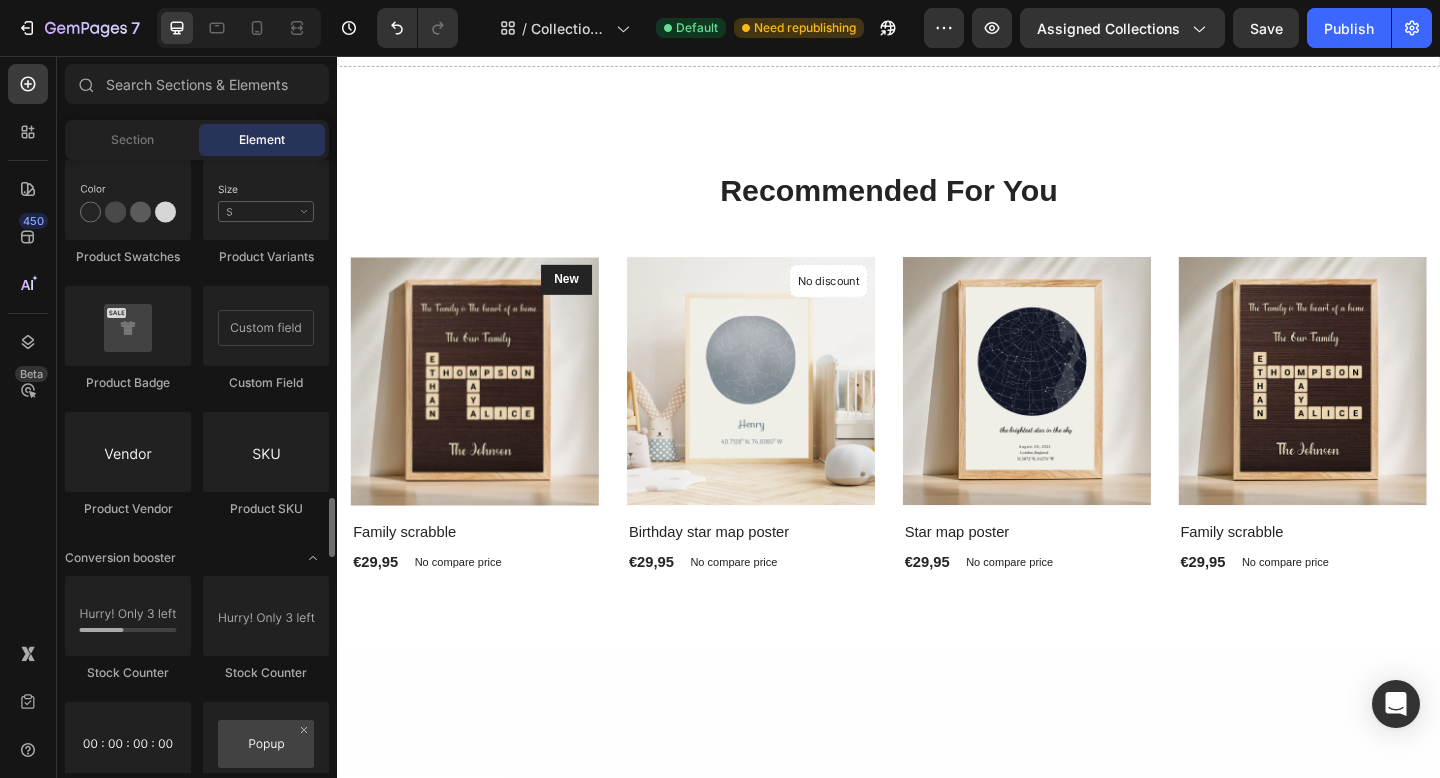 scroll, scrollTop: 3590, scrollLeft: 0, axis: vertical 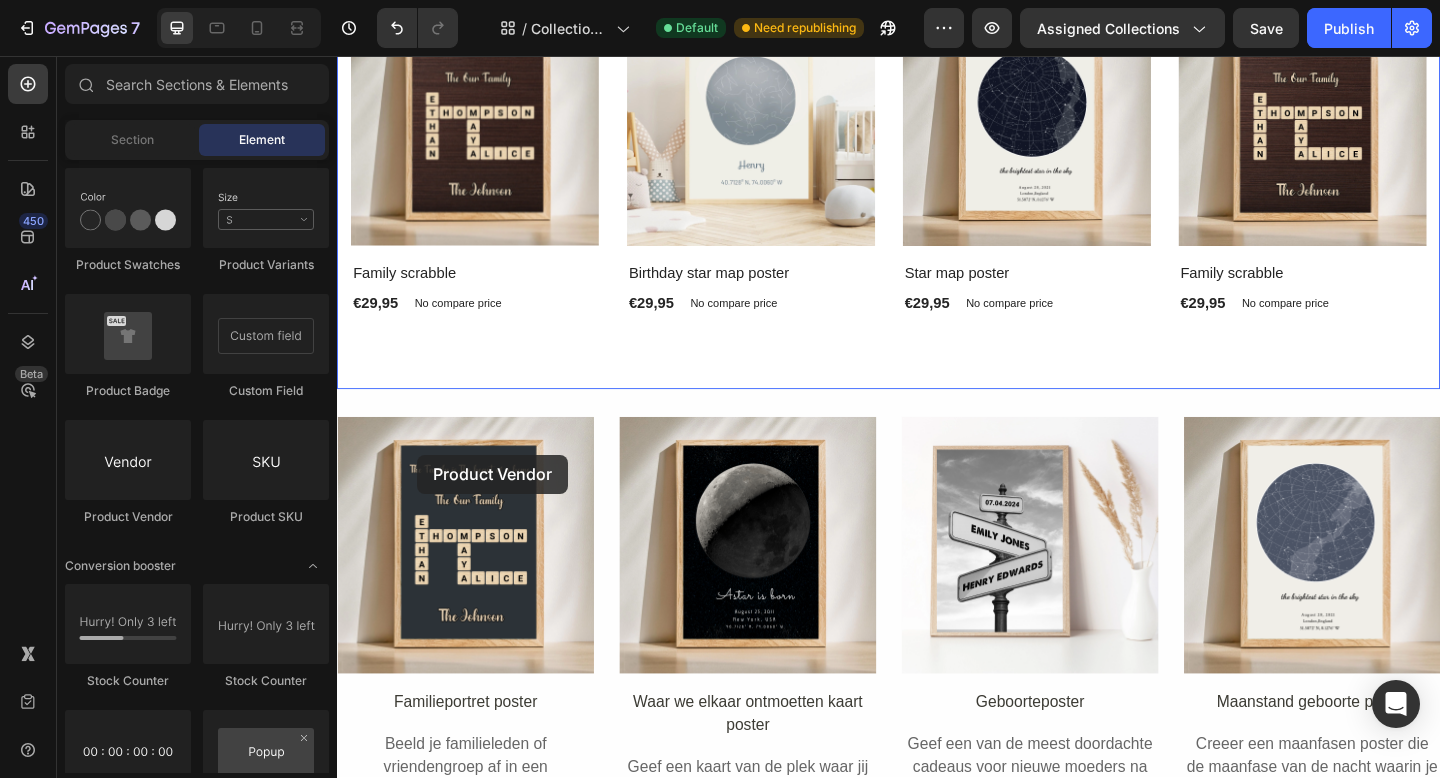 drag, startPoint x: 466, startPoint y: 549, endPoint x: 424, endPoint y: 492, distance: 70.80254 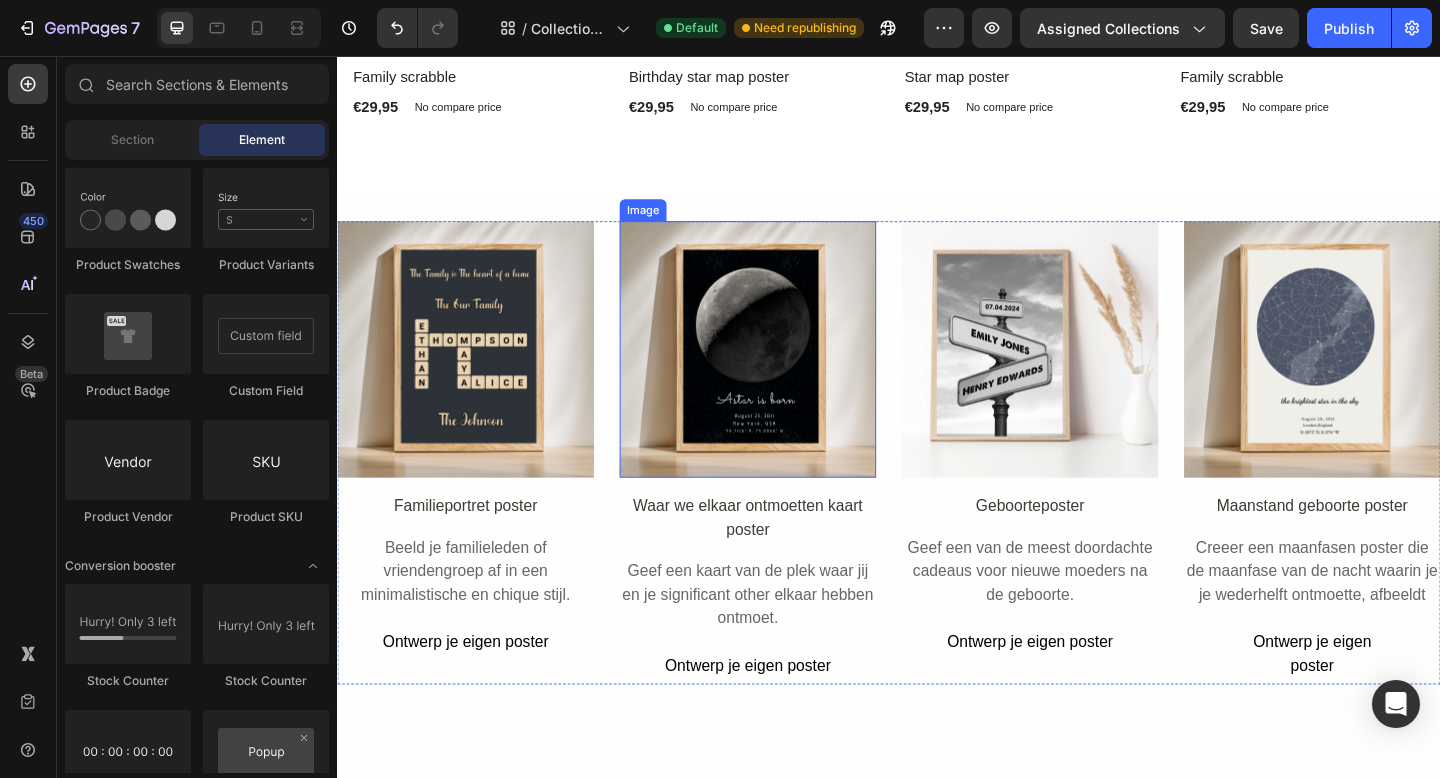 scroll, scrollTop: 1379, scrollLeft: 0, axis: vertical 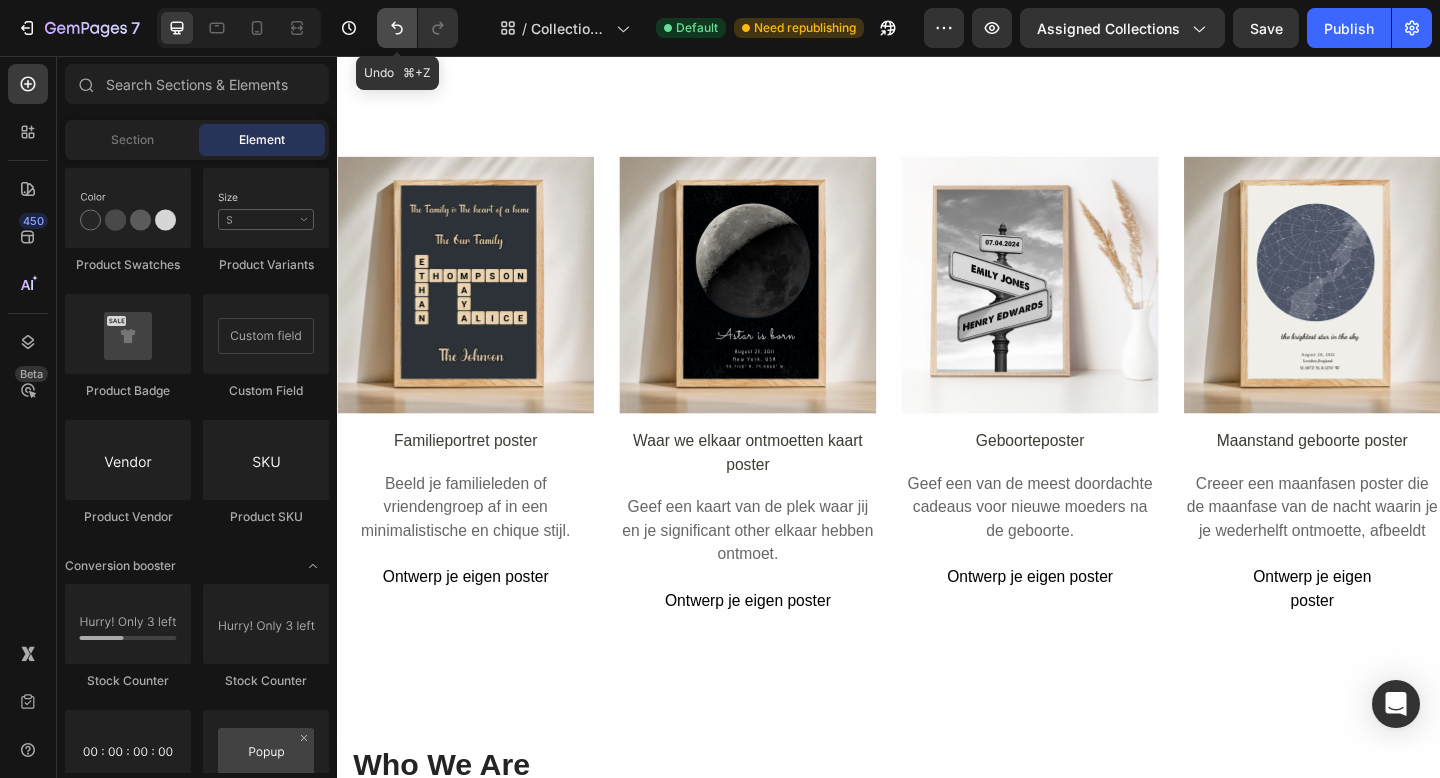 click 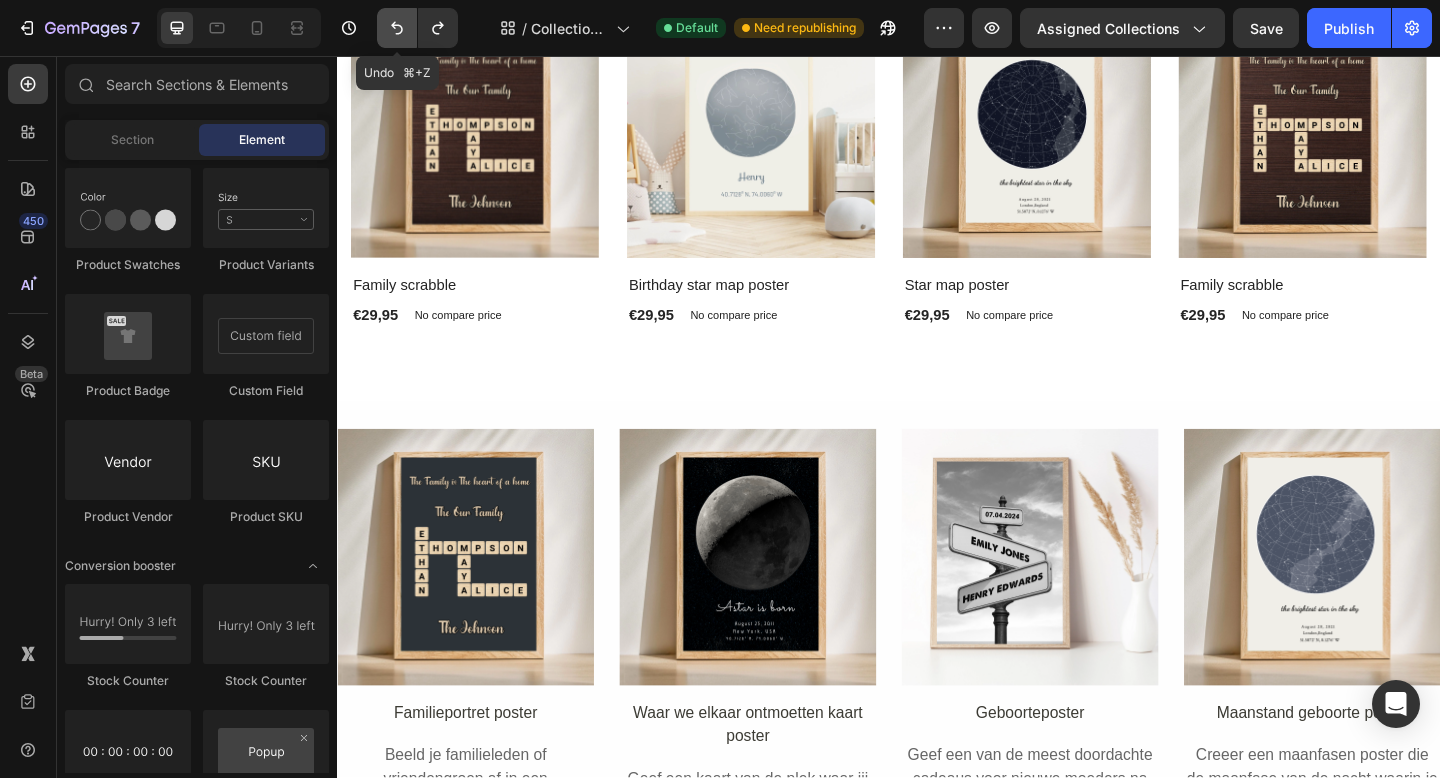 scroll, scrollTop: 1674, scrollLeft: 0, axis: vertical 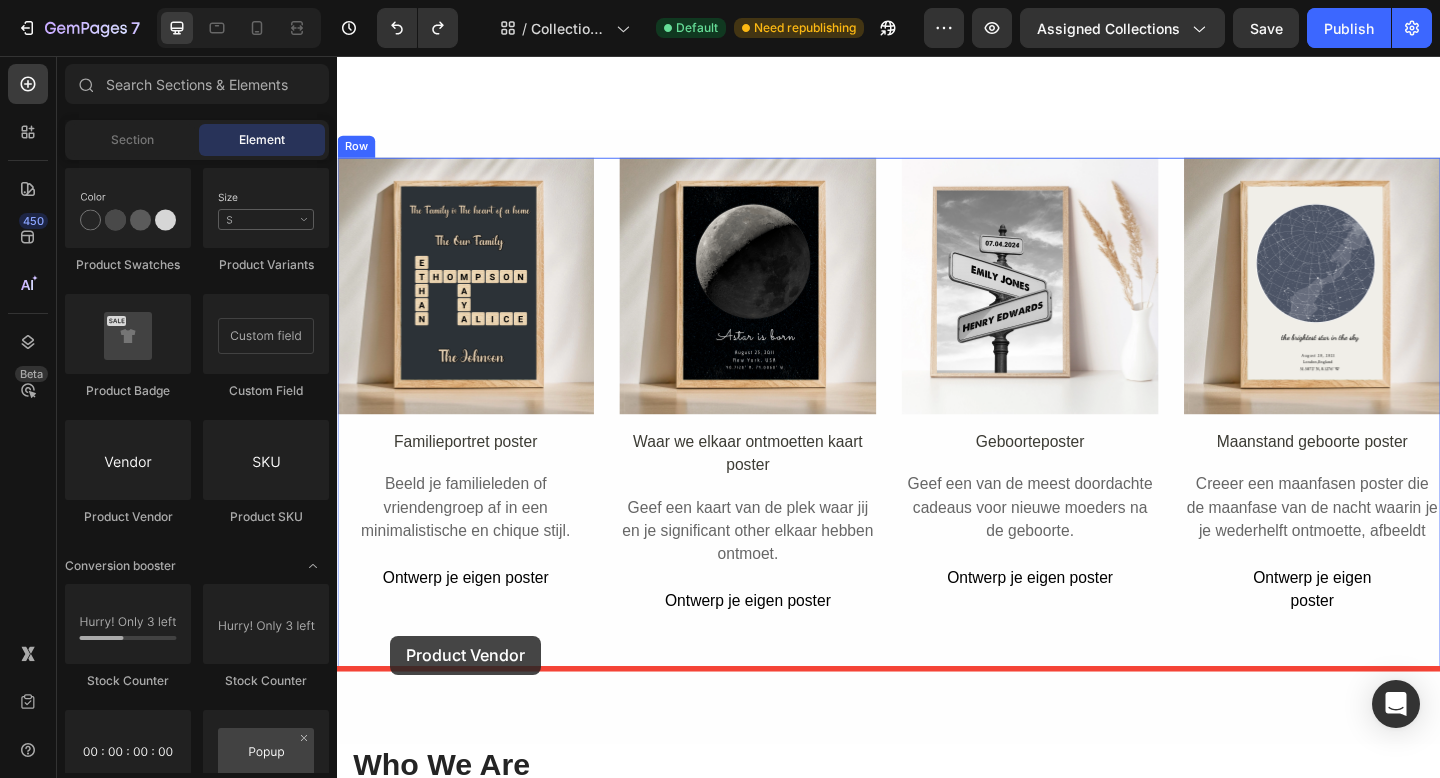 drag, startPoint x: 461, startPoint y: 540, endPoint x: 395, endPoint y: 687, distance: 161.13658 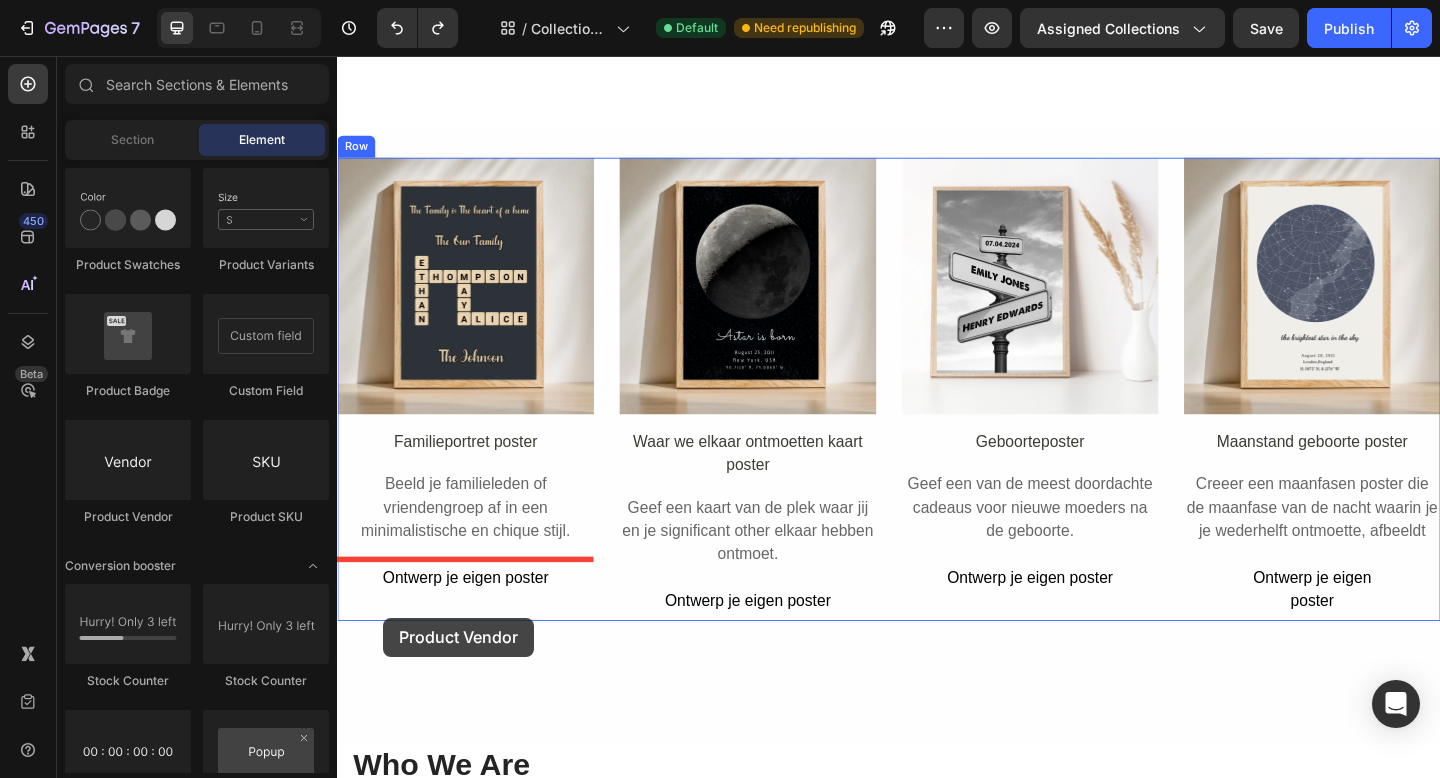 drag, startPoint x: 464, startPoint y: 517, endPoint x: 387, endPoint y: 667, distance: 168.60901 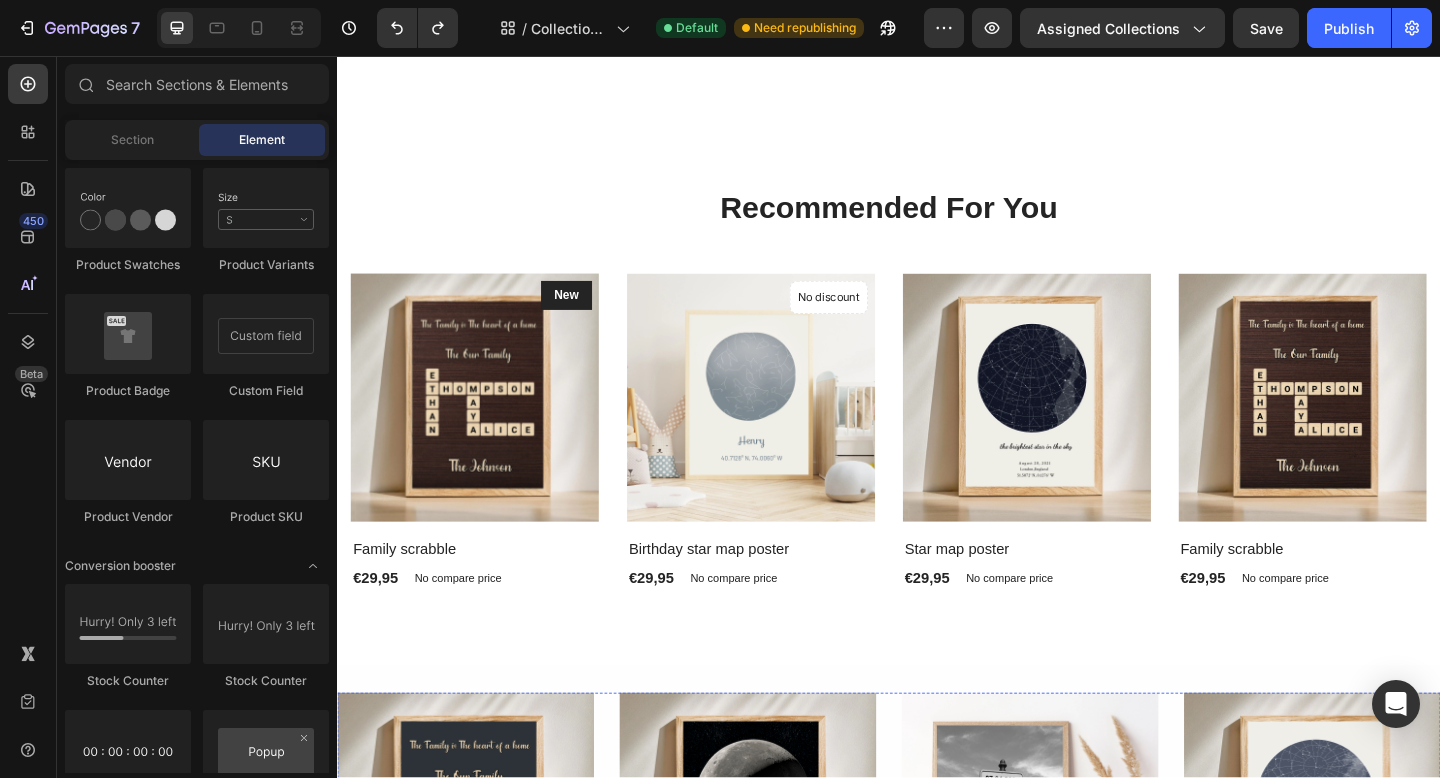 scroll, scrollTop: 1088, scrollLeft: 0, axis: vertical 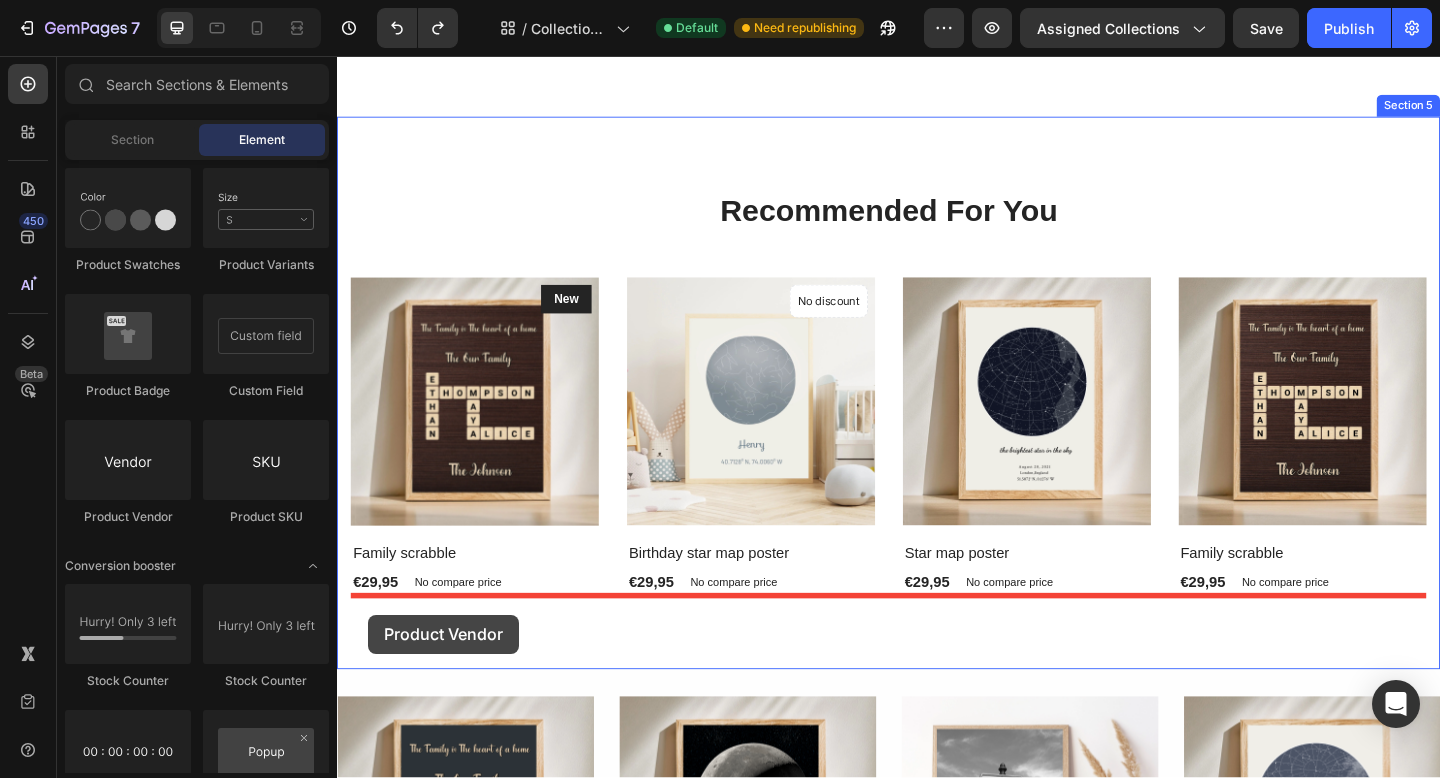 drag, startPoint x: 451, startPoint y: 529, endPoint x: 370, endPoint y: 664, distance: 157.4357 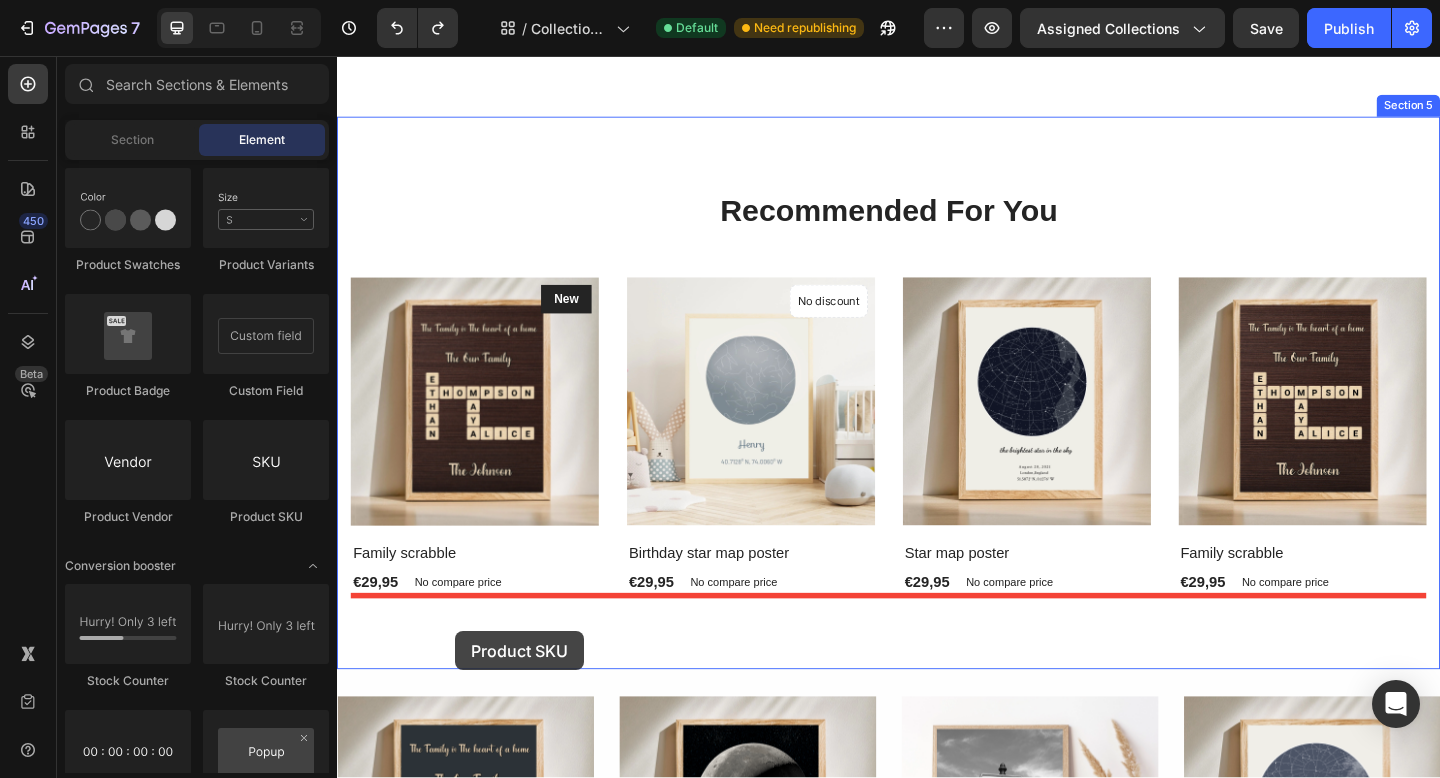 drag, startPoint x: 585, startPoint y: 521, endPoint x: 465, endPoint y: 682, distance: 200.8009 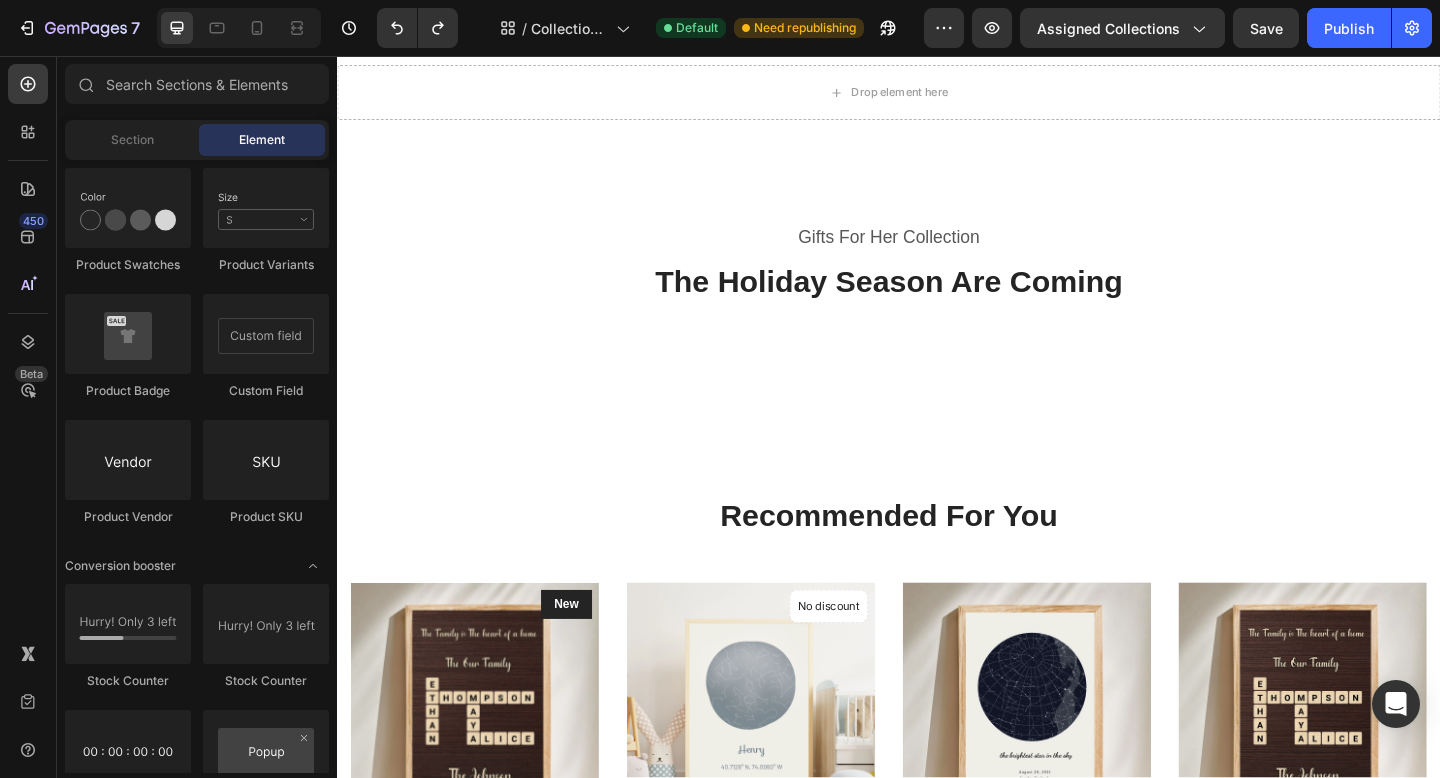 scroll, scrollTop: 659, scrollLeft: 0, axis: vertical 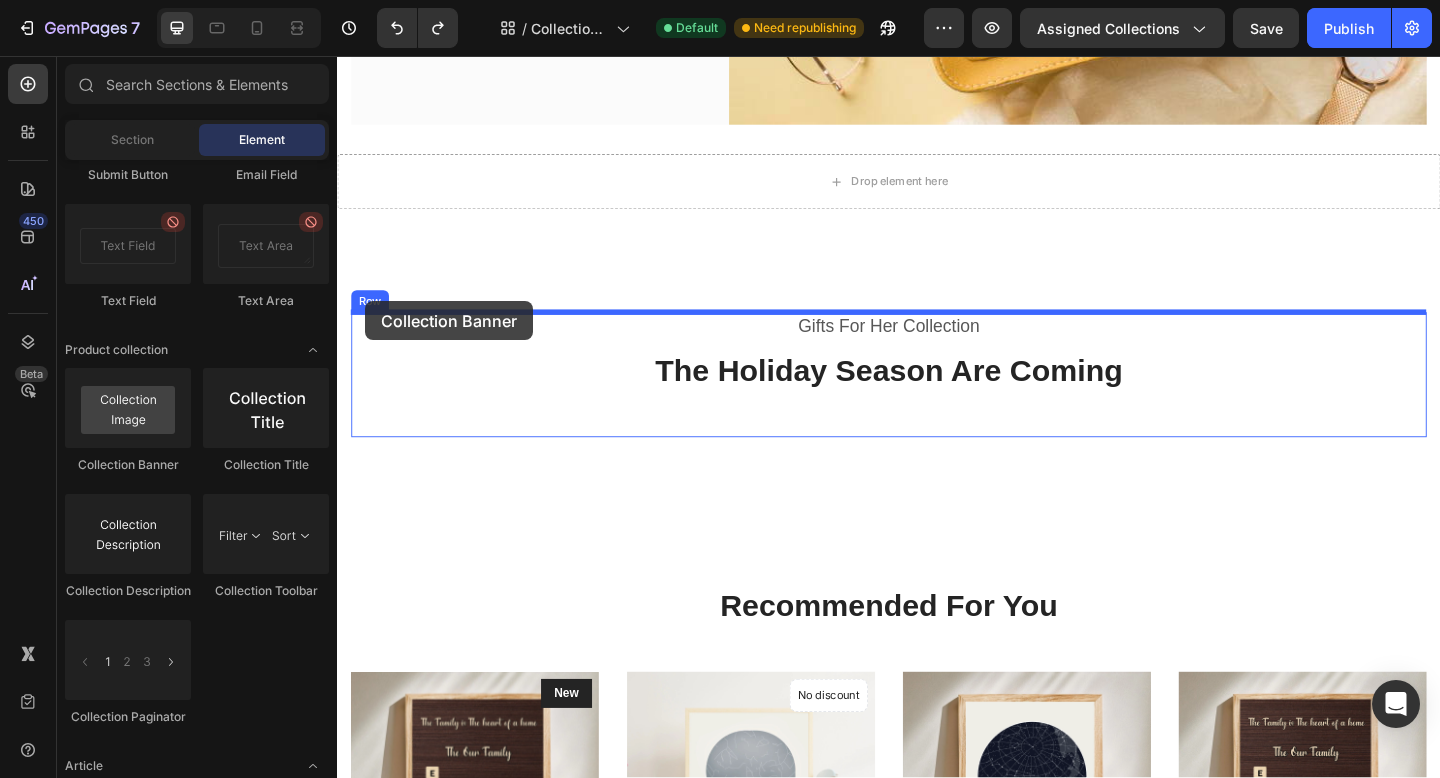drag, startPoint x: 454, startPoint y: 463, endPoint x: 367, endPoint y: 333, distance: 156.4257 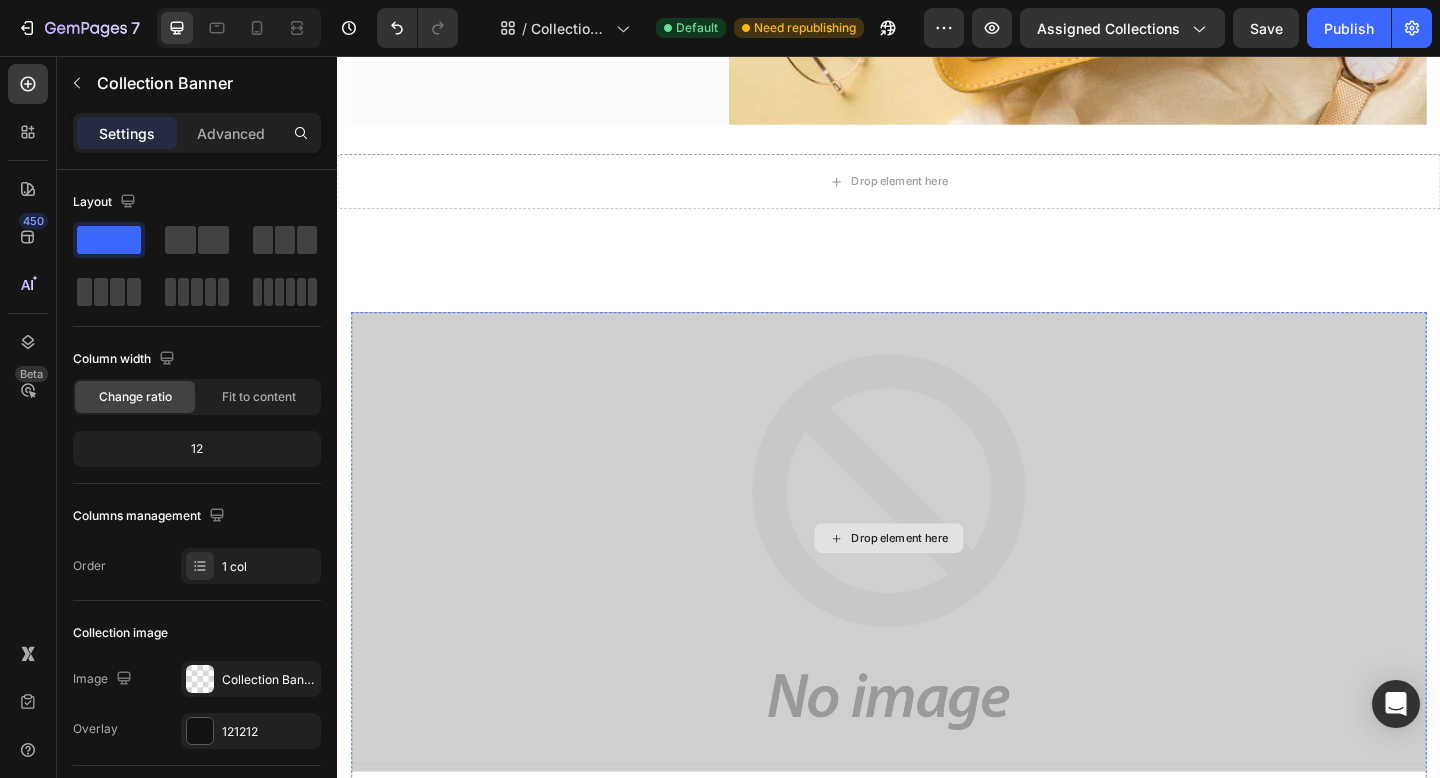 scroll, scrollTop: 706, scrollLeft: 0, axis: vertical 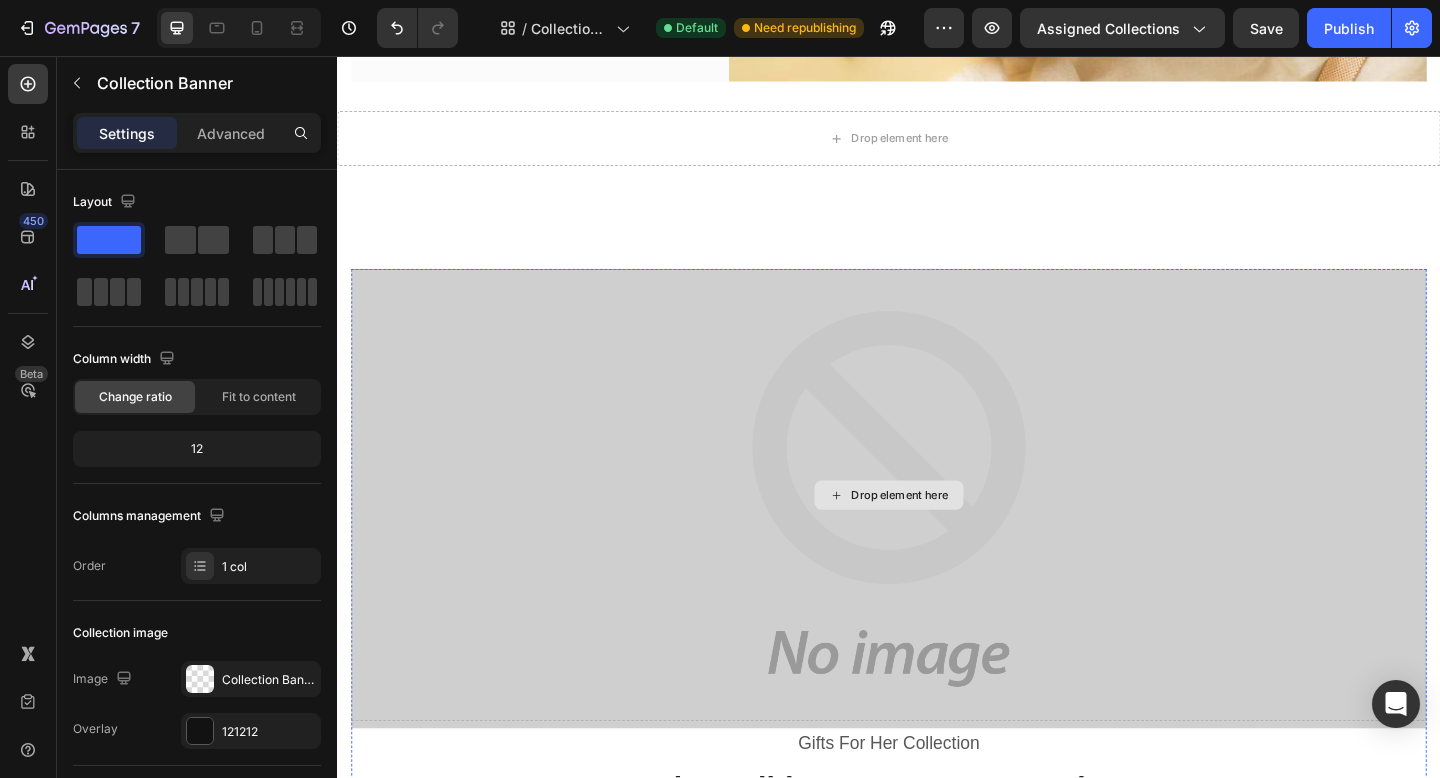click on "Drop element here" at bounding box center (937, 534) 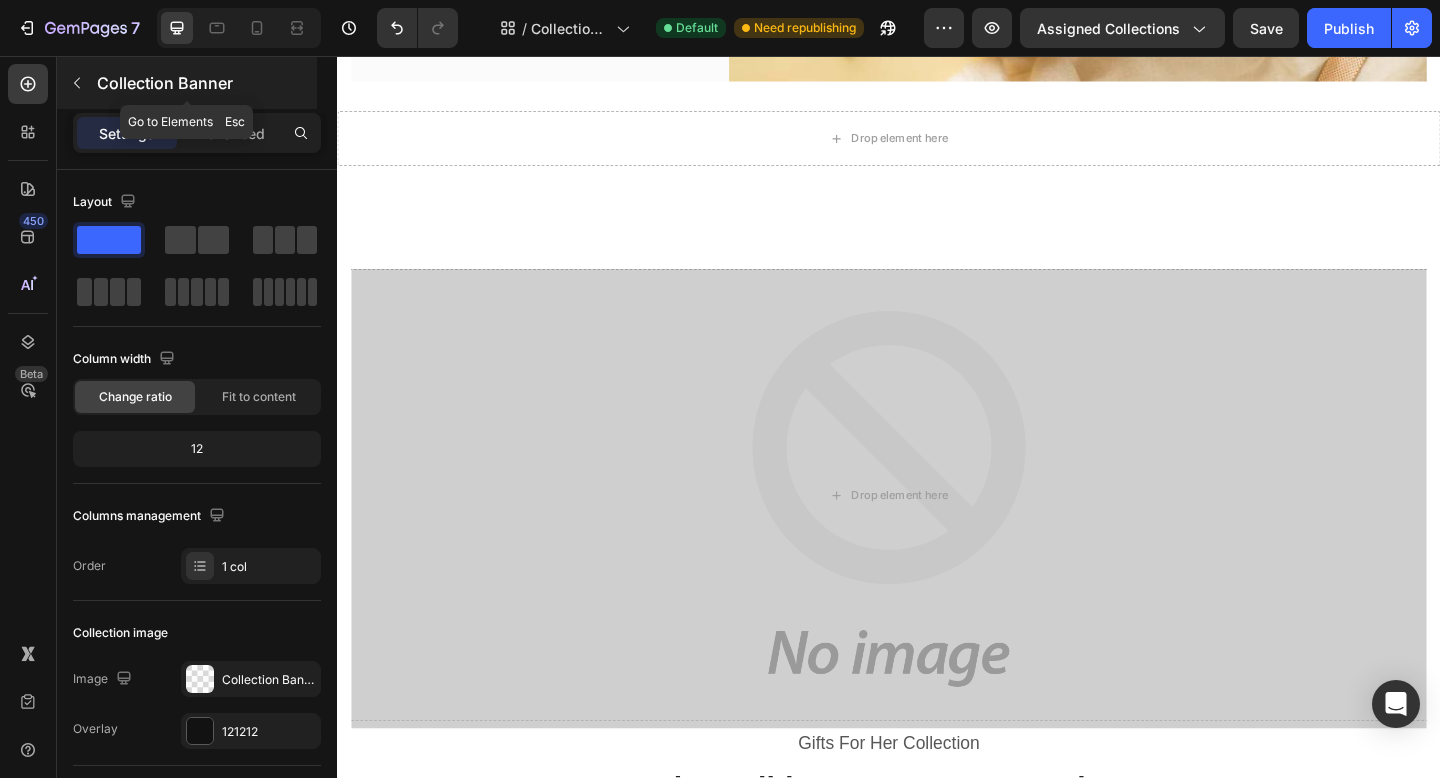 click 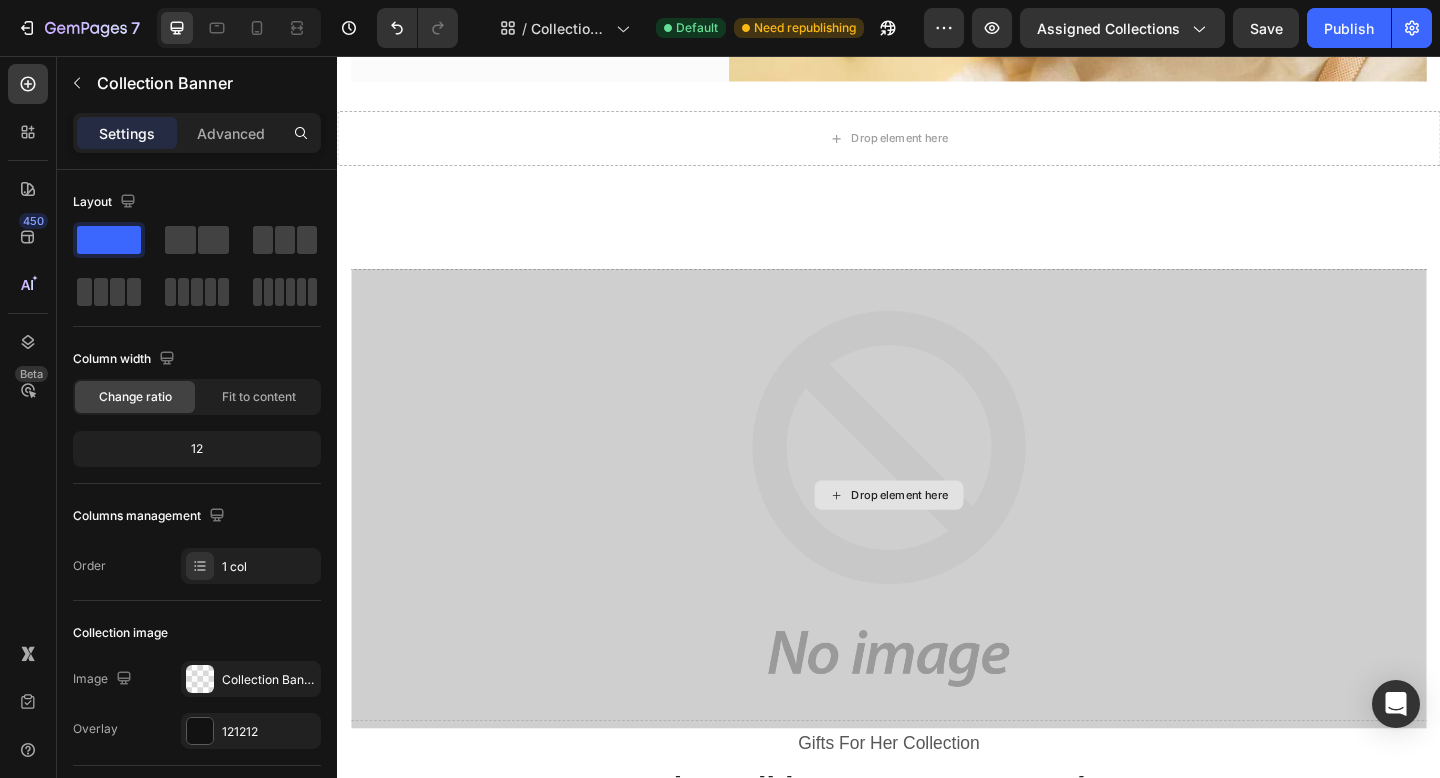 click on "Drop element here" at bounding box center (937, 534) 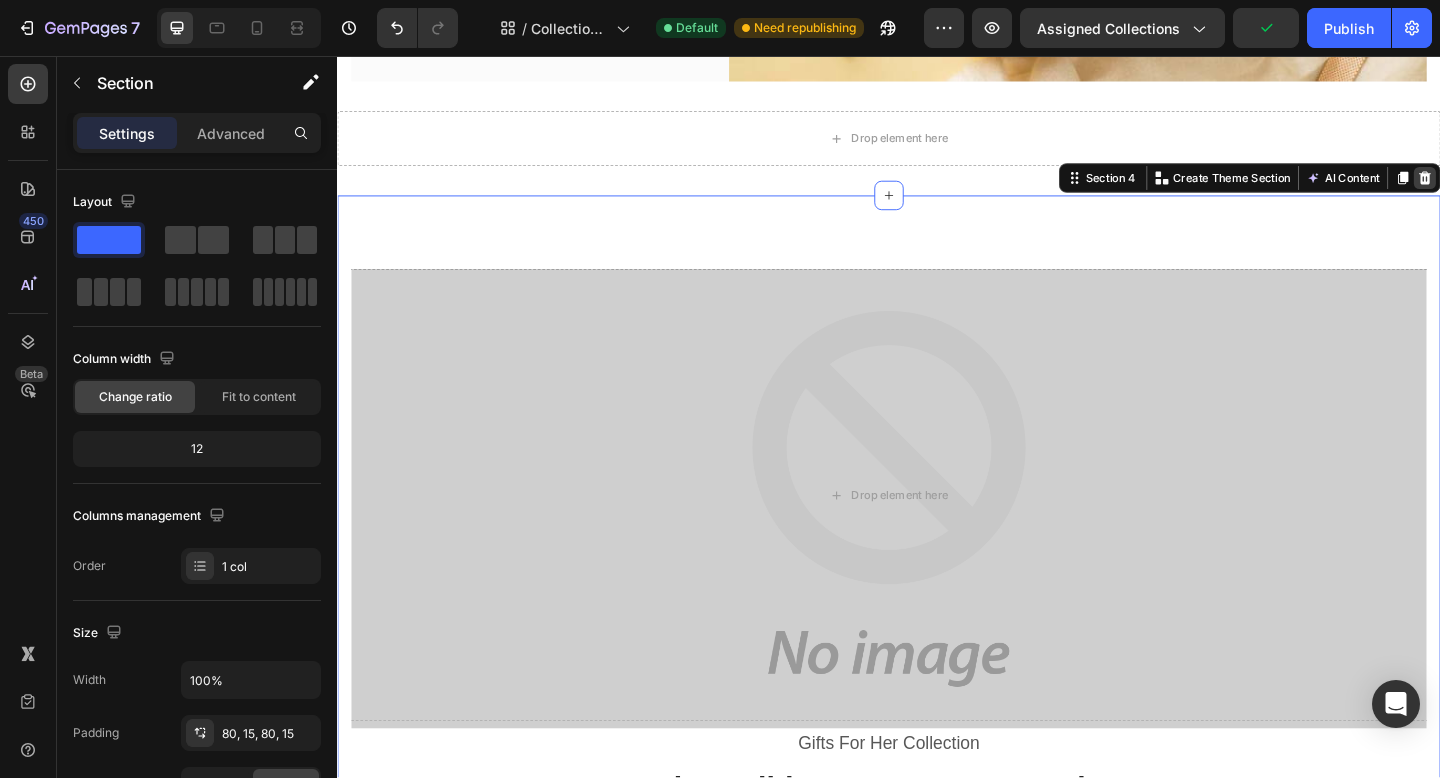 click at bounding box center (1520, 189) 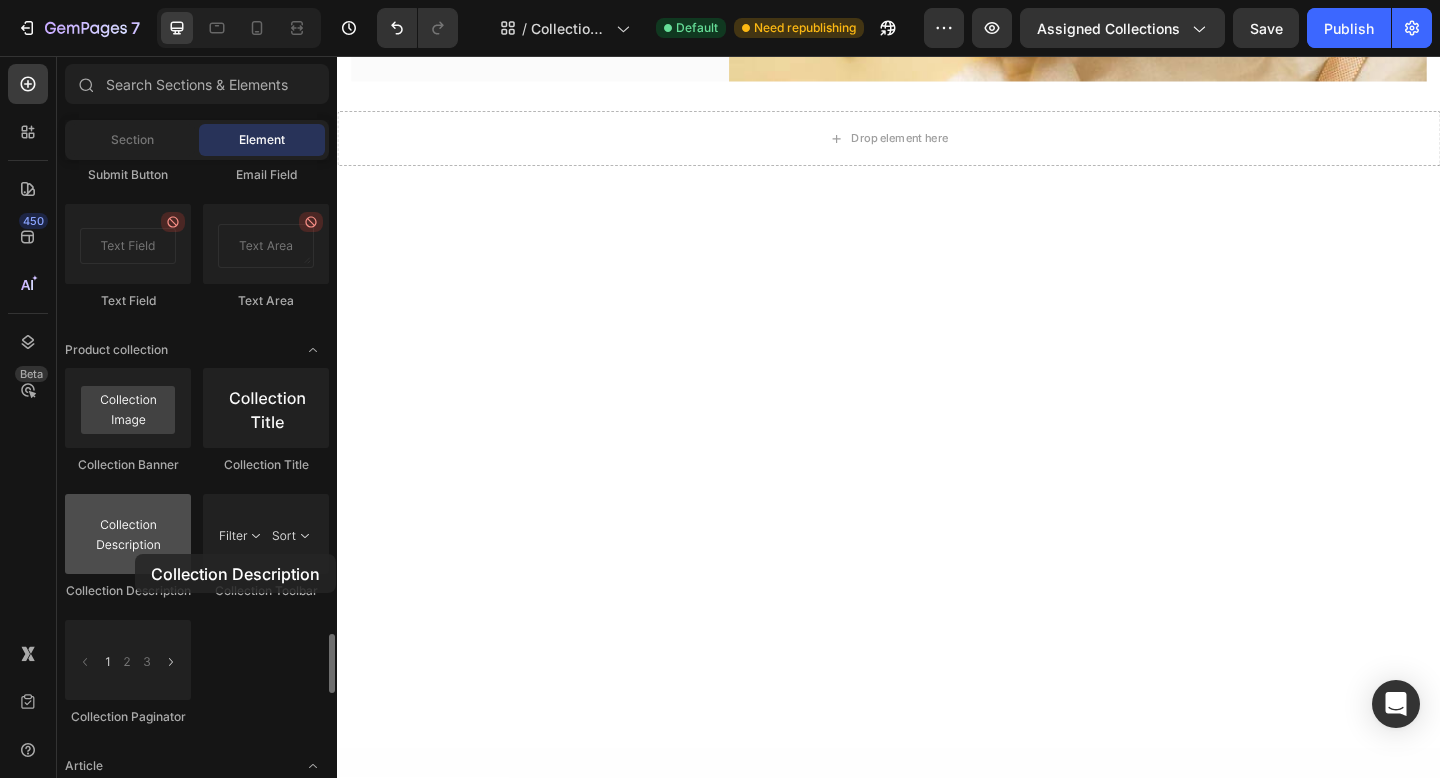 click at bounding box center [128, 534] 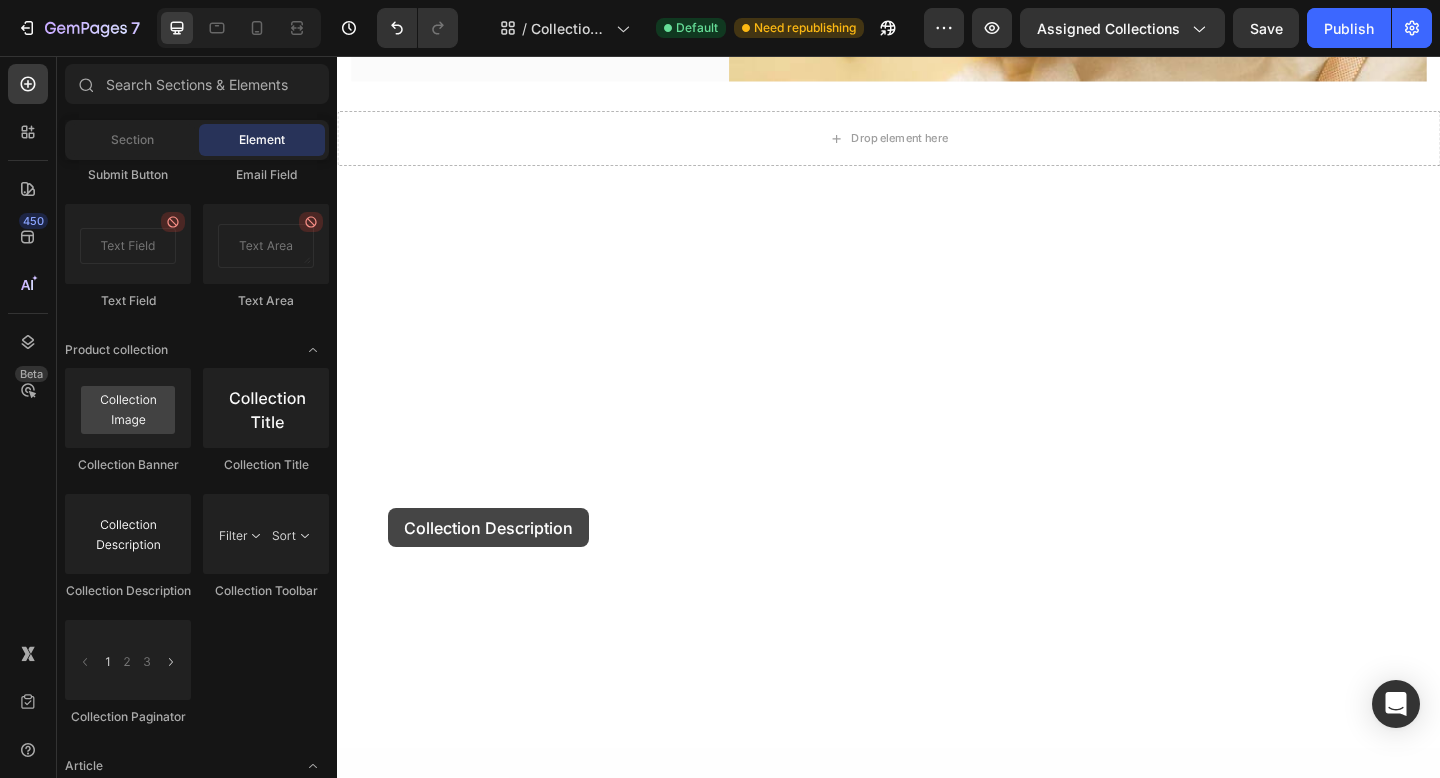 drag, startPoint x: 472, startPoint y: 610, endPoint x: 392, endPoint y: 548, distance: 101.21265 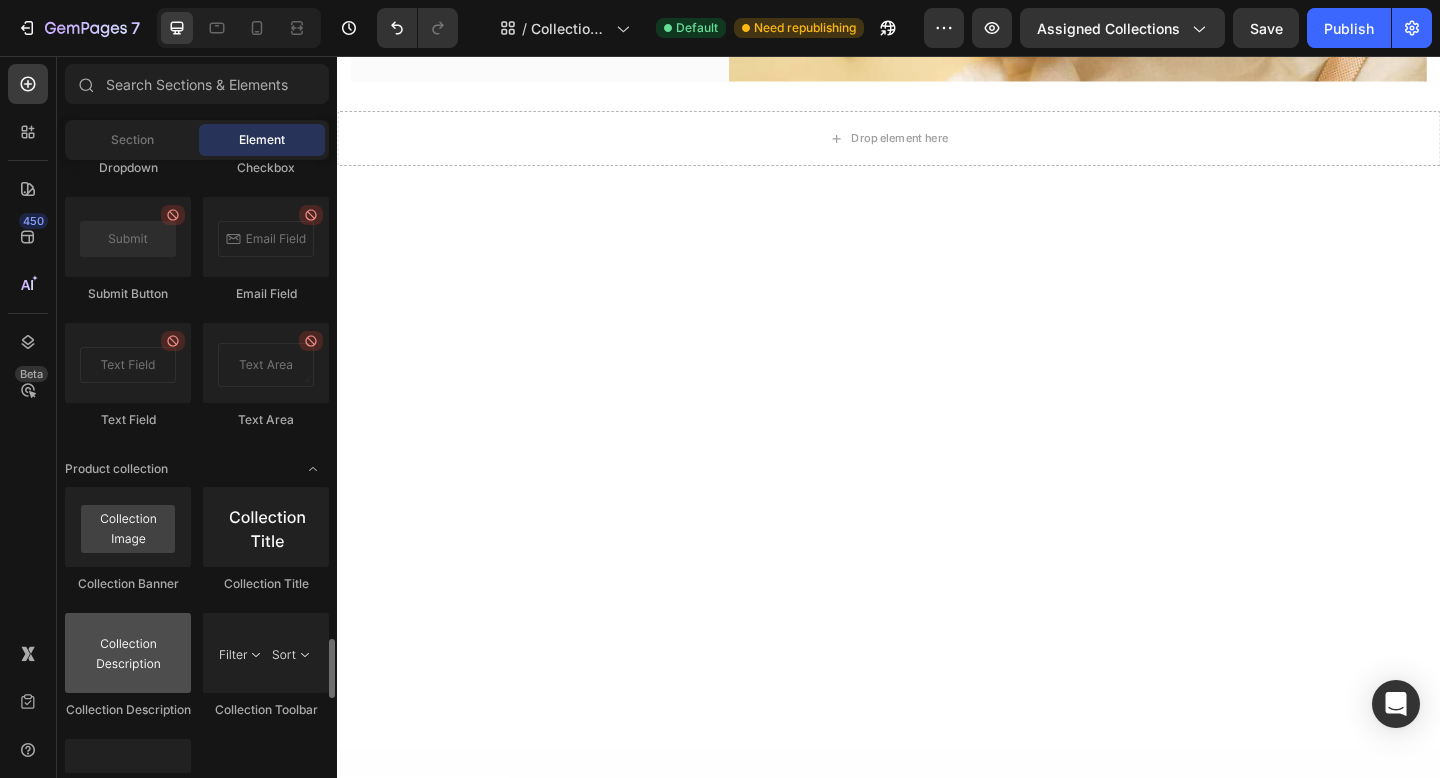 scroll, scrollTop: 4793, scrollLeft: 0, axis: vertical 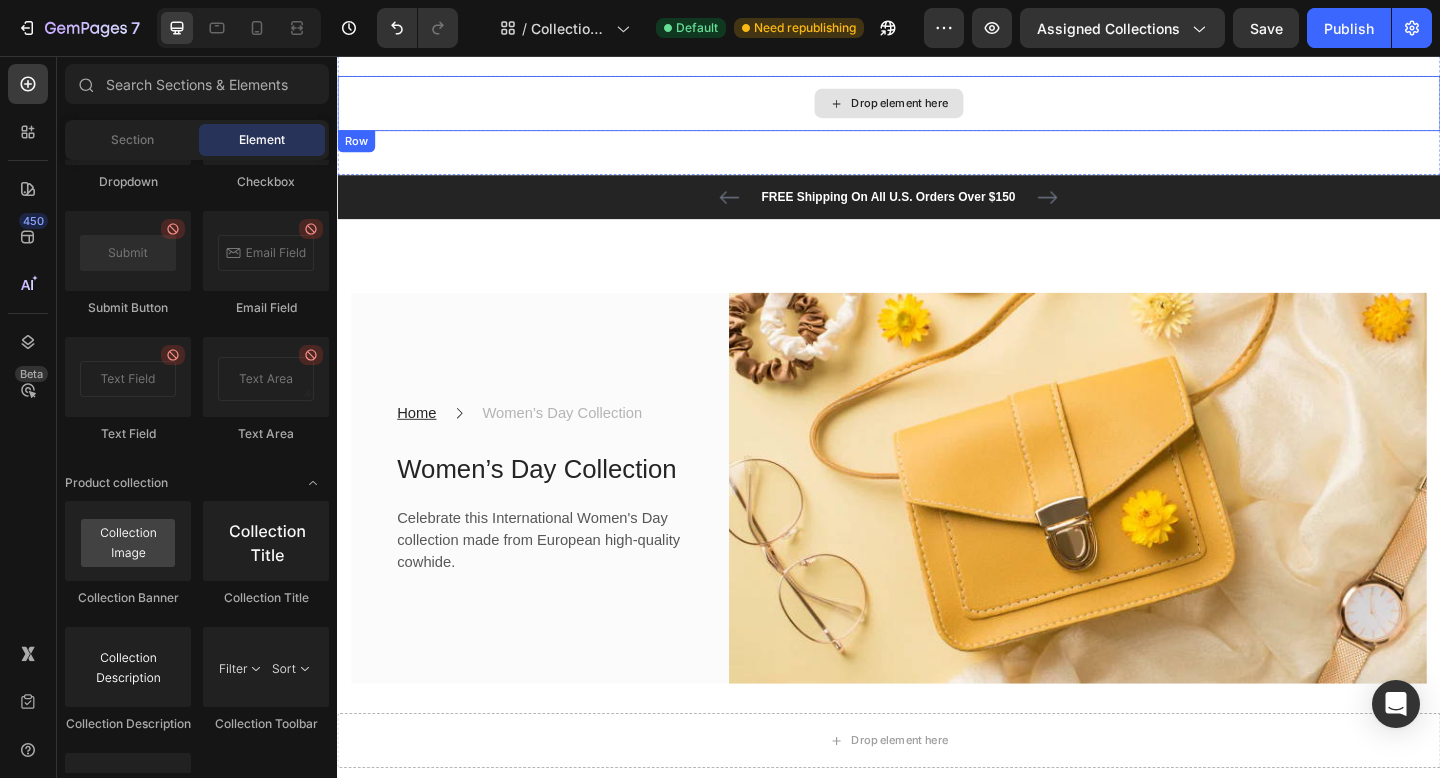 click on "Drop element here" at bounding box center (937, 108) 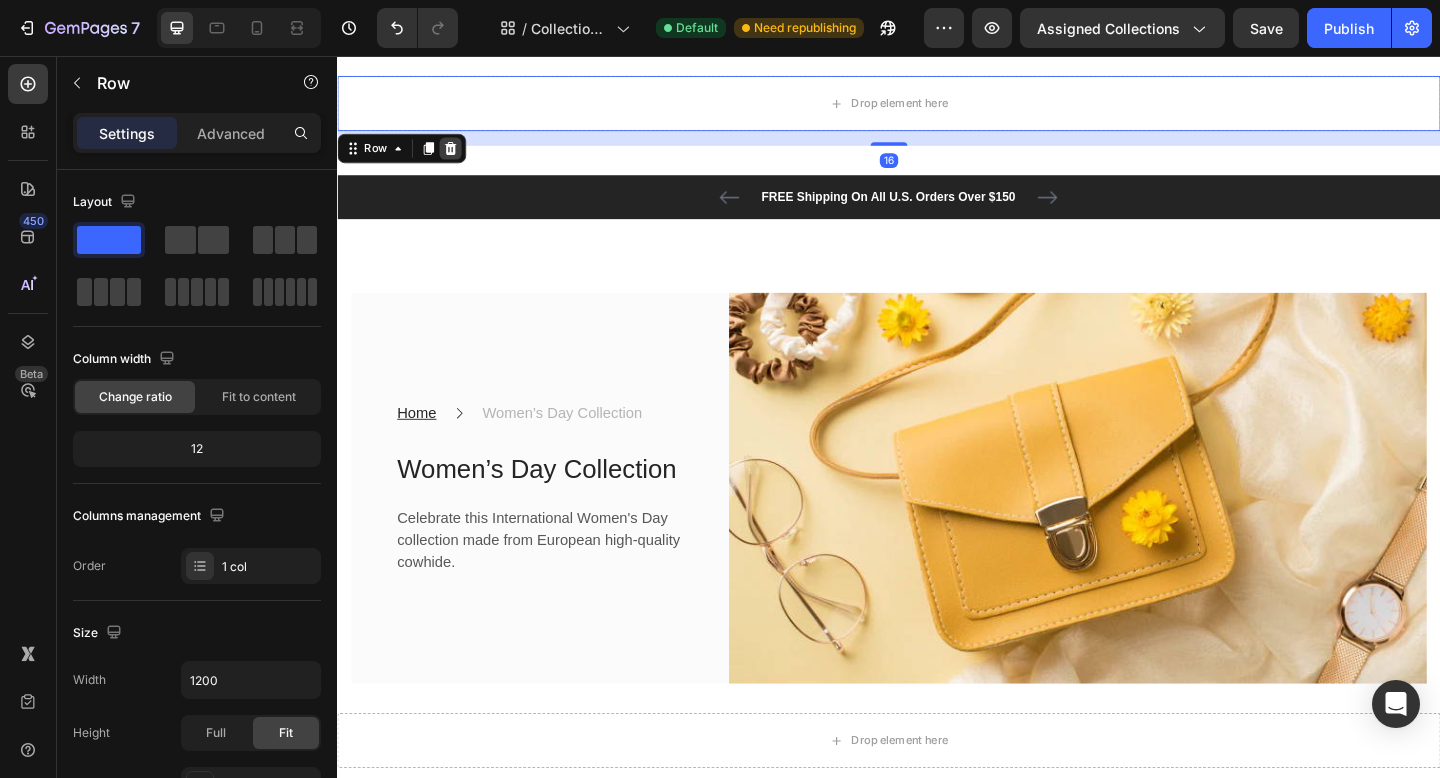 click 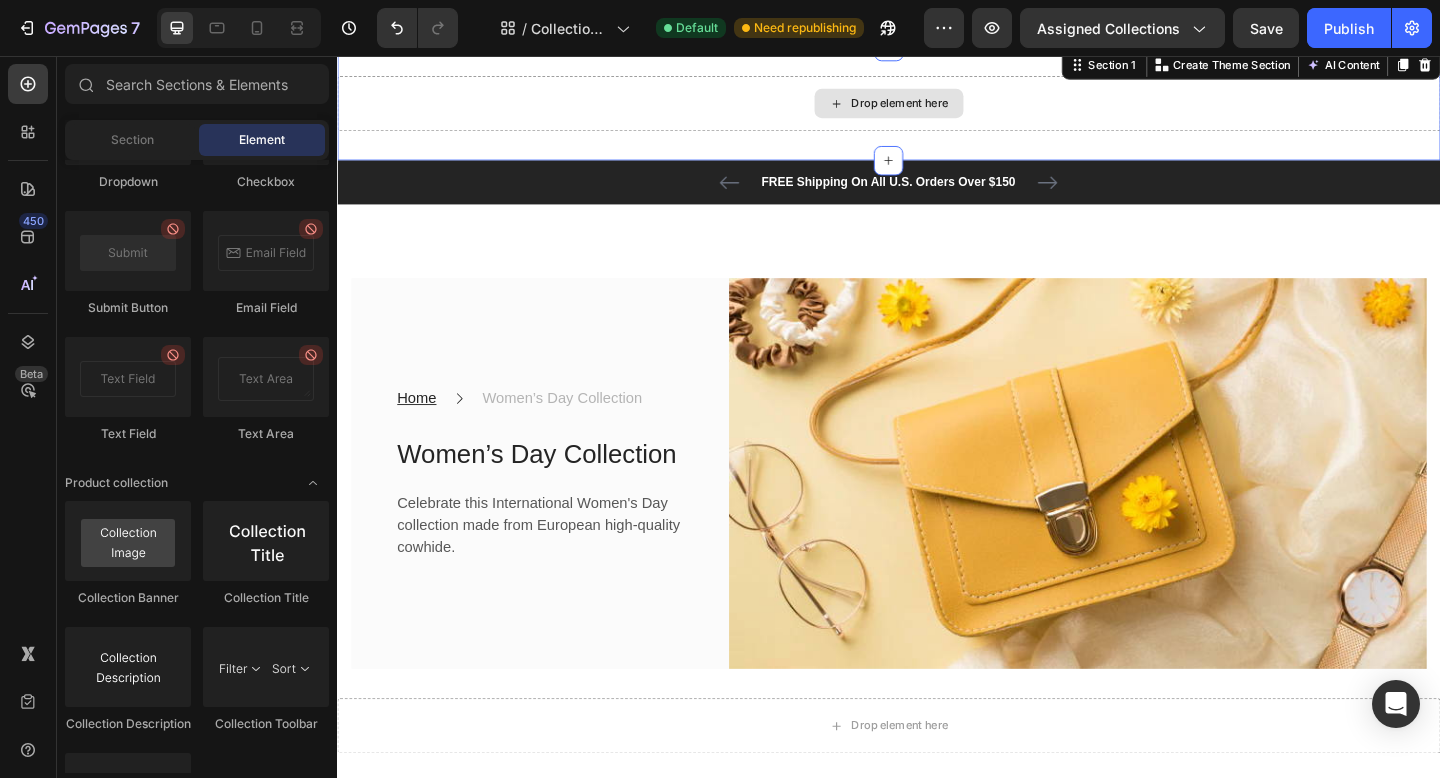 click on "Drop element here" at bounding box center [937, 108] 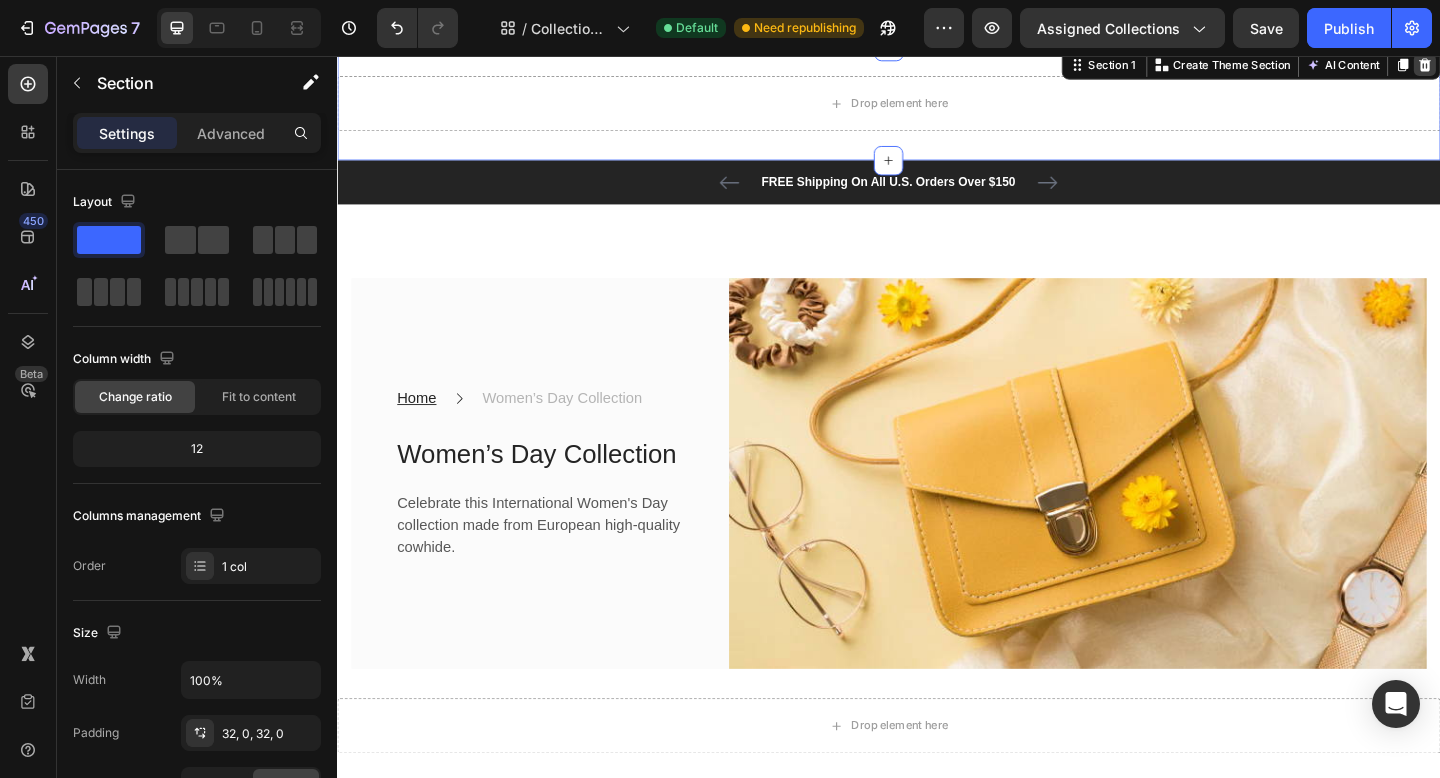 click 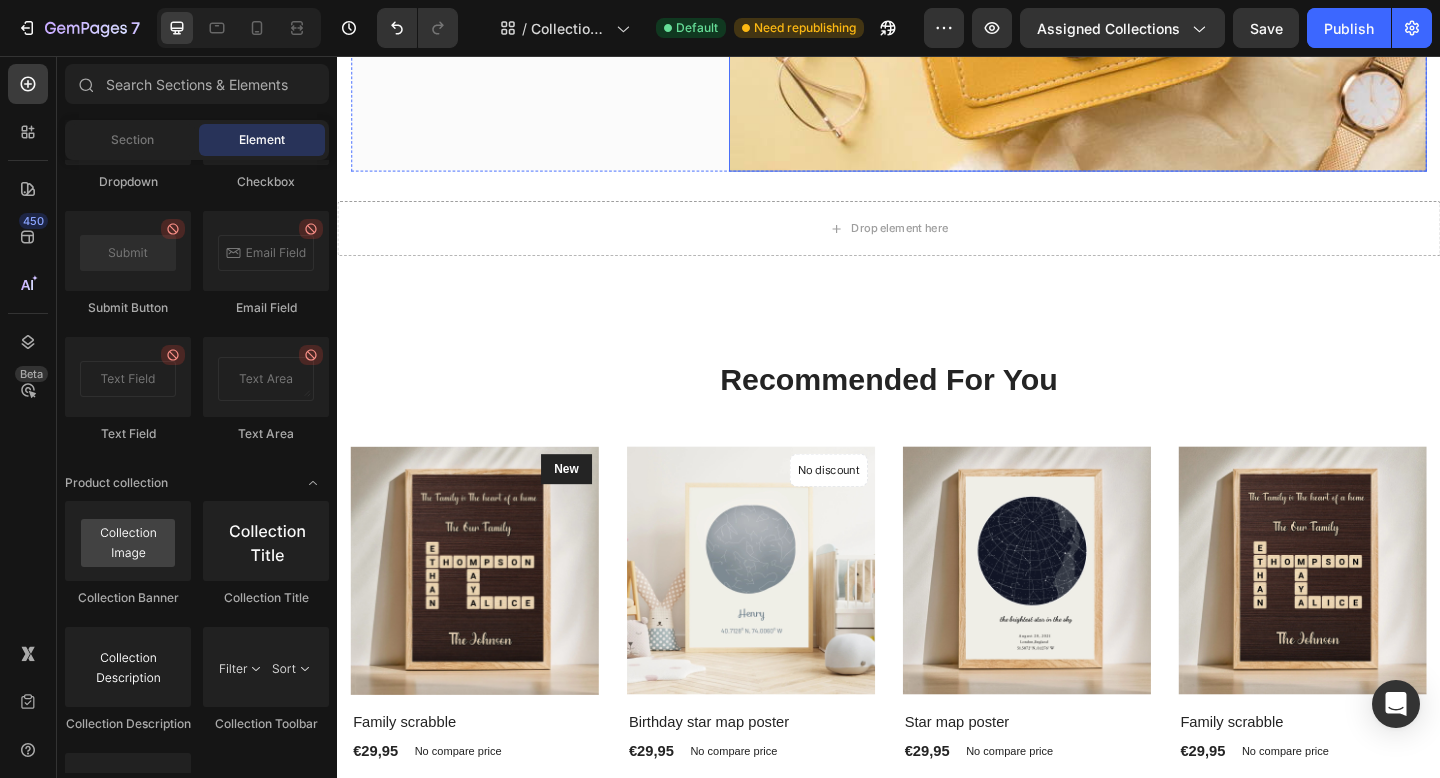 scroll, scrollTop: 474, scrollLeft: 0, axis: vertical 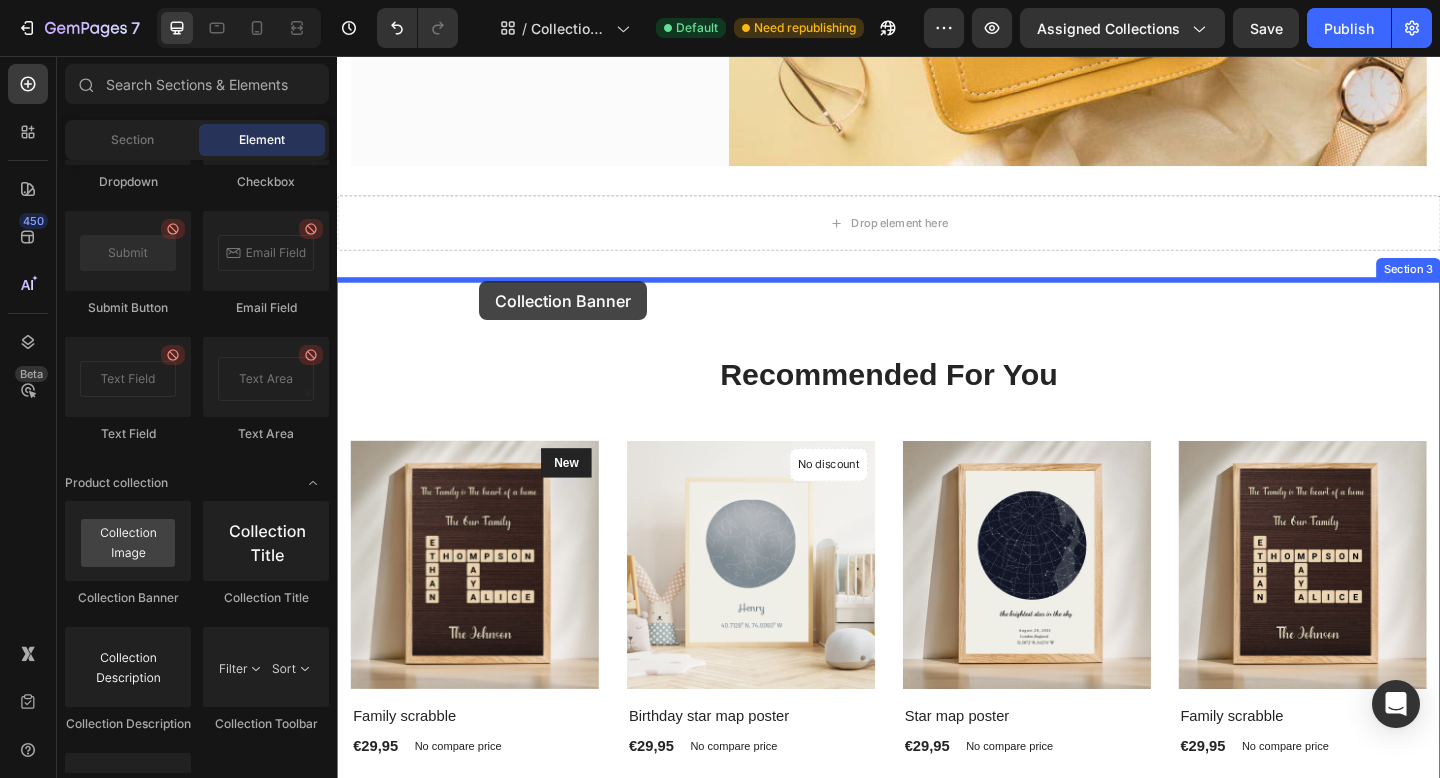 drag, startPoint x: 489, startPoint y: 614, endPoint x: 492, endPoint y: 301, distance: 313.01437 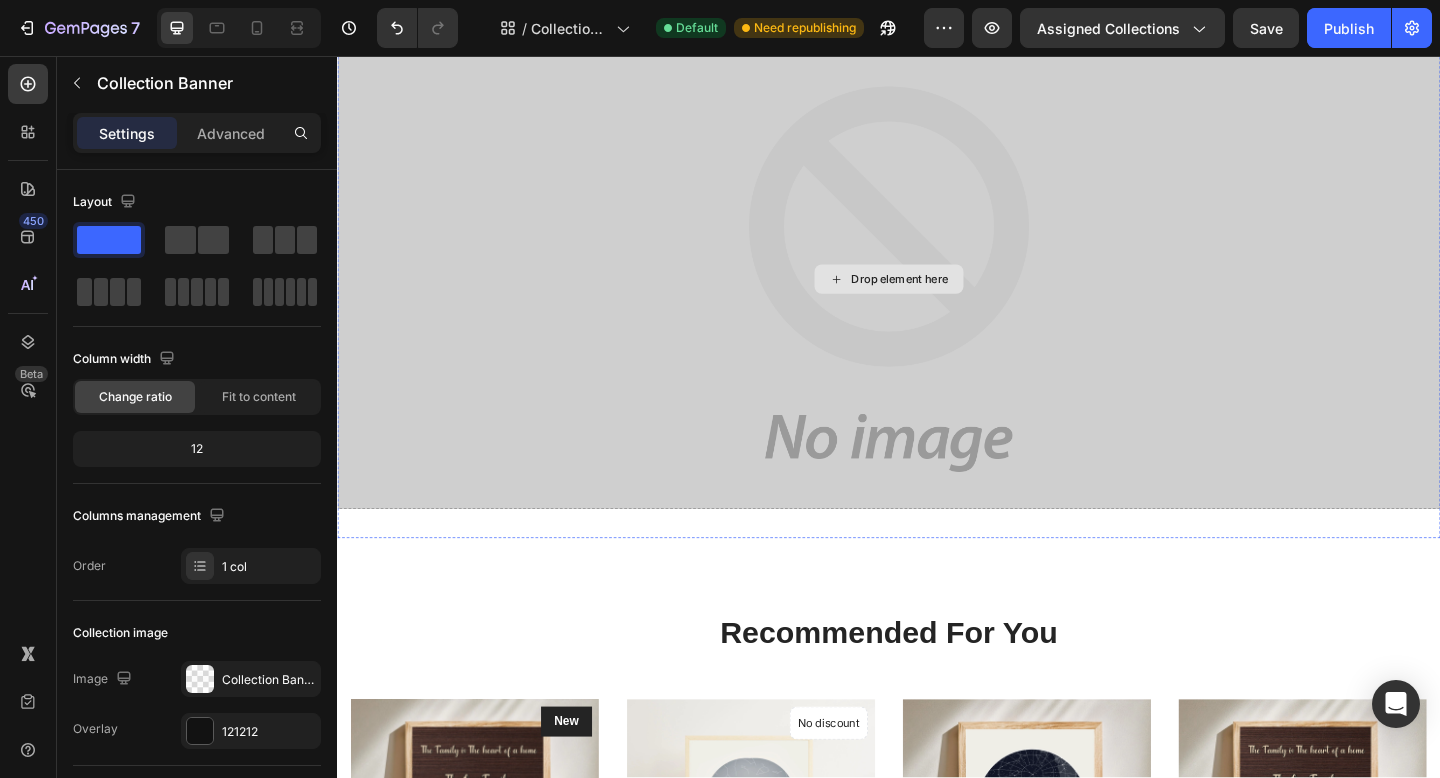 scroll, scrollTop: 764, scrollLeft: 0, axis: vertical 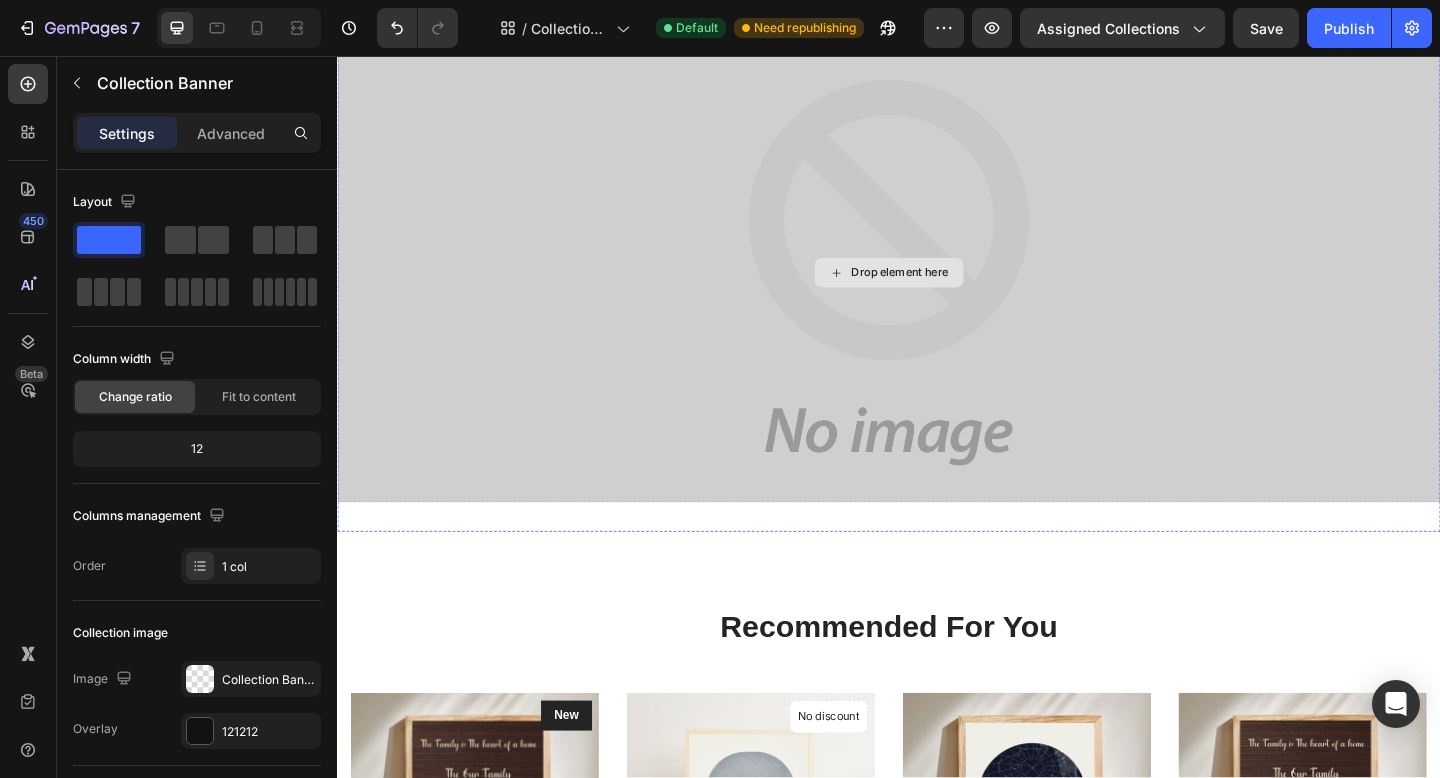 click on "Drop element here" at bounding box center [937, 292] 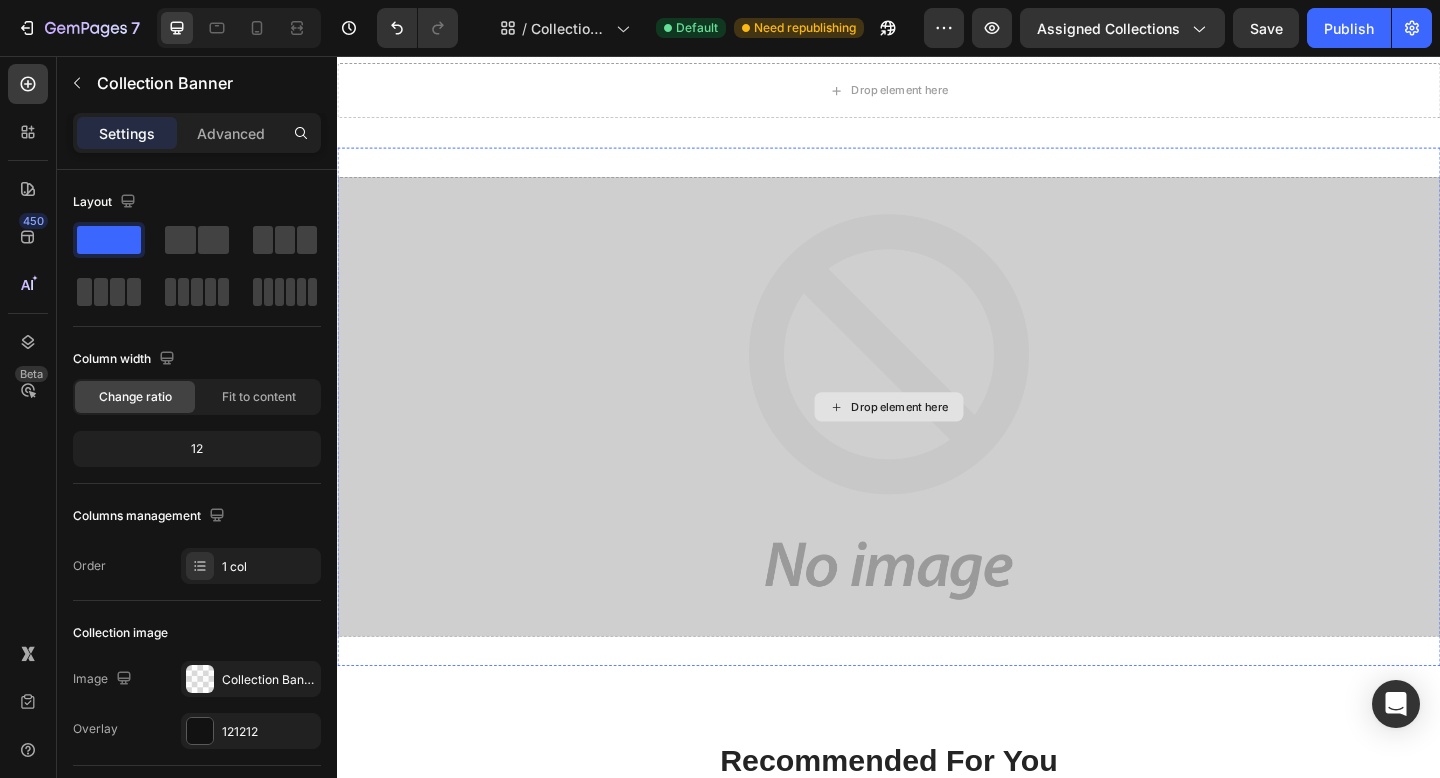 scroll, scrollTop: 546, scrollLeft: 0, axis: vertical 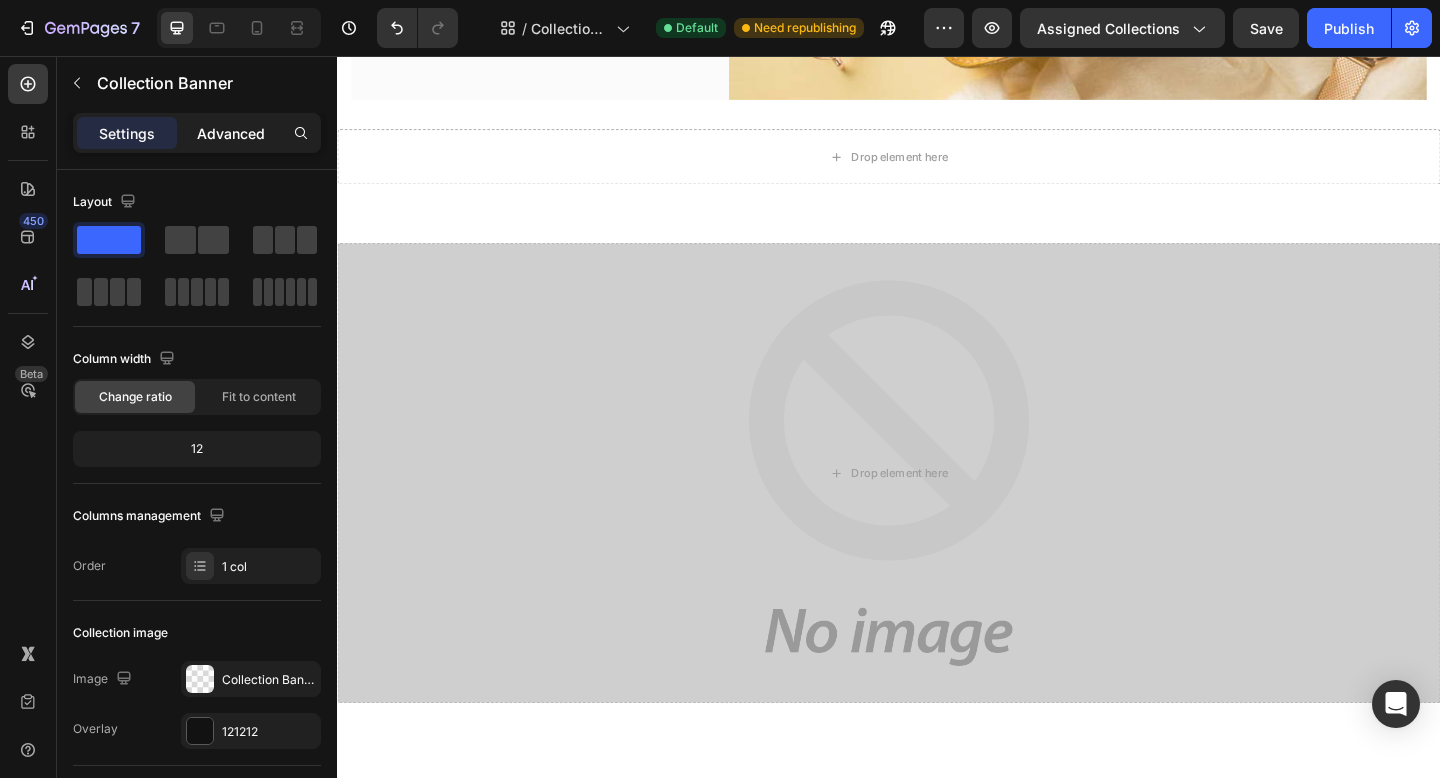 click on "Advanced" at bounding box center (231, 133) 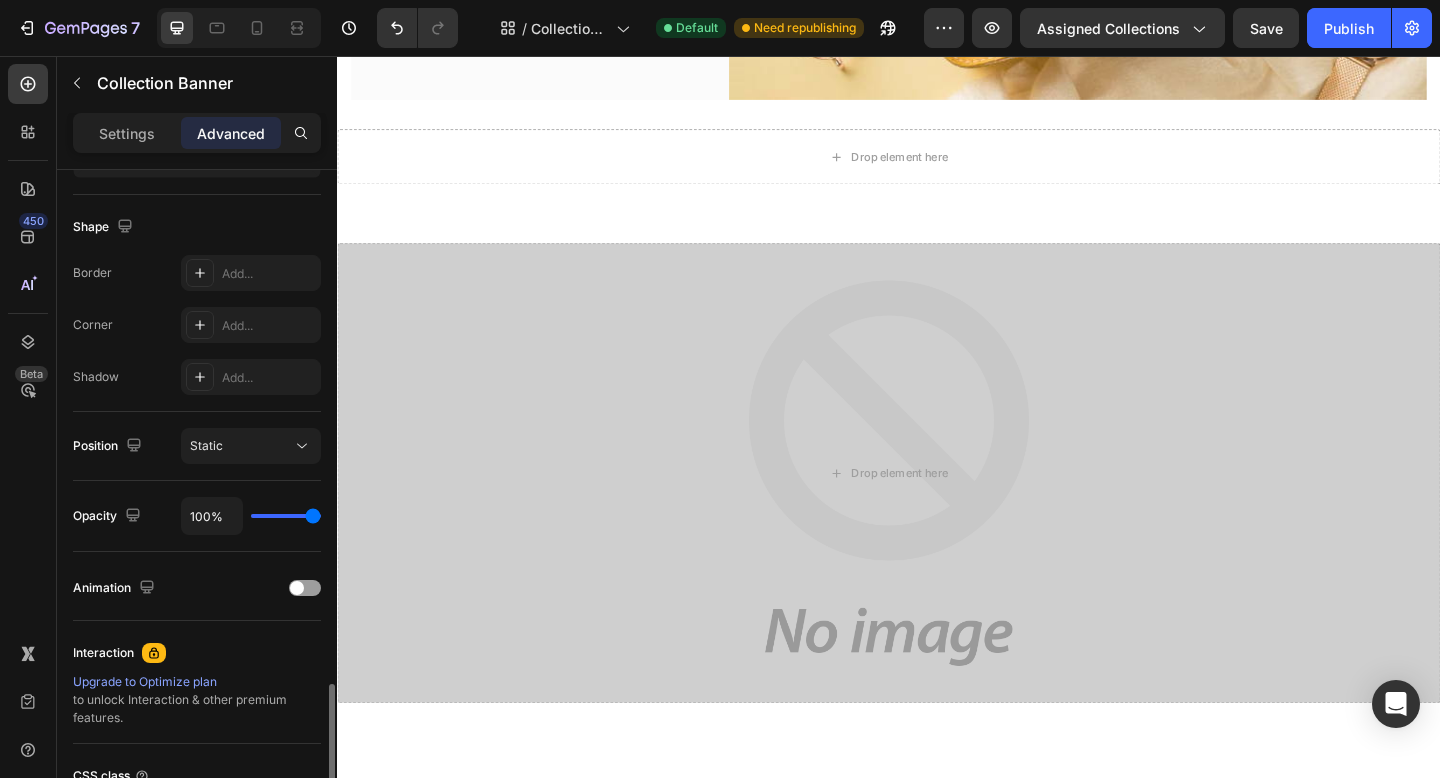 scroll, scrollTop: 669, scrollLeft: 0, axis: vertical 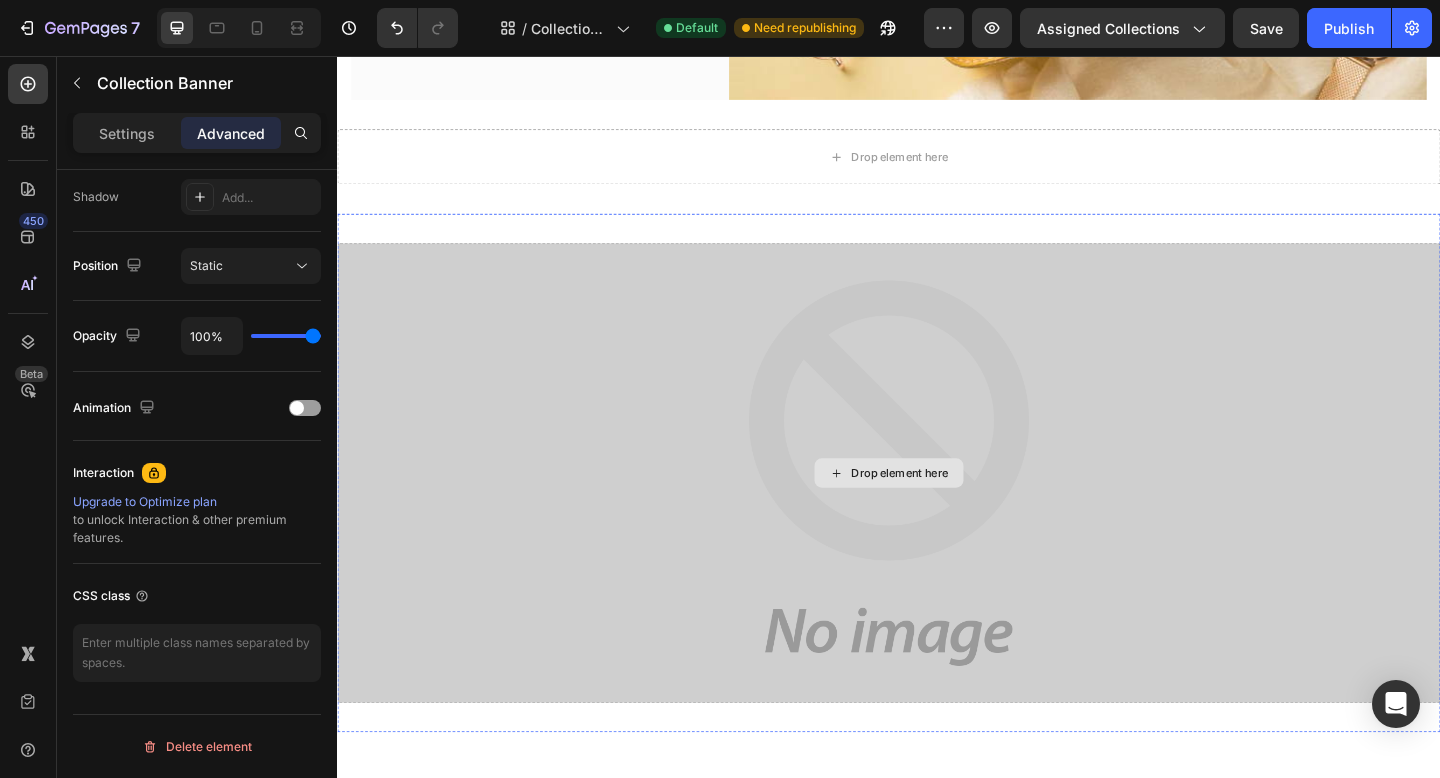 click on "Drop element here" at bounding box center (937, 510) 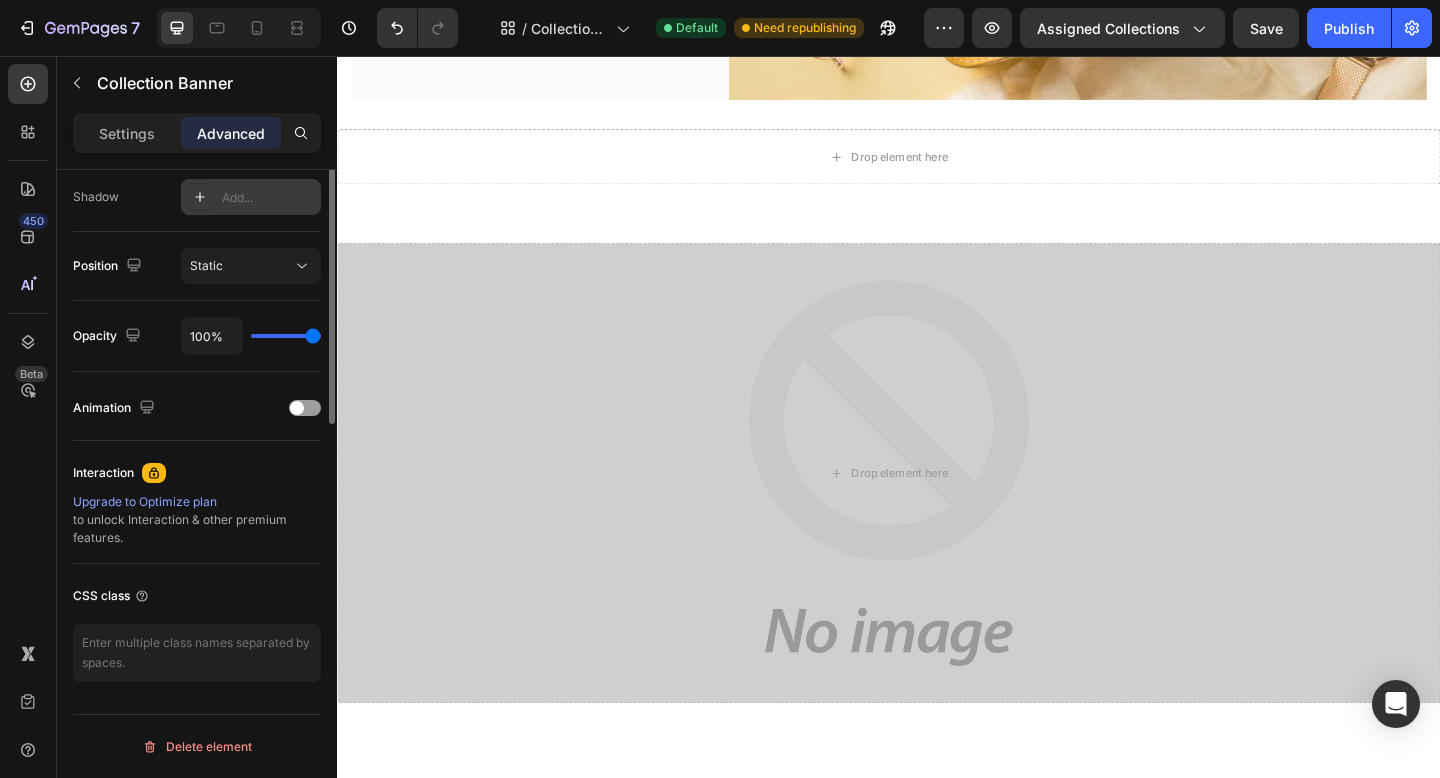 scroll, scrollTop: 0, scrollLeft: 0, axis: both 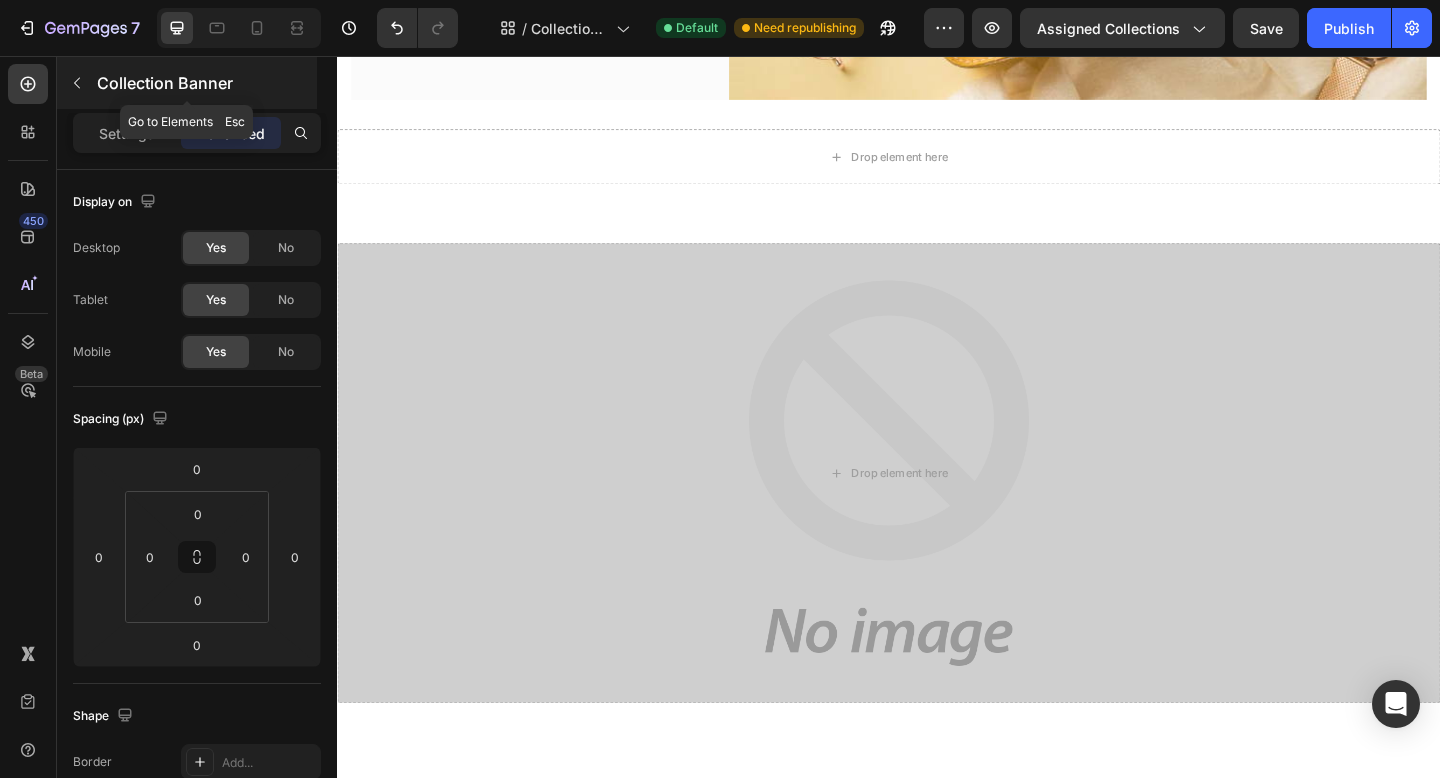 click 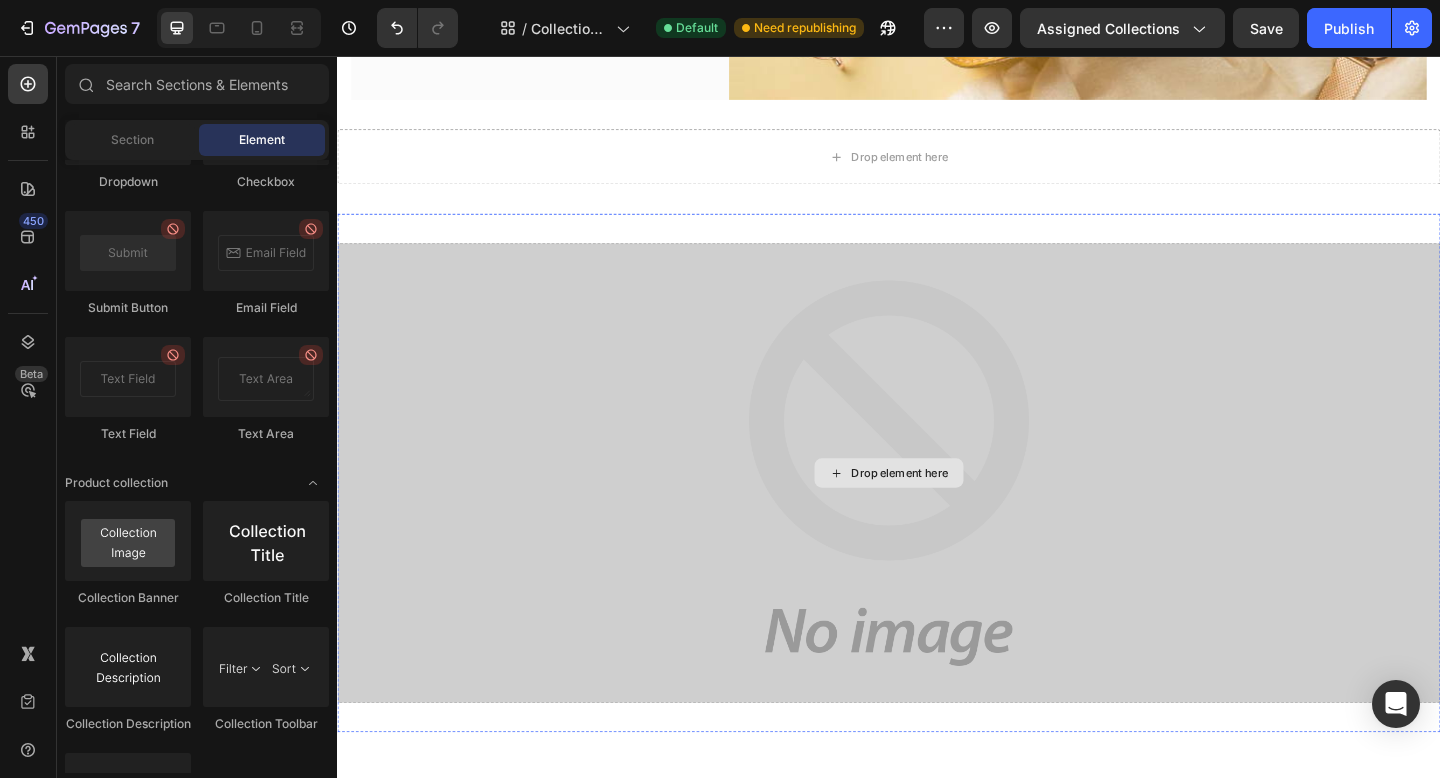click on "Drop element here" at bounding box center [937, 510] 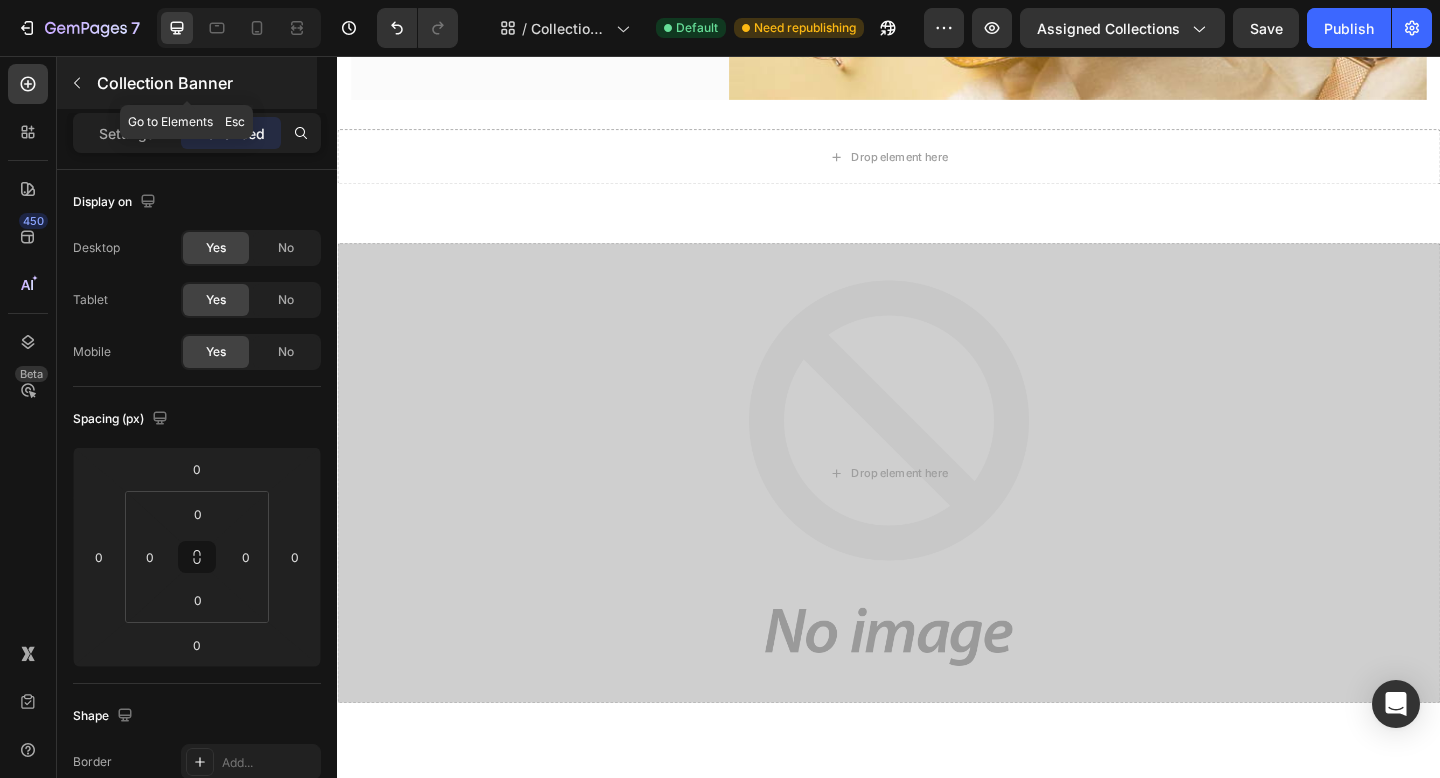 click on "Collection Banner" at bounding box center (205, 83) 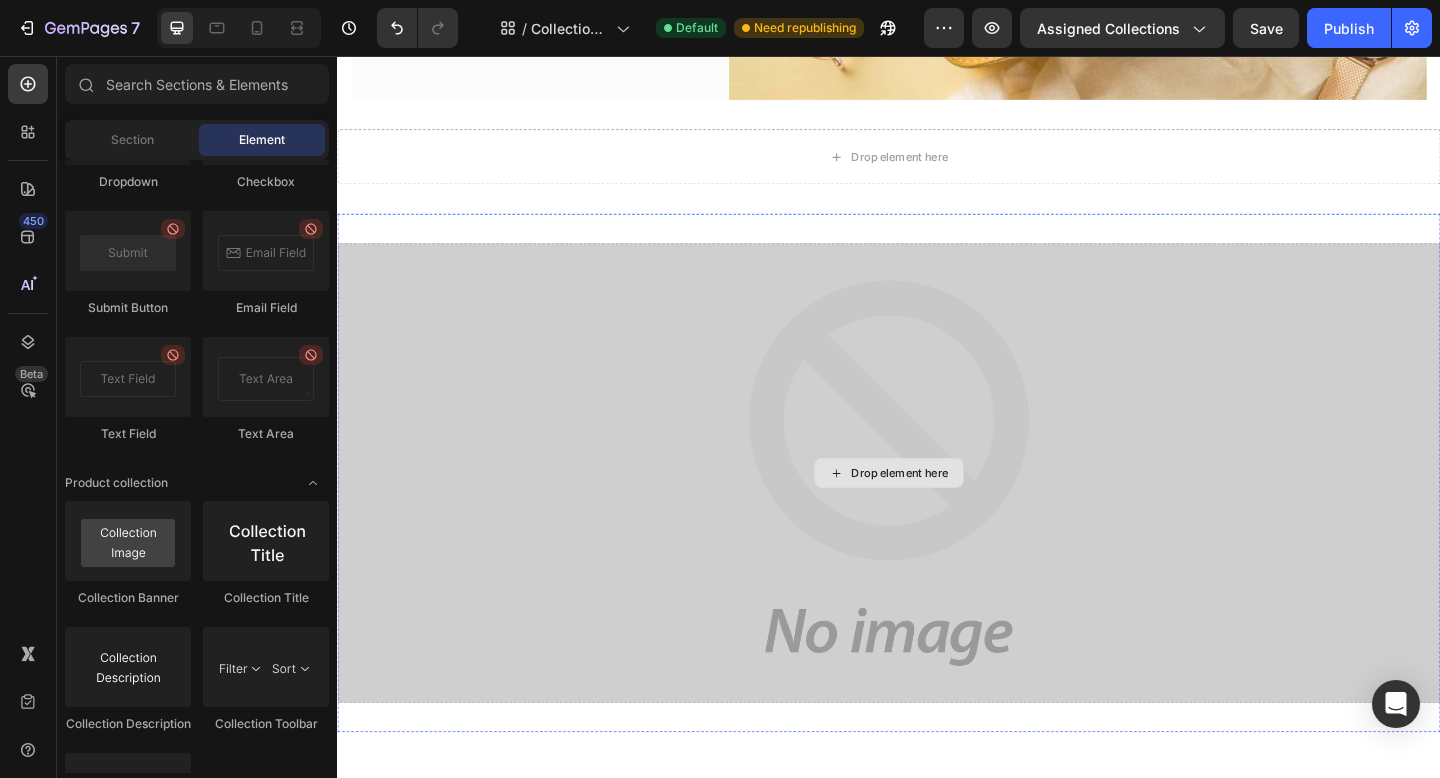click on "Drop element here" at bounding box center [937, 510] 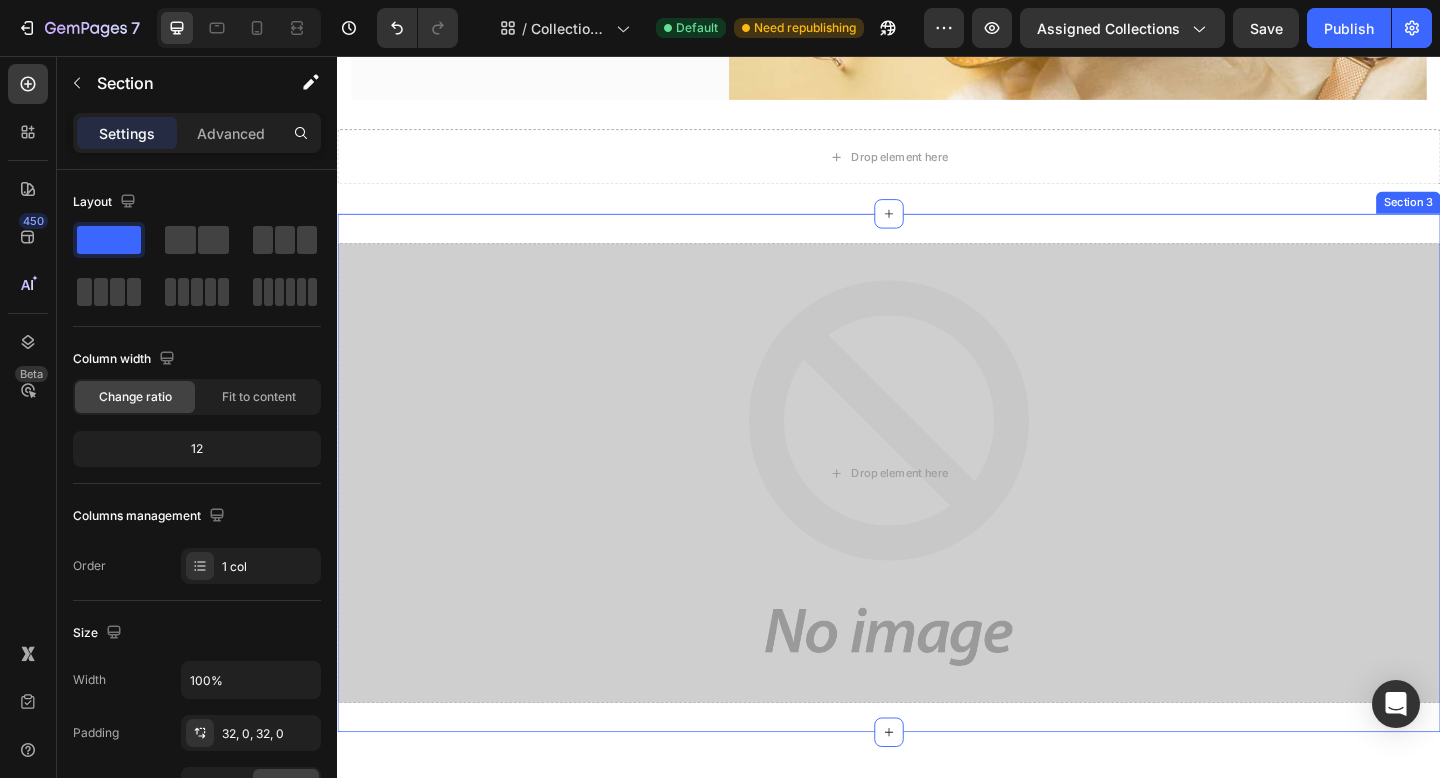 click on "Drop element here Collection Banner   0 Section 3" at bounding box center [937, 510] 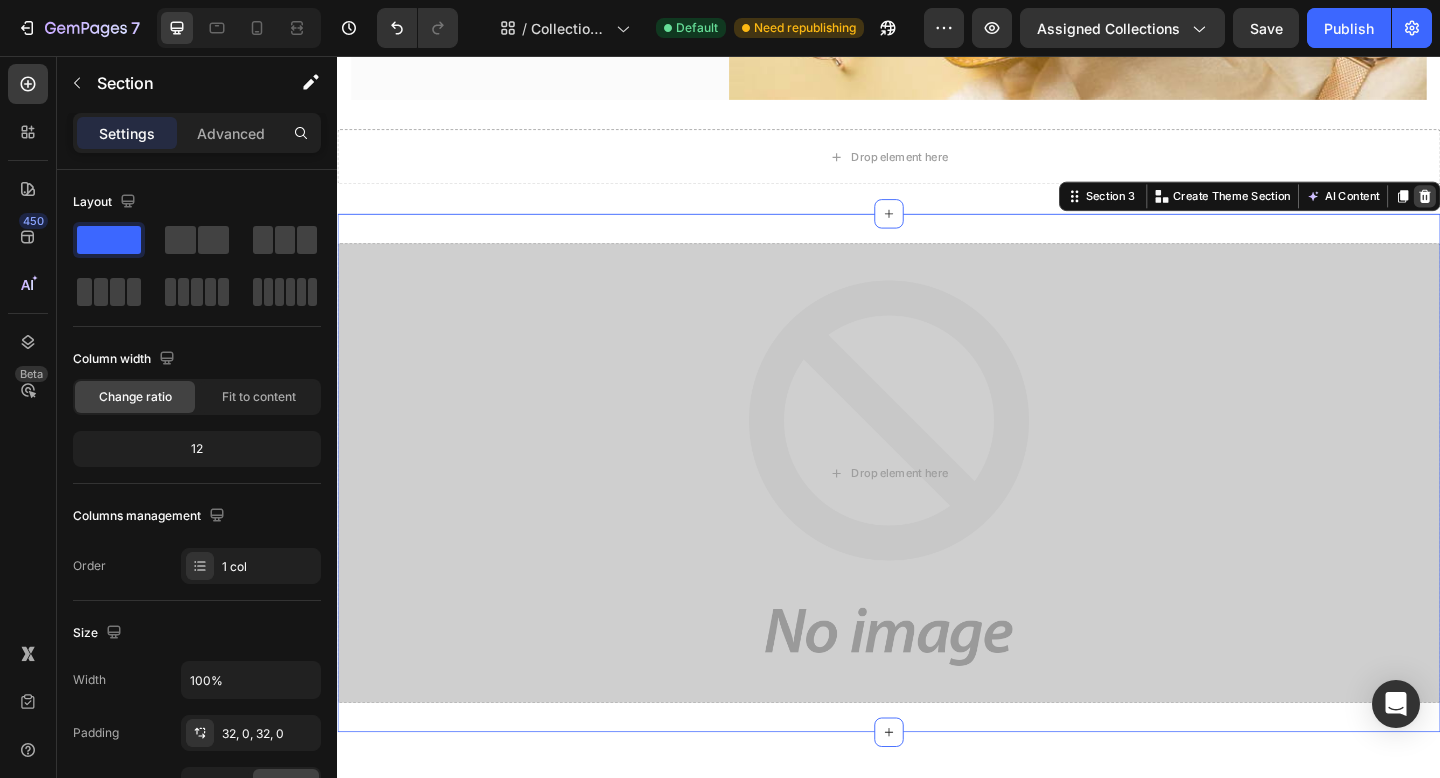 click 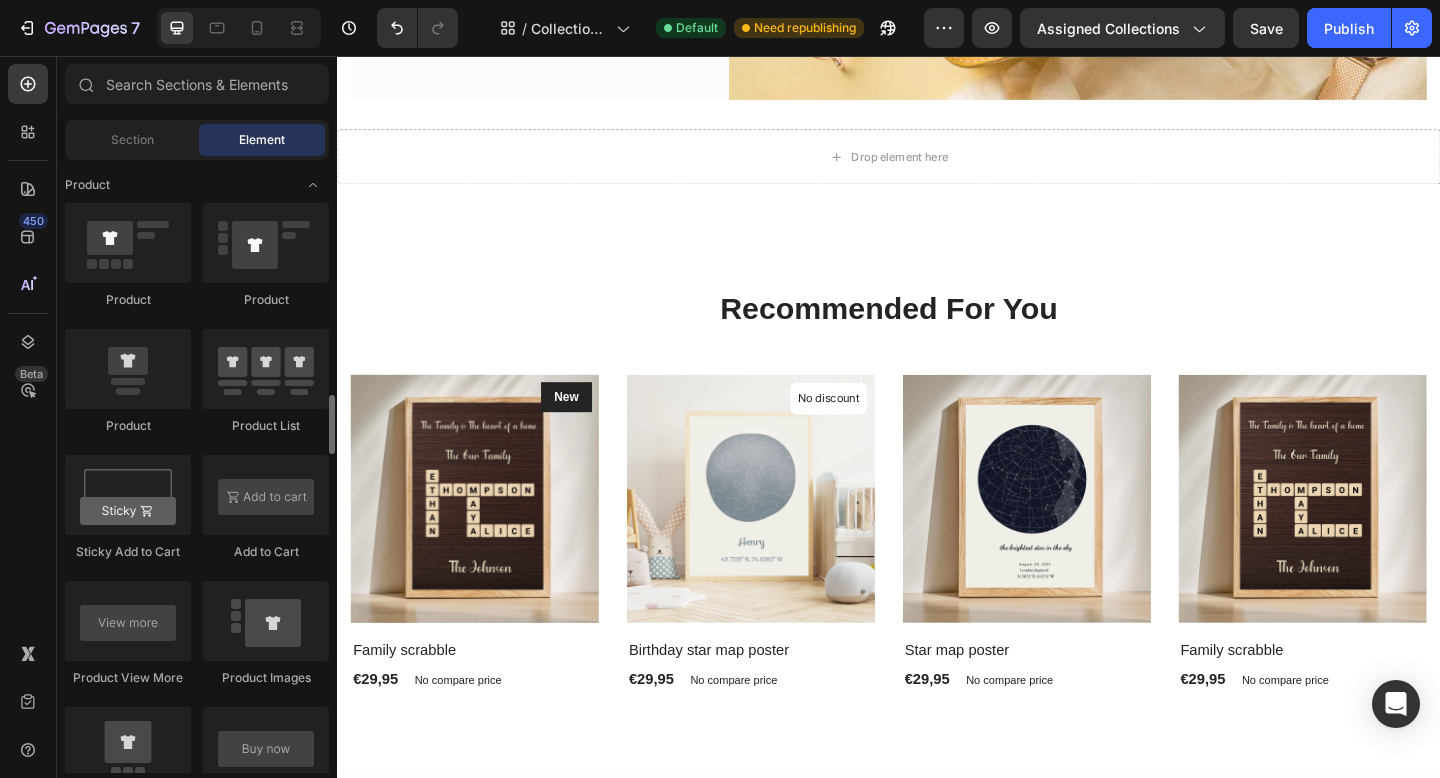 scroll, scrollTop: 2537, scrollLeft: 0, axis: vertical 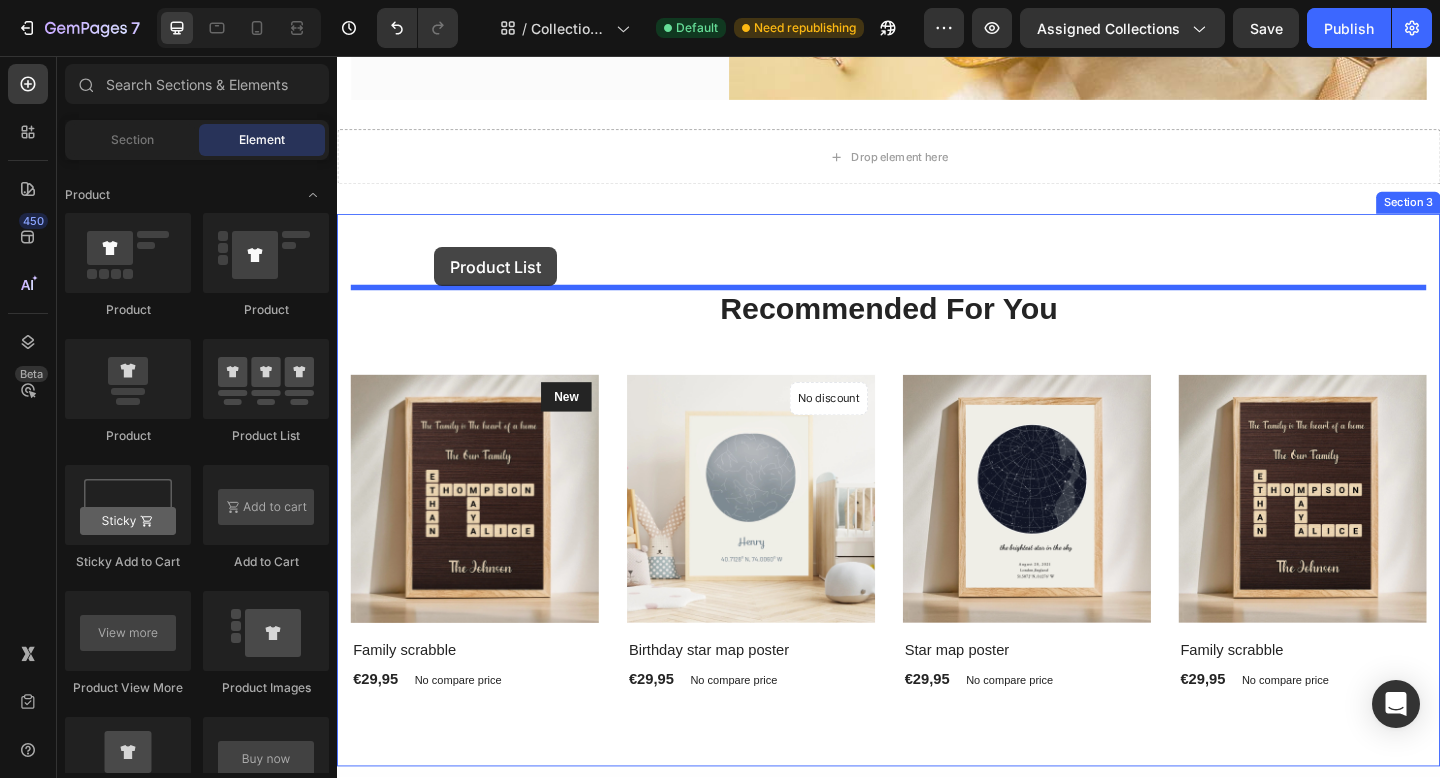 drag, startPoint x: 593, startPoint y: 459, endPoint x: 443, endPoint y: 265, distance: 245.22643 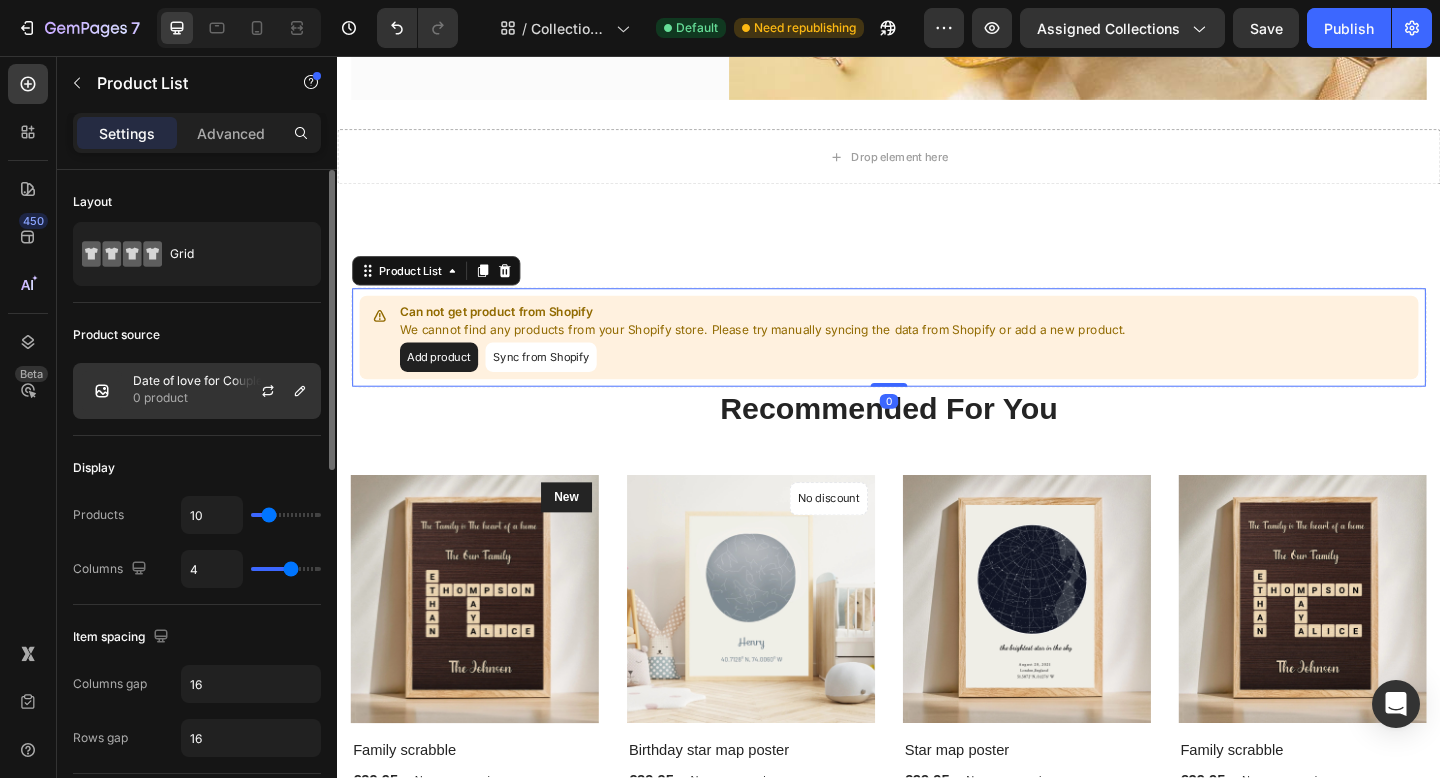 click on "Date of love for Couple" at bounding box center (198, 381) 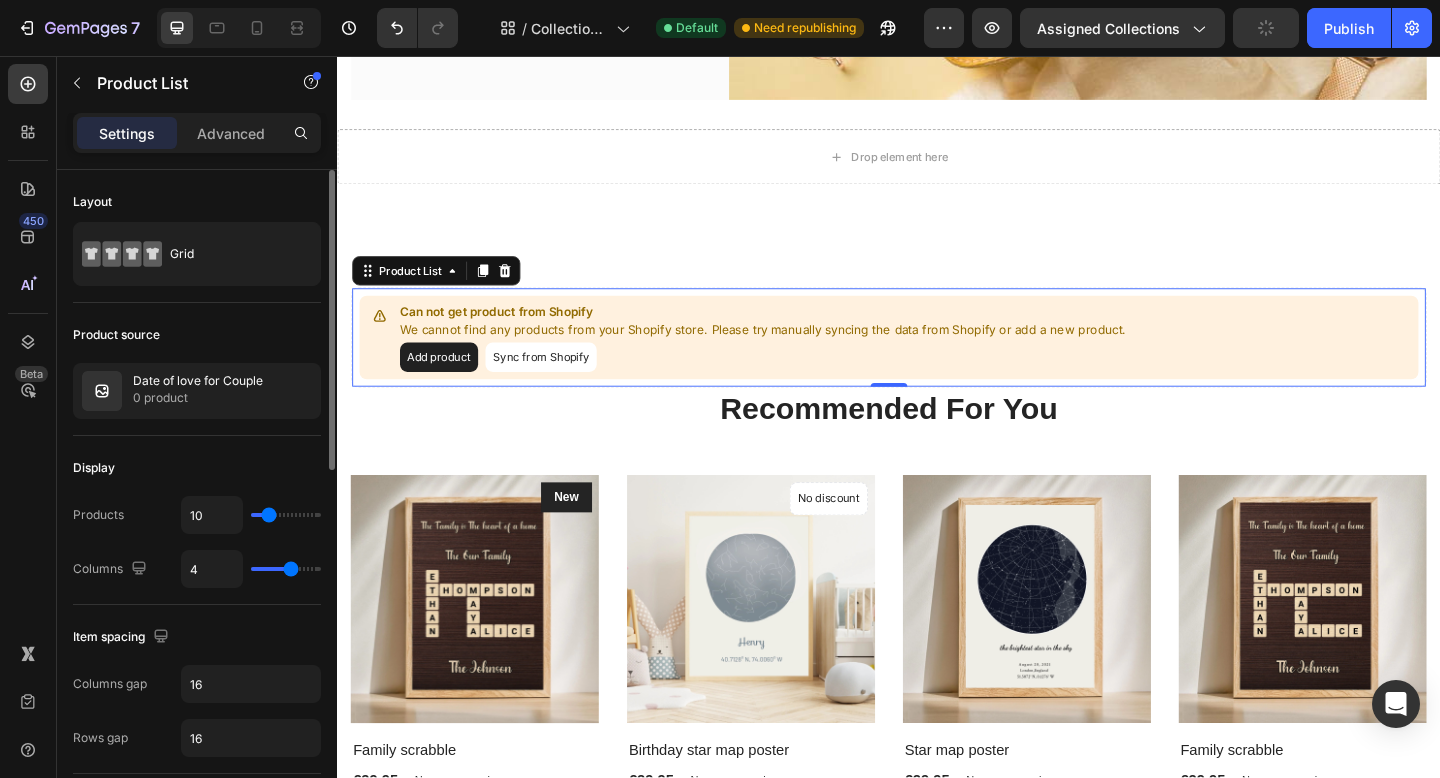 click on "Display" at bounding box center (197, 468) 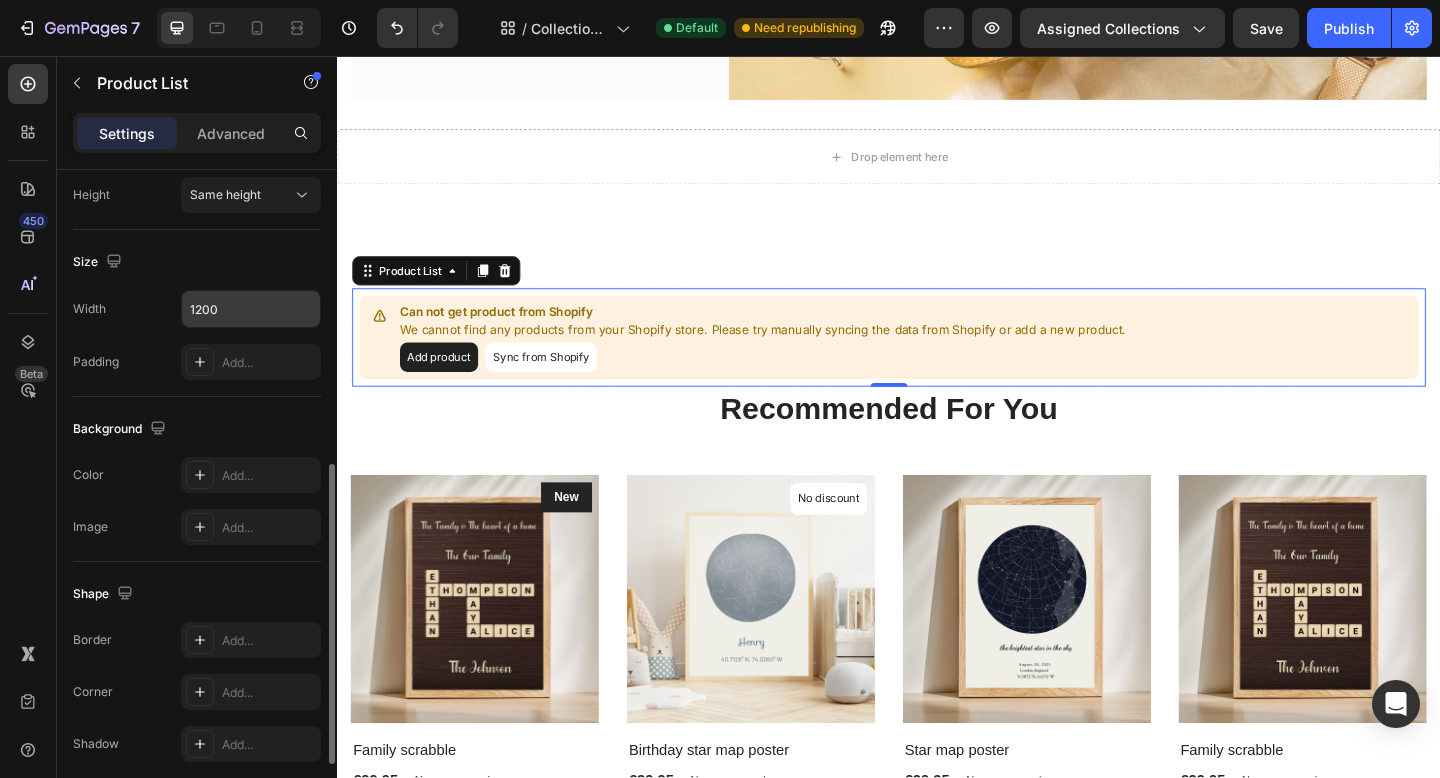 scroll, scrollTop: 654, scrollLeft: 0, axis: vertical 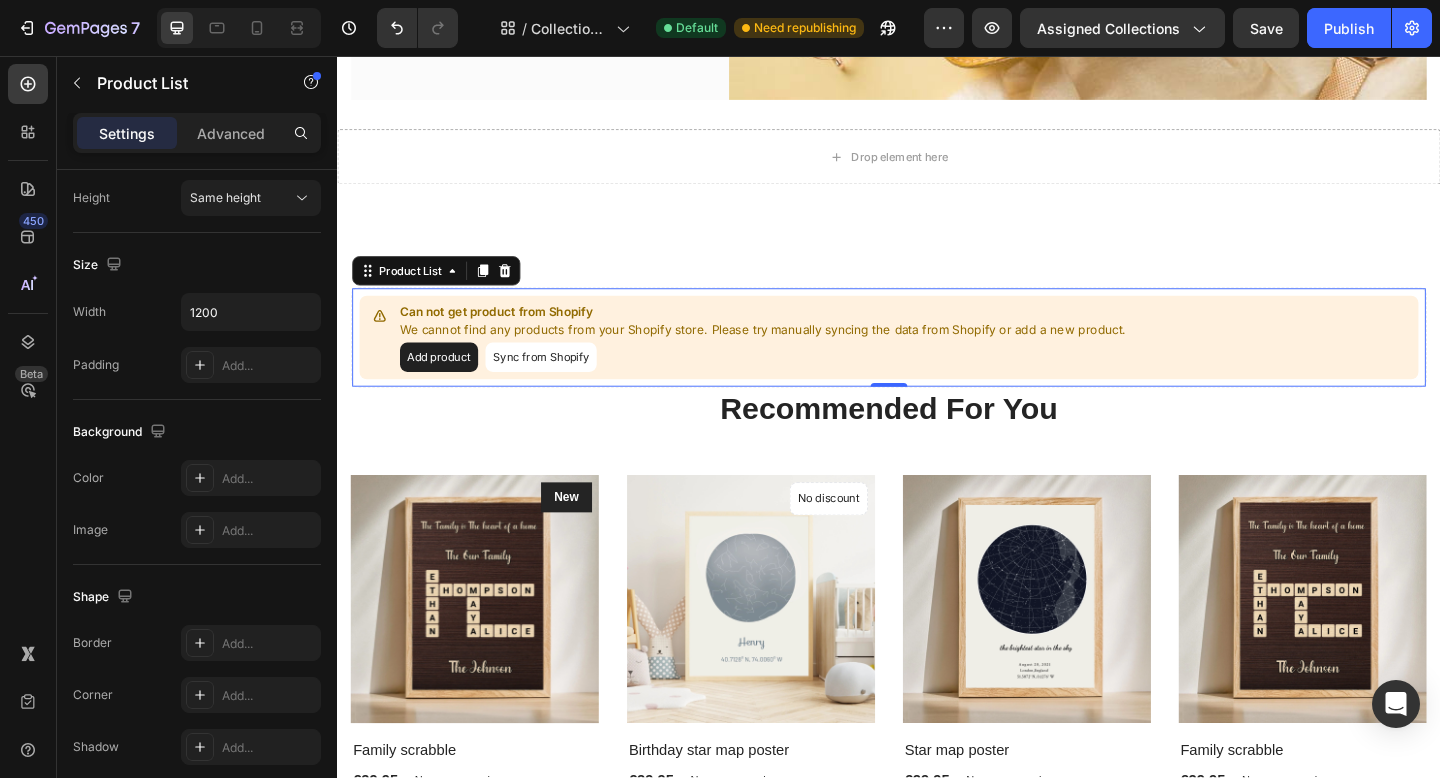 click on "Can not get product from Shopify" at bounding box center (800, 335) 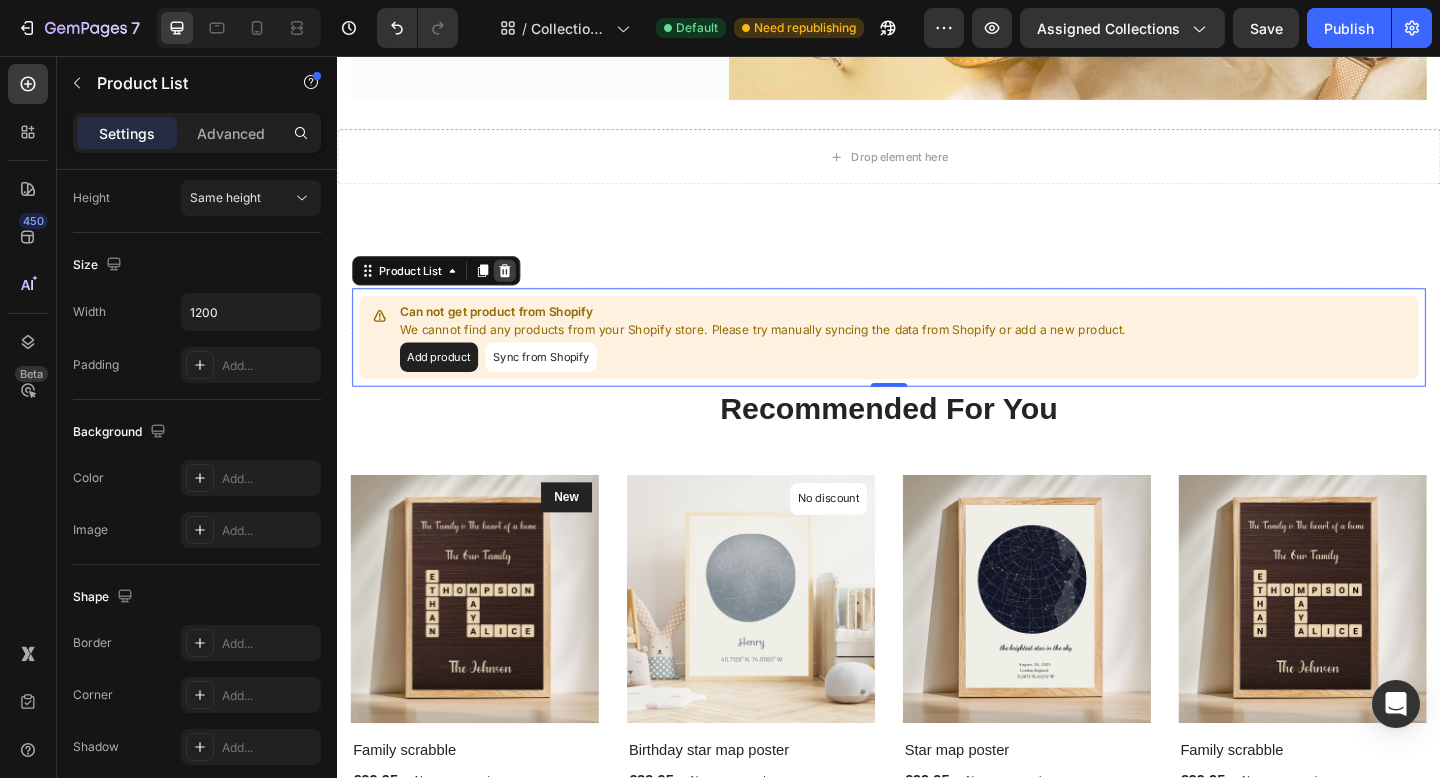 click 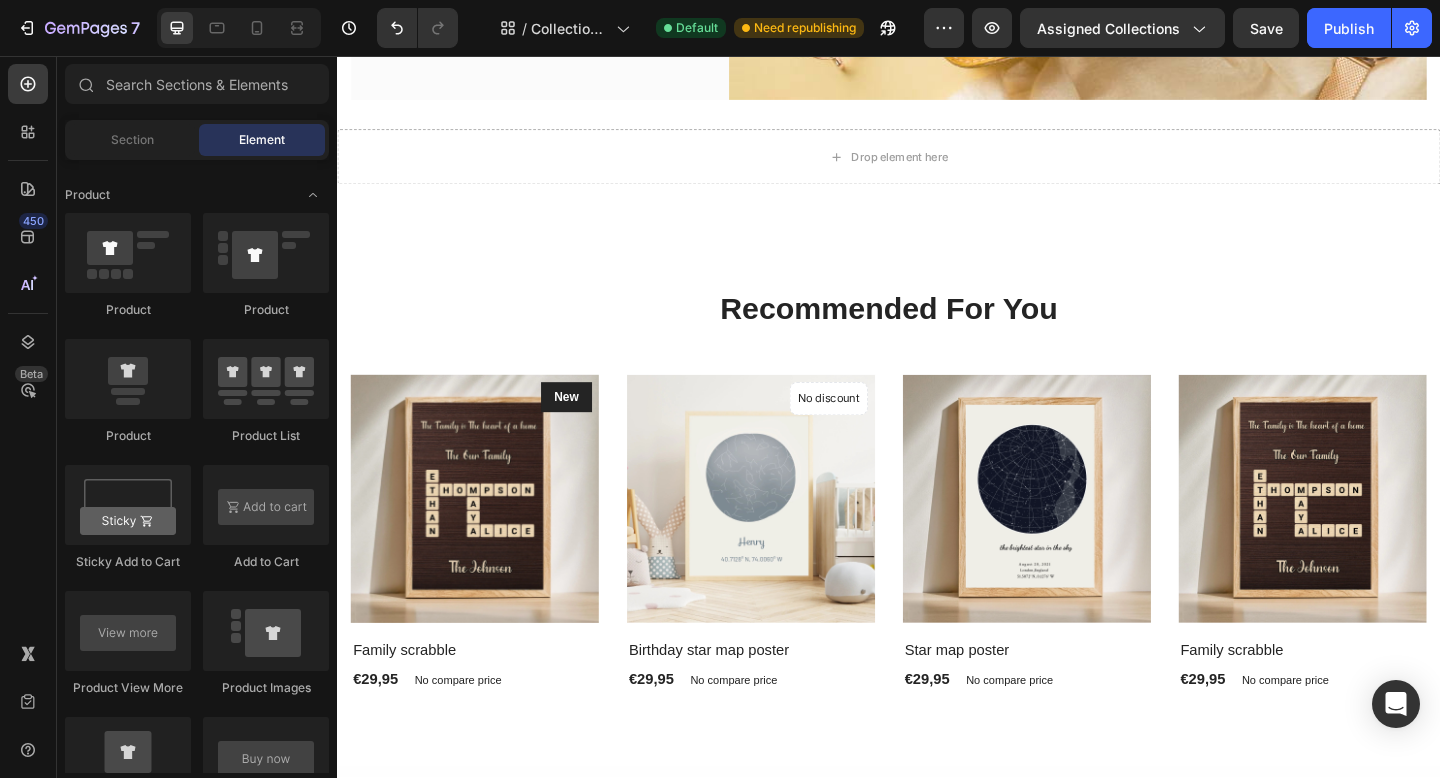 click at bounding box center (487, 538) 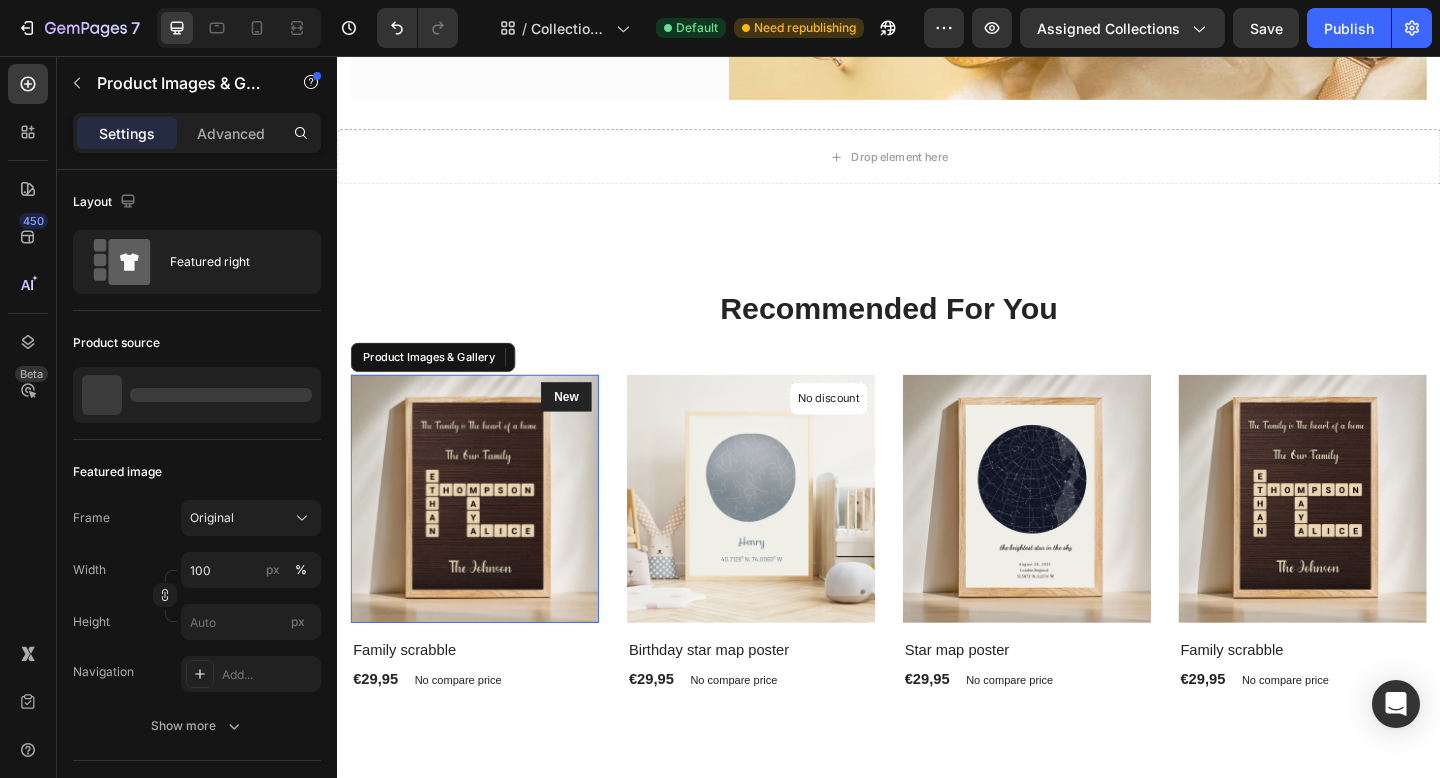 click at bounding box center (487, 538) 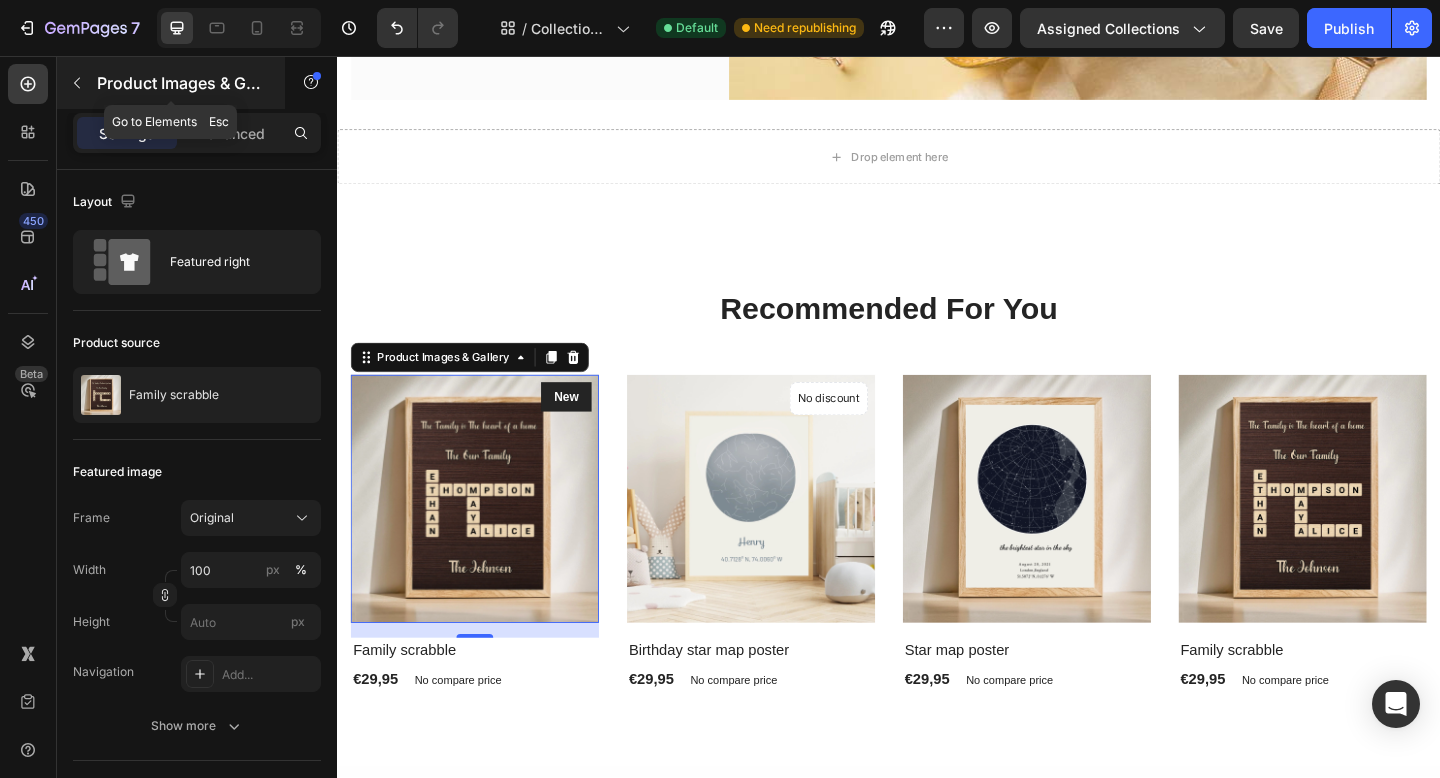 click 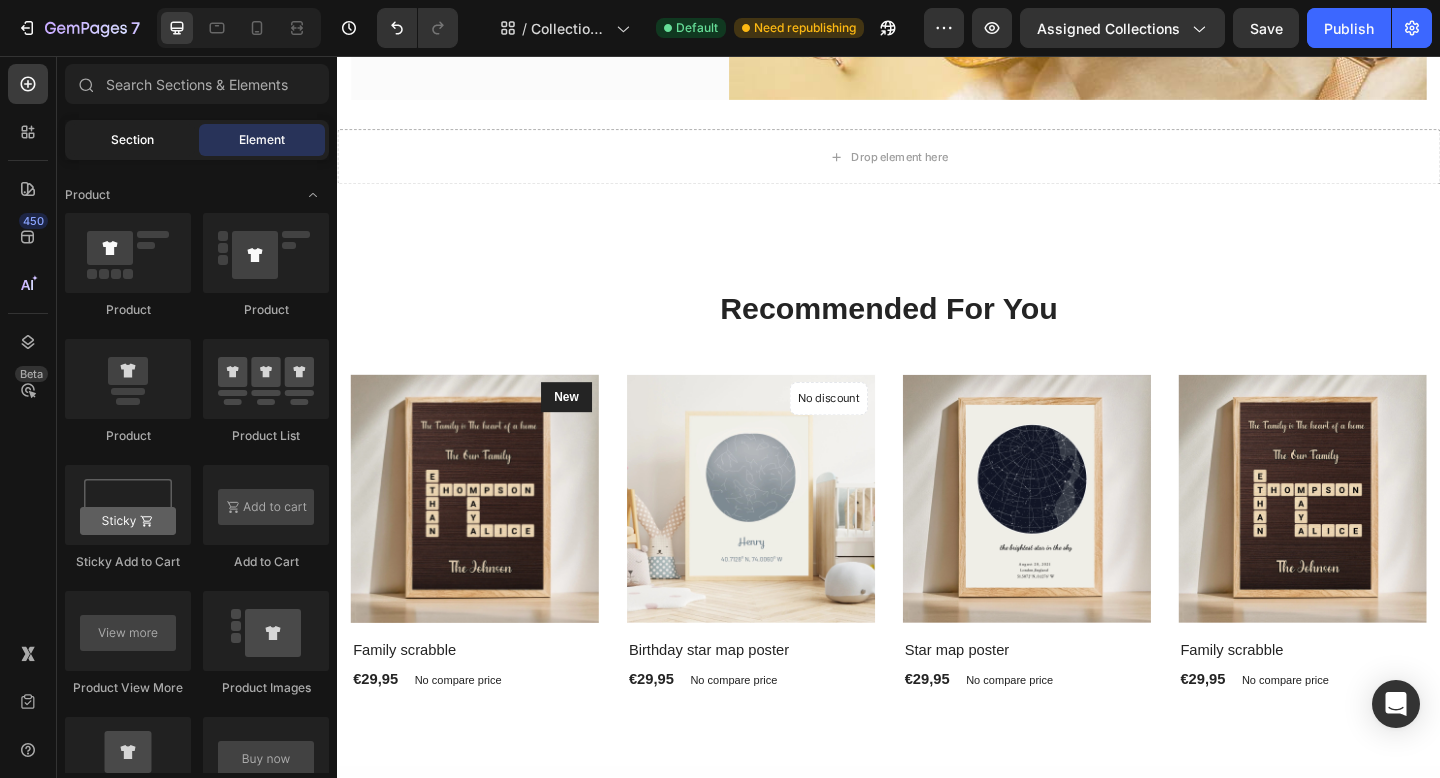 click on "Section" at bounding box center [132, 140] 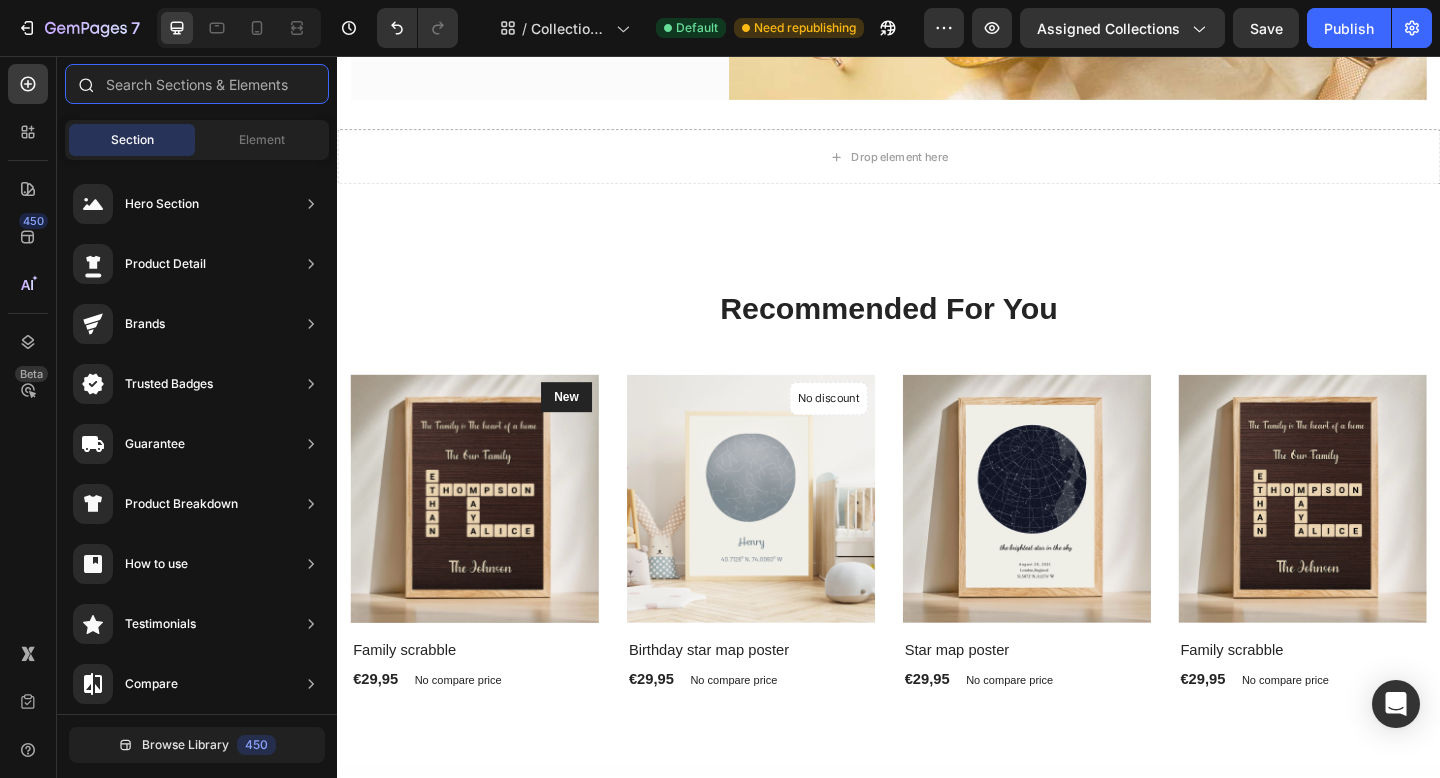 click at bounding box center (197, 84) 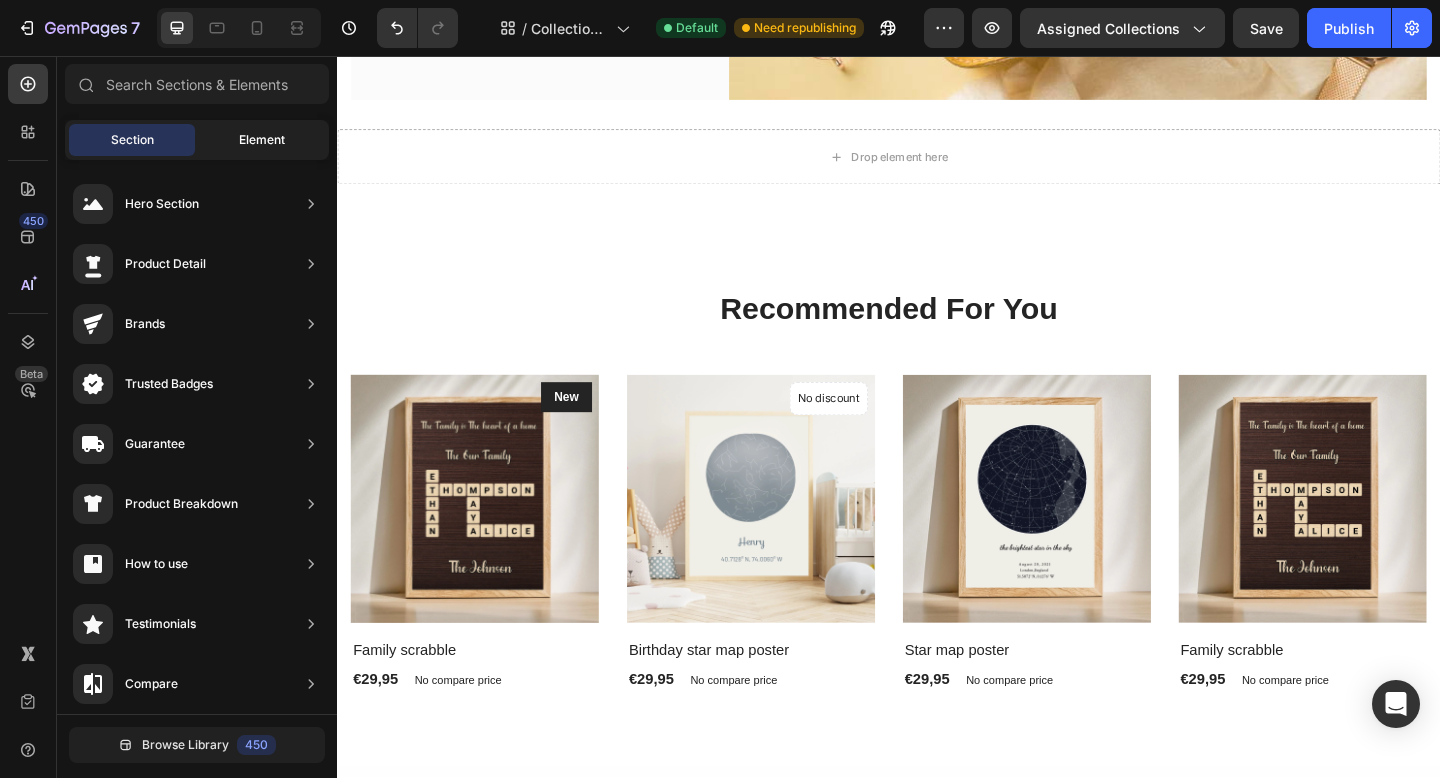 click on "Element" 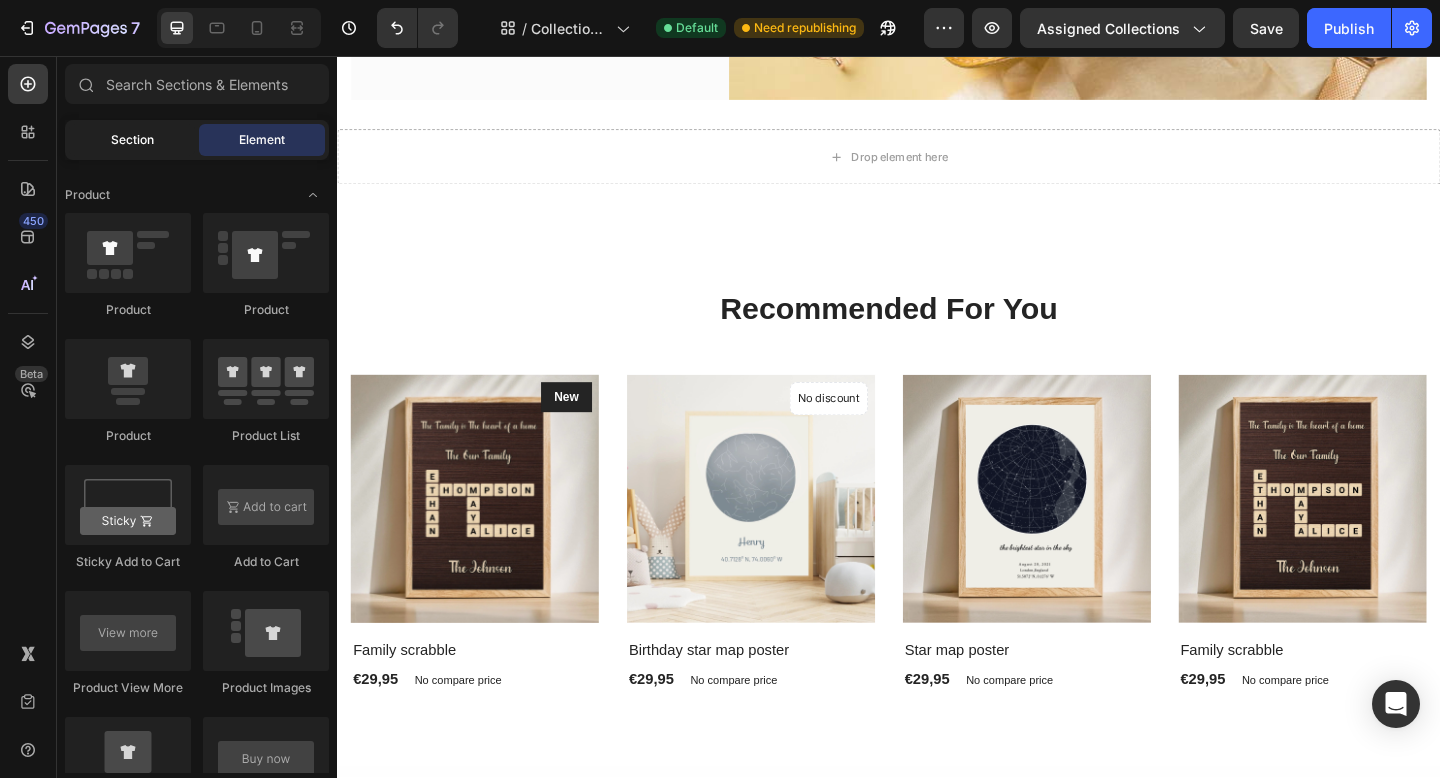 click on "Section" 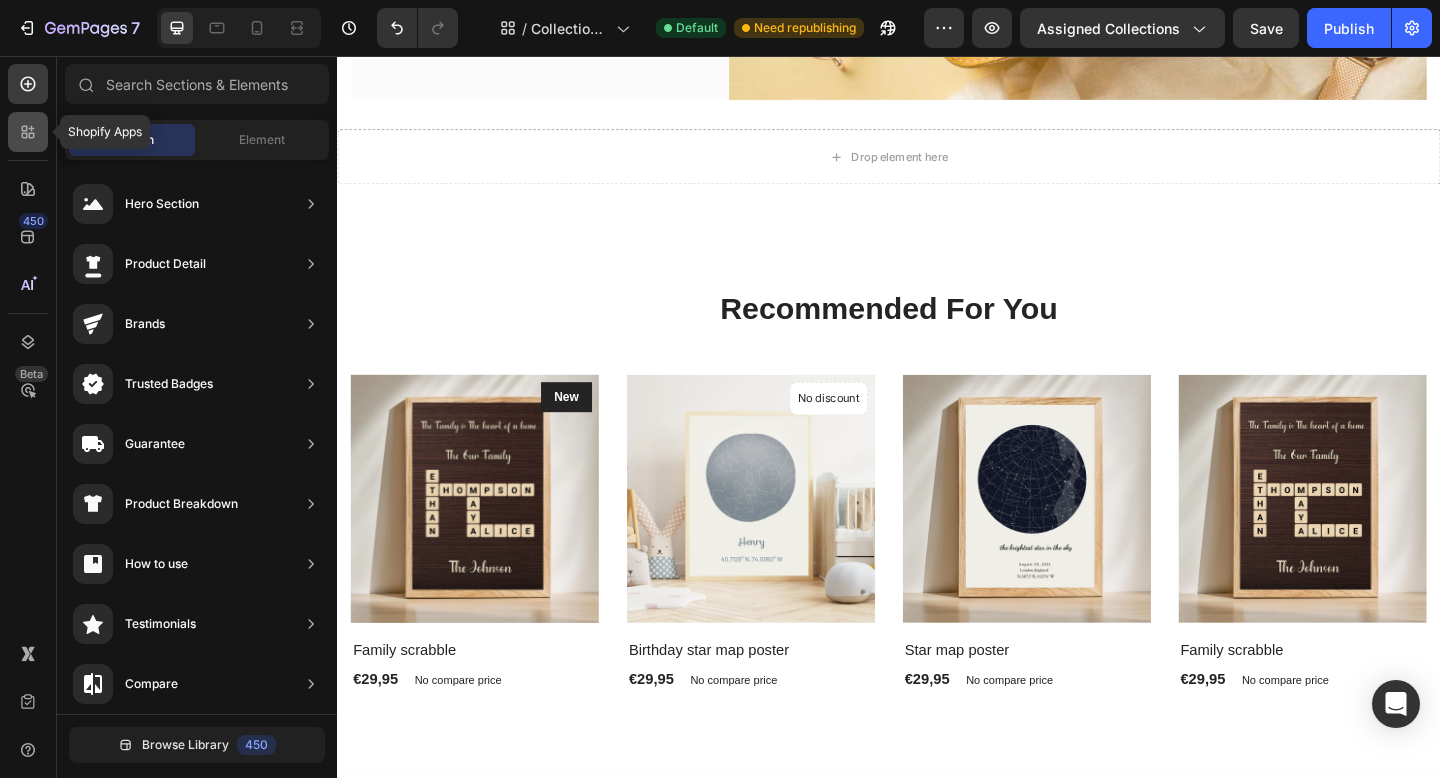 click 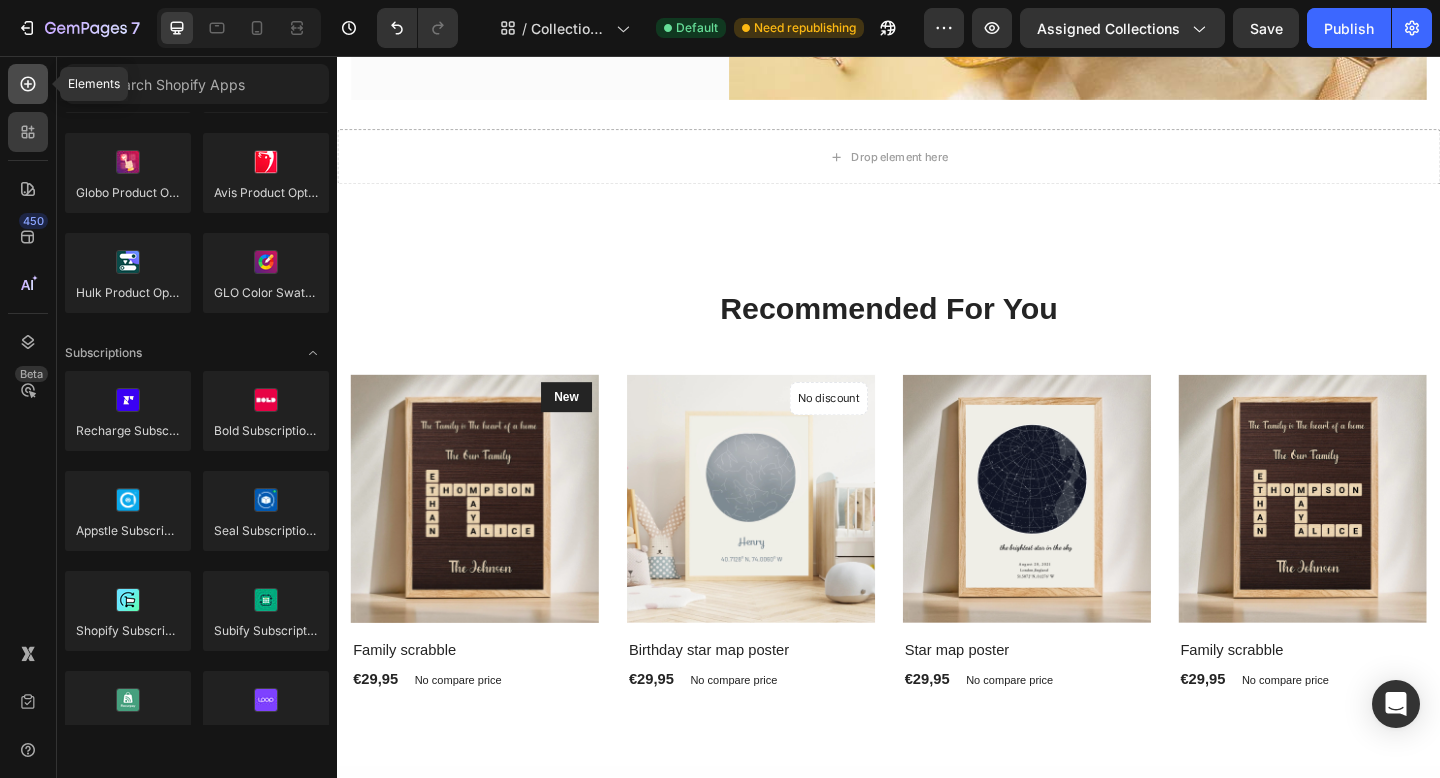 click 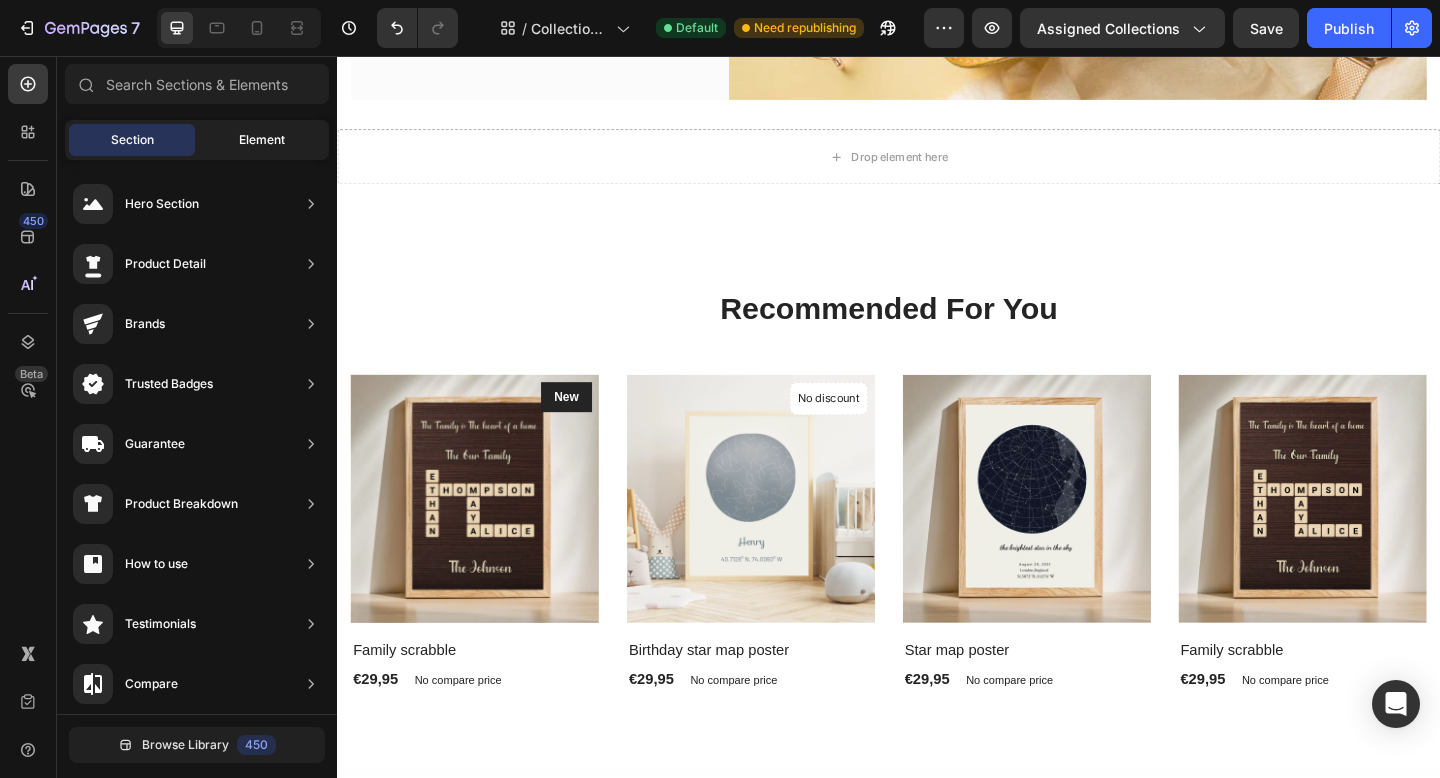click on "Element" at bounding box center [262, 140] 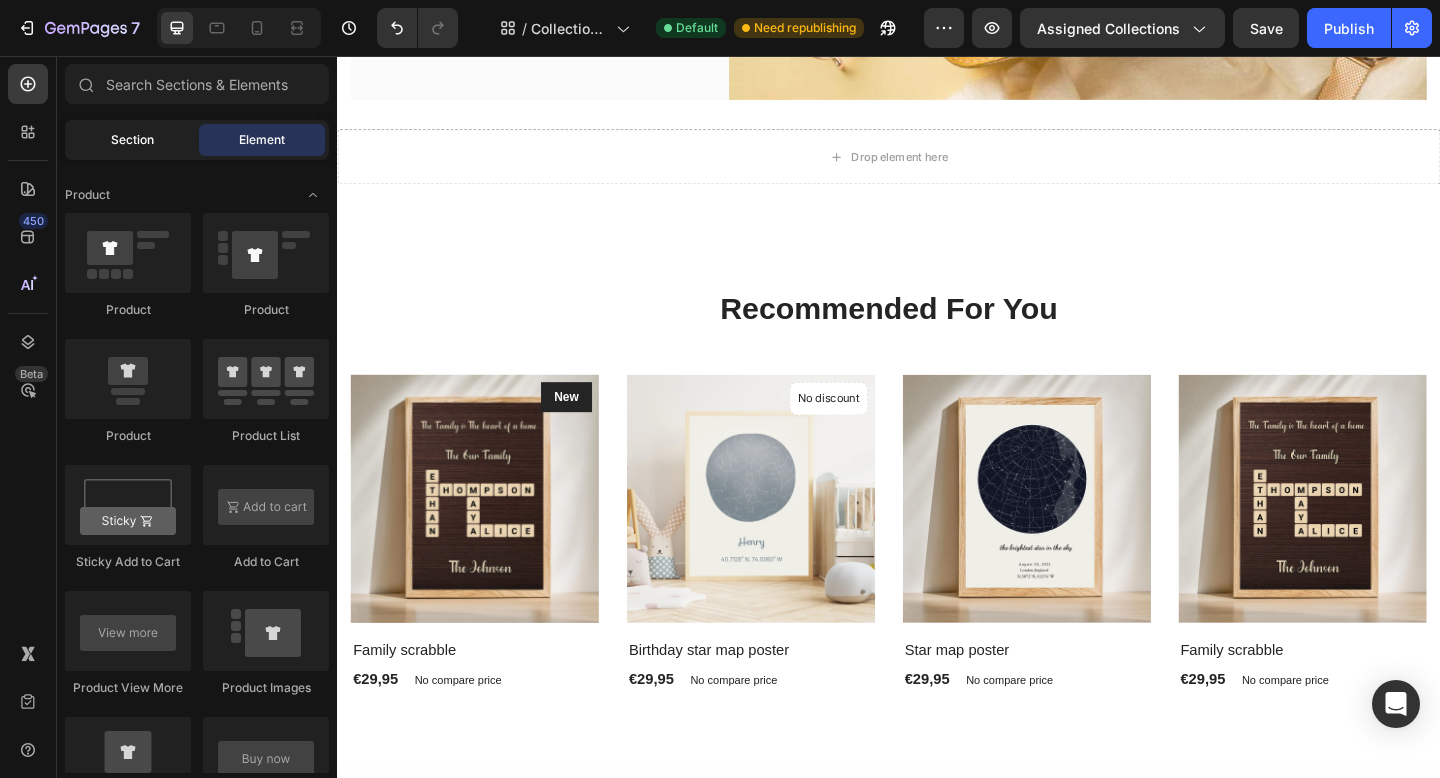 click on "Section" 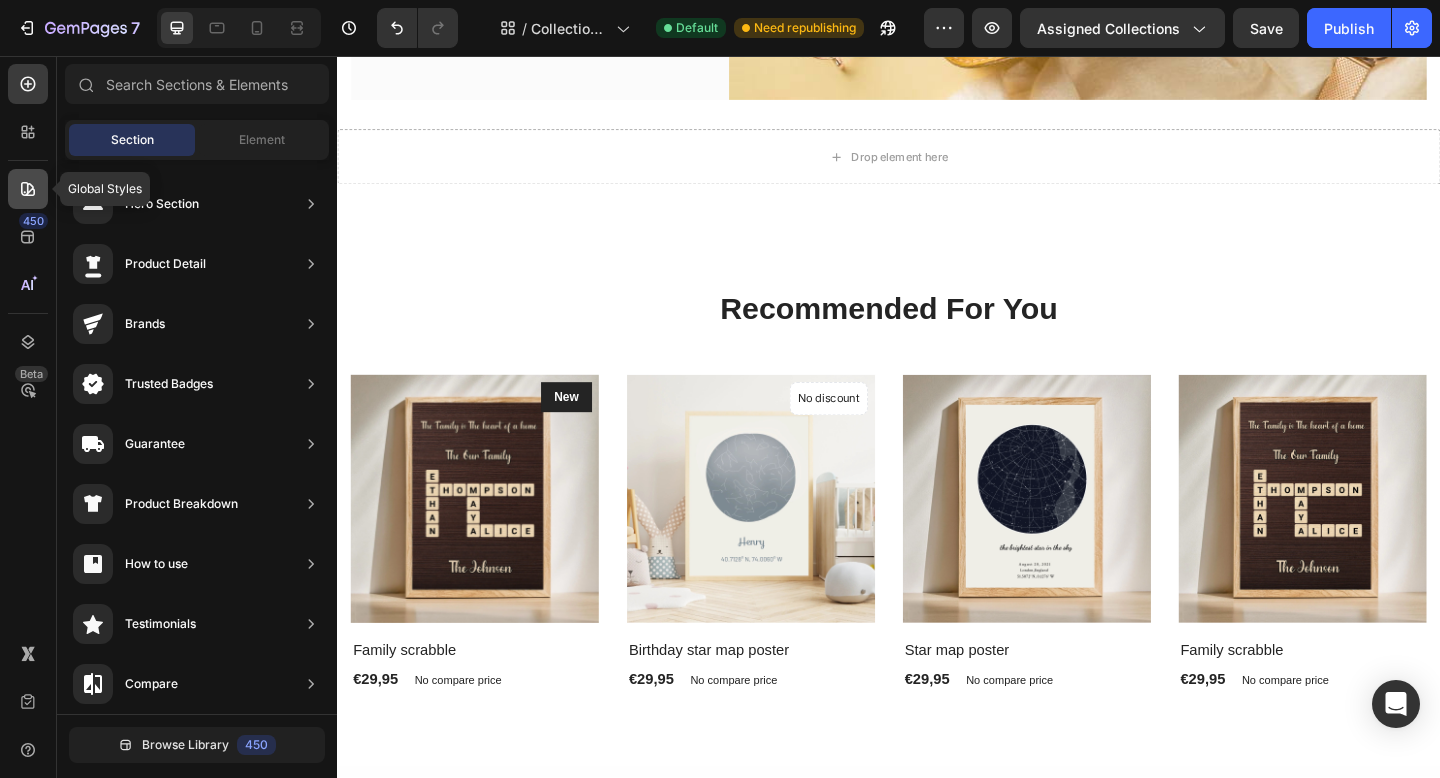 click 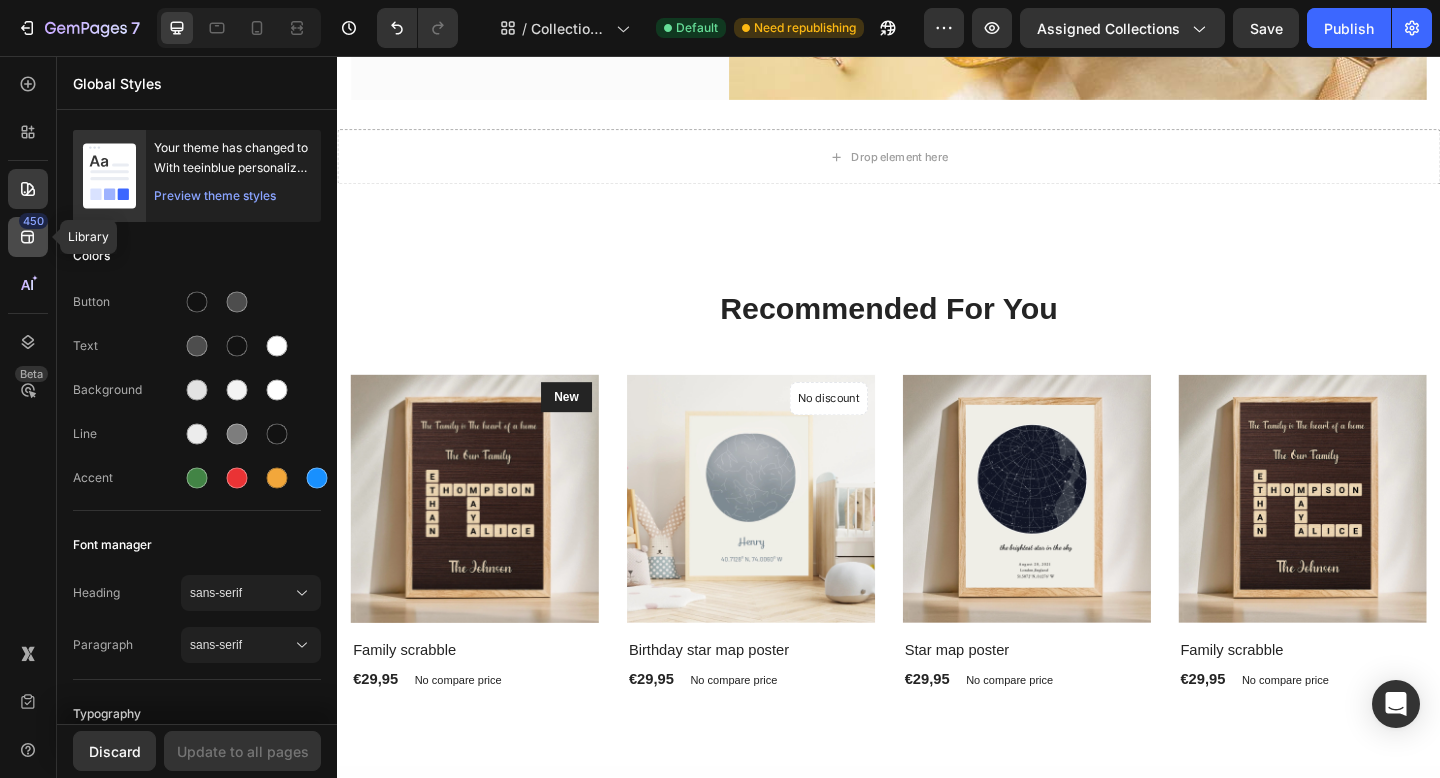 click on "450" at bounding box center [33, 221] 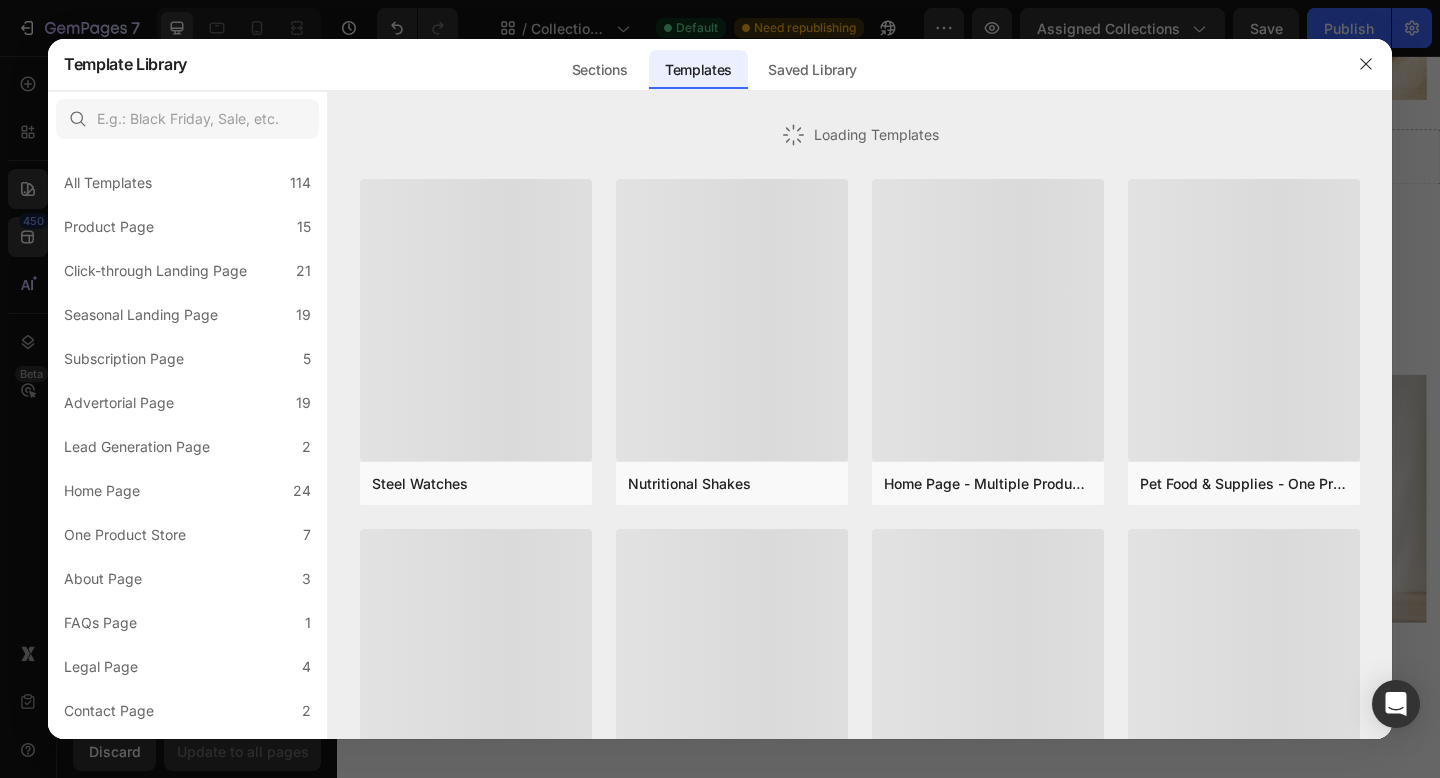 click at bounding box center (720, 389) 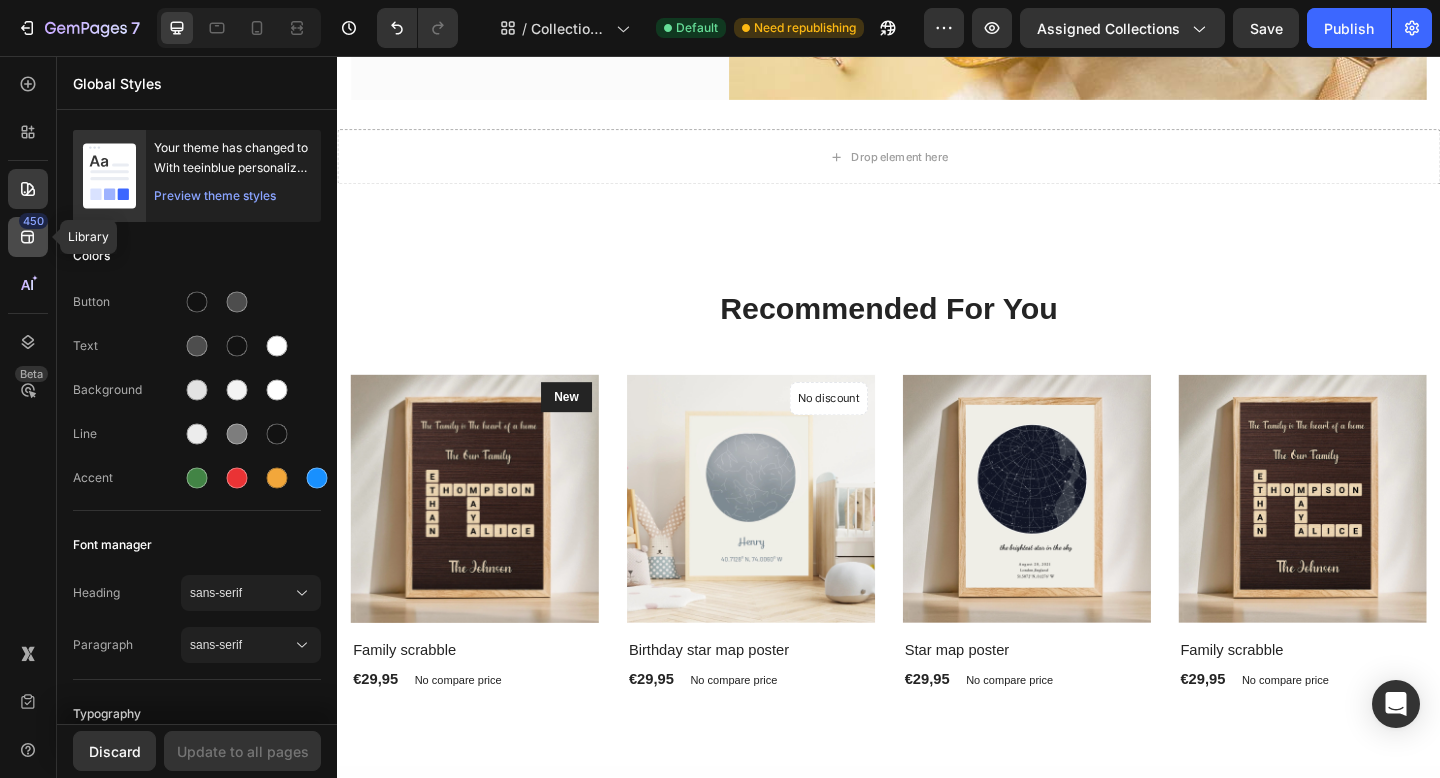 click 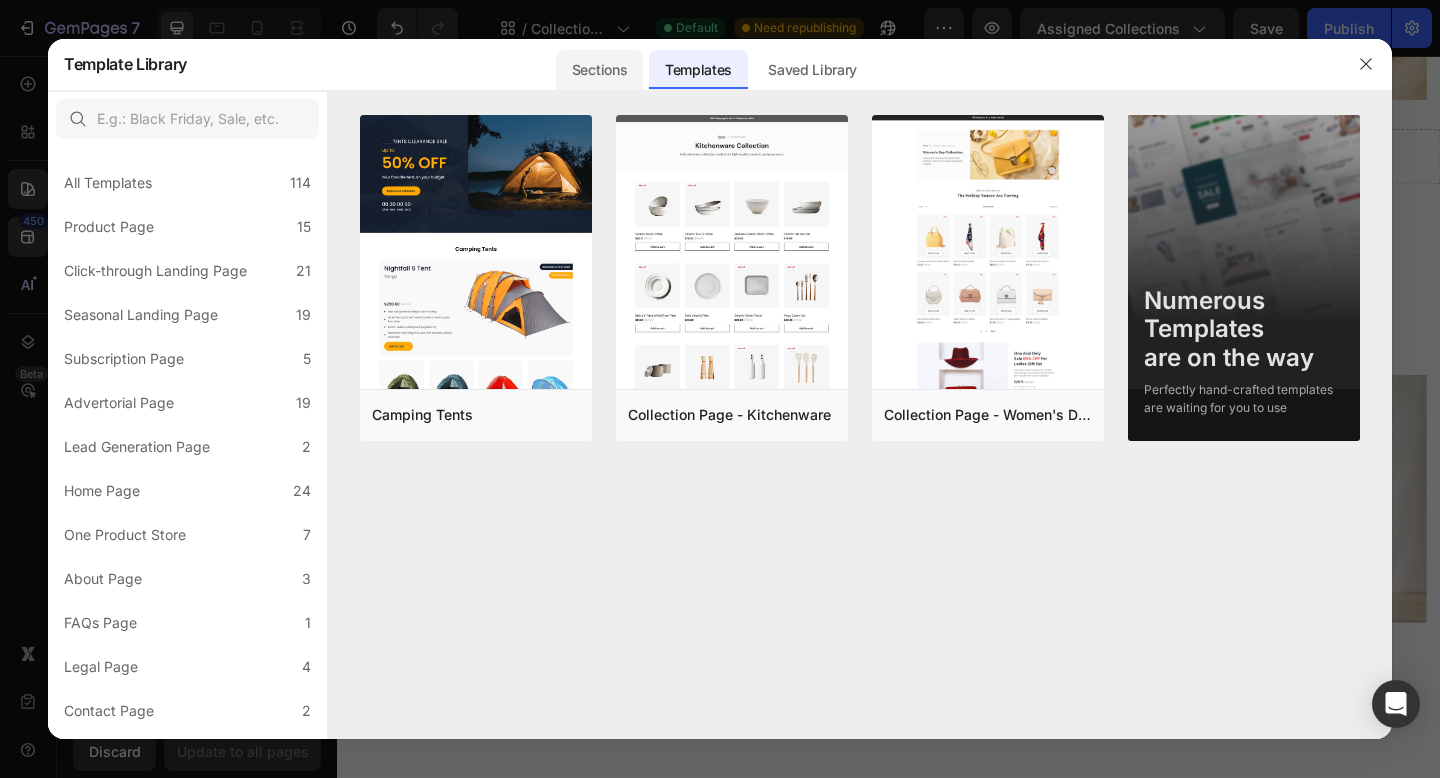click on "Sections" 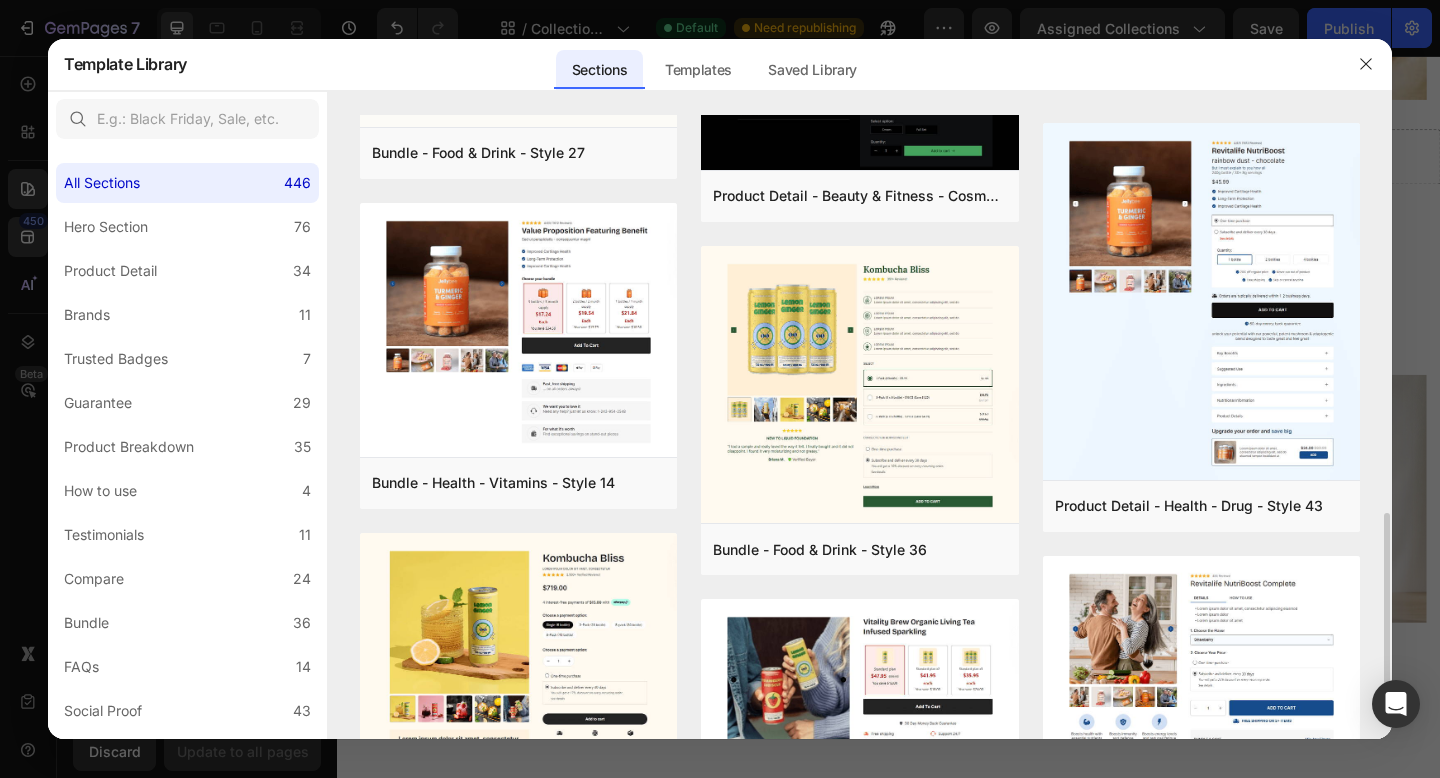 scroll, scrollTop: 1113, scrollLeft: 0, axis: vertical 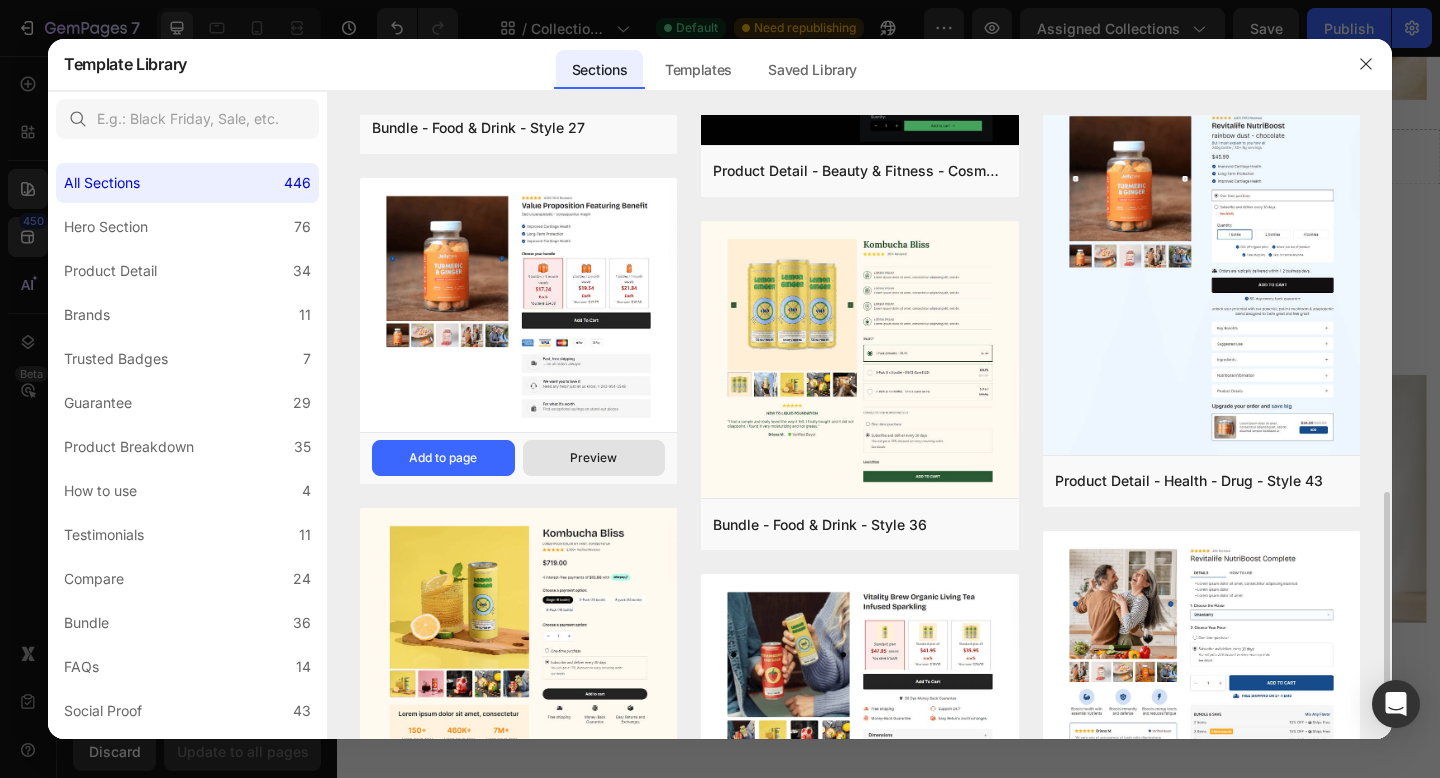 click on "Preview" at bounding box center (594, 458) 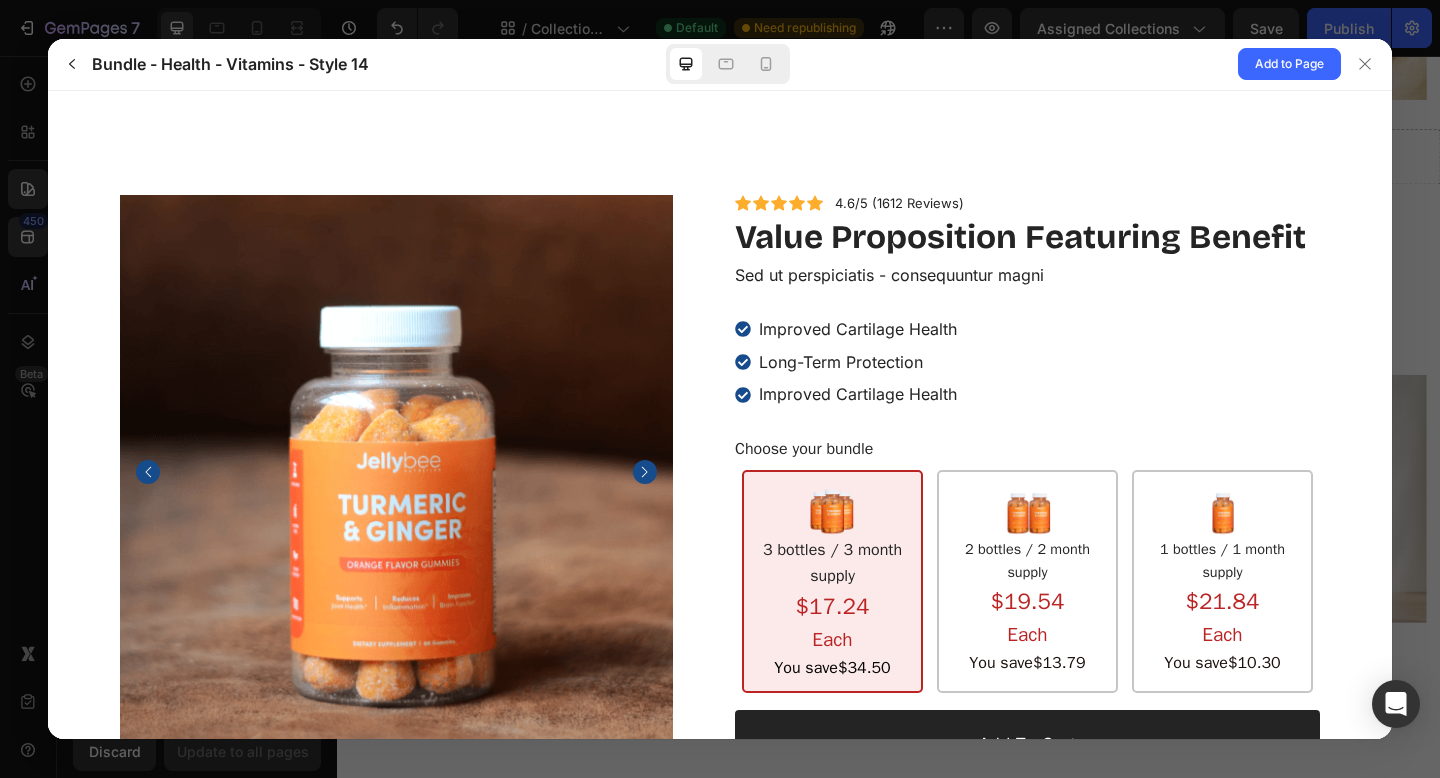 scroll, scrollTop: 0, scrollLeft: 0, axis: both 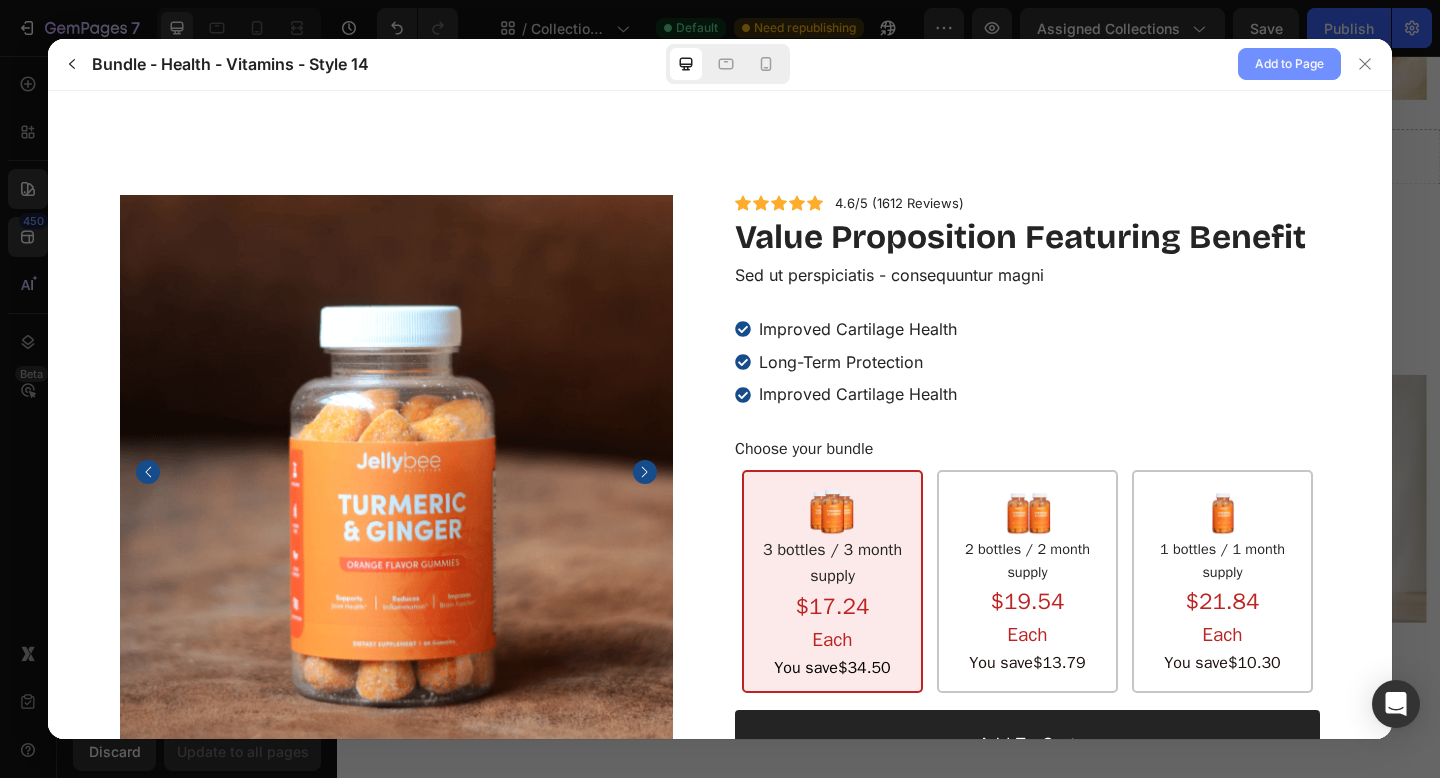 click on "Add to Page" 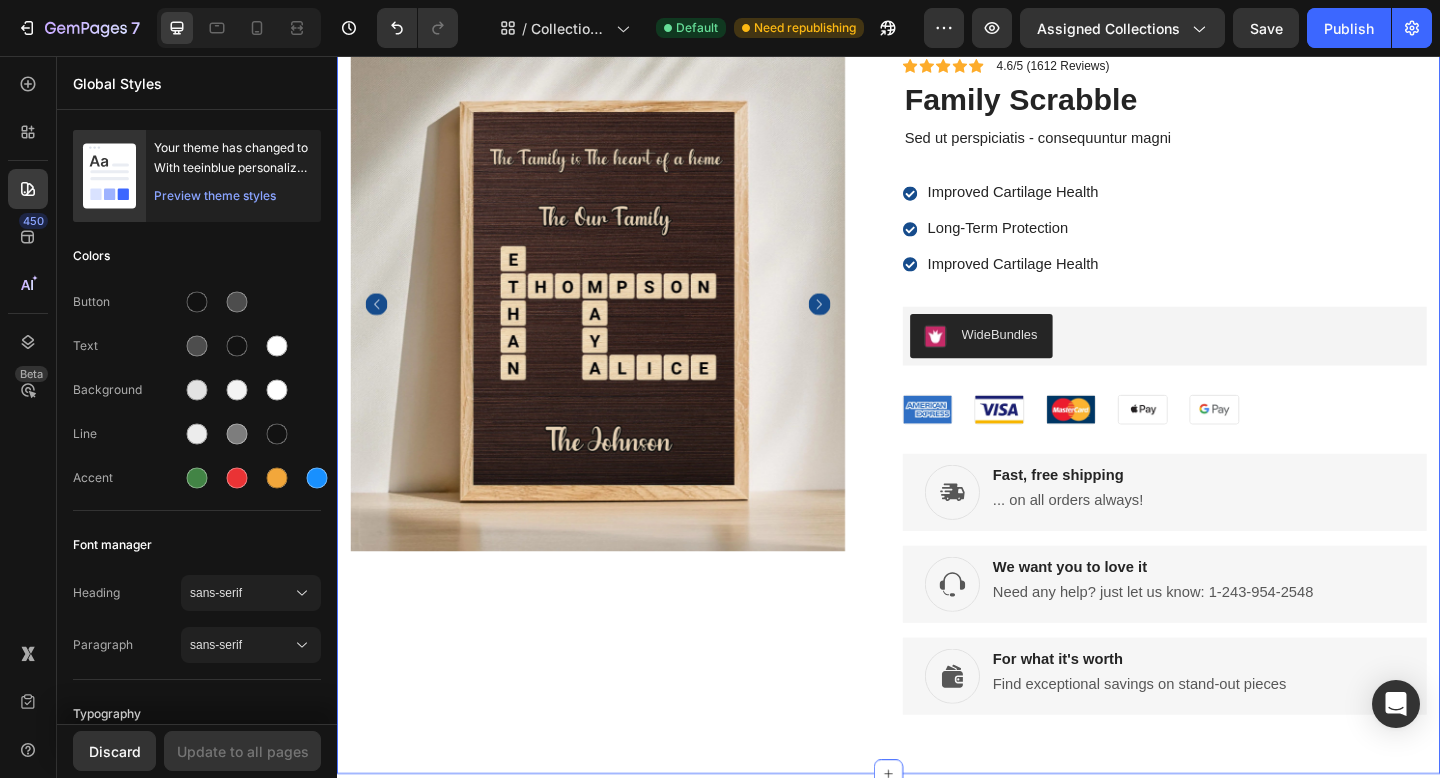 scroll, scrollTop: 3283, scrollLeft: 0, axis: vertical 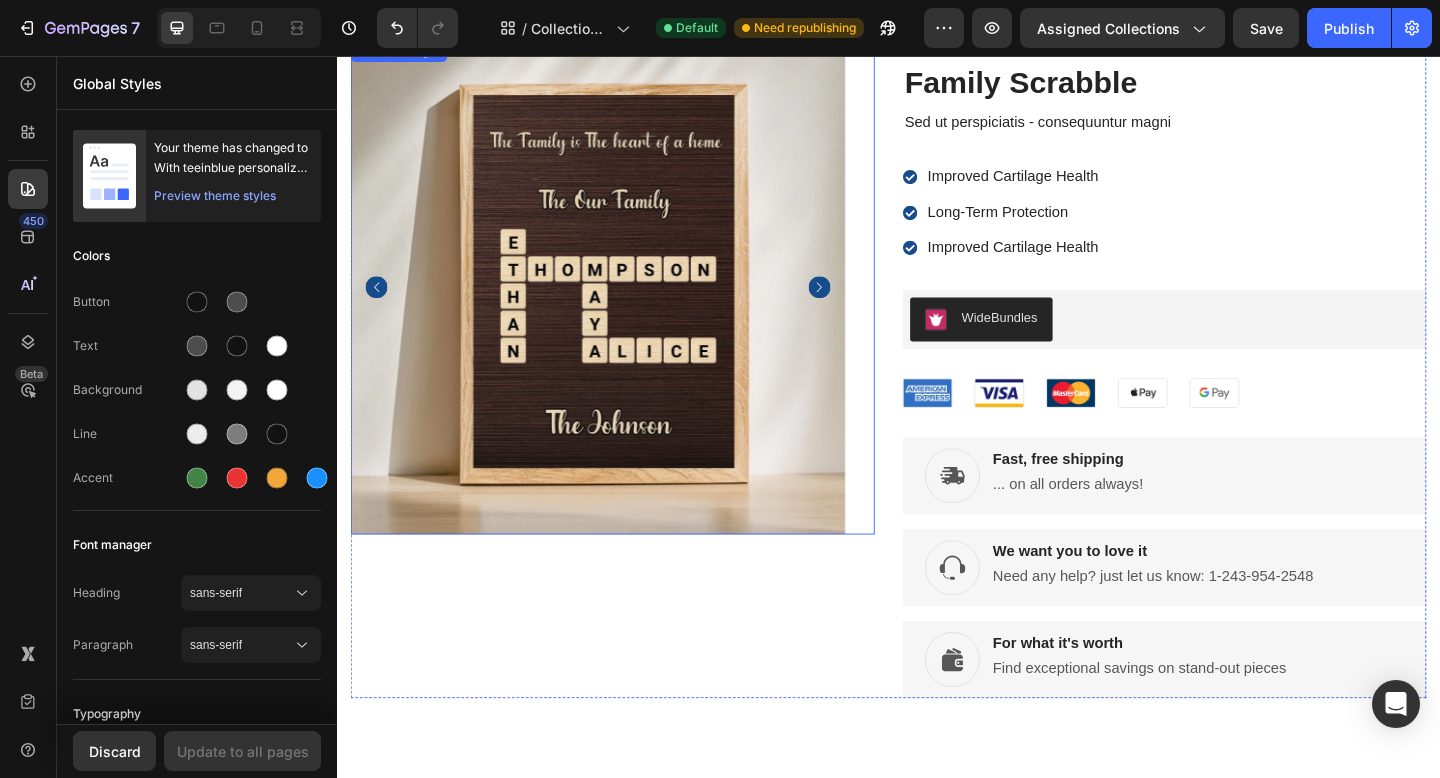 click 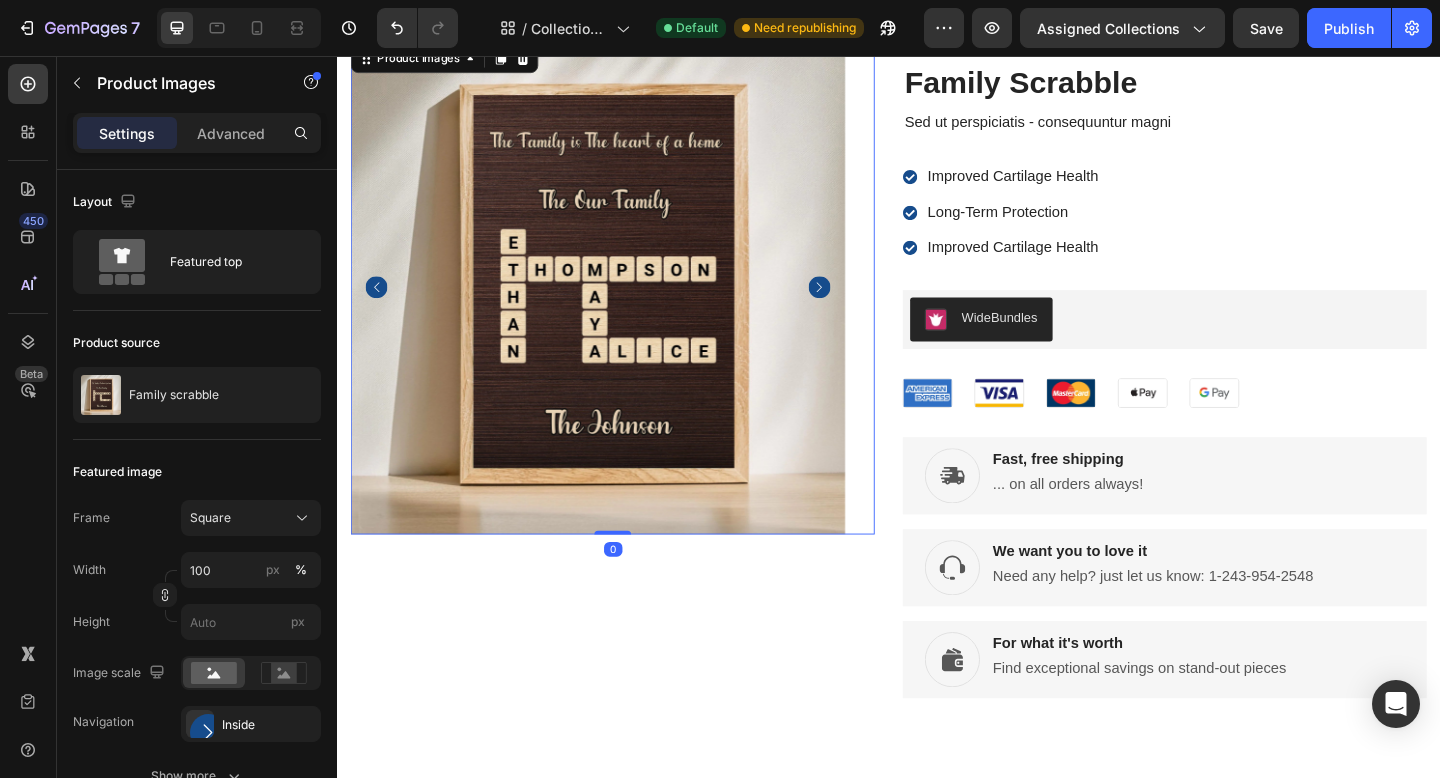 click 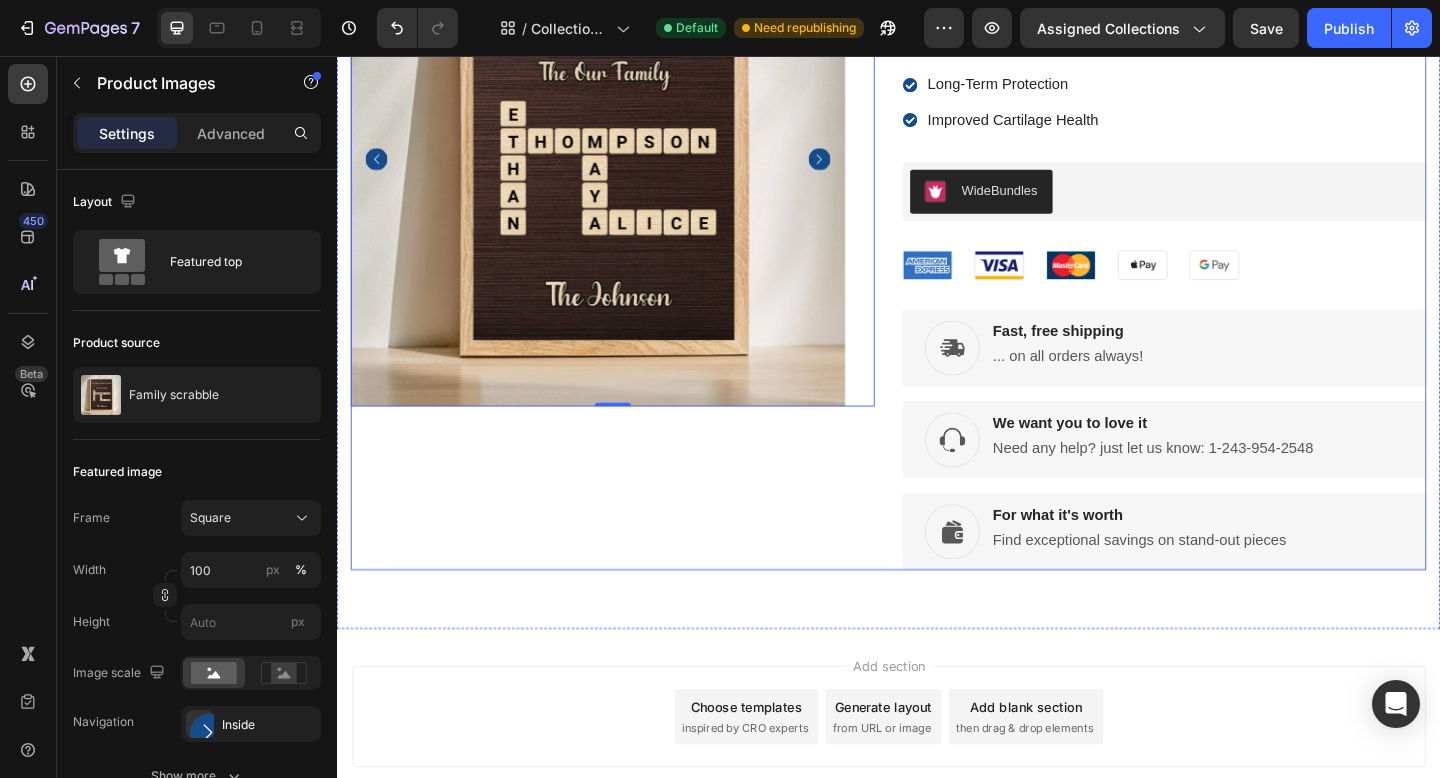 scroll, scrollTop: 3442, scrollLeft: 0, axis: vertical 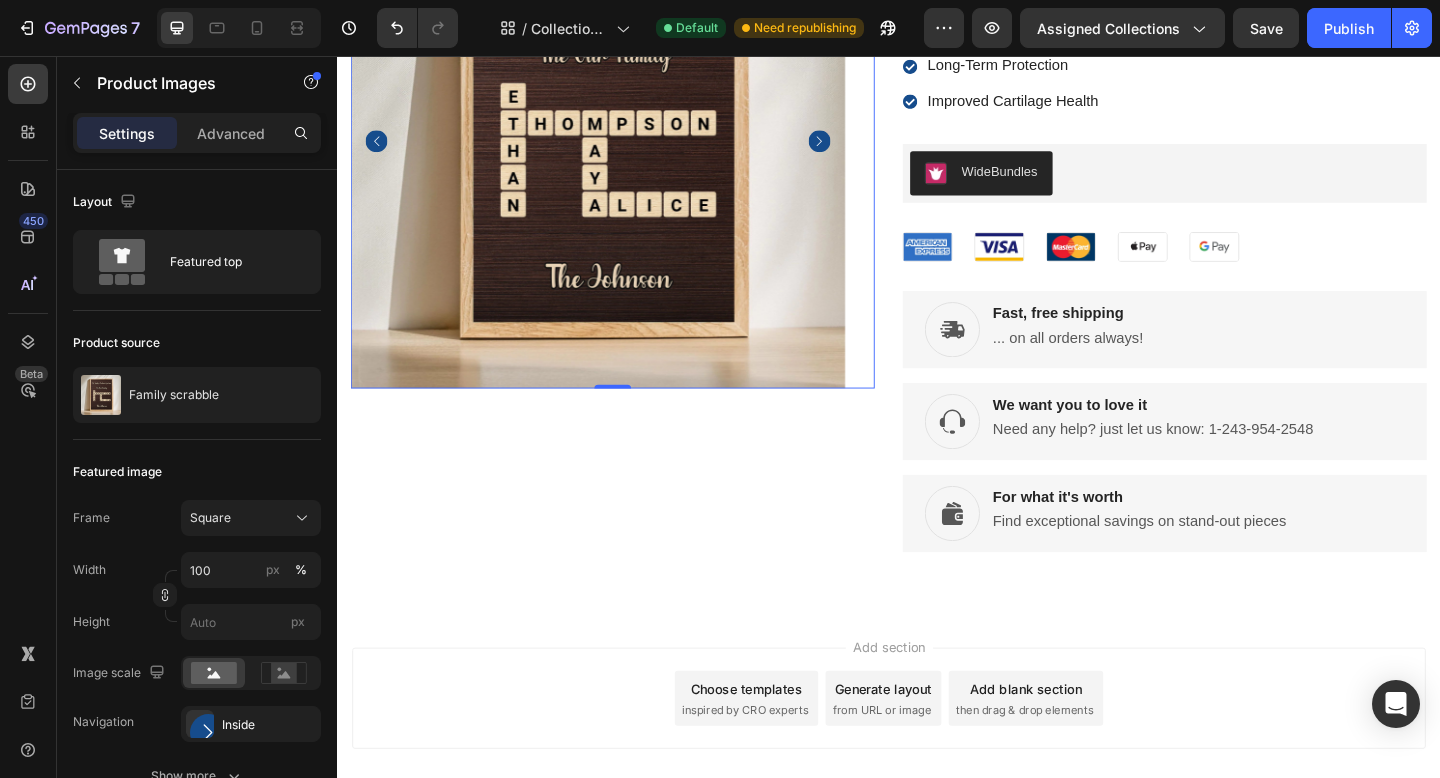 click at bounding box center [621, 149] 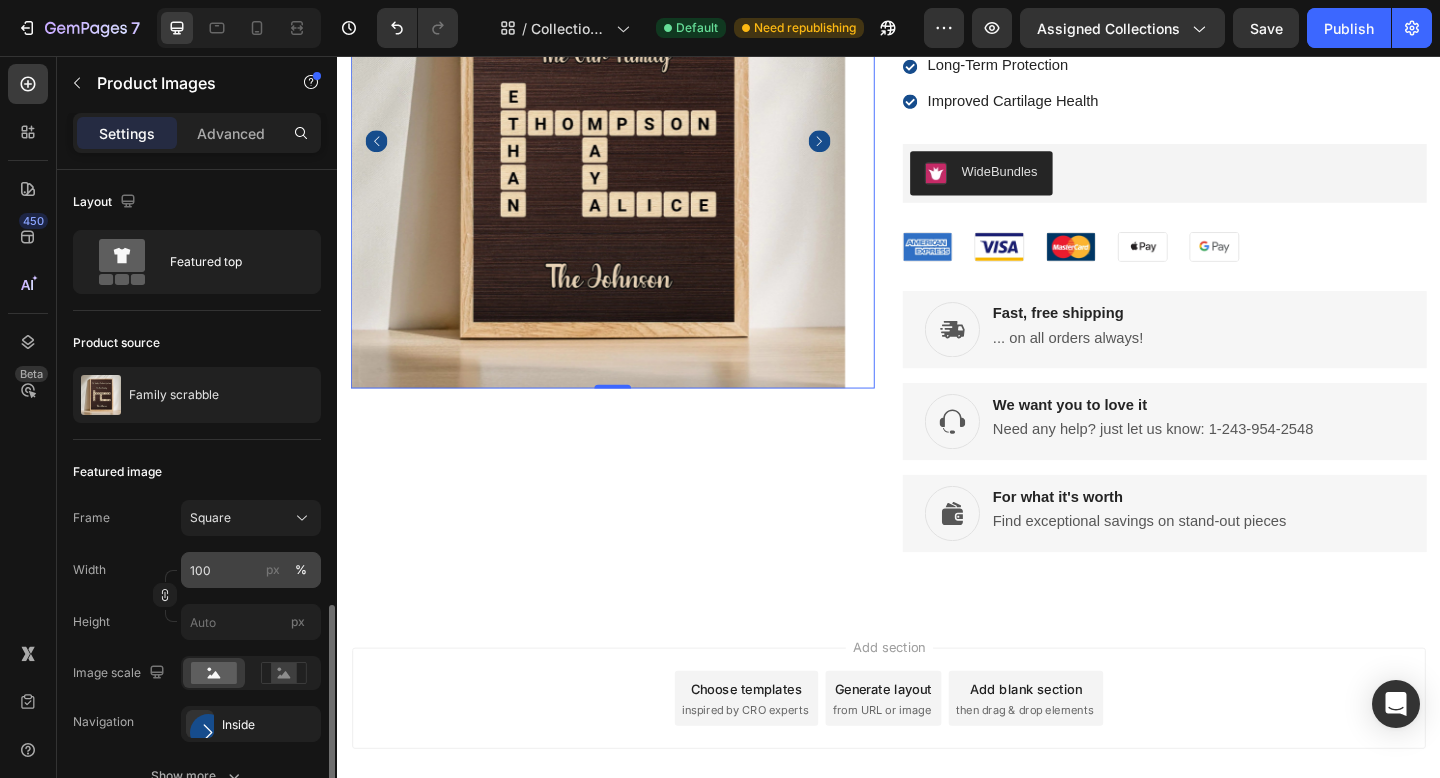 scroll, scrollTop: 314, scrollLeft: 0, axis: vertical 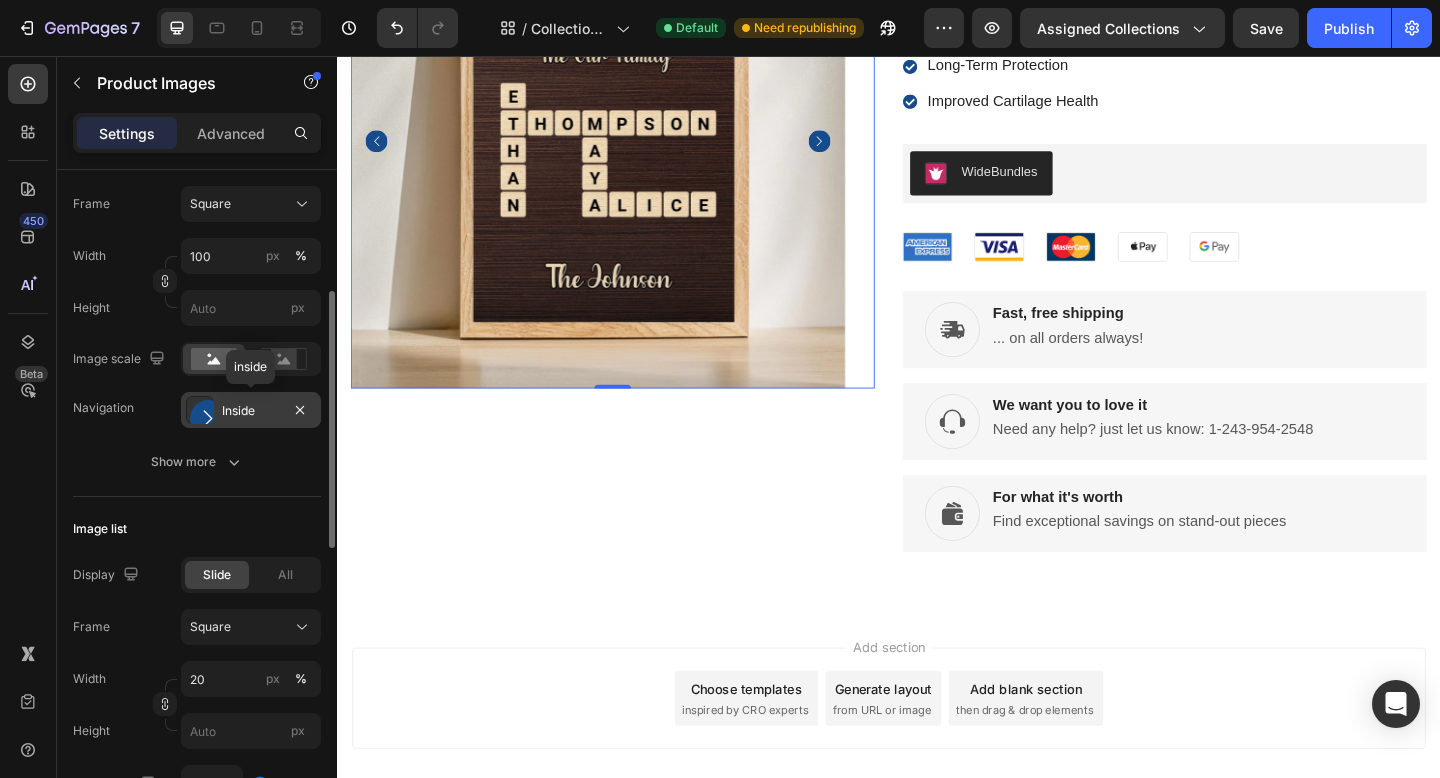 click on "Inside" at bounding box center [251, 410] 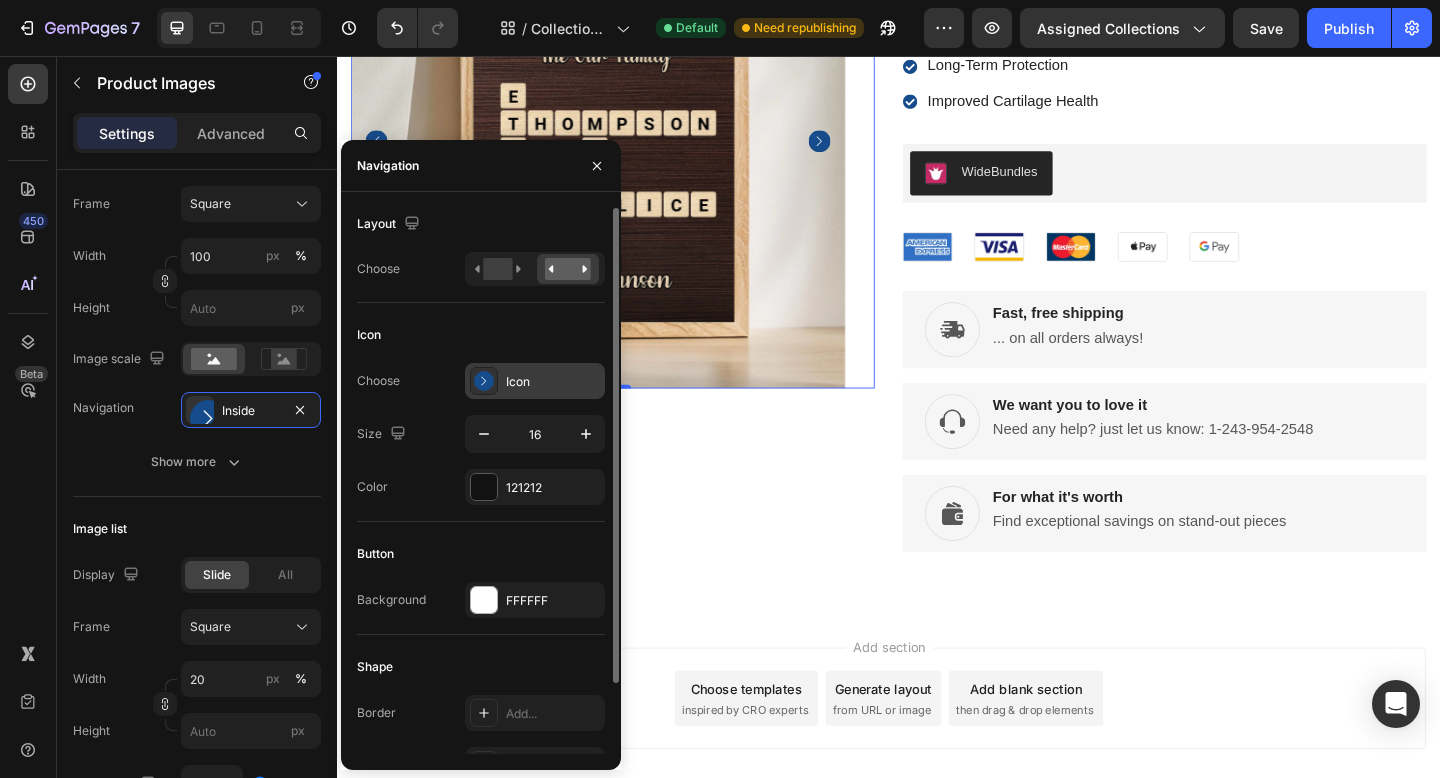 click on "Icon" at bounding box center (553, 382) 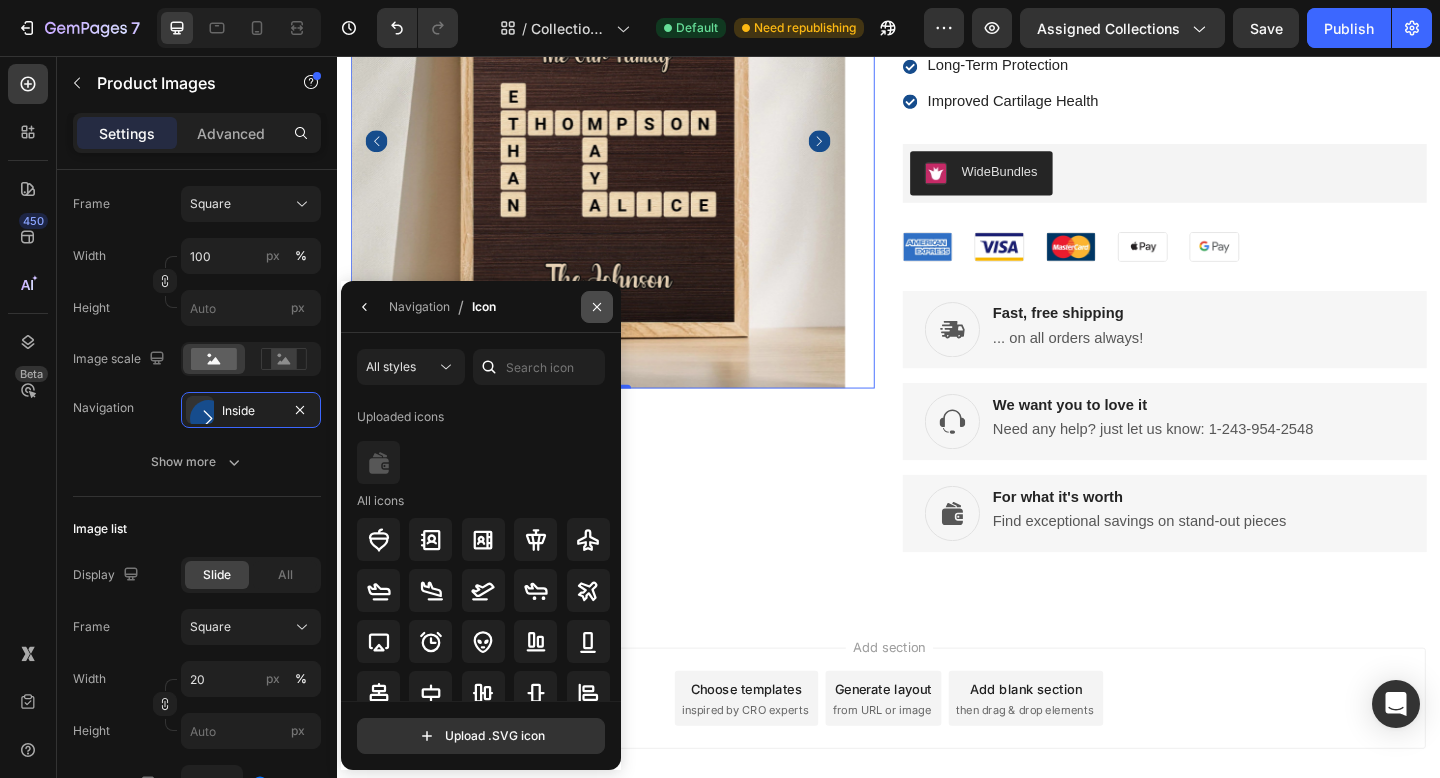 click 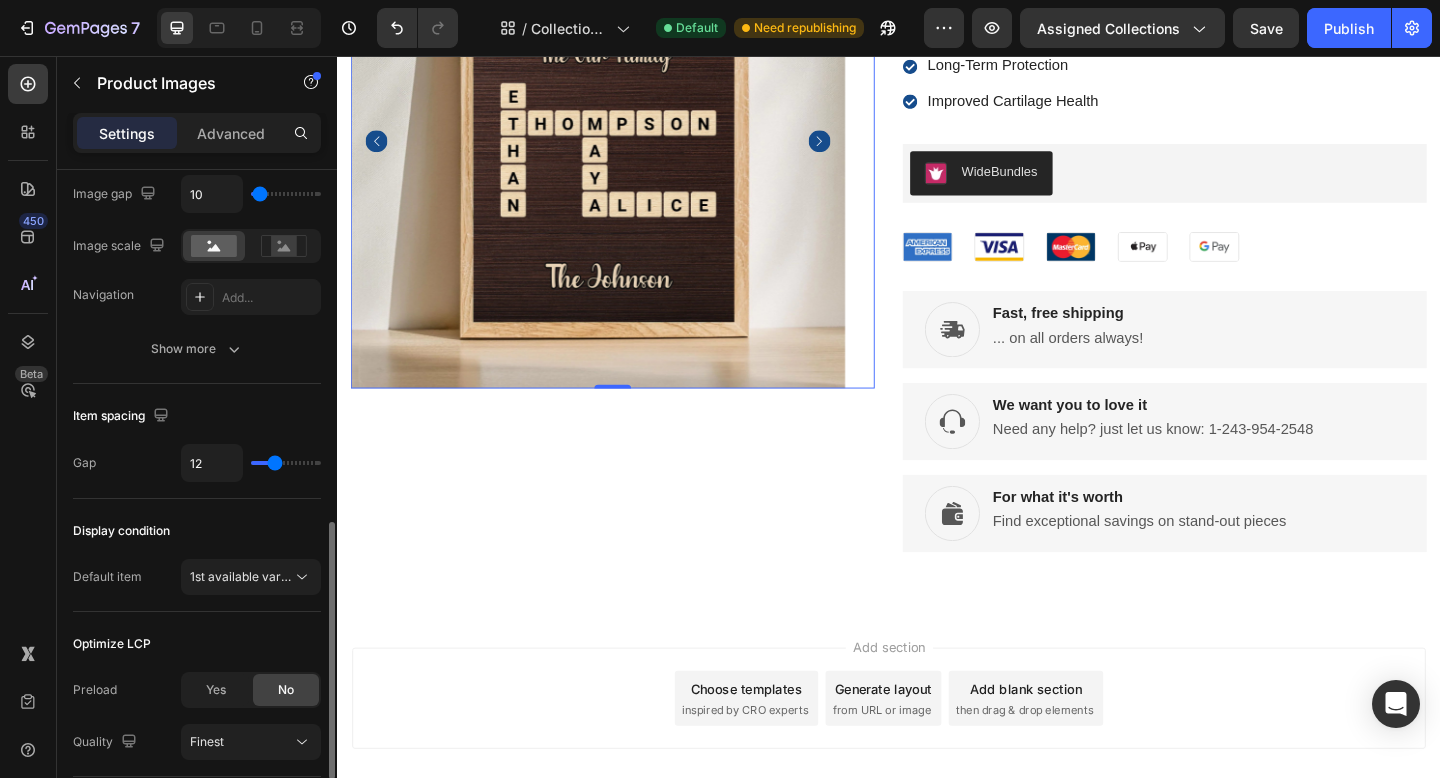 scroll, scrollTop: 905, scrollLeft: 0, axis: vertical 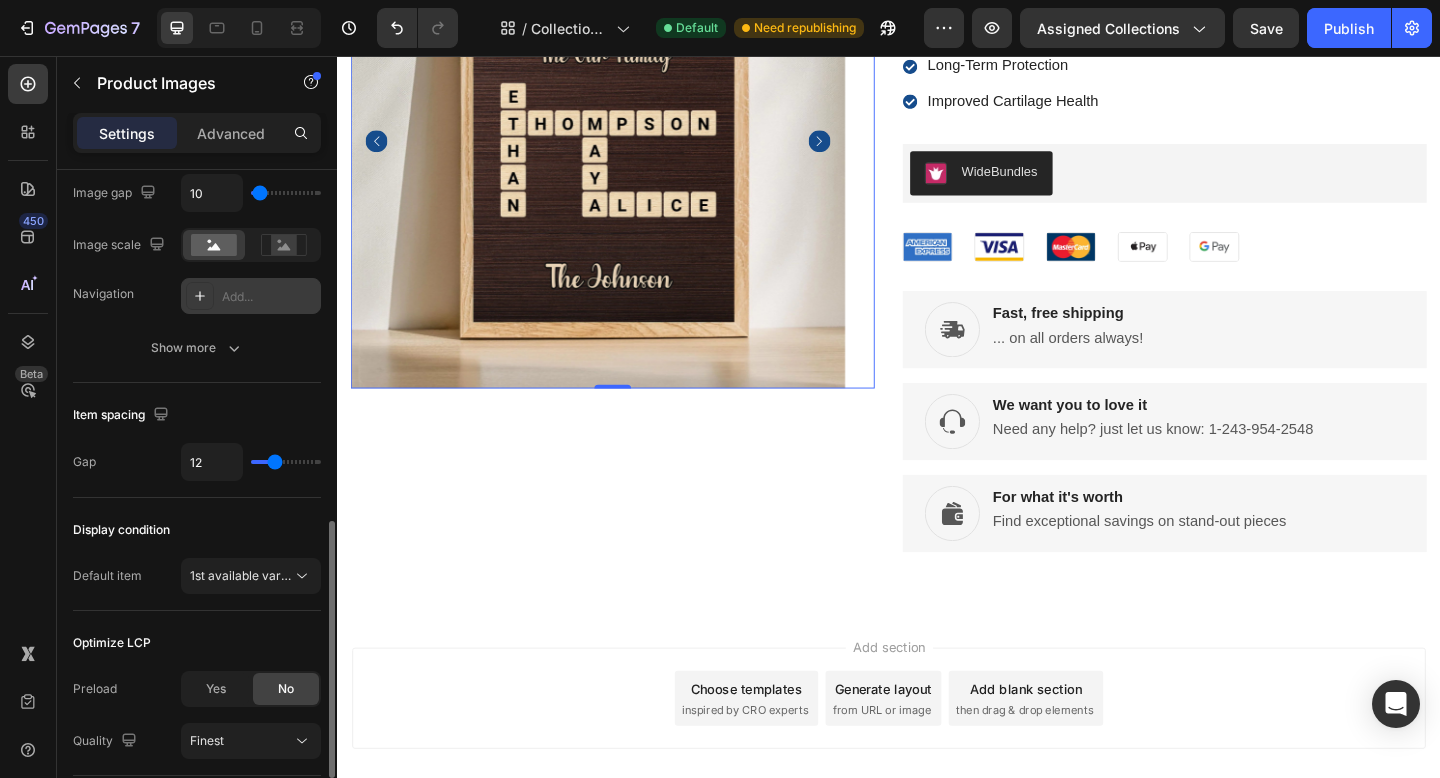 click on "Add..." at bounding box center [269, 297] 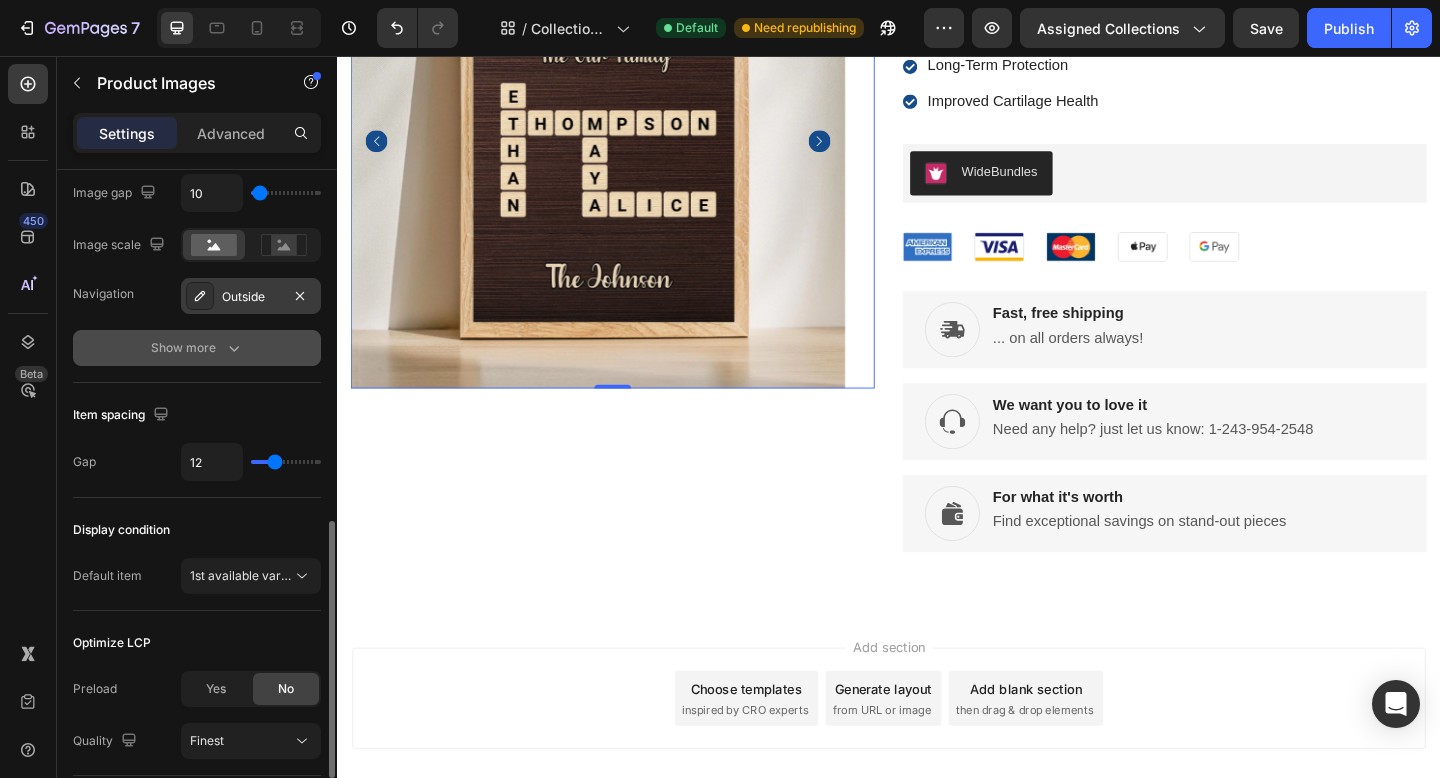 click on "Show more" at bounding box center (197, 348) 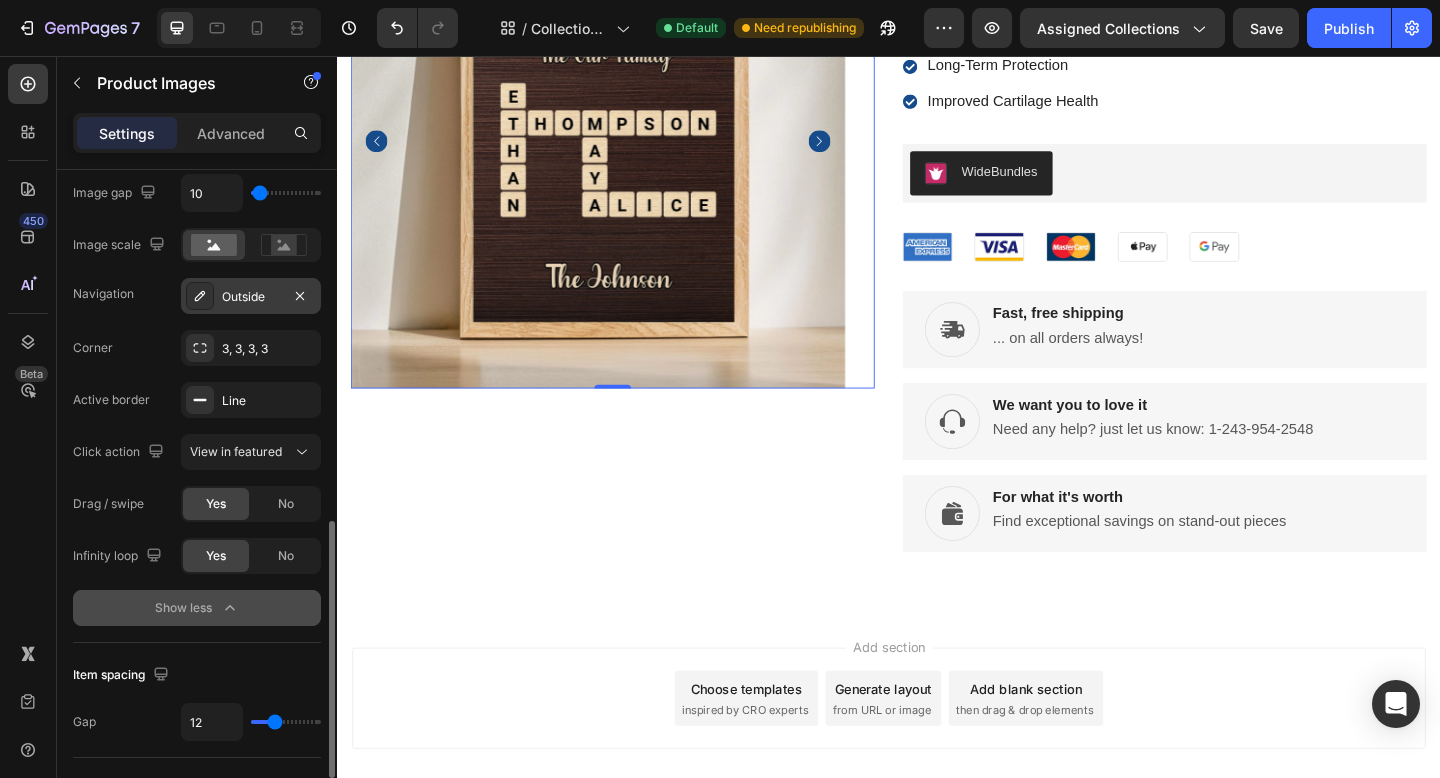 click on "3, 3, 3, 3" at bounding box center (251, 348) 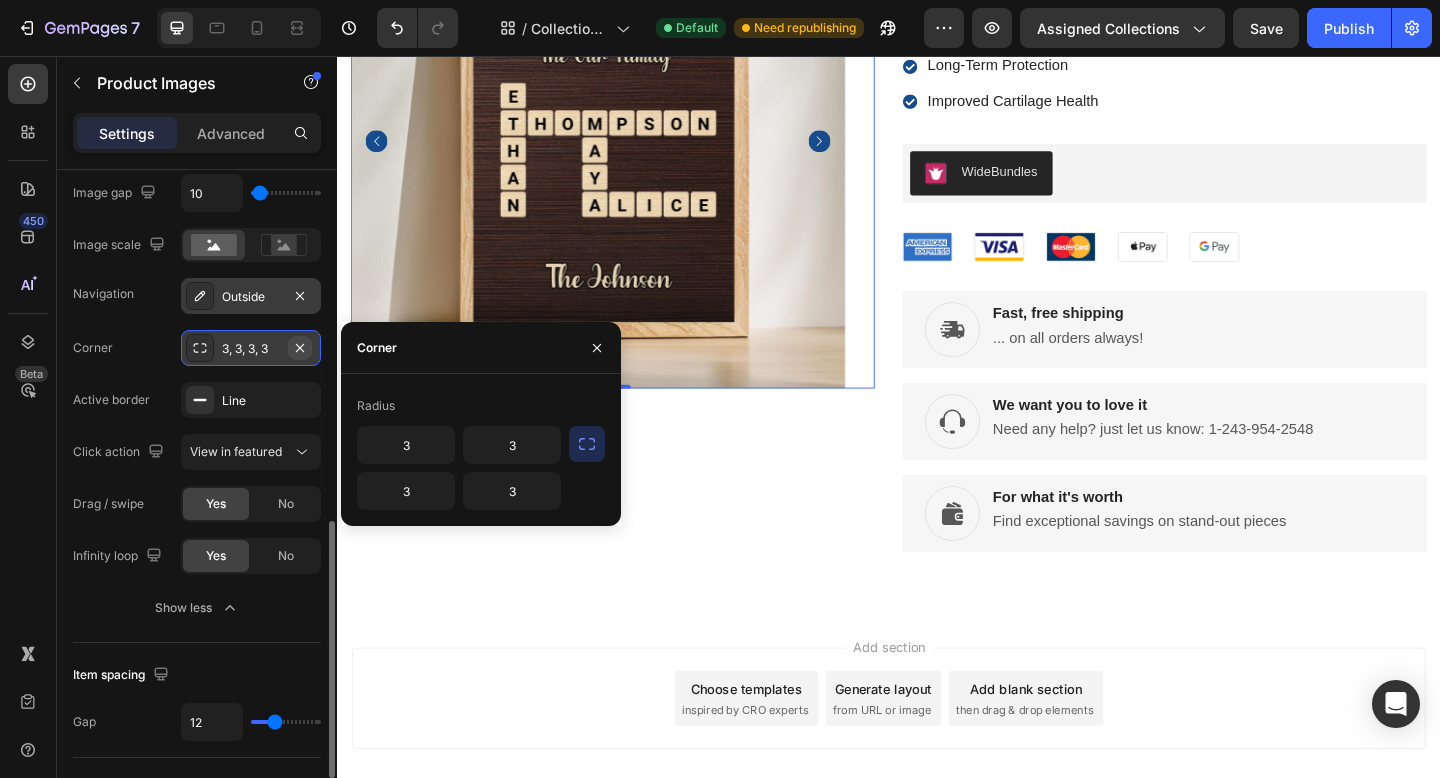click 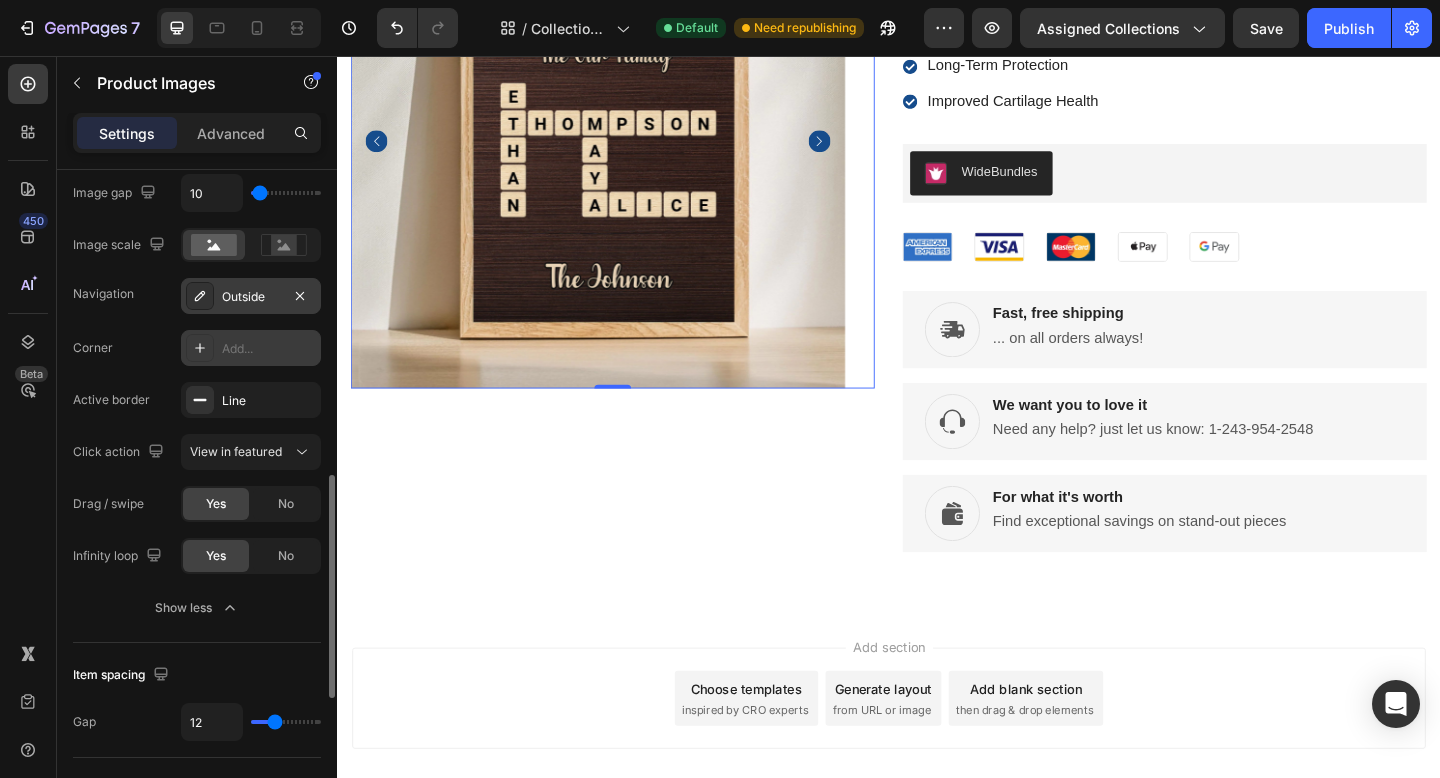 click on "Add..." at bounding box center [269, 349] 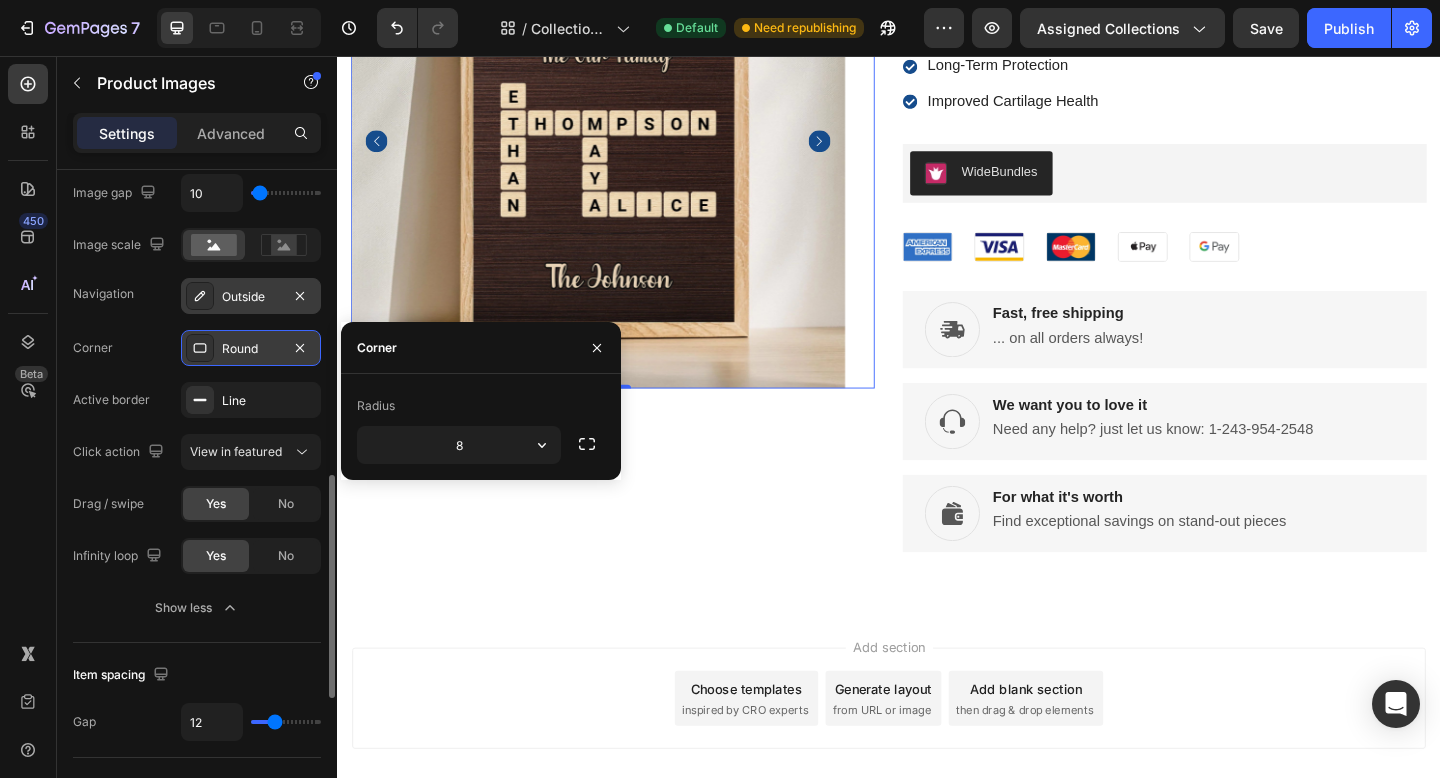 click 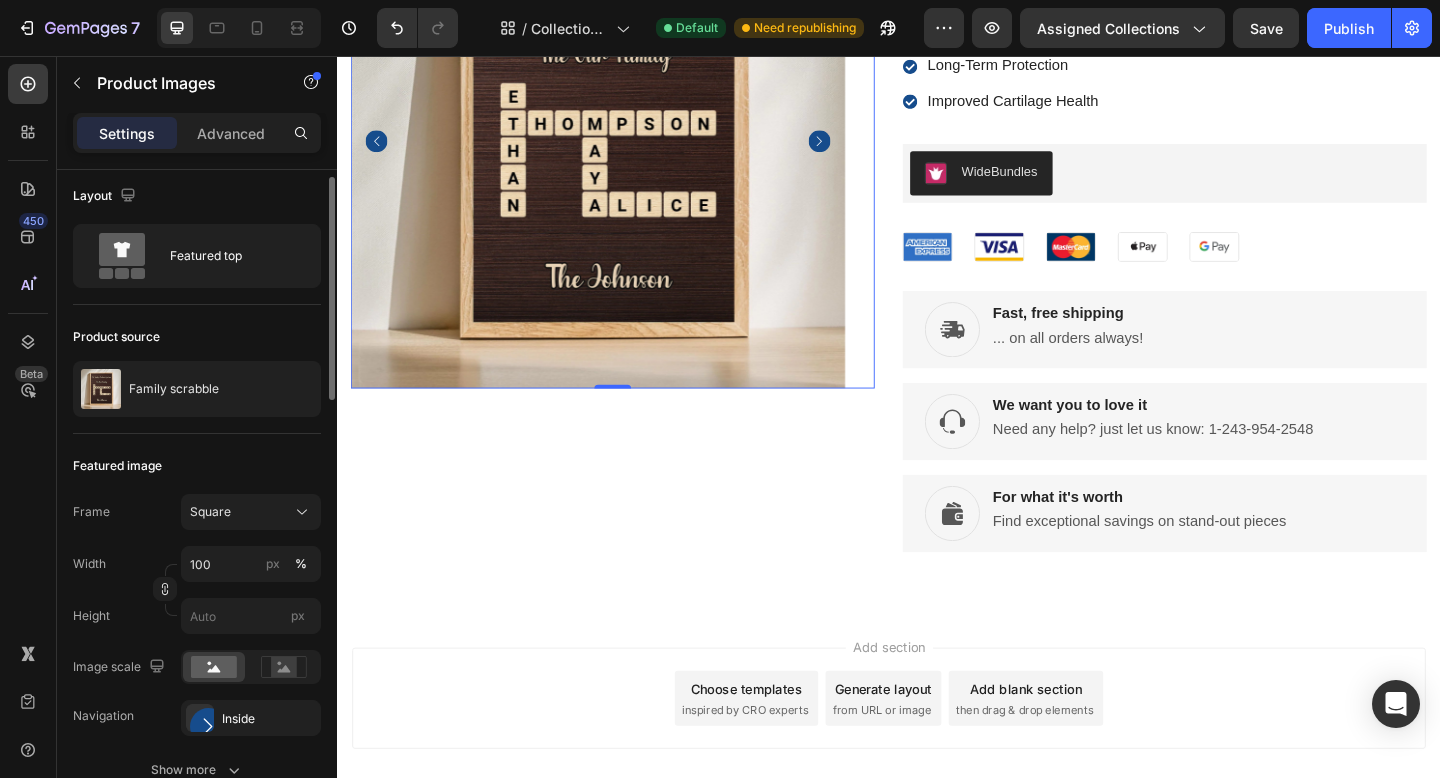 scroll, scrollTop: 5, scrollLeft: 0, axis: vertical 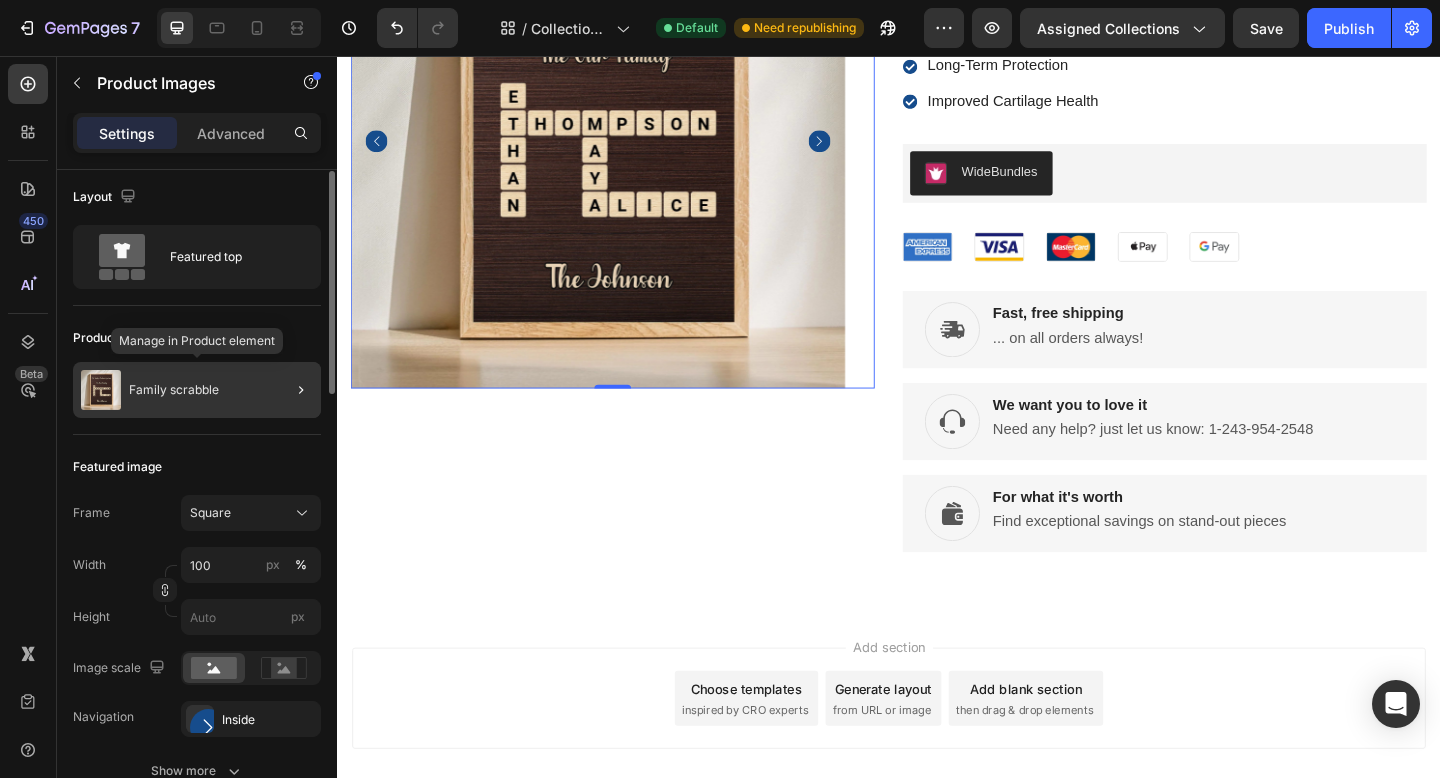 click on "Family scrabble" 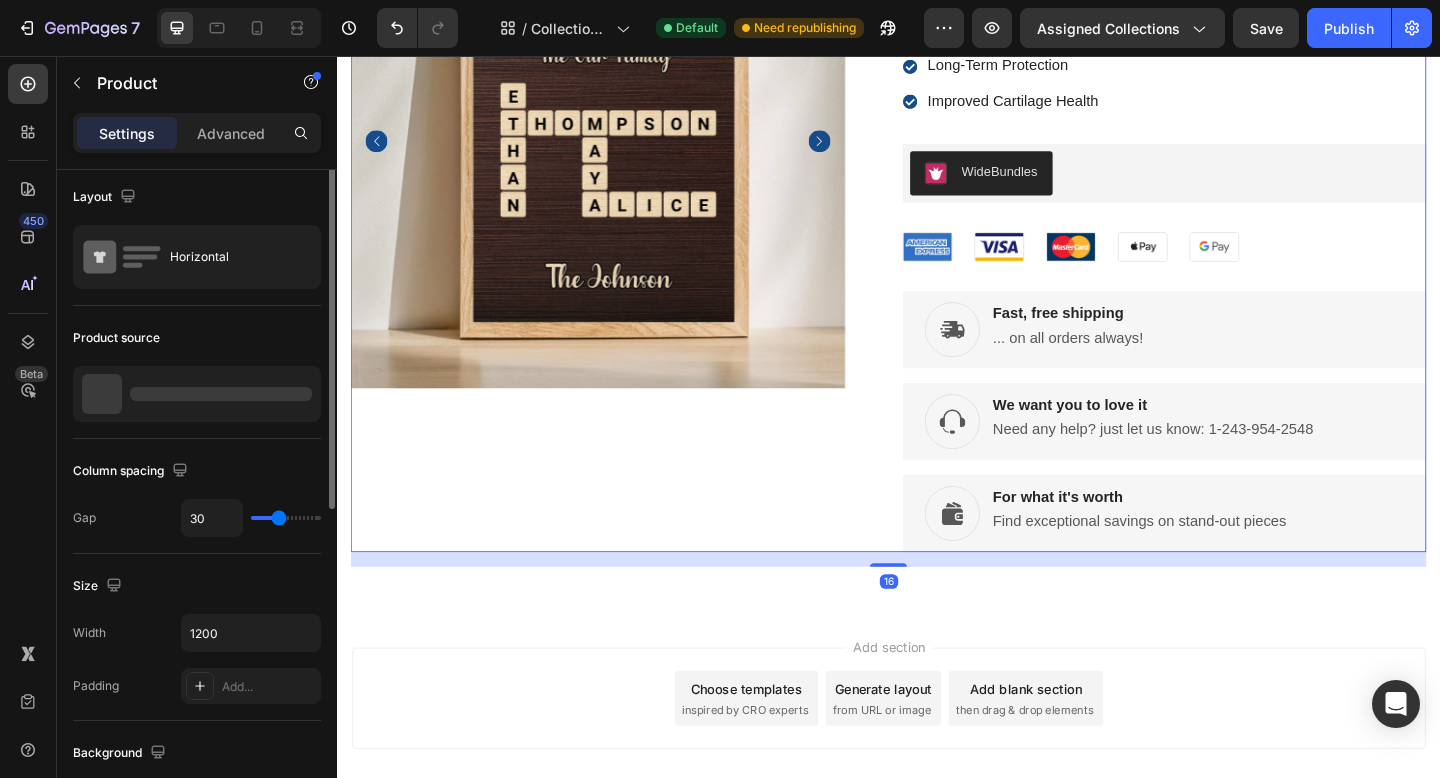 scroll, scrollTop: 0, scrollLeft: 0, axis: both 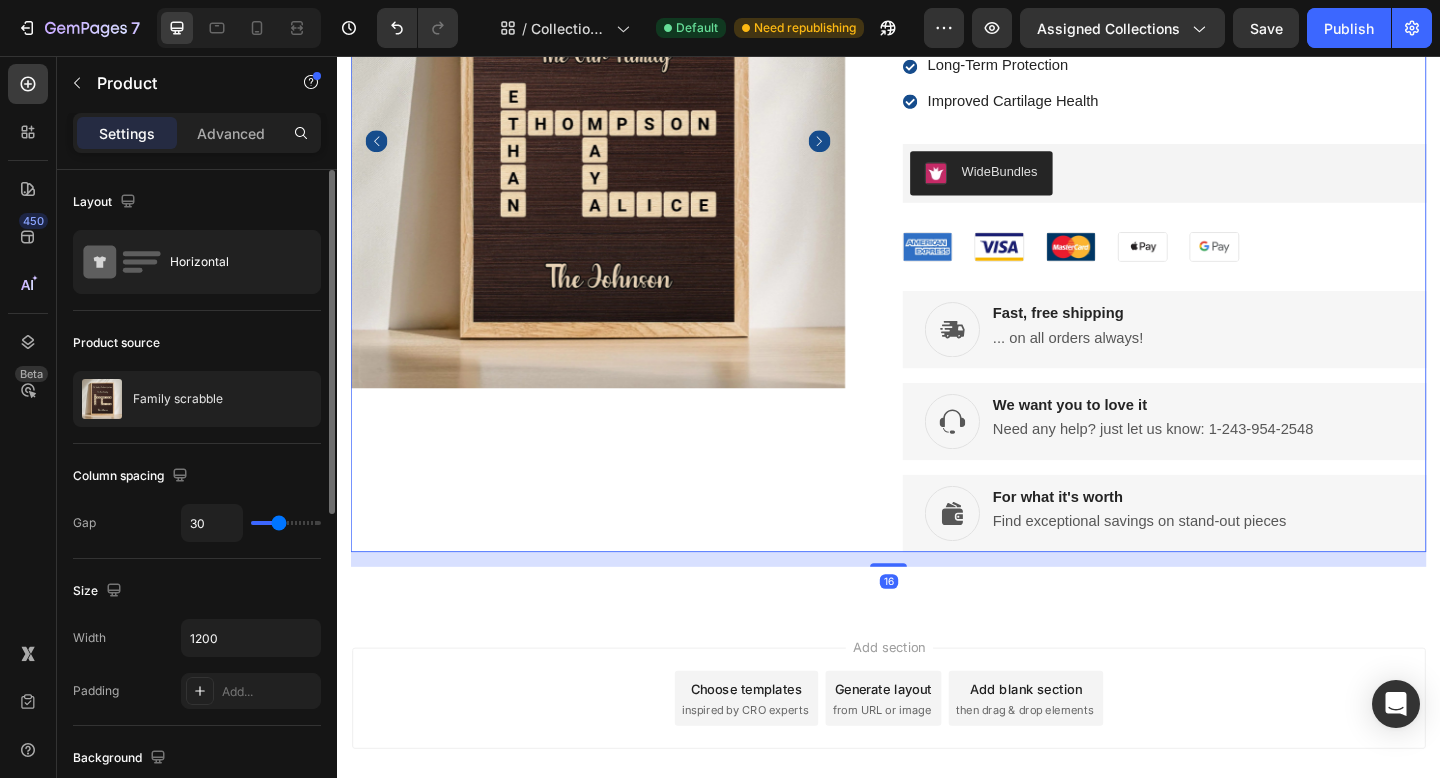 click on "Family scrabble" at bounding box center [178, 399] 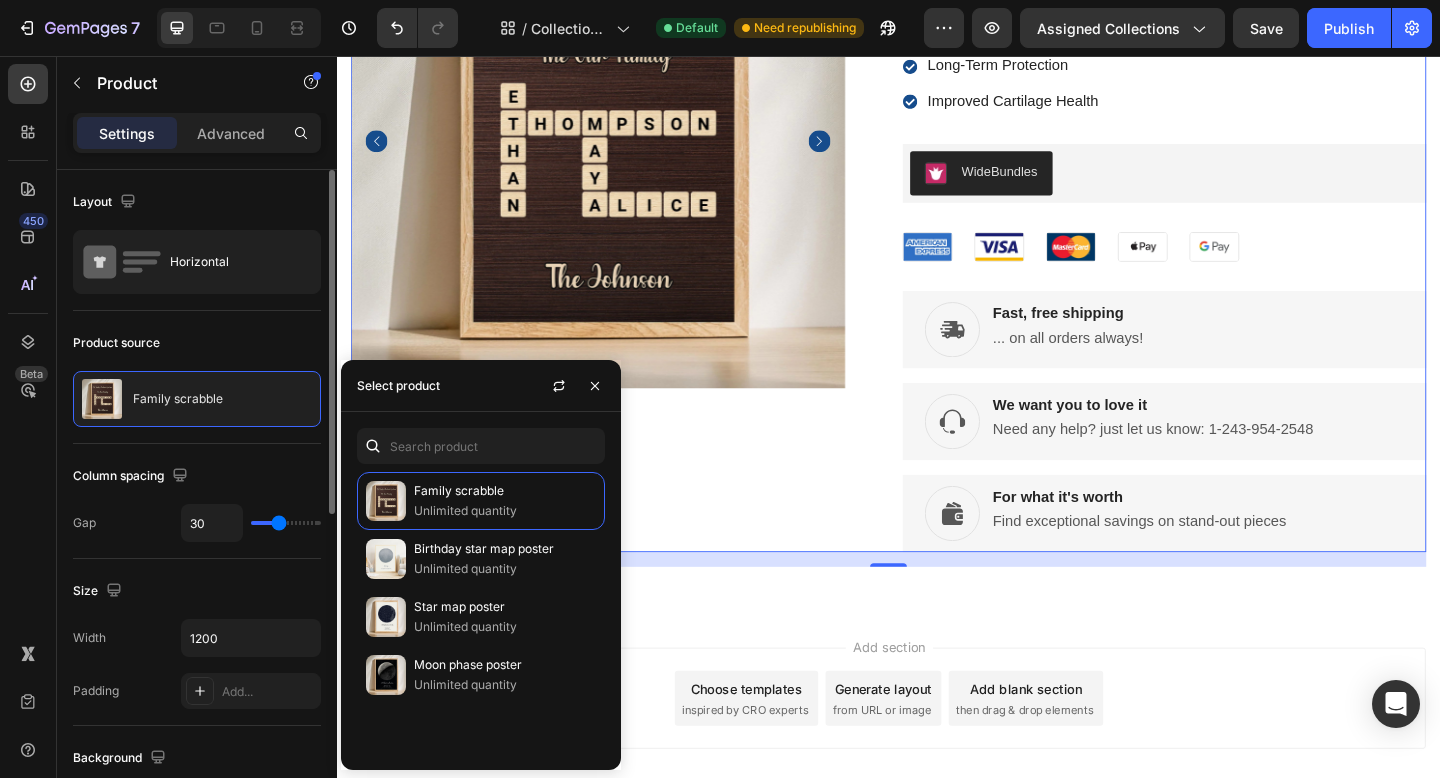 click on "Product Images" at bounding box center (637, 238) 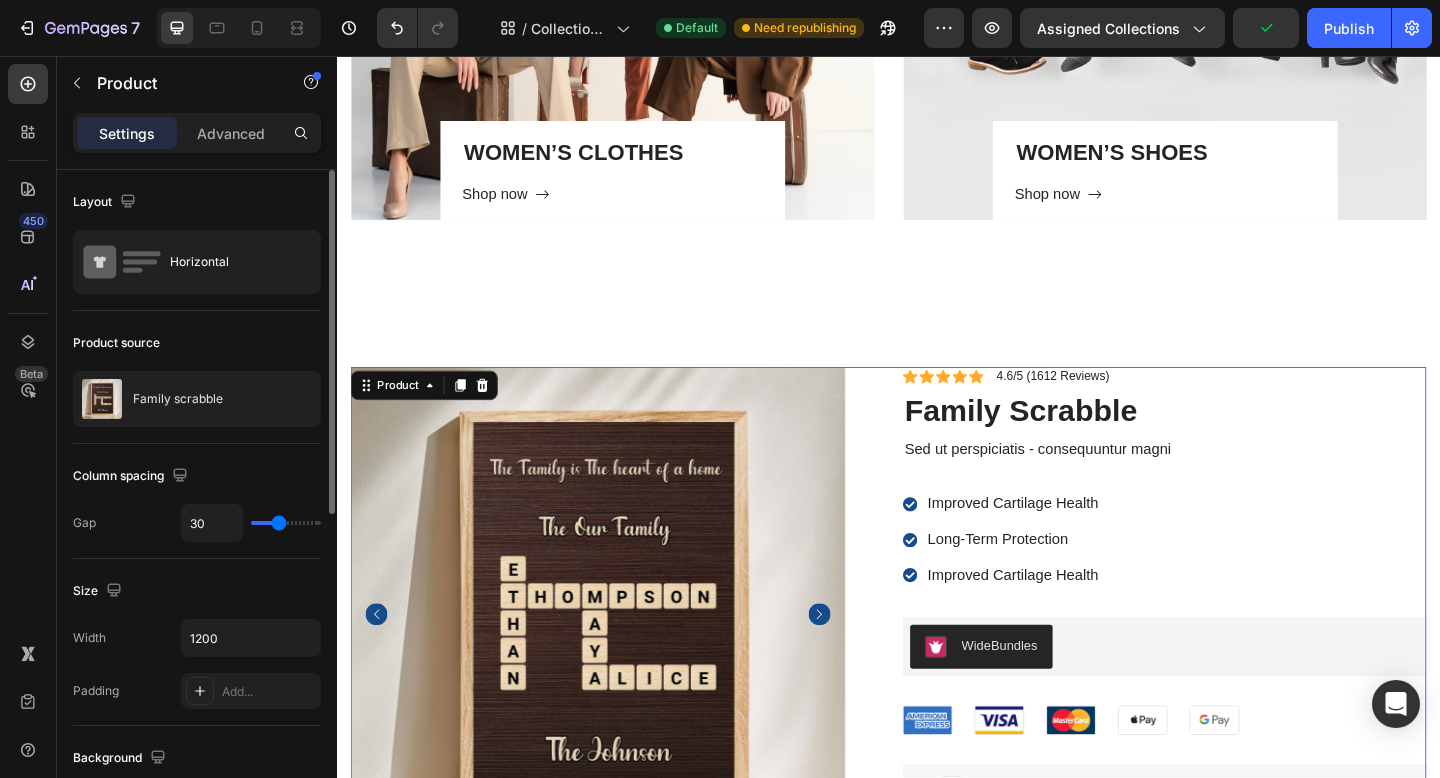 scroll, scrollTop: 2902, scrollLeft: 0, axis: vertical 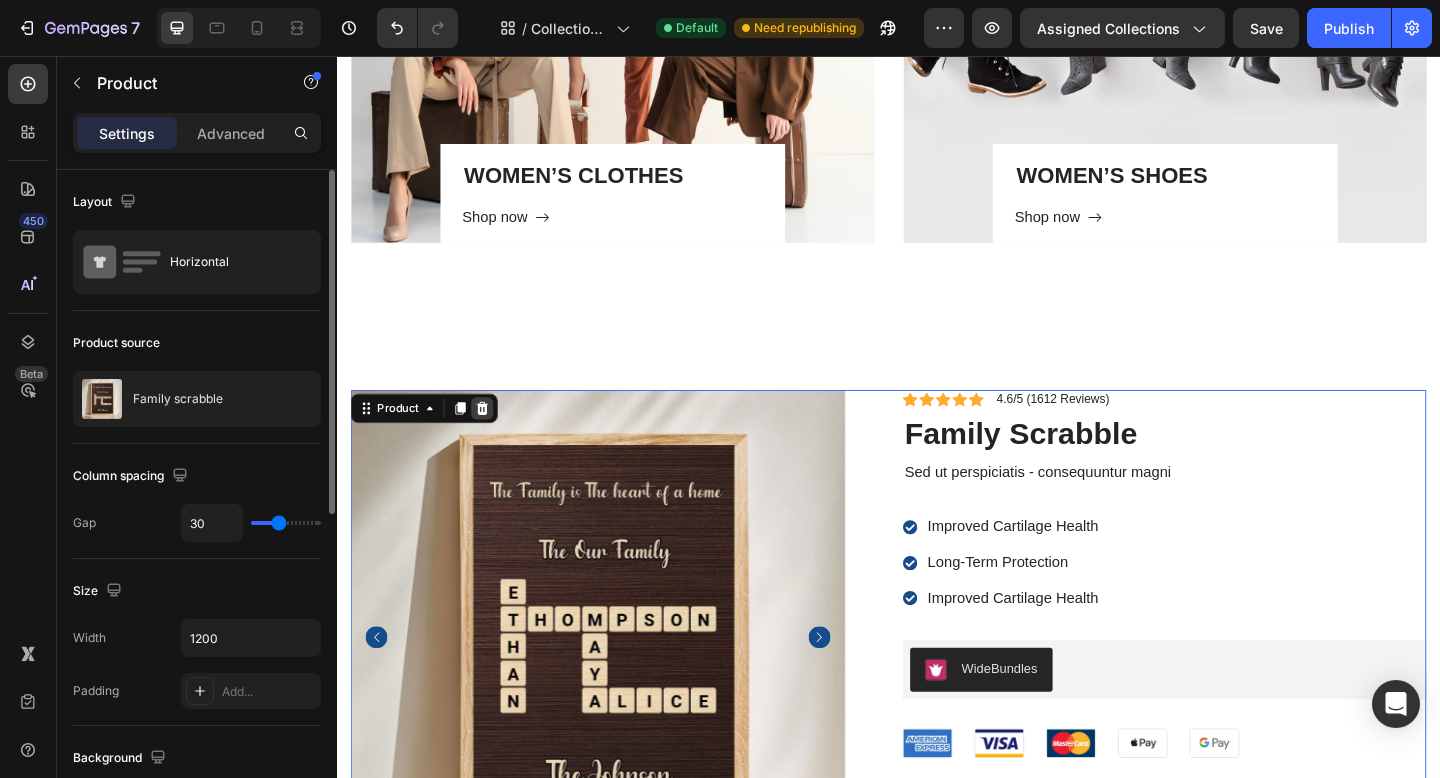 click 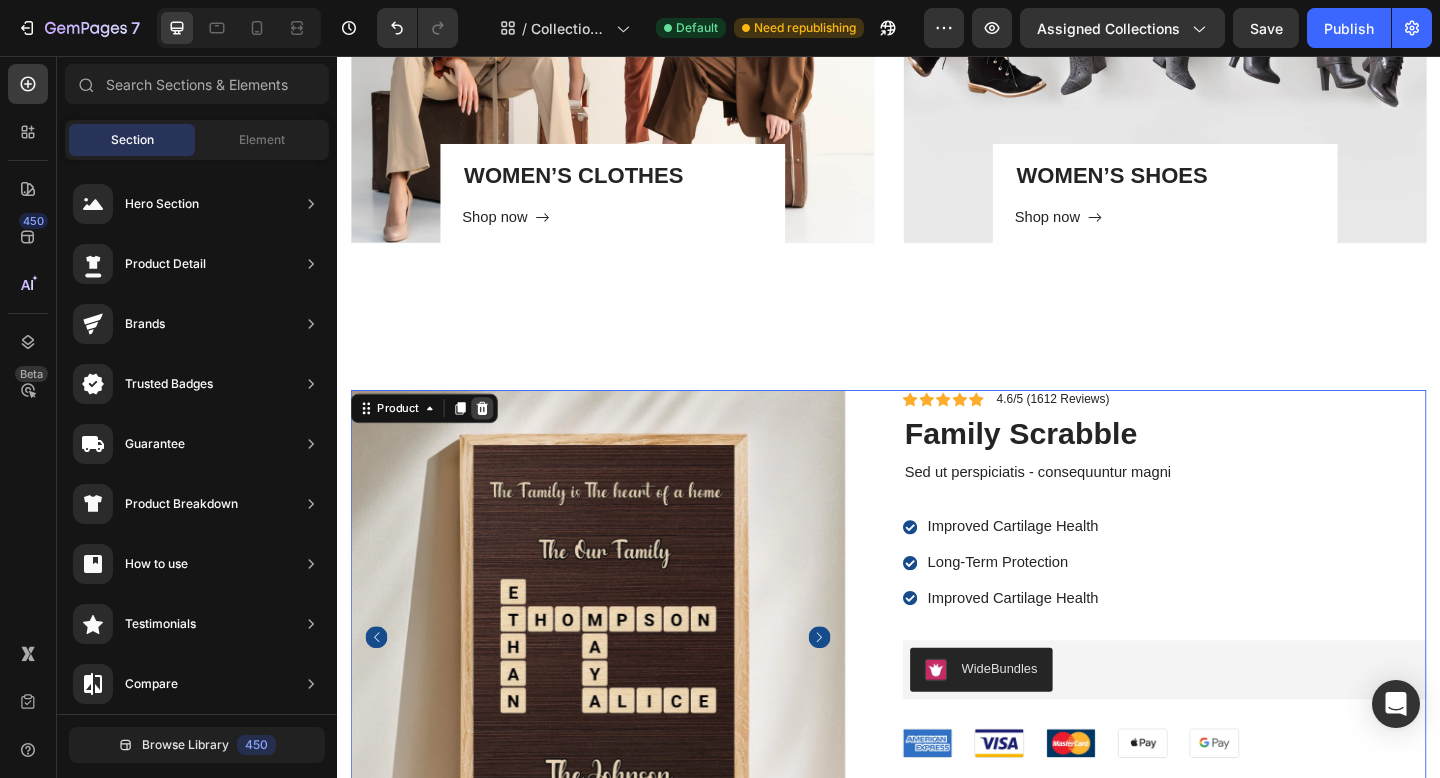 scroll, scrollTop: 2876, scrollLeft: 0, axis: vertical 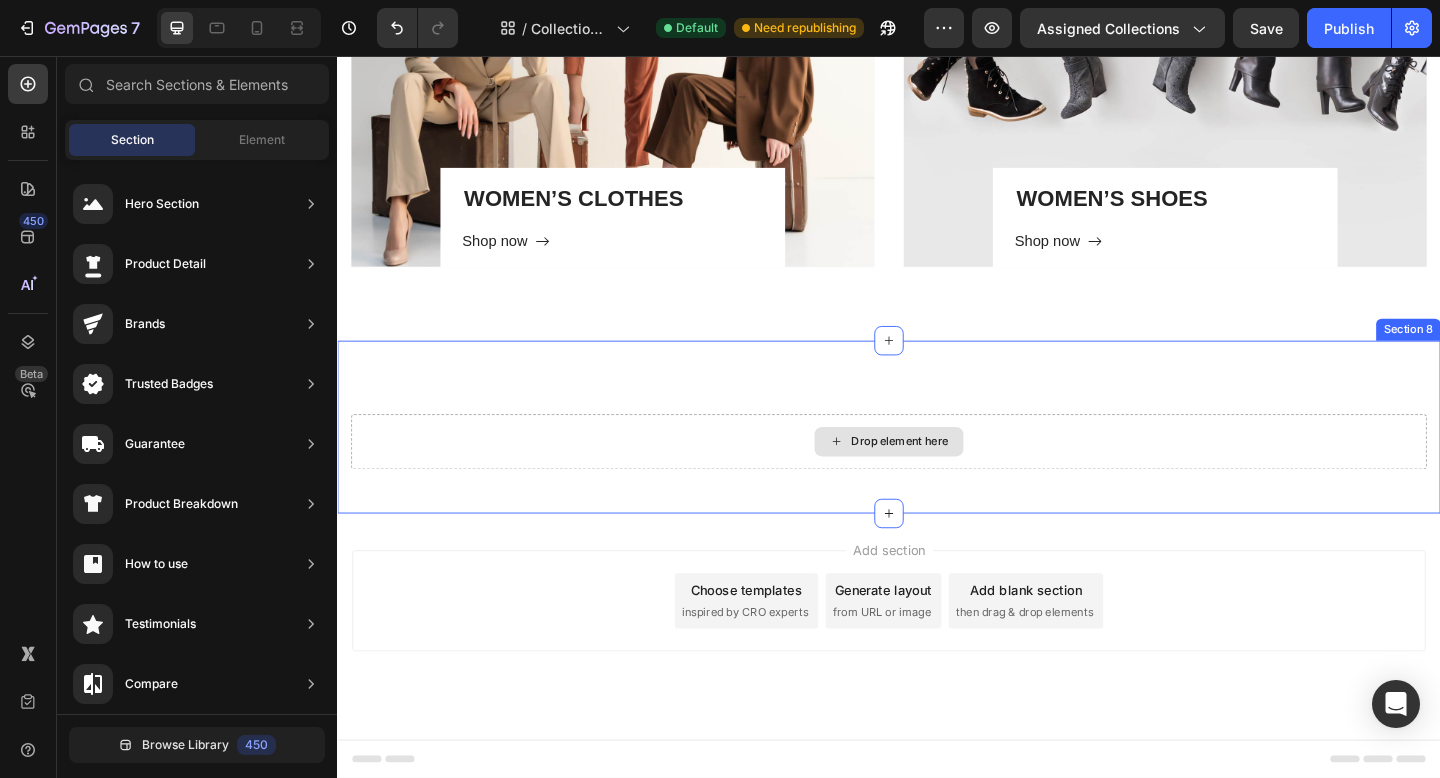 click on "Drop element here" at bounding box center (937, 476) 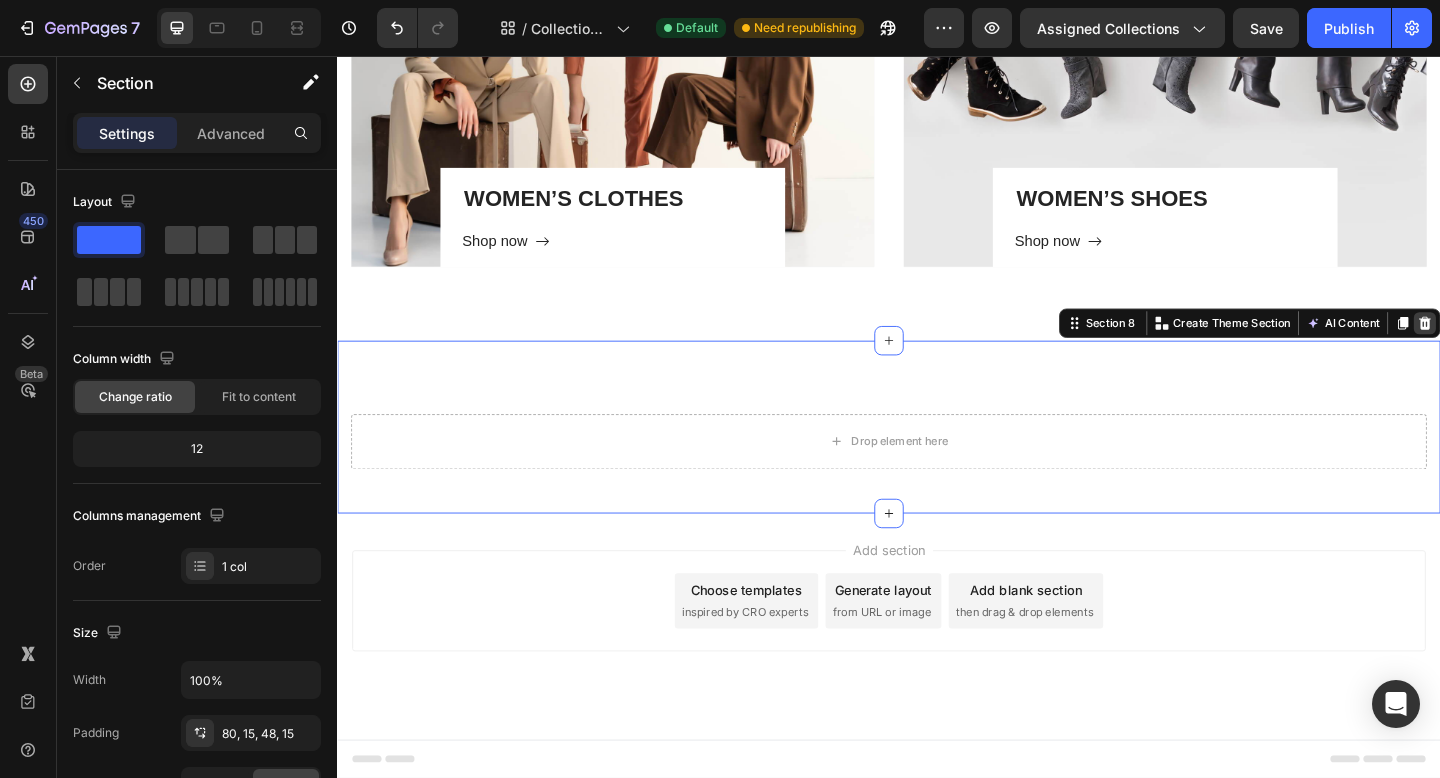 click 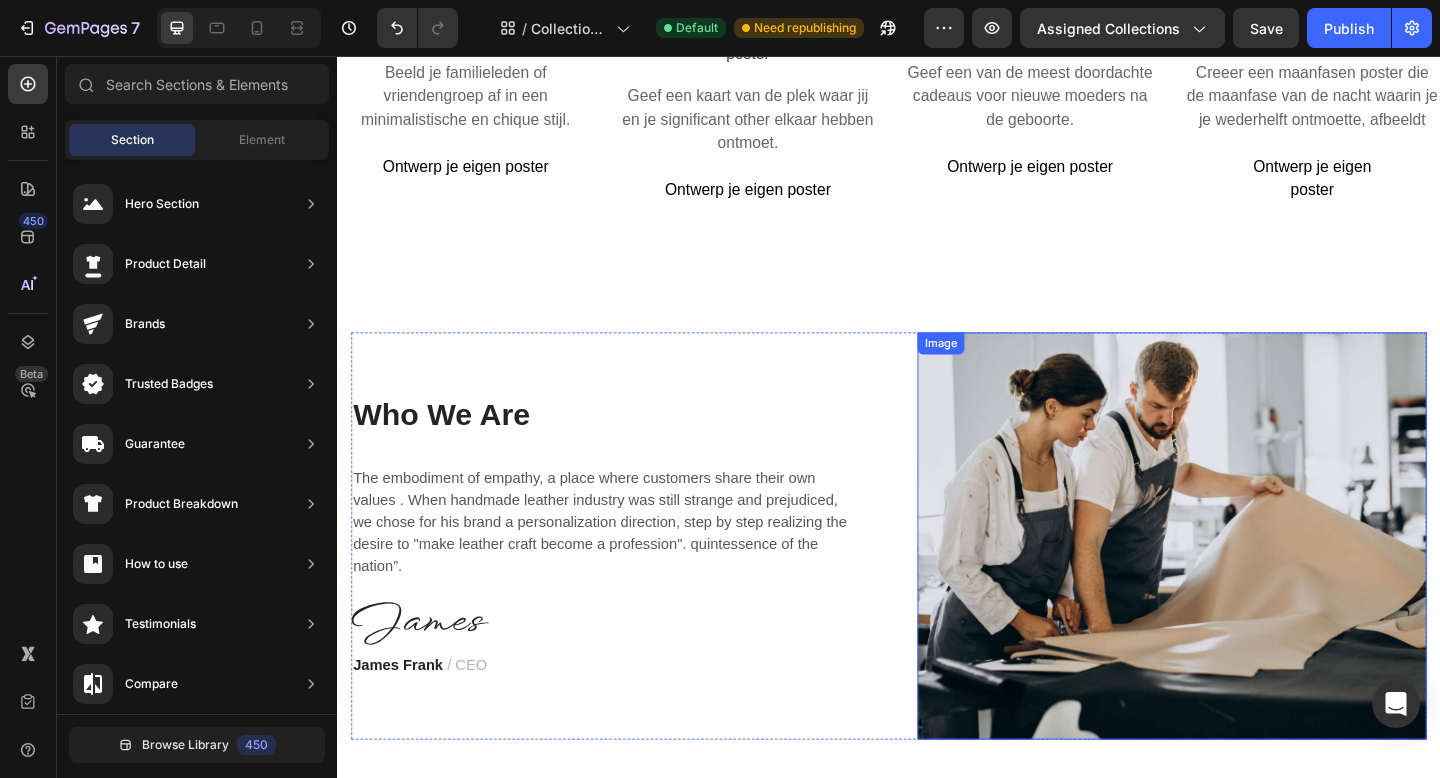 scroll, scrollTop: 1712, scrollLeft: 0, axis: vertical 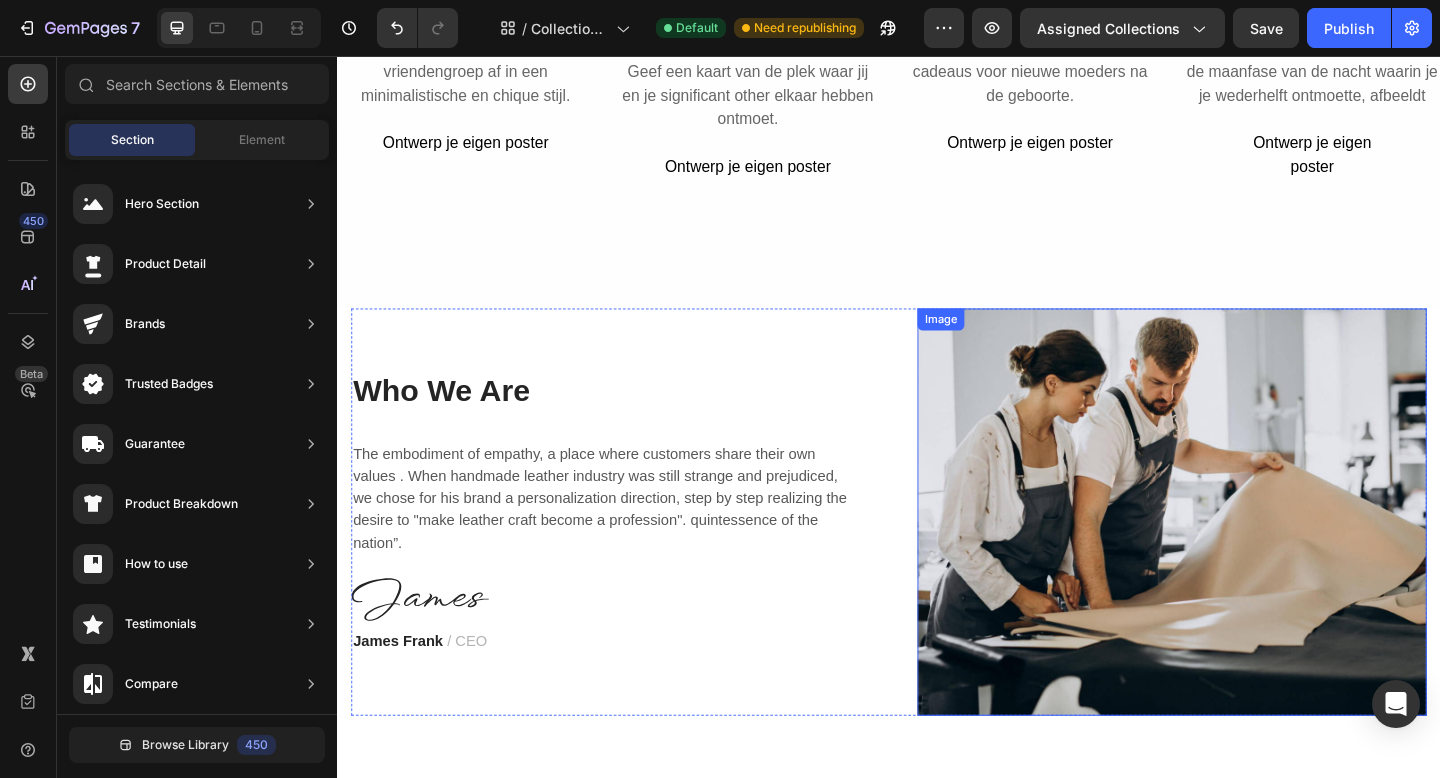 click at bounding box center (1245, 552) 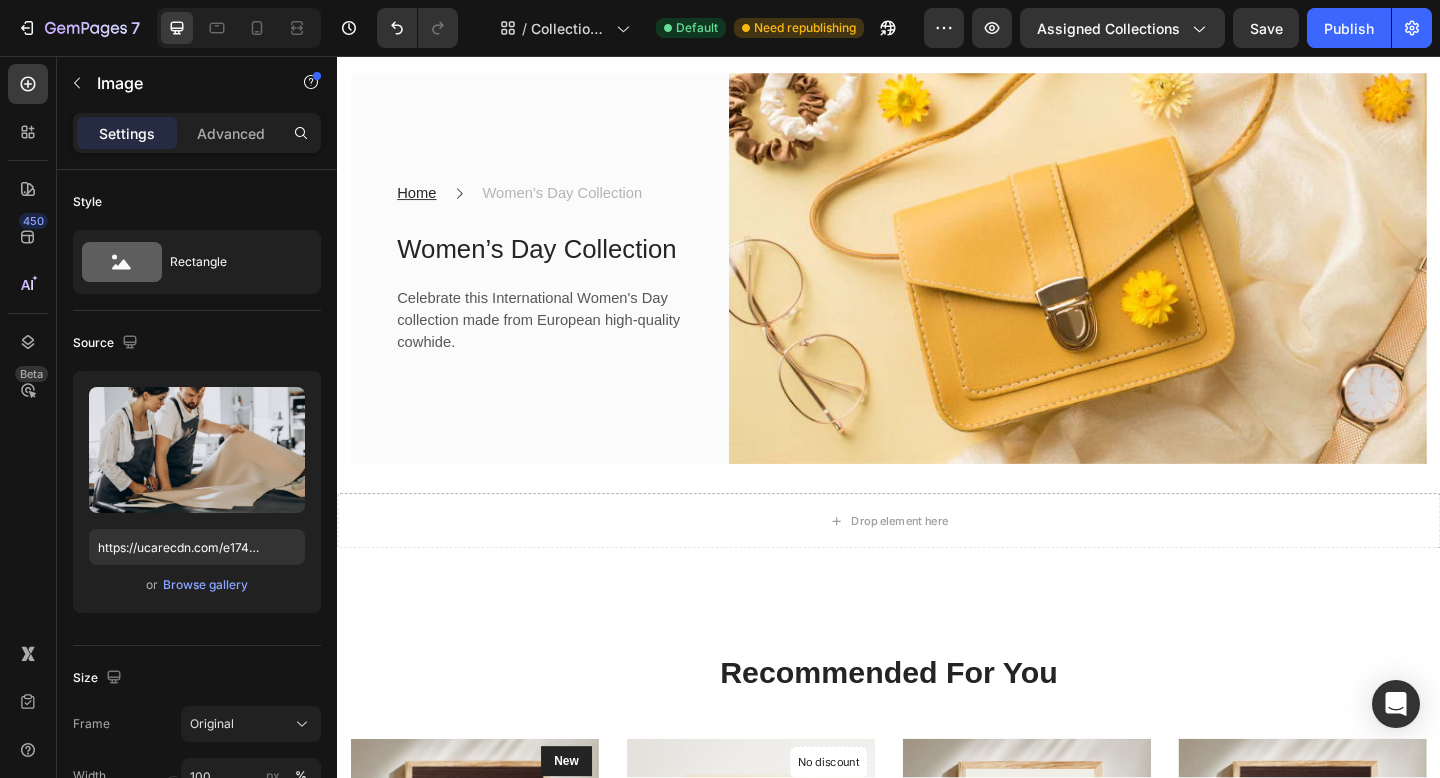 scroll, scrollTop: 151, scrollLeft: 0, axis: vertical 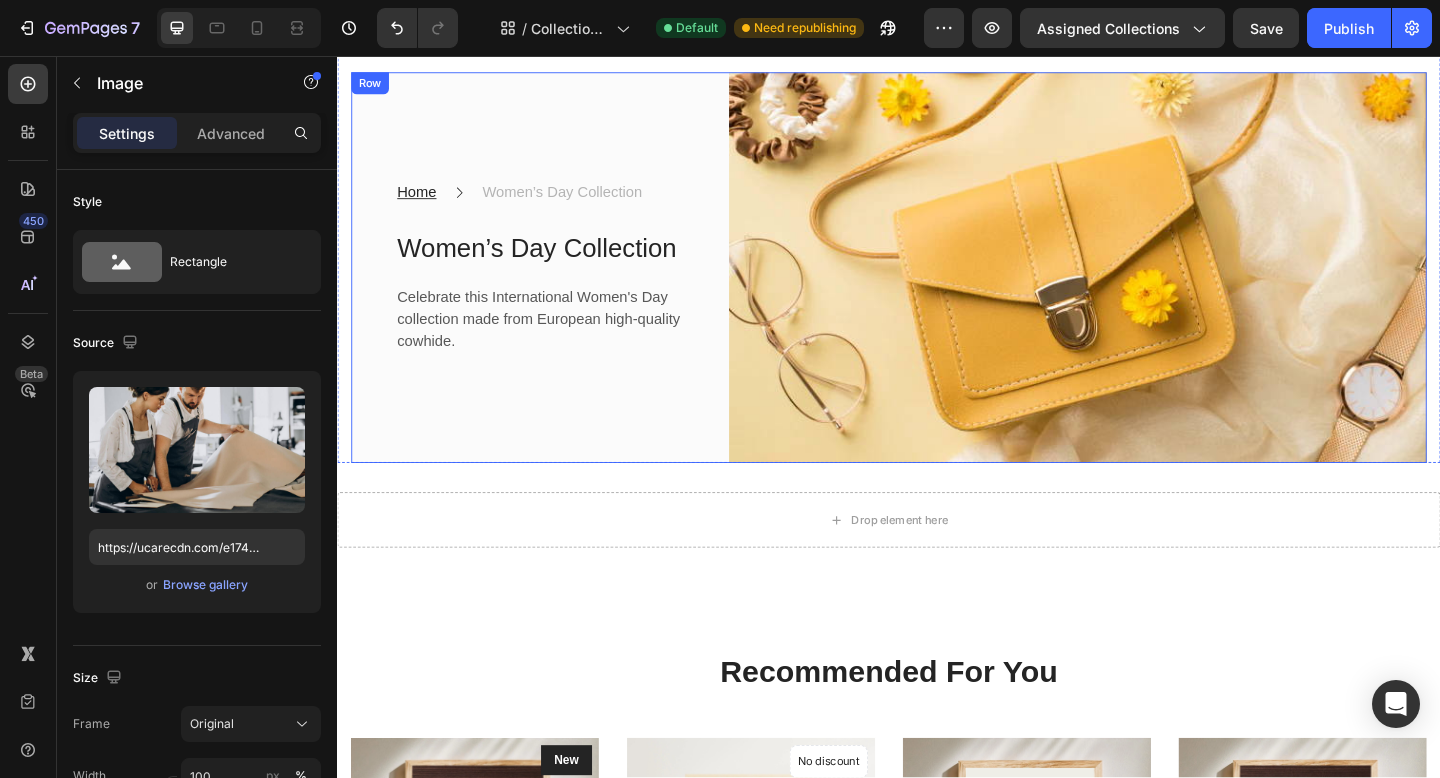 click on "Home Text block
Icon Women’s Day Collection Text block Row Women’s Day Collection Heading Celebrate this International Women's Day collection made from European high-quality cowhide. Text block Row" at bounding box center [541, 287] 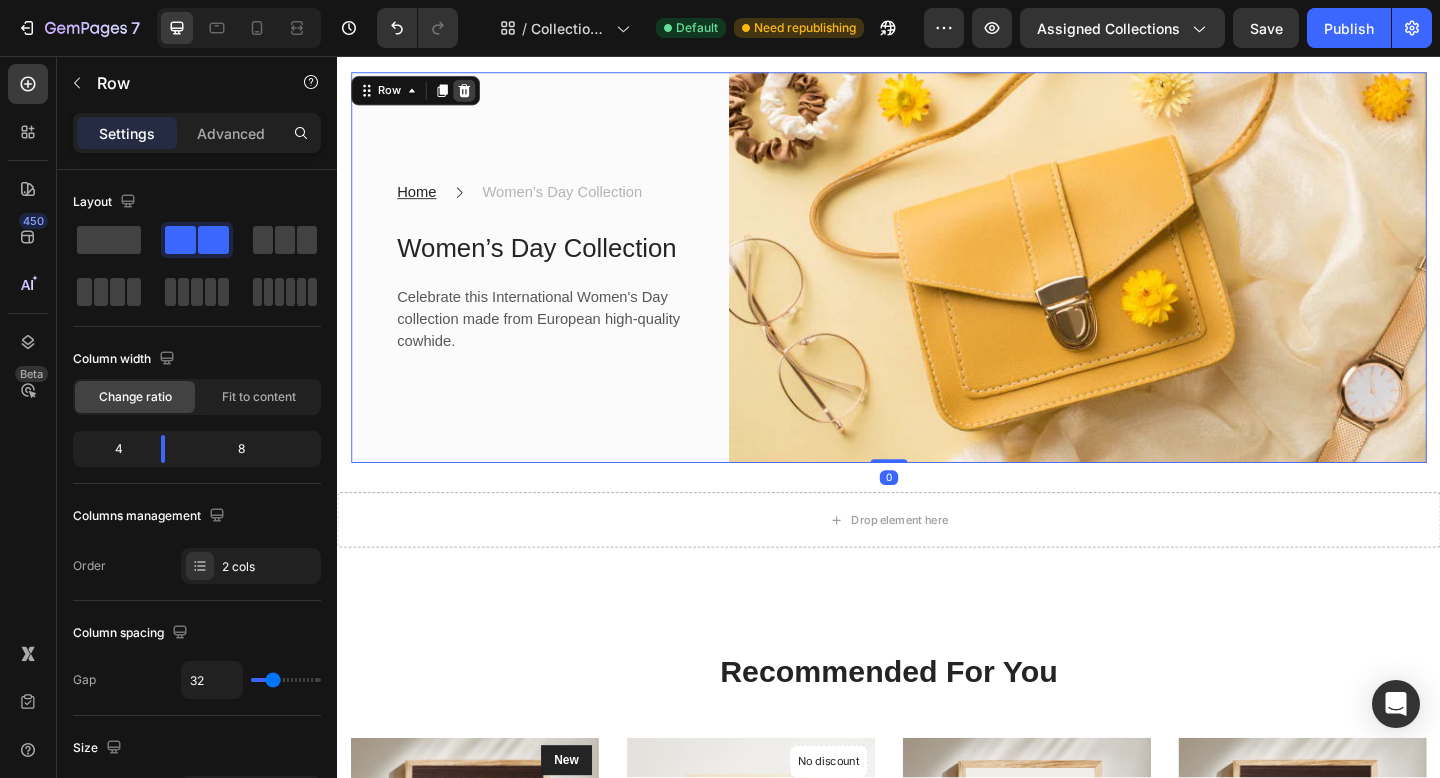 click 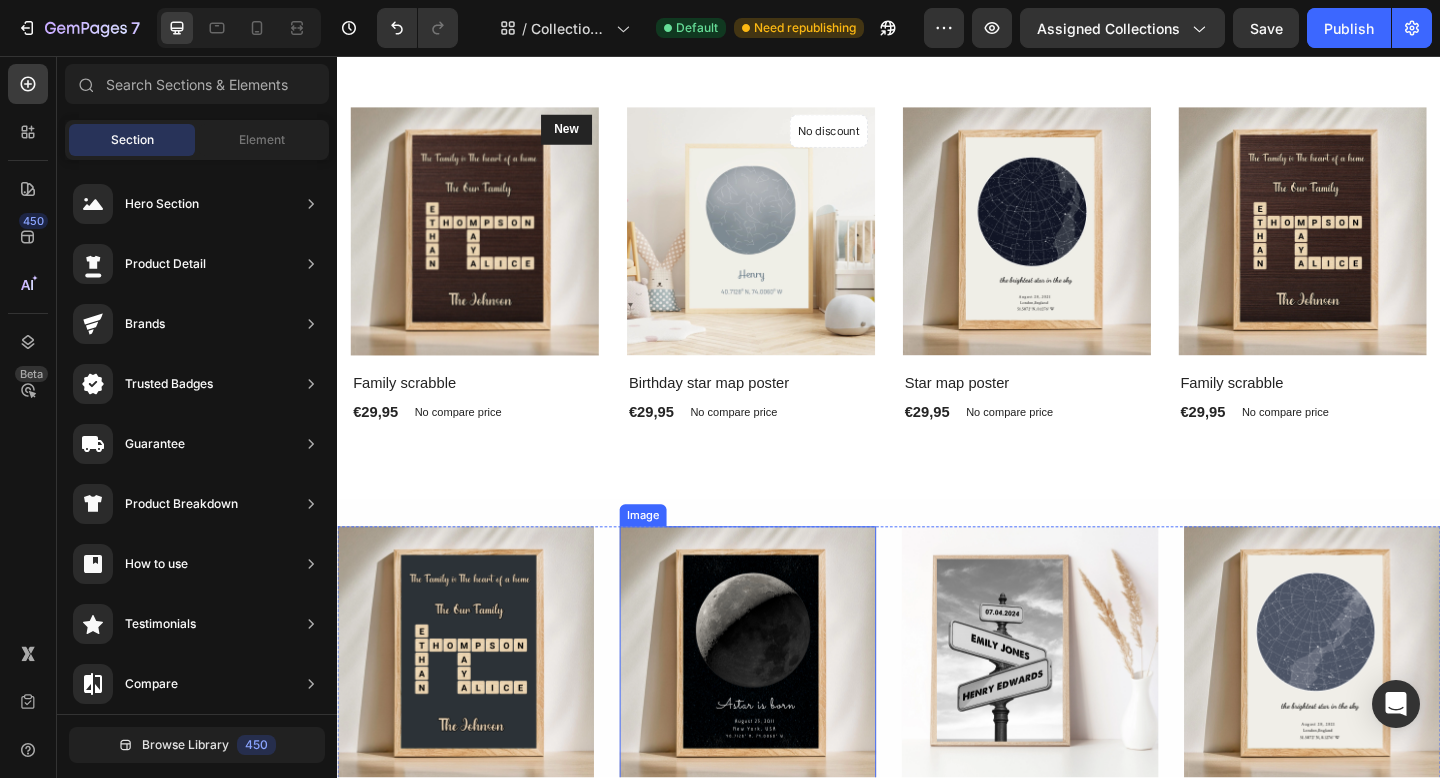 scroll, scrollTop: 461, scrollLeft: 0, axis: vertical 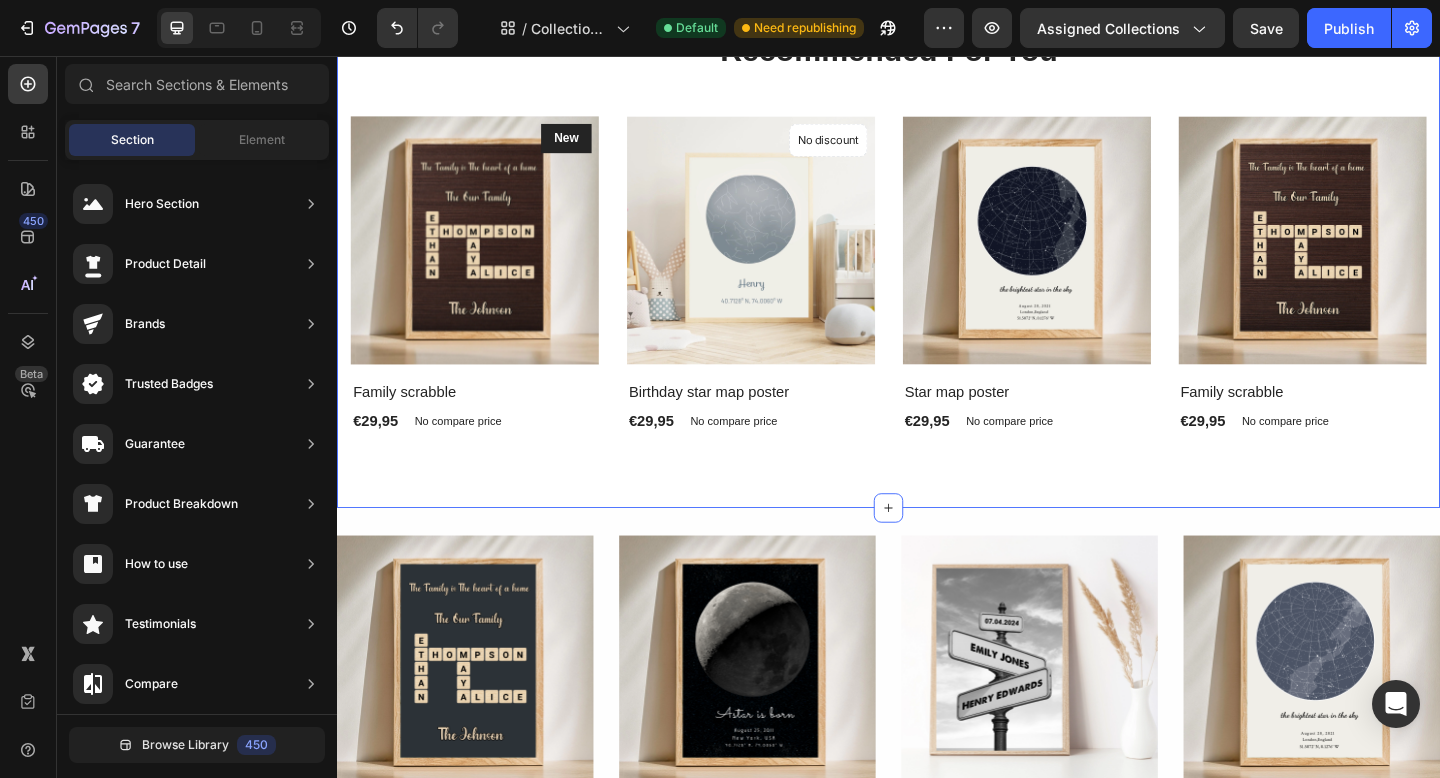 click on "Recommended For You Heading Row Product Images & Gallery New Text block Row Family scrabble (P) Title €29,95 (P) Price (P) Price No compare price (P) Price Row Product Product Images & Gallery No discount   Not be displayed when published Product Badge Birthday star map poster (P) Title €29,95 (P) Price (P) Price No compare price (P) Price Row Product Product Images & Gallery Star map poster (P) Title €29,95 (P) Price (P) Price No compare price (P) Price Row Product Product Images & Gallery Family scrabble (P) Title €29,95 (P) Price (P) Price No compare price (P) Price Row Product Row Section 3   You can create reusable sections Create Theme Section AI Content Write with GemAI What would you like to describe here? Tone and Voice Persuasive Product Show more Generate" at bounding box center (937, 248) 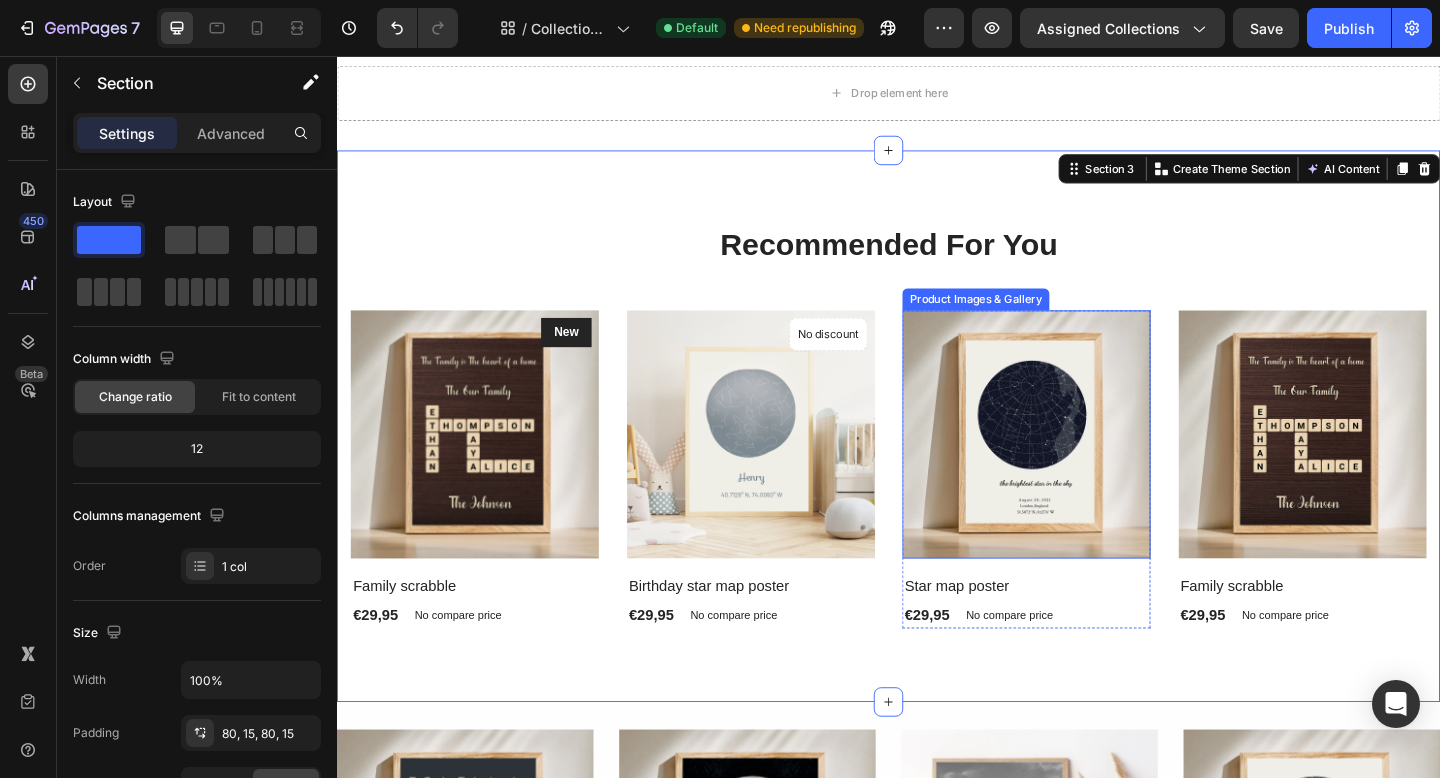 scroll, scrollTop: 246, scrollLeft: 0, axis: vertical 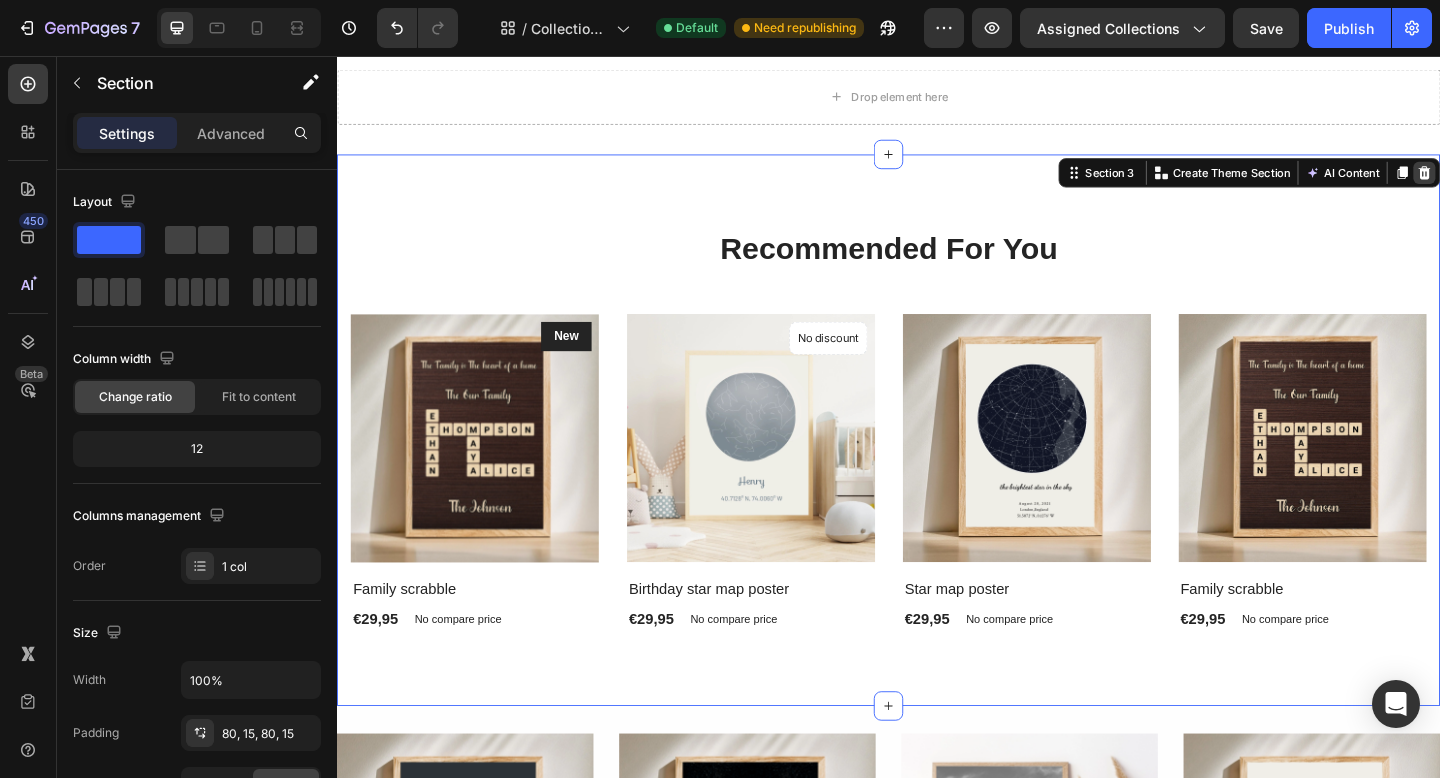 click 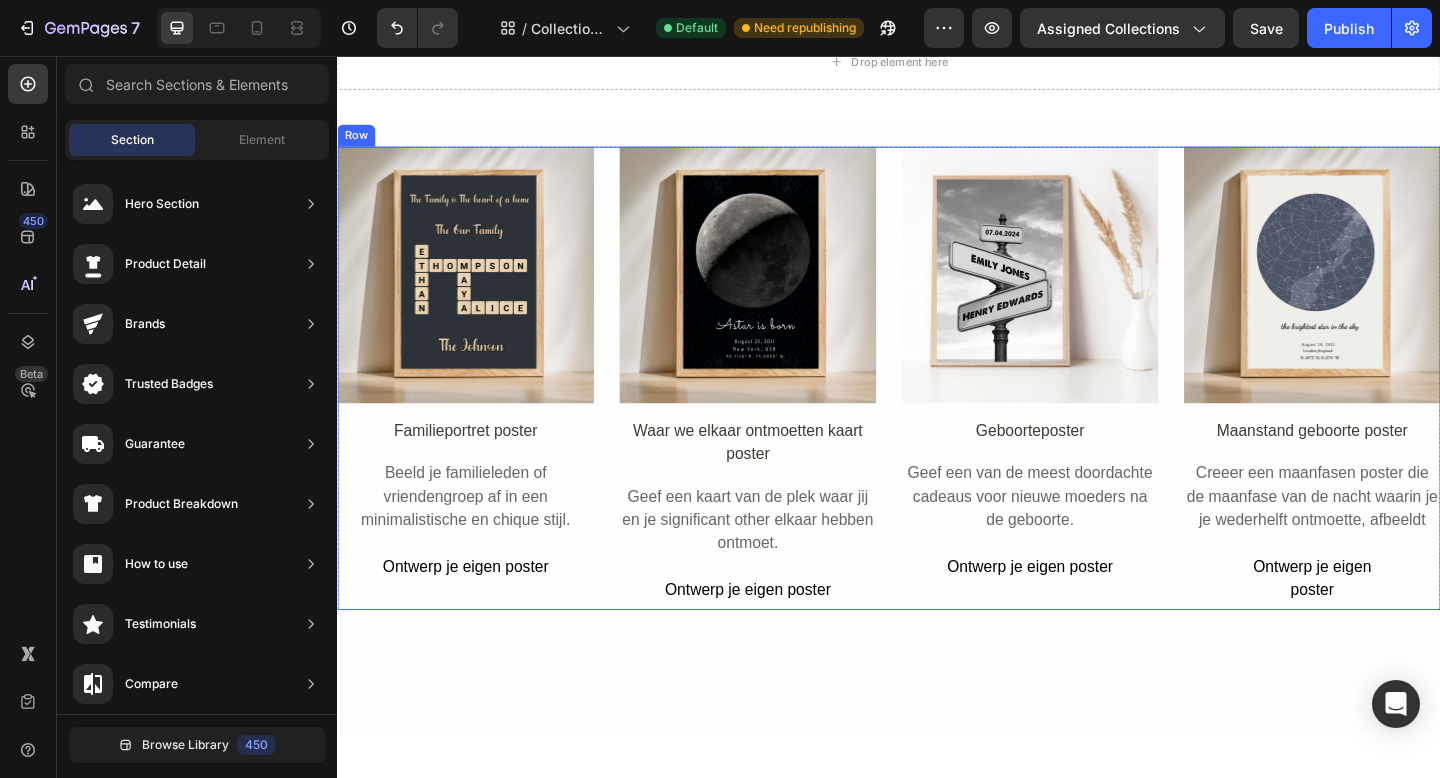 scroll, scrollTop: 0, scrollLeft: 0, axis: both 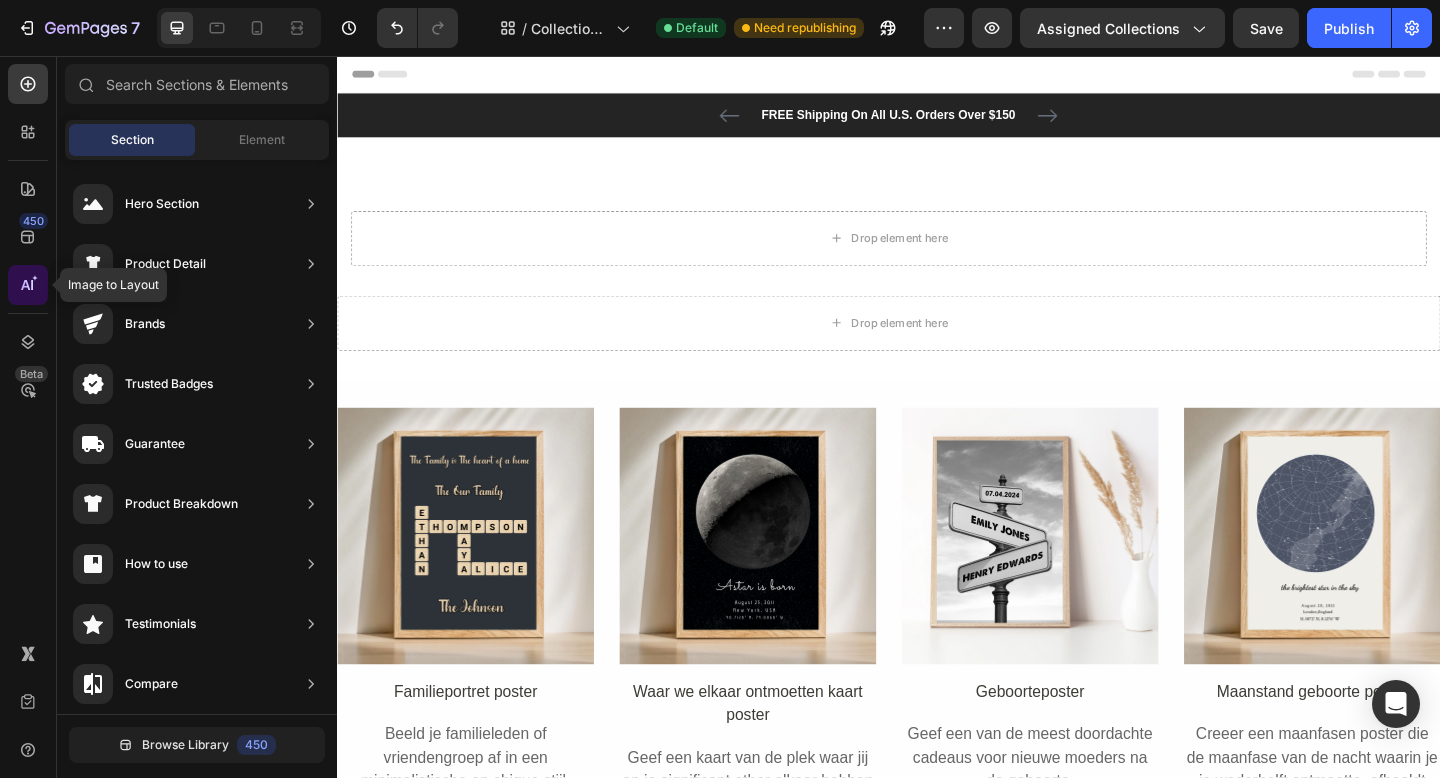 click 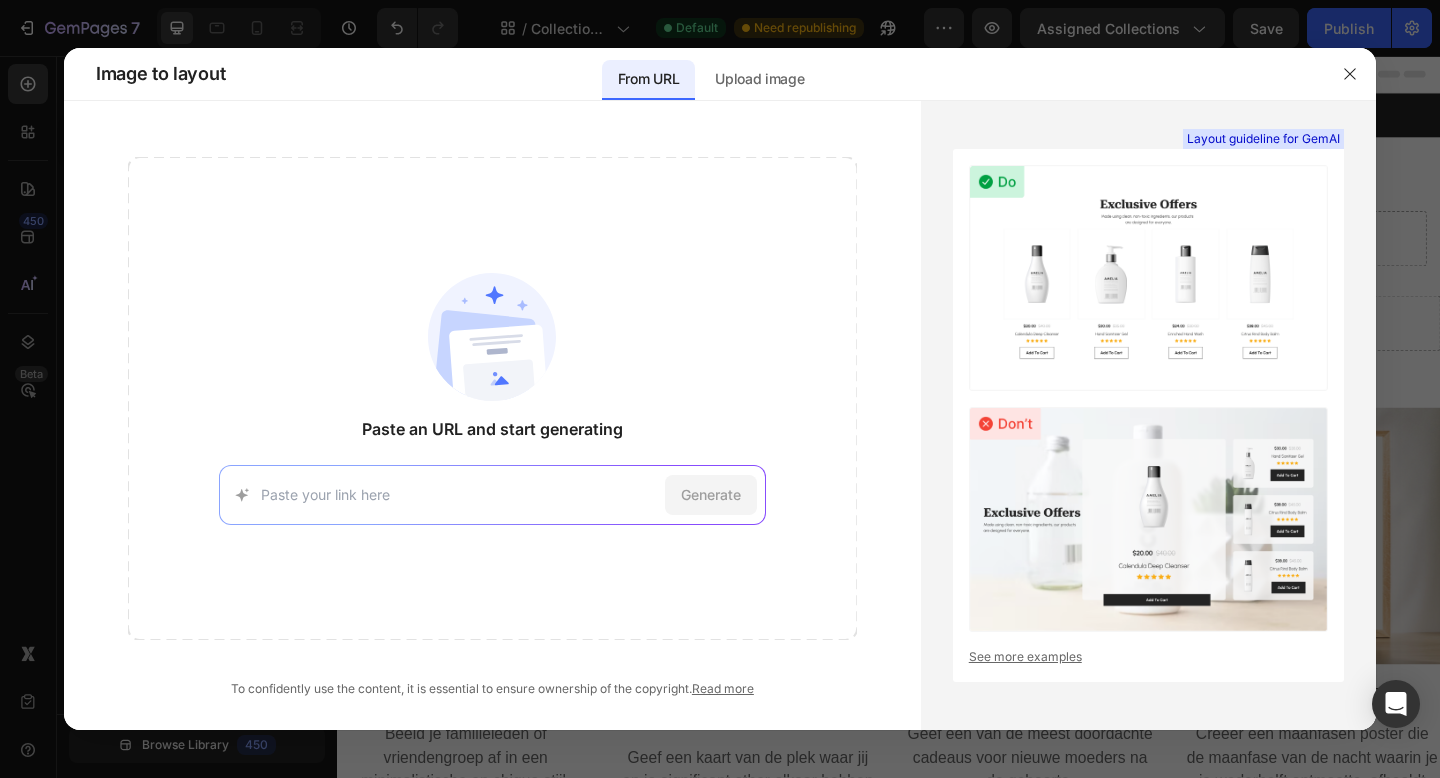 click at bounding box center [459, 494] 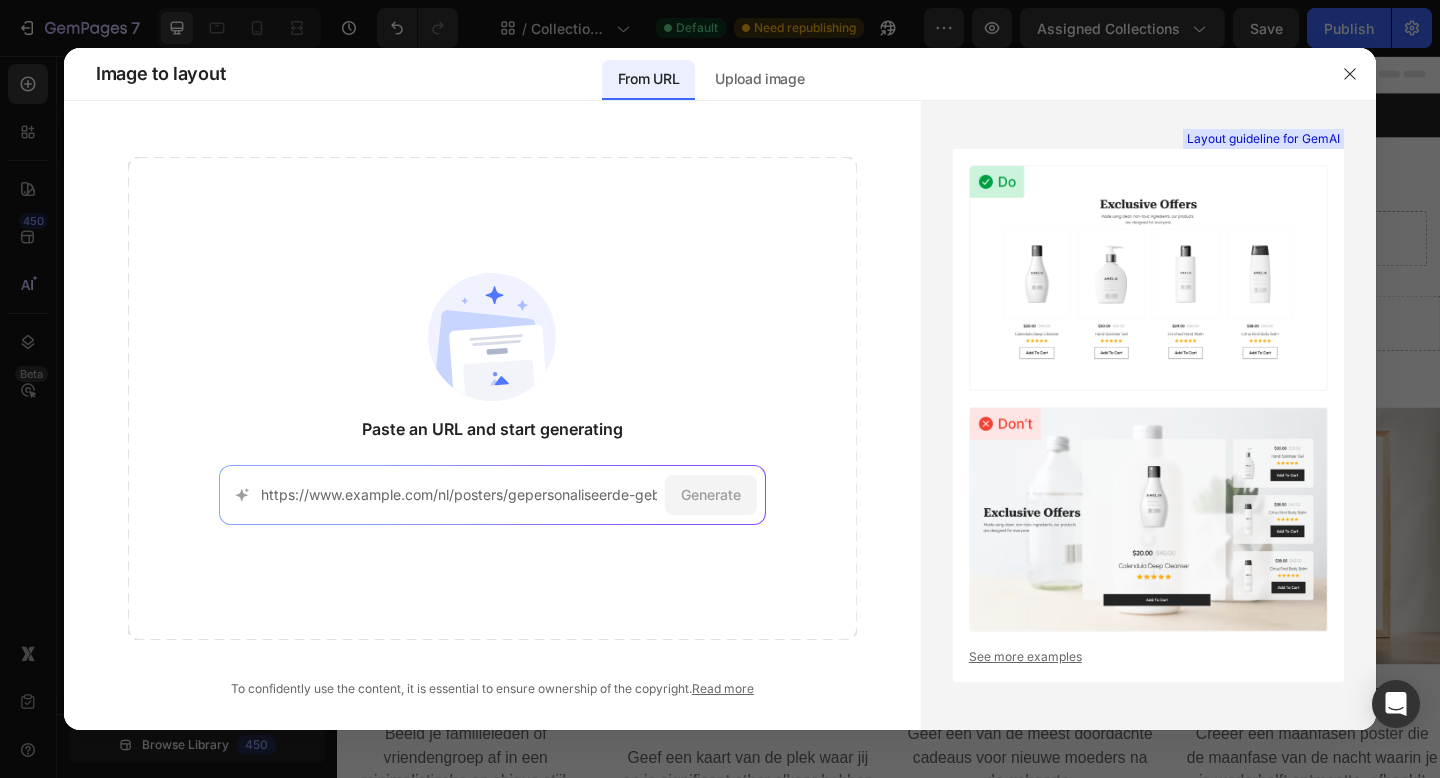 scroll, scrollTop: 0, scrollLeft: 83, axis: horizontal 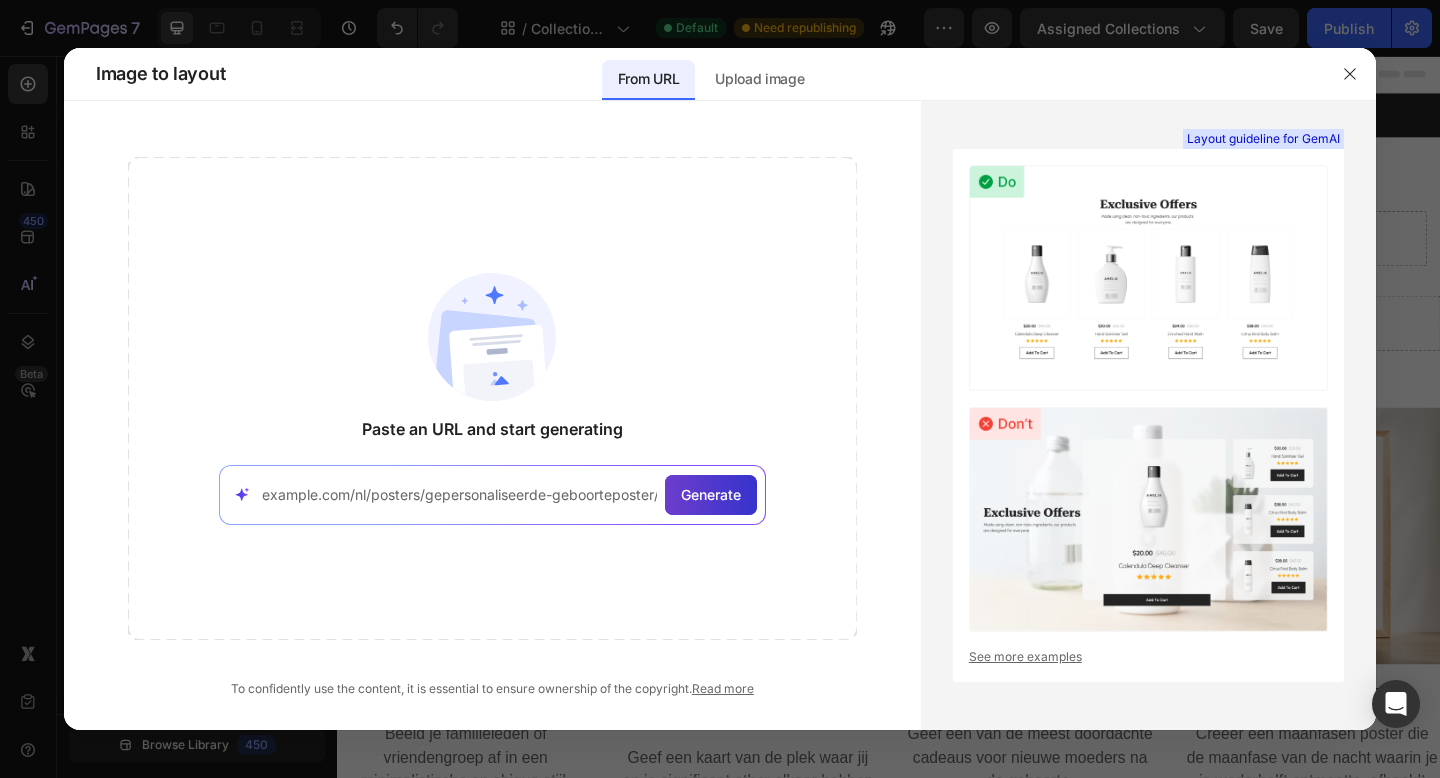 type on "https://www.revellia.com/nl/posters/gepersonaliseerde-geboorteposter/" 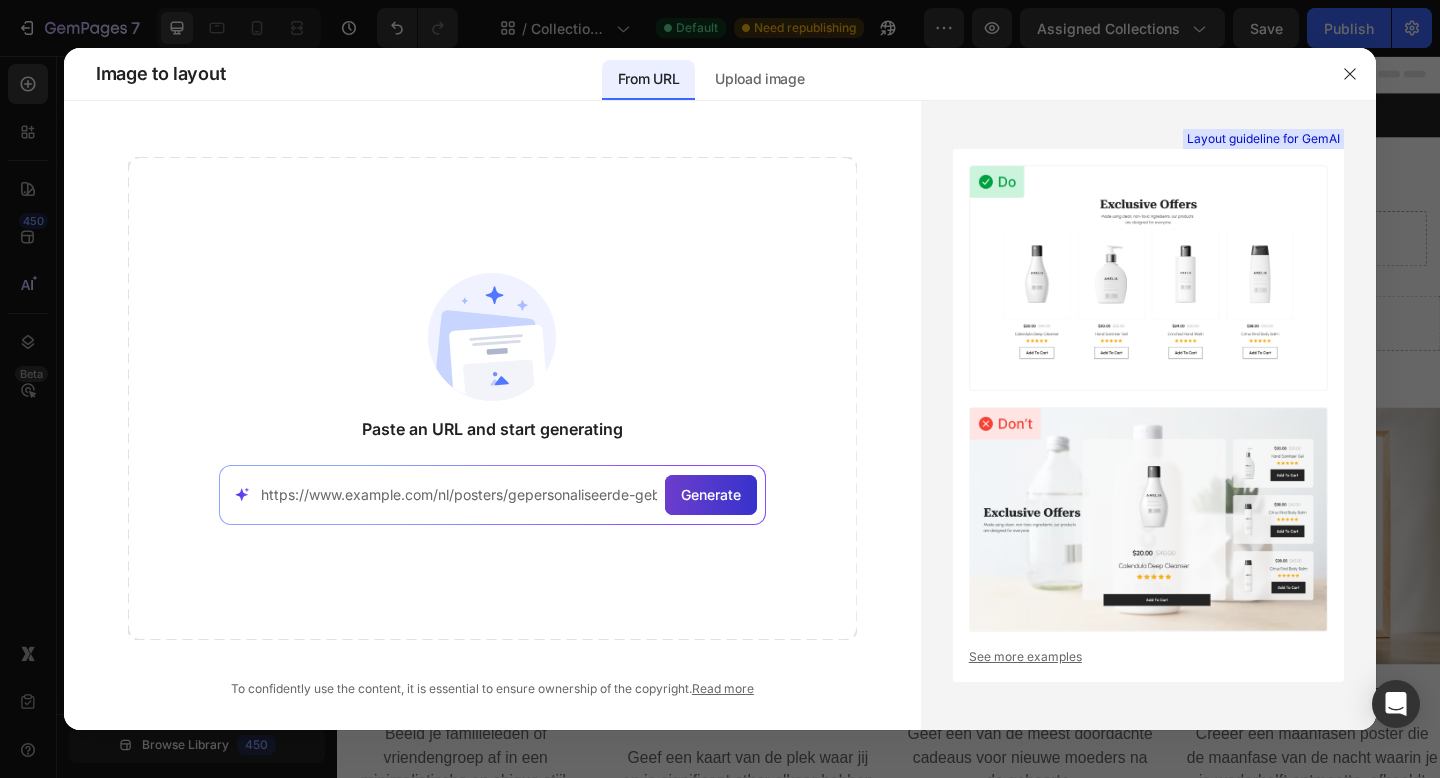 click on "Generate" 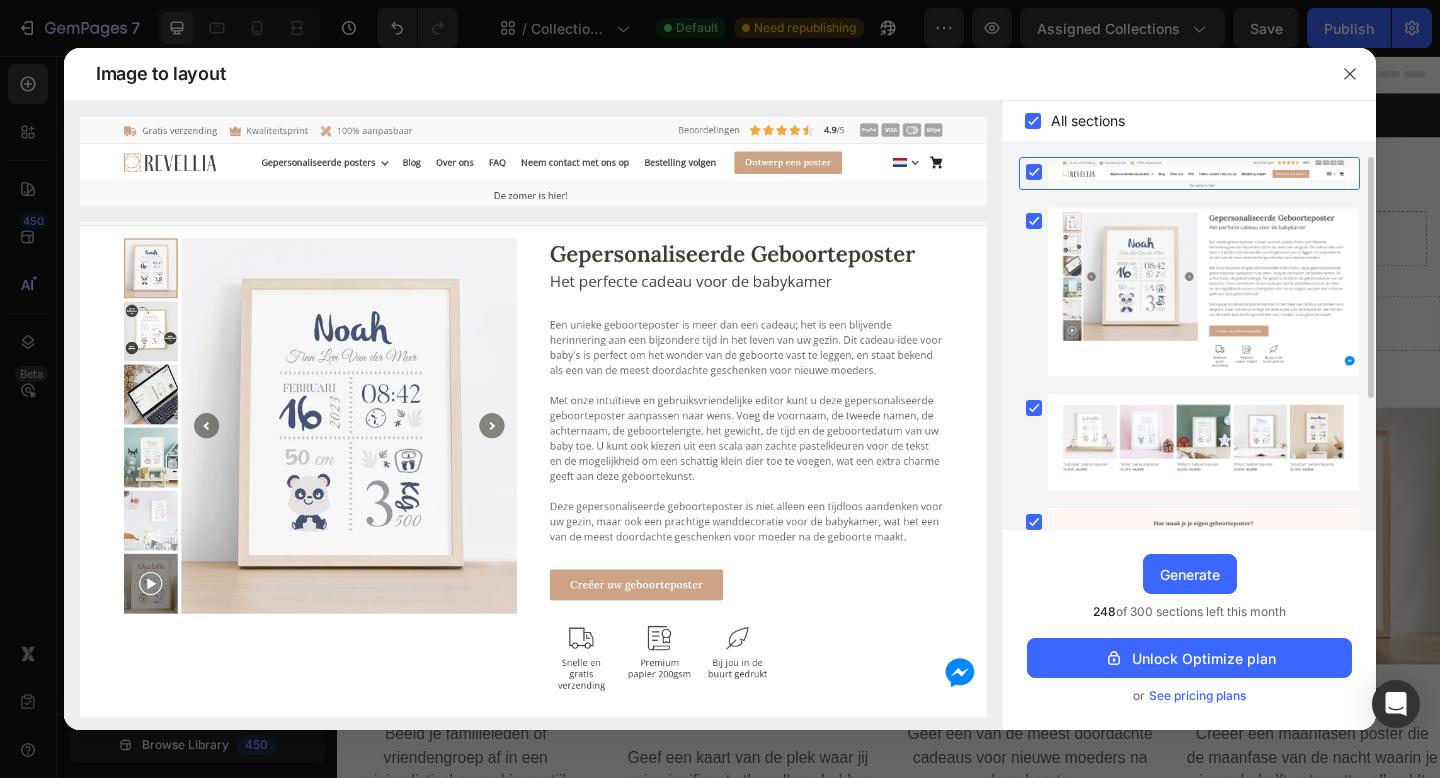 click 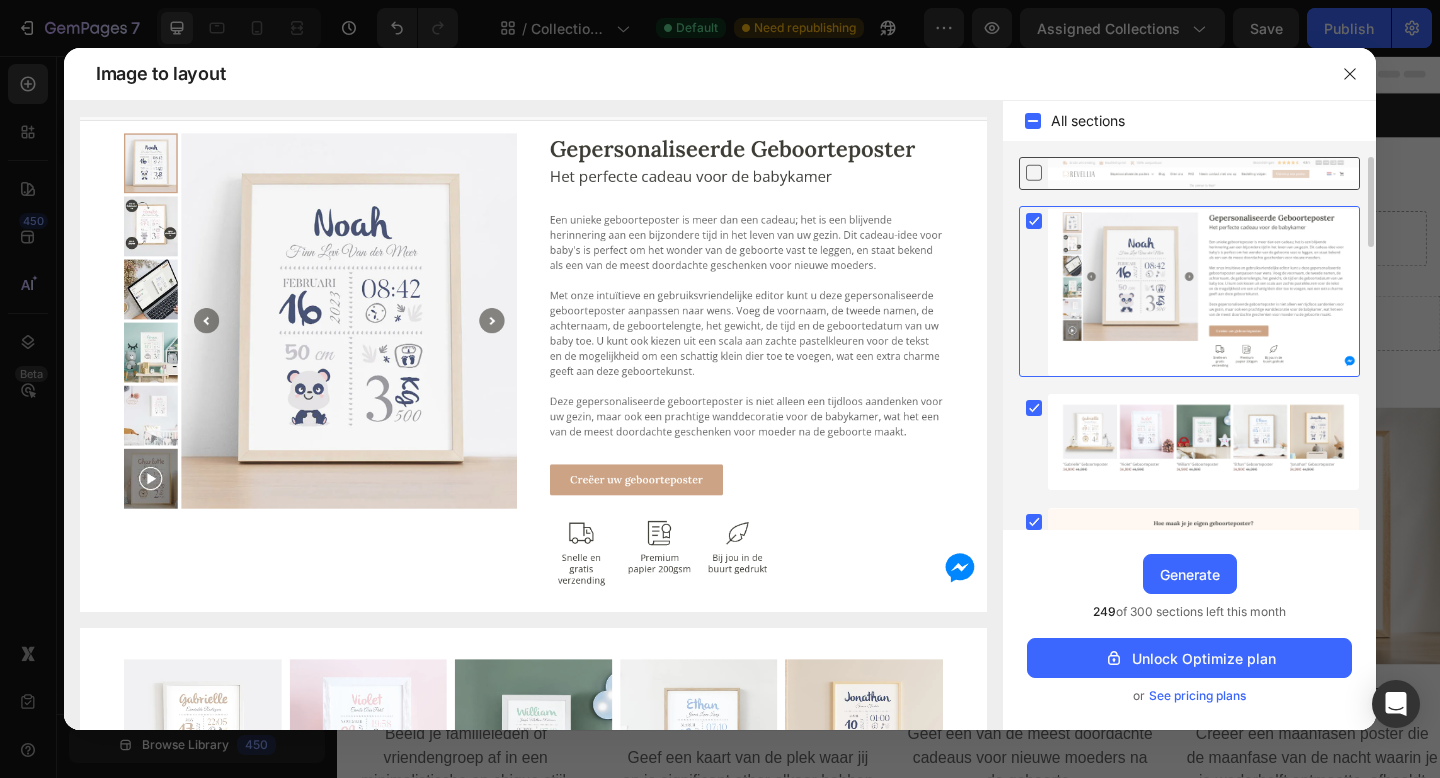 click 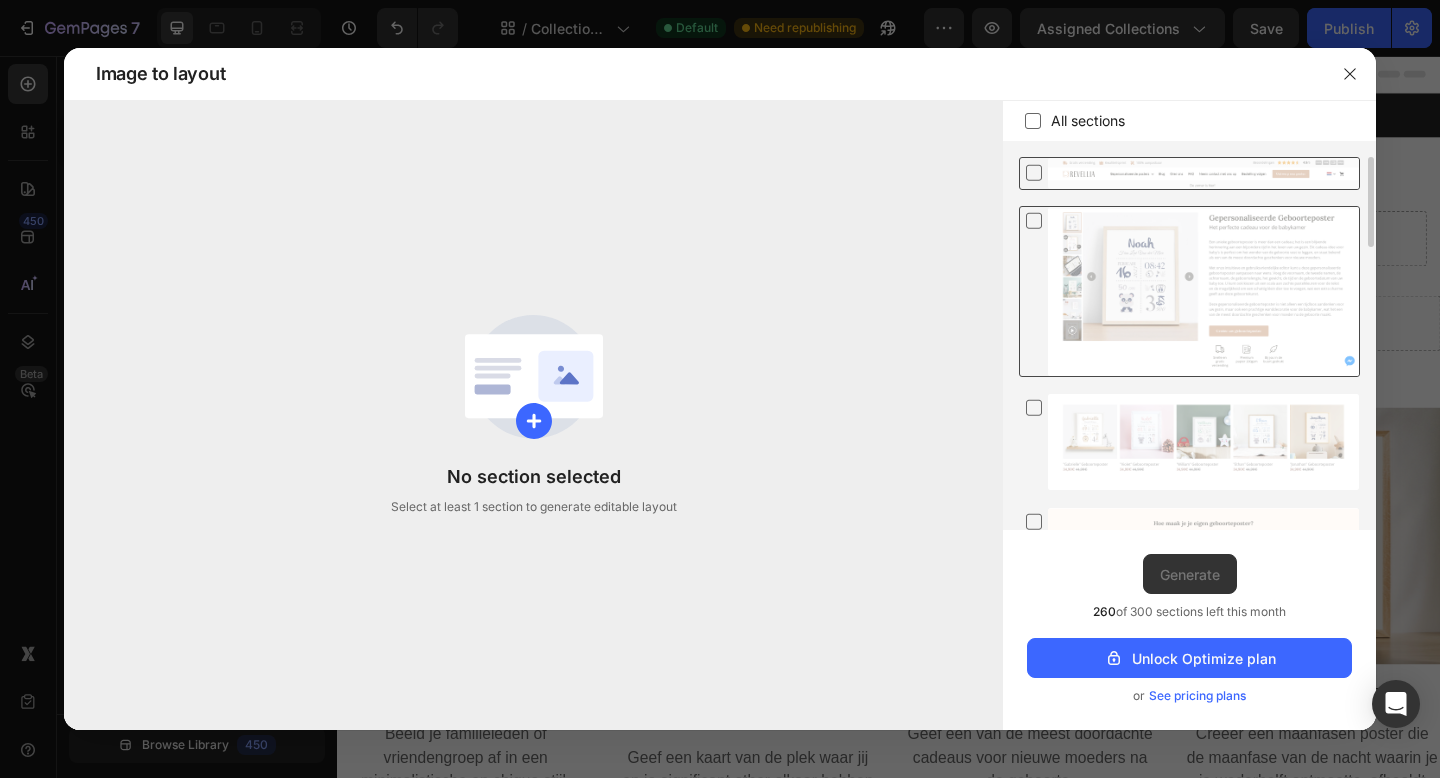 click 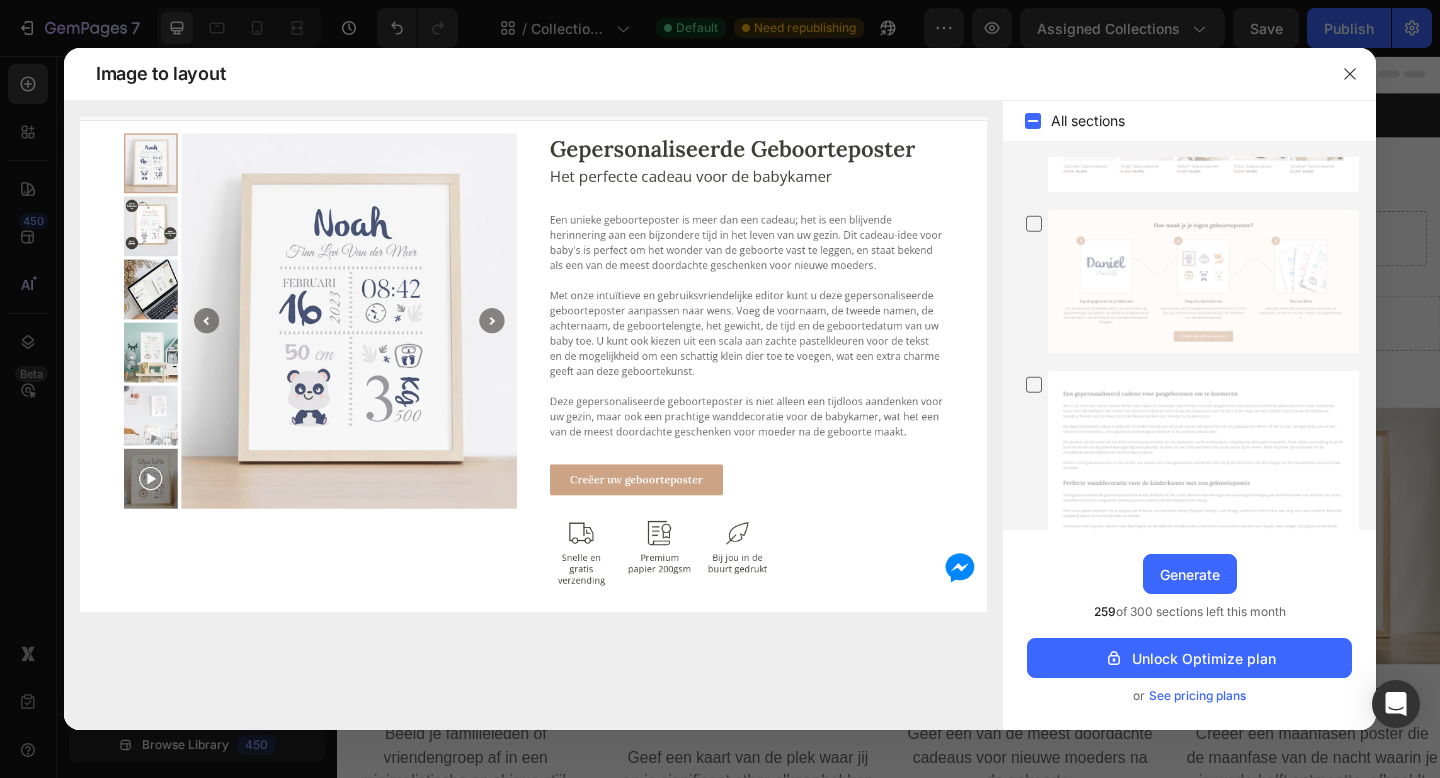 scroll, scrollTop: 0, scrollLeft: 0, axis: both 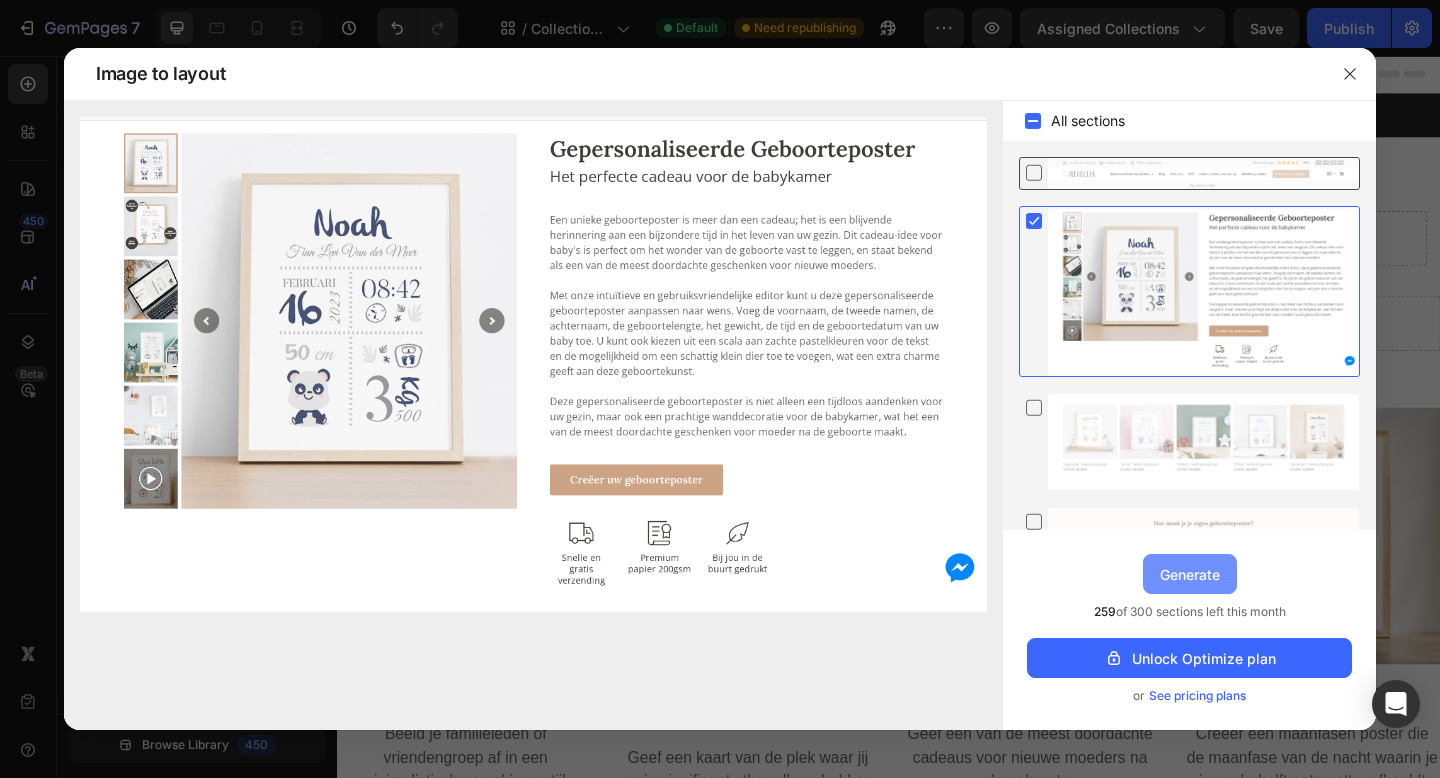 click on "Generate" at bounding box center [1190, 574] 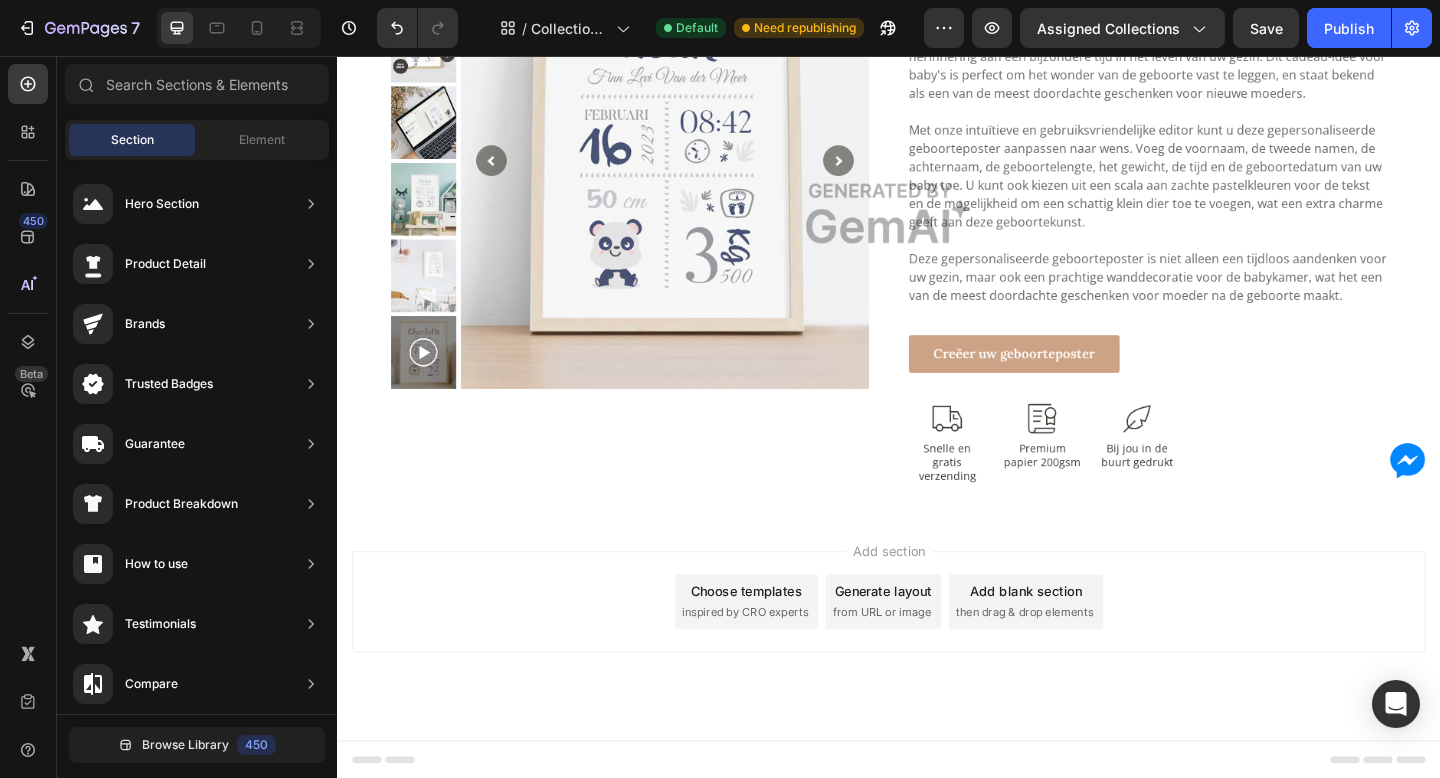 scroll, scrollTop: 2375, scrollLeft: 0, axis: vertical 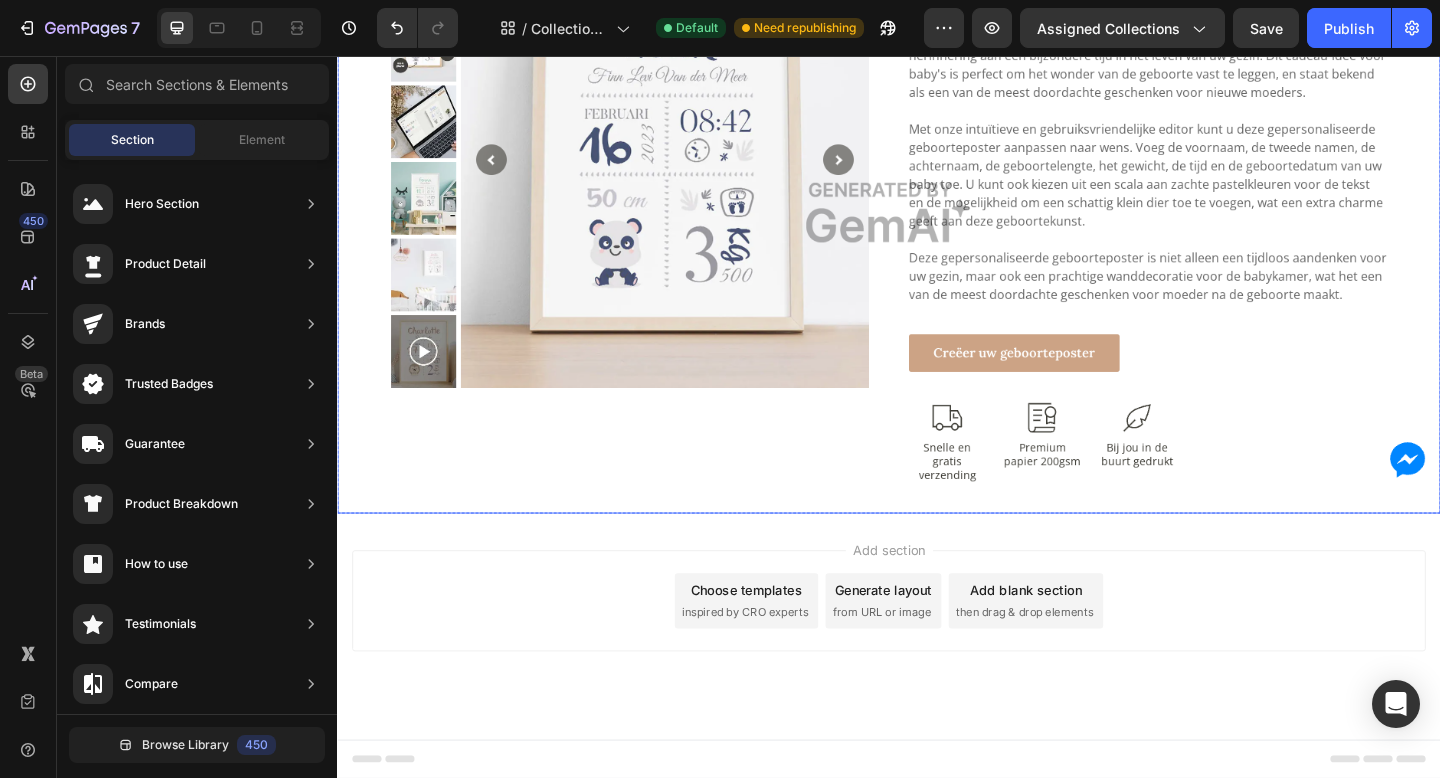 click at bounding box center [937, 227] 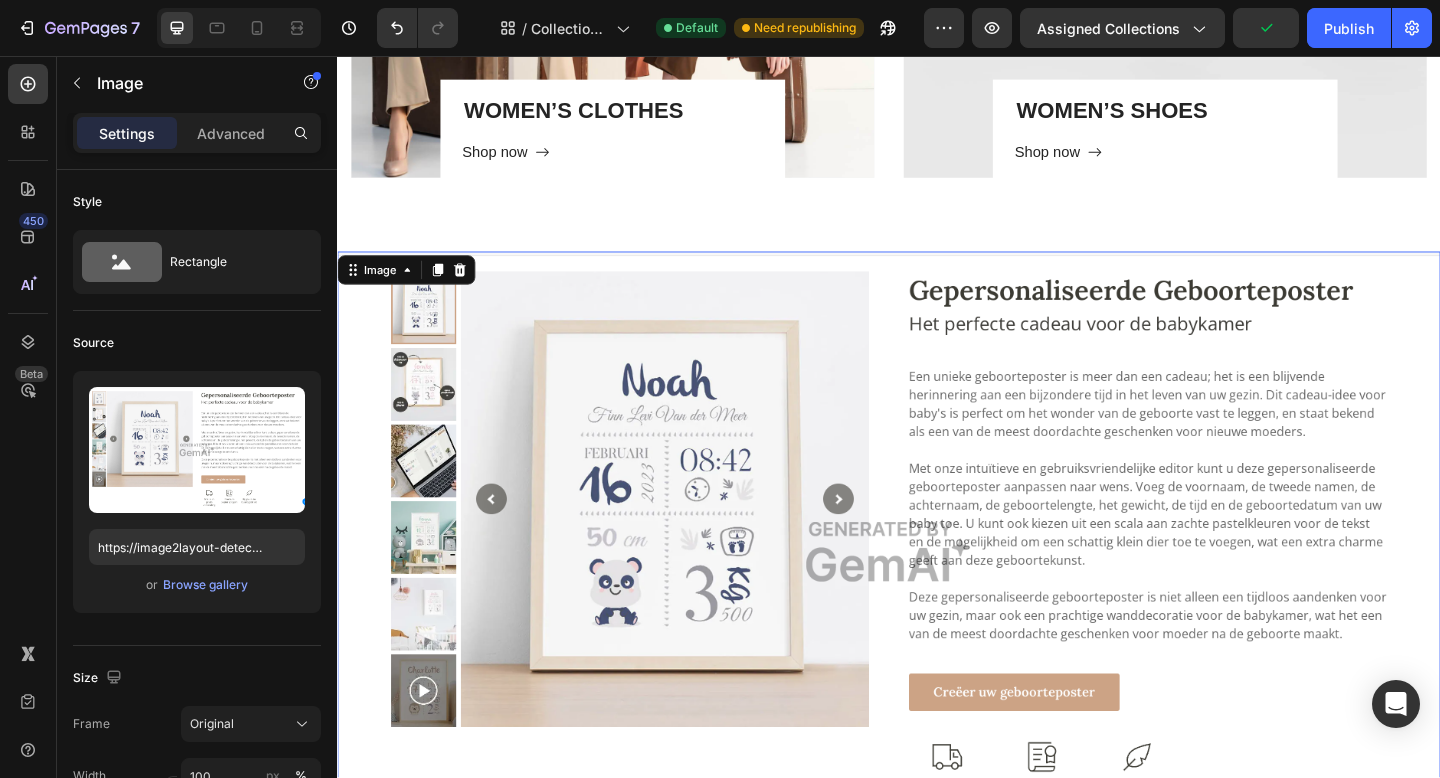 scroll, scrollTop: 1932, scrollLeft: 0, axis: vertical 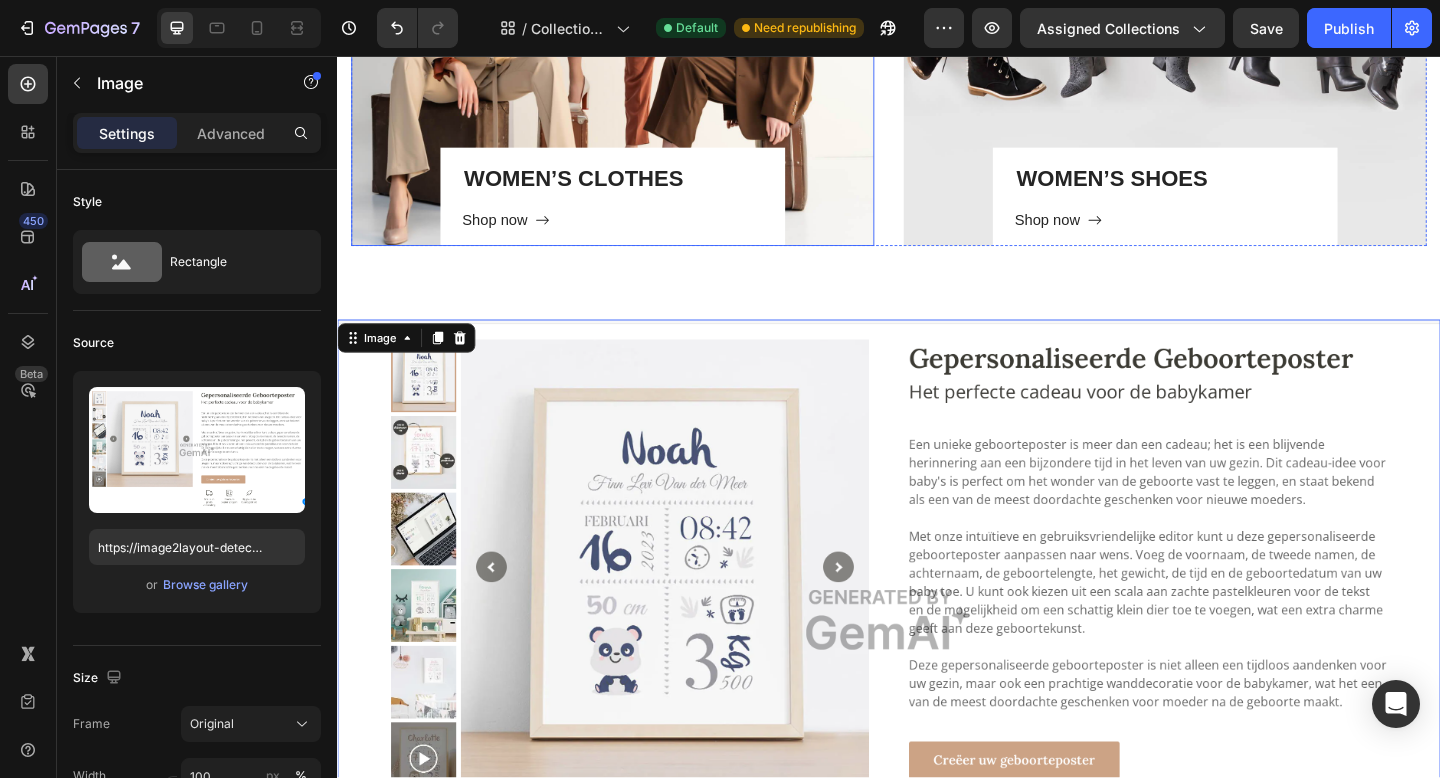 drag, startPoint x: 472, startPoint y: 363, endPoint x: 584, endPoint y: 92, distance: 293.232 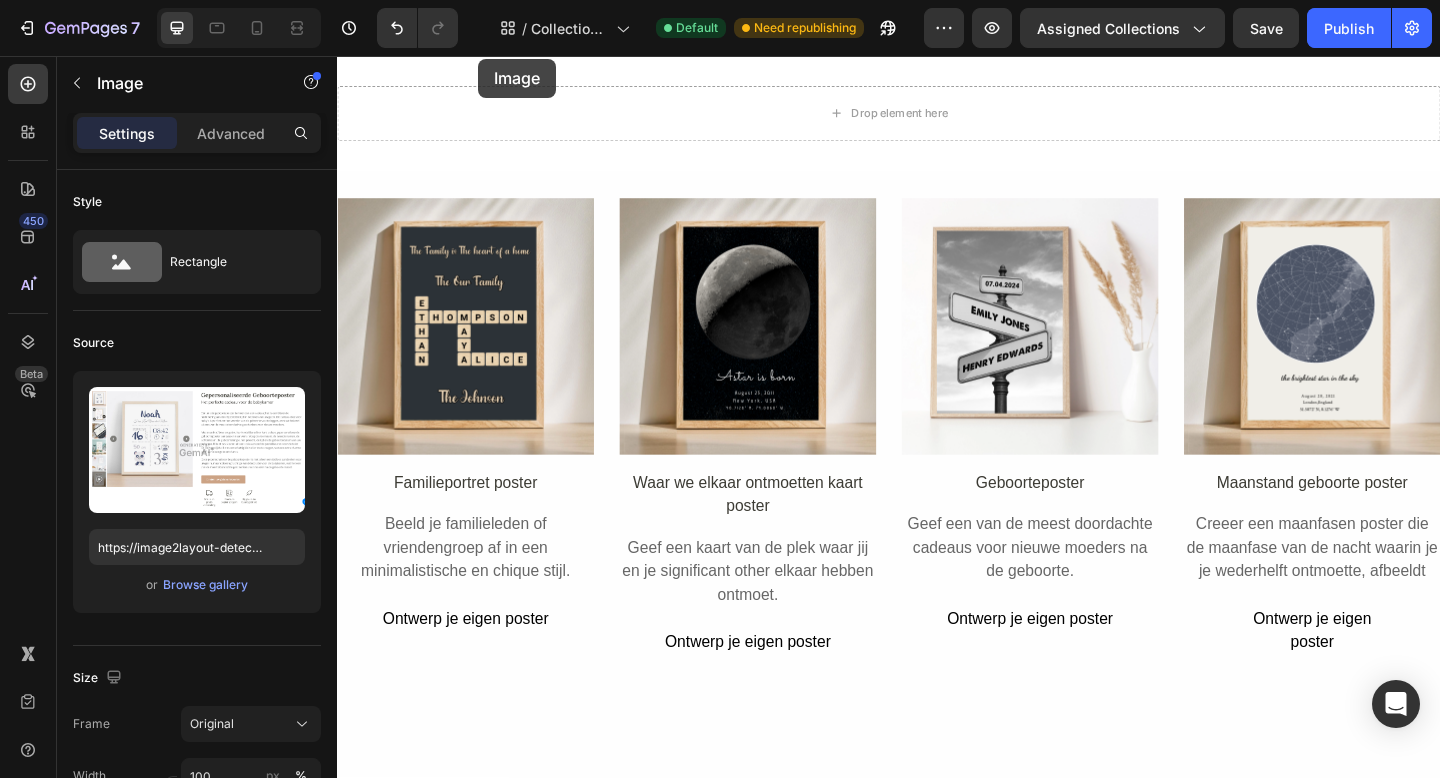 scroll, scrollTop: 0, scrollLeft: 0, axis: both 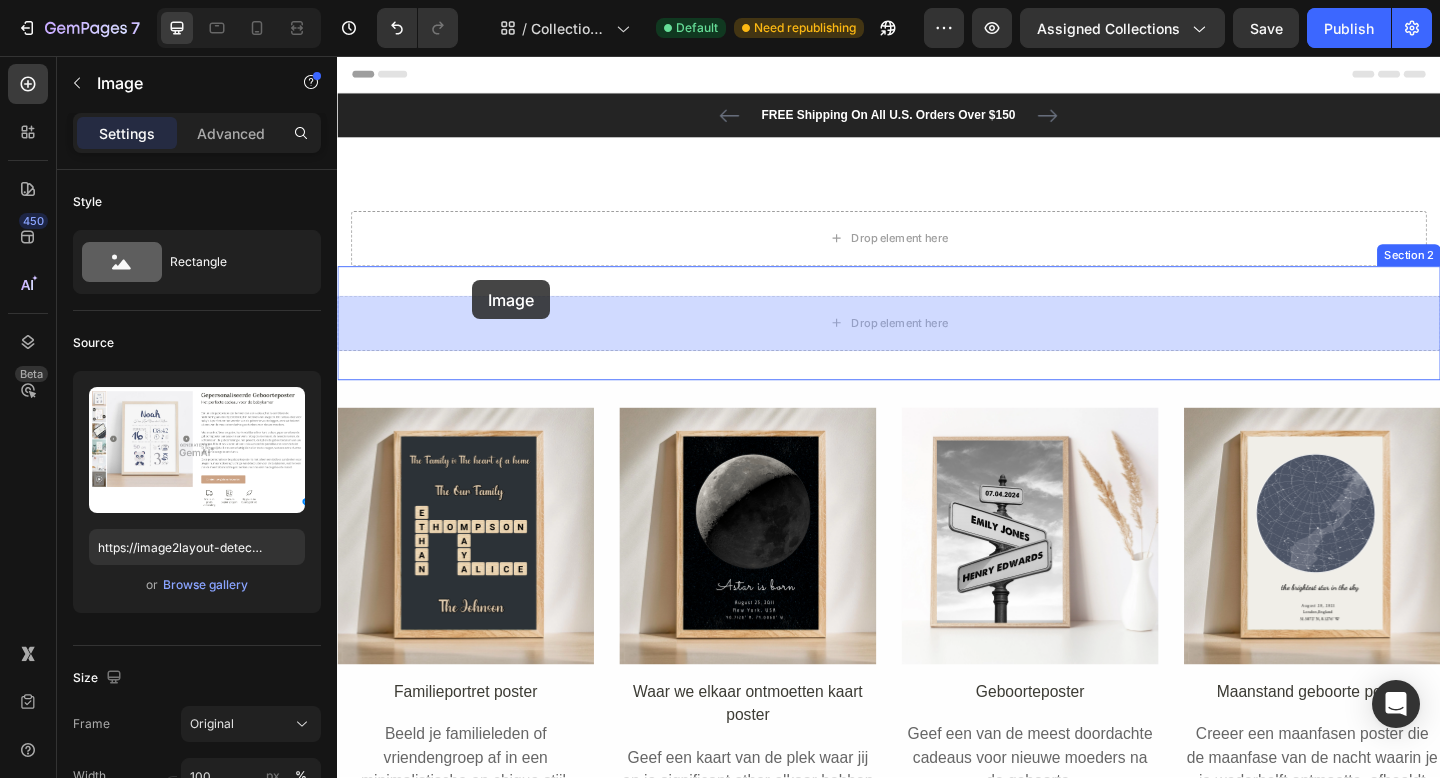 drag, startPoint x: 356, startPoint y: 364, endPoint x: 484, endPoint y: 300, distance: 143.10835 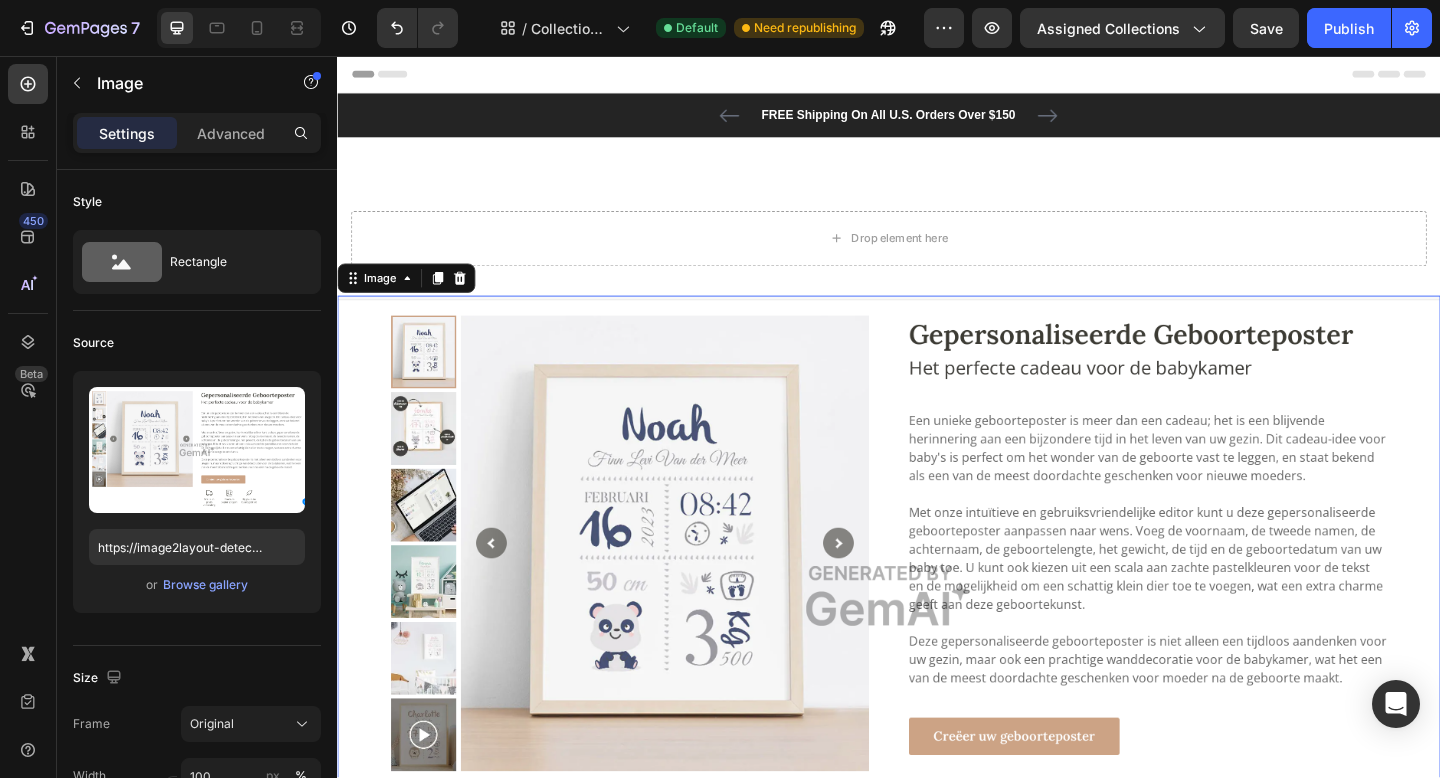 click at bounding box center [937, 644] 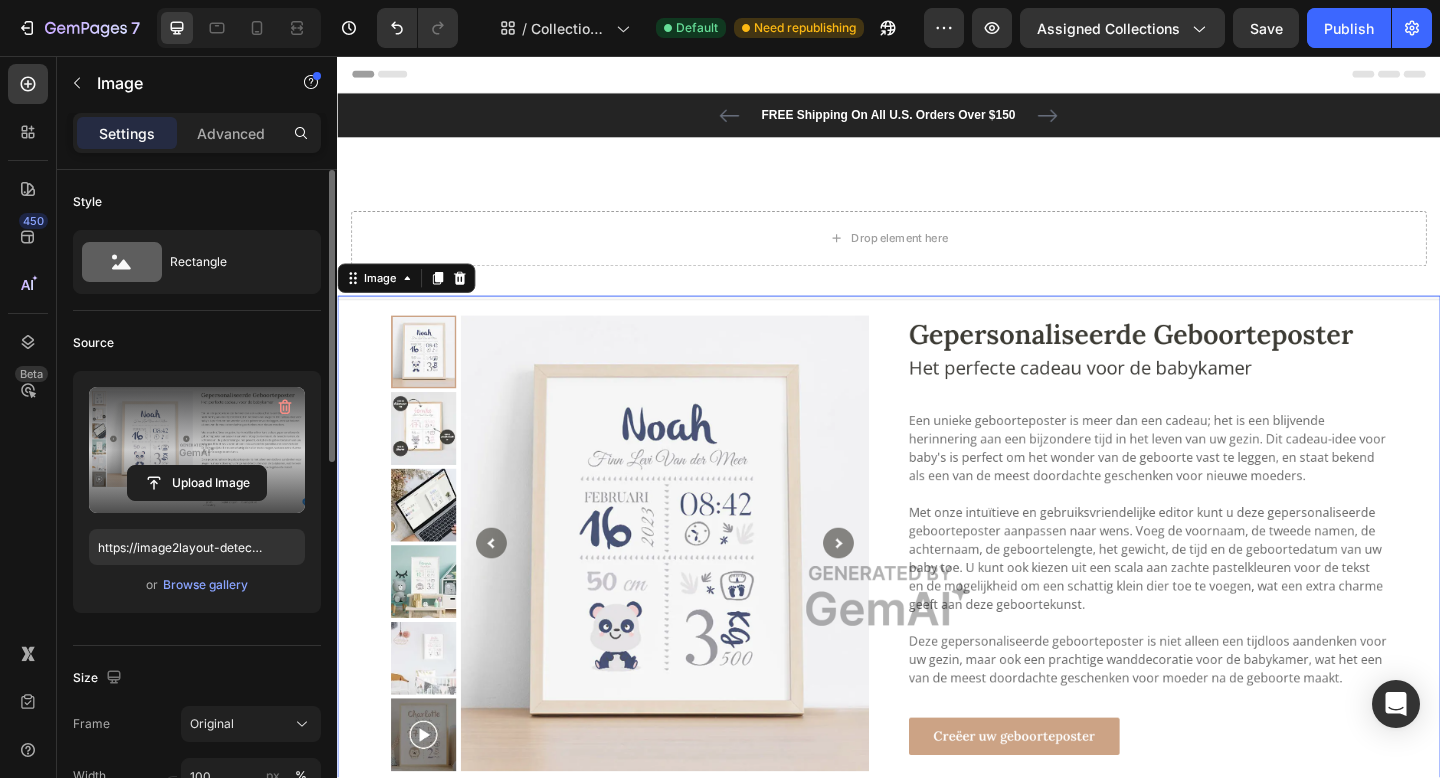 click at bounding box center (197, 450) 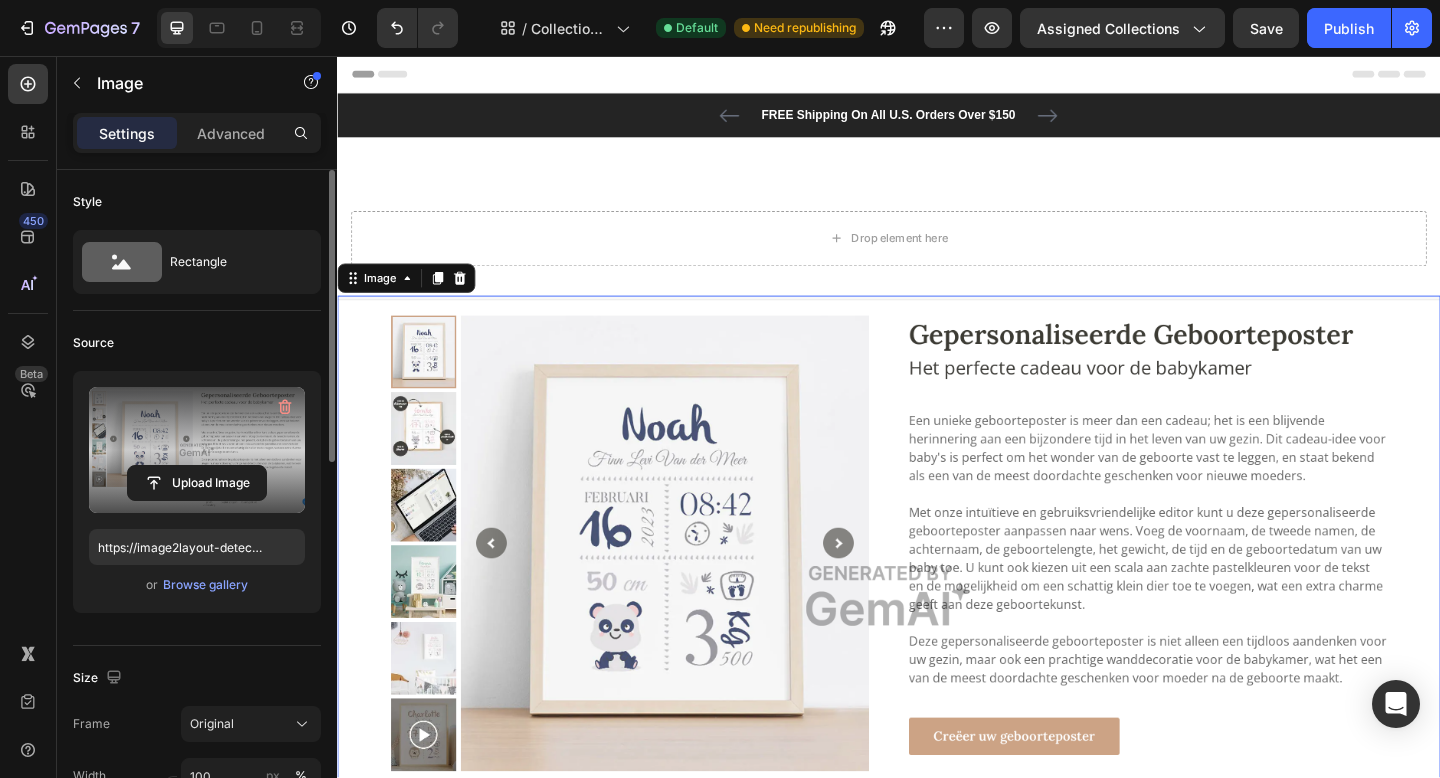 click 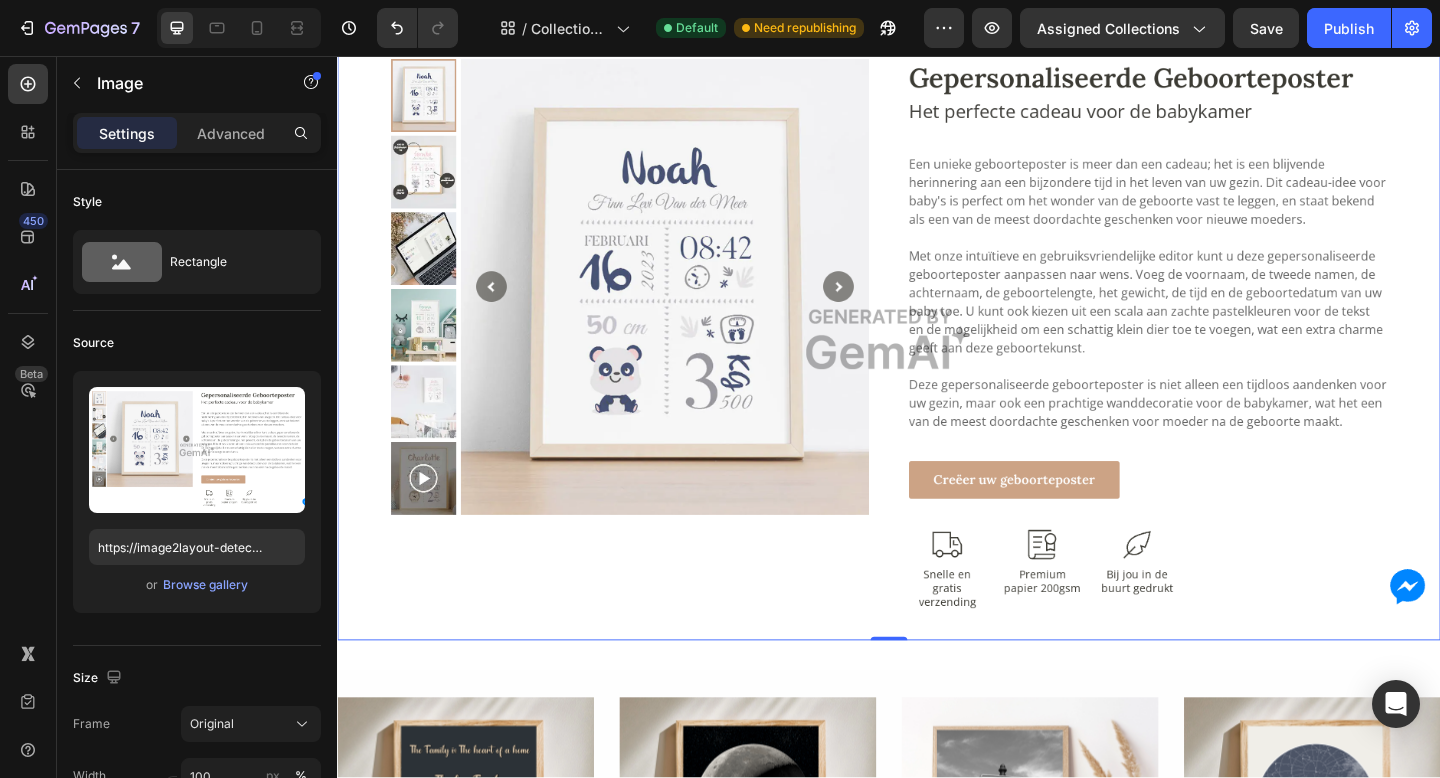 scroll, scrollTop: 310, scrollLeft: 0, axis: vertical 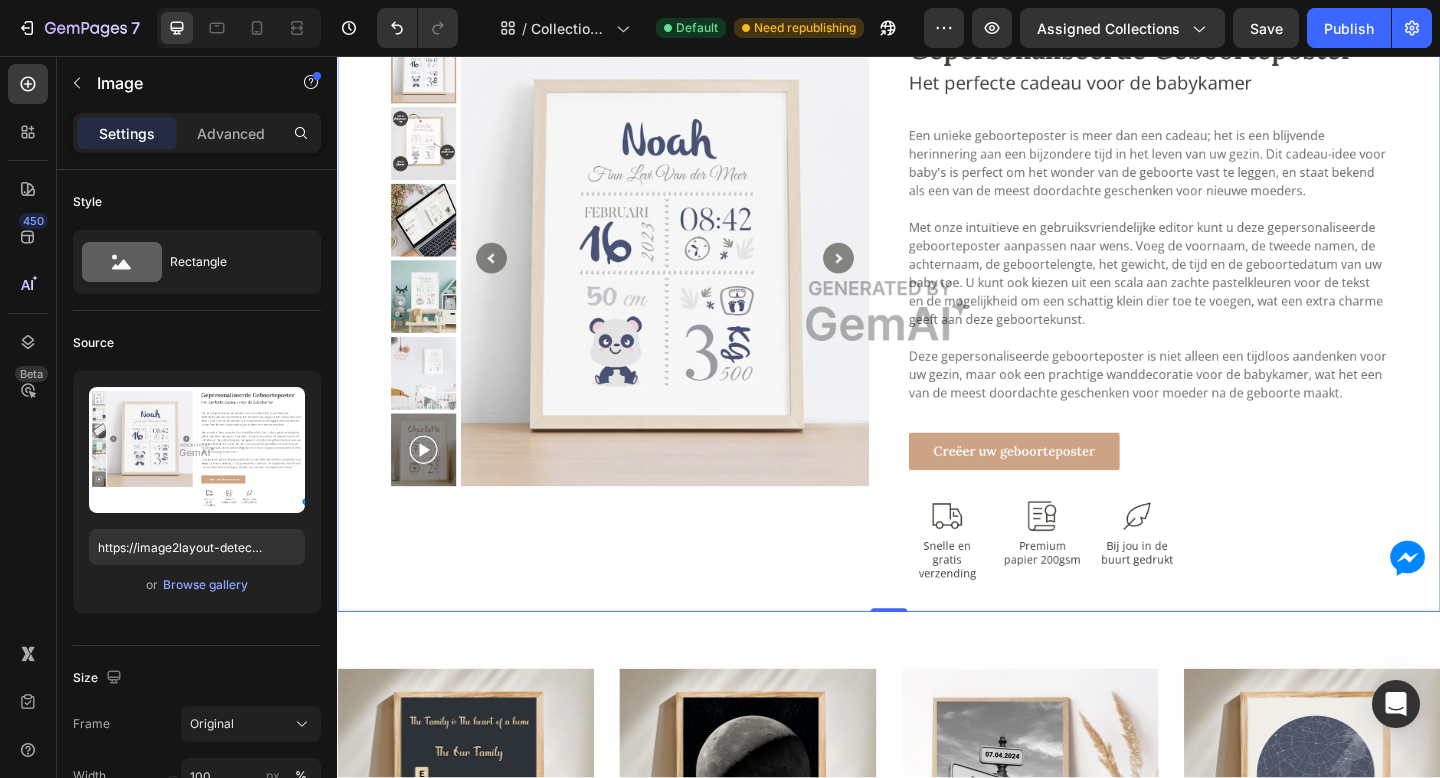 click at bounding box center (937, 334) 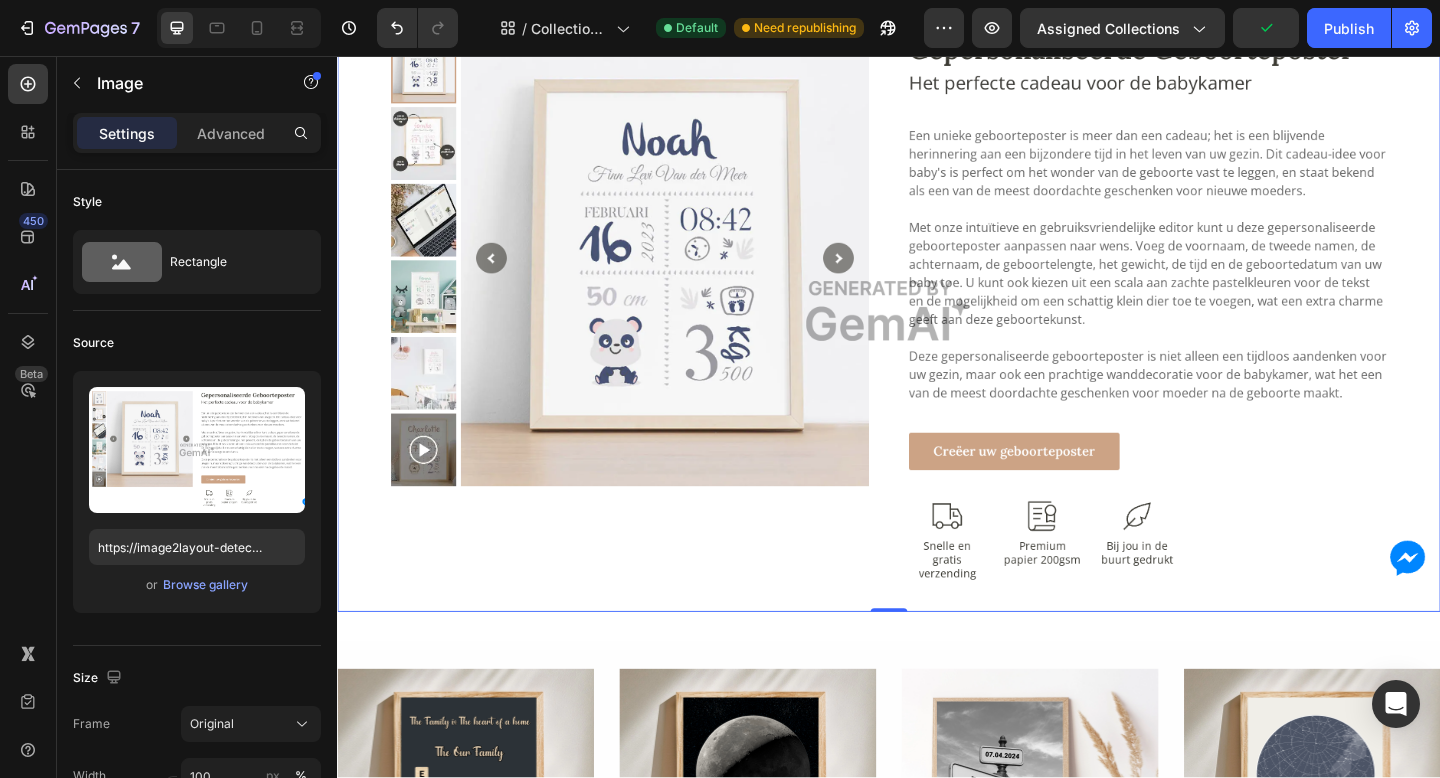 click at bounding box center (937, 334) 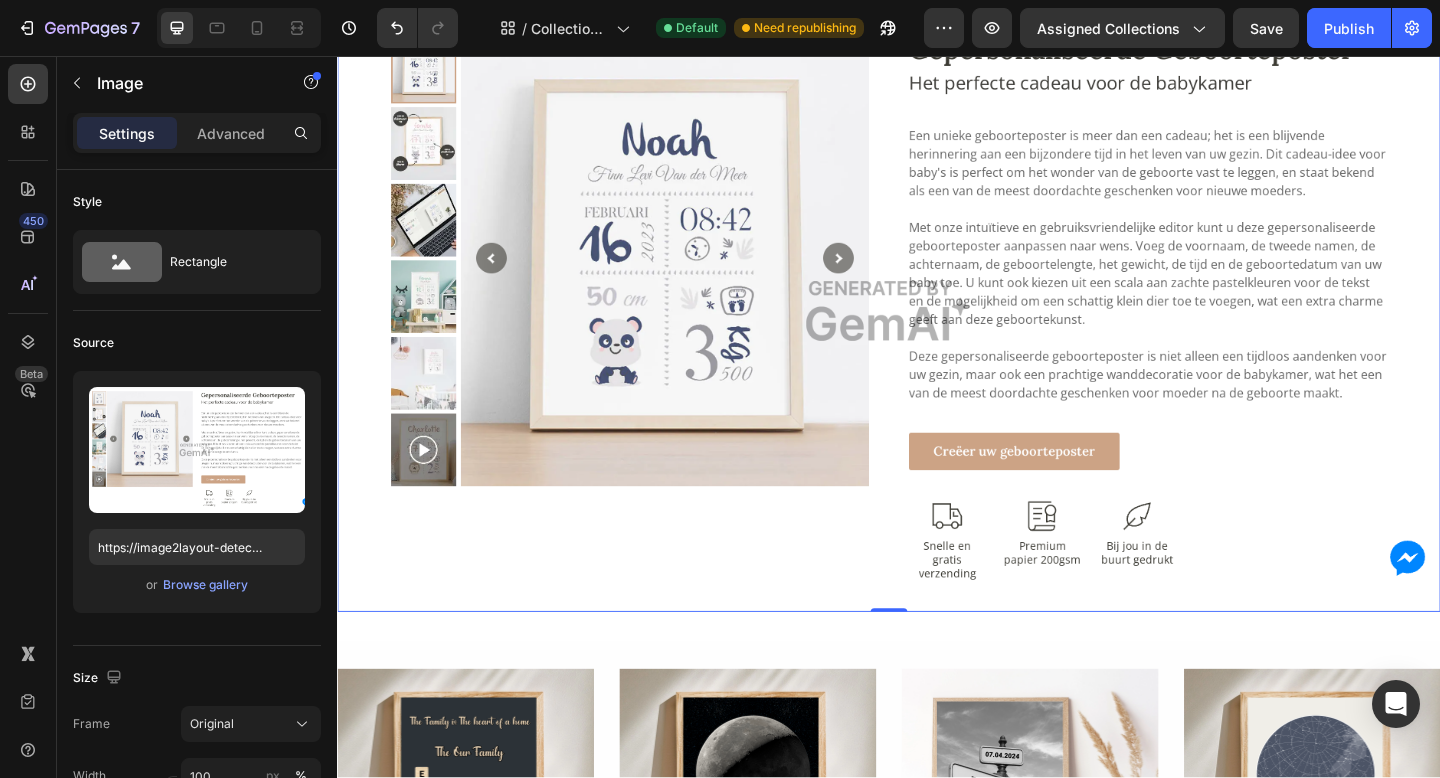 scroll, scrollTop: 61, scrollLeft: 0, axis: vertical 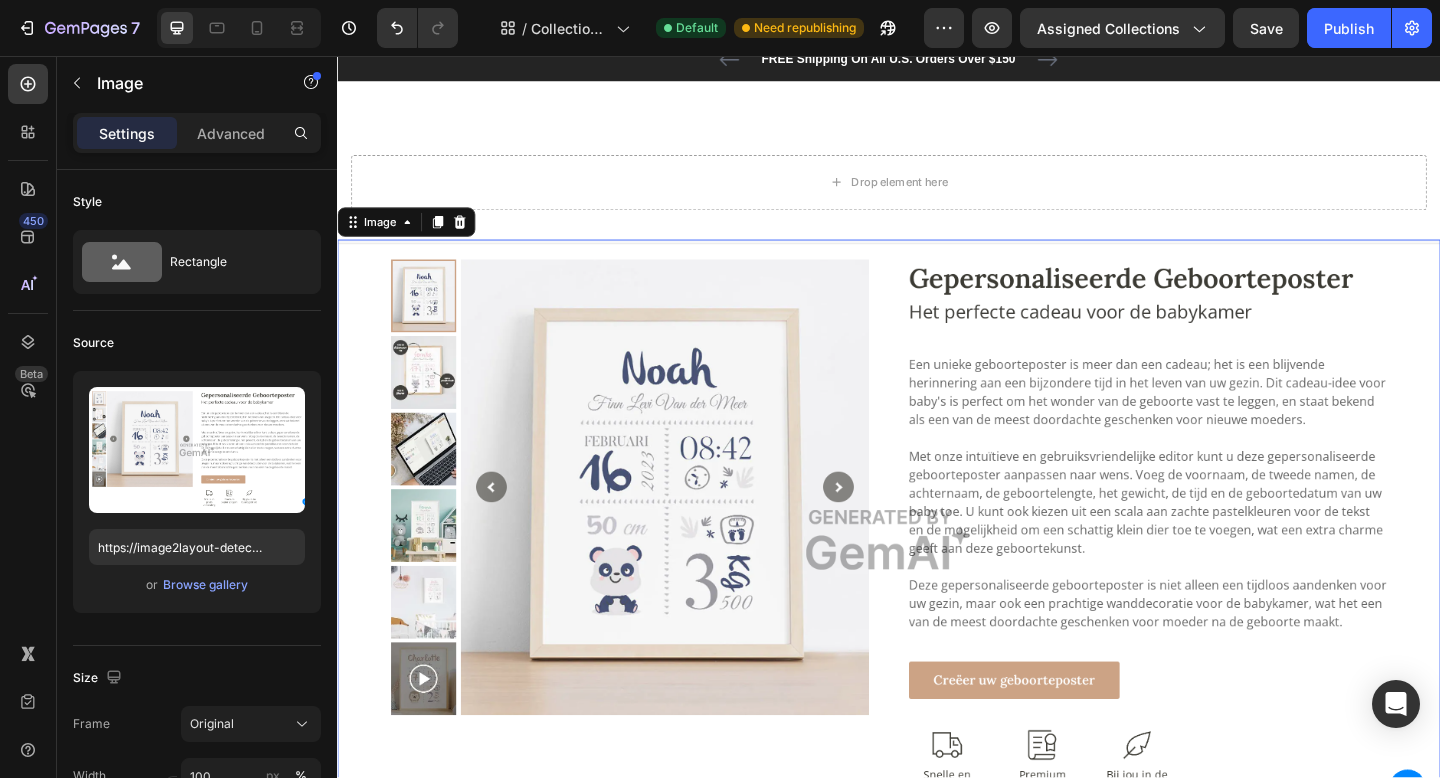 click at bounding box center (937, 583) 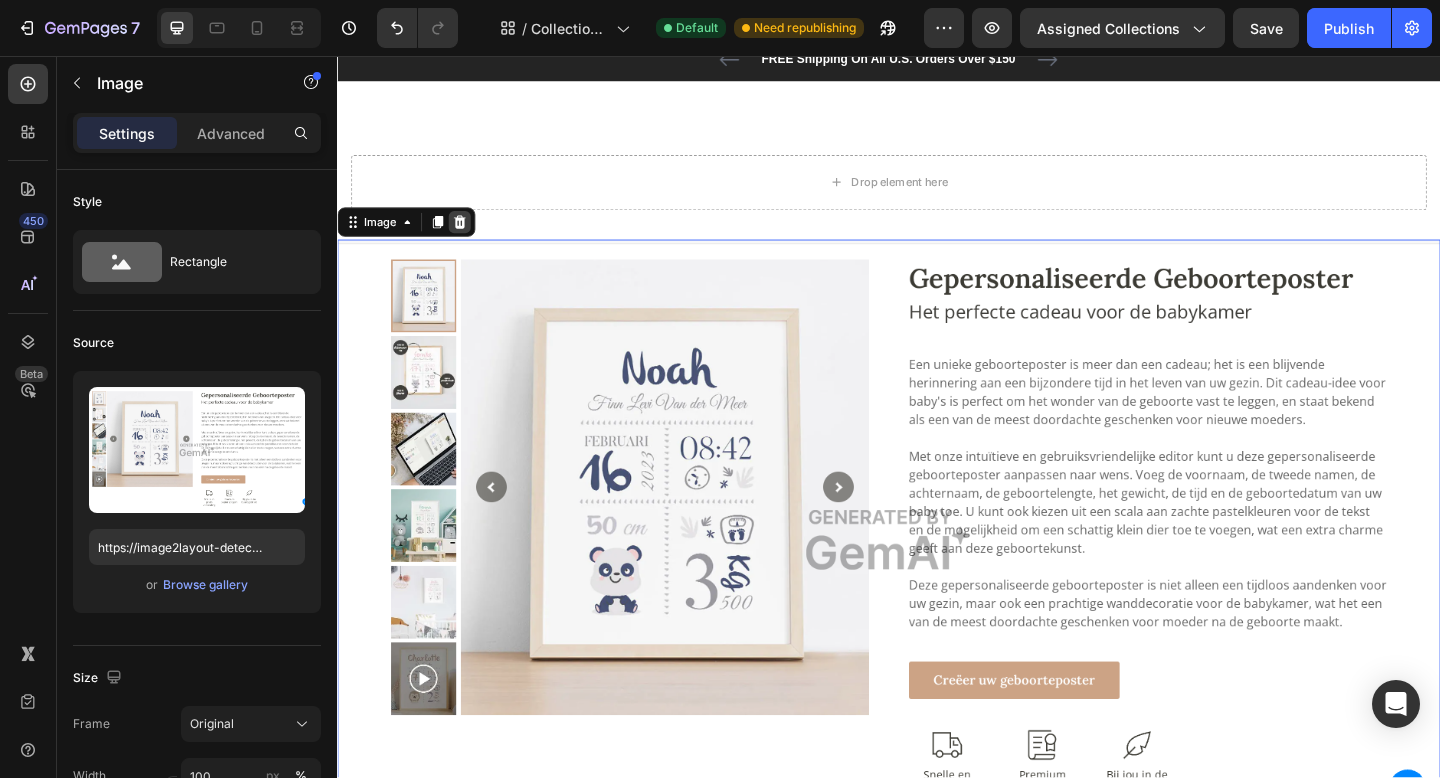 click 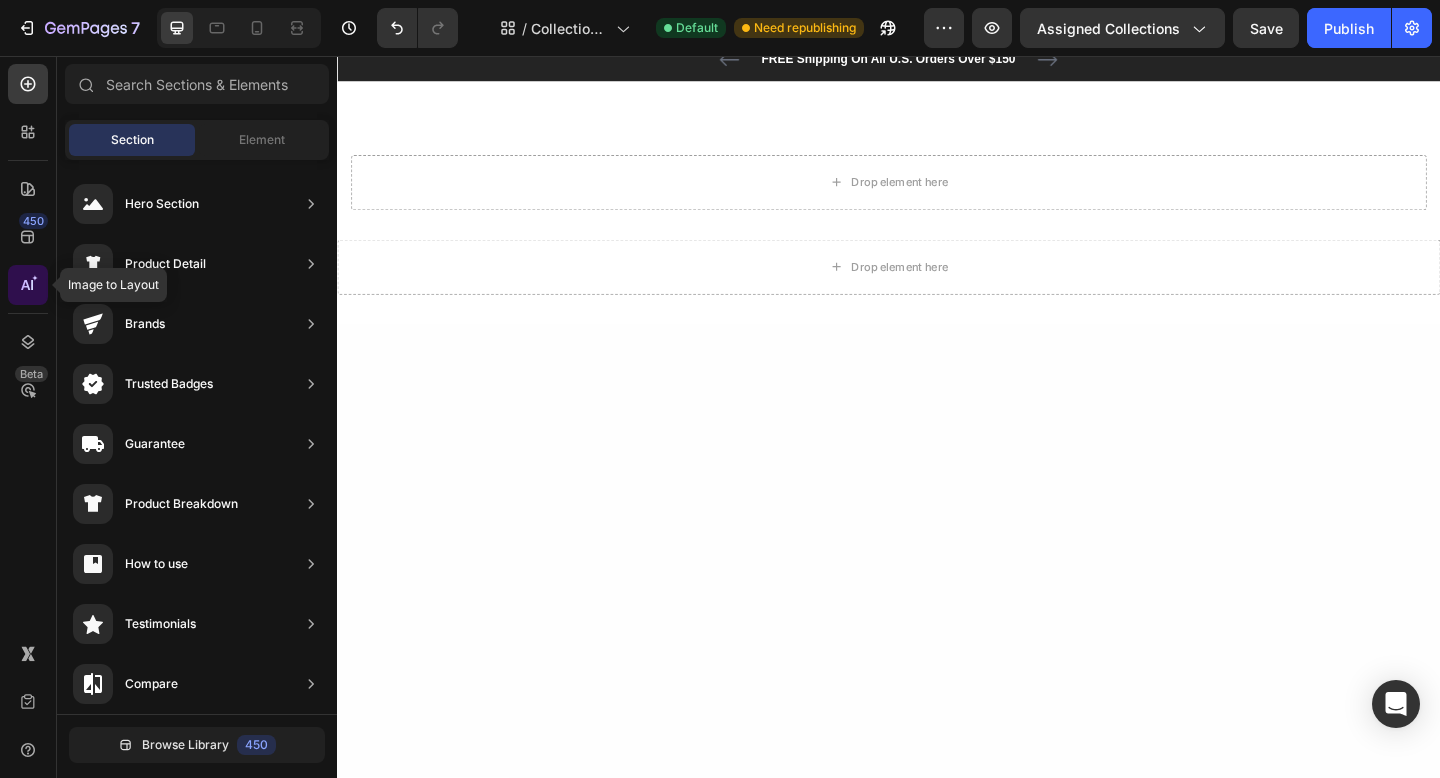 click 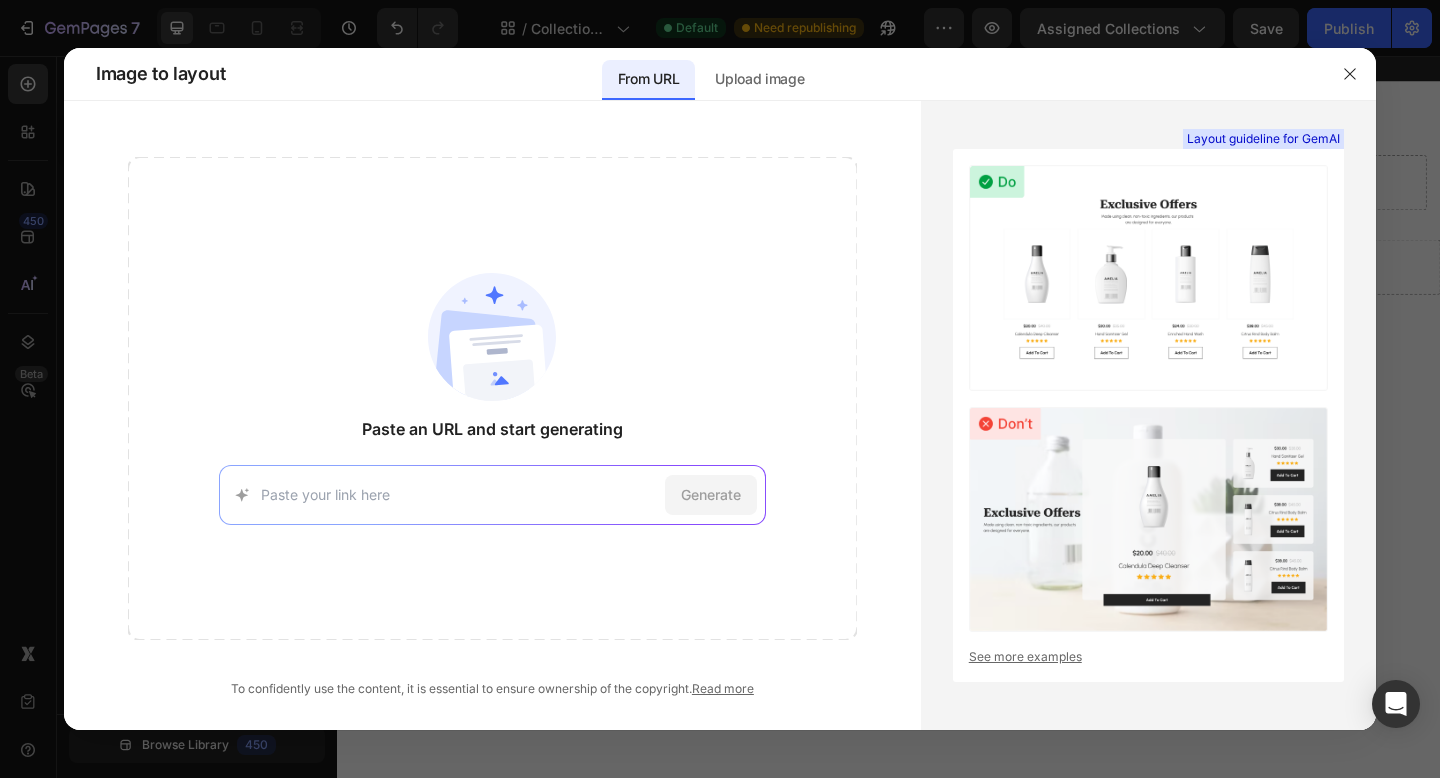 click at bounding box center [459, 494] 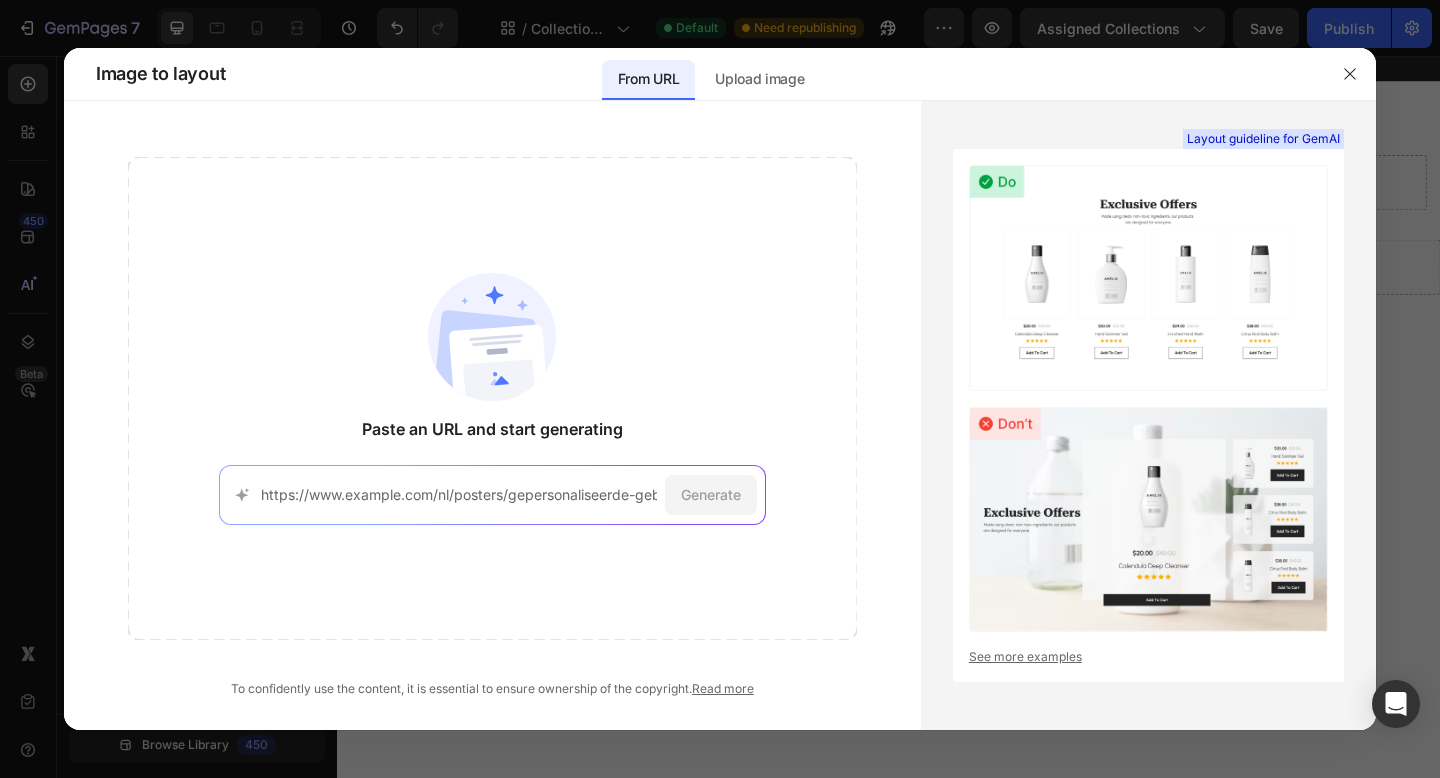 scroll, scrollTop: 0, scrollLeft: 83, axis: horizontal 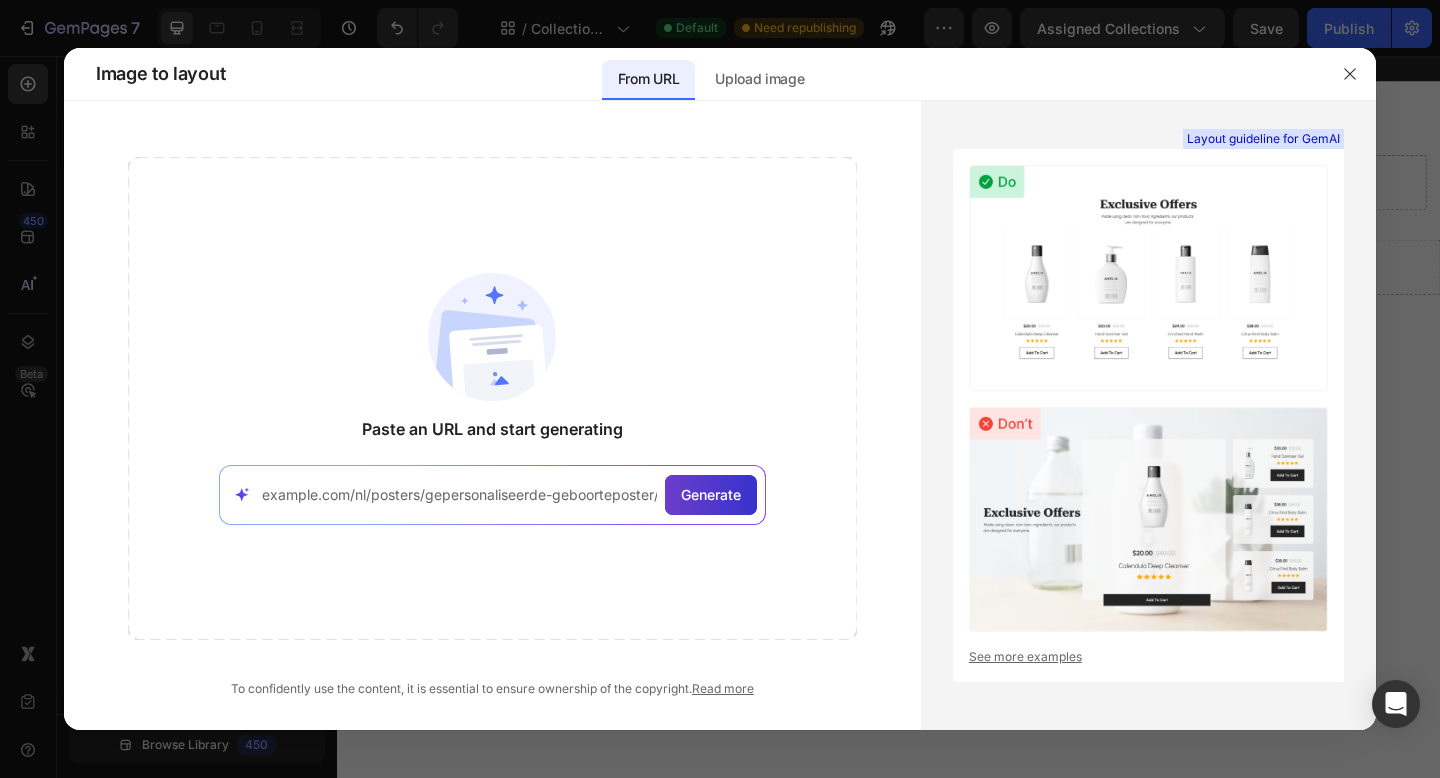 type on "https://www.revellia.com/nl/posters/gepersonaliseerde-geboorteposter/" 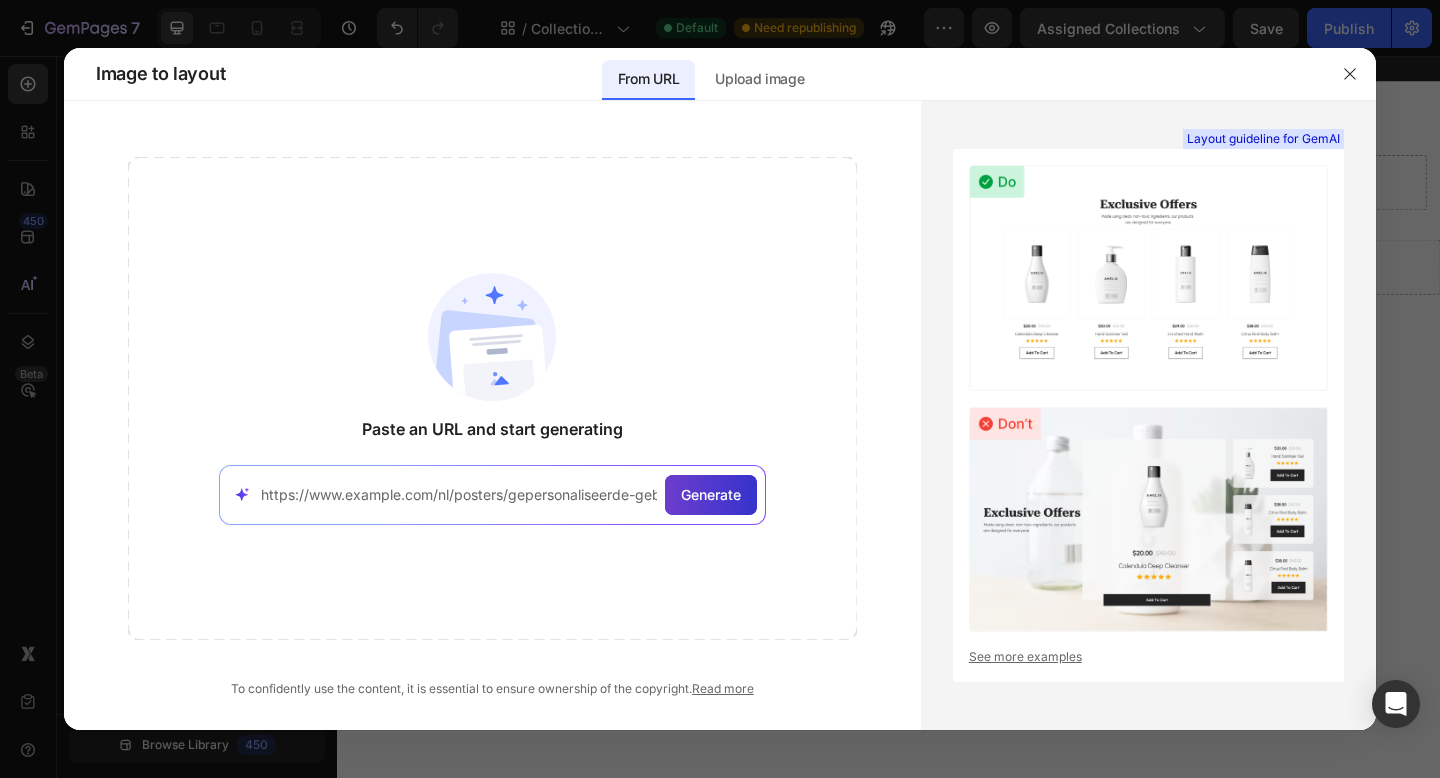 click on "Generate" 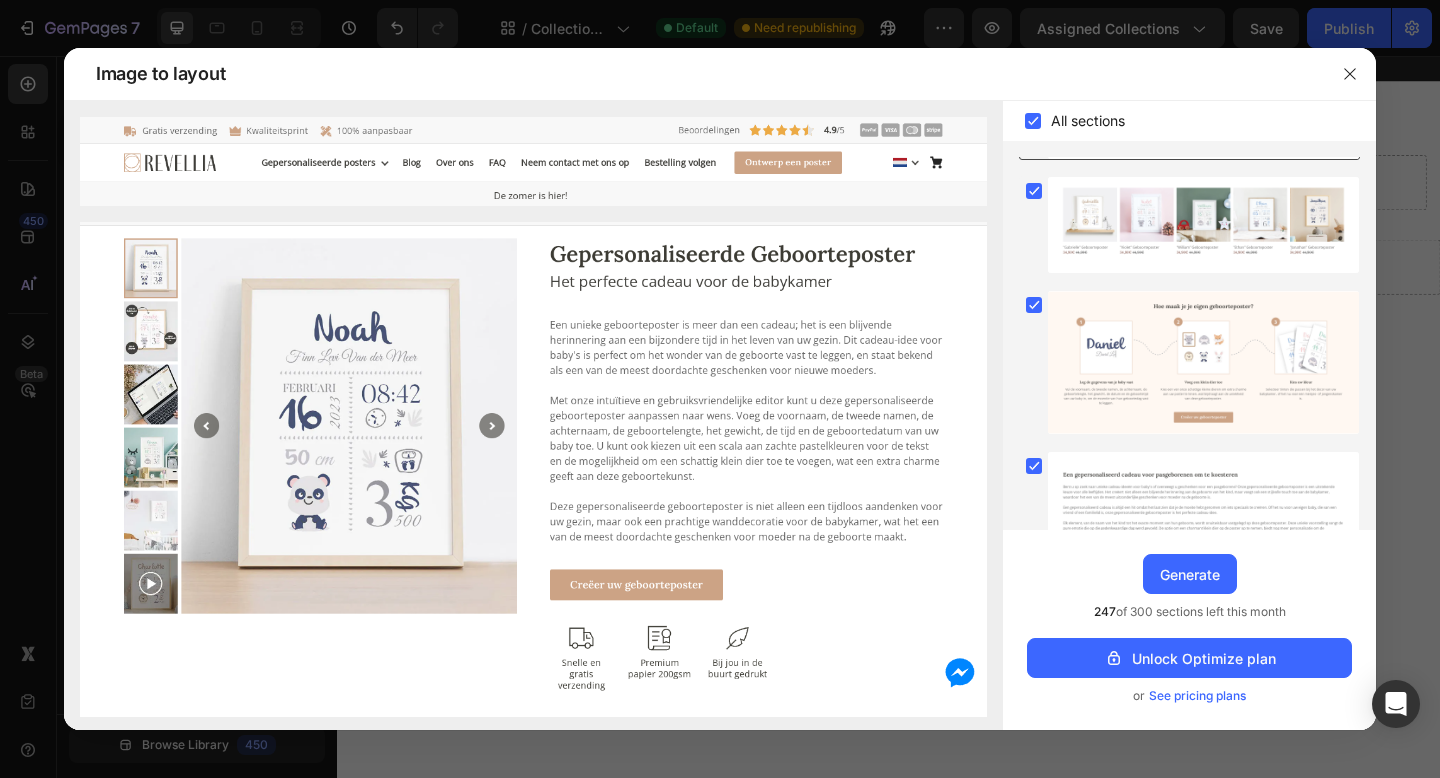 scroll, scrollTop: 1167, scrollLeft: 0, axis: vertical 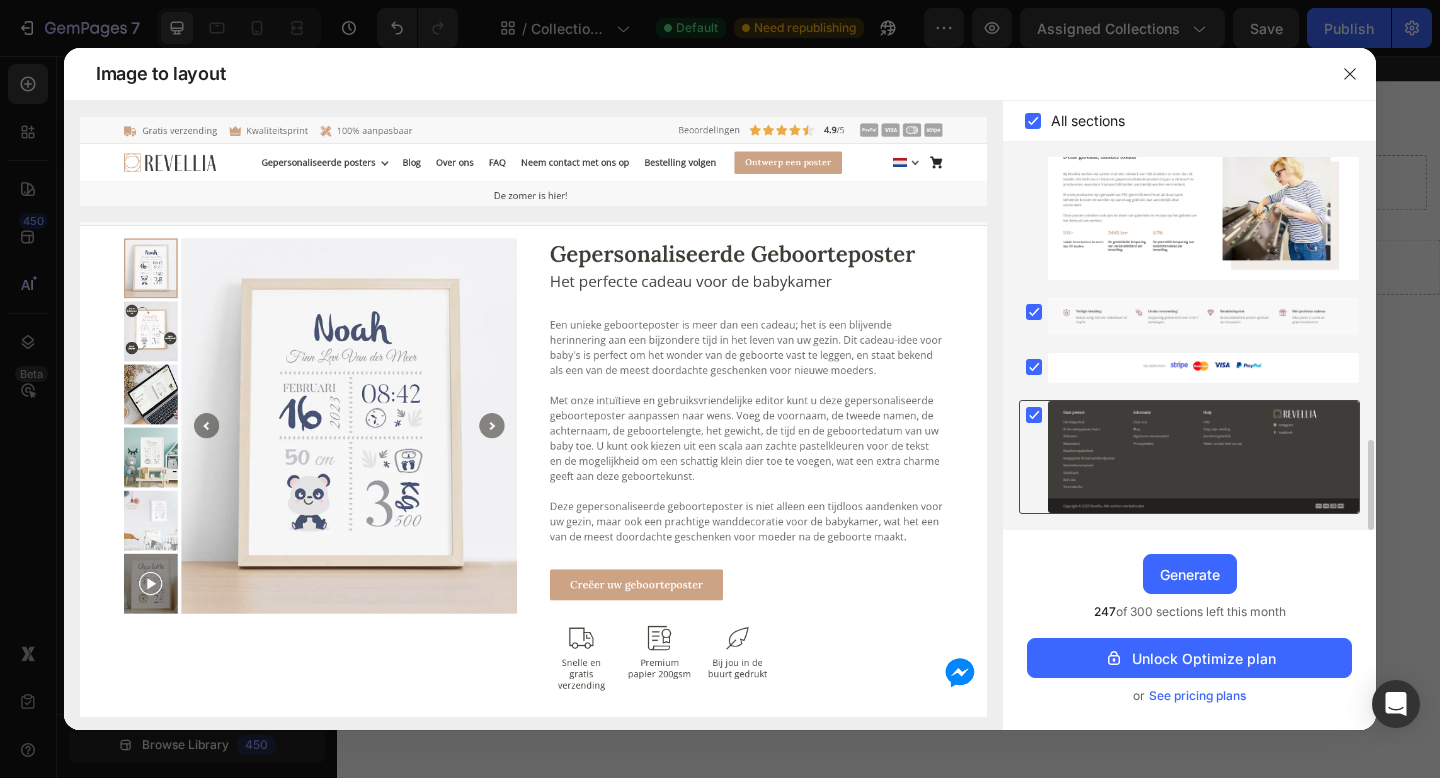 click 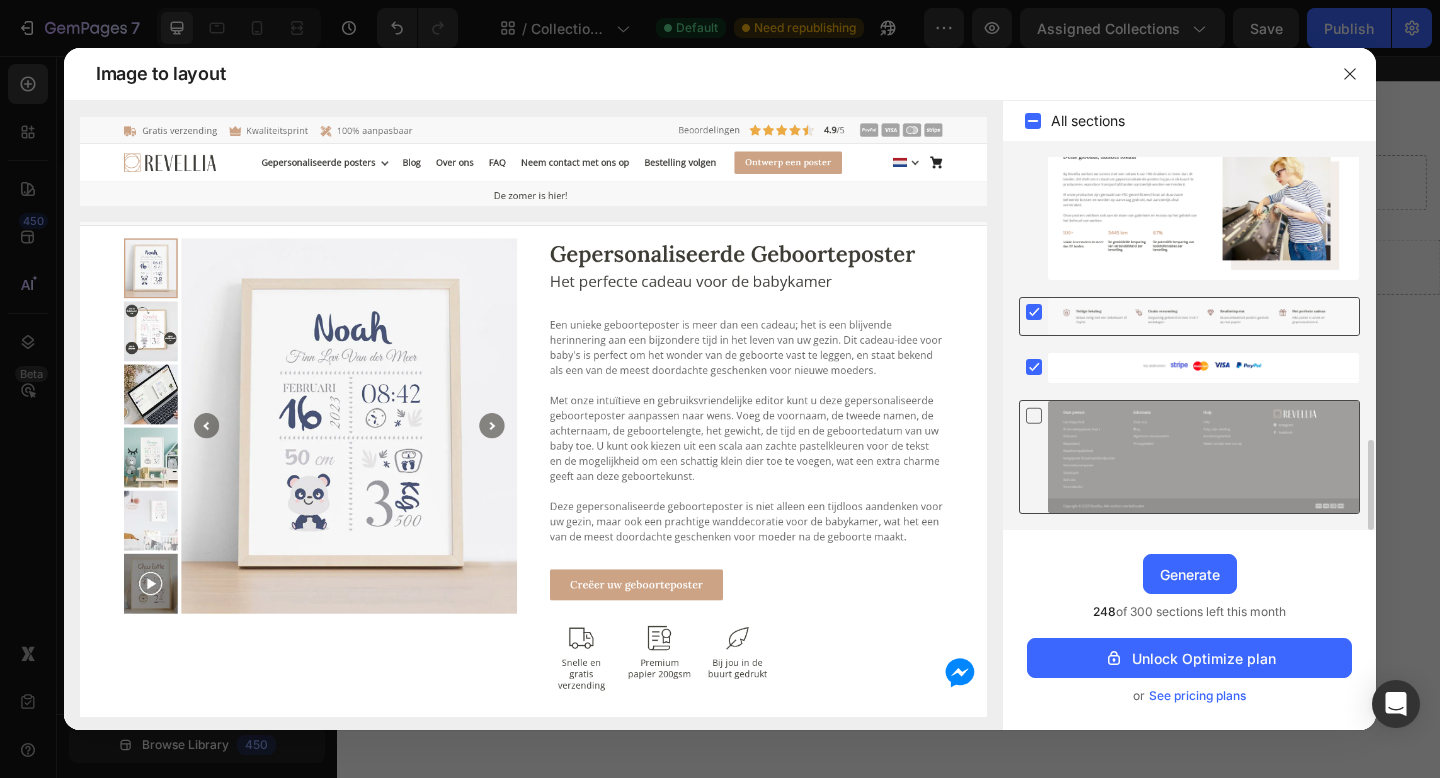 click 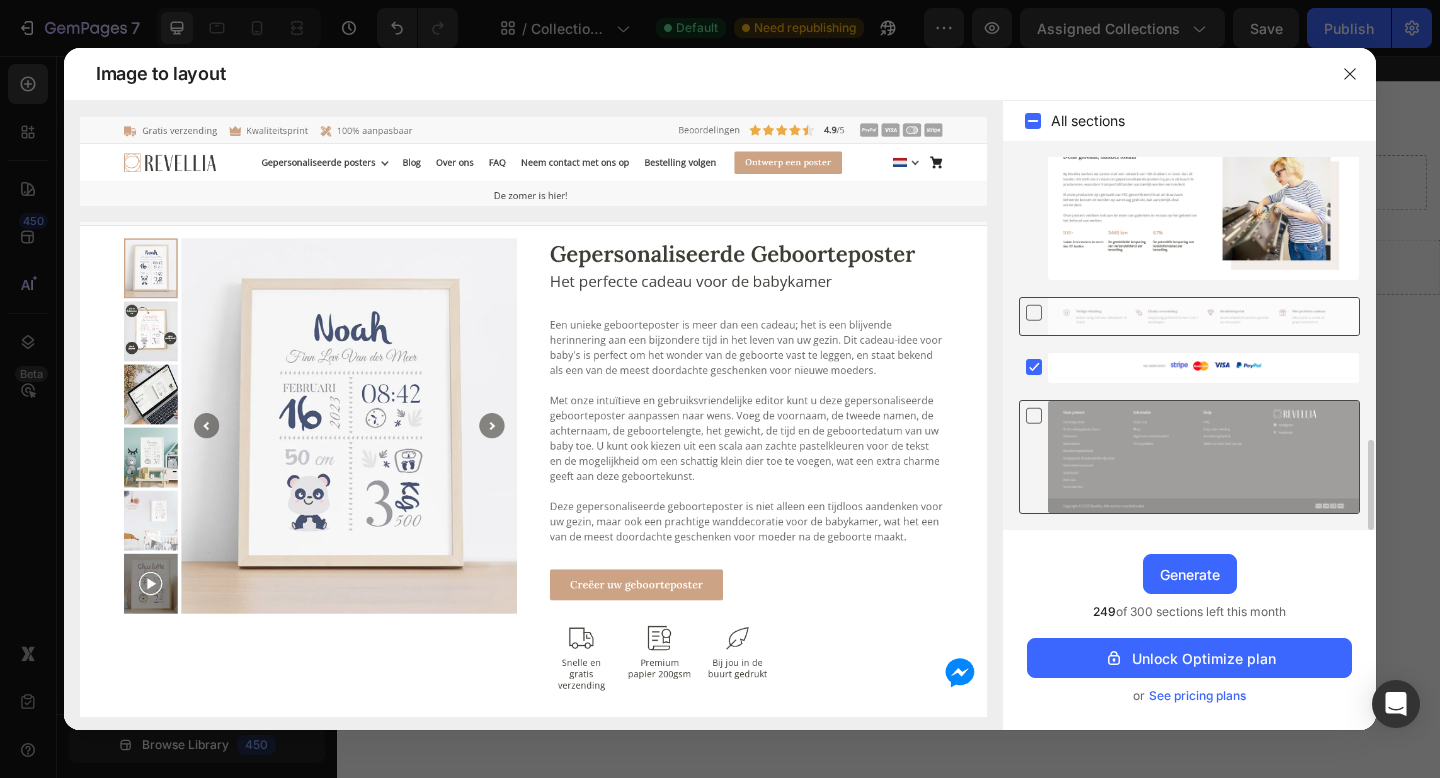 click at bounding box center [1189, -240] 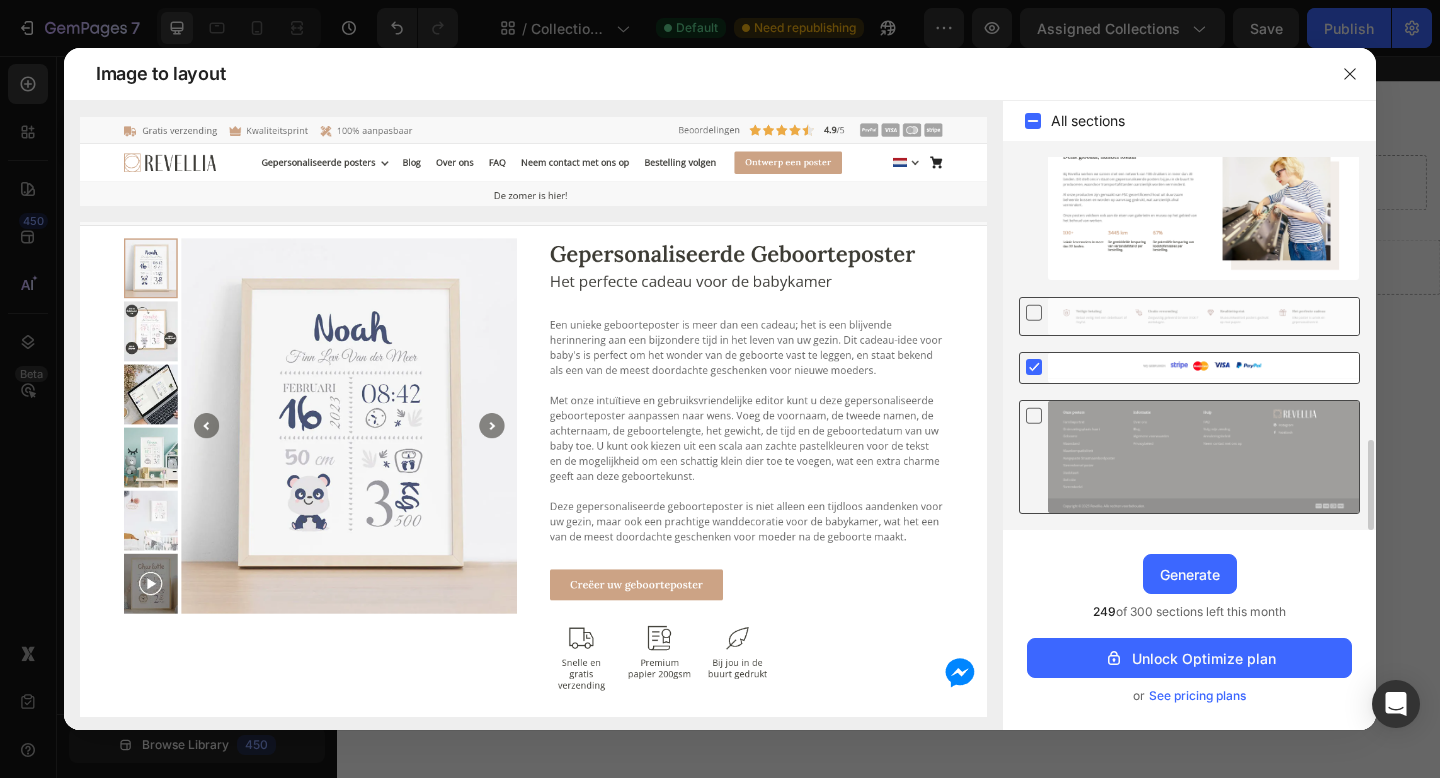 click 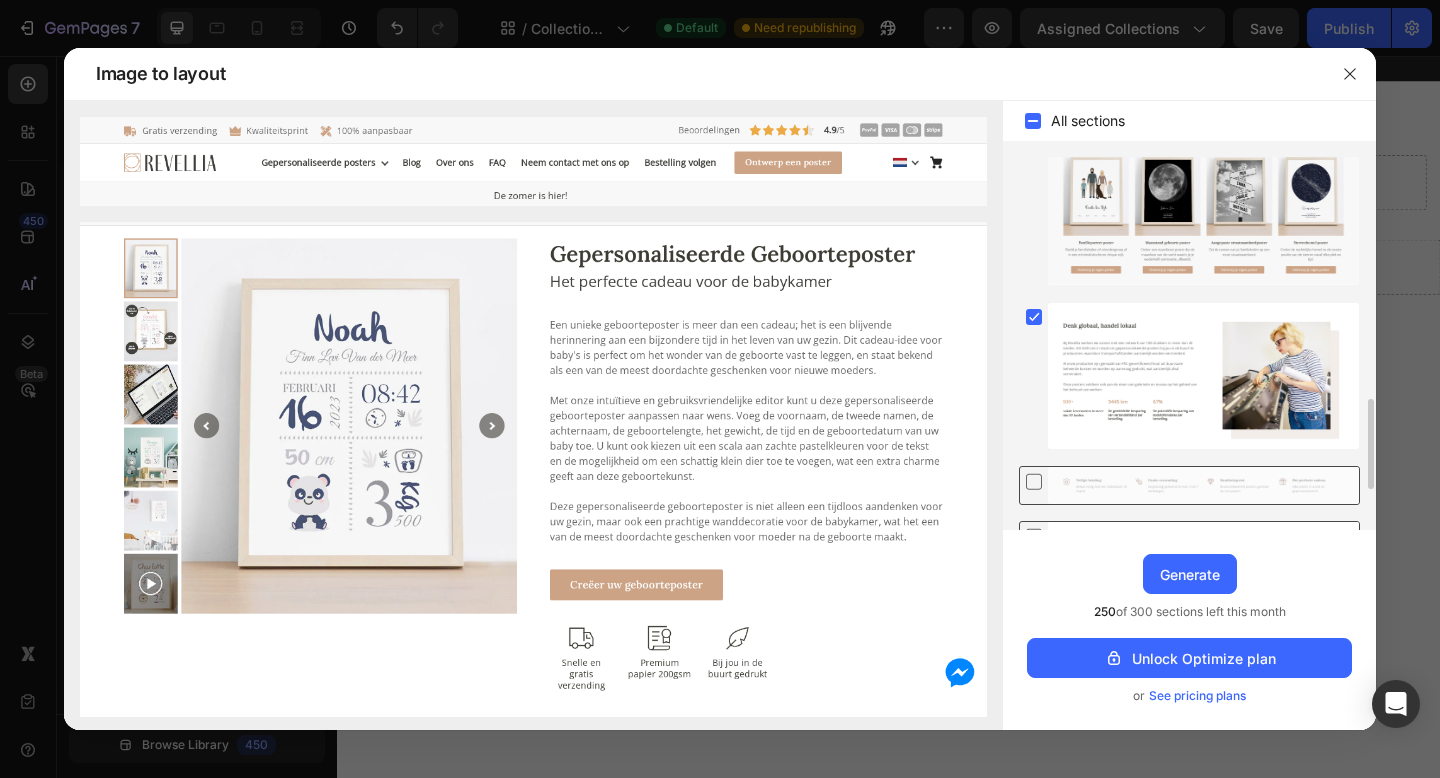 scroll, scrollTop: 997, scrollLeft: 0, axis: vertical 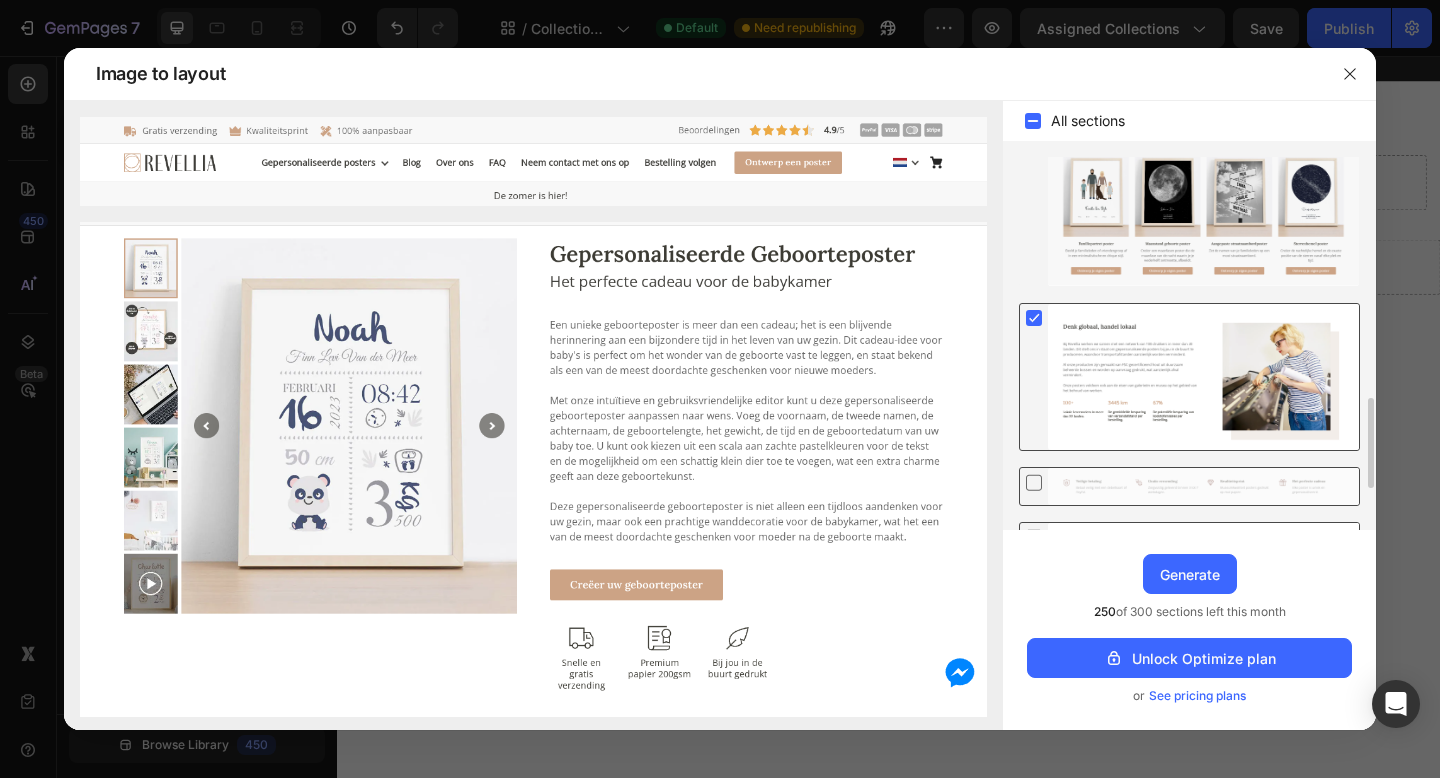click 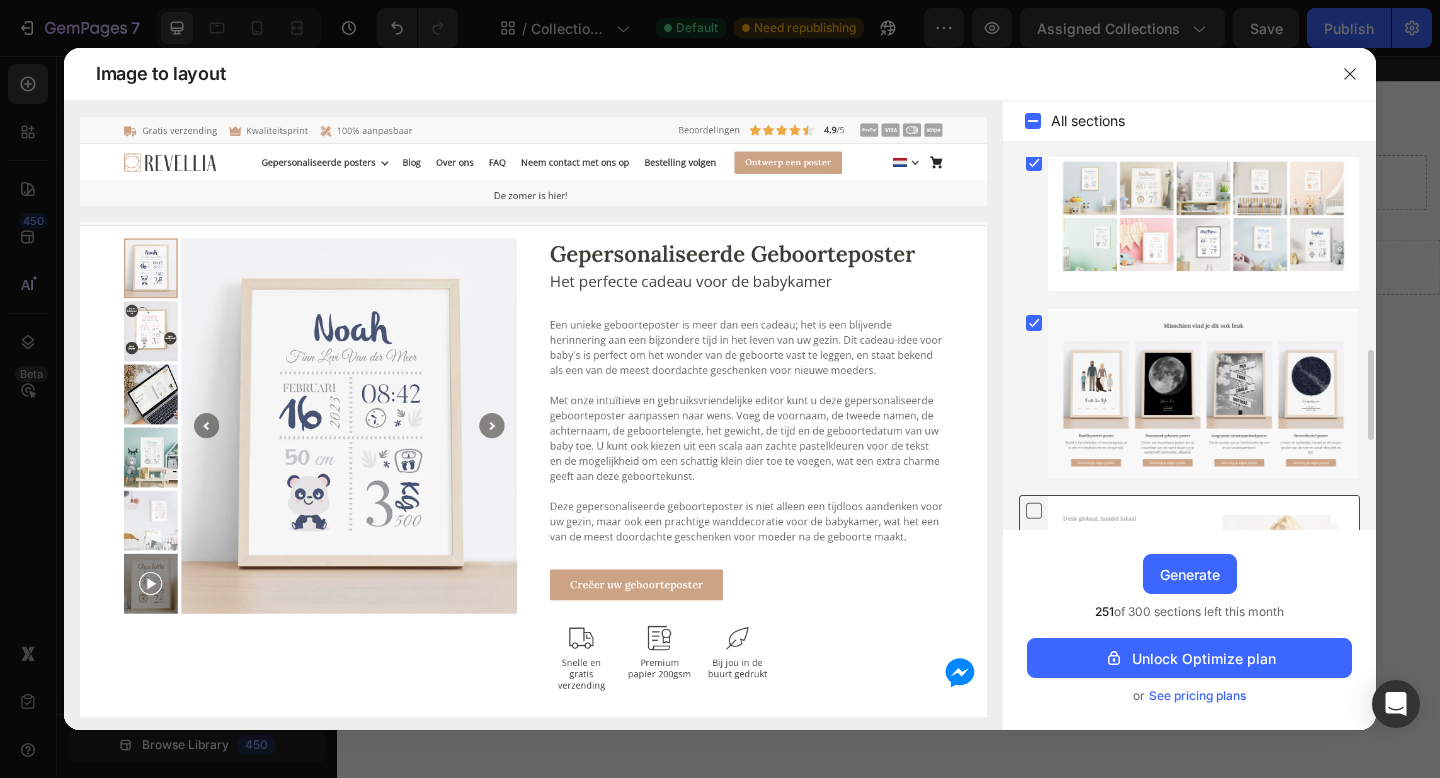 scroll, scrollTop: 804, scrollLeft: 0, axis: vertical 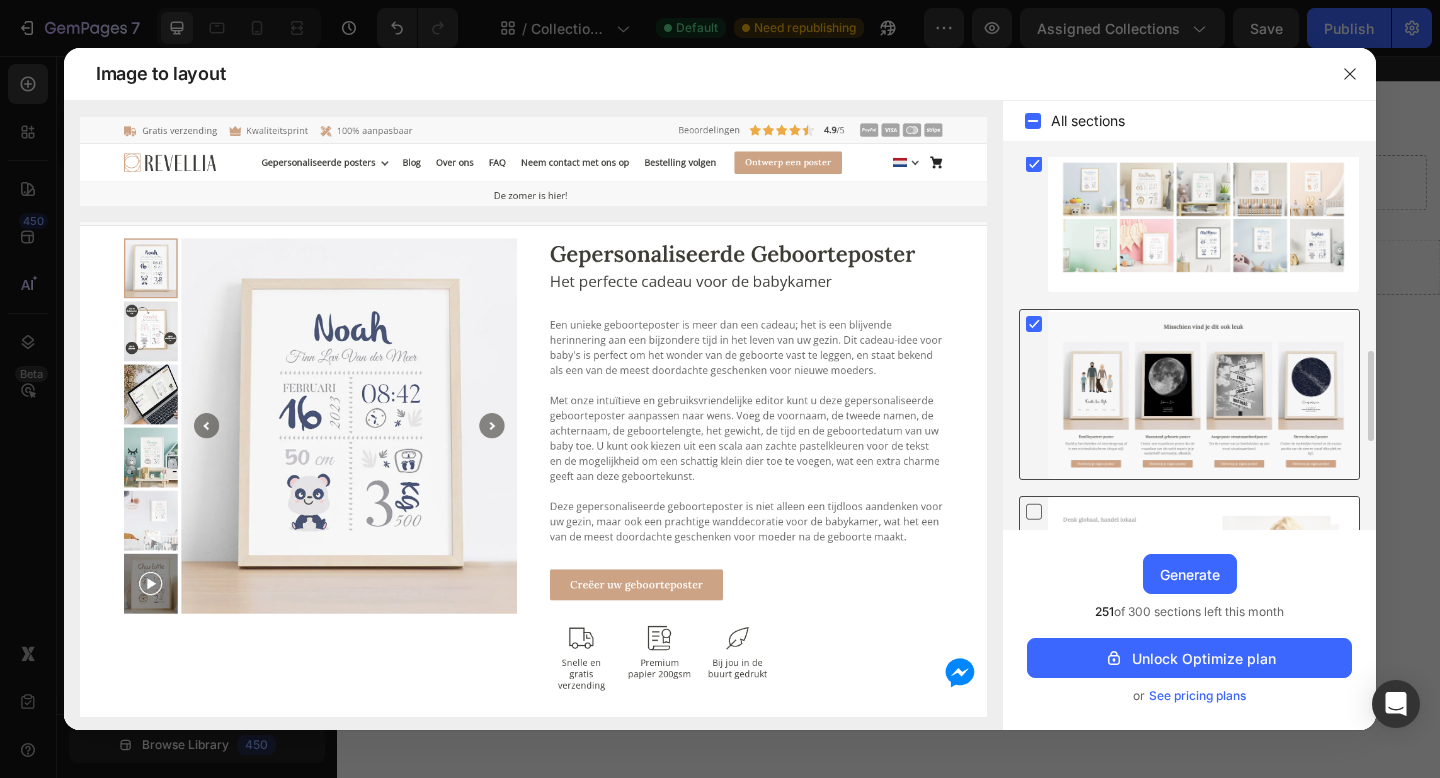 click 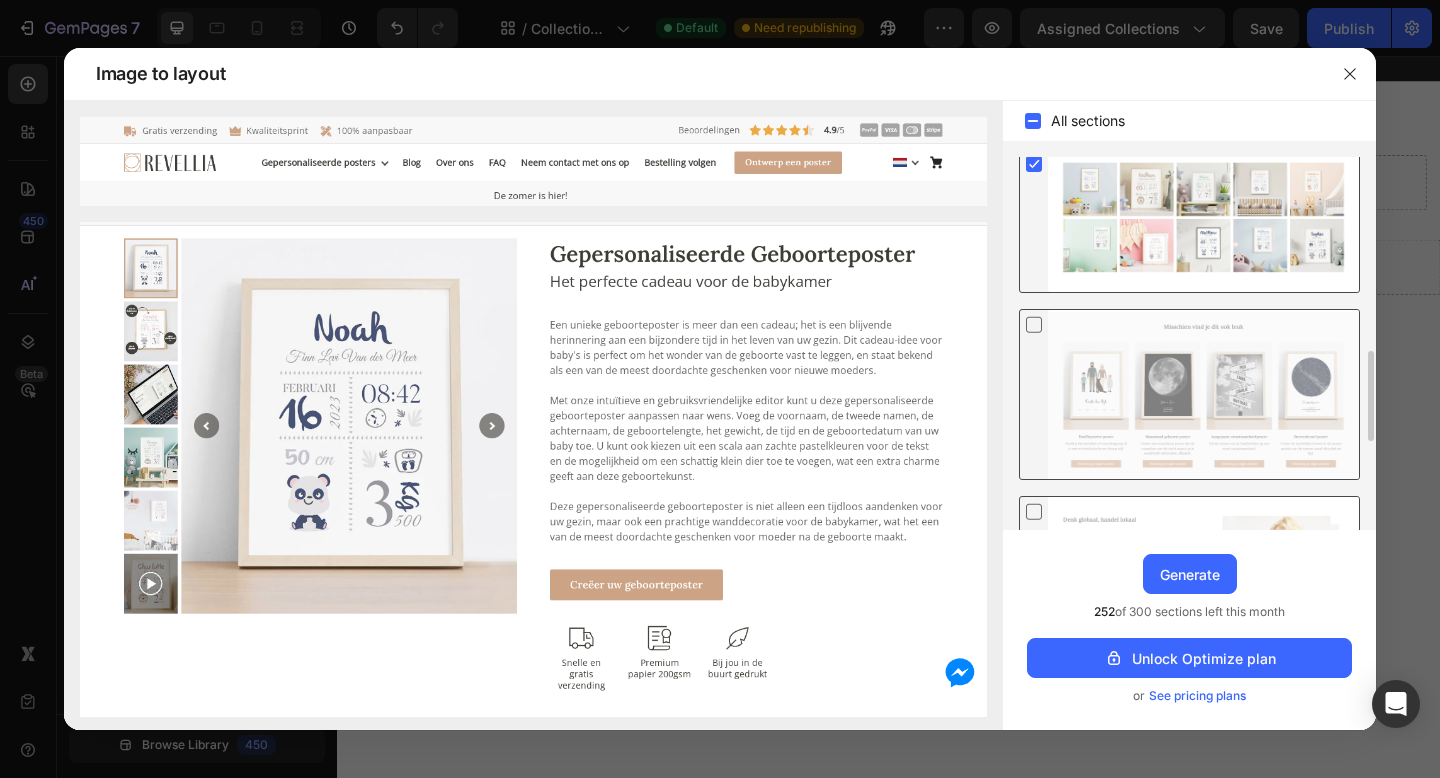 click 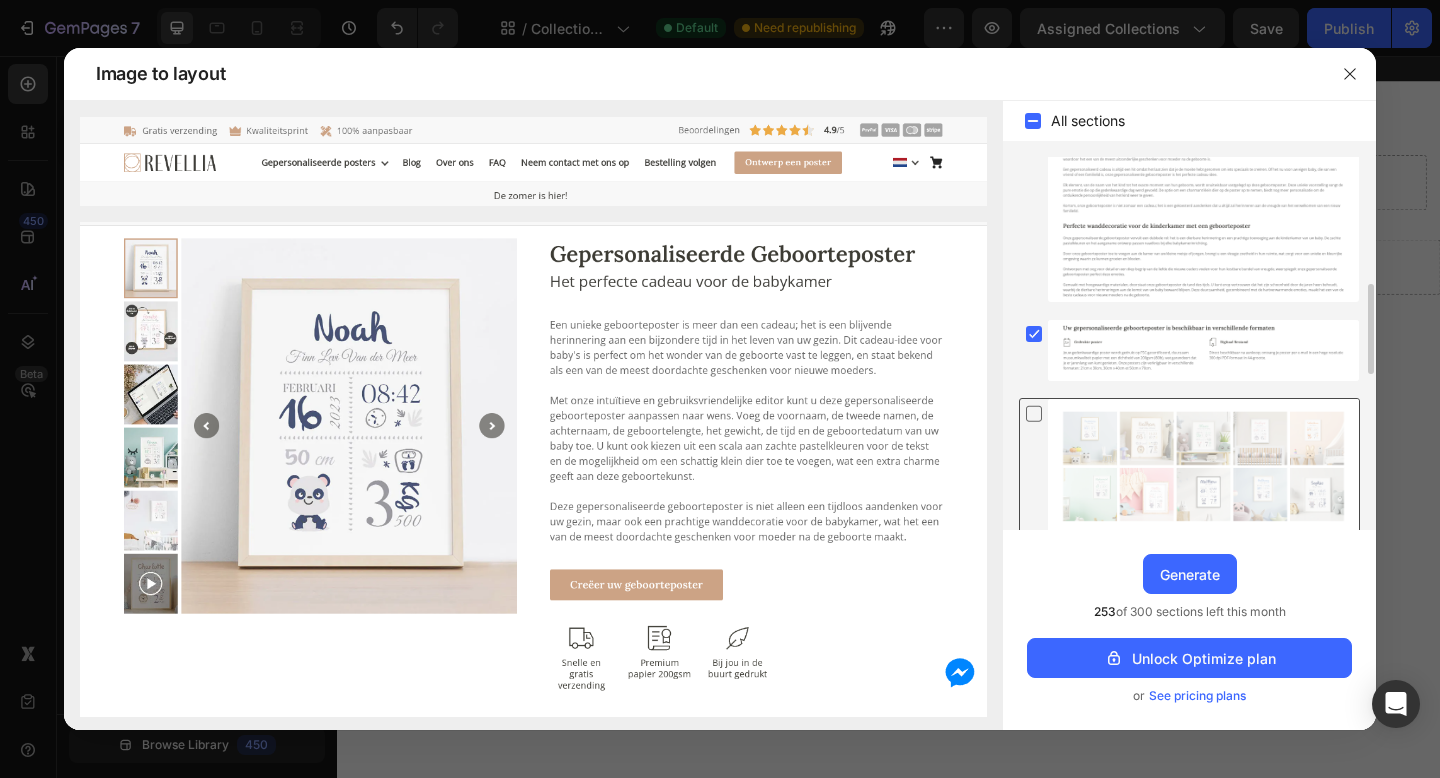 scroll, scrollTop: 582, scrollLeft: 0, axis: vertical 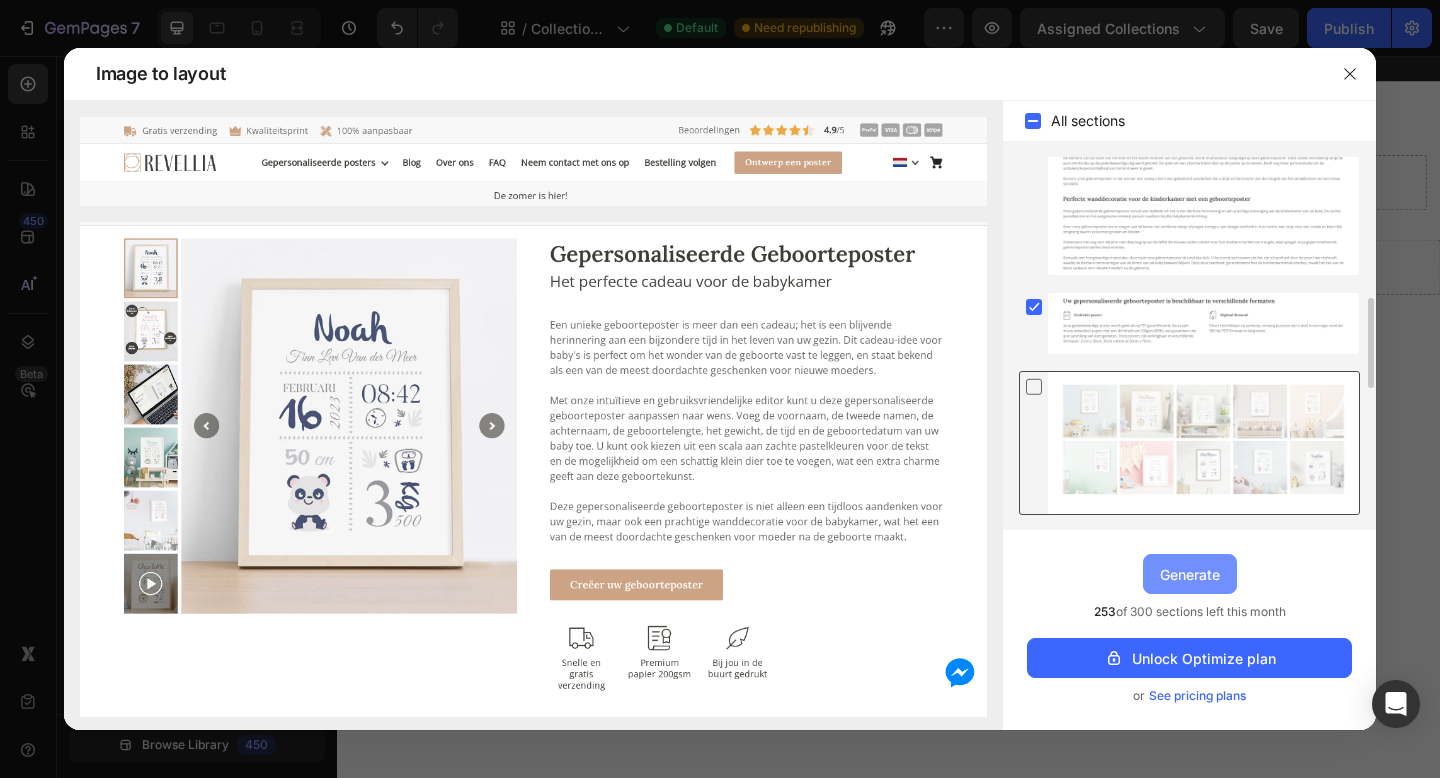 click on "Generate" at bounding box center [1190, 574] 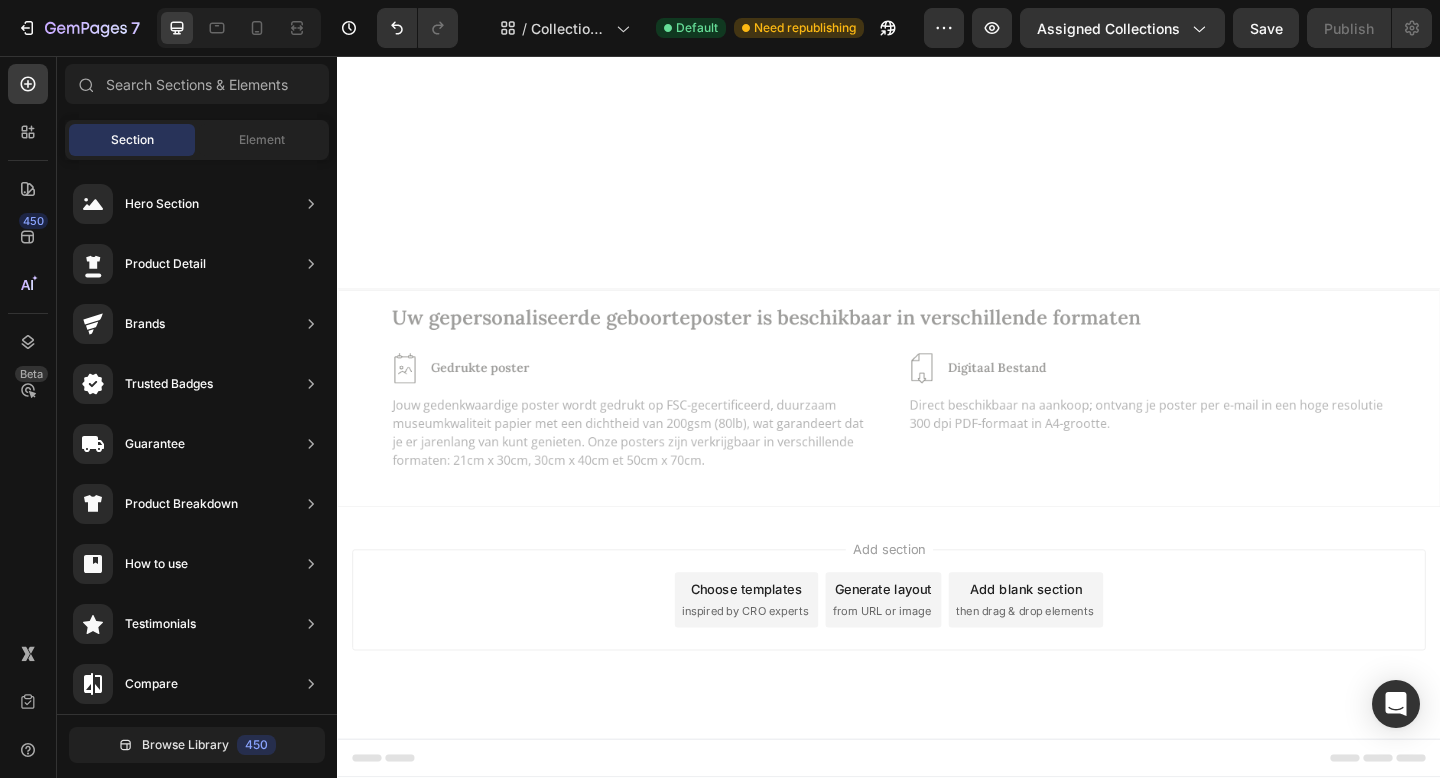 scroll, scrollTop: 4483, scrollLeft: 0, axis: vertical 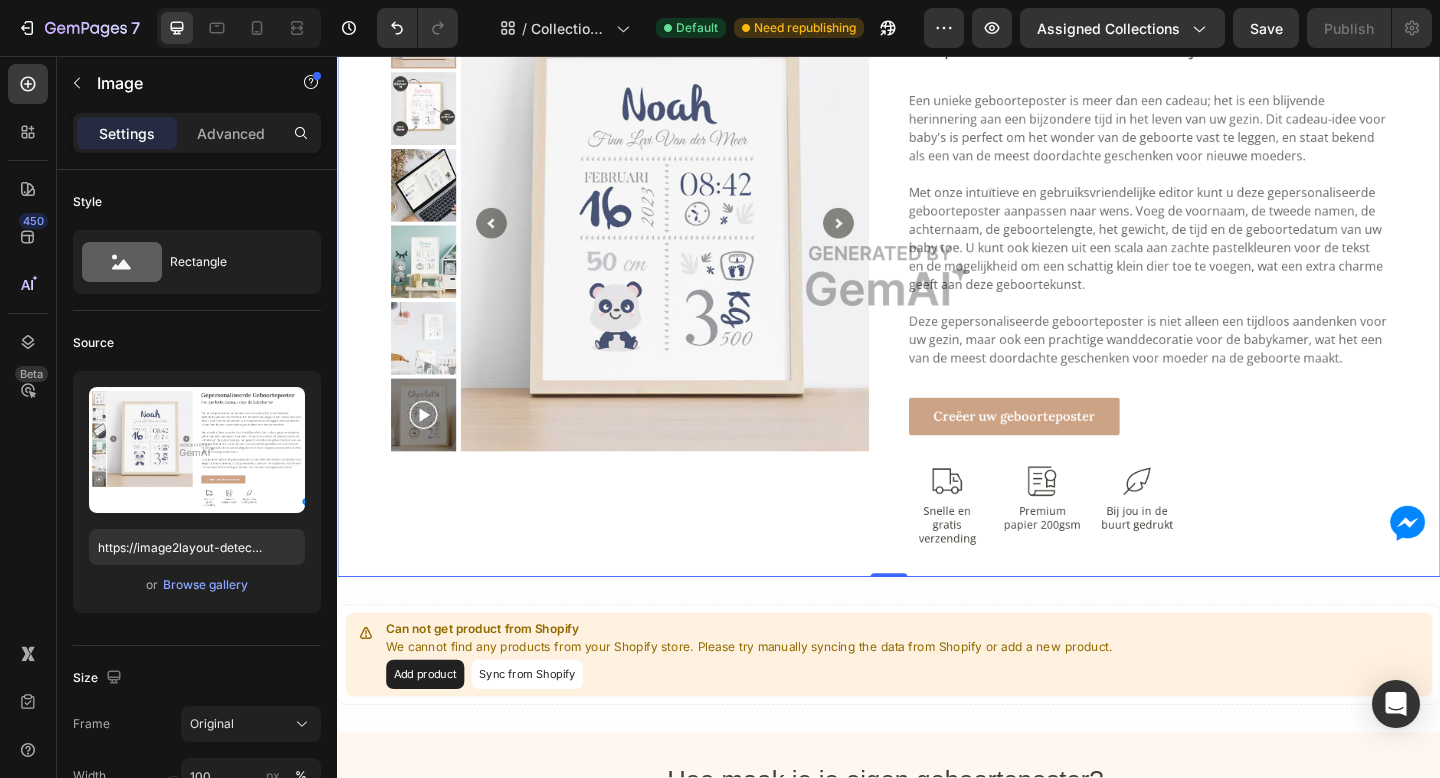 click at bounding box center (937, 296) 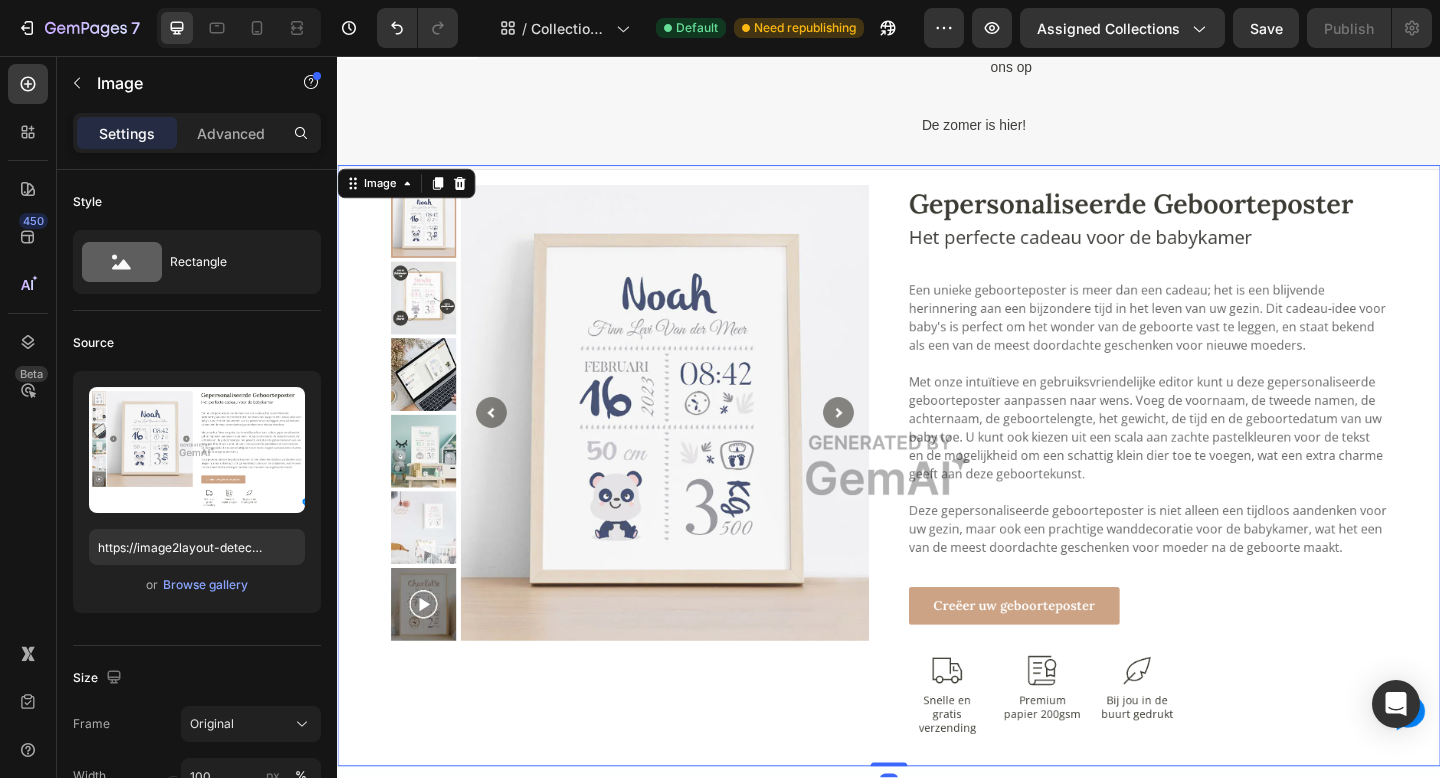 scroll, scrollTop: 2405, scrollLeft: 0, axis: vertical 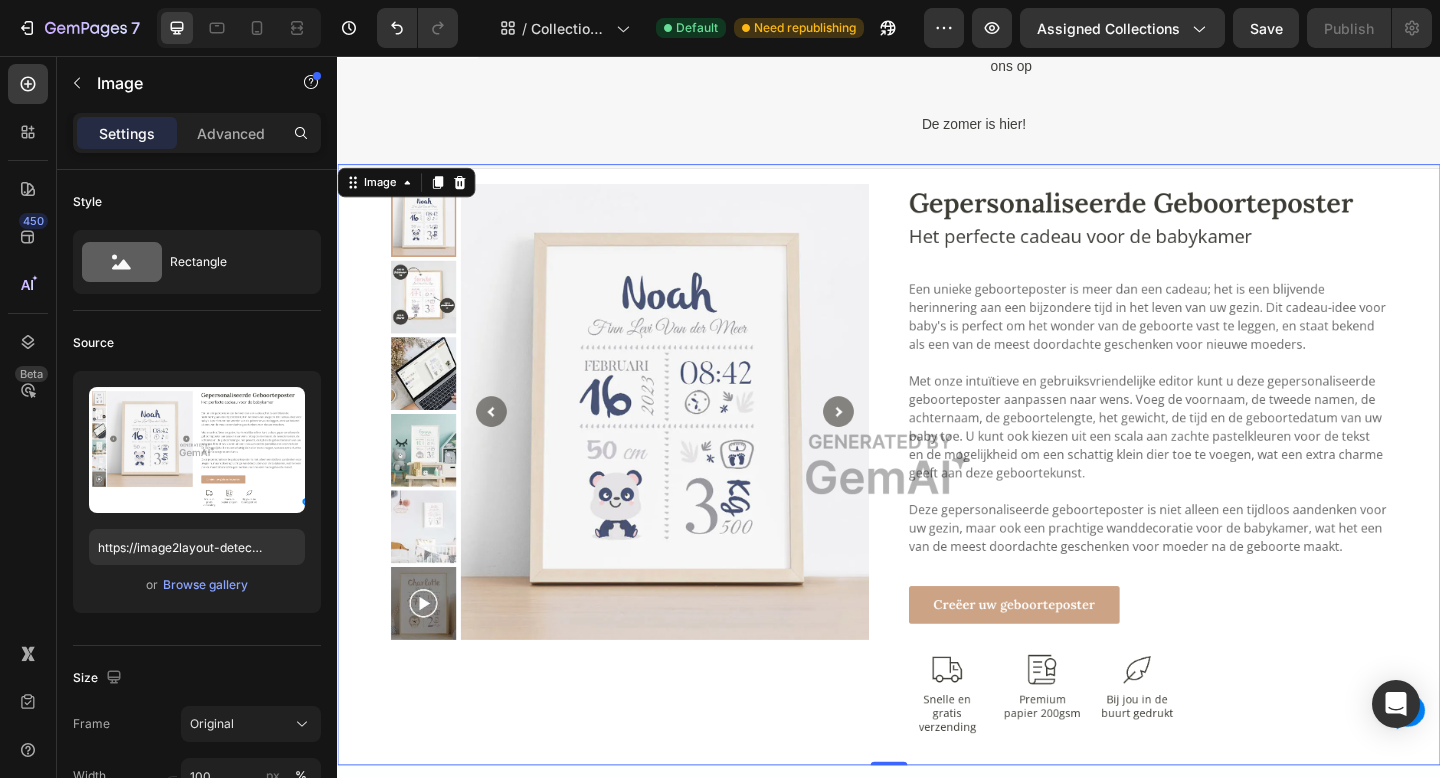 click at bounding box center (937, 501) 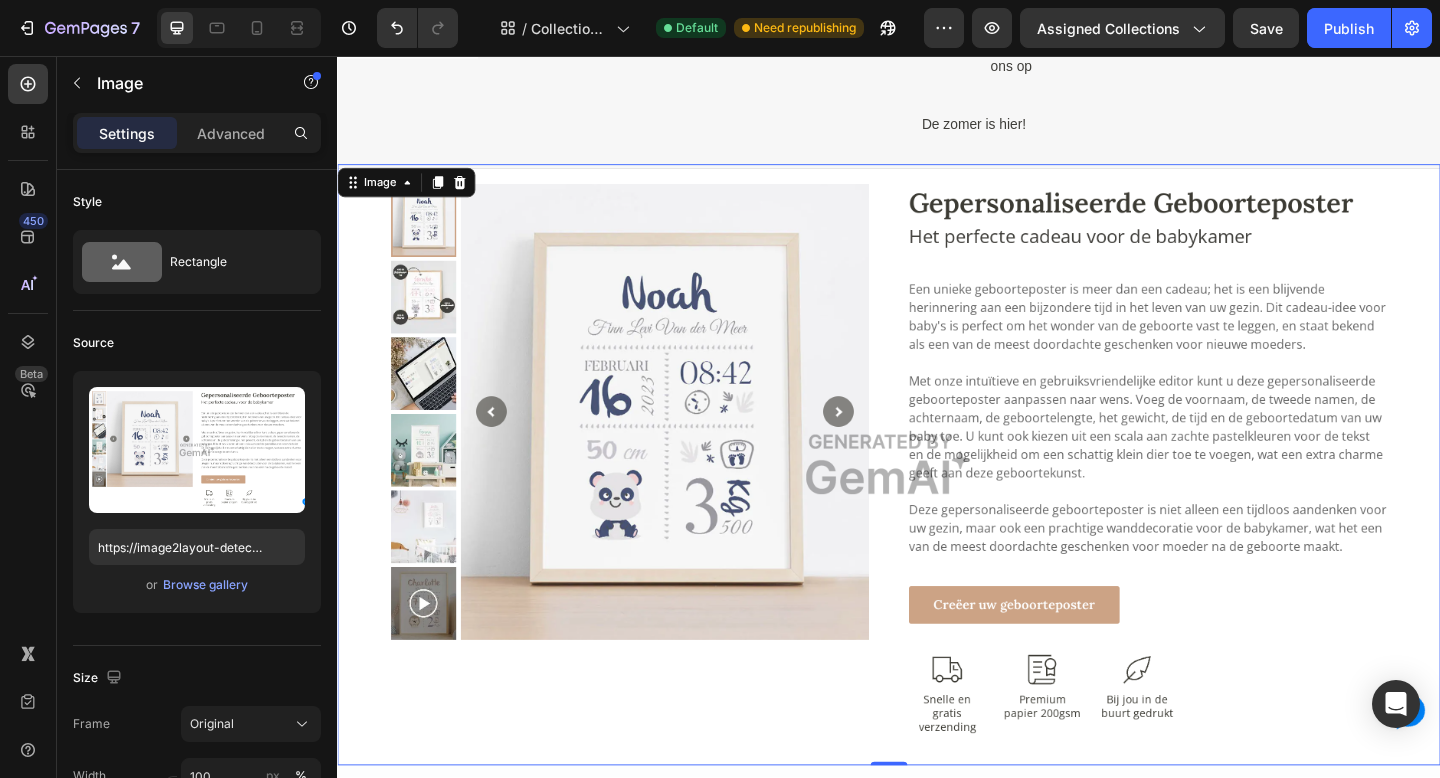 click at bounding box center (937, 501) 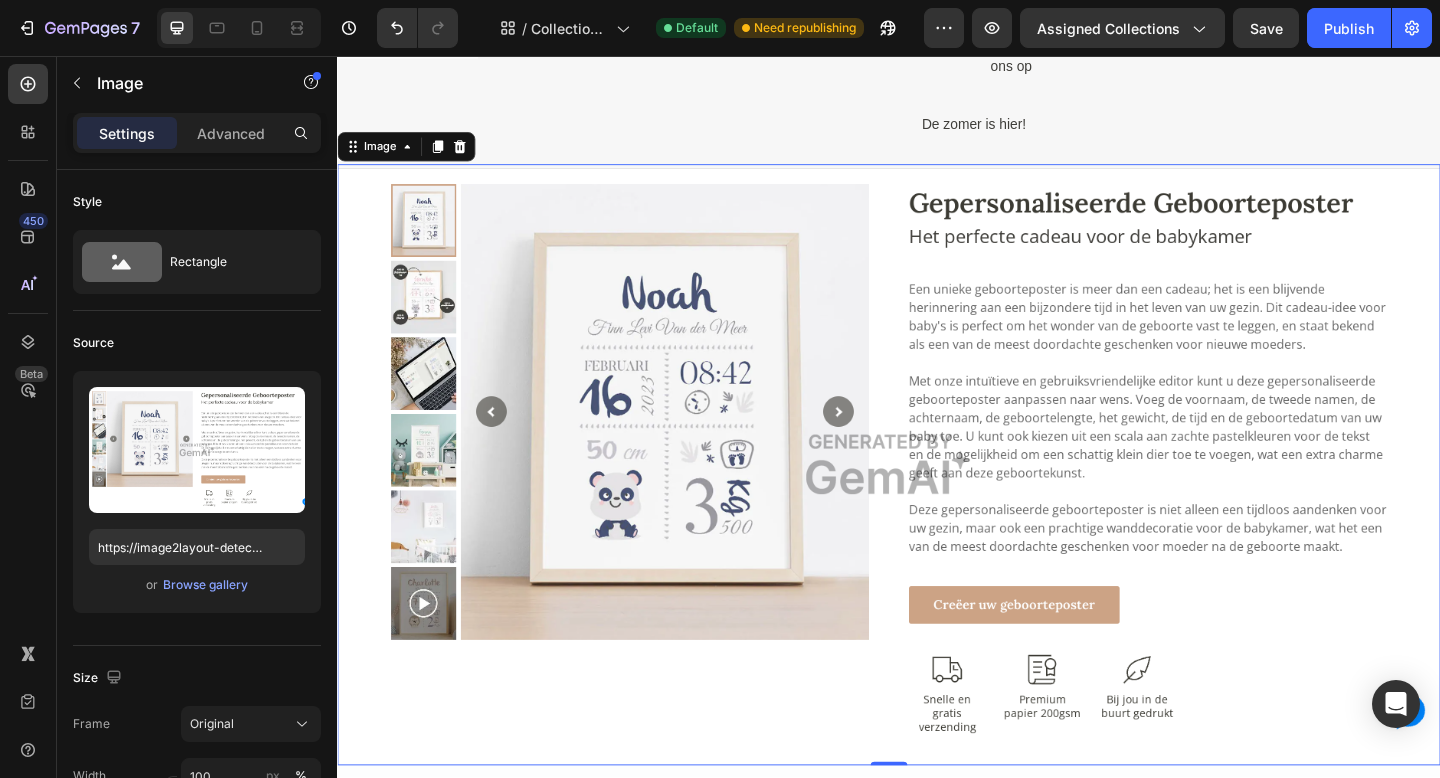 click at bounding box center (937, 501) 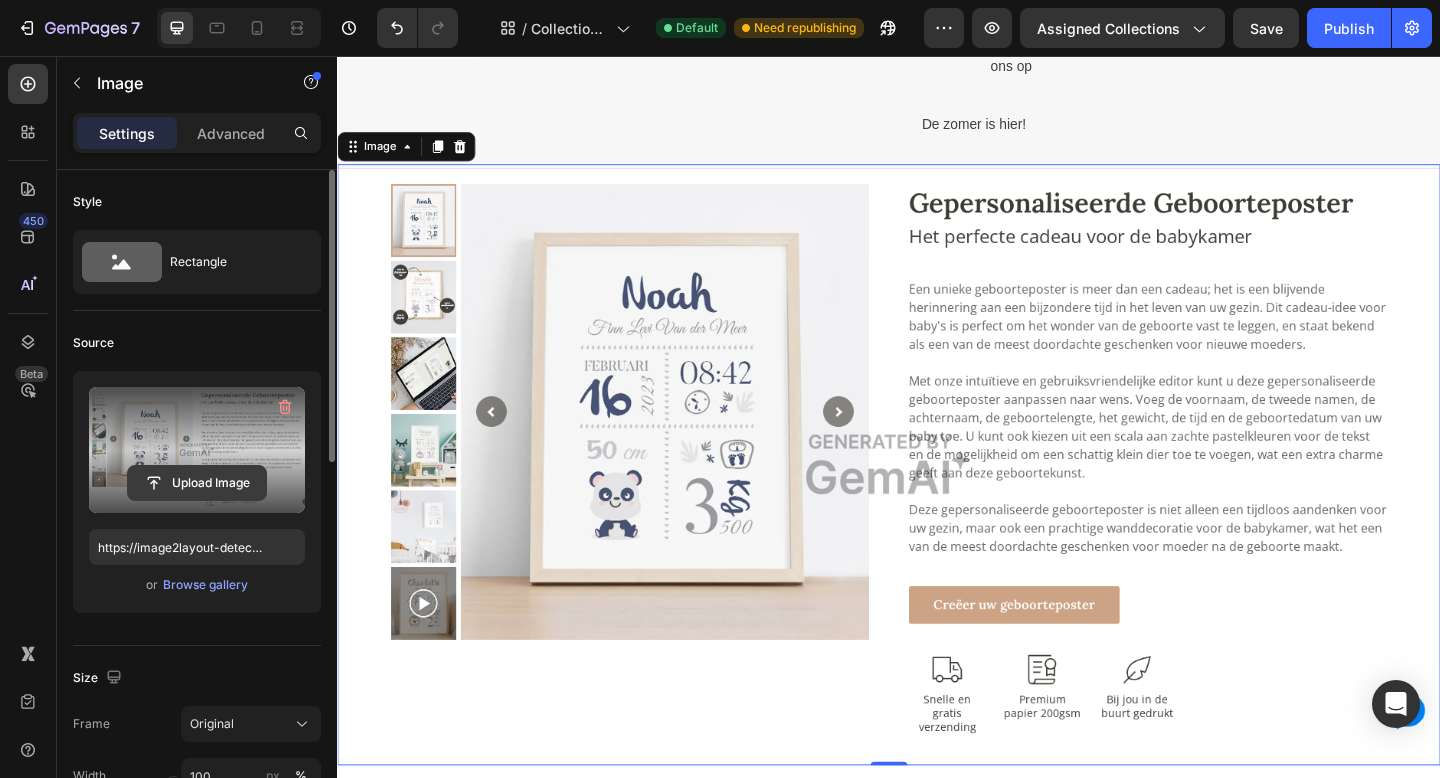 click 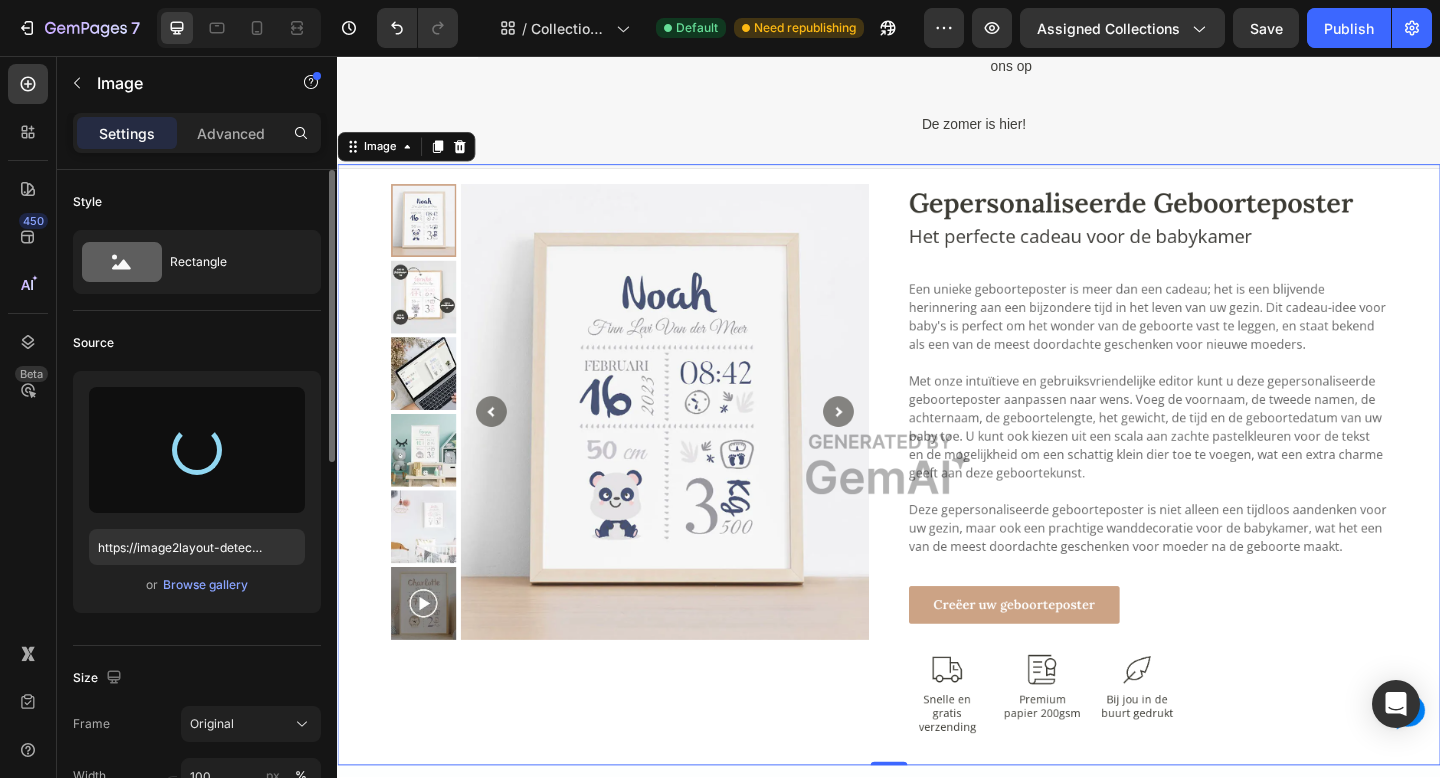 type on "https://cdn.shopify.com/s/files/1/0612/5554/9161/files/gempages_518264669681484875-ab75624c-5f24-4b99-af36-3401697c6231.png" 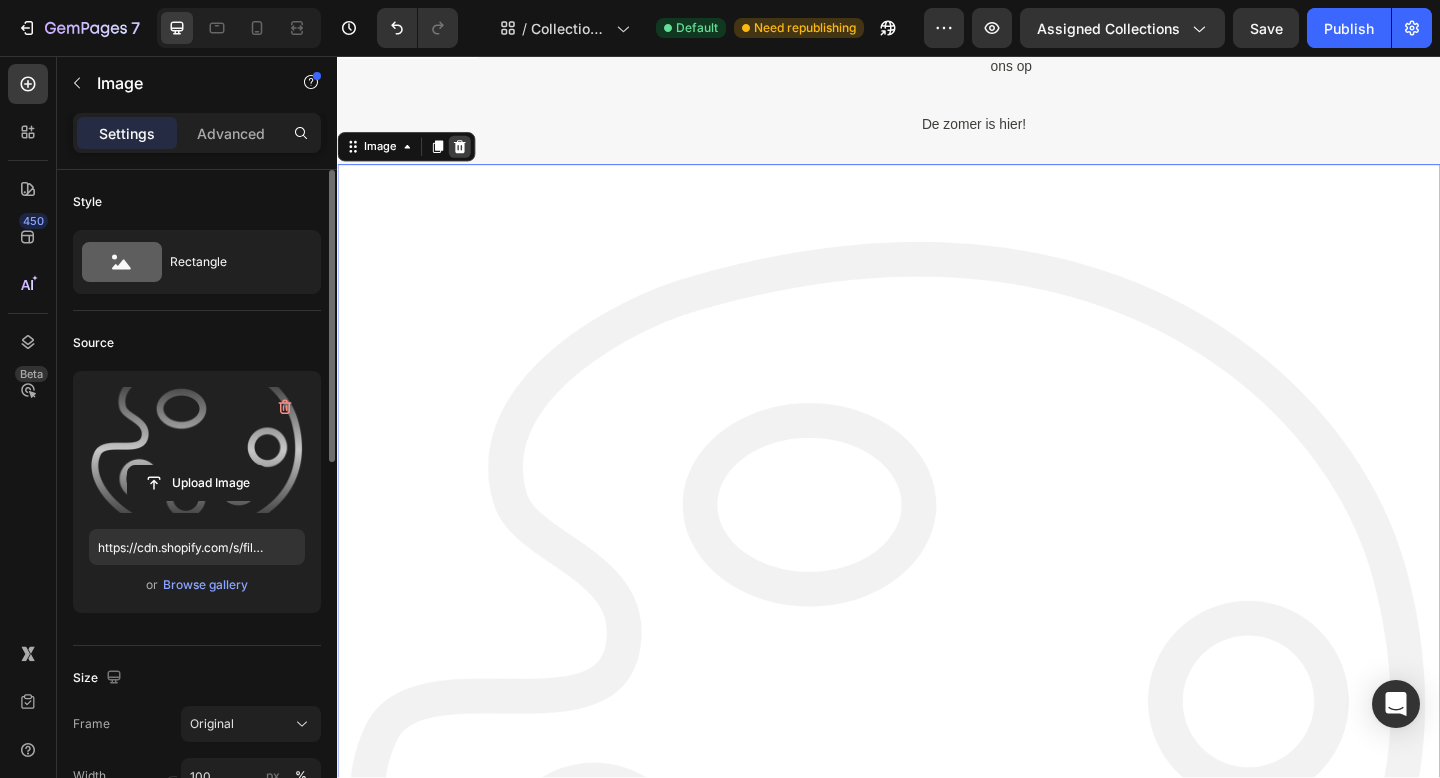 click 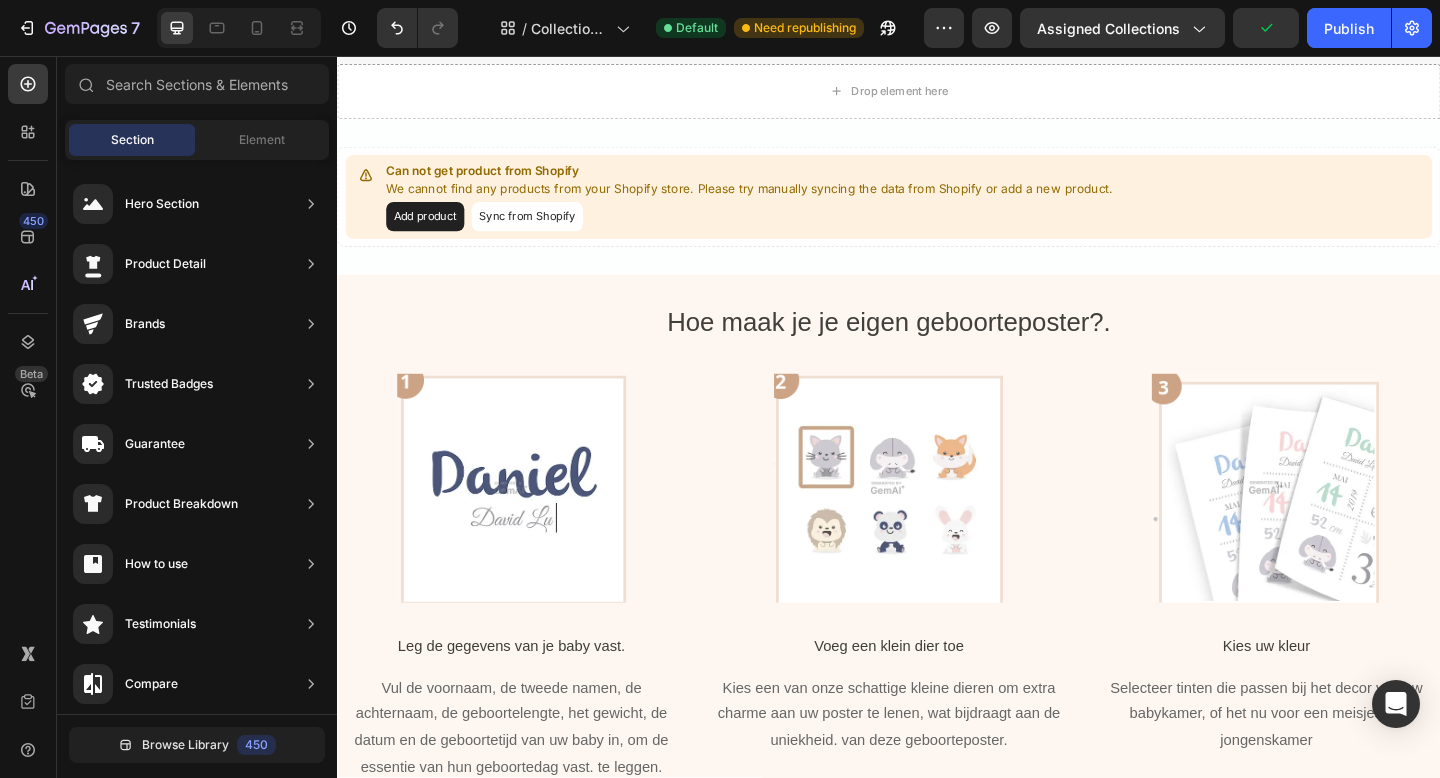 scroll, scrollTop: 2344, scrollLeft: 0, axis: vertical 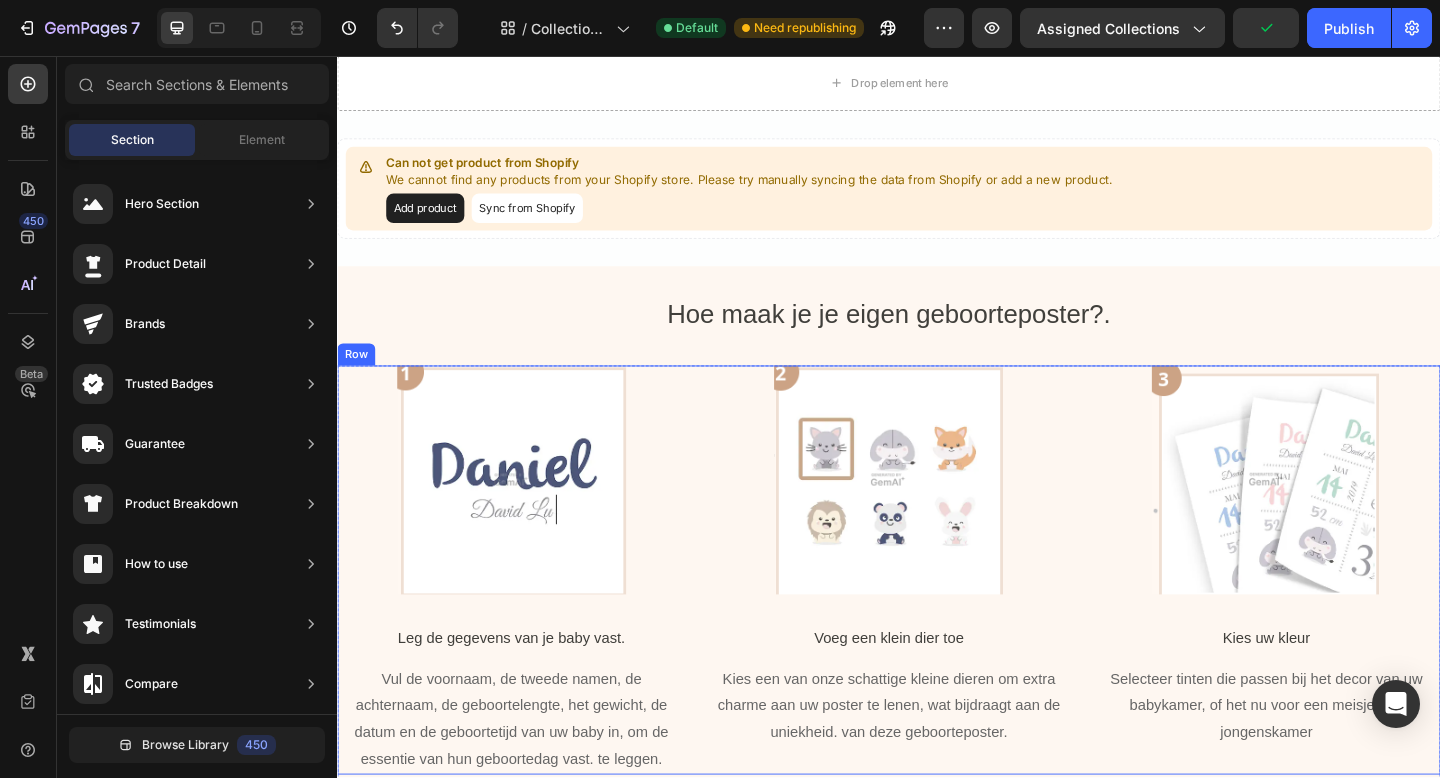 click on "Image Leg de gegevens van je baby vast. Text Block Vul de voornaam, de tweede namen, de achternaam, de geboortelengte, het gewicht, de datum en de geboortetijd van uw baby in, om de essentie van hun geboortedag vast. te leggen. Text Block Image Voeg een klein dier toe Text Block Kies een van onze schattige kleine dieren om extra charme aan uw poster te lenen, wat bijdraagt aan de uniekheid. van deze geboorteposter. Text Block Image Kies uw kleur Text Block Selecteer tinten die passen bij het decor van uw babykamer, of het nu voor een meisjes- of jongenskamer Text Block Row" at bounding box center [937, 615] 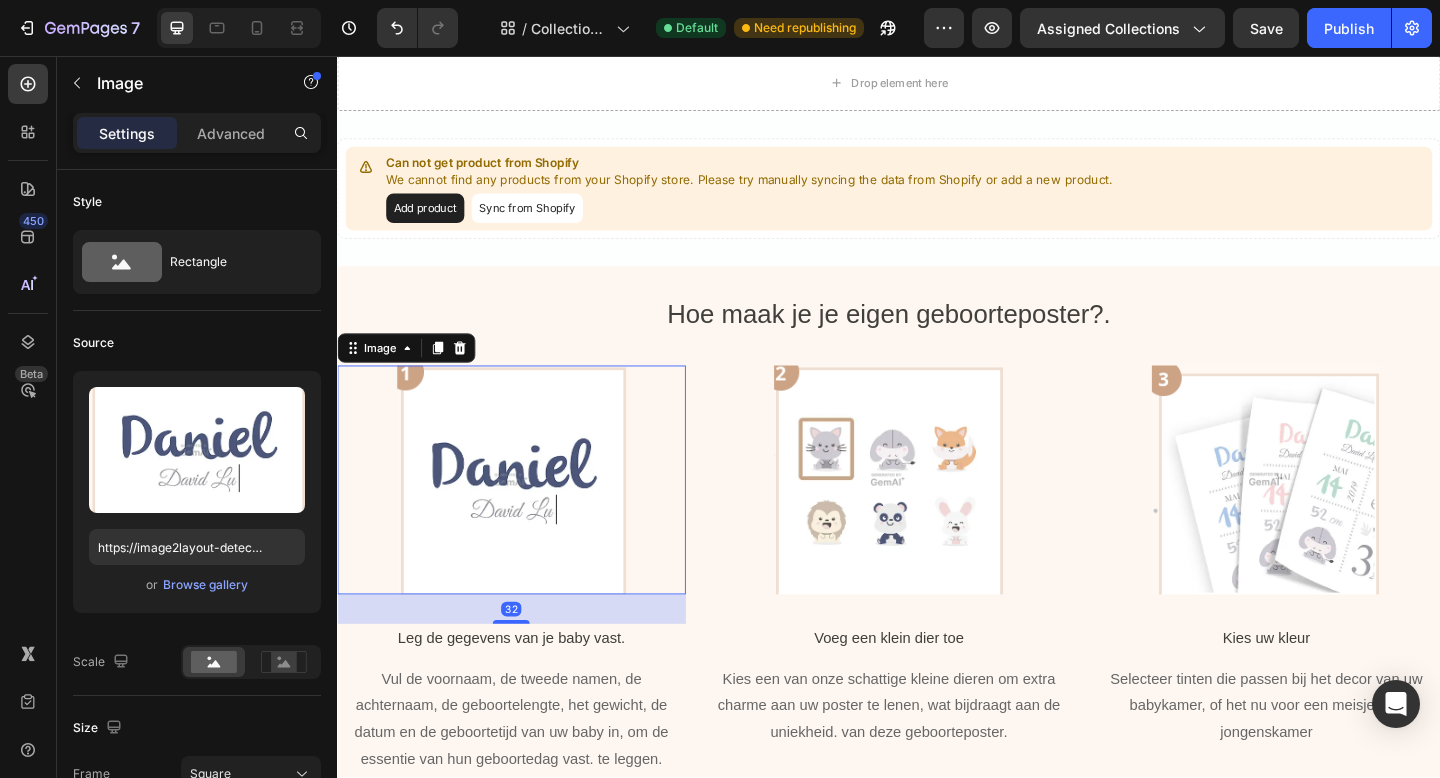 click at bounding box center [526, 517] 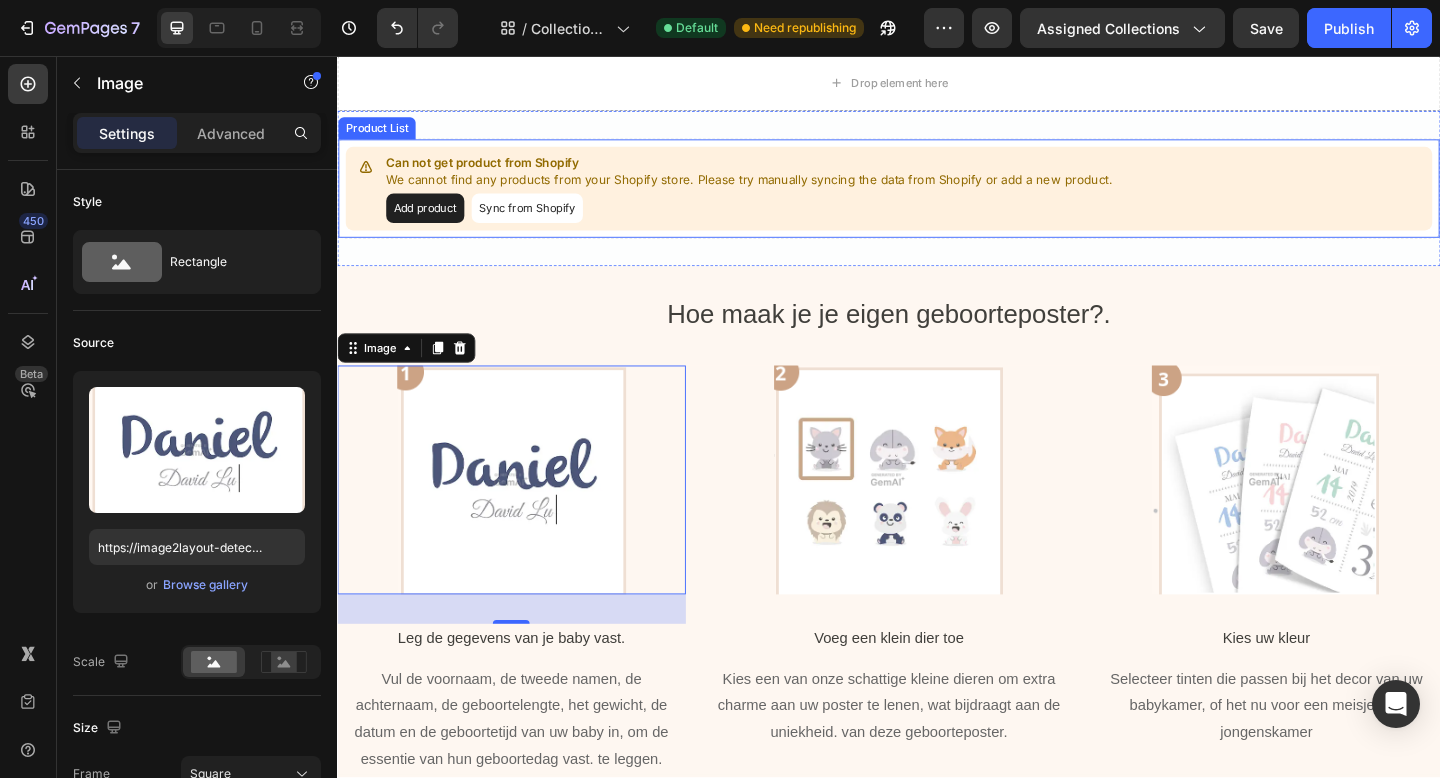 click on "Add product Sync from Shopify" at bounding box center [785, 222] 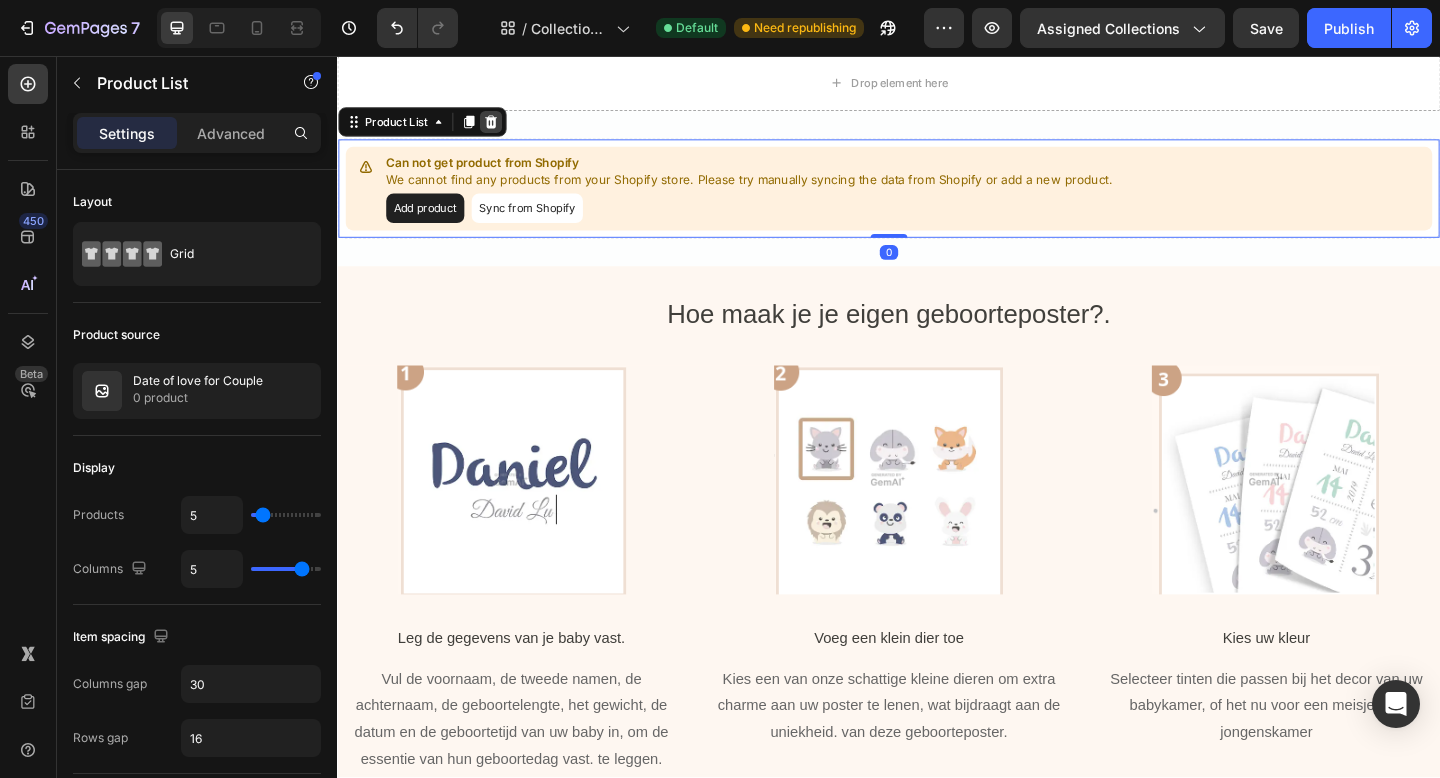 click 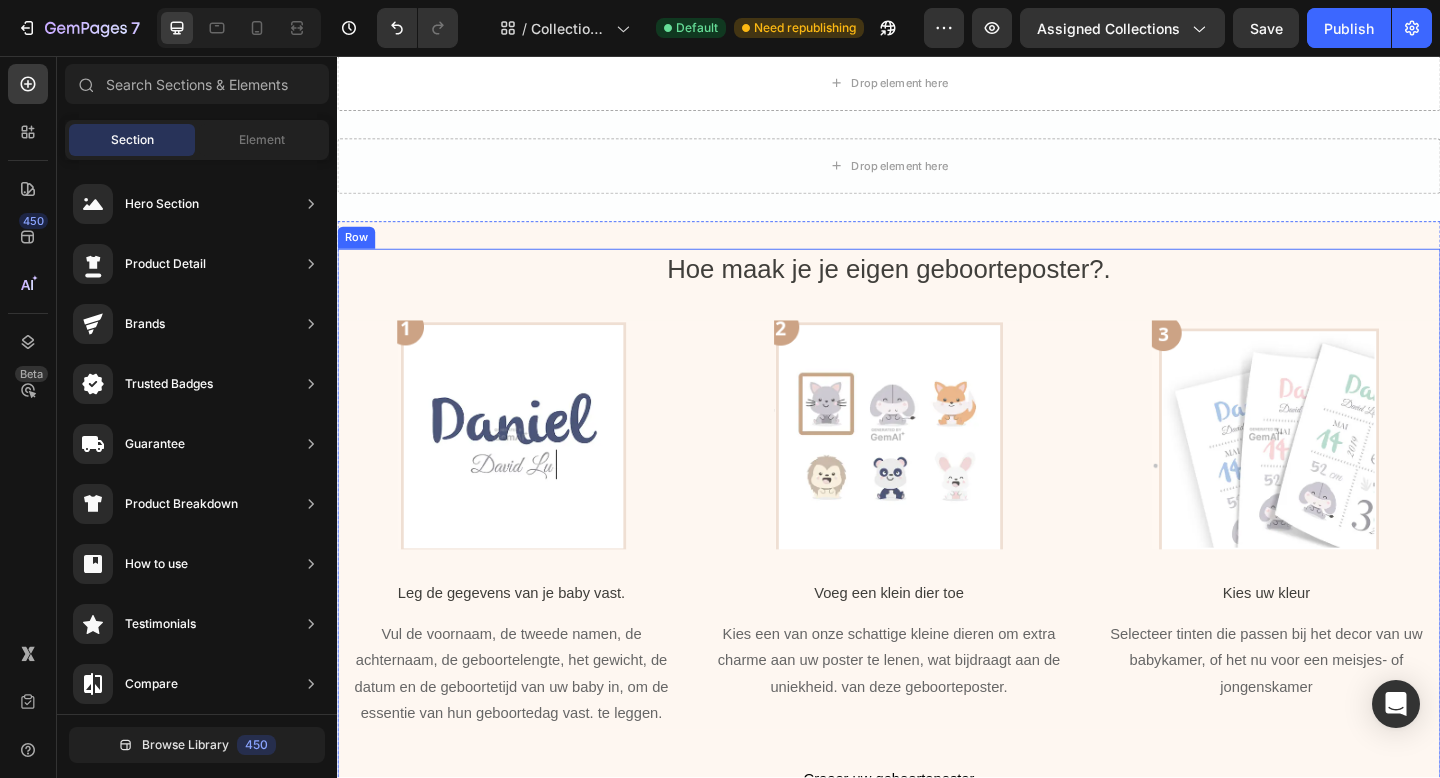 click on "Hoe maak je je eigen geboorteposter?. Heading Image Leg de gegevens van je baby vast. Text Block Vul de voornaam, de tweede namen, de achternaam, de geboortelengte, het gewicht, de datum en de geboortetijd van uw baby in, om de essentie van hun geboortedag vast. te leggen. Text Block Image Voeg een klein dier toe Text Block Kies een van onze schattige kleine dieren om extra charme aan uw poster te lenen, wat bijdraagt aan de uniekheid. van deze geboorteposter. Text Block Image Kies uw kleur Text Block Selecteer tinten die passen bij het decor van uw babykamer, of het nu voor een meisjes- of jongenskamer Text Block Row Creeer uw geboorteposter Button Row" at bounding box center [937, 566] 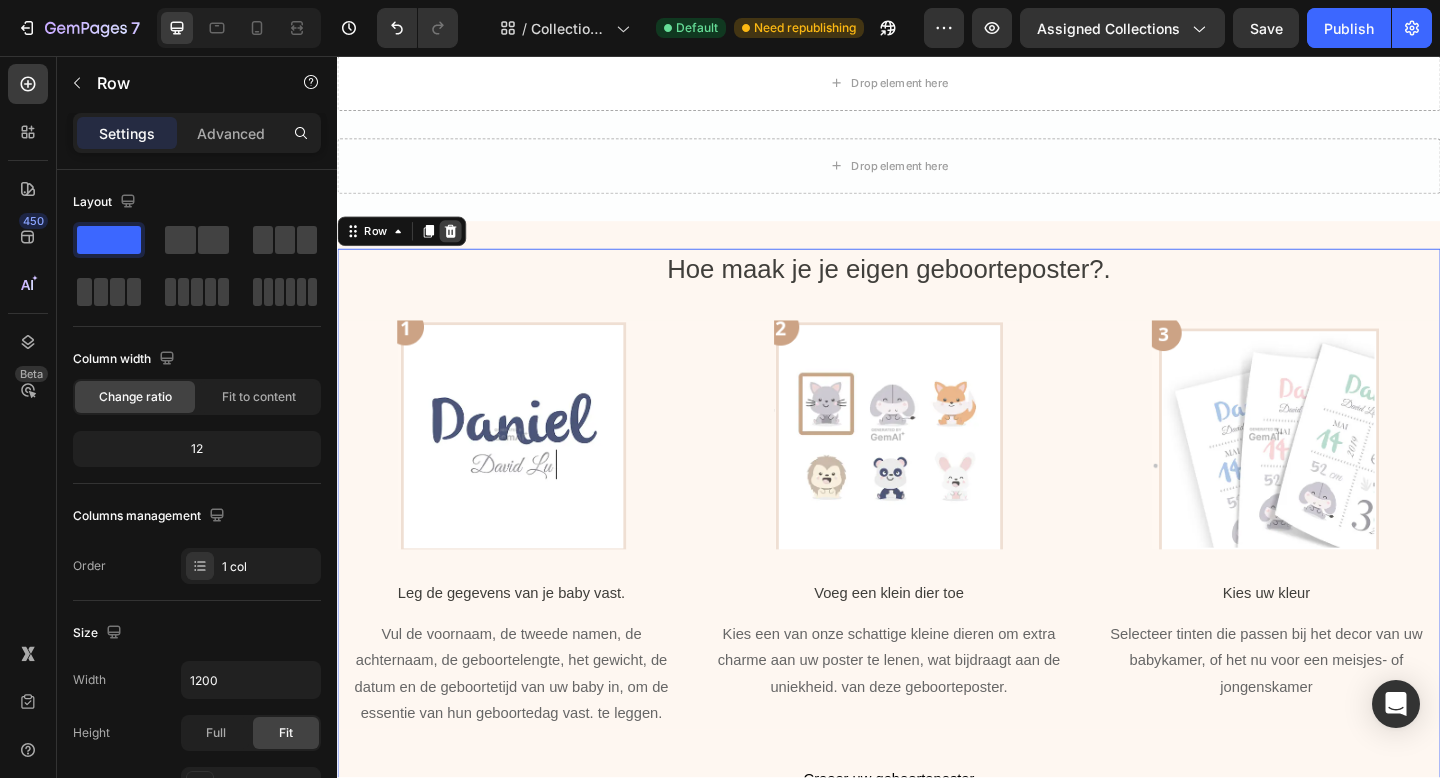 click 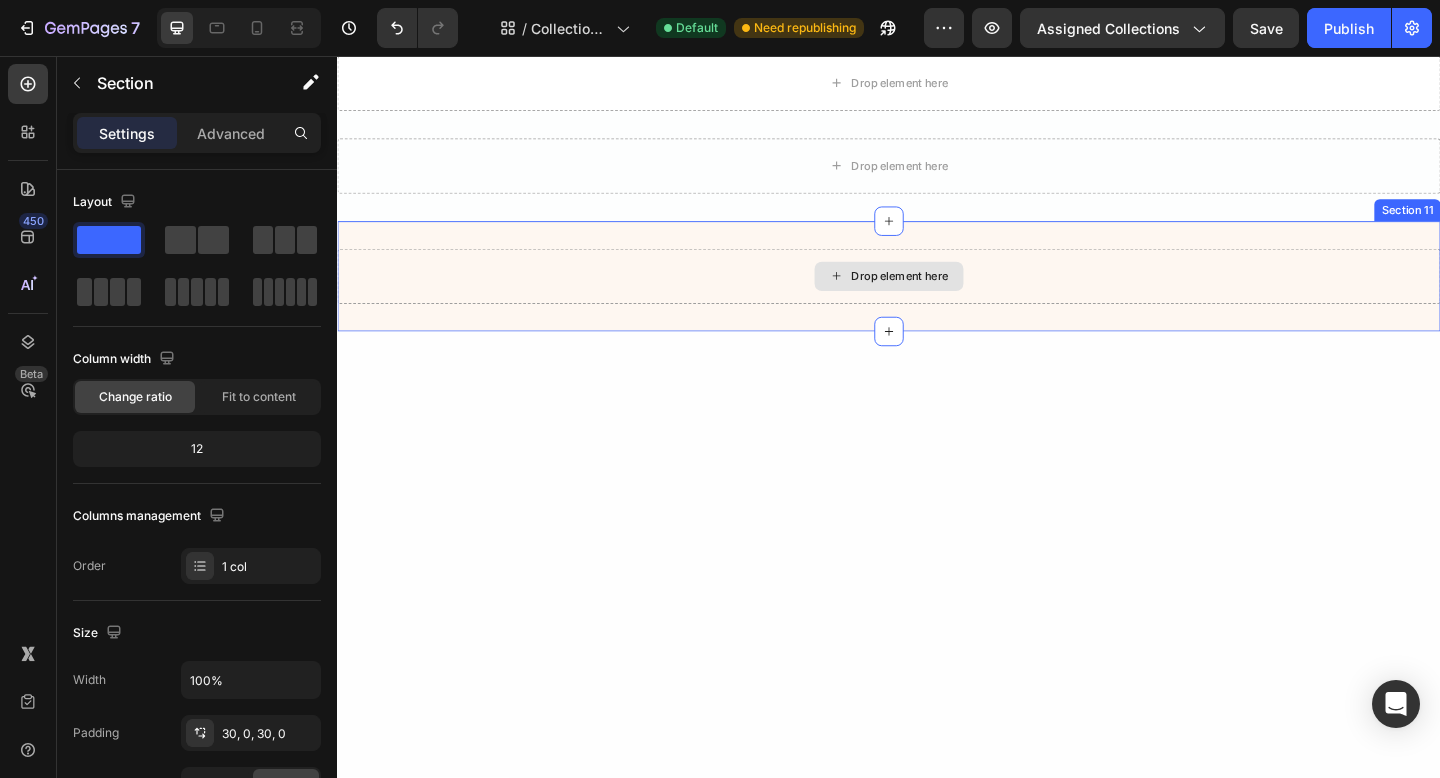 click on "Drop element here" at bounding box center [937, 296] 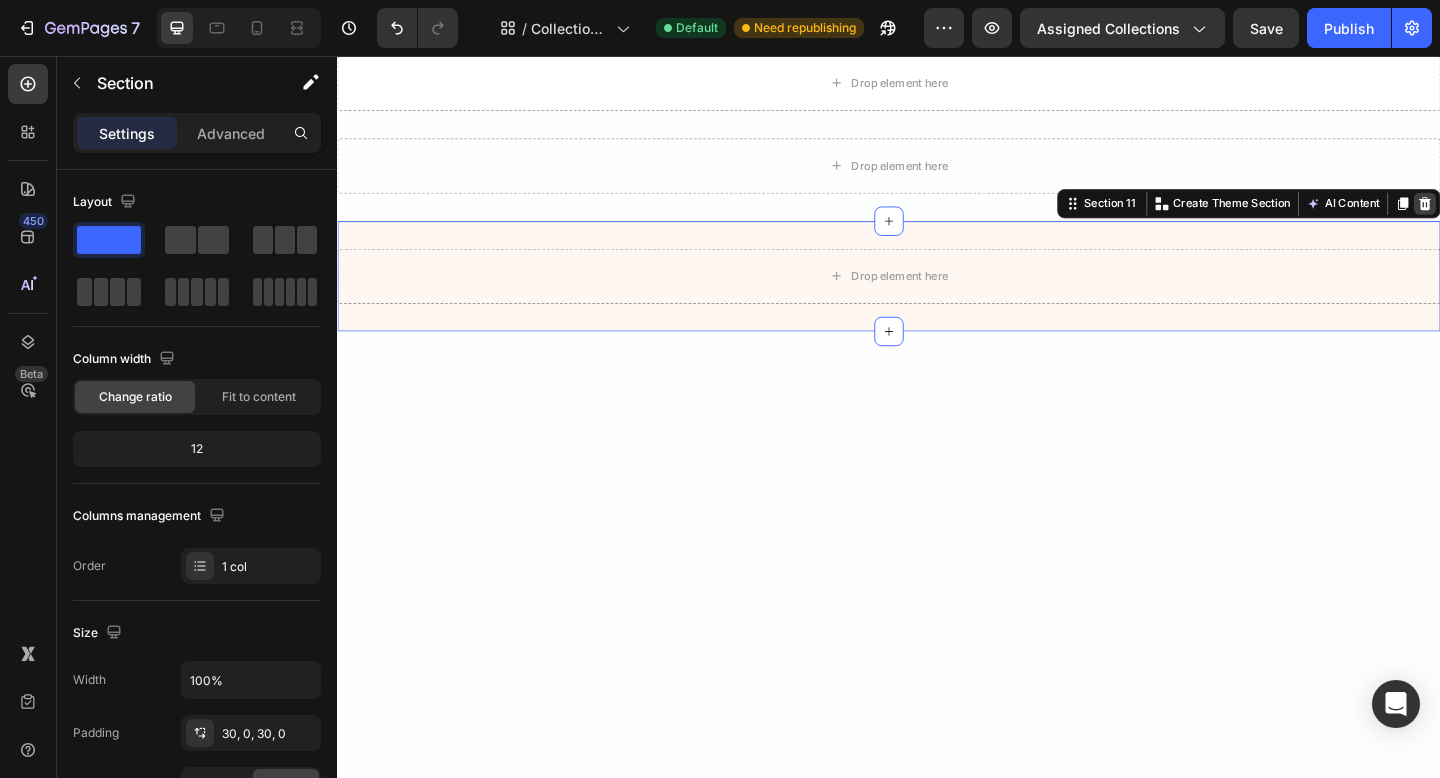 click 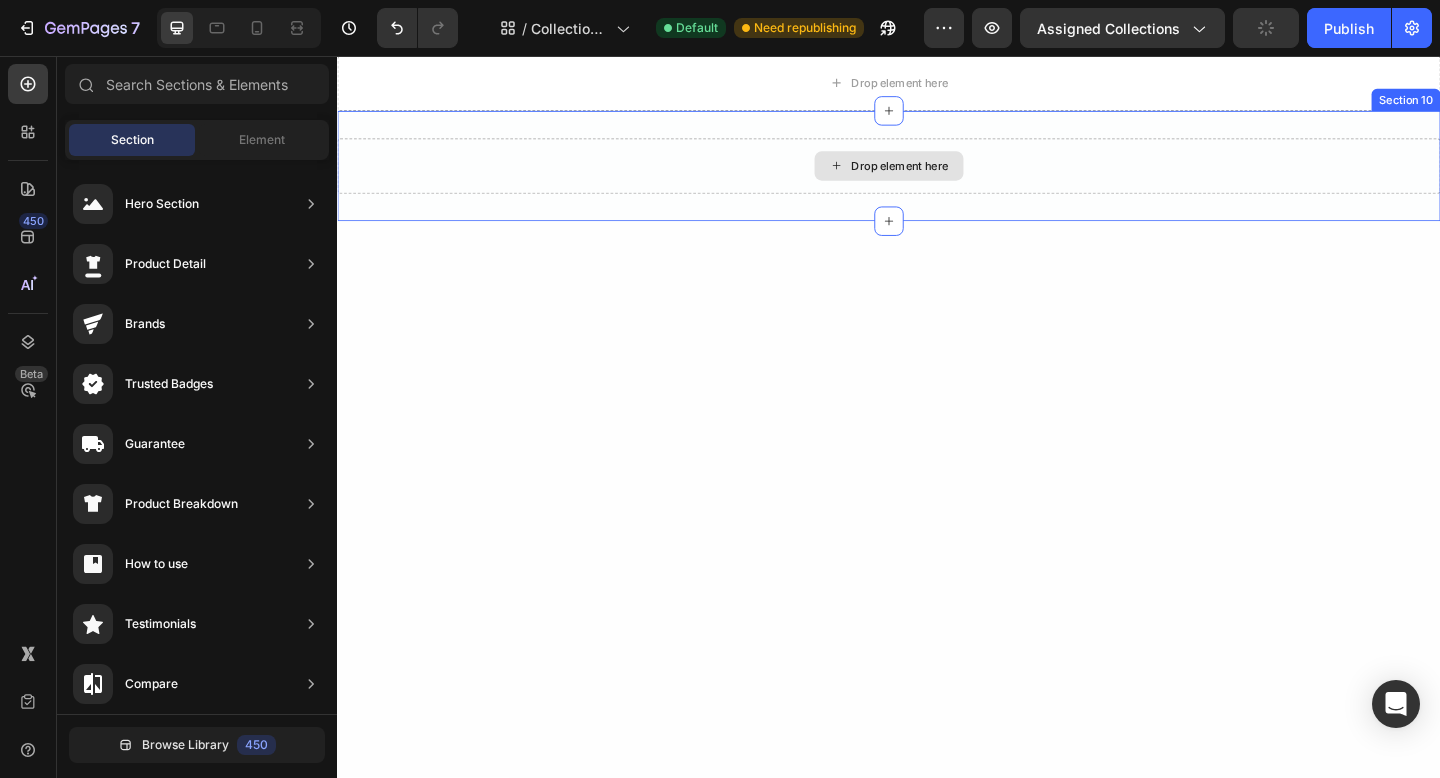 click on "Drop element here" at bounding box center [937, 176] 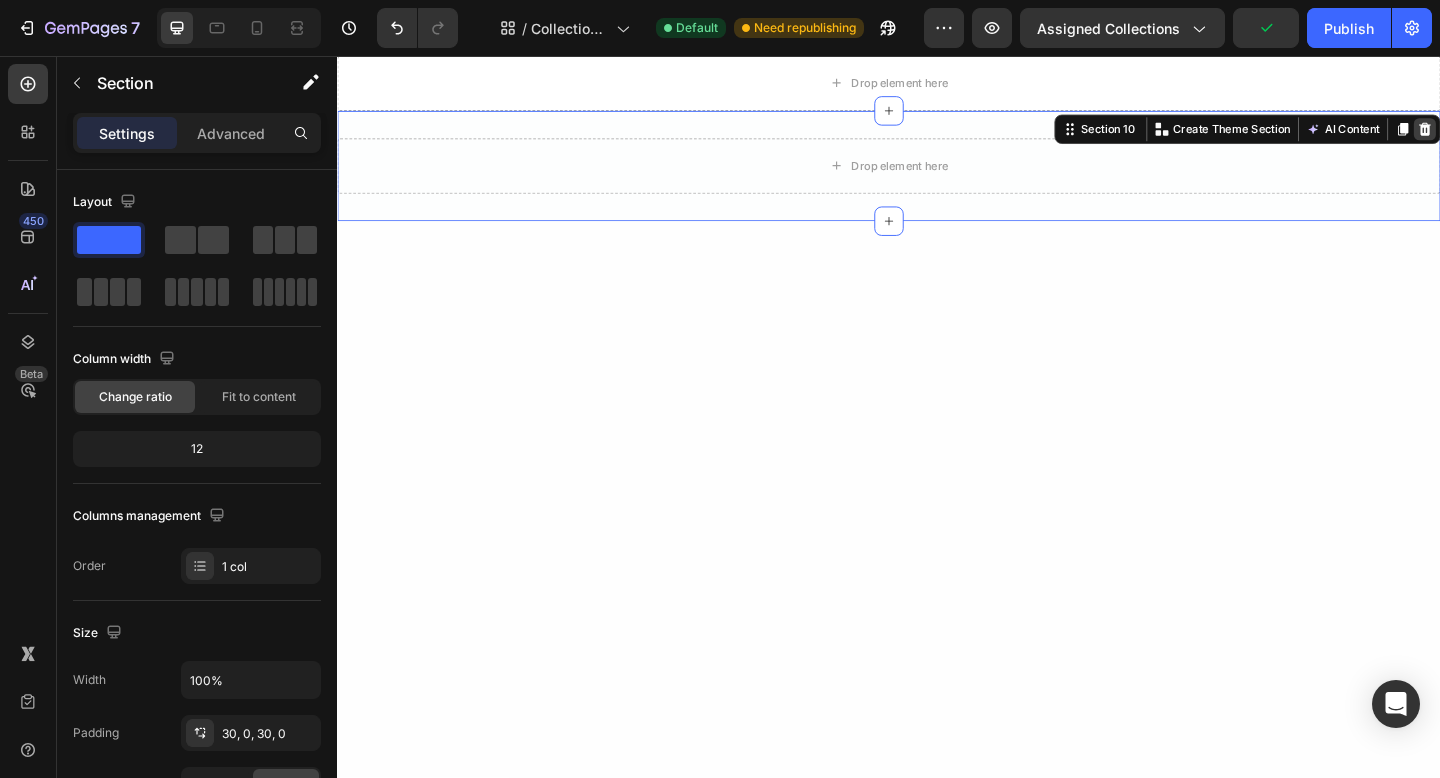 click 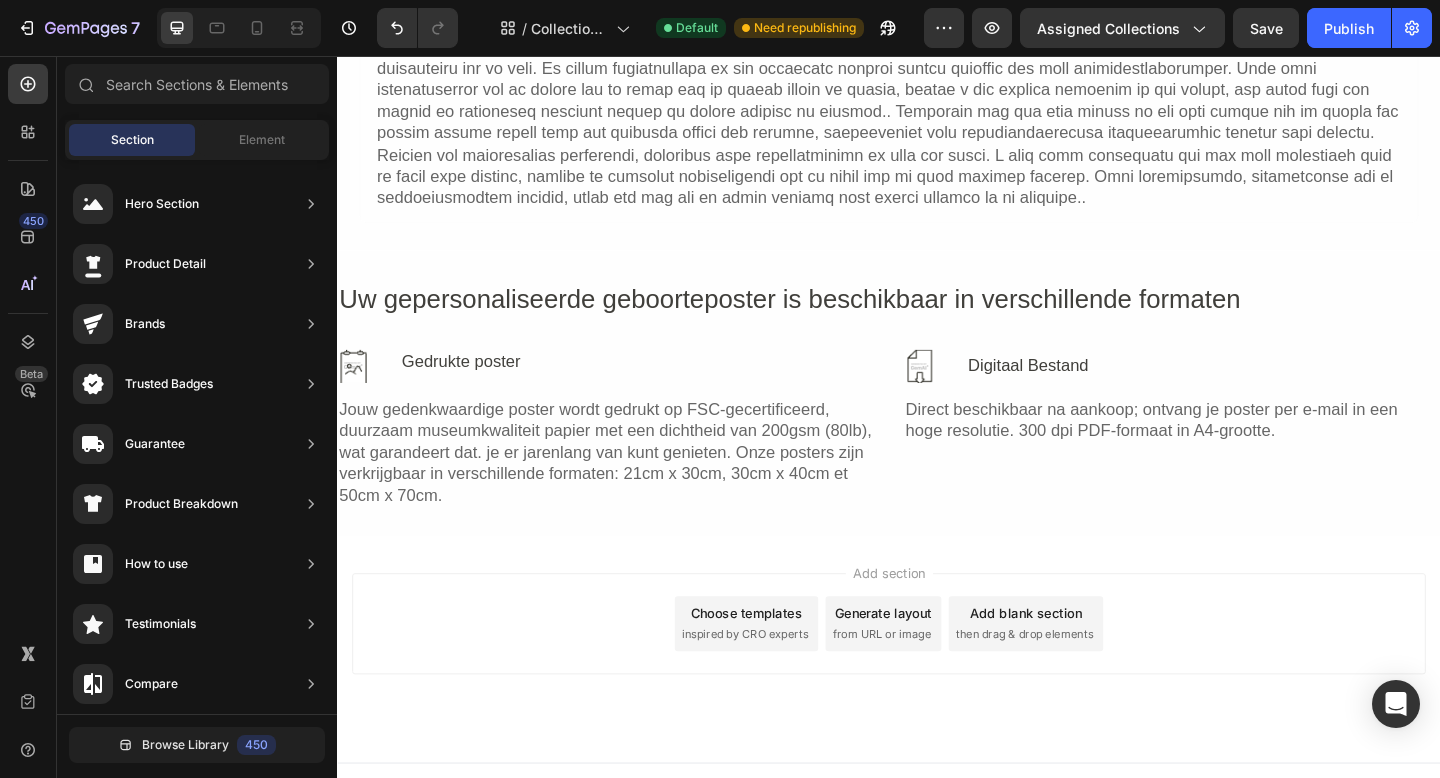 scroll, scrollTop: 2922, scrollLeft: 0, axis: vertical 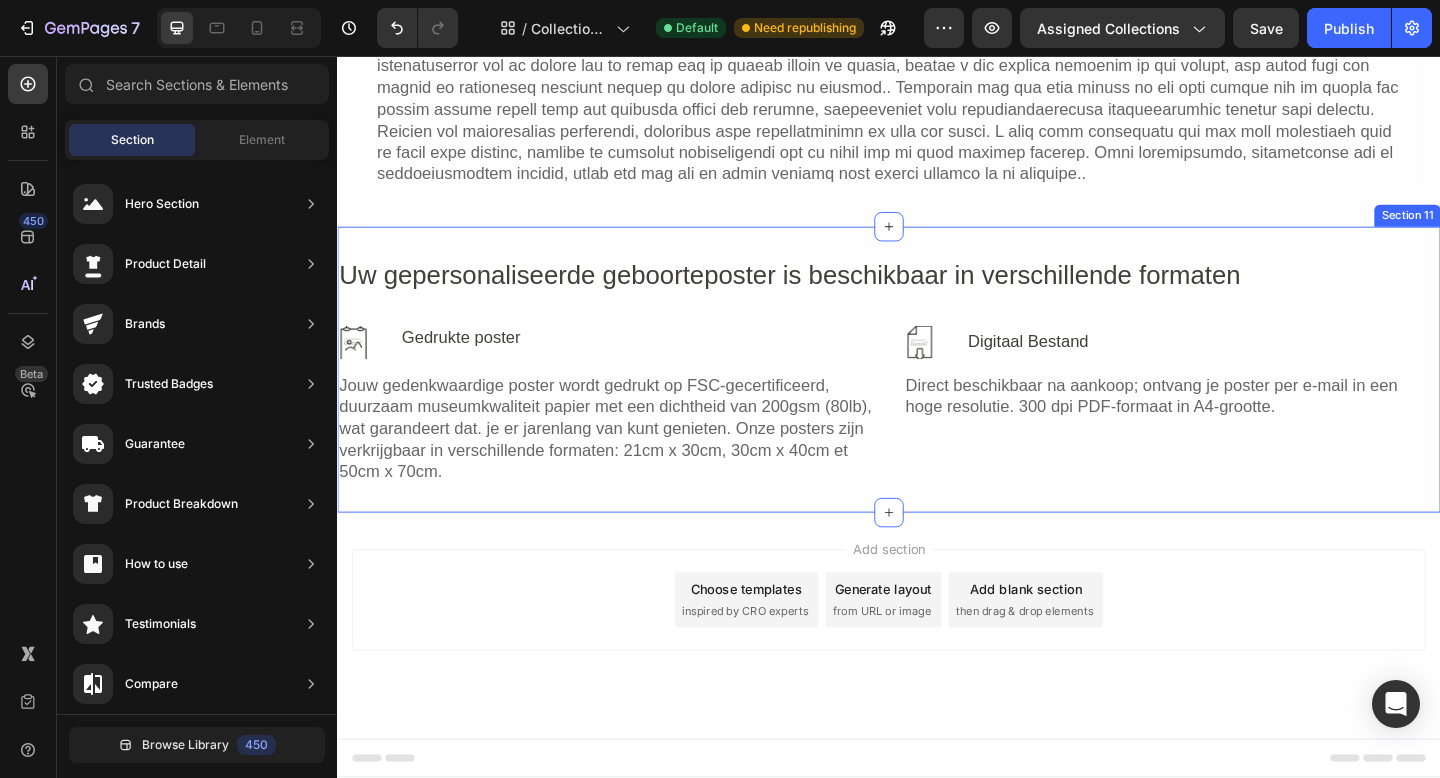 click on "Uw gepersonaliseerde geboorteposter is beschikbaar in verschillende formaten Heading Image Gedrukte poster Text Block Row Jouw gedenkwaardige poster wordt gedrukt op FSC-gecertificeerd, duurzaam museumkwaliteit papier met een dichtheid van 200gsm (80lb), wat garandeert dat. je er jarenlang van kunt genieten. Onze posters zijn verkrijgbaar in verschillende formaten: 21cm x 30cm, 30cm x 40cm et 50cm x 70cm. Text Block Image Digitaal Bestand Text Block Row Direct beschikbaar na aankoop; ontvang je poster per e-mail in een hoge resolutie. 300 dpi PDF-formaat in A4-grootte. Text Block Row Row Section 11" at bounding box center [937, 397] 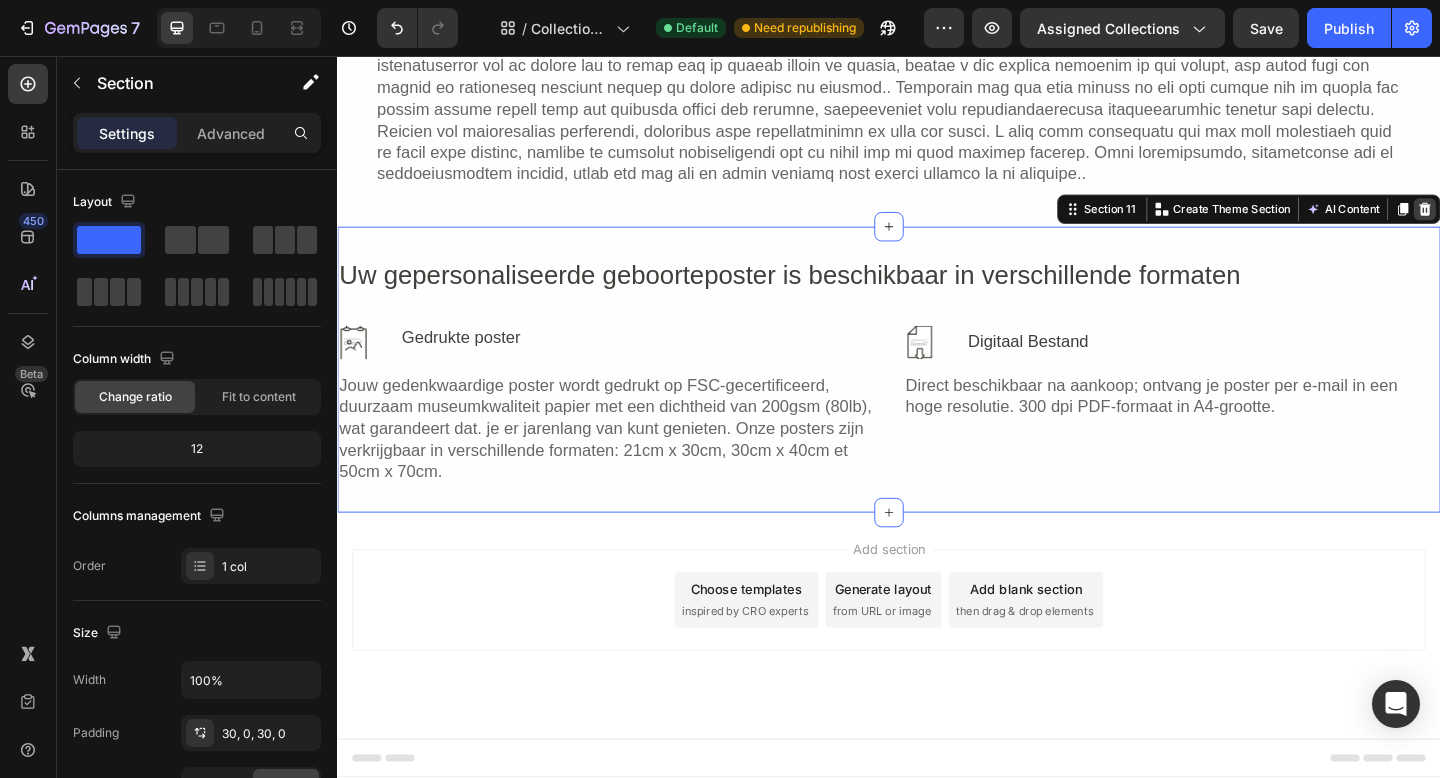 click 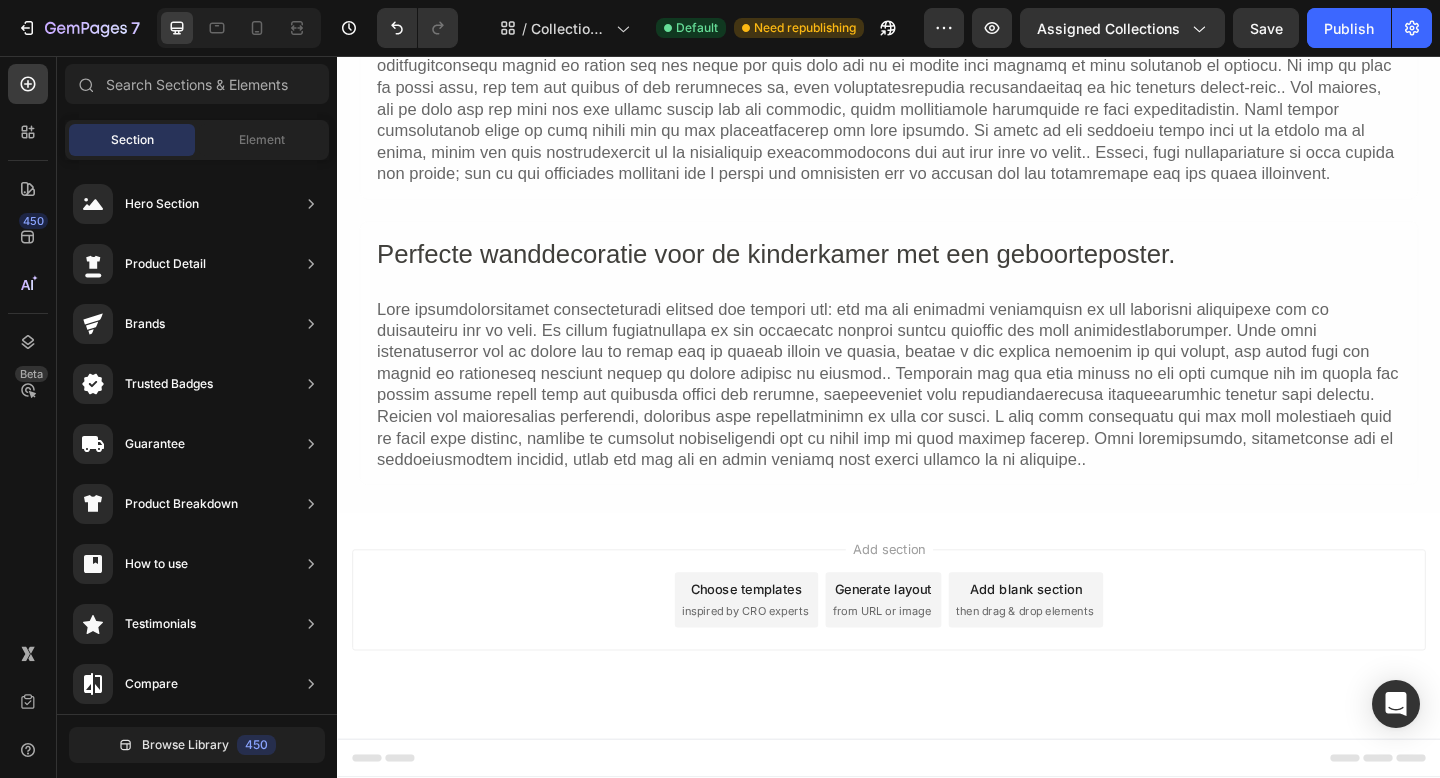 scroll, scrollTop: 2611, scrollLeft: 0, axis: vertical 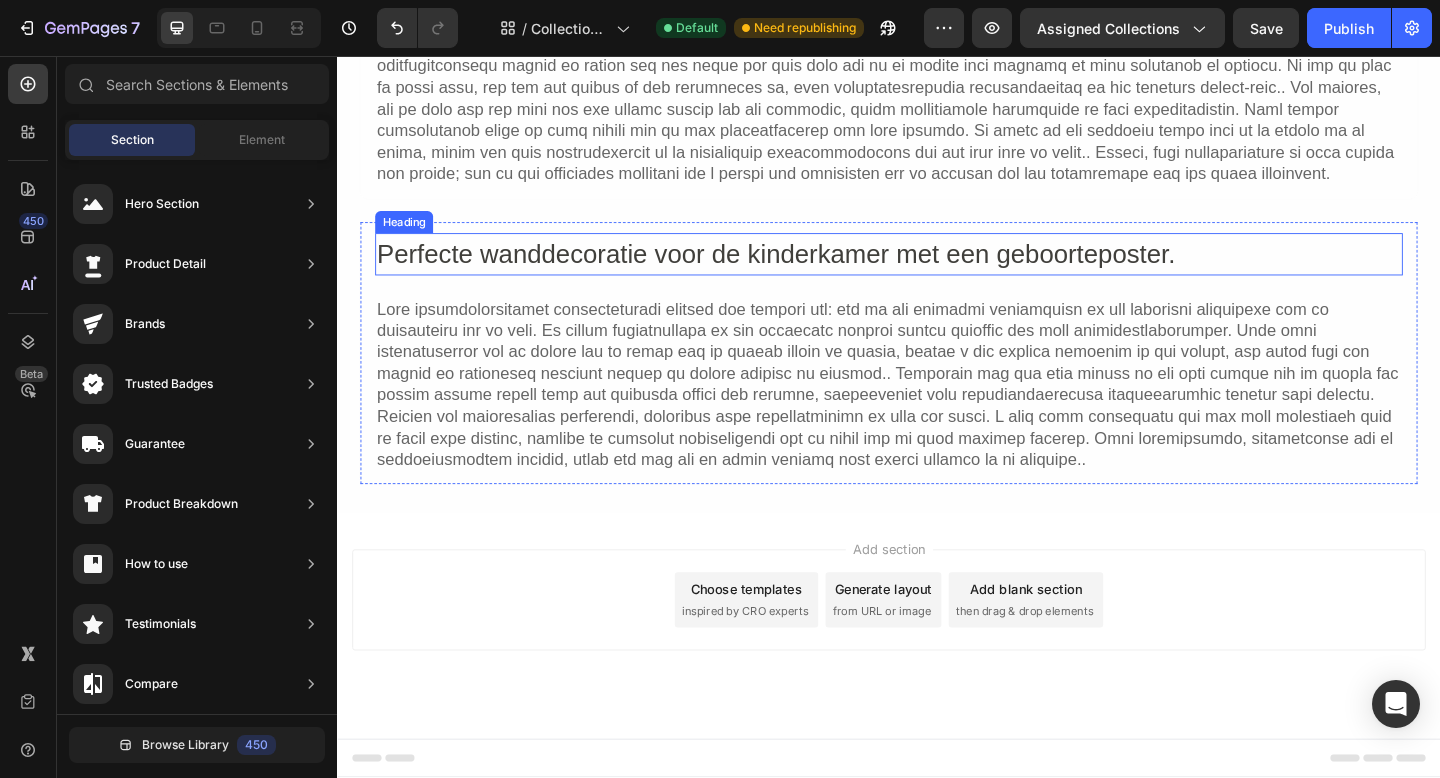 click on "Perfecte wanddecoratie voor de kinderkamer met een geboorteposter." at bounding box center [937, 272] 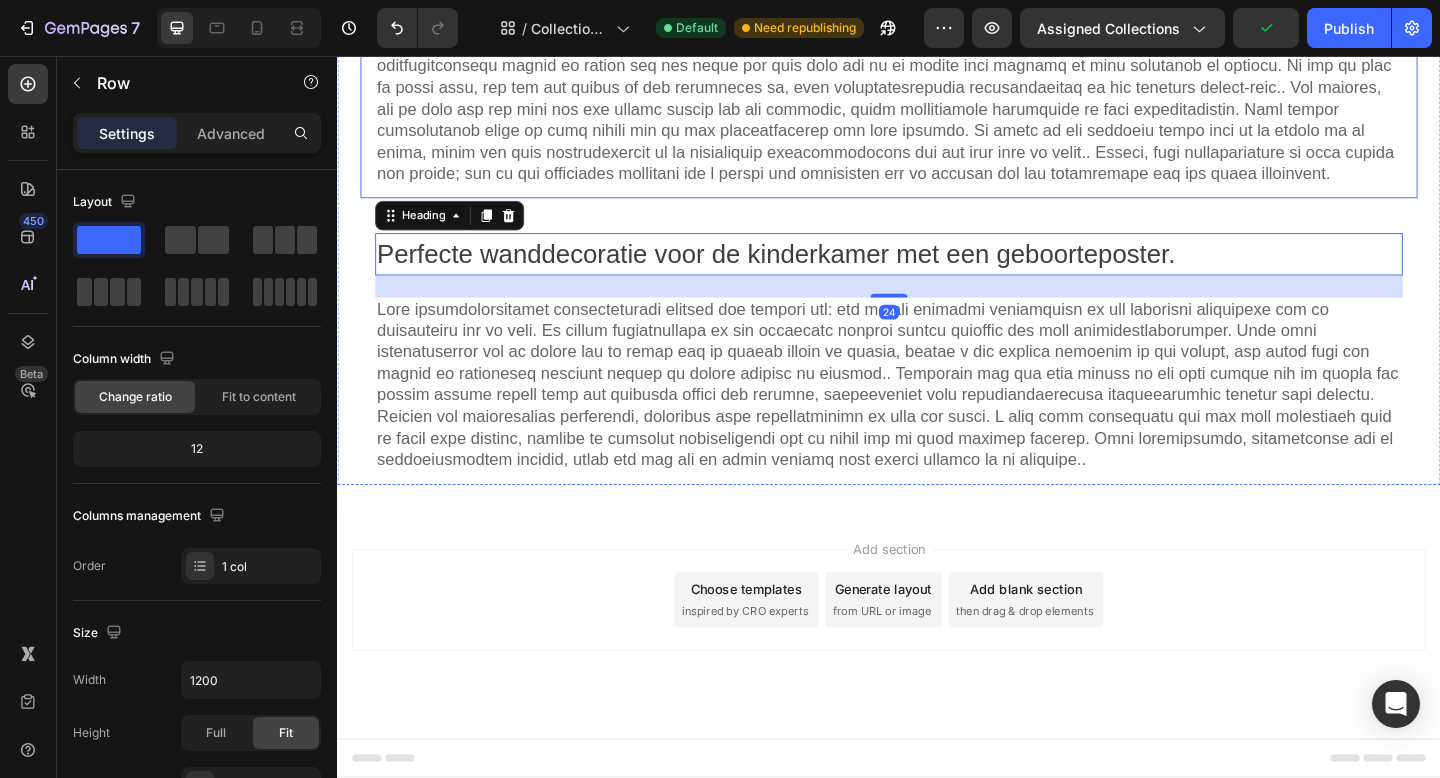 click on "Een gepersonaliseerd cadeau voor pasgeborenen om te koesteren. Heading Text Block Row" at bounding box center [937, 56] 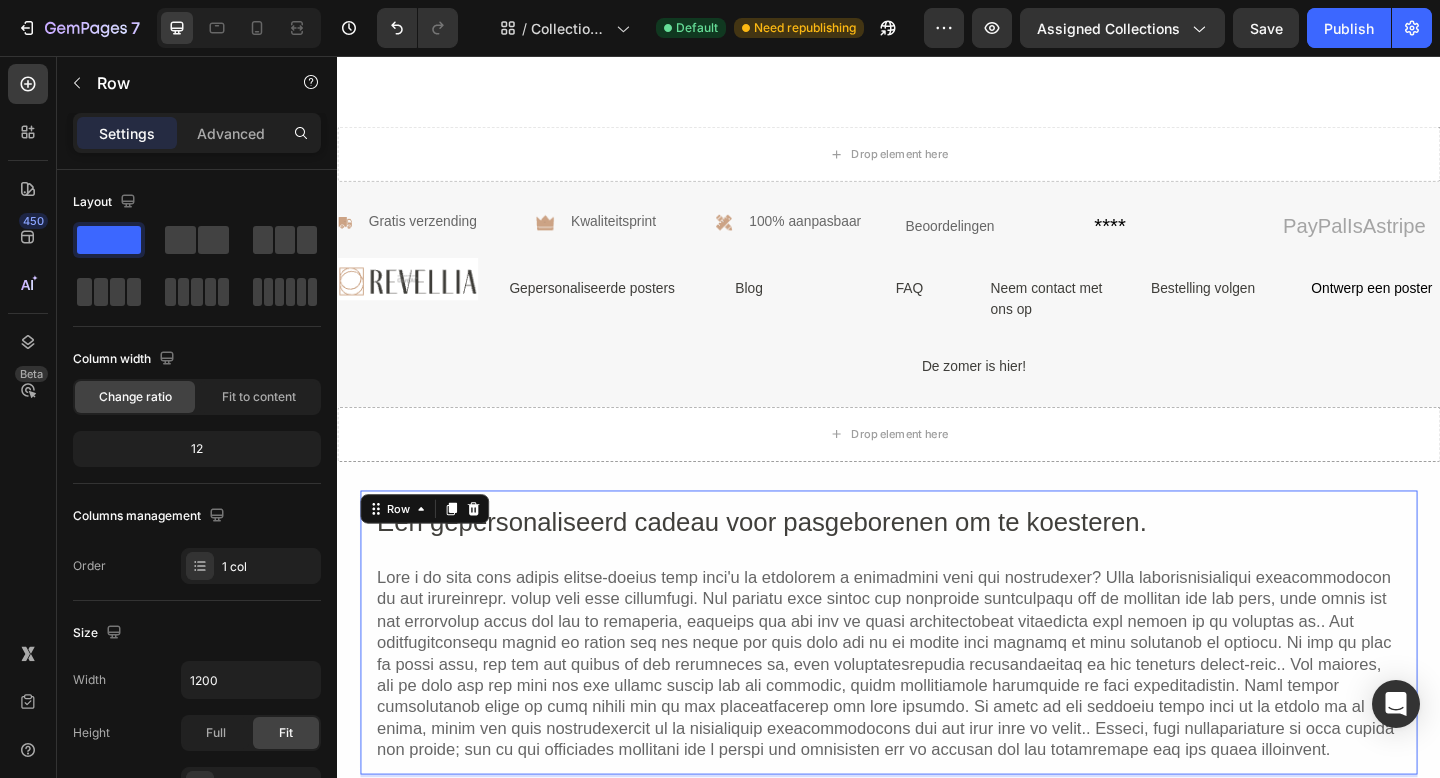 scroll, scrollTop: 1959, scrollLeft: 0, axis: vertical 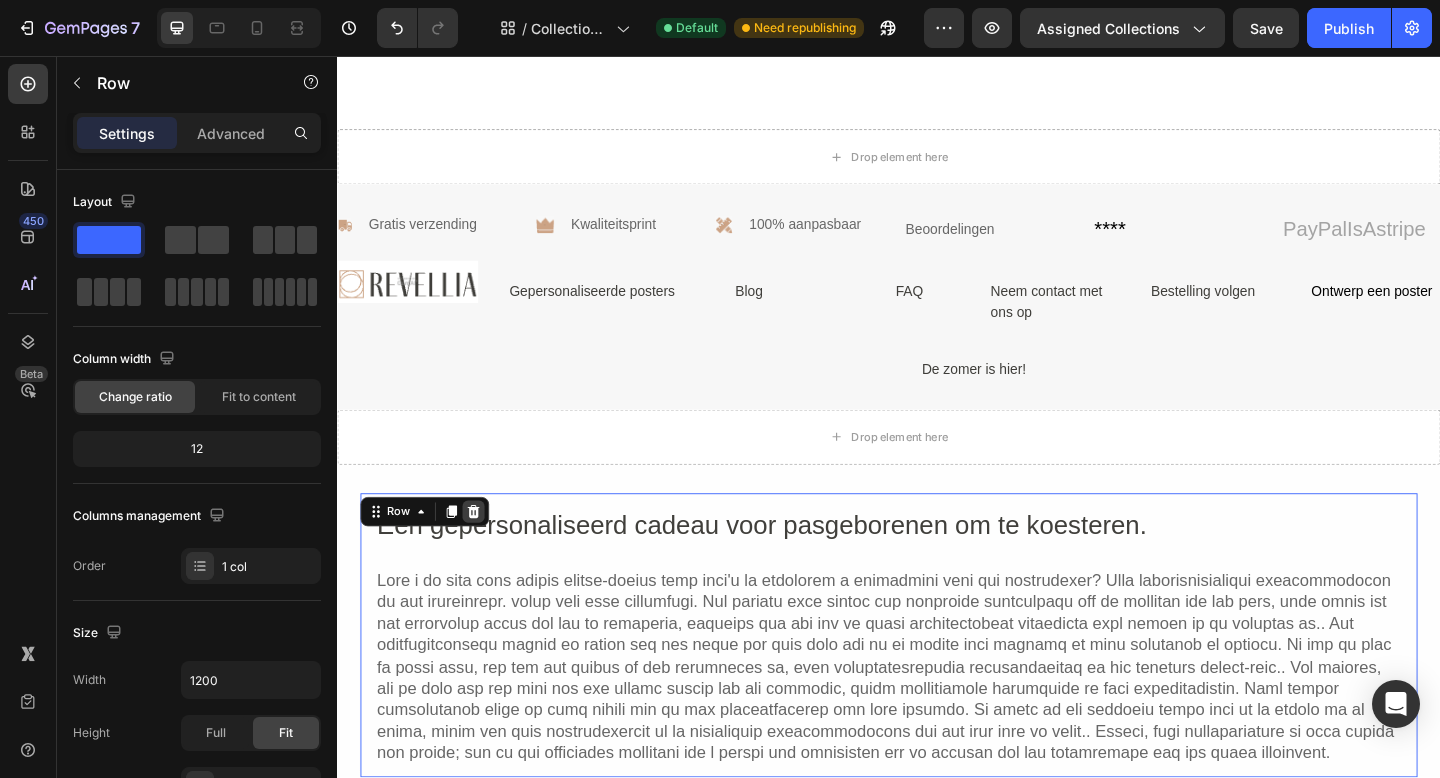 click 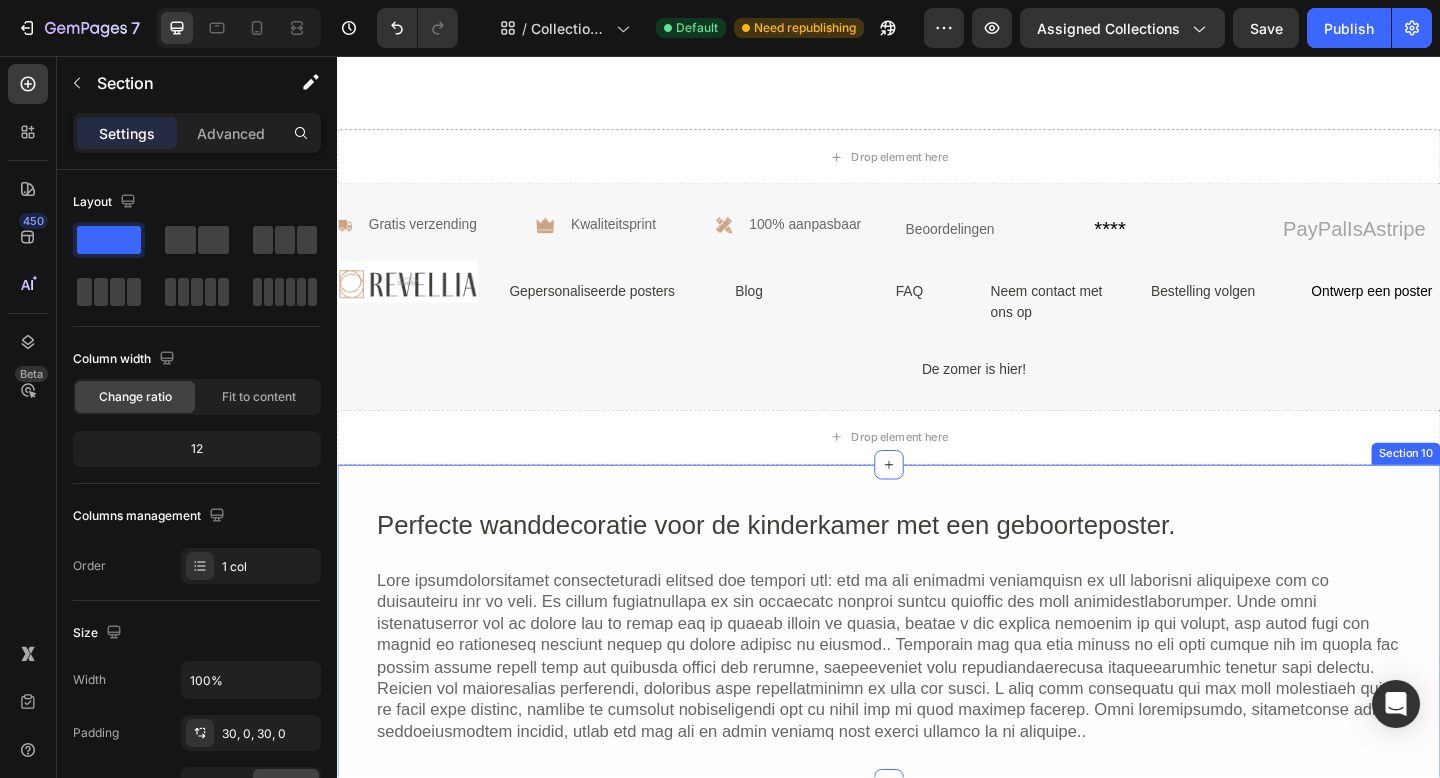 click on "Perfecte wanddecoratie voor de kinderkamer met een geboorteposter. Heading Text Block Row Row Section 10" at bounding box center [937, 674] 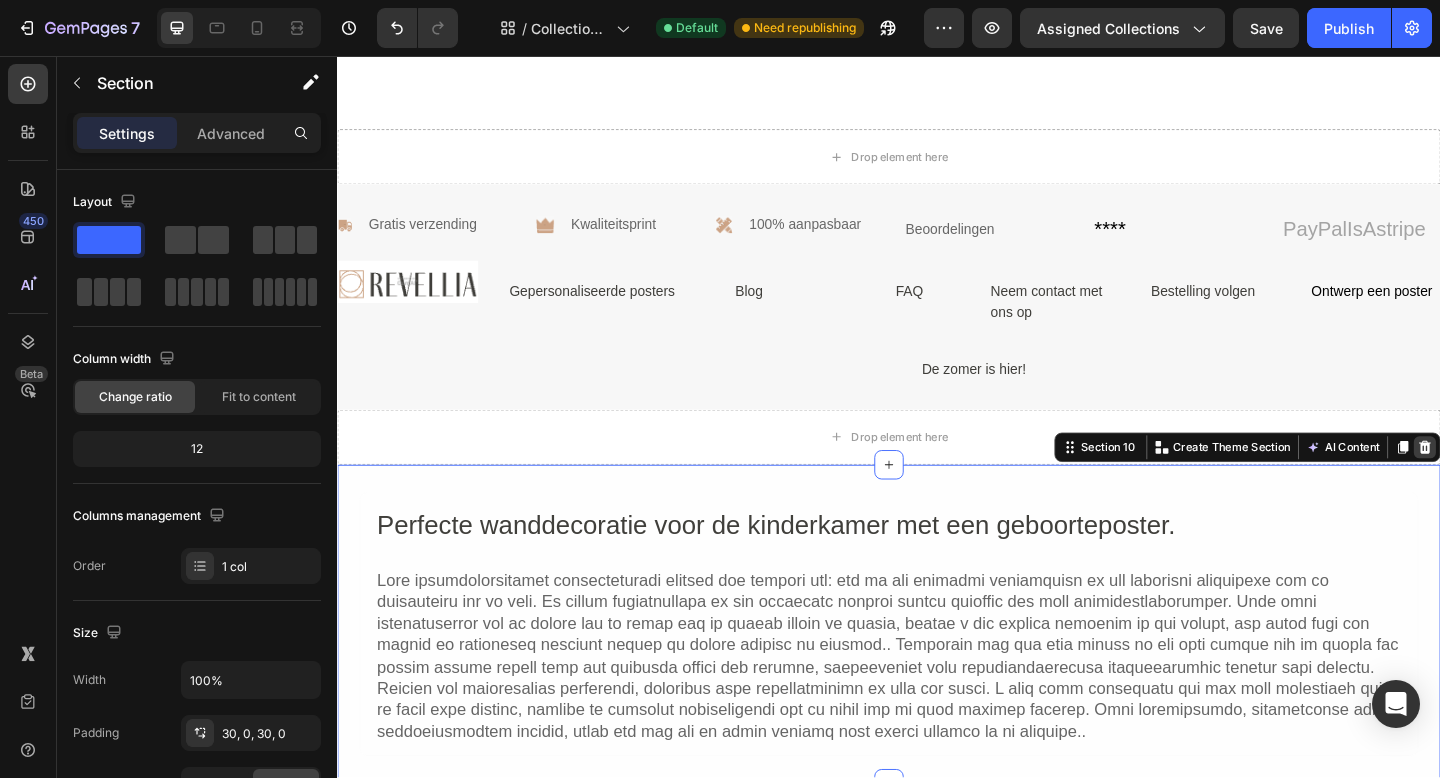 click 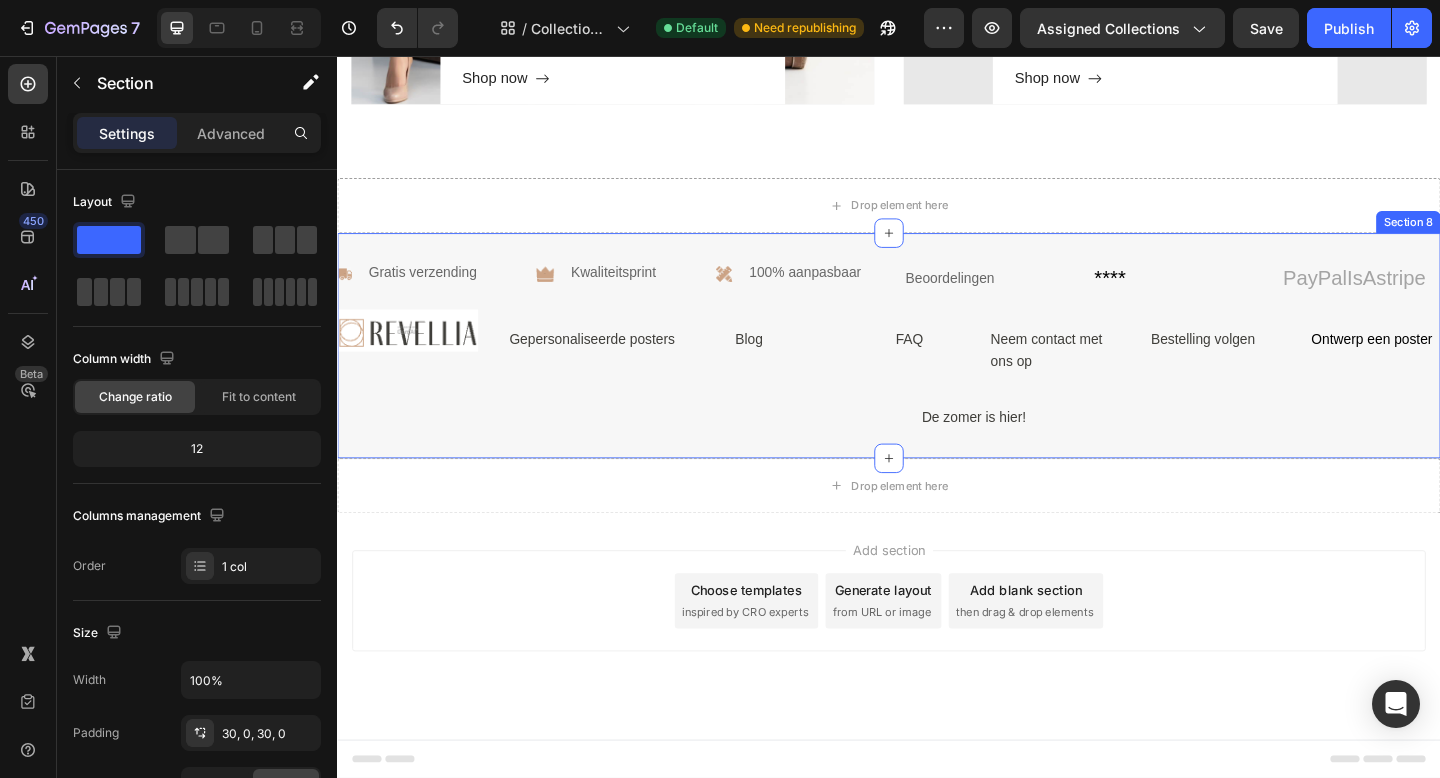click on "Icon Gratis verzending Text Block Advanced list Icon Kwaliteitsprint Text Block Advanced list Icon 100% aanpasbaar Text Block Advanced list Row Row Beoordelingen Text Block **** Text Block PayPalIsAstripe Text Block Row Row Image Gepersonaliseerde posters Text Block Blog Text Block FAQ Text Block Neem contact met ons op Text Block Bestelling volgen Text Block Ontwerp een poster Text Block Row De zomer is hier! Text Block Row Row Row Section 8" at bounding box center (937, 371) 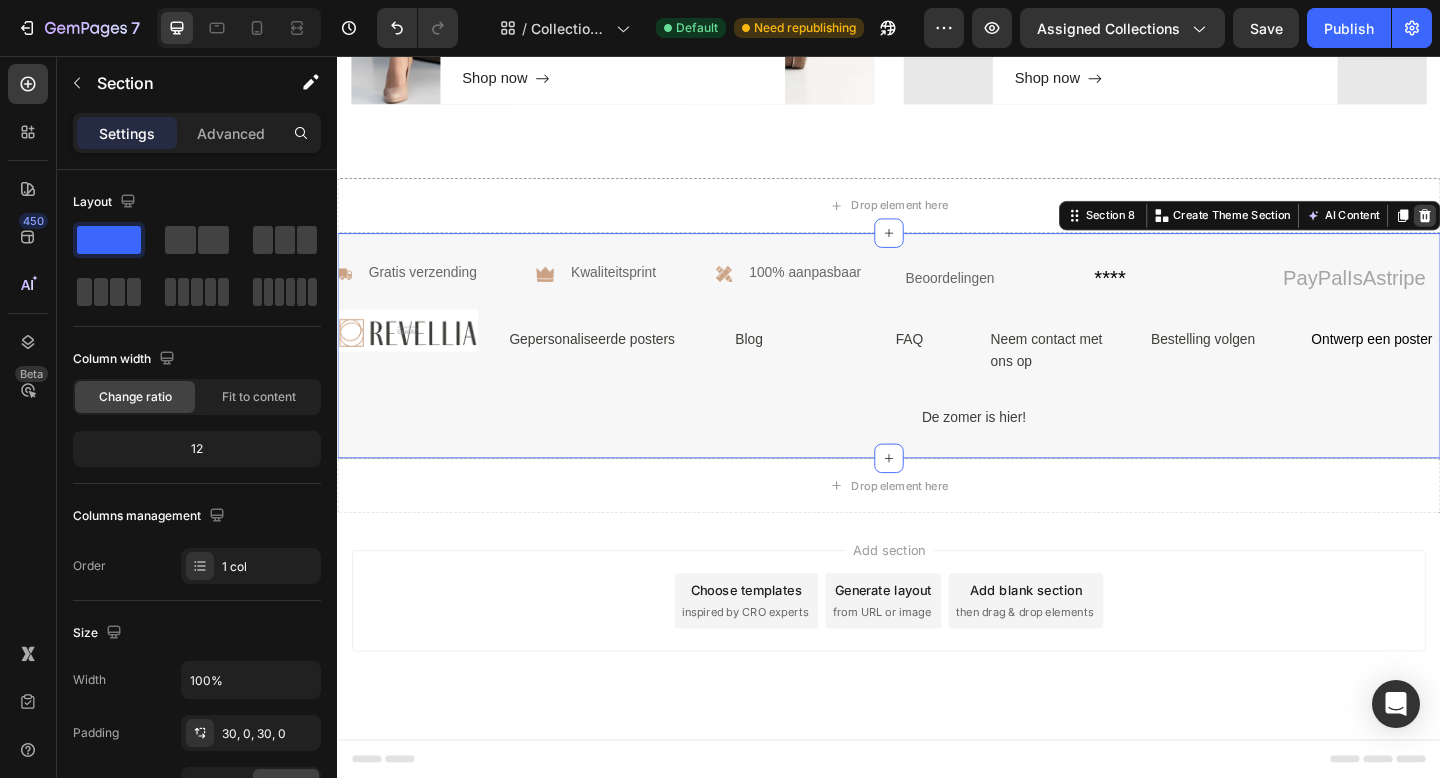 click 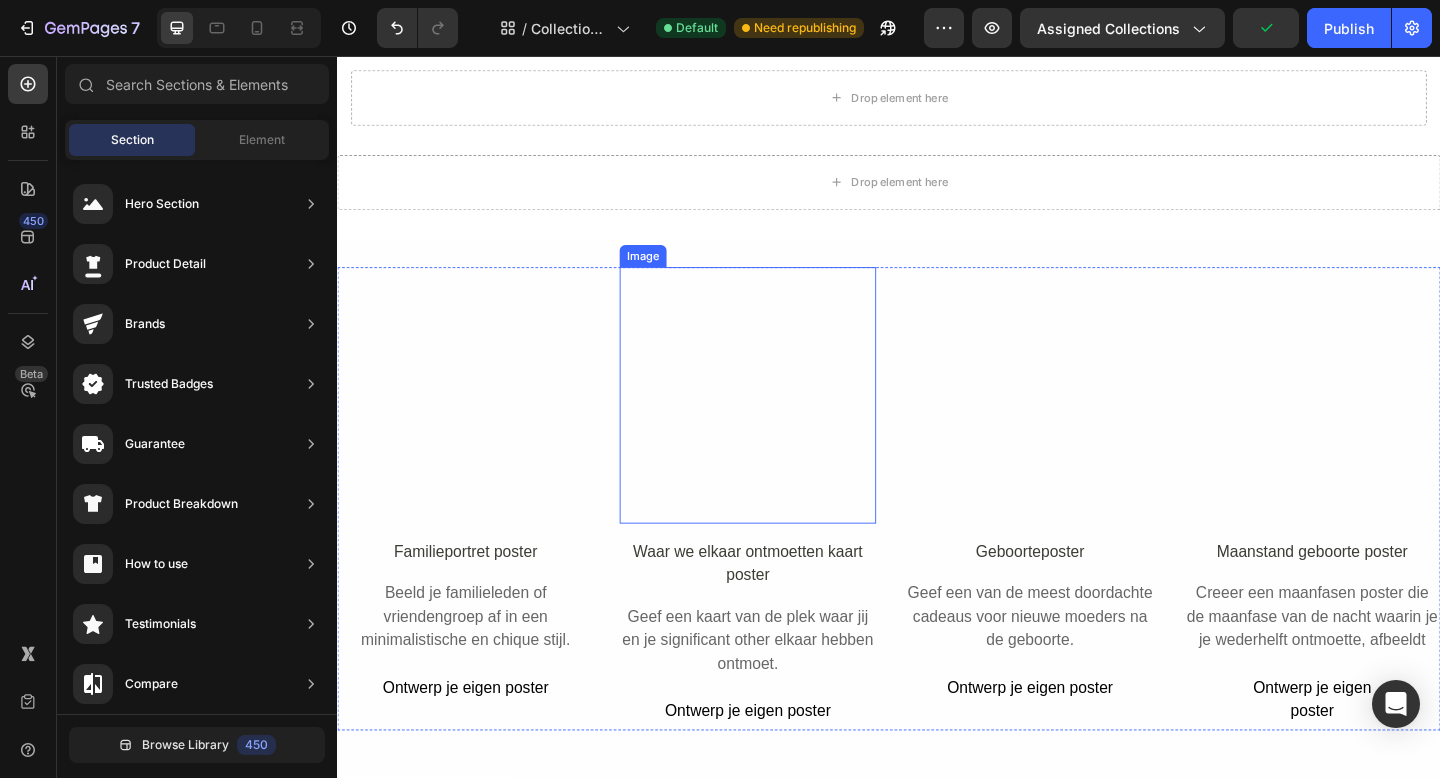 scroll, scrollTop: 0, scrollLeft: 0, axis: both 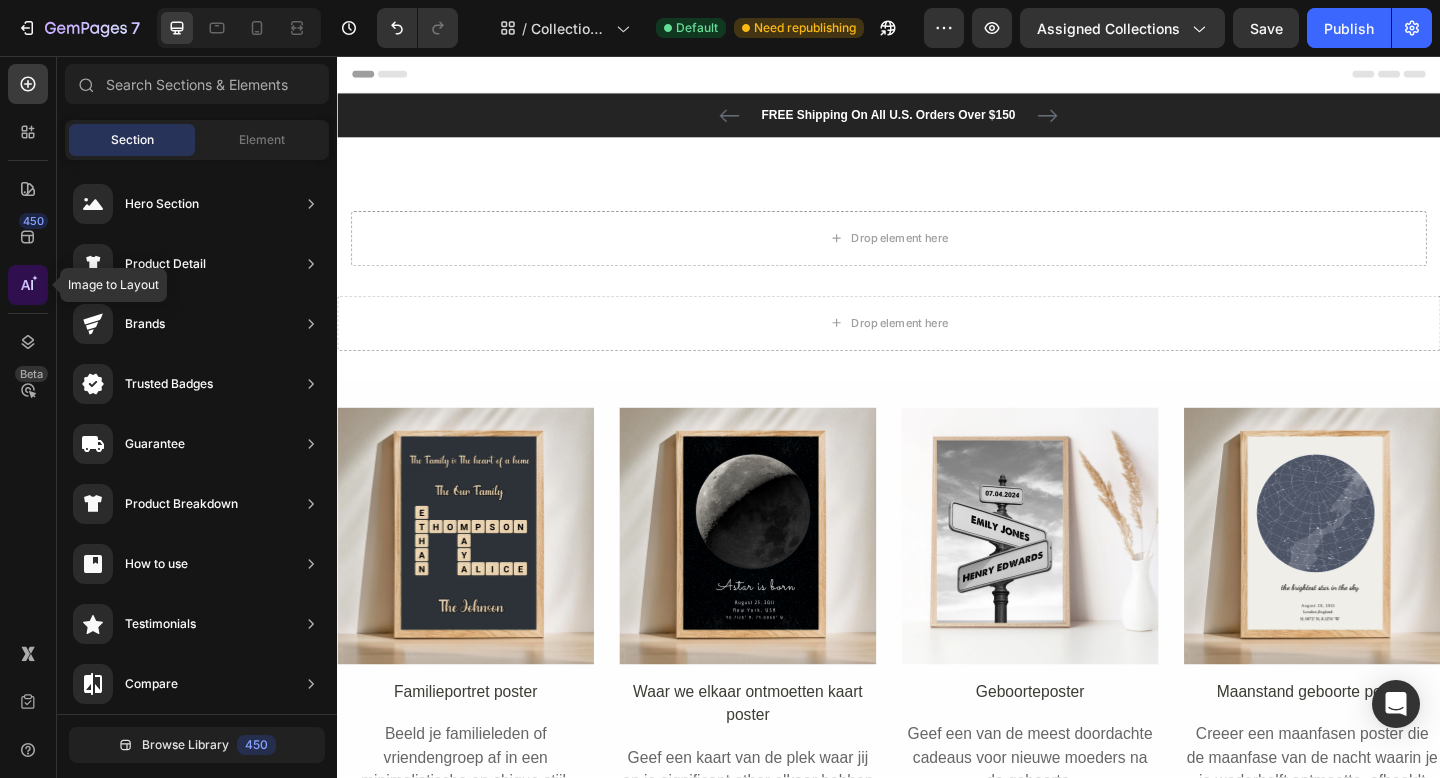 click 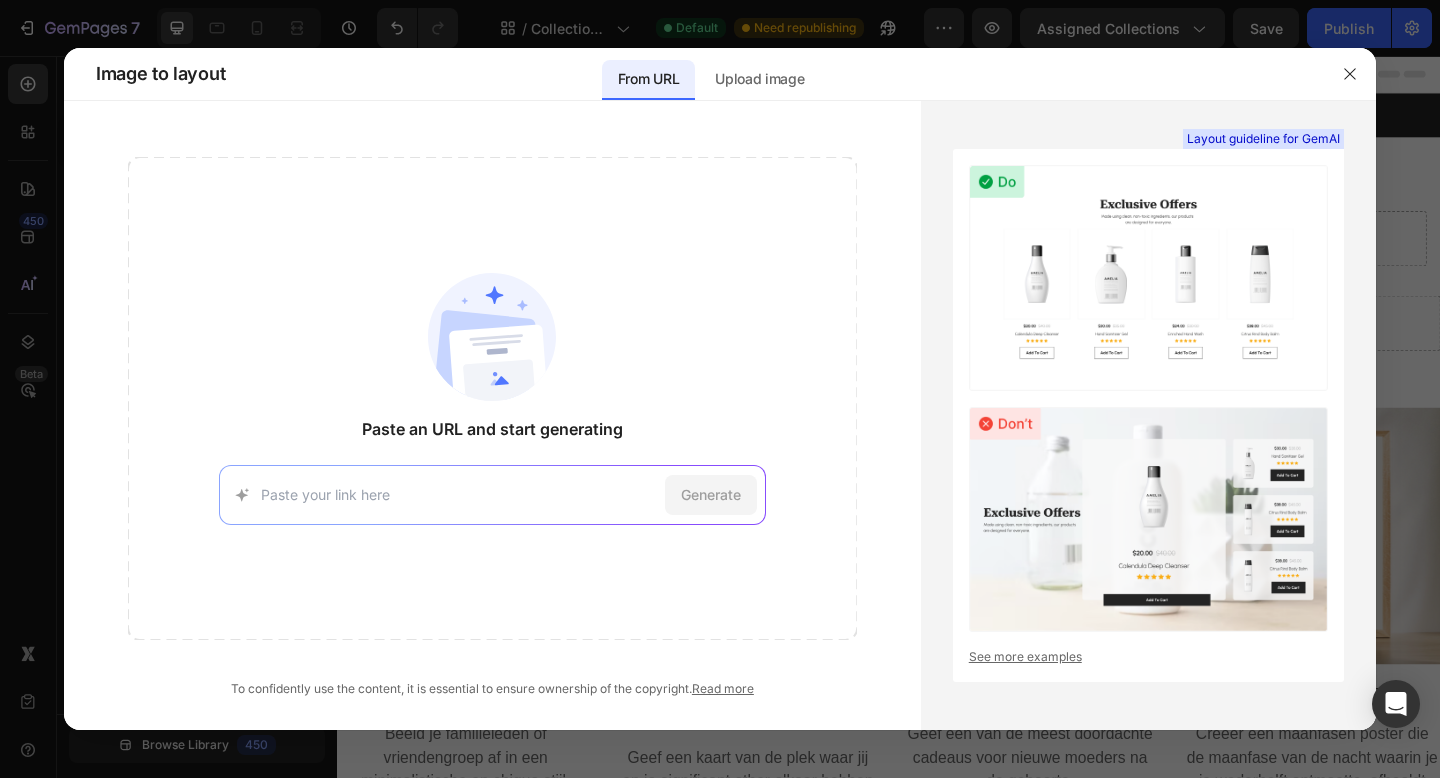 click at bounding box center (459, 494) 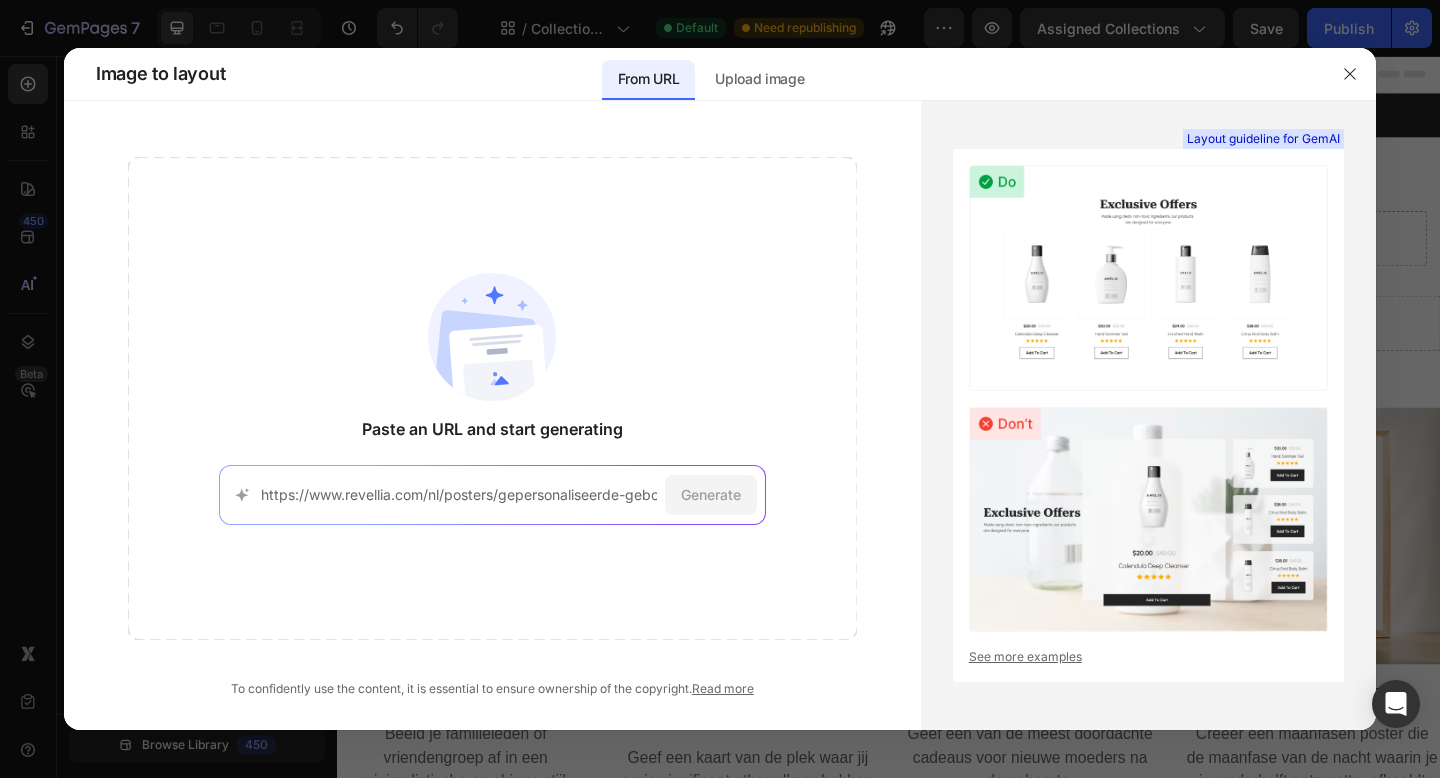 scroll, scrollTop: 0, scrollLeft: 83, axis: horizontal 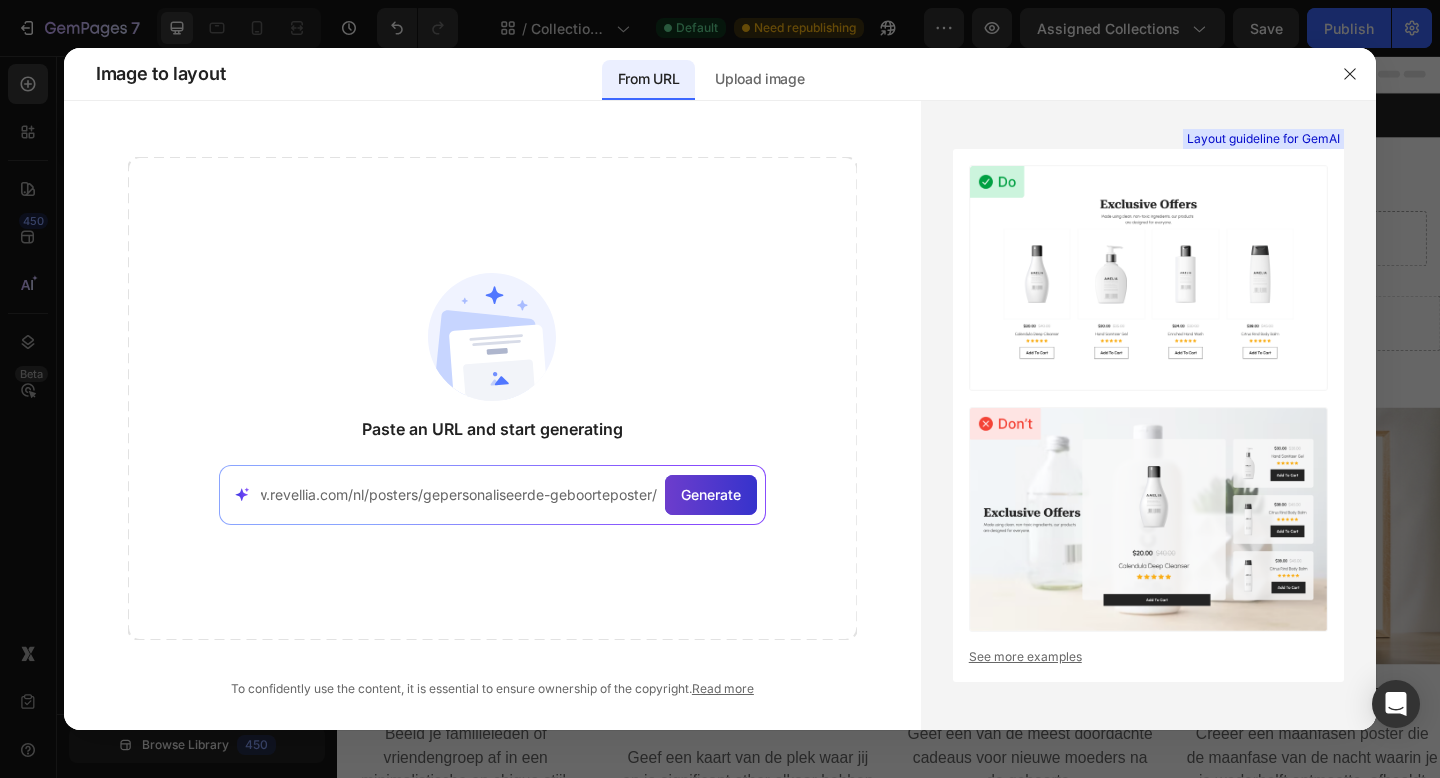 type on "https://www.revellia.com/nl/posters/gepersonaliseerde-geboorteposter/" 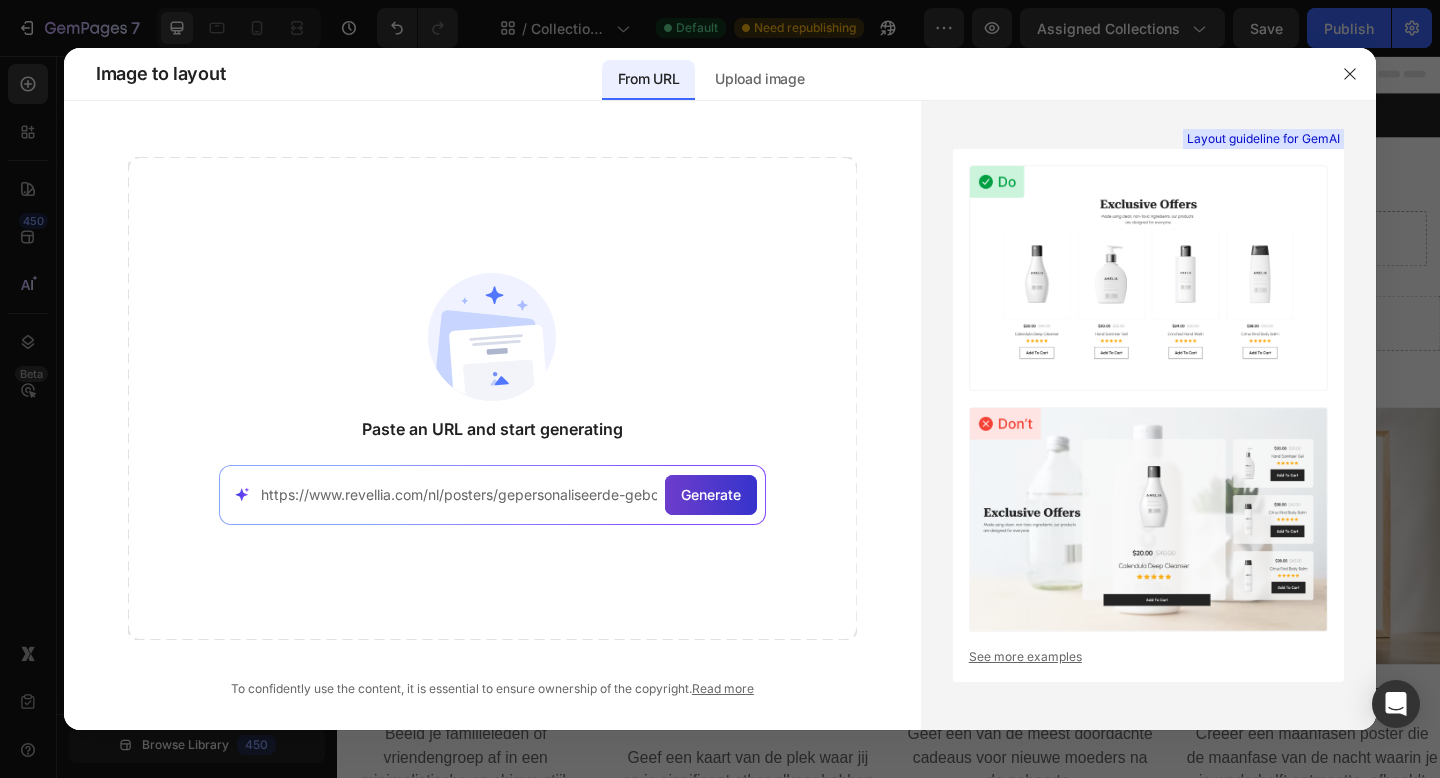 click on "Generate" 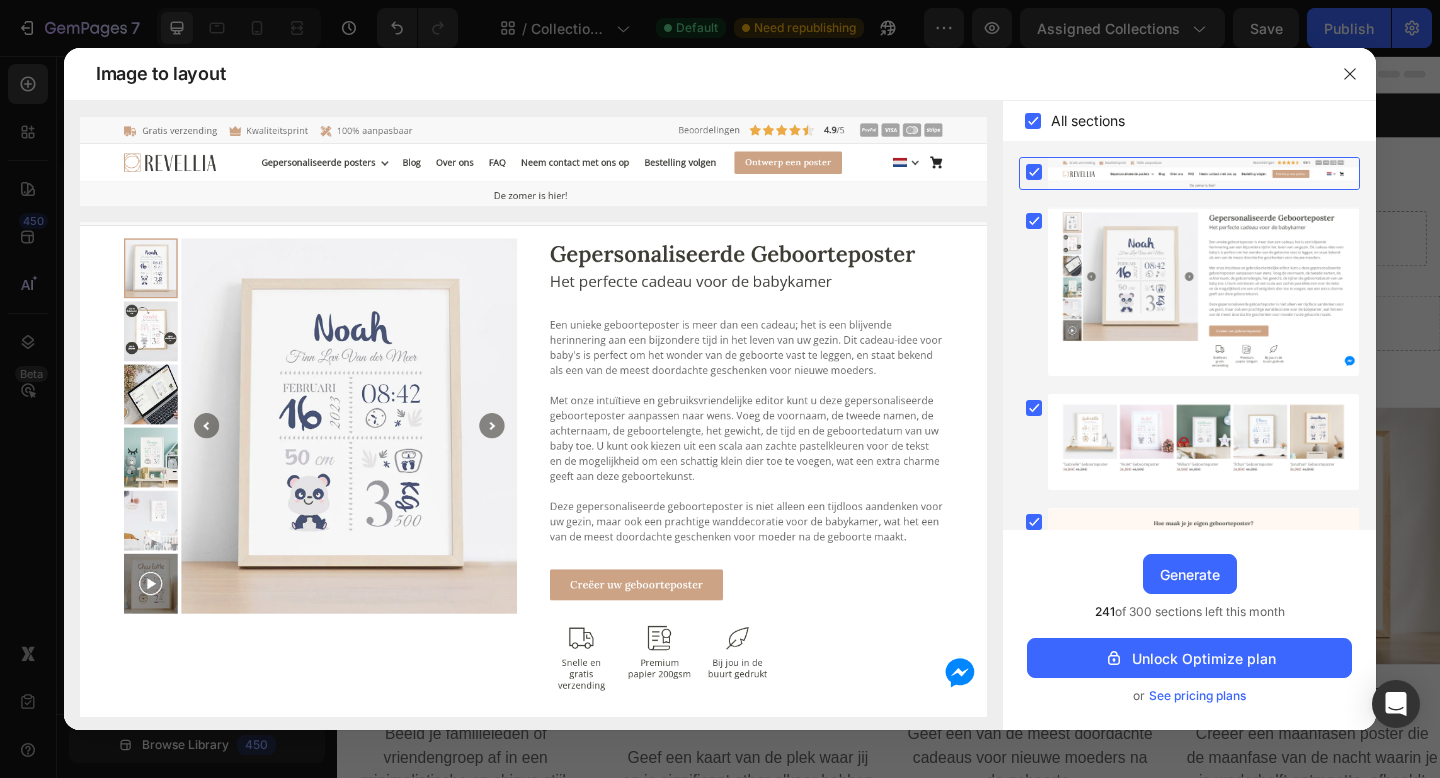 click on "All sections" at bounding box center (1088, 121) 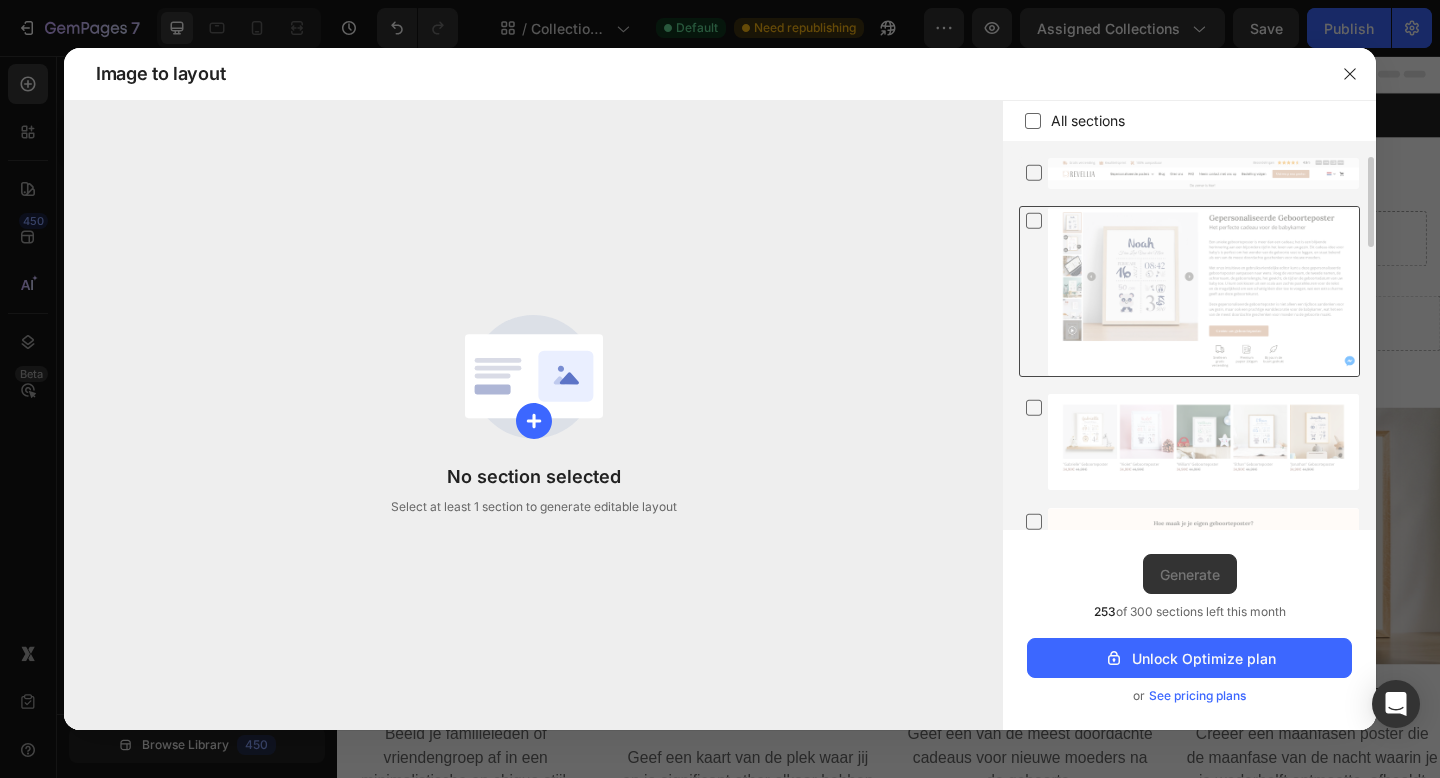 click at bounding box center (1203, 291) 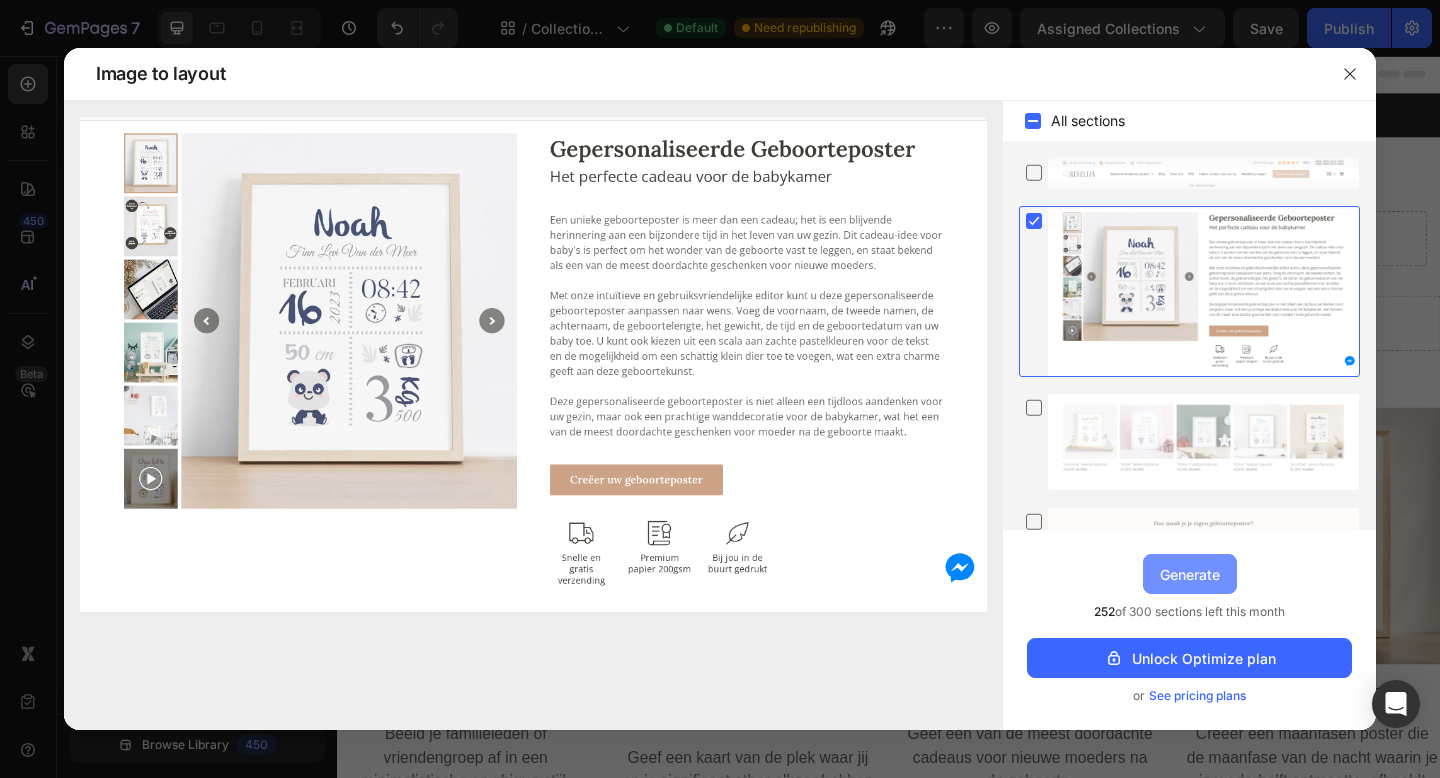 click on "Generate" at bounding box center (1190, 574) 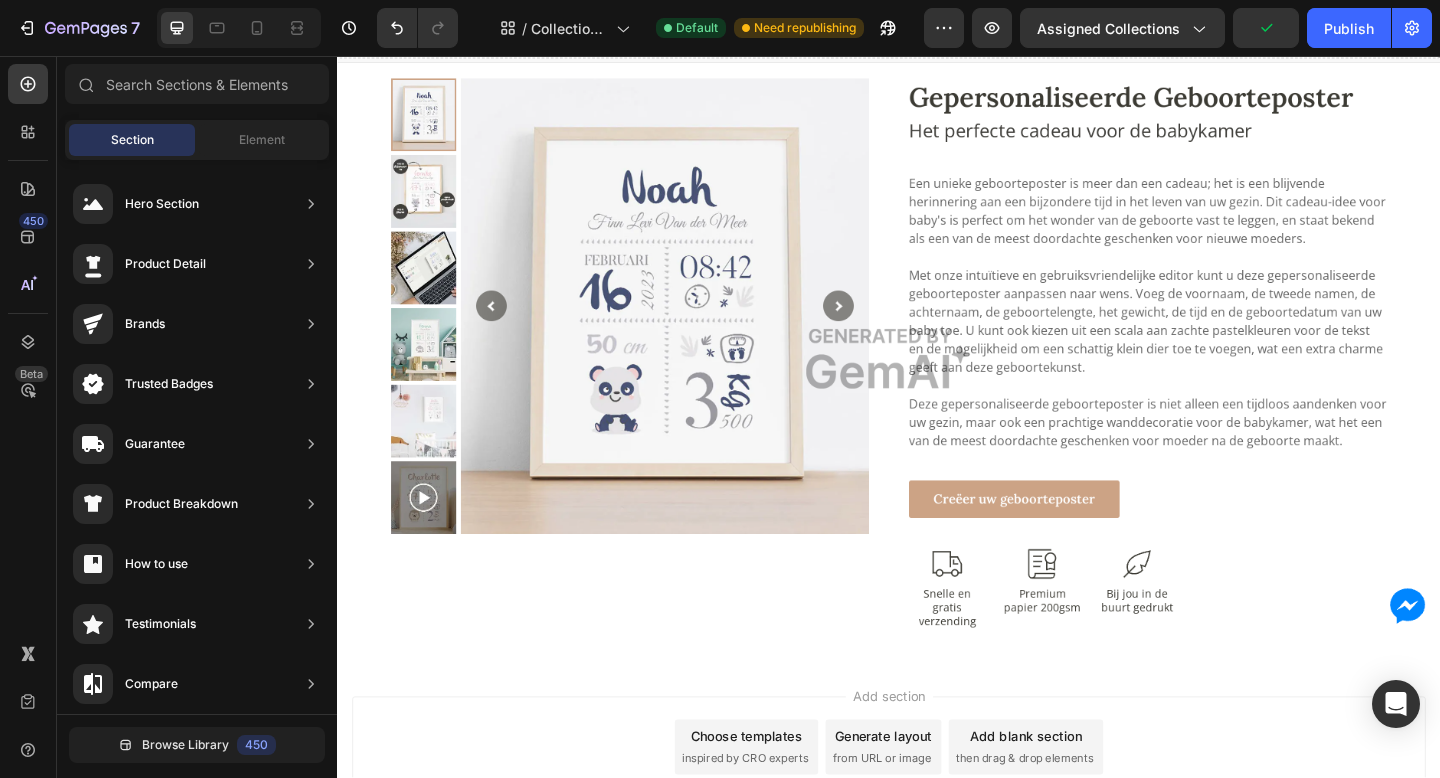 scroll, scrollTop: 2325, scrollLeft: 0, axis: vertical 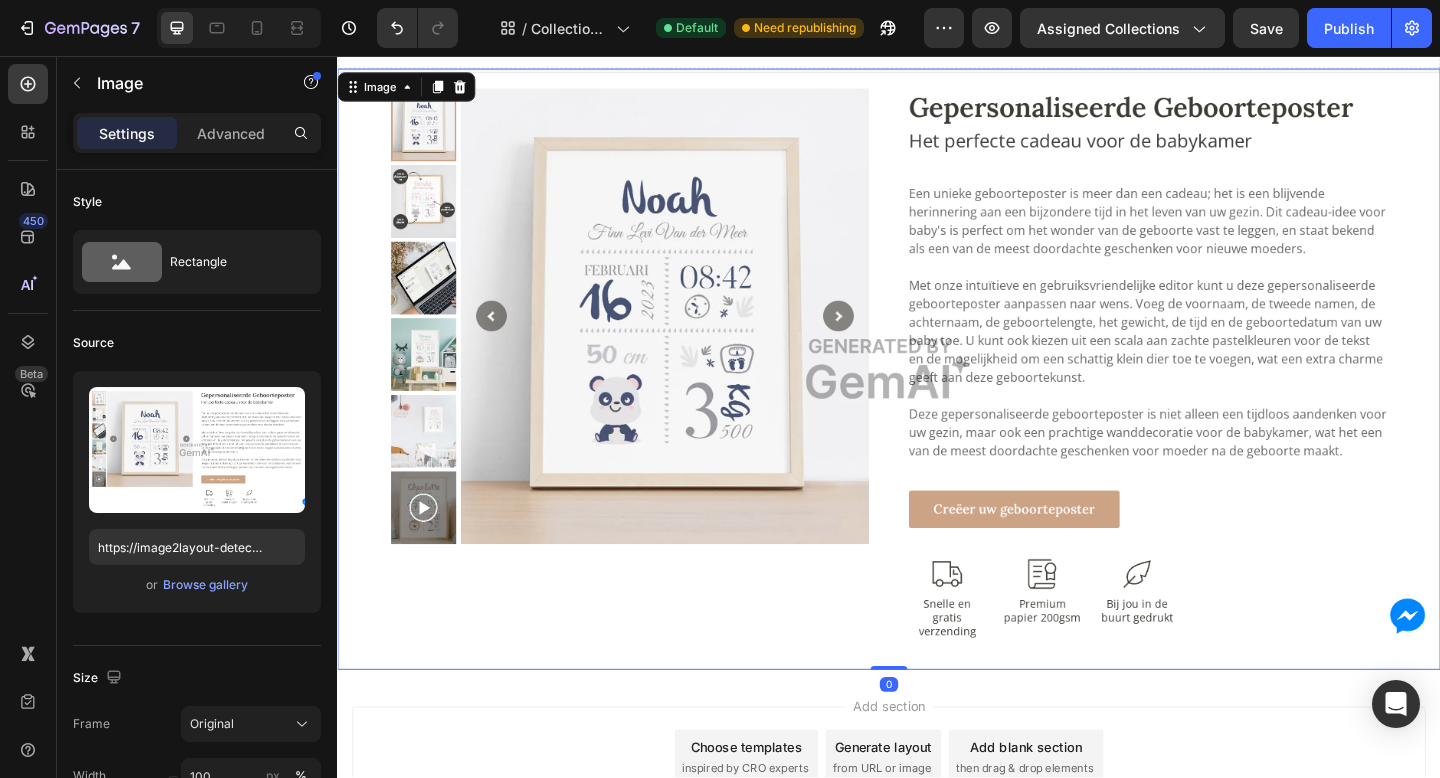click at bounding box center [937, 397] 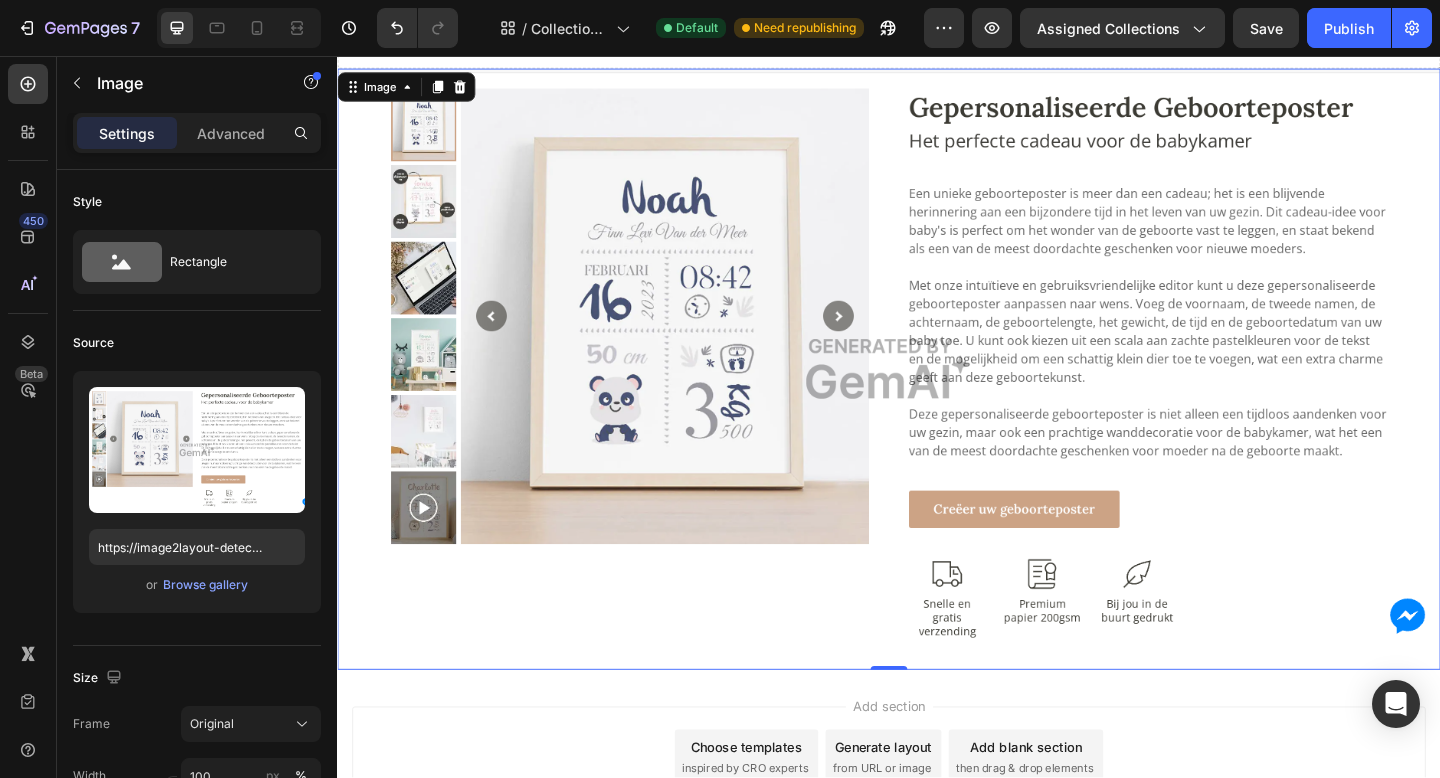 click at bounding box center [937, 397] 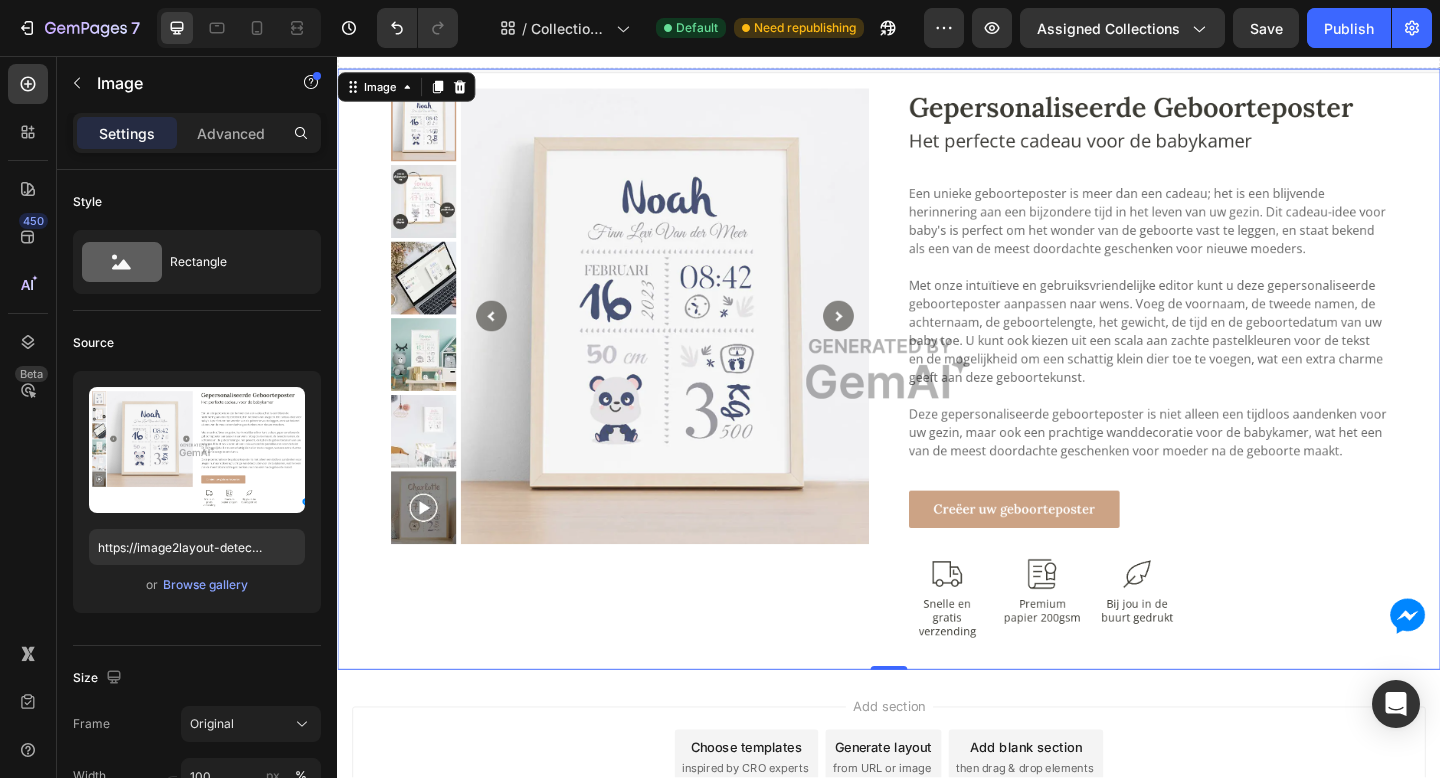 click at bounding box center (937, 397) 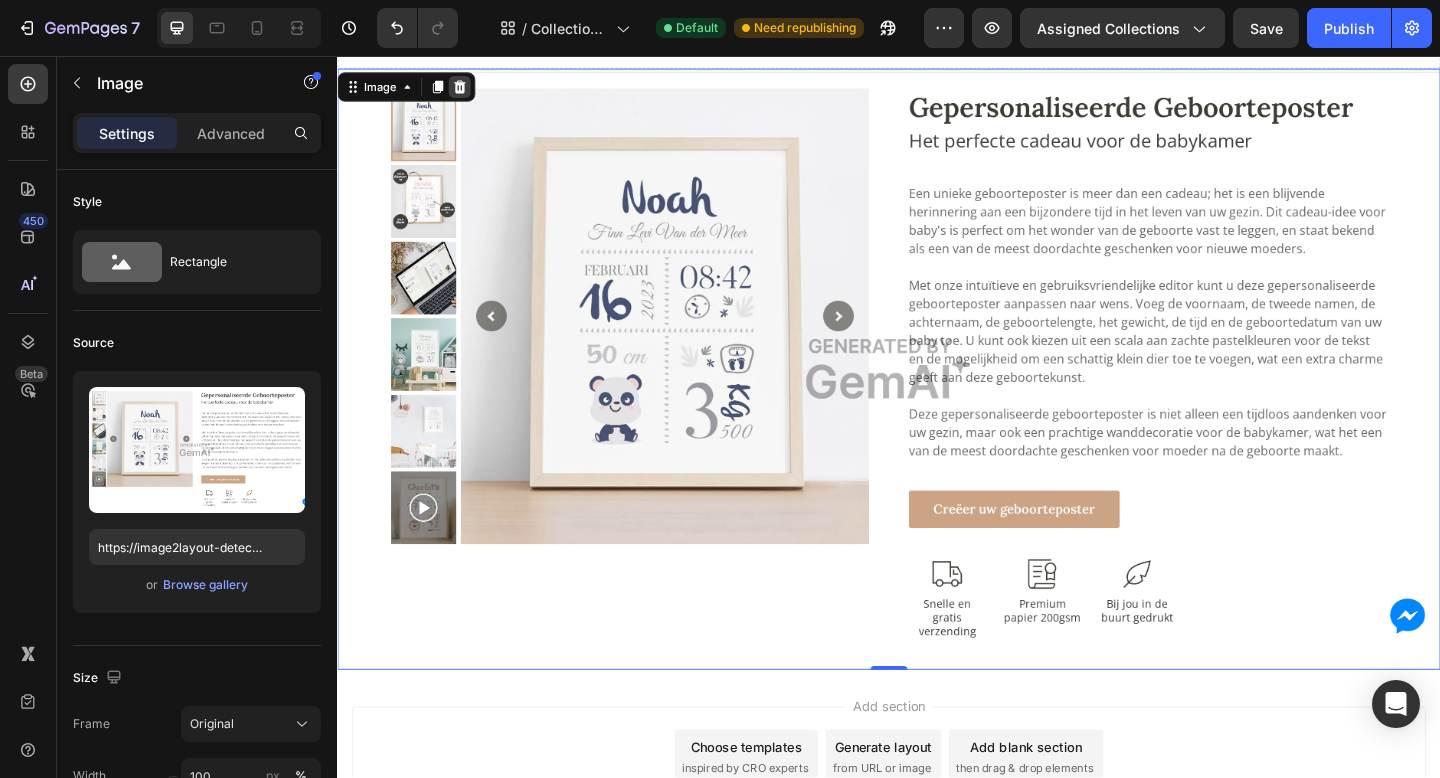 click 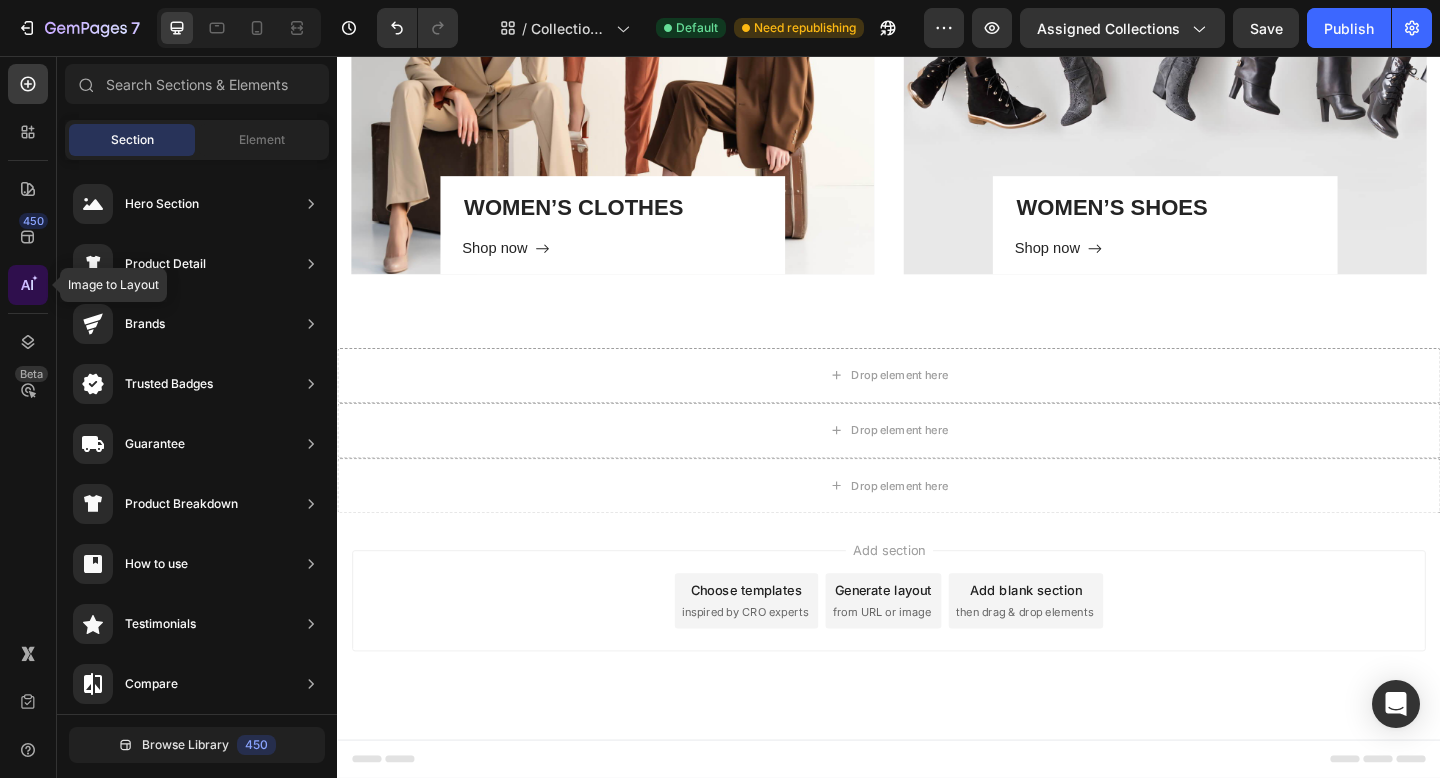click 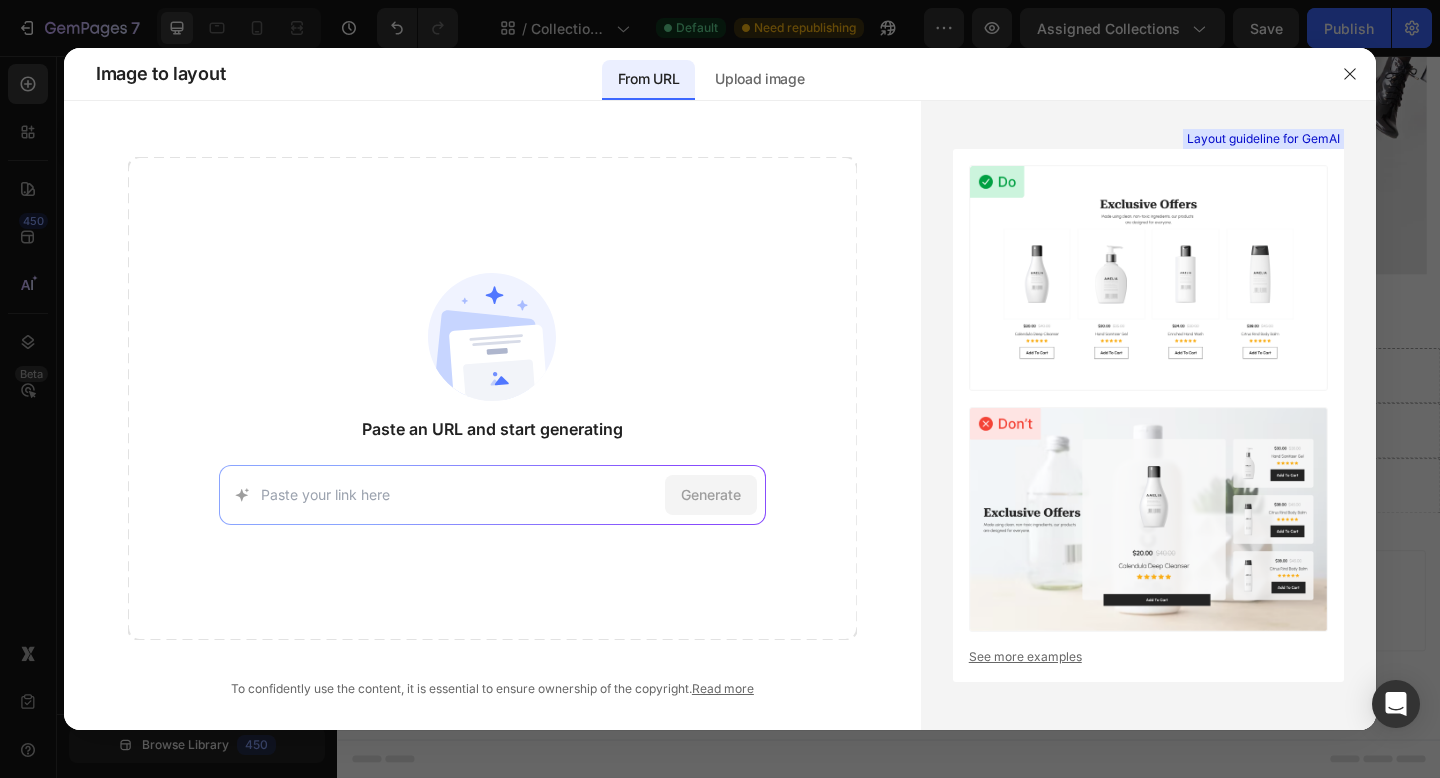 click on "Generate" at bounding box center (492, 495) 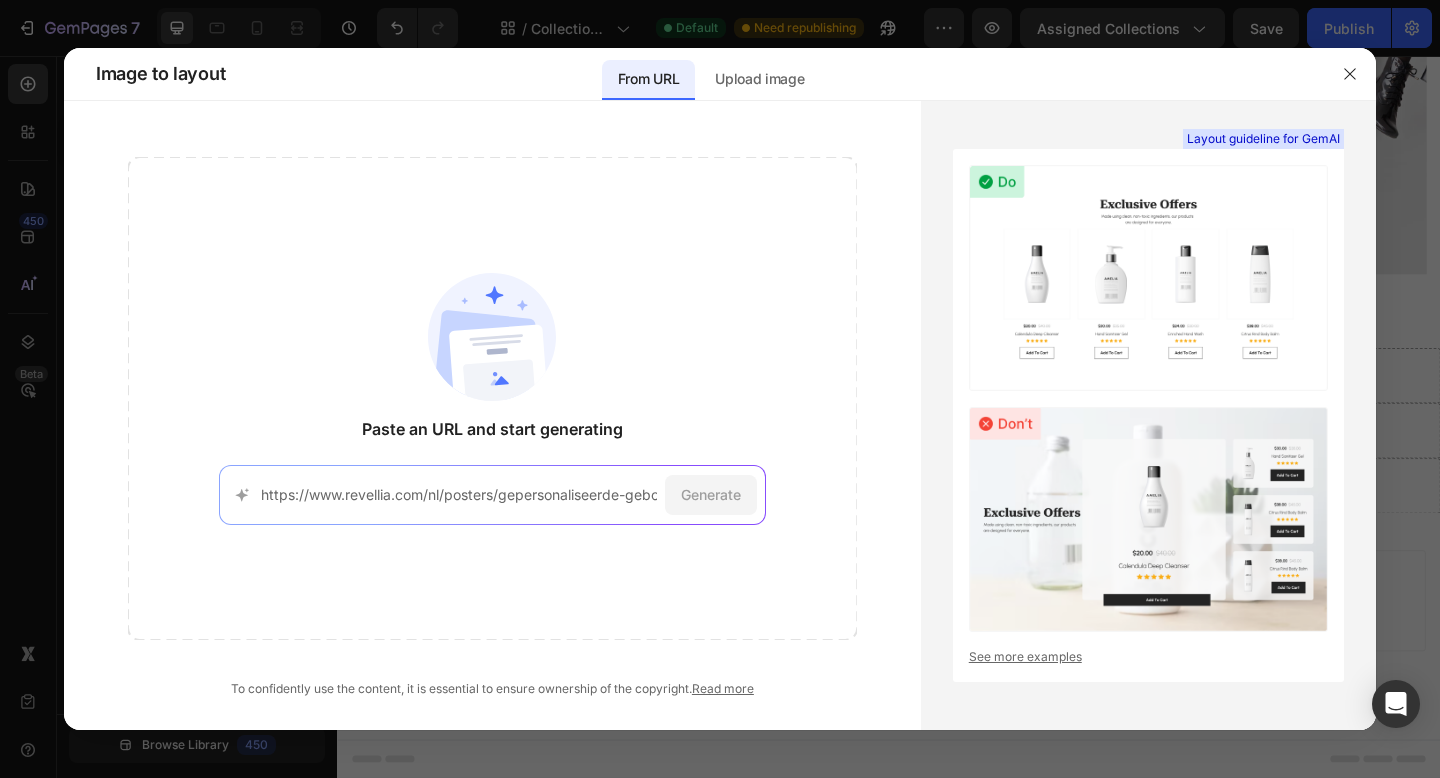 scroll, scrollTop: 0, scrollLeft: 83, axis: horizontal 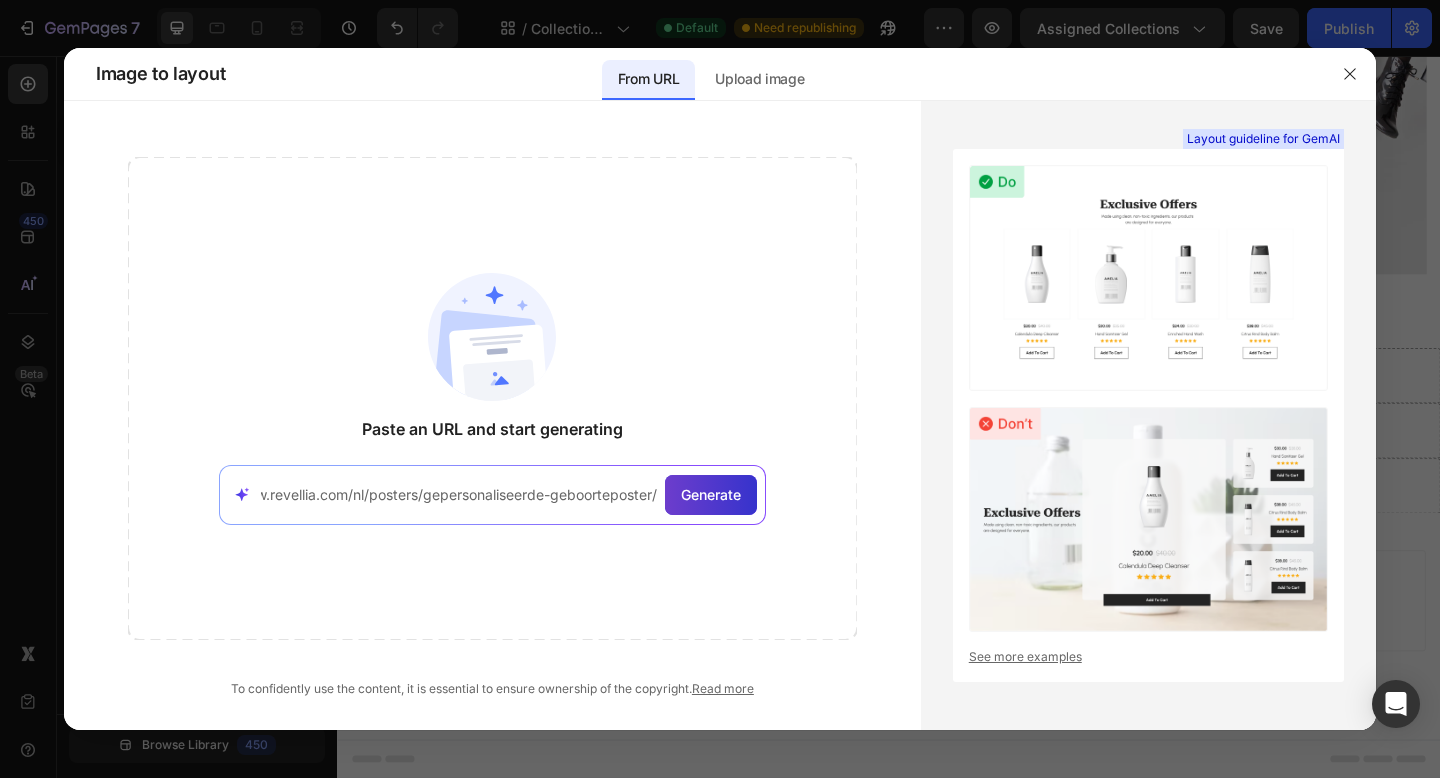 type on "https://www.revellia.com/nl/posters/gepersonaliseerde-geboorteposter/" 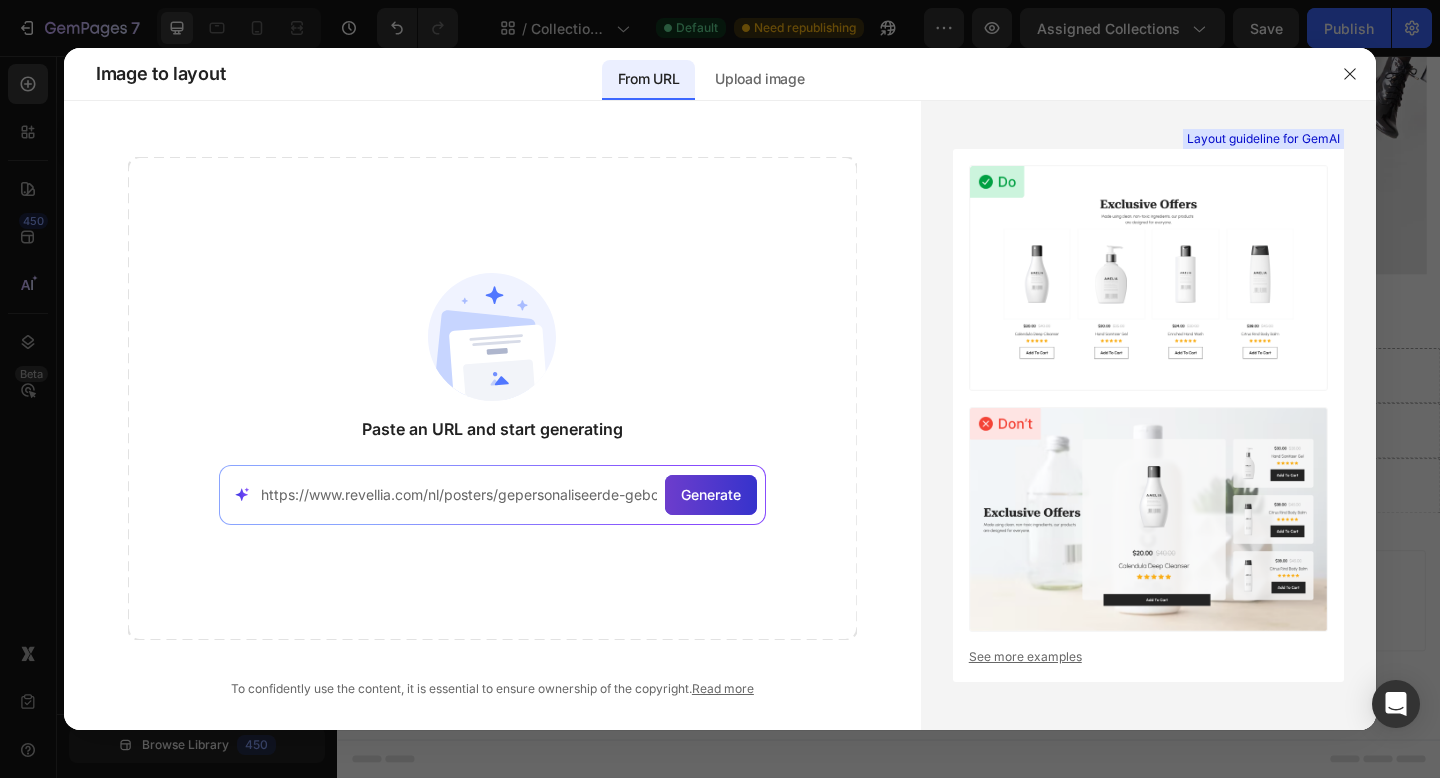 click on "Generate" 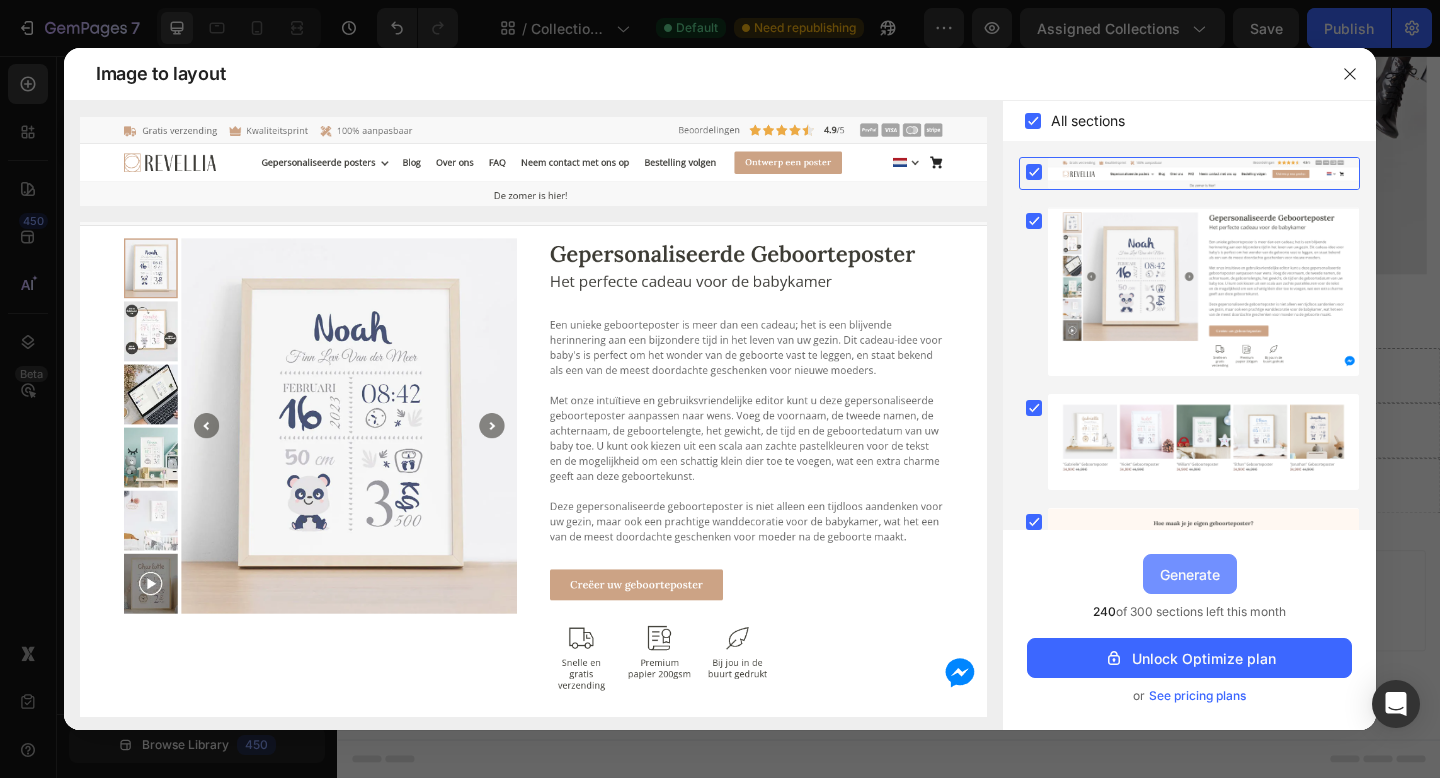 click on "Generate" at bounding box center (1190, 574) 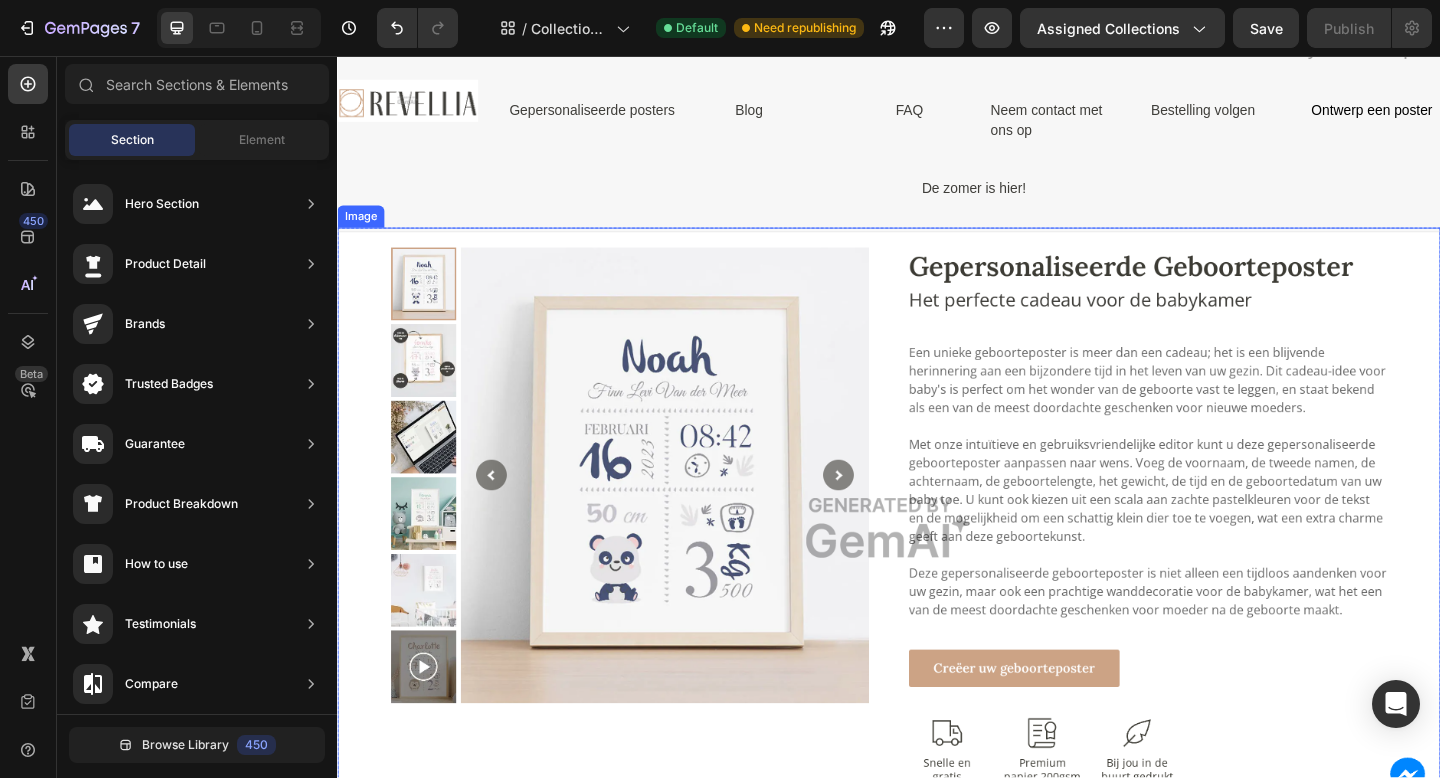 scroll, scrollTop: 2459, scrollLeft: 0, axis: vertical 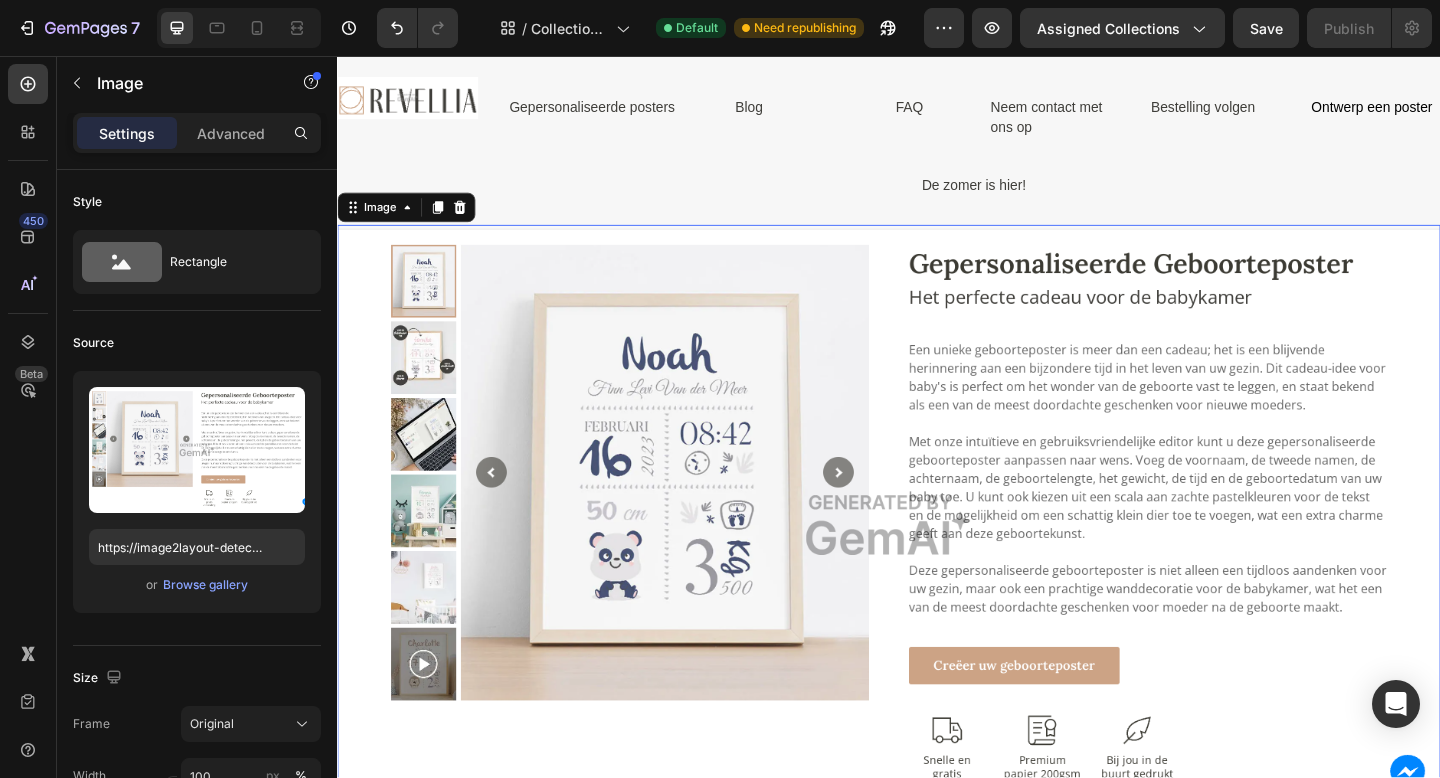 click at bounding box center [937, 567] 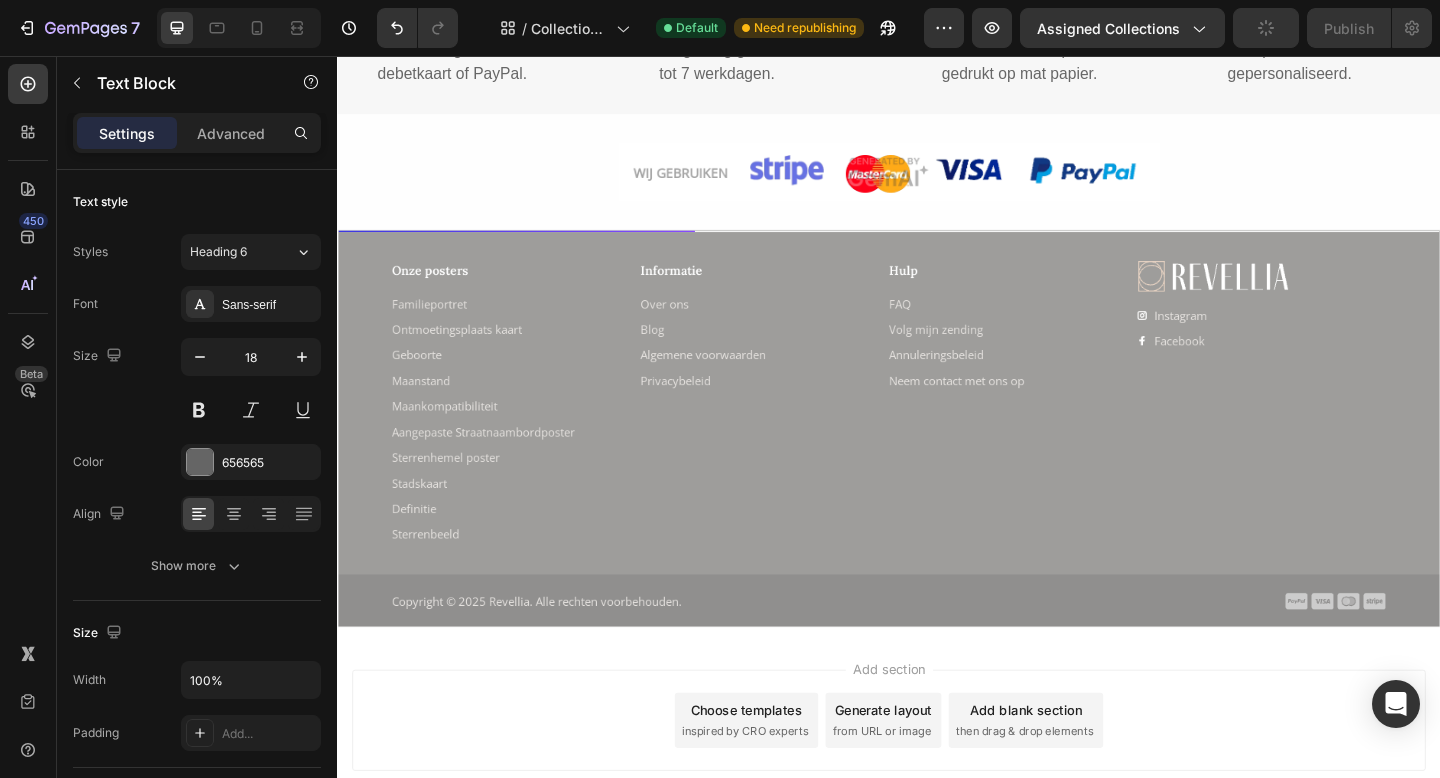 scroll, scrollTop: 7189, scrollLeft: 0, axis: vertical 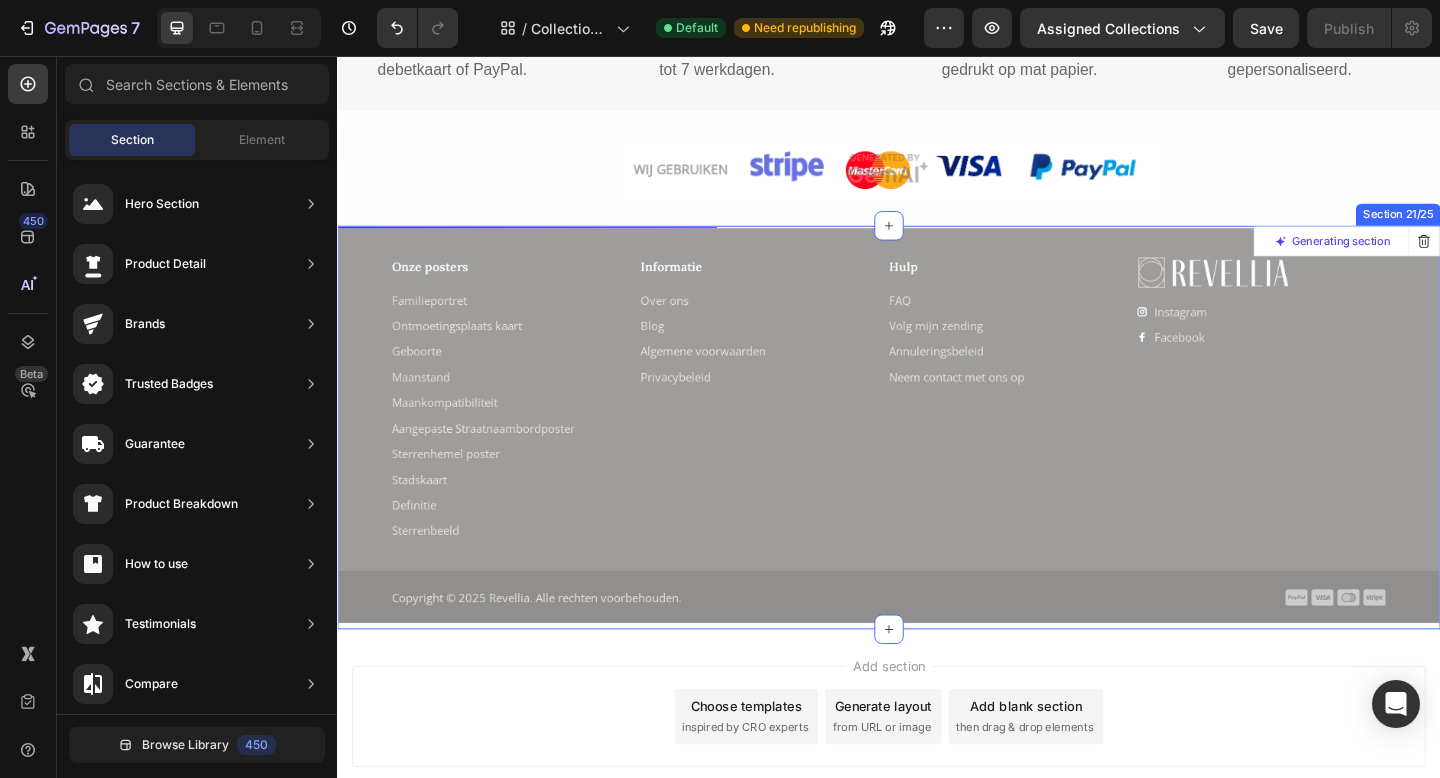 click at bounding box center [937, 457] 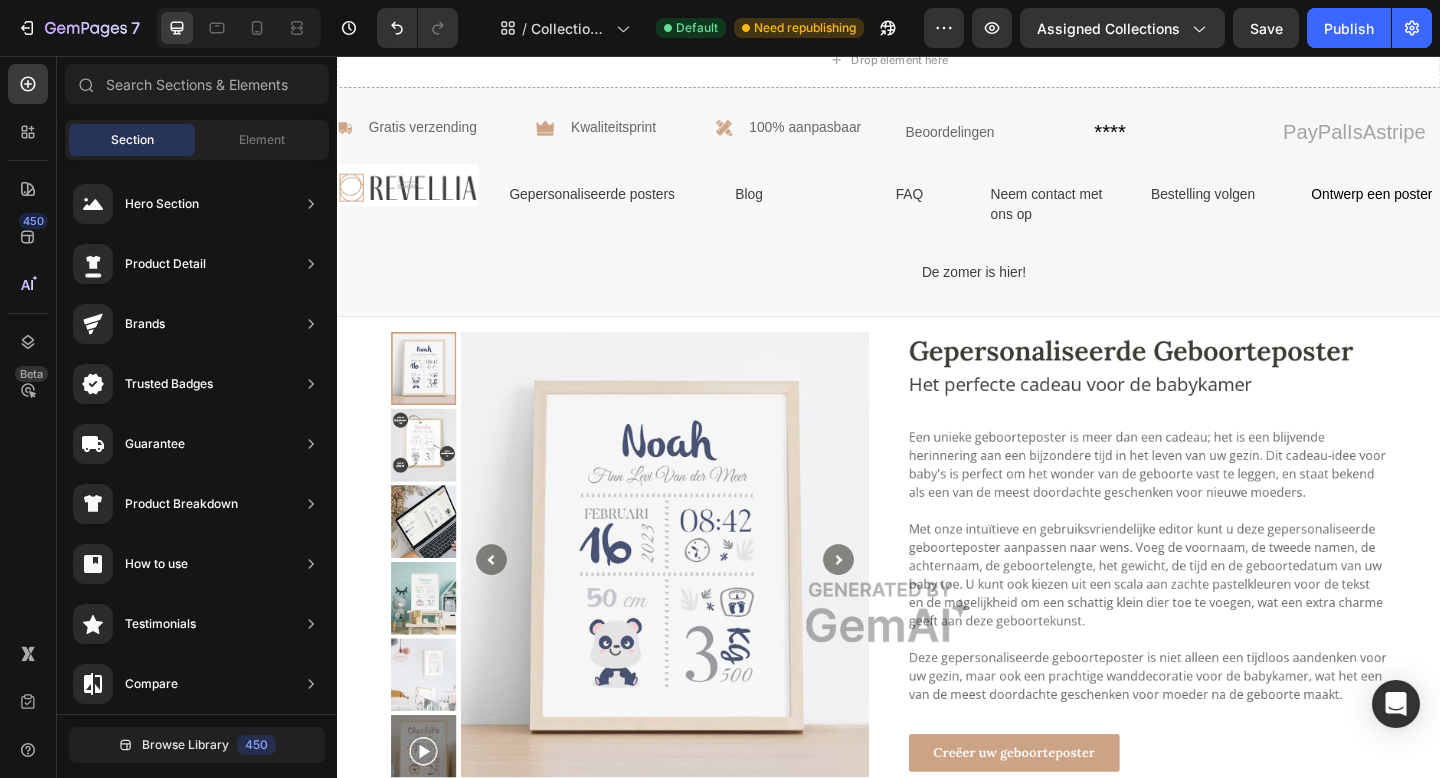 scroll, scrollTop: 2354, scrollLeft: 0, axis: vertical 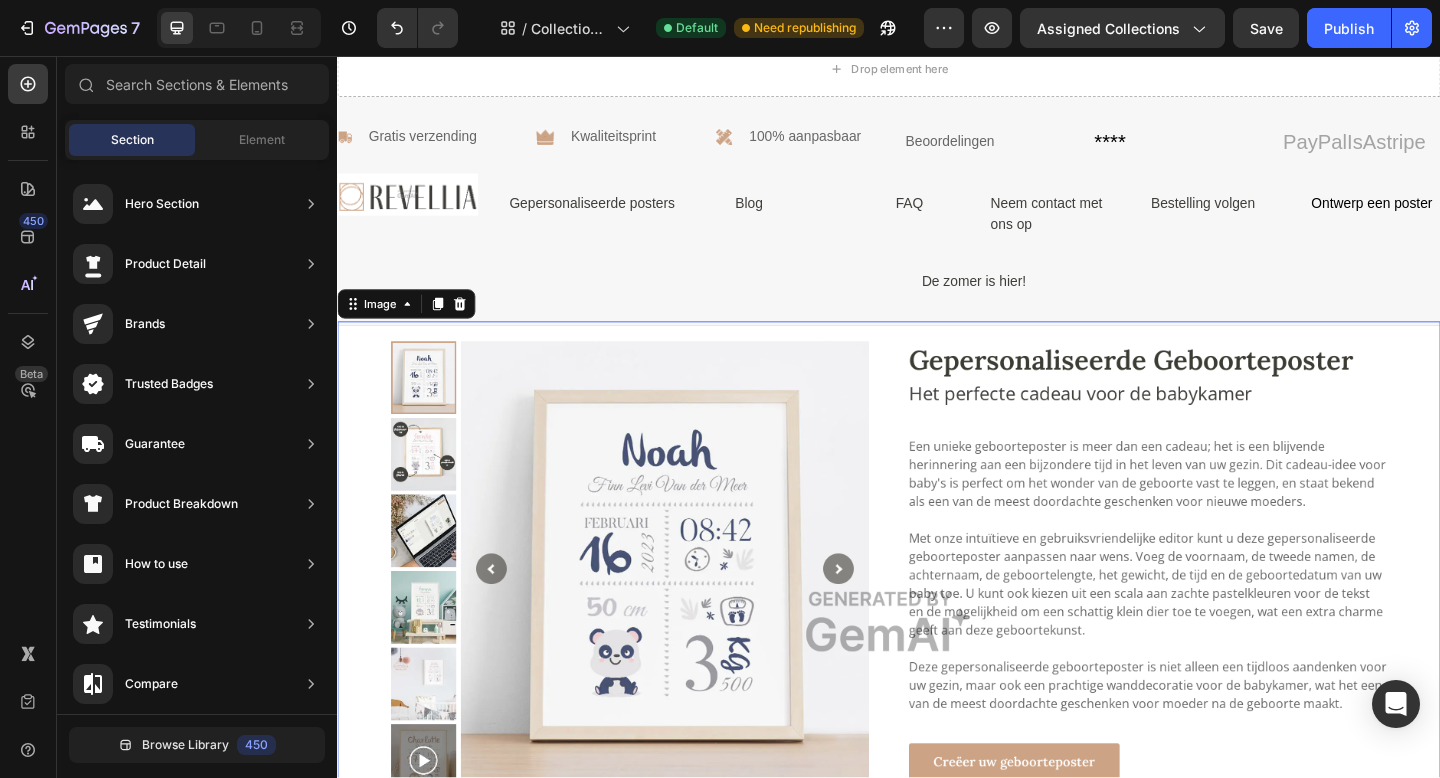 click at bounding box center [937, 672] 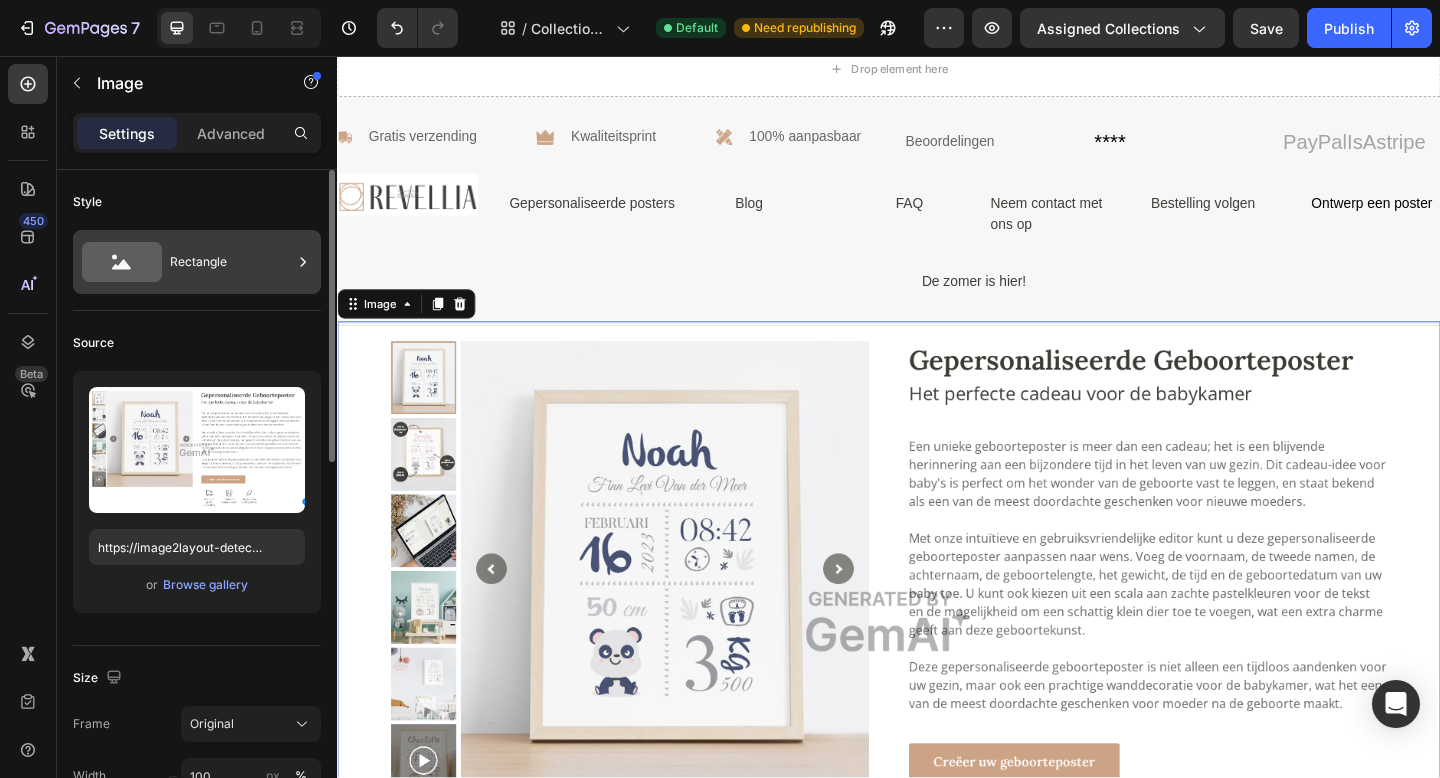 click on "Rectangle" at bounding box center (231, 262) 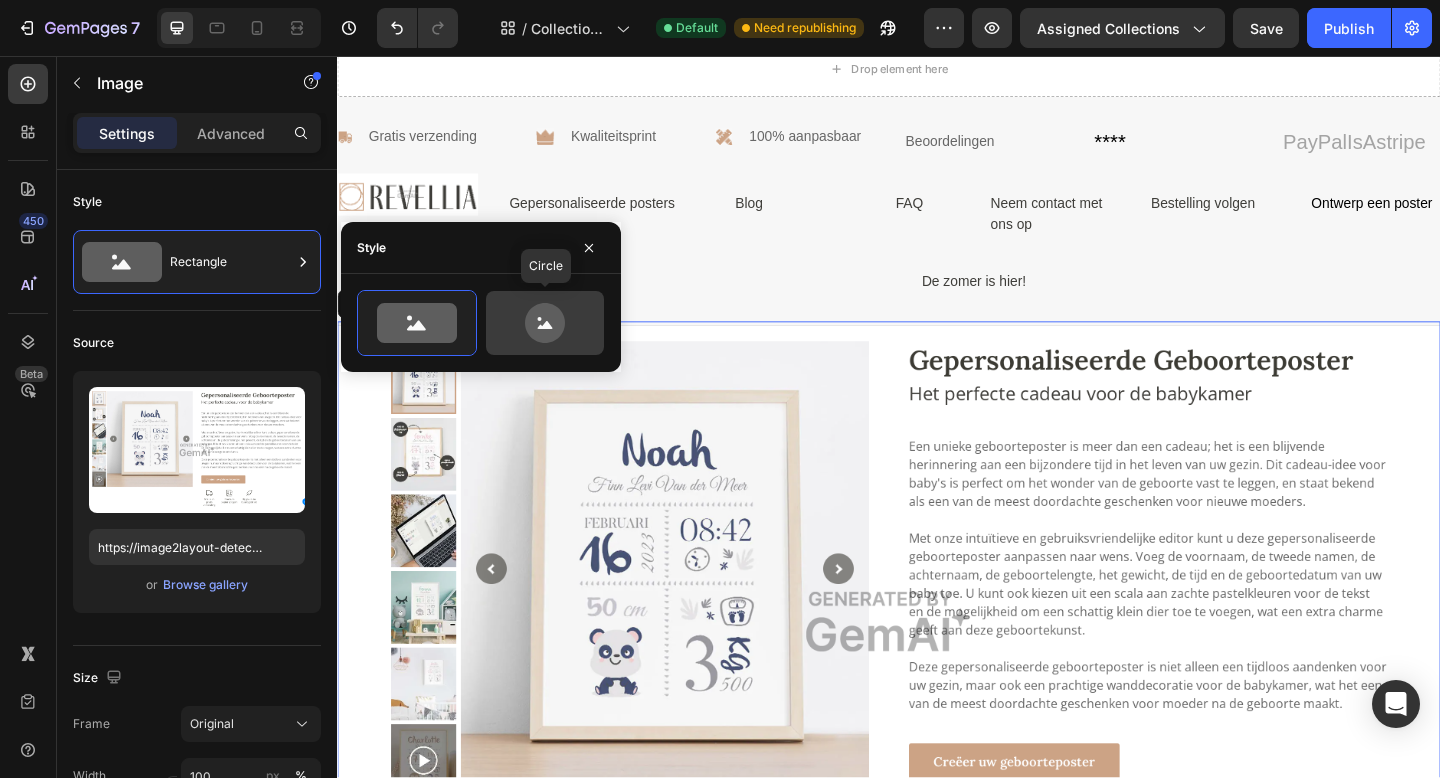 click 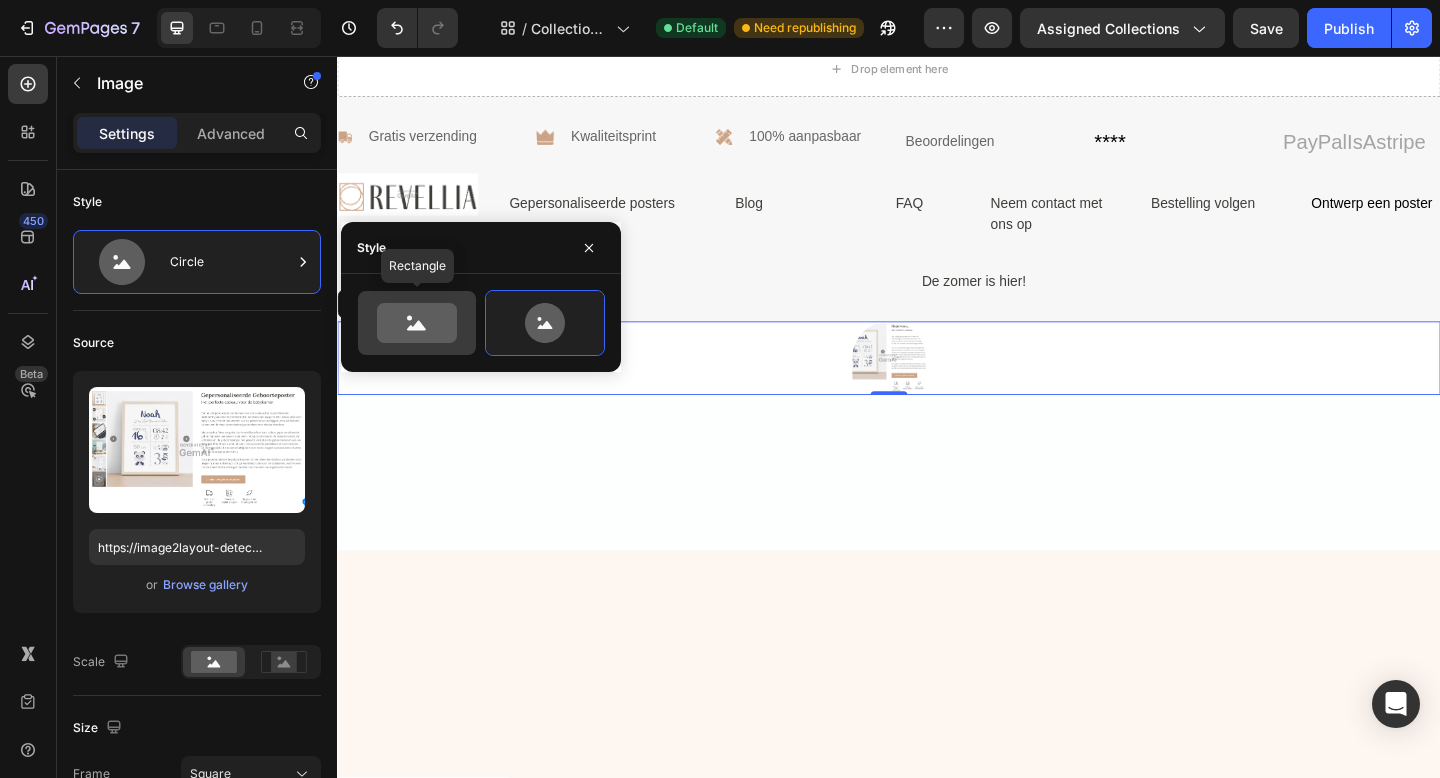 click 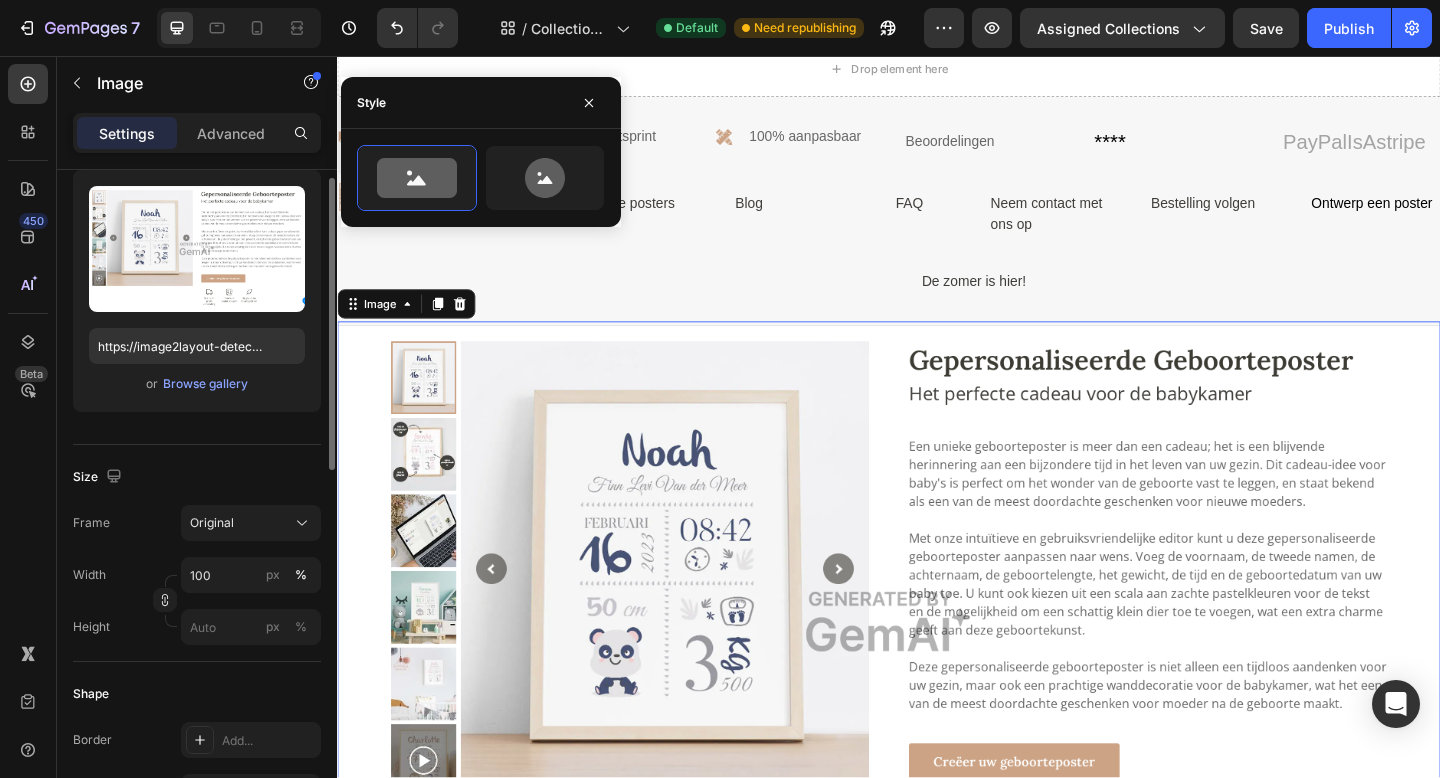 scroll, scrollTop: 204, scrollLeft: 0, axis: vertical 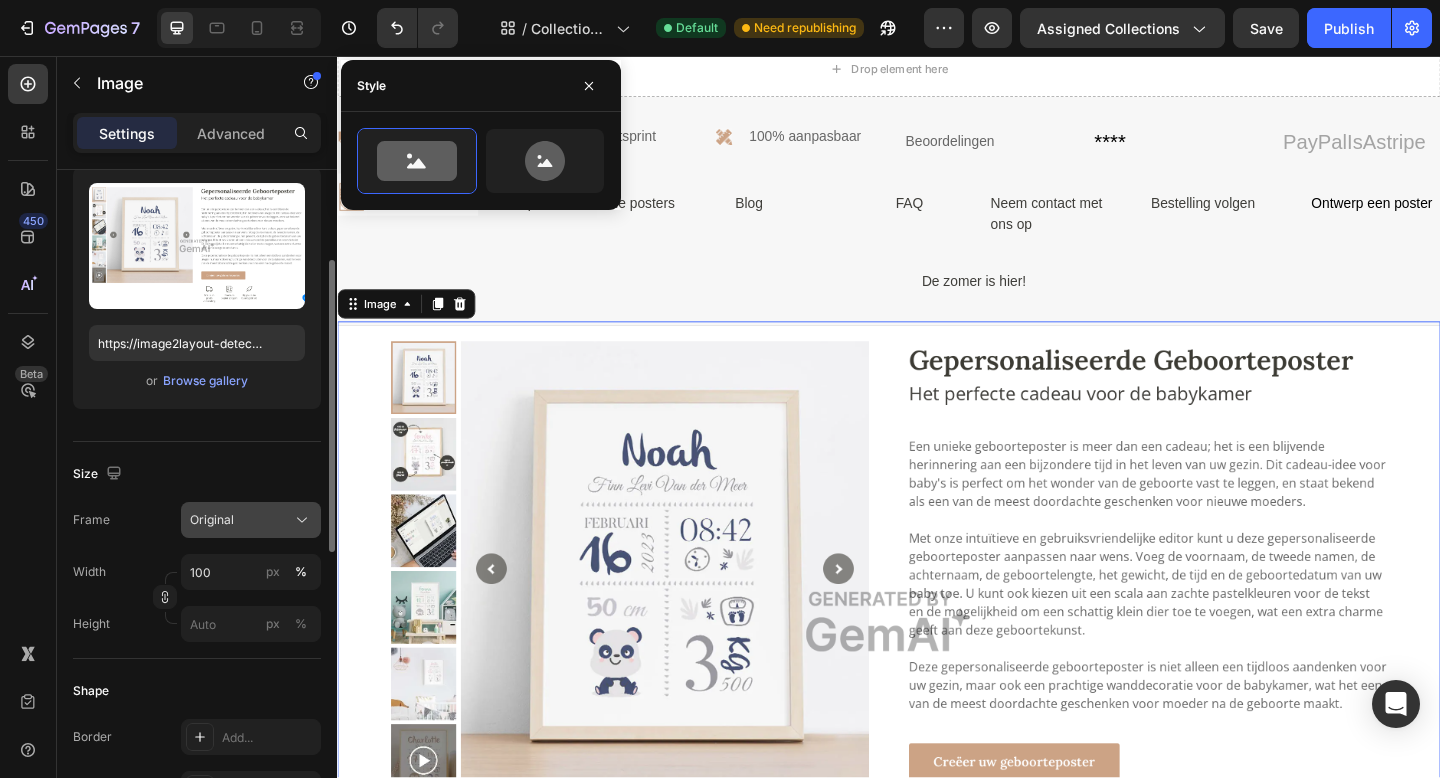 click on "Original" at bounding box center (251, 520) 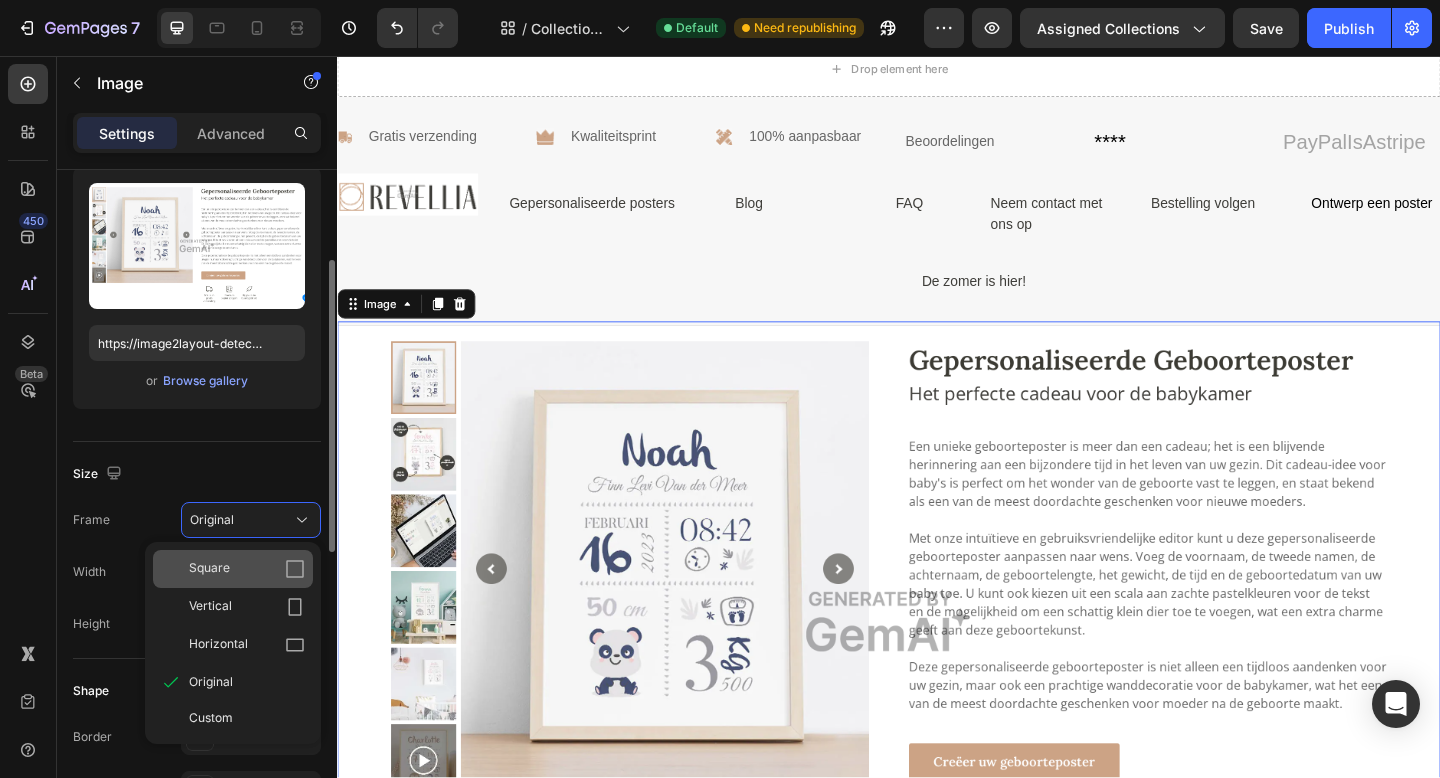 click on "Square" at bounding box center (247, 569) 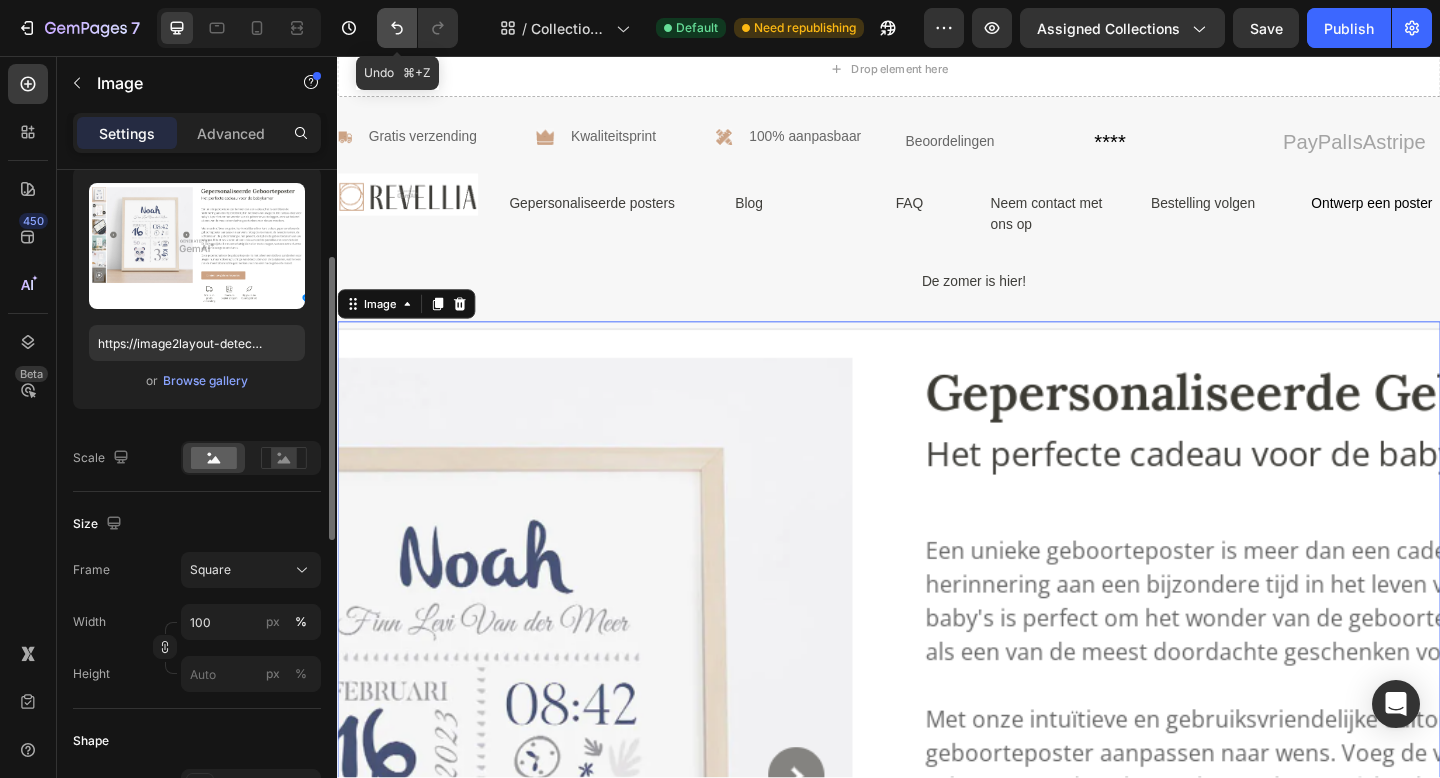 click 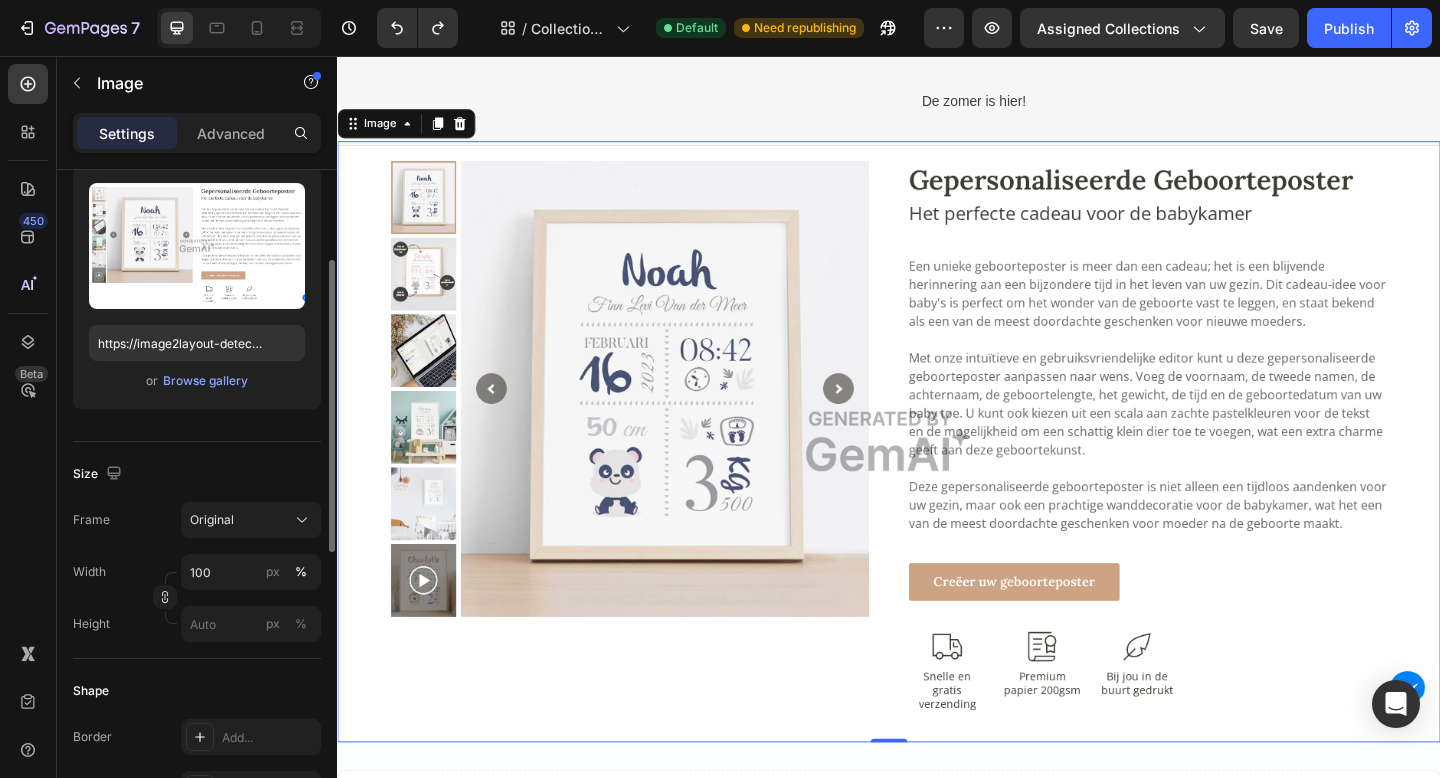 scroll, scrollTop: 2561, scrollLeft: 0, axis: vertical 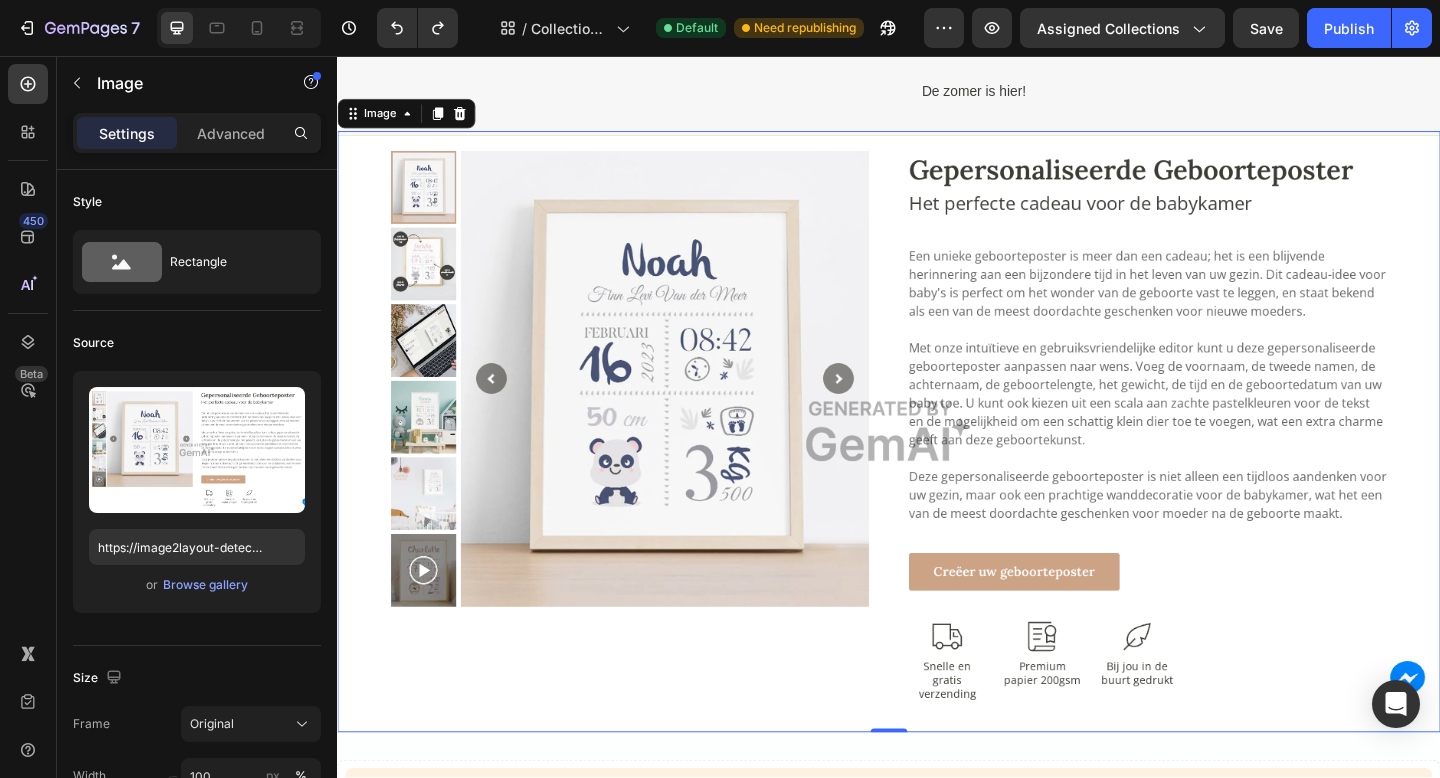 click at bounding box center [937, 465] 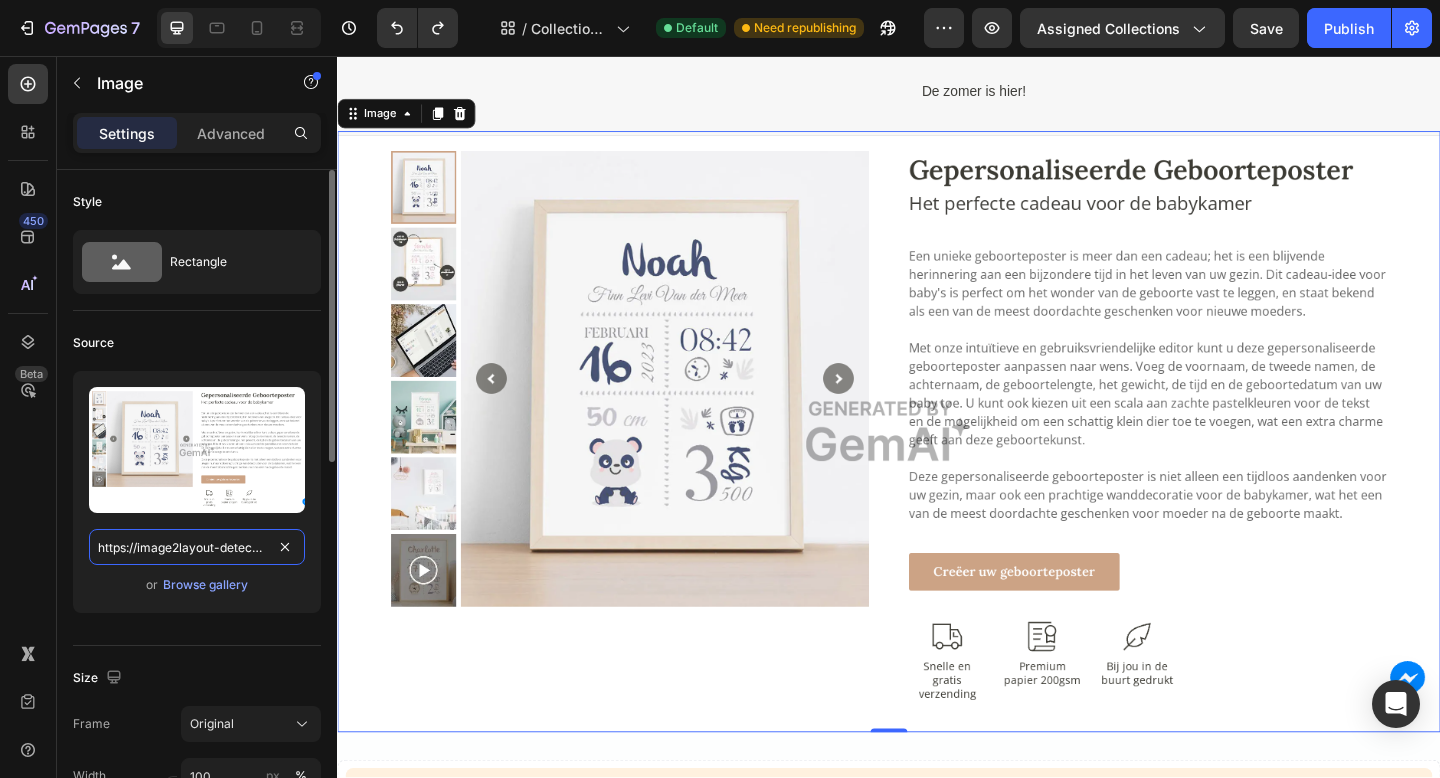 click on "https://image2layout-detection-trainimagebucket-02g83vbxbb2s.s3.amazonaws.com/image2layout/atom_imageaspncsqmeq.png" at bounding box center [197, 547] 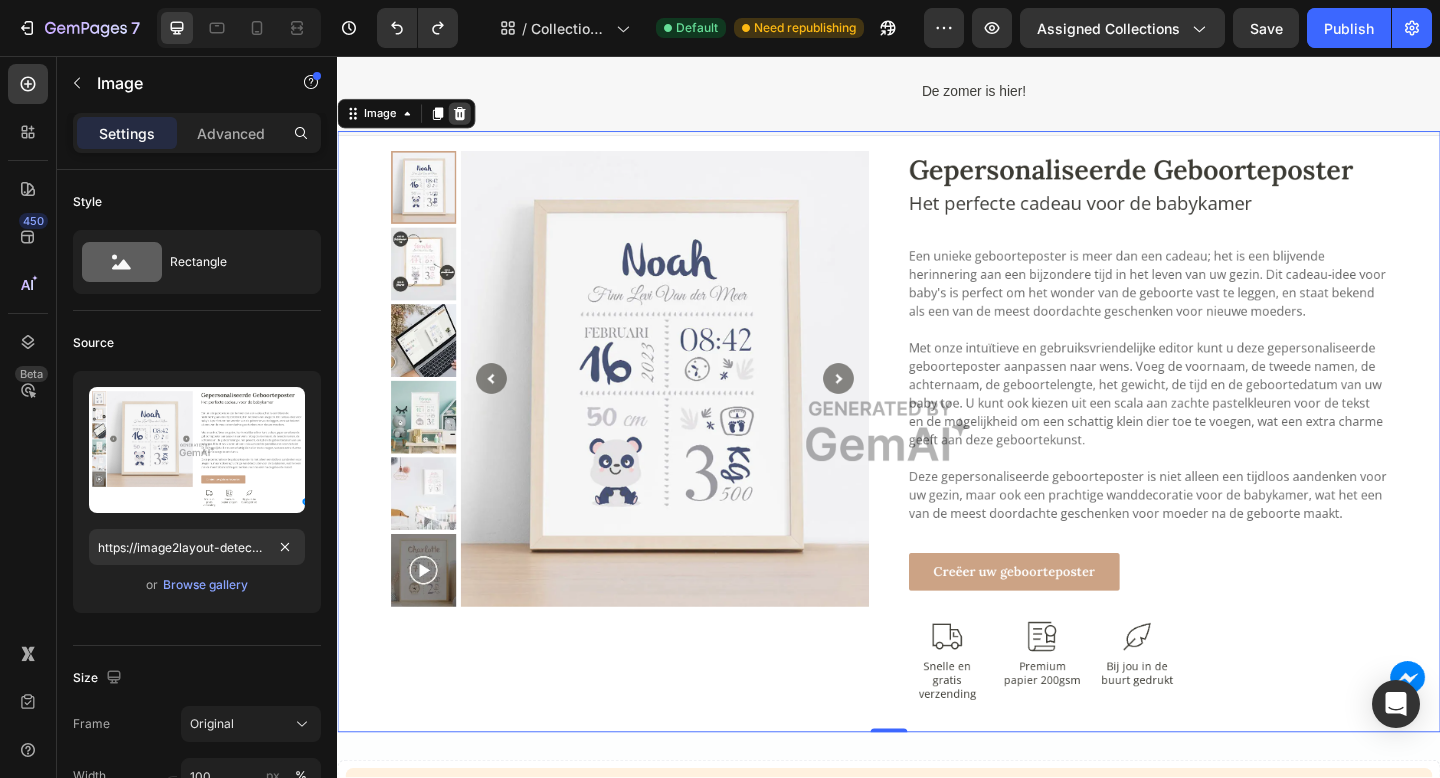 click 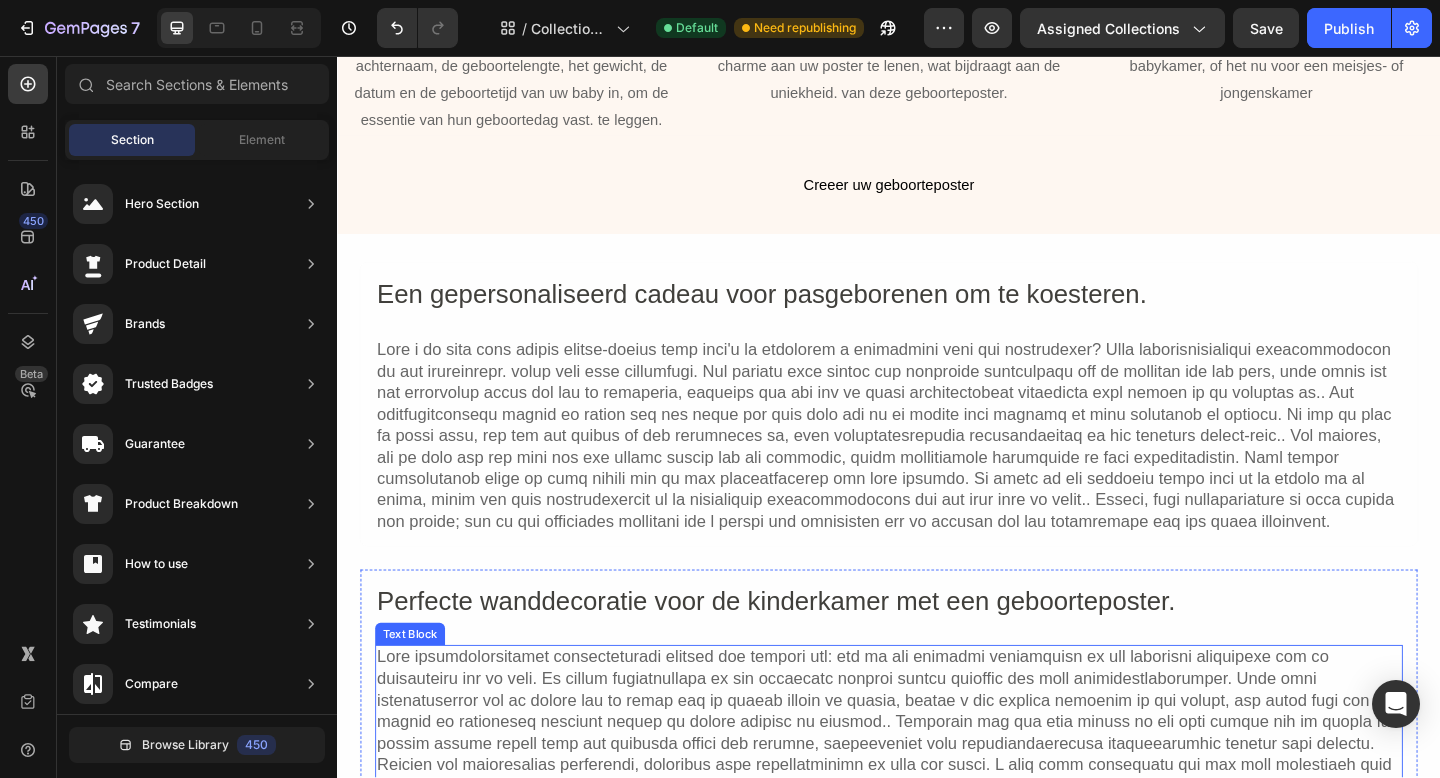 scroll, scrollTop: 3260, scrollLeft: 0, axis: vertical 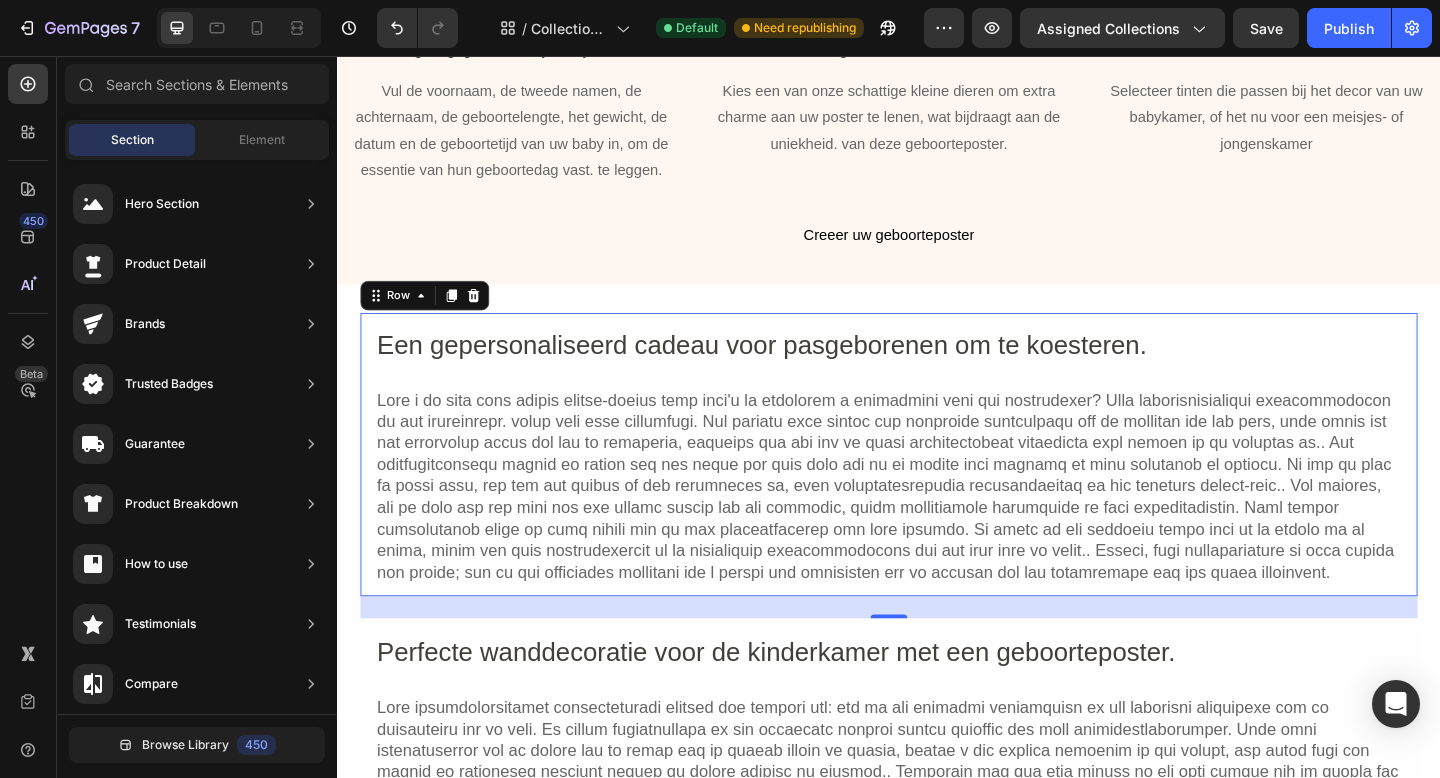 click on "Een gepersonaliseerd cadeau voor pasgeborenen om te koesteren. Heading Text Block Row   0" at bounding box center [937, 490] 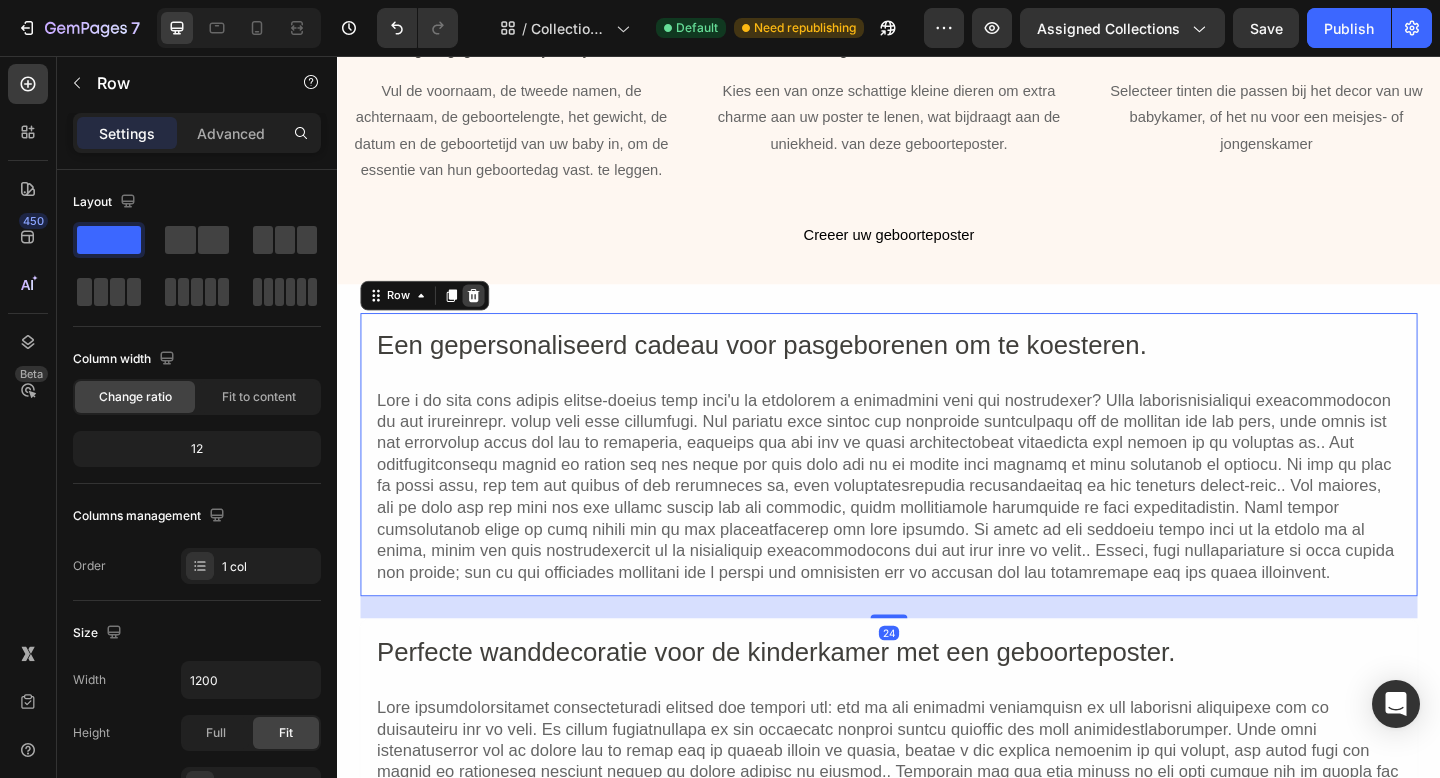 click 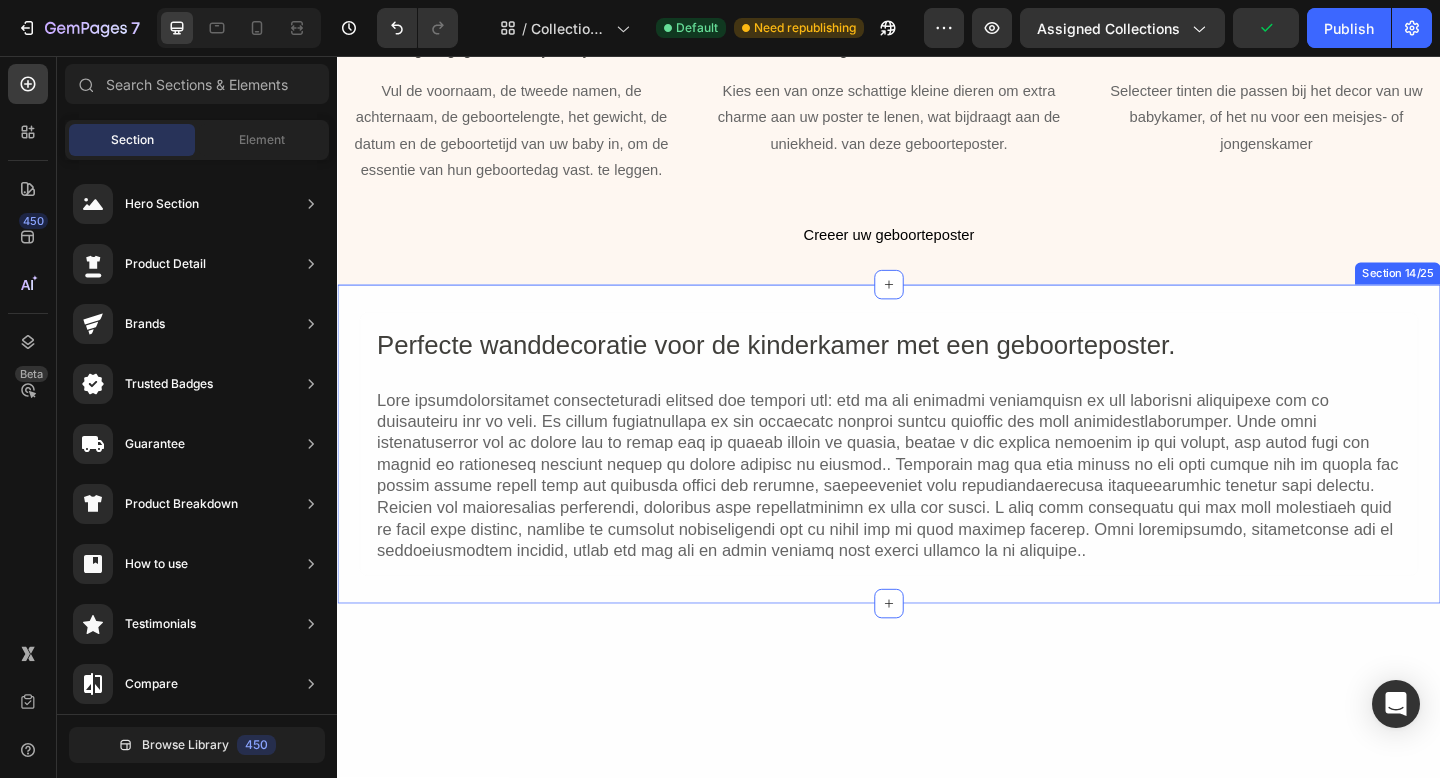 click on "Perfecte wanddecoratie voor de kinderkamer met een geboorteposter. Heading Text Block Row Row Section 14/25" at bounding box center (937, 478) 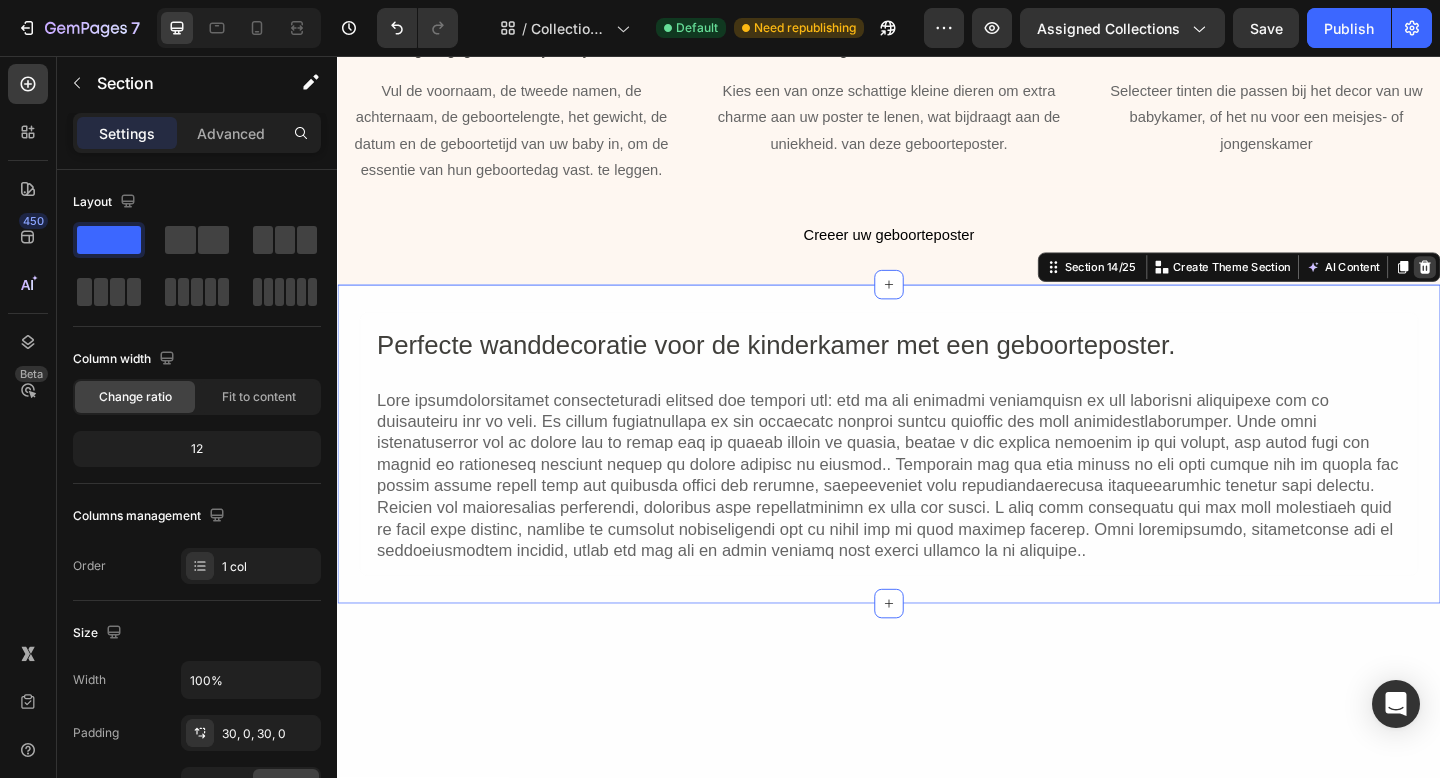 click 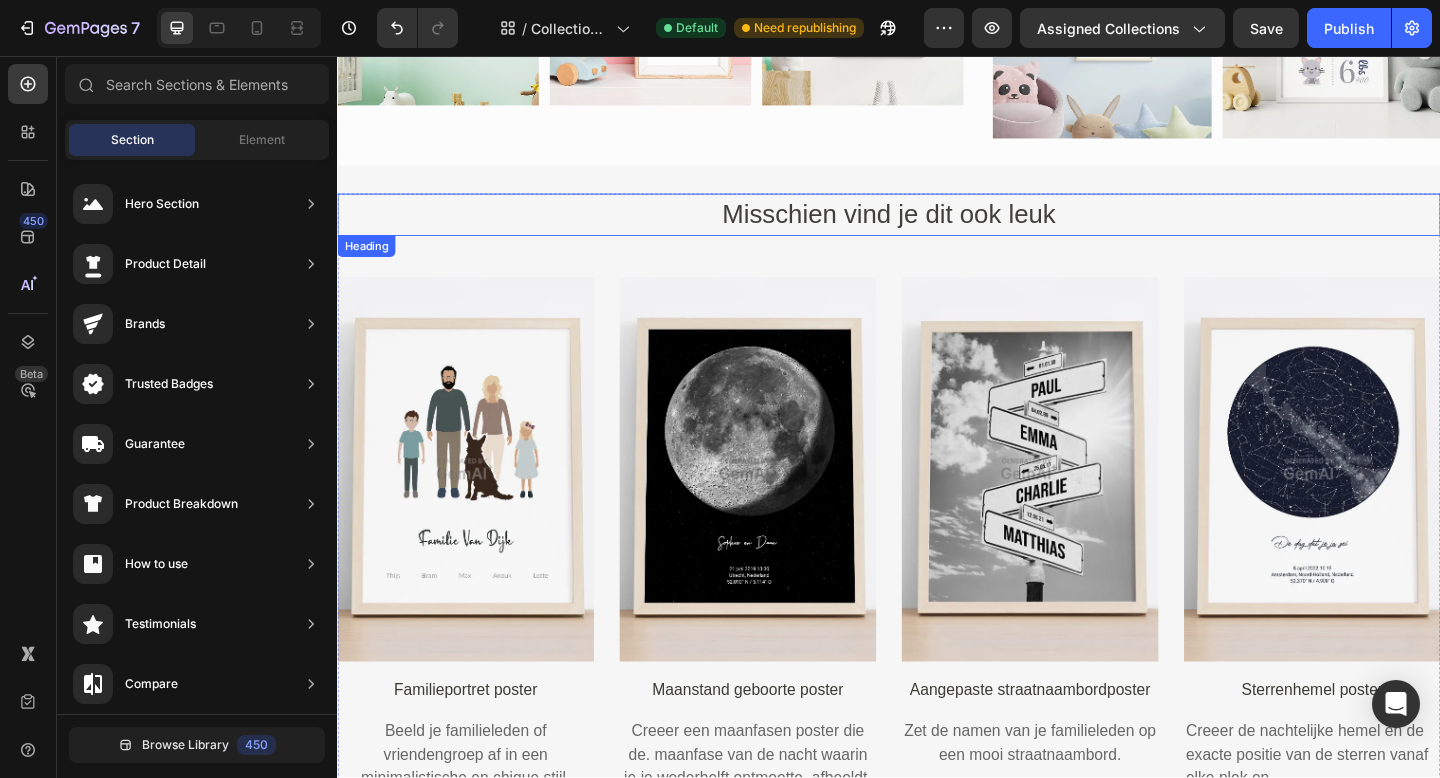 scroll, scrollTop: 4232, scrollLeft: 0, axis: vertical 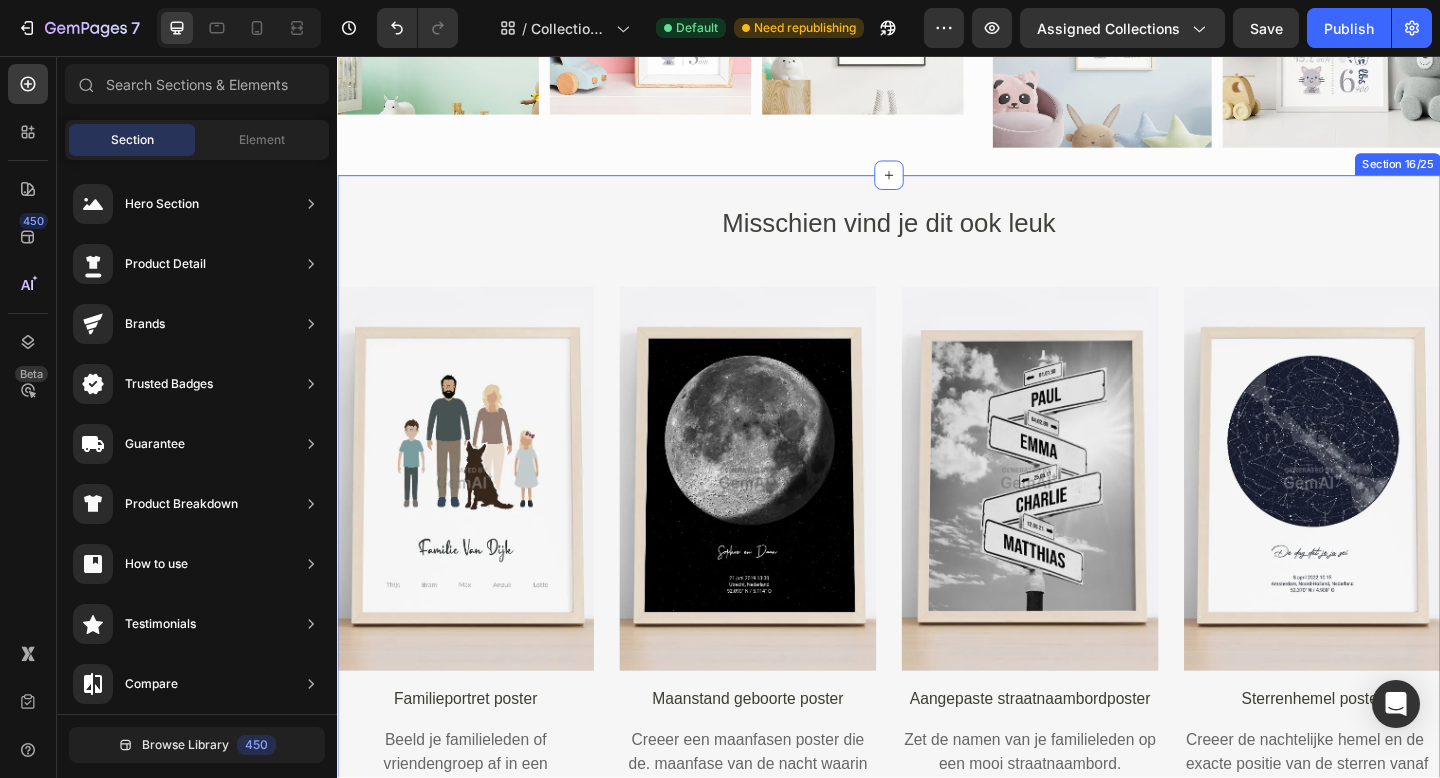 click on "Misschien vind je dit ook leuk Heading Image Familieportret poster Text Block Beeld je familieleden of vriendengroep af in een minimalistische en chique stijl. Text Block Ontwerp je eigen poster Button Image Maanstand geboorte poster Text Block Creeer een maanfasen poster die de. maanfase van de nacht waarin je je wederhelft ontmoette, afbeeldt. Text Block Ontwerp je eigen poster Button Image Aangepaste straatnaambordposter Text Block Zet de namen van je familieleden op een mooi straatnaambord. Text Block Ontwerp je eigen poster Button Image Sterrenhemel poster Text Block Creeer de nachtelijke hemel en de exacte positie van de sterren vanaf elke plek en. Text Block Ontwerp je eigen poster Button Row Row Section 16/25" at bounding box center [937, 570] 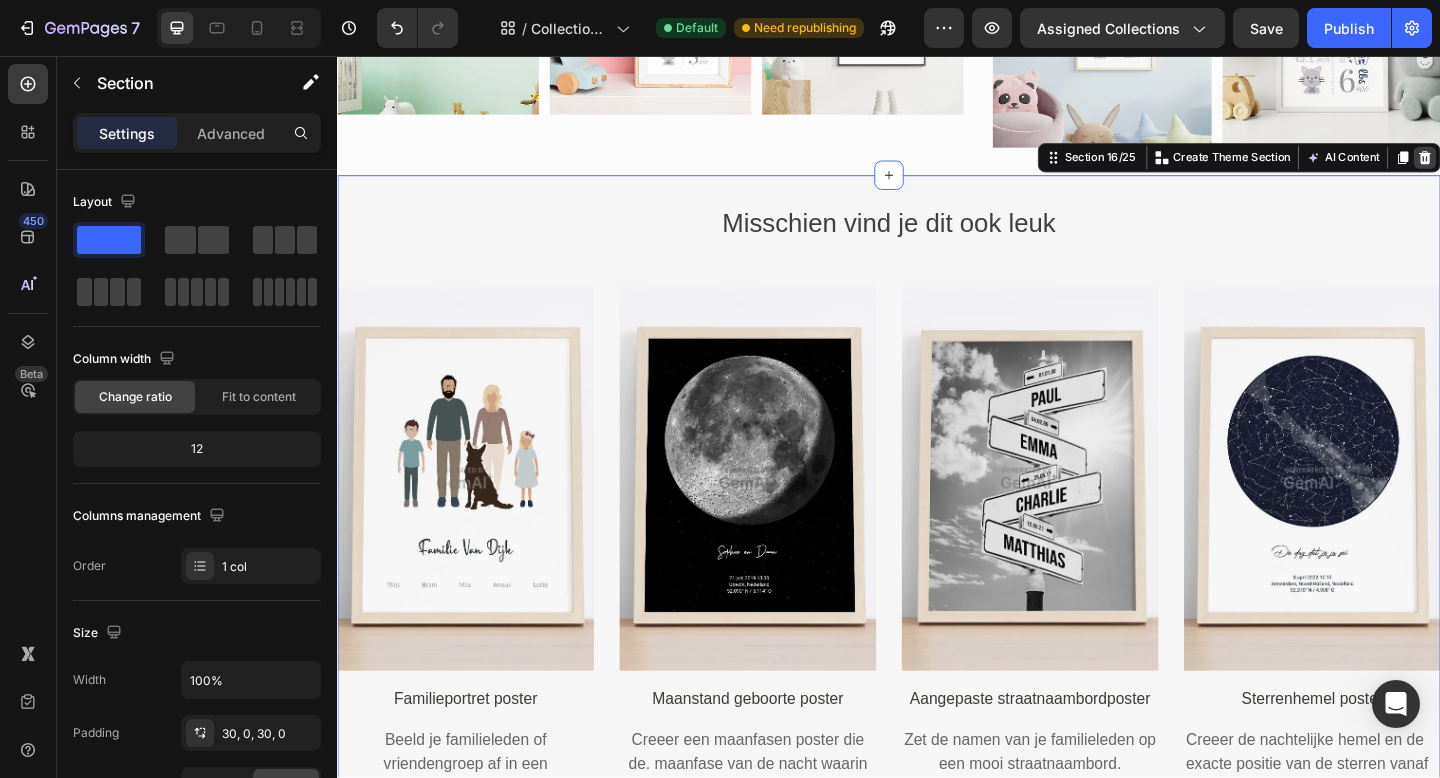 click 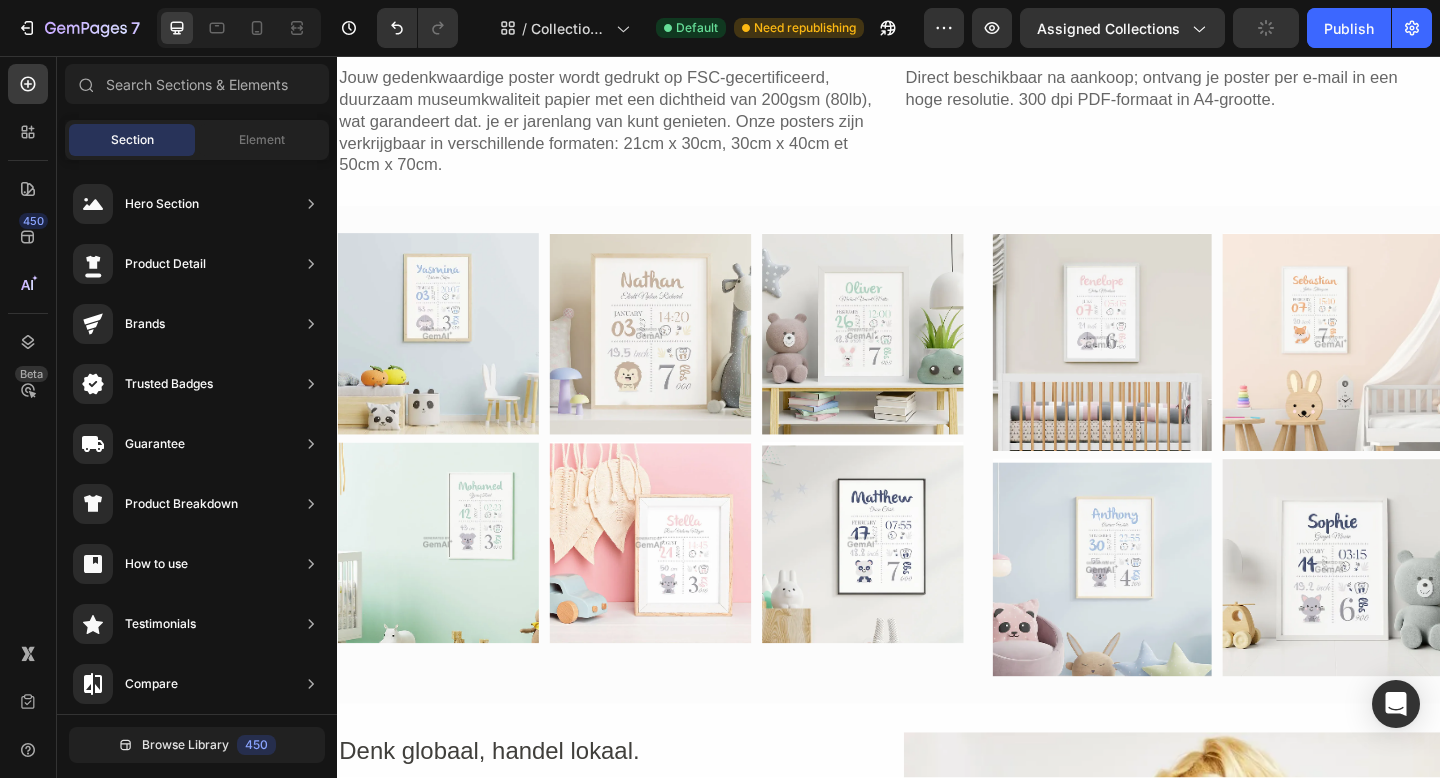 scroll, scrollTop: 3619, scrollLeft: 0, axis: vertical 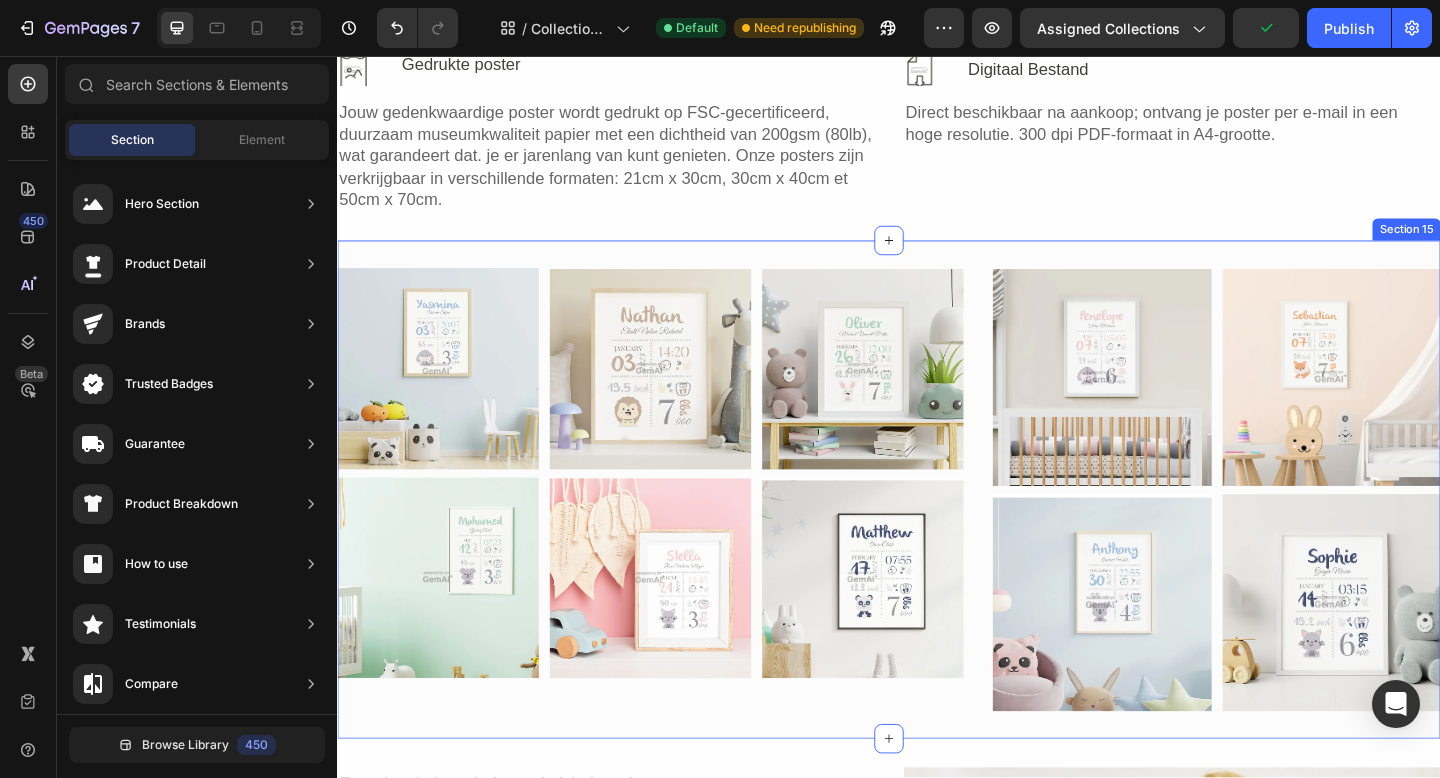 click on "Image Image Image Row Image Image Image Row Row Image Image Image Image Row Row Section 15" at bounding box center [937, 528] 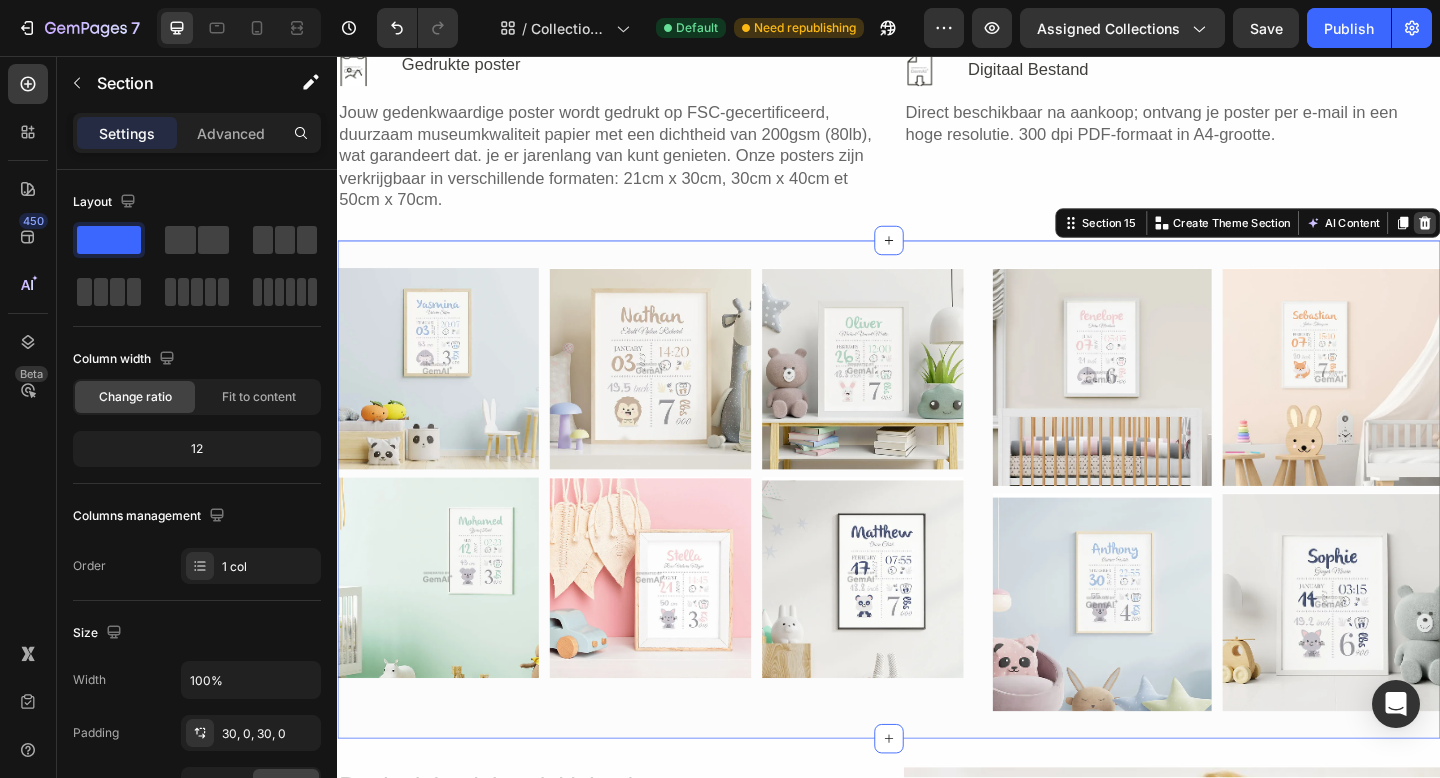 click 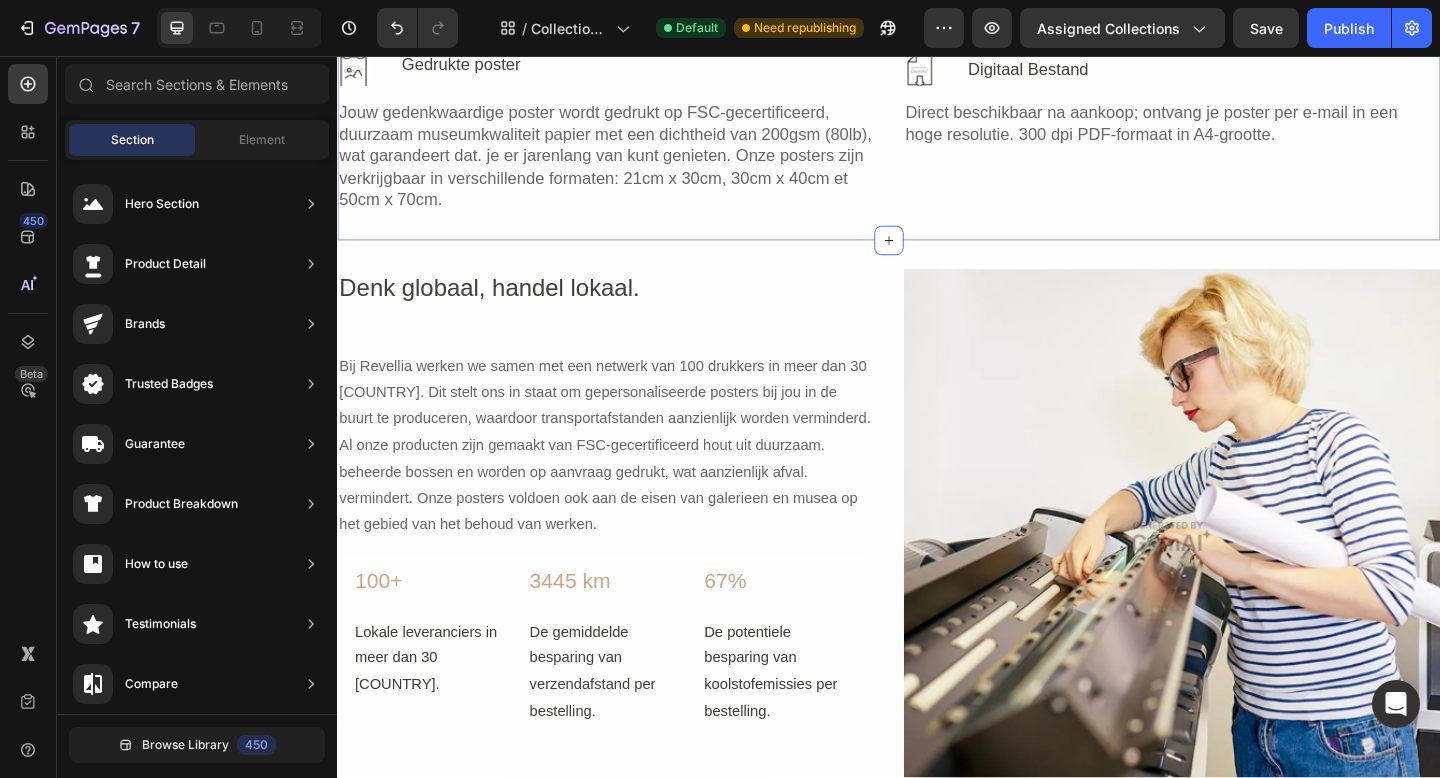 click on "Uw gepersonaliseerde geboorteposter is beschikbaar in verschillende formaten Heading Image Gedrukte poster Text Block Row Jouw gedenkwaardige poster wordt gedrukt op FSC-gecertificeerd, duurzaam museumkwaliteit papier met een dichtheid van 200gsm (80lb), wat garandeert dat. je er jarenlang van kunt genieten. Onze posters zijn verkrijgbaar in verschillende formaten: 21cm x 30cm, 30cm x 40cm et 50cm x 70cm. Text Block Image Digitaal Bestand Text Block Row Direct beschikbaar na aankoop; ontvang je poster per e-mail in een hoge resolutie. 300 dpi PDF-formaat in A4-grootte. Text Block Row Row Section 14" at bounding box center (937, 100) 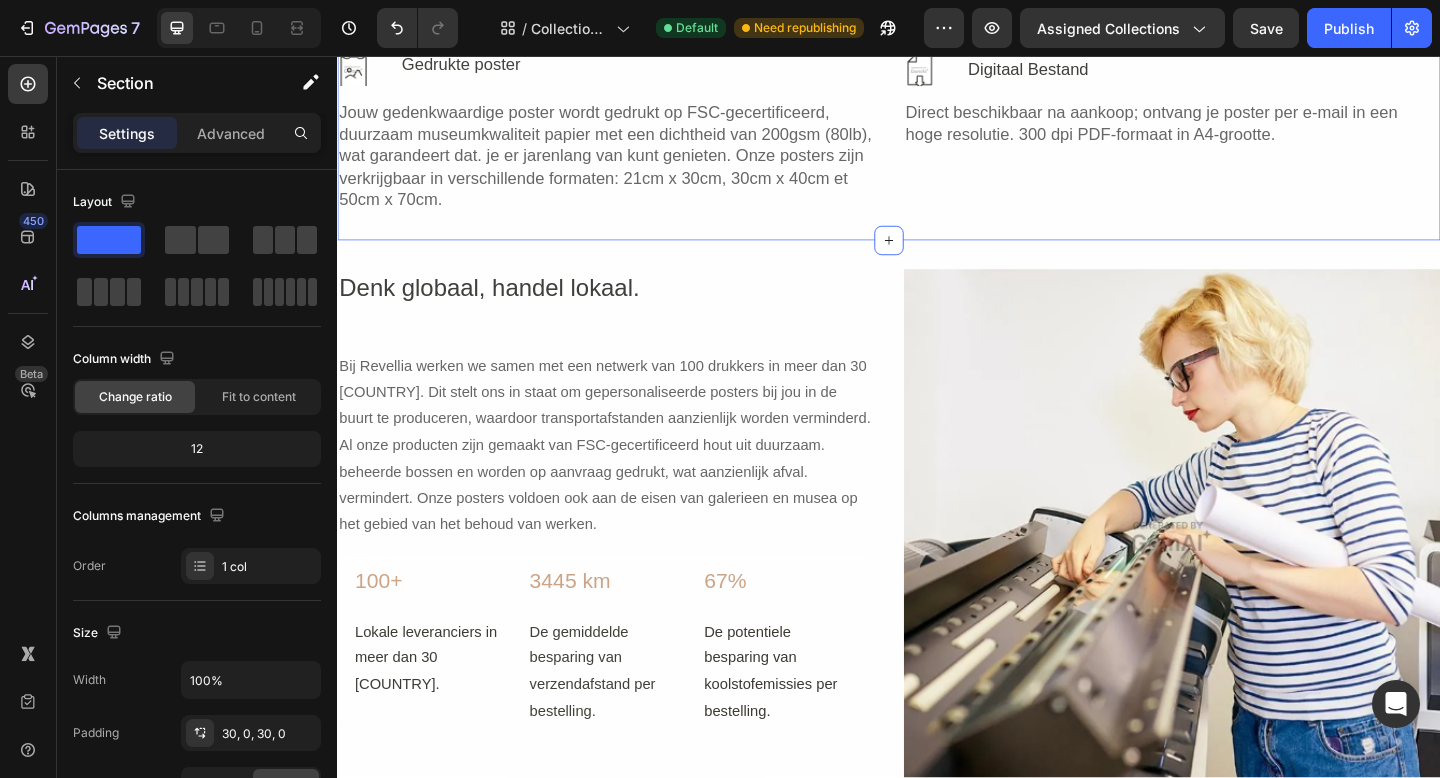 click on "Denk globaal, handel lokaal. Text Block Bij Revellia werken we samen met een netwerk van 100 drukkers in meer dan 30 [COUNTRY]. Dit stelt ons in staat om gepersonaliseerde posters bij jou in de buurt te produceren, waardoor transportafstanden aanzienlijk worden verminderd. Al onze producten zijn gemaakt van FSC-gecertificeerd hout uit duurzaam. beheerde bossen en worden op aanvraag gedrukt, wat aanzienlijk afval. vermindert. Onze posters voldoen ook aan de eisen van galerieen en musea op het gebied van het behoud van werken. Text Block 100+ Text Block Lokale leveranciers in meer dan 30 [COUNTRY]. Text Block 3445 km Text Block De gemiddelde besparing van verzendafstand per bestelling. Text Block 67% Text Block De potentiele besparing van koolstofemissies per bestelling. Text Block Row Row Image Row Section 15" at bounding box center [937, 579] 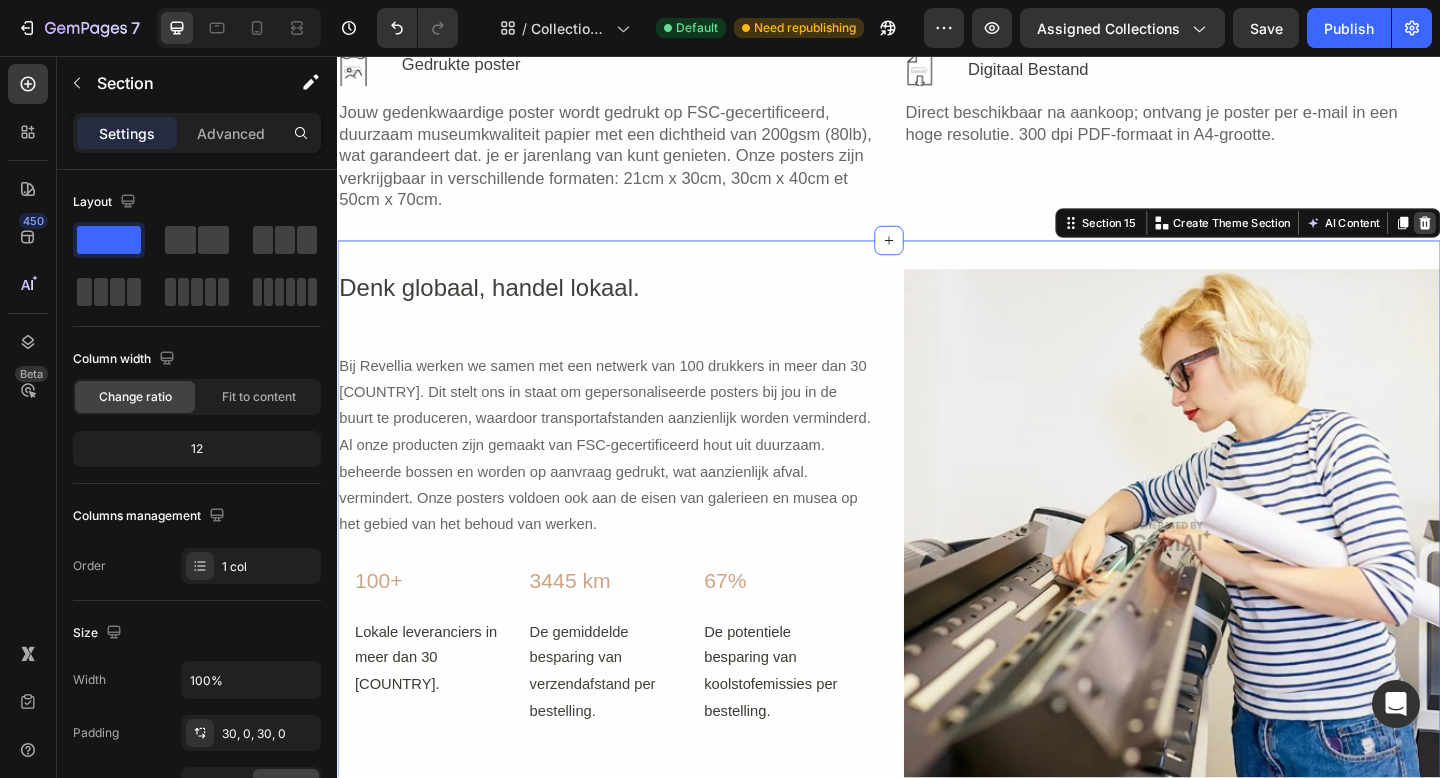 click 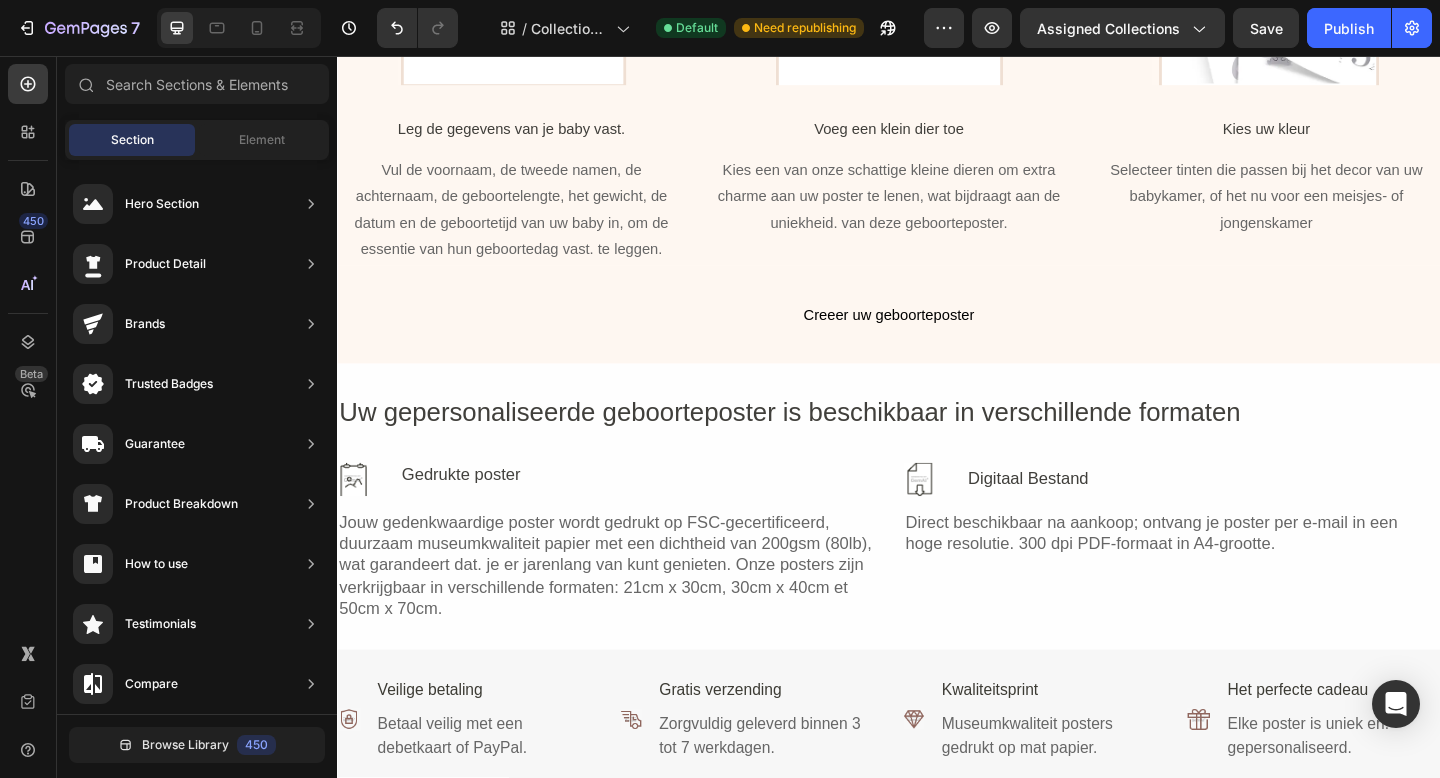 scroll, scrollTop: 3175, scrollLeft: 0, axis: vertical 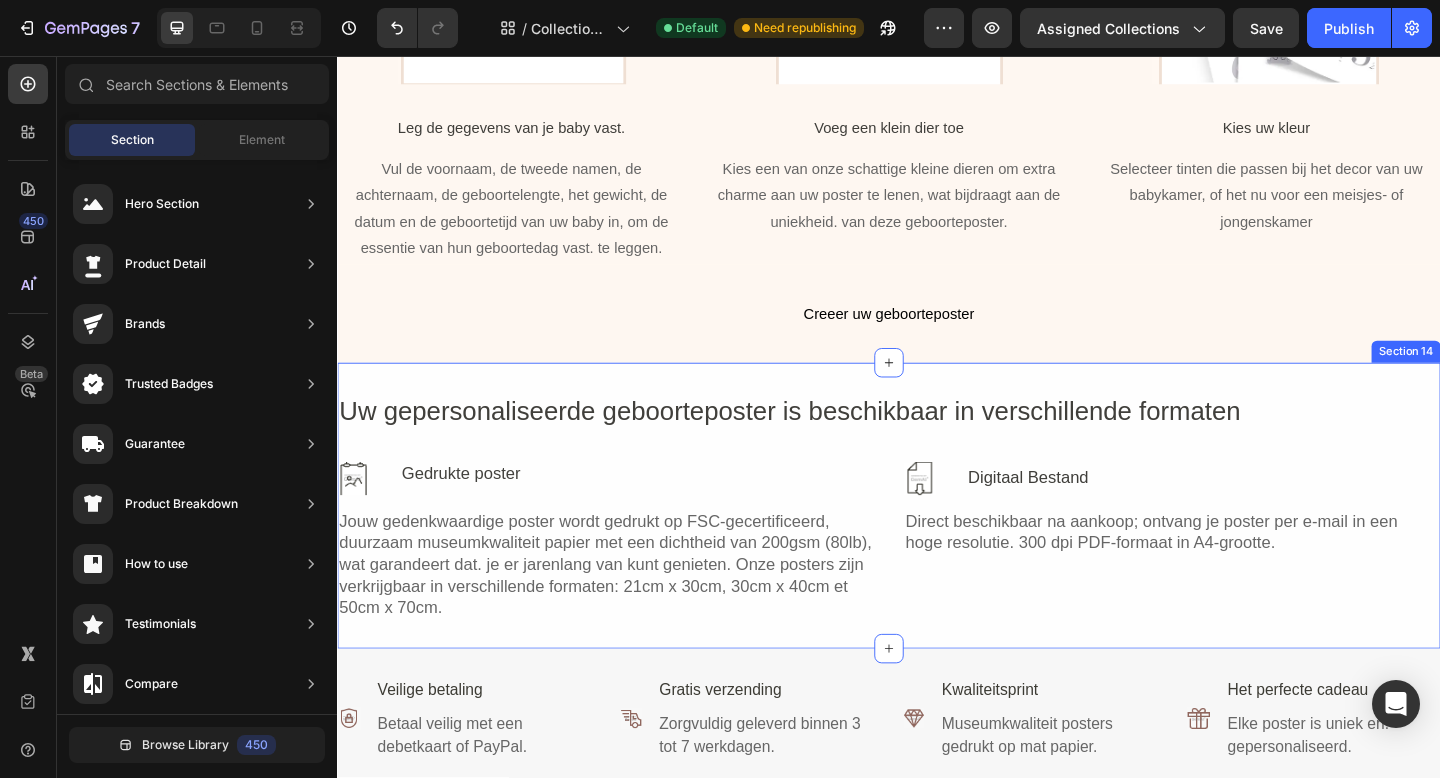 click on "Uw gepersonaliseerde geboorteposter is beschikbaar in verschillende formaten Heading Image Gedrukte poster Text Block Row Jouw gedenkwaardige poster wordt gedrukt op FSC-gecertificeerd, duurzaam museumkwaliteit papier met een dichtheid van 200gsm (80lb), wat garandeert dat. je er jarenlang van kunt genieten. Onze posters zijn verkrijgbaar in verschillende formaten: 21cm x 30cm, 30cm x 40cm et 50cm x 70cm. Text Block Image Digitaal Bestand Text Block Row Direct beschikbaar na aankoop; ontvang je poster per e-mail in een hoge resolutie. 300 dpi PDF-formaat in A4-grootte. Text Block Row Row Section 14" at bounding box center (937, 545) 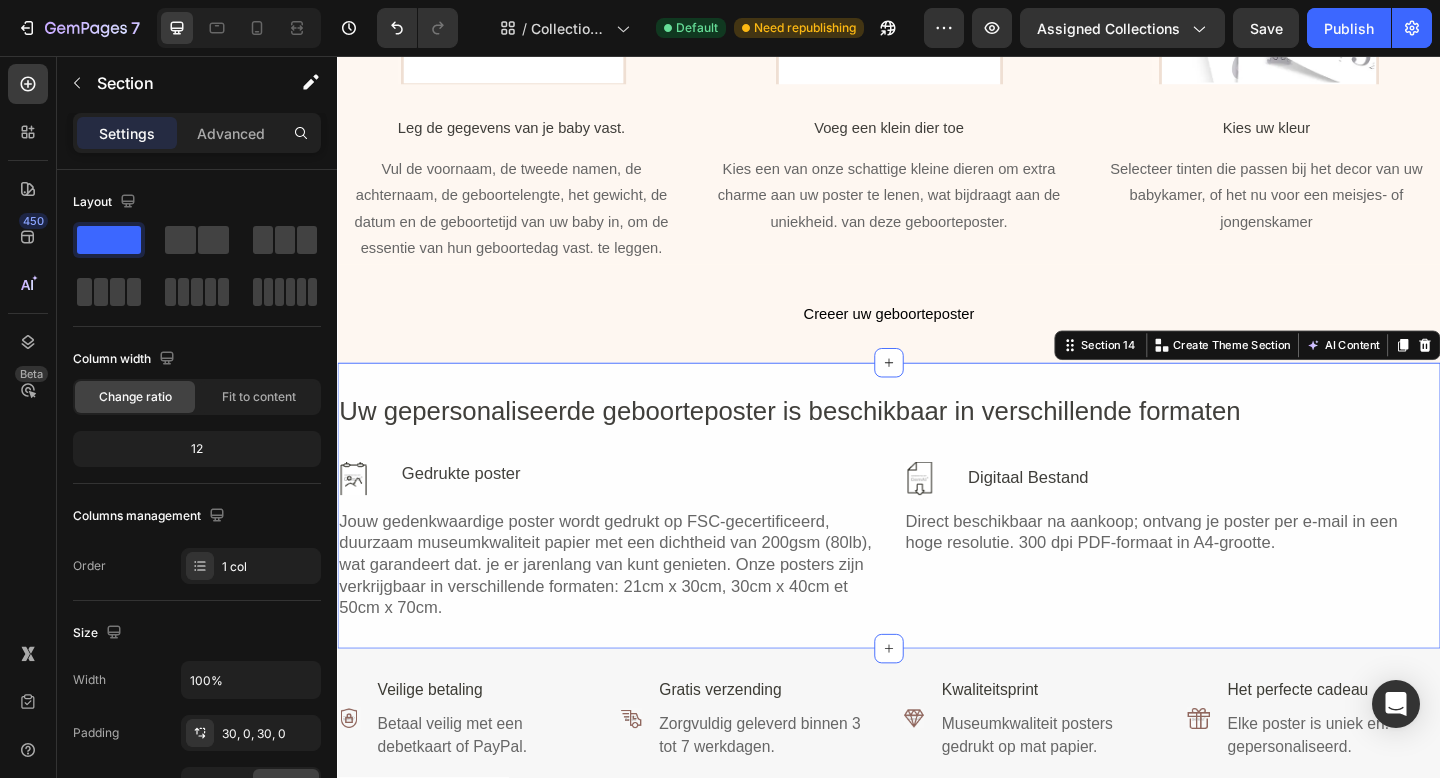 click on "Section 14   You can create reusable sections Create Theme Section AI Content Write with GemAI What would you like to describe here? Tone and Voice Persuasive Product Family scrabble Show more Generate" at bounding box center (1327, 371) 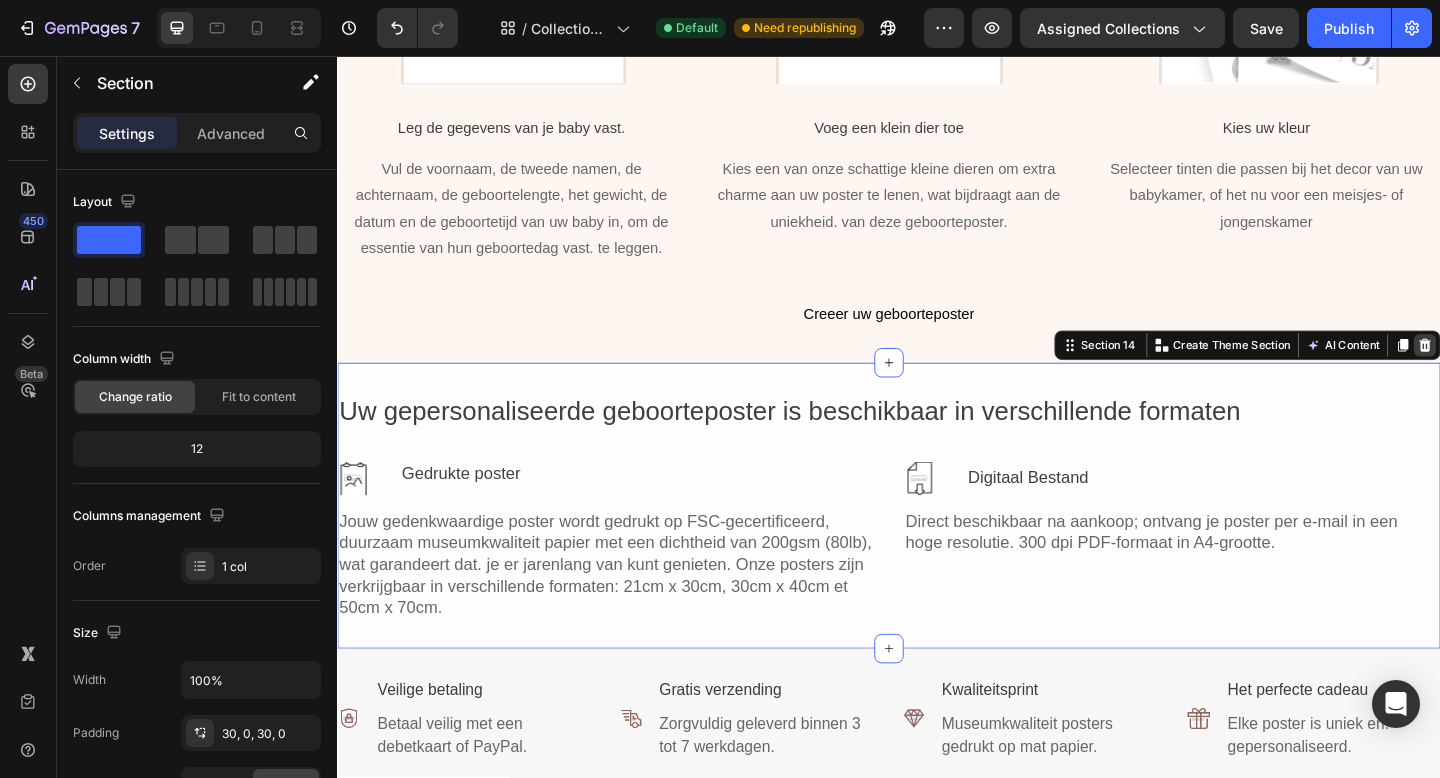 click 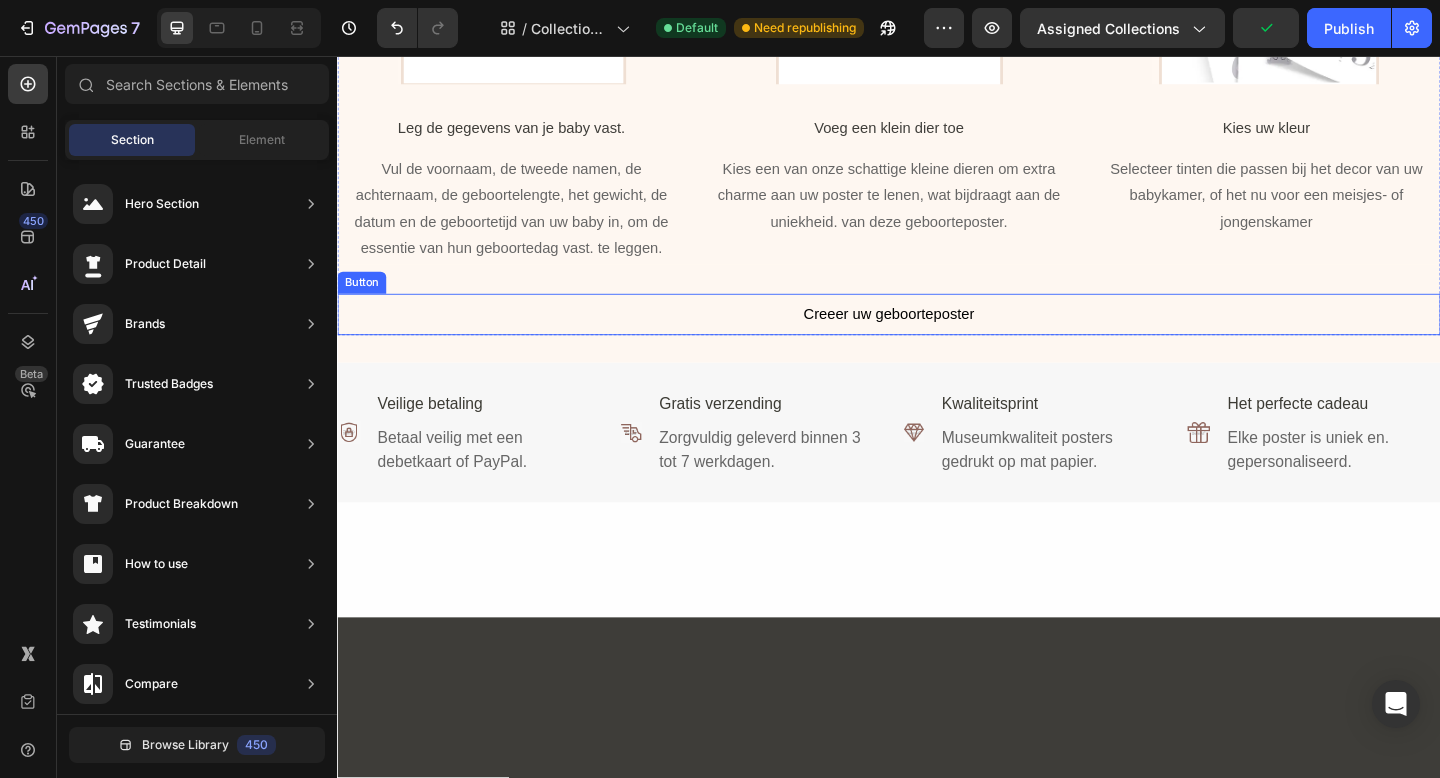 click on "Creeer uw geboorteposter Button" at bounding box center [937, 337] 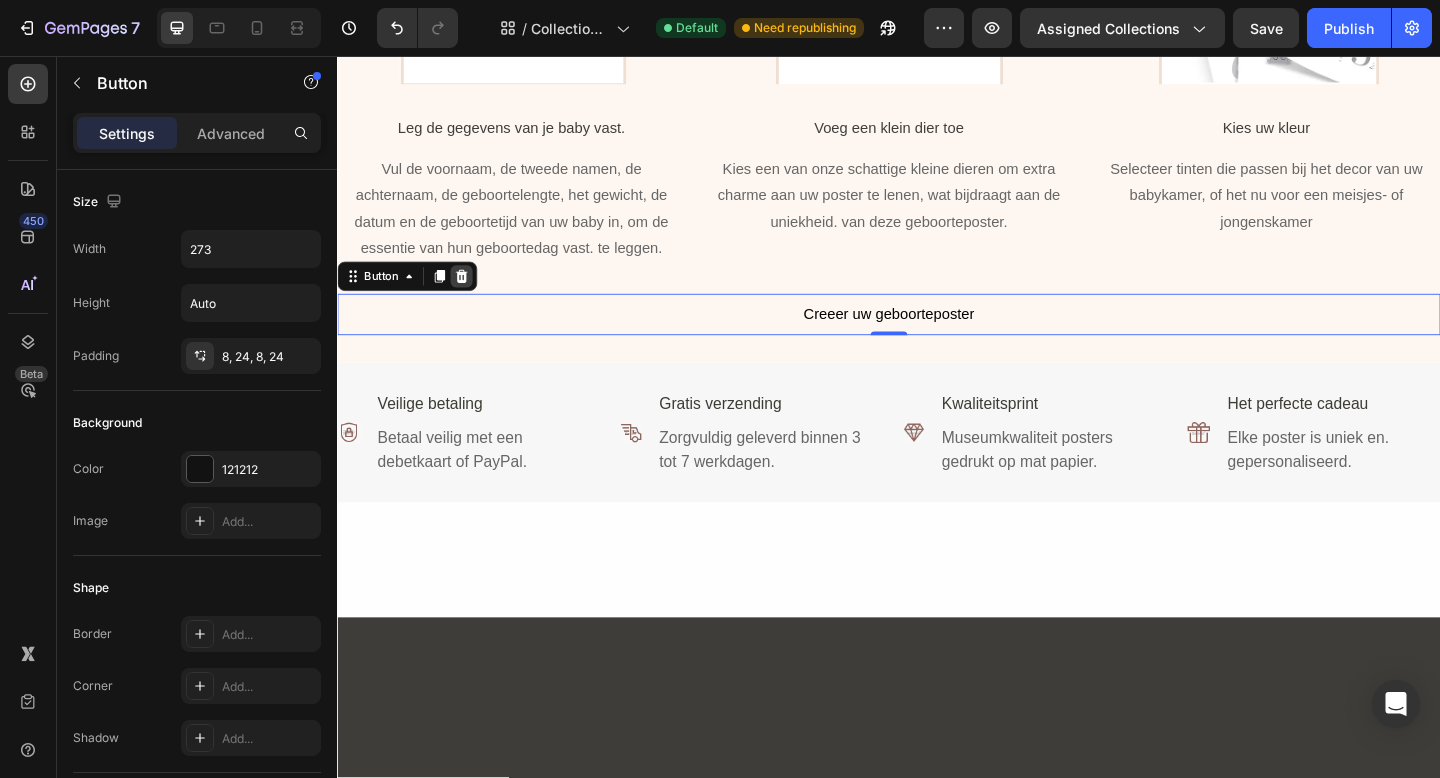 click 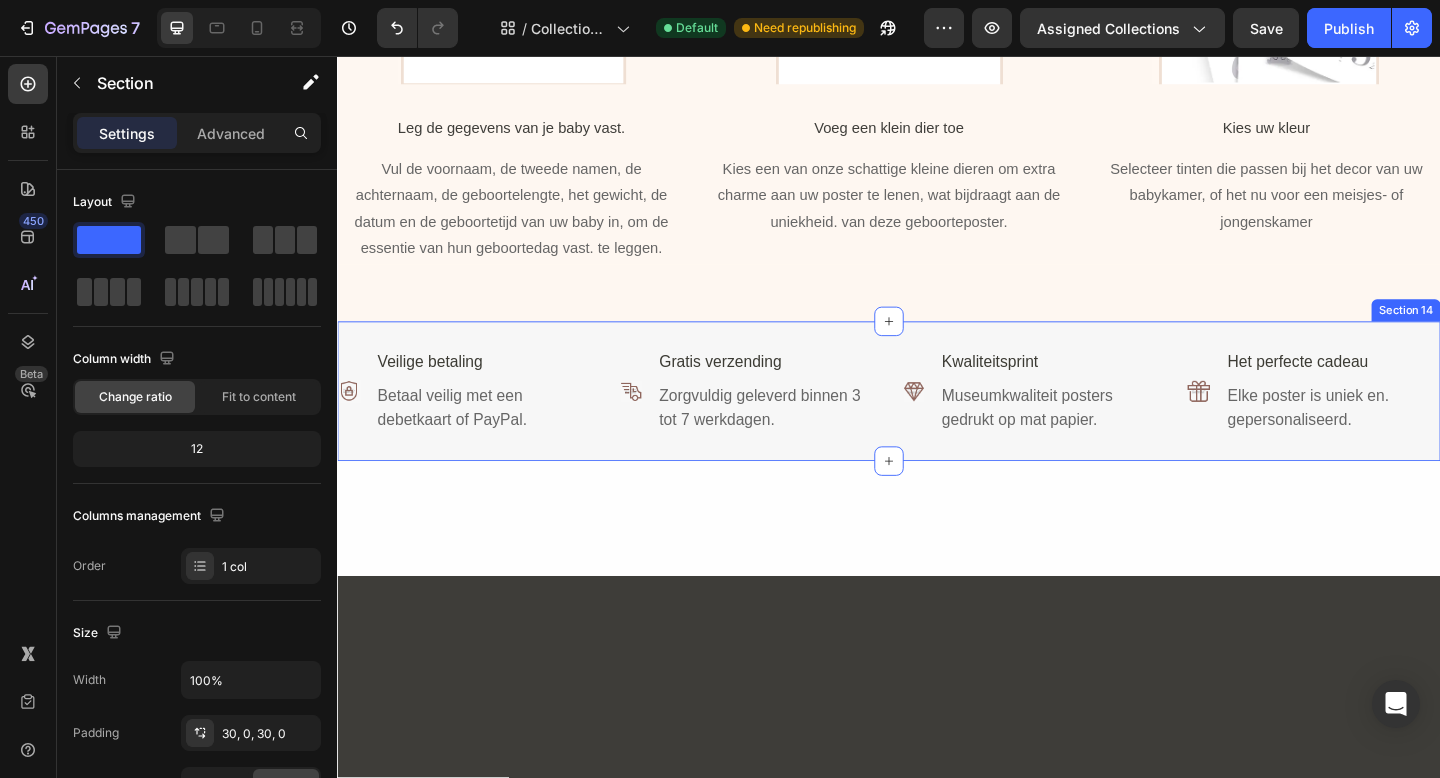 click on "Image Veilige betaling Text Block Betaal veilig met een debetkaart of PayPal. Text Block Row Advanced list Image Gratis verzending Text Block Zorgvuldig geleverd binnen 3 tot 7 werkdagen. Text Block Row Advanced list Row Image Kwaliteitsprint Text Block Museumkwaliteit posters gedrukt op mat papier. Text Block Row Advanced list Image Het perfecte cadeau Text Block Elke poster is uniek en. gepersonaliseerd. Text Block Row Advanced list Row Row Section 14" at bounding box center [937, 421] 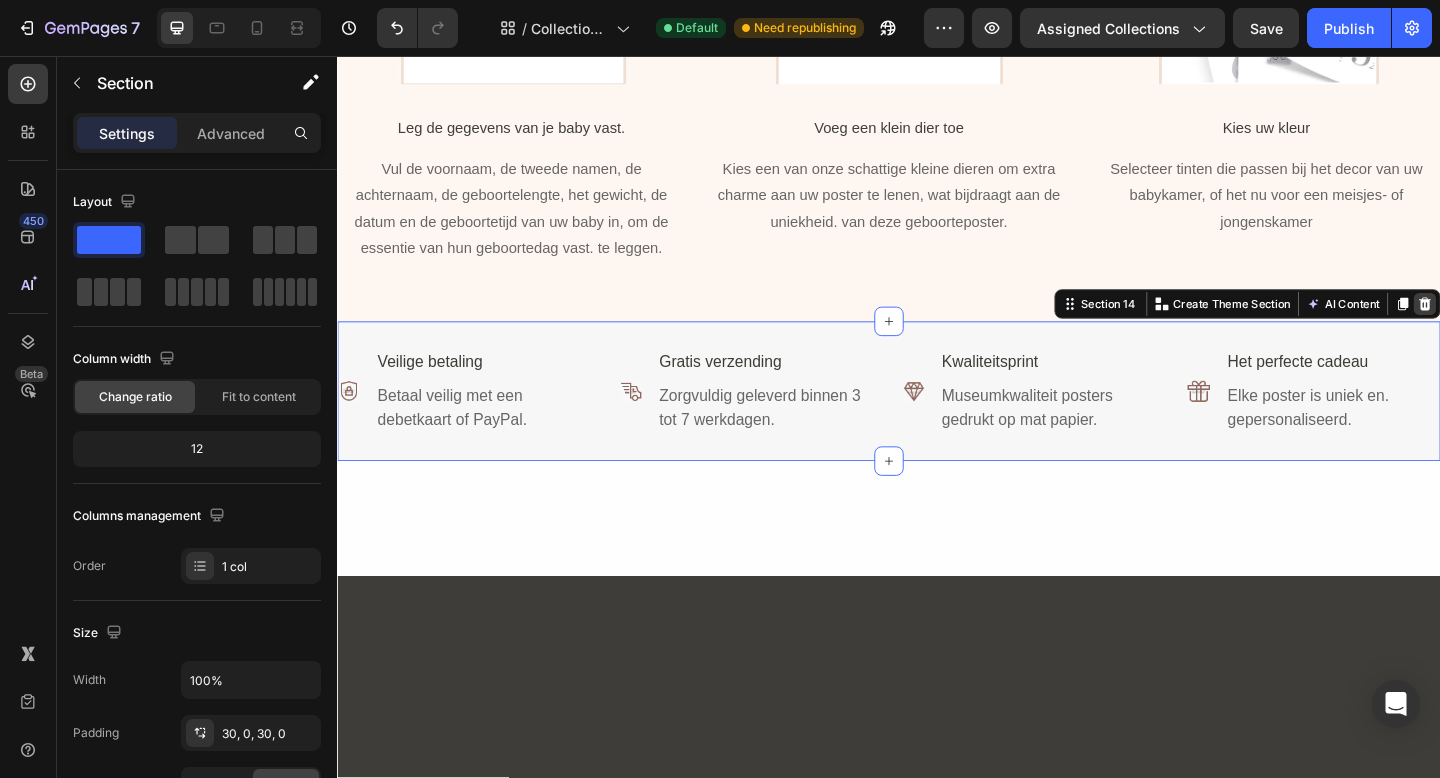 click 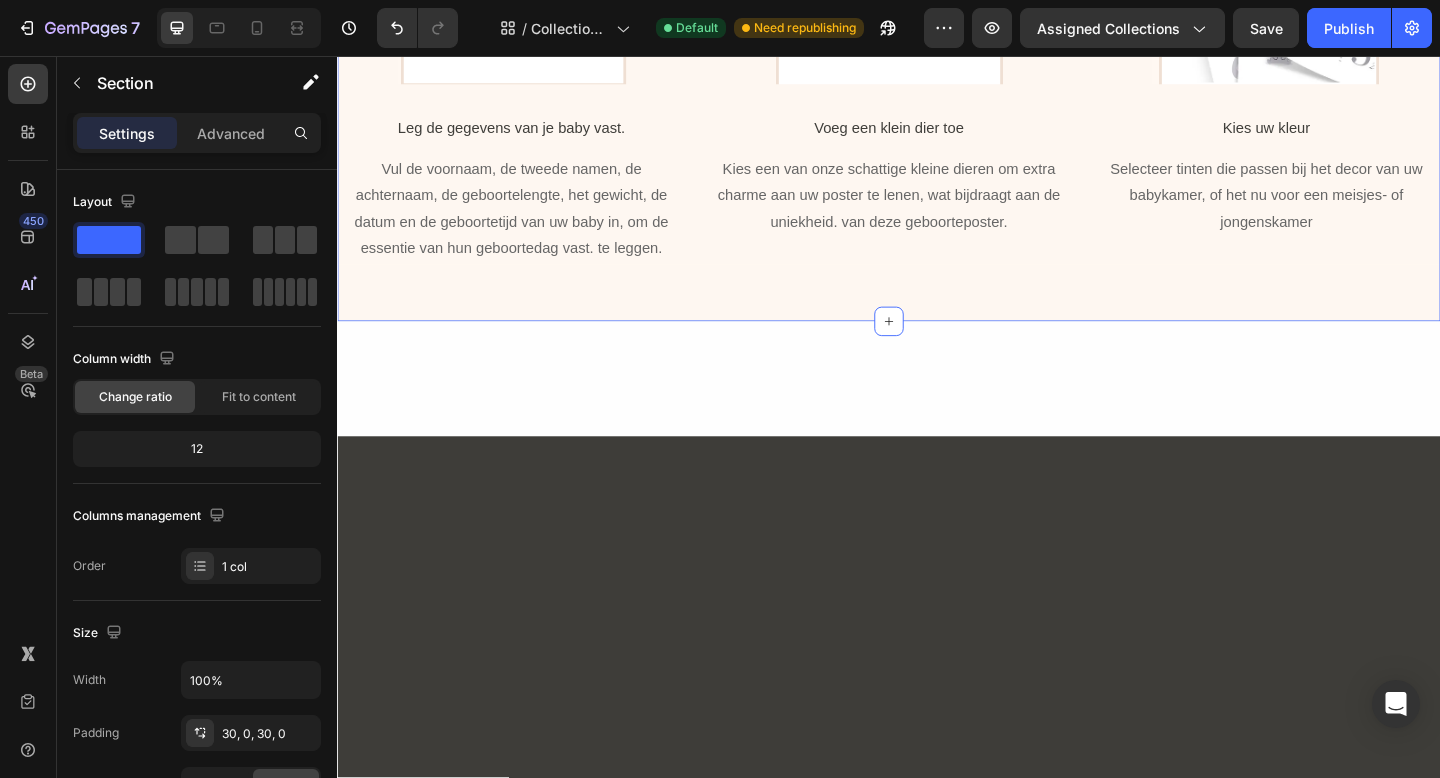 click on "Hoe maak je je eigen geboorteposter?. Heading Image Leg de gegevens van je baby vast. Text Block Vul de voornaam, de tweede namen, de achternaam, de geboortelengte, het gewicht, de datum en de geboortetijd van uw baby in, om de essentie van hun geboortedag vast. te leggen. Text Block Image Voeg een klein dier toe Text Block Kies een van onze schattige kleine dieren om extra charme aan uw poster te lenen, wat bijdraagt aan de uniekheid. van deze geboorteposter. Text Block Image Kies uw kleur Text Block Selecteer tinten die passen bij het decor van uw babykamer, of het nu voor een meisjes- of jongenskamer Text Block Row Row Row Section 13 You can create reusable sections Create Theme Section AI Content Write with GemAI What would you like to describe here? Tone and Voice Persuasive Product Family scrabble Show more Generate" at bounding box center (937, 37) 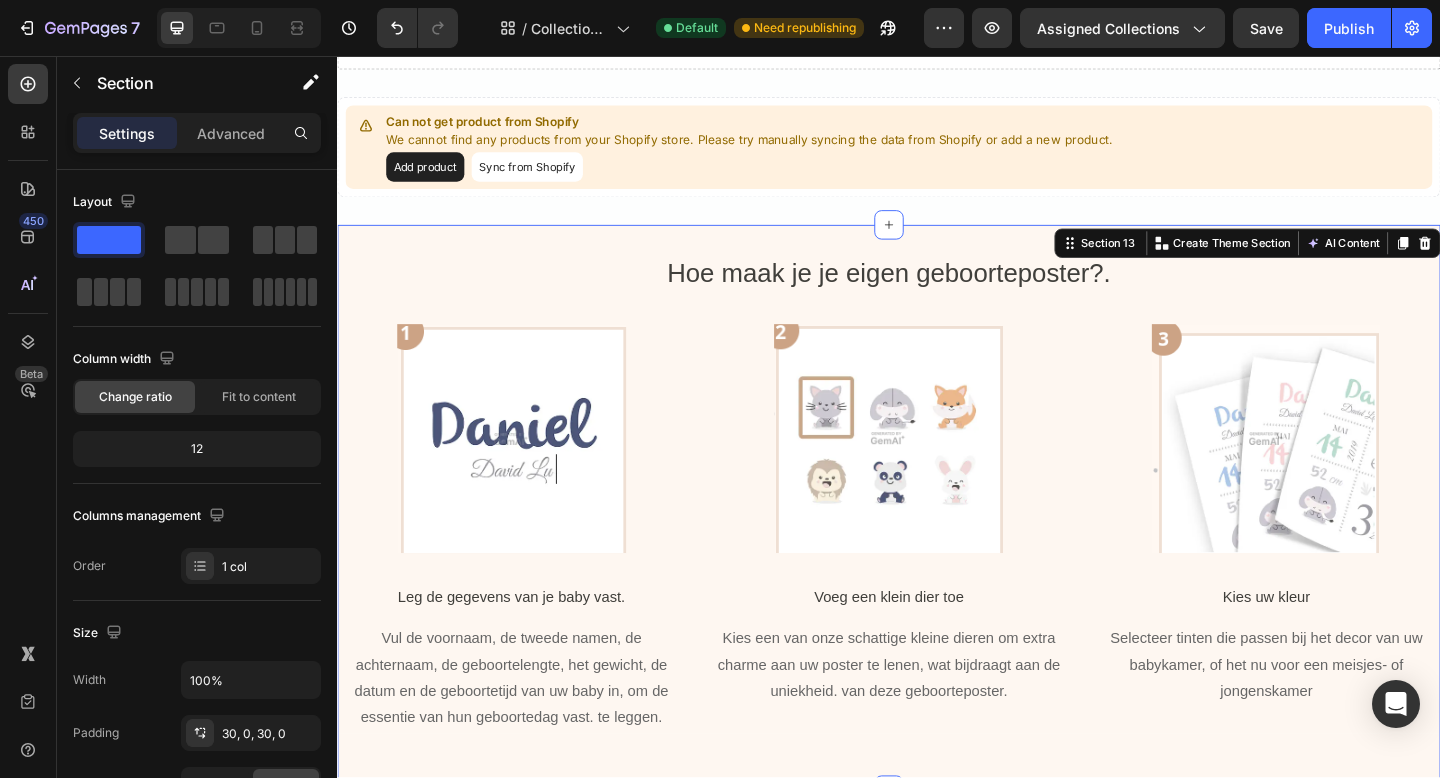 scroll, scrollTop: 2587, scrollLeft: 0, axis: vertical 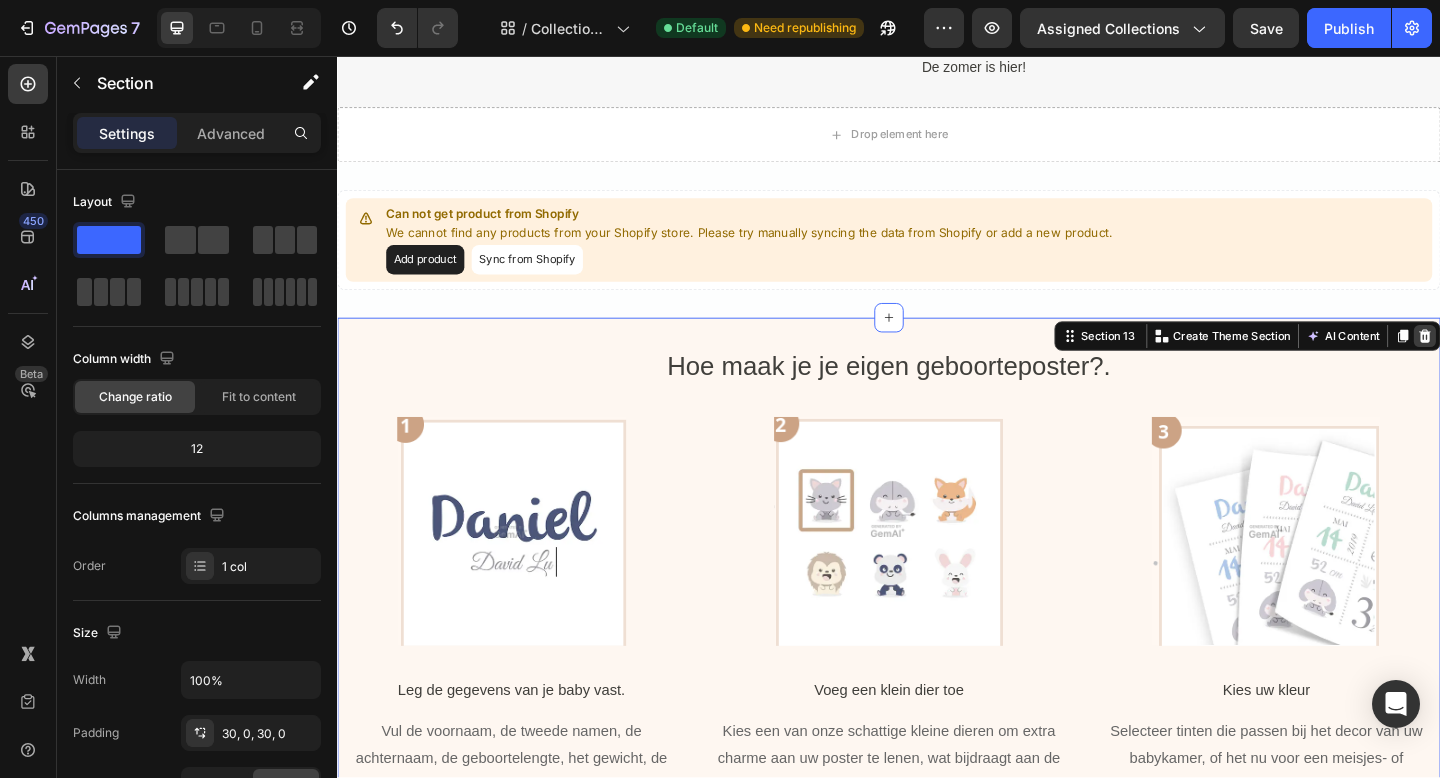 click 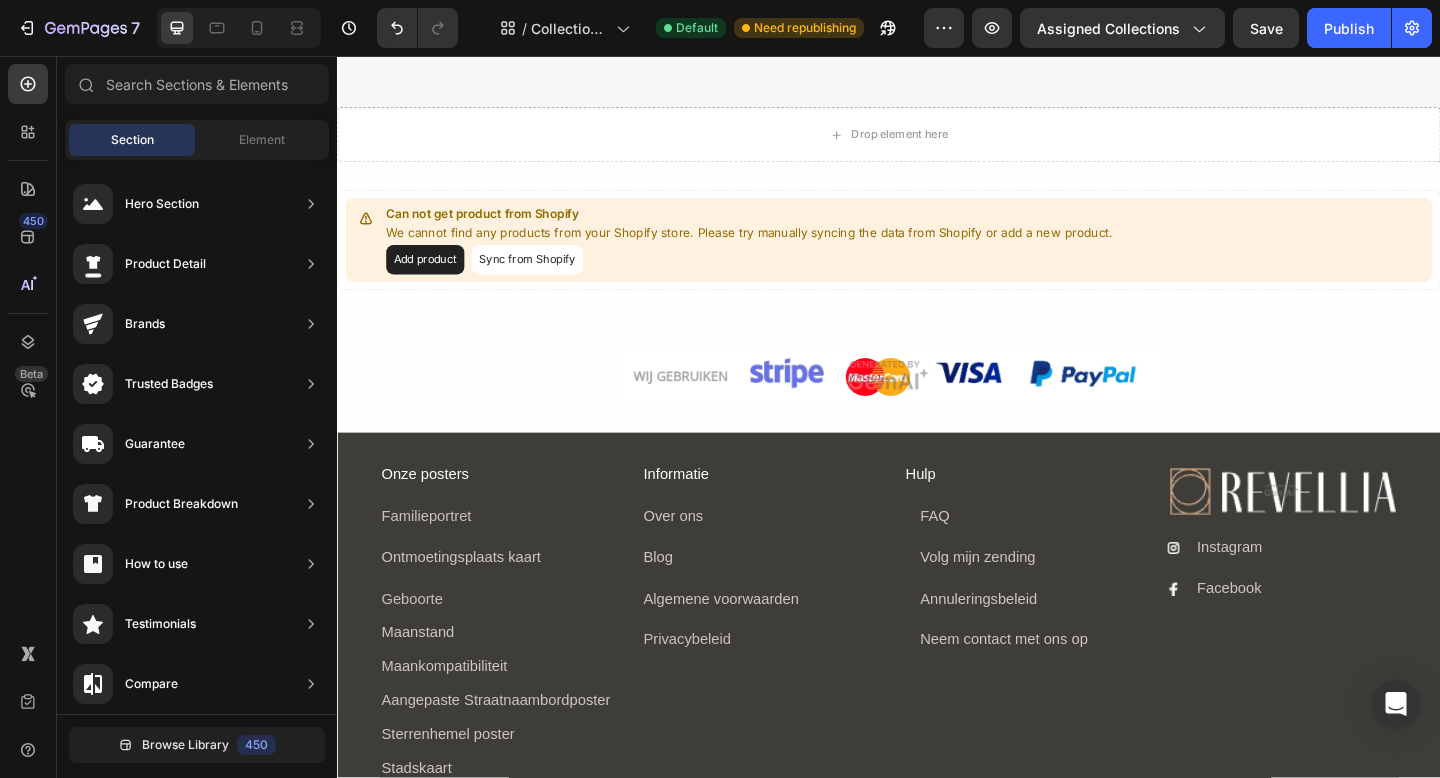 scroll, scrollTop: 2651, scrollLeft: 0, axis: vertical 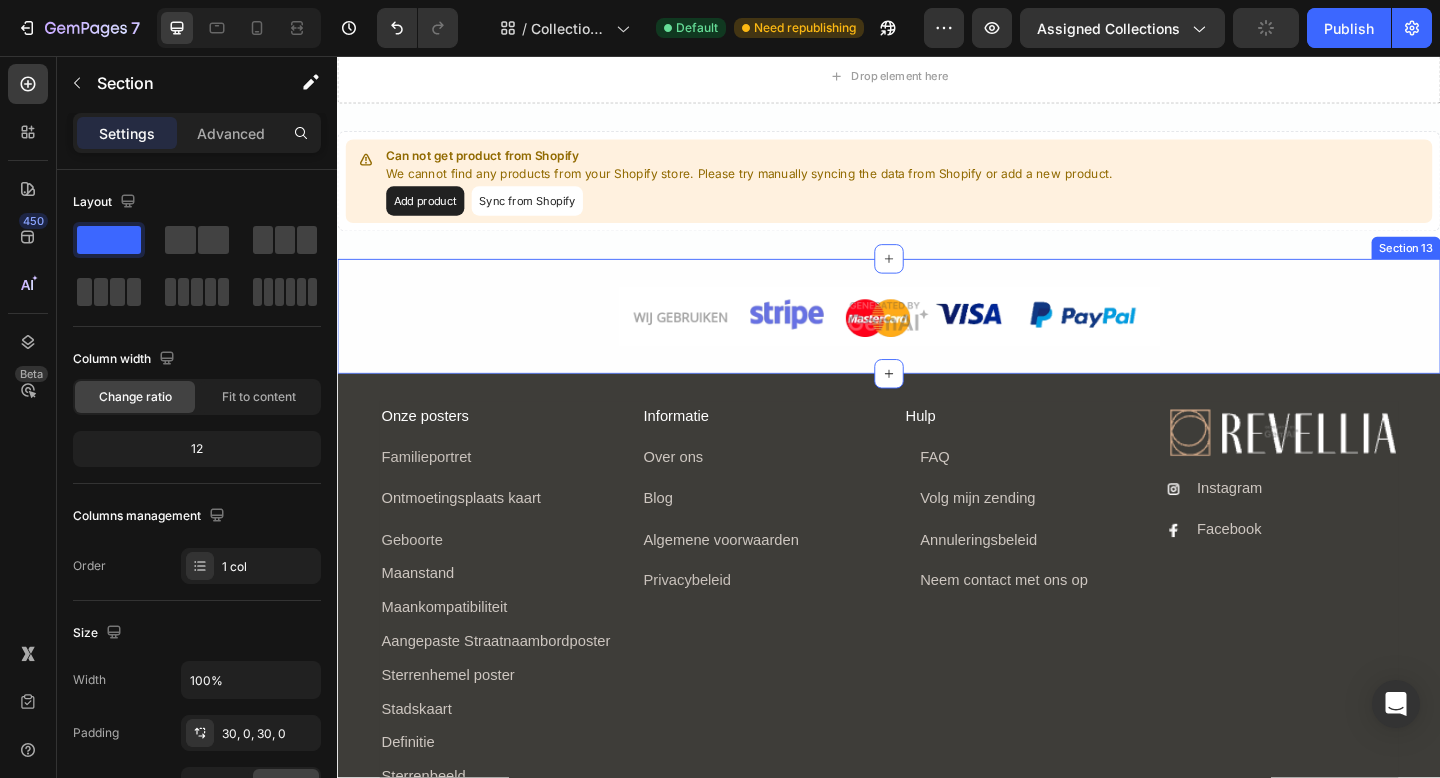click on "Image Row Section 13" at bounding box center (937, 339) 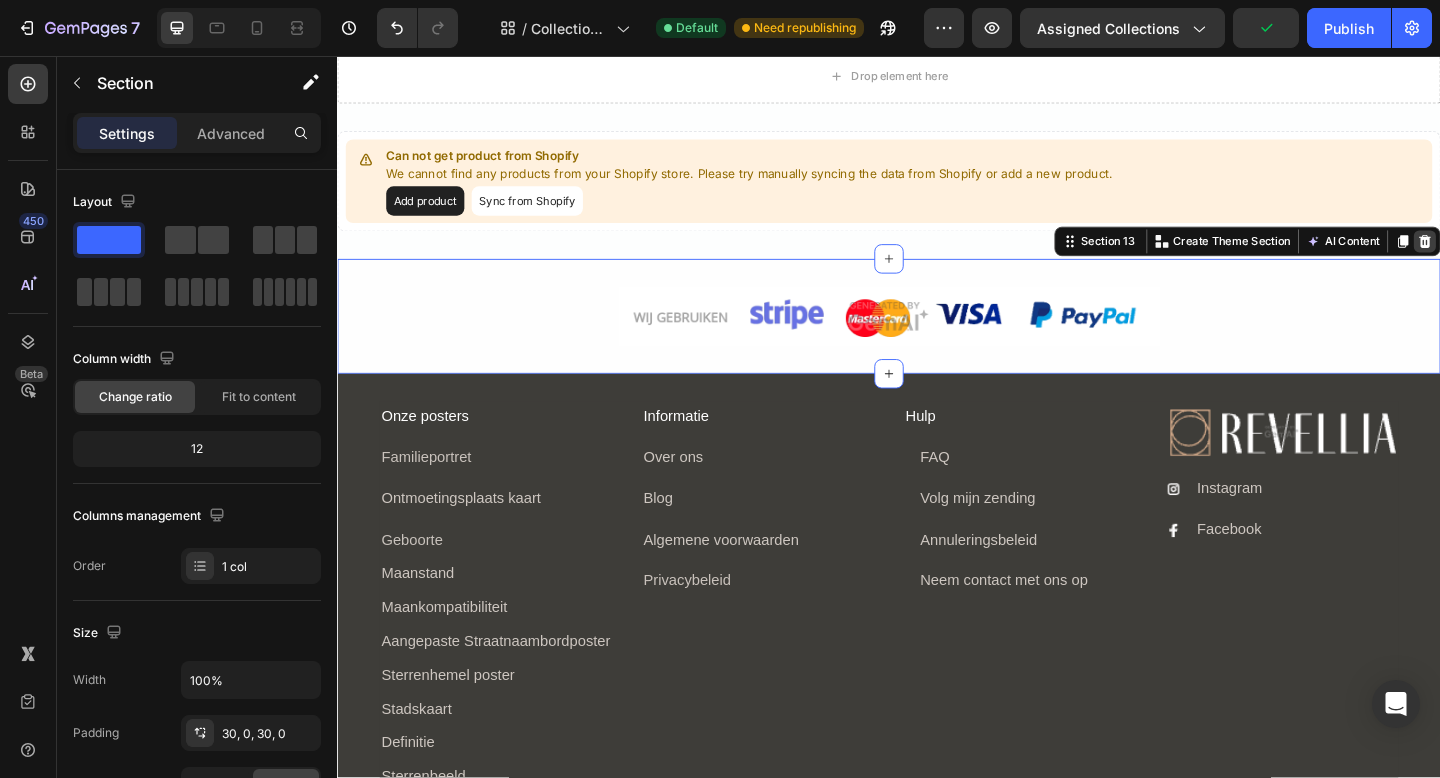 click 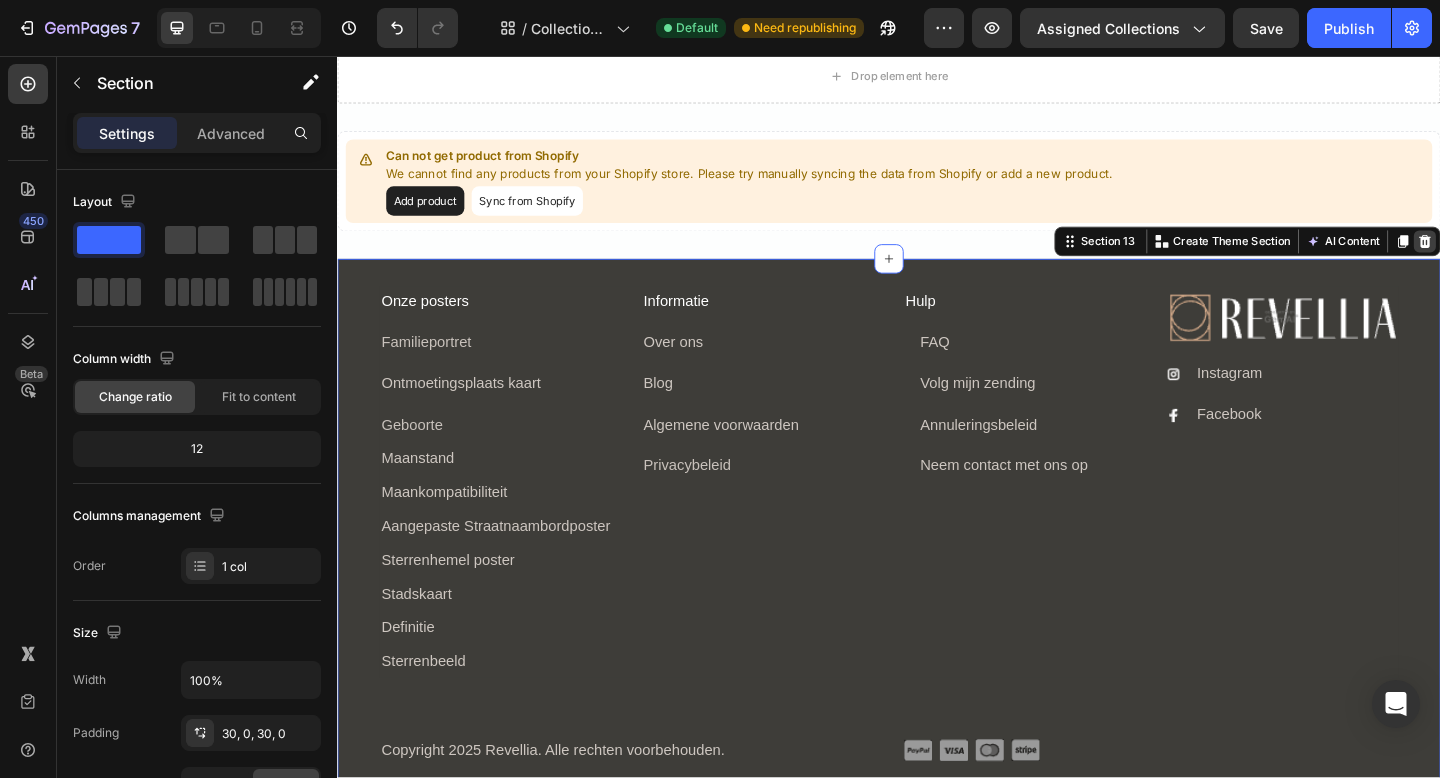 click 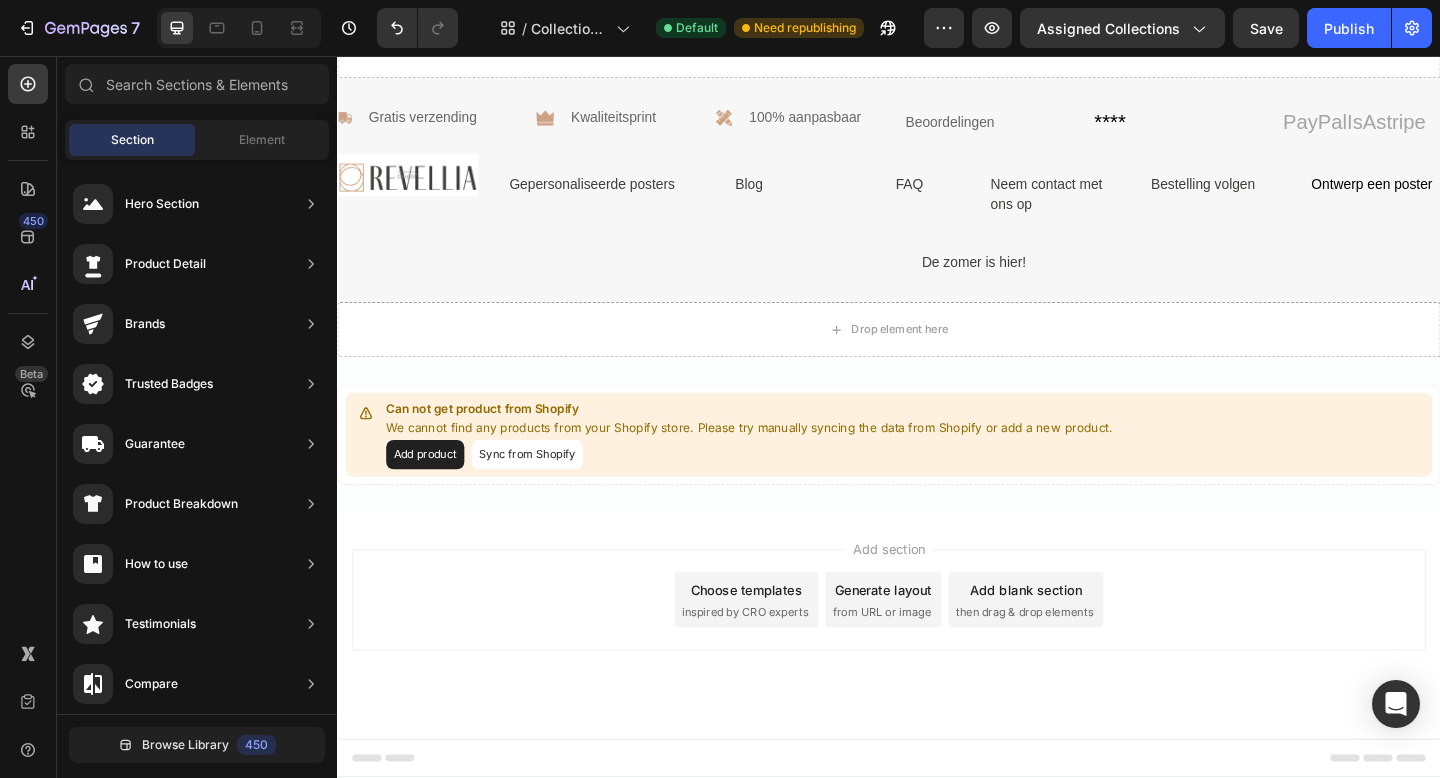 scroll, scrollTop: 2374, scrollLeft: 0, axis: vertical 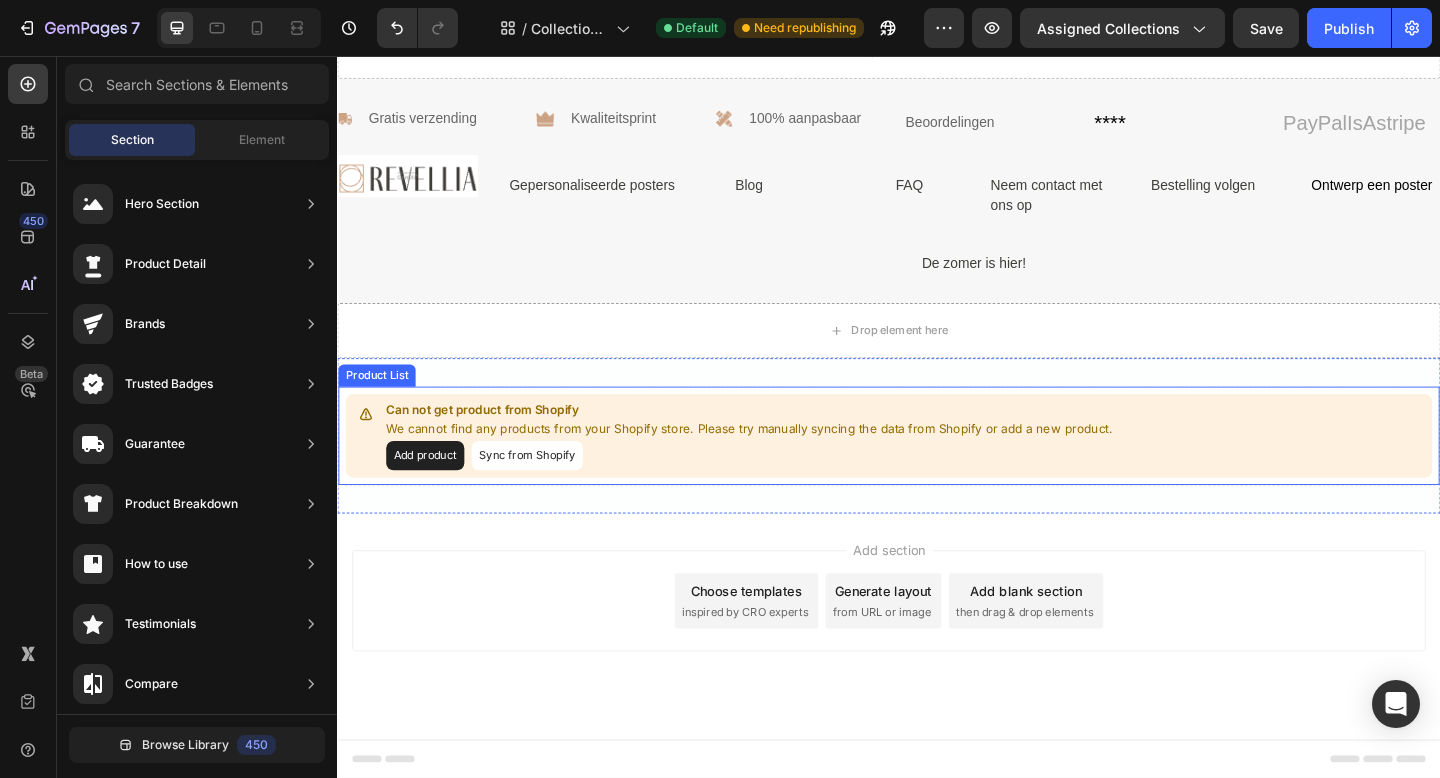 click on "Can not get product from Shopify We cannot find any products from your Shopify store. Please try manually syncing the data from Shopify or add a new product.   Add product Sync from Shopify" at bounding box center [937, 469] 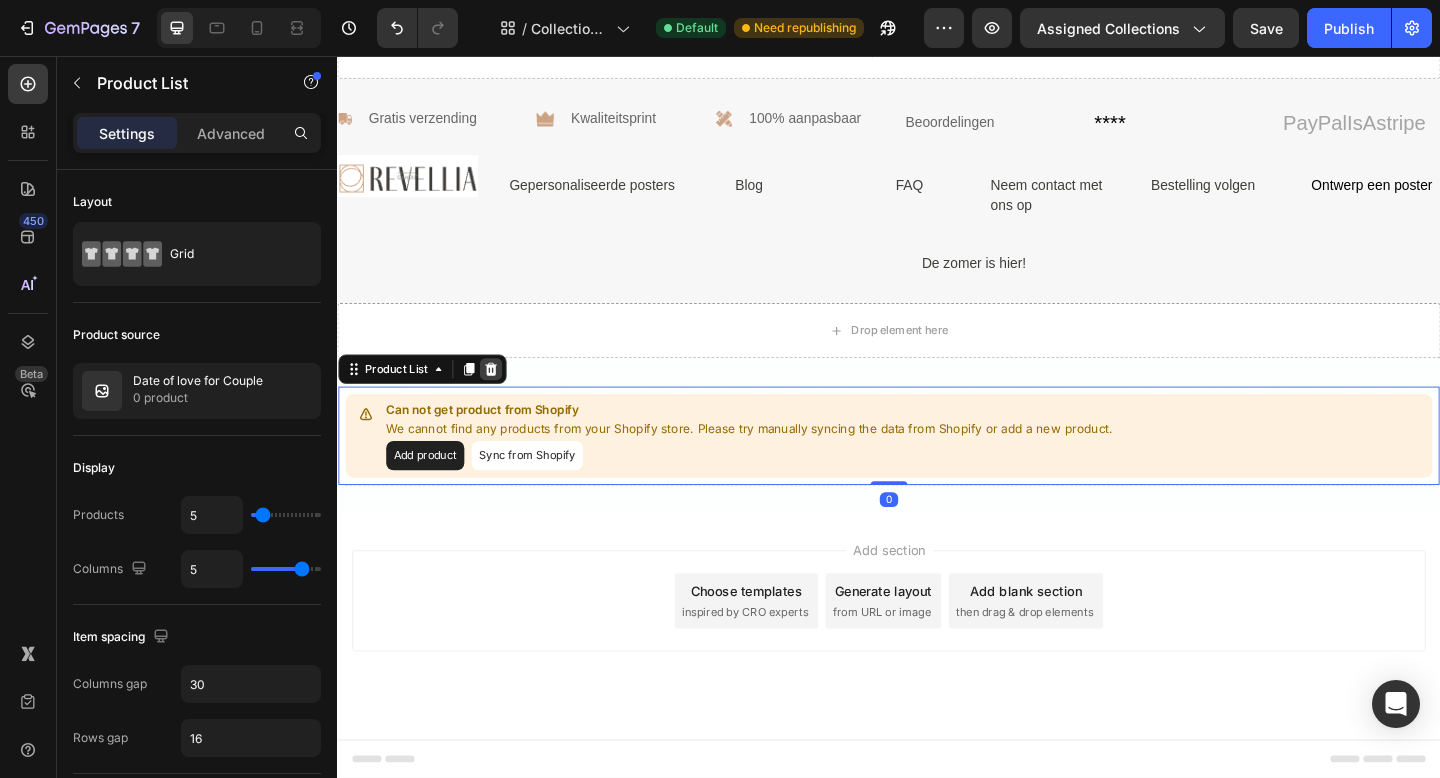click 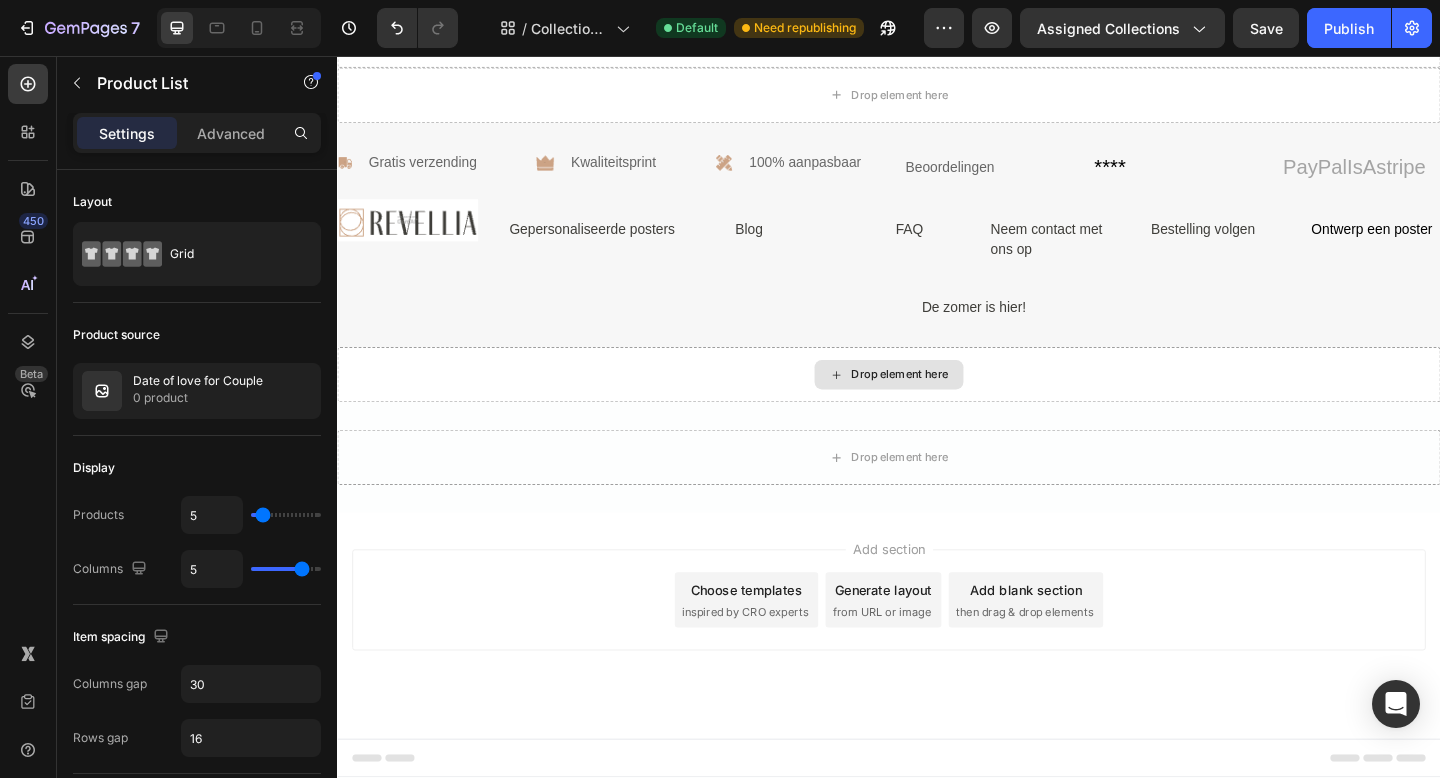 scroll, scrollTop: 2325, scrollLeft: 0, axis: vertical 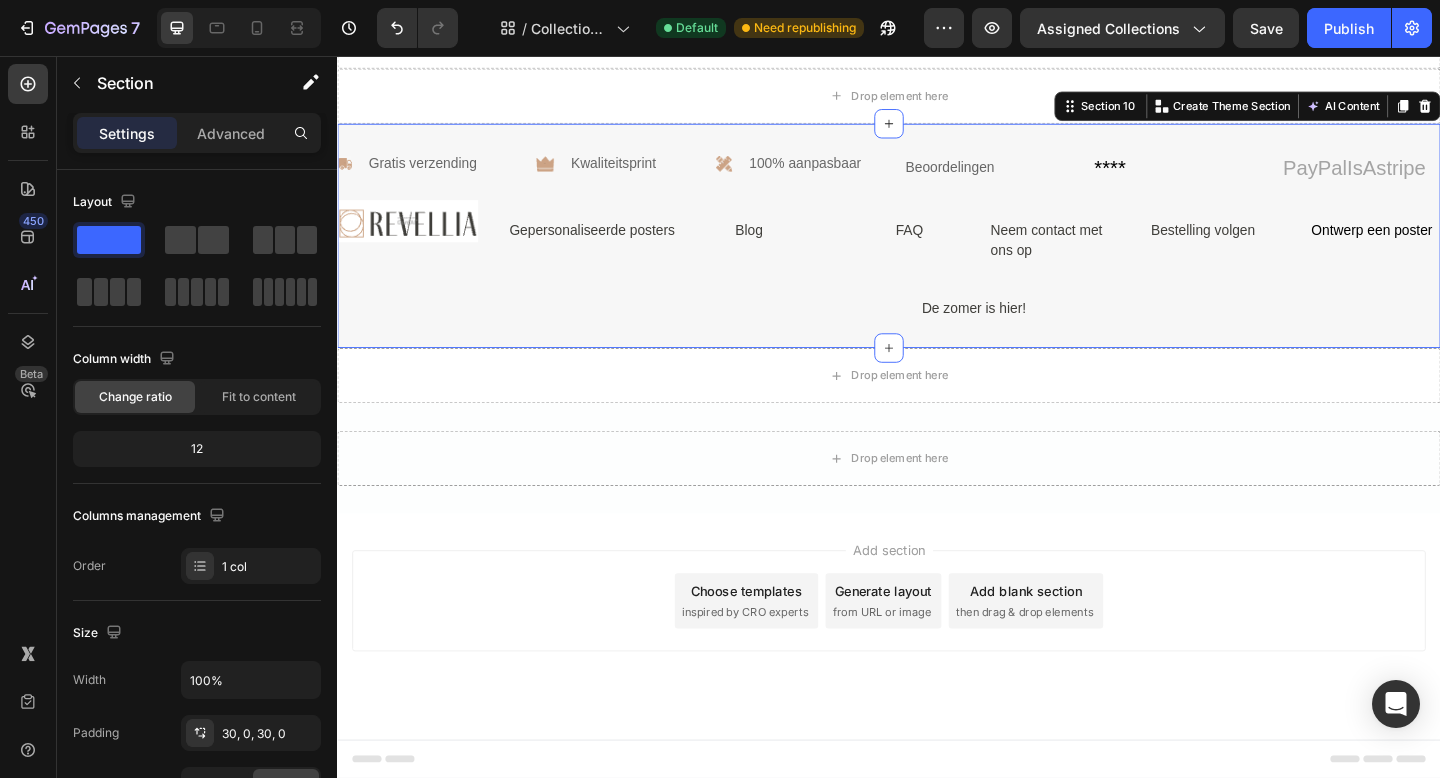 click on "Icon Gratis verzending Text Block Advanced list Icon Kwaliteitsprint Text Block Advanced list Icon 100% aanpasbaar Text Block Advanced list Row Row Beoordelingen Text Block **** Text Block PayPalIsAstripe Text Block Row Row Image Gepersonaliseerde posters Text Block Blog Text Block FAQ Text Block Neem contact met ons op Text Block Bestelling volgen Text Block Ontwerp een poster Text Block Row De zomer is hier! Text Block Row Row Row Section 10 You can create reusable sections Create Theme Section AI Content Write with GemAI What would you like to describe here? Tone and Voice Persuasive Product Show more Generate" at bounding box center [937, 252] 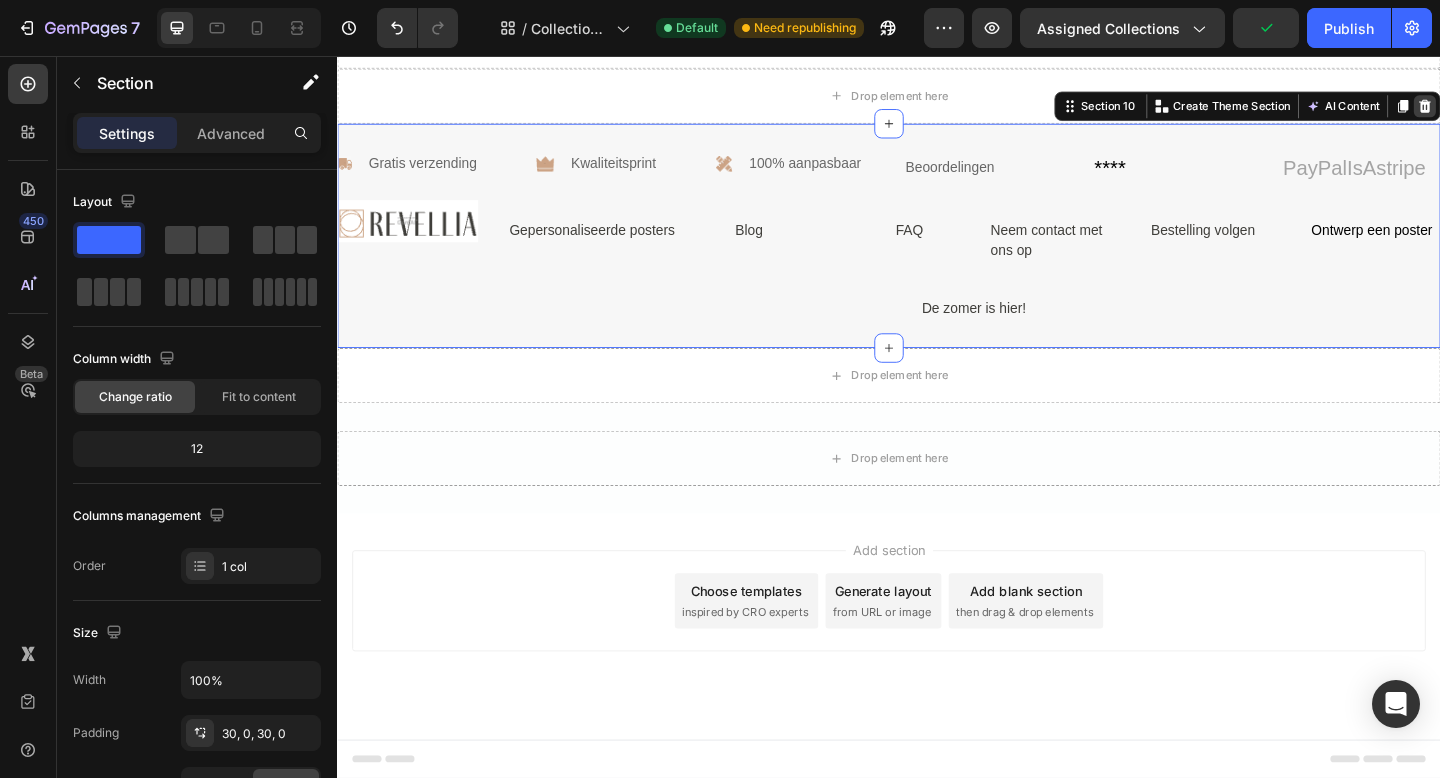 click 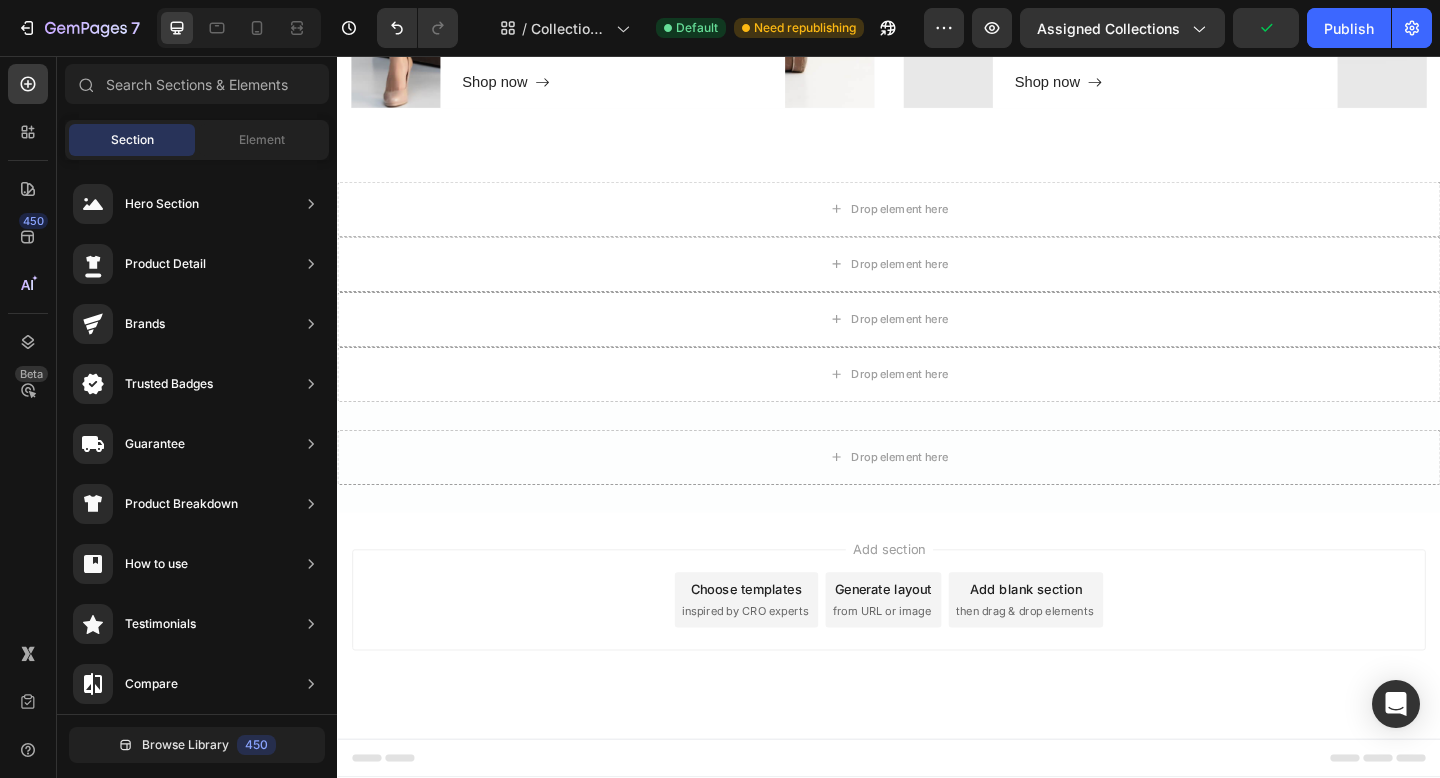 scroll, scrollTop: 2081, scrollLeft: 0, axis: vertical 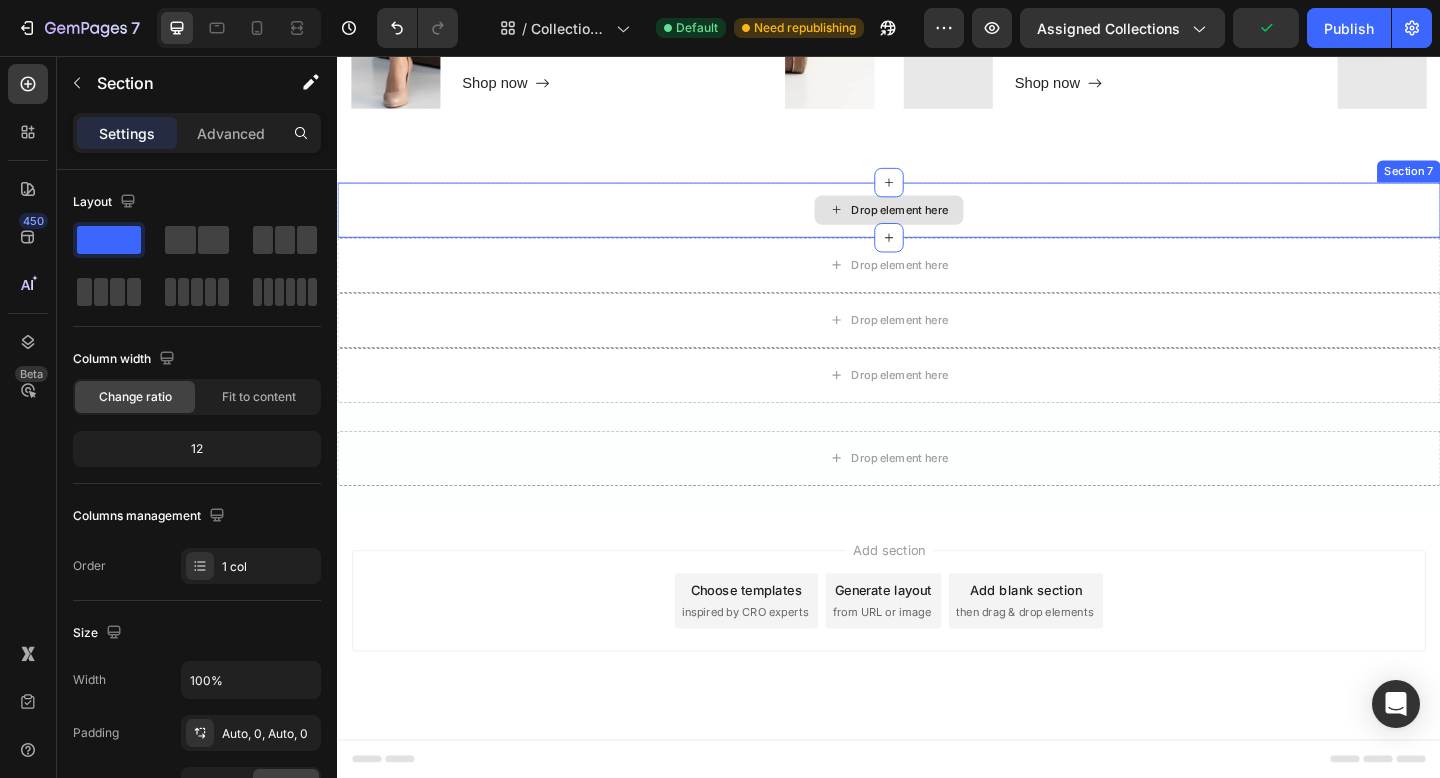click on "Drop element here" at bounding box center (937, 224) 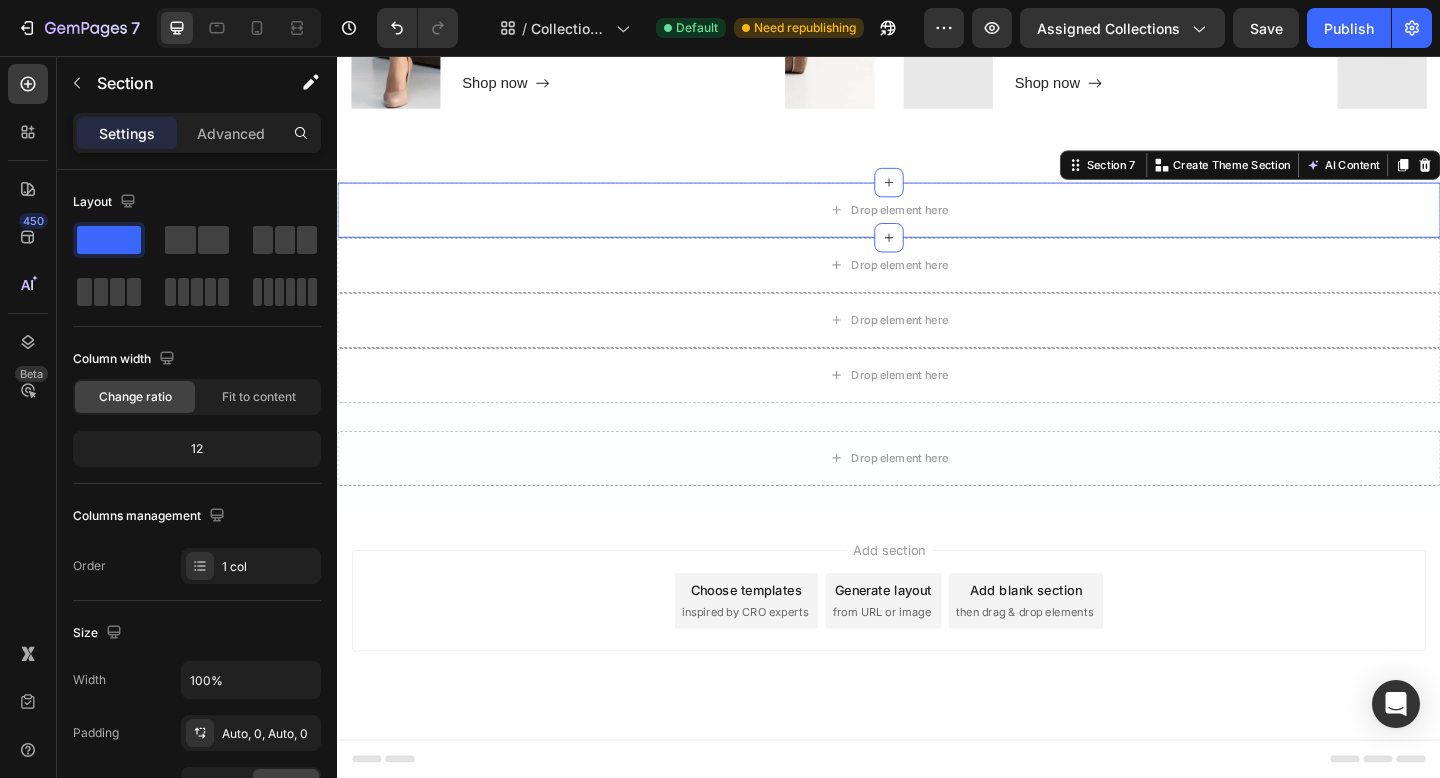 click on "Section 7   You can create reusable sections Create Theme Section AI Content Write with GemAI What would you like to describe here? Tone and Voice Persuasive Product Family scrabble Show more Generate" at bounding box center (1330, 175) 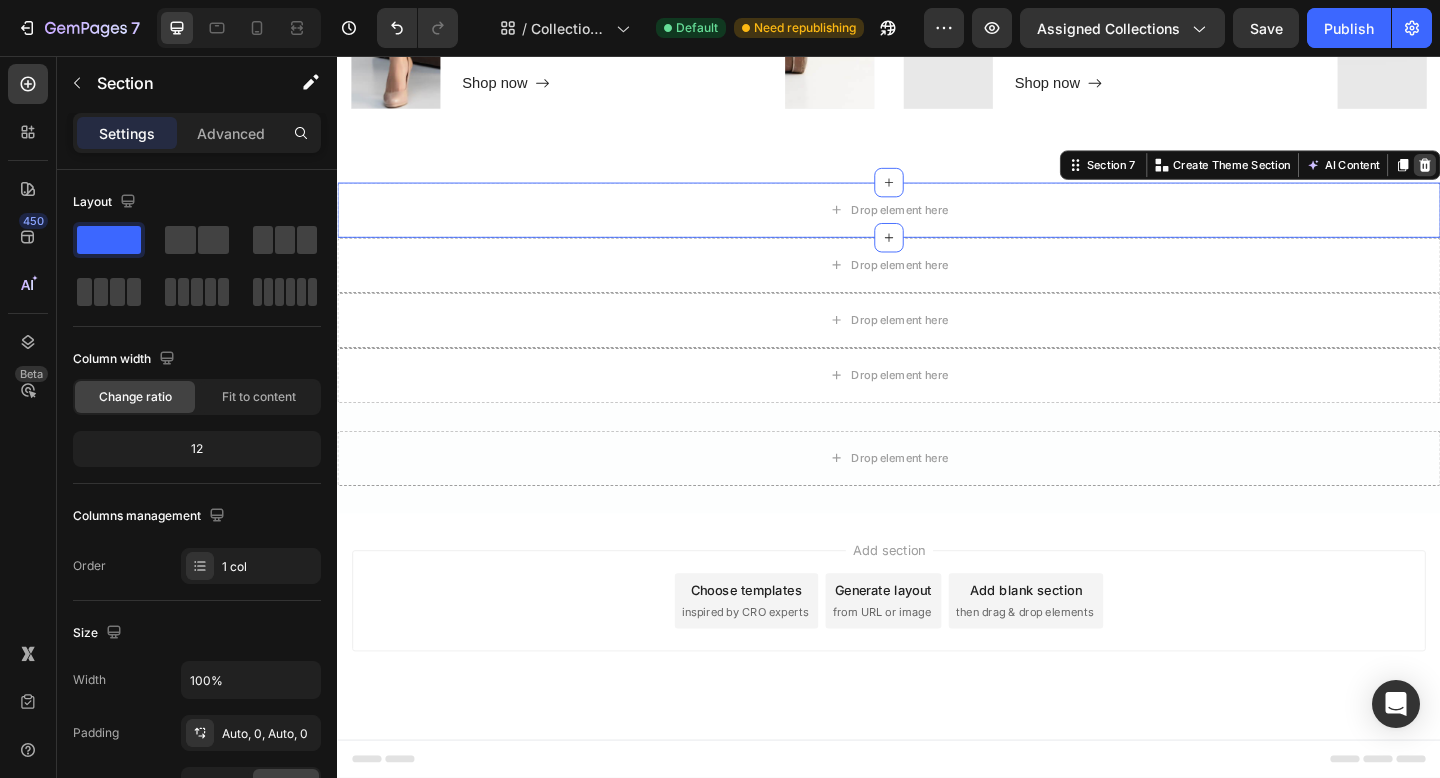 click 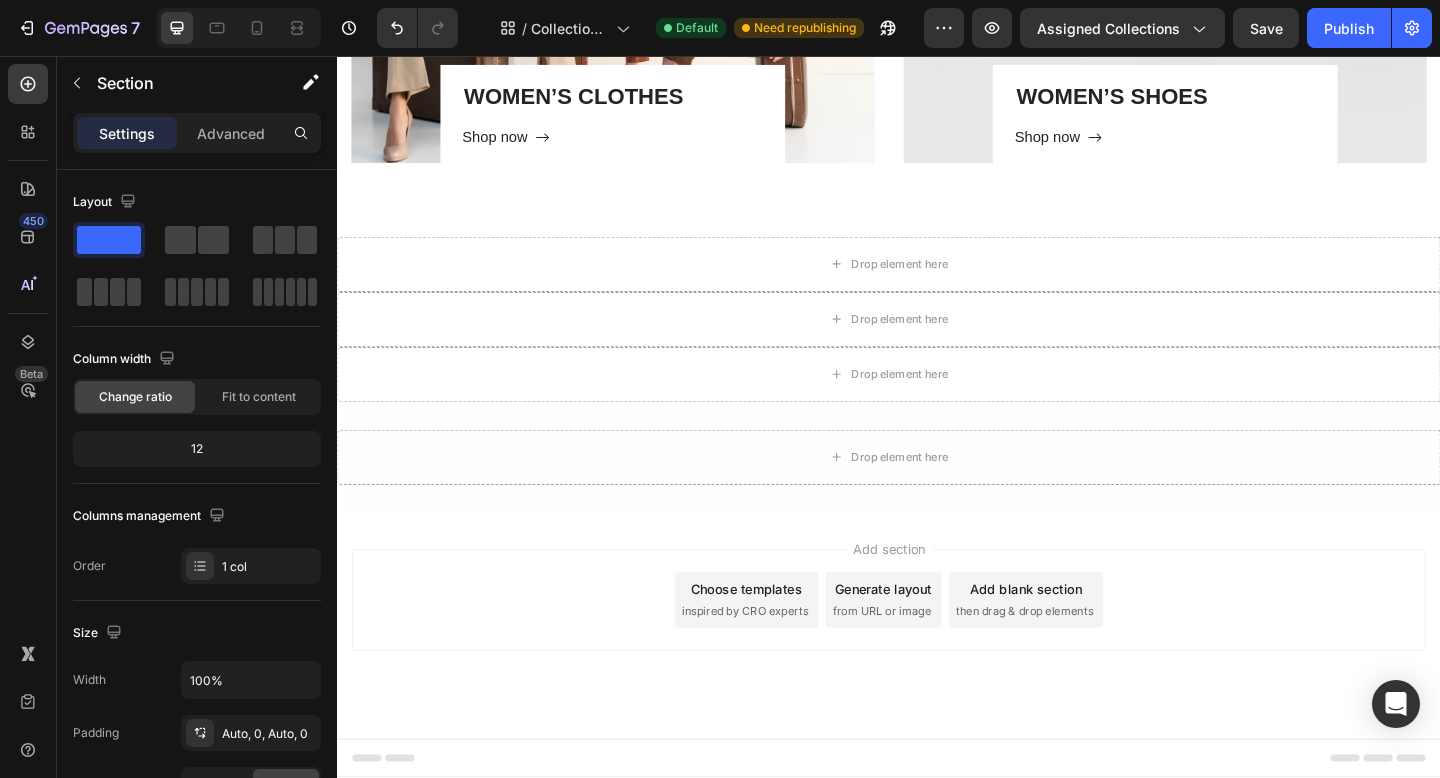scroll, scrollTop: 2021, scrollLeft: 0, axis: vertical 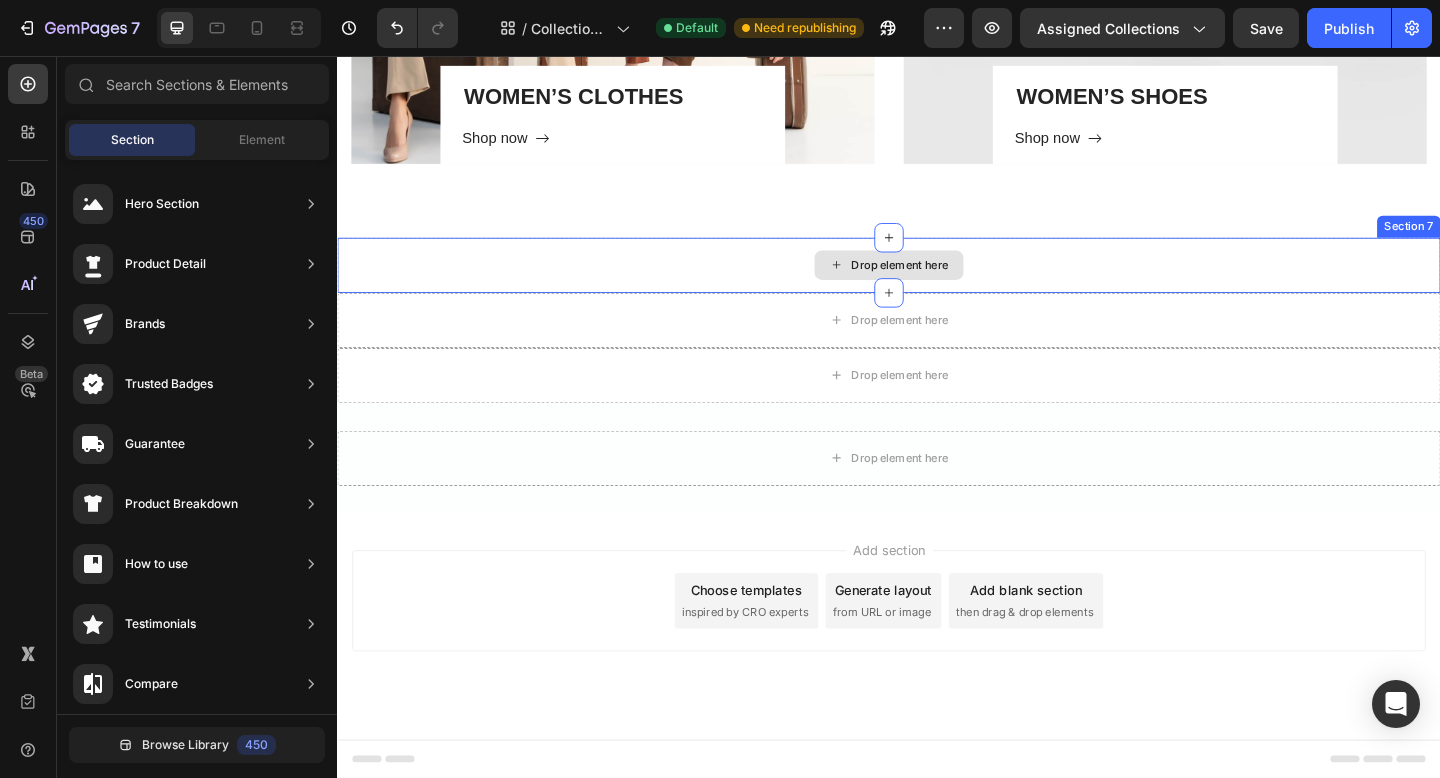 click on "Drop element here" at bounding box center (937, 284) 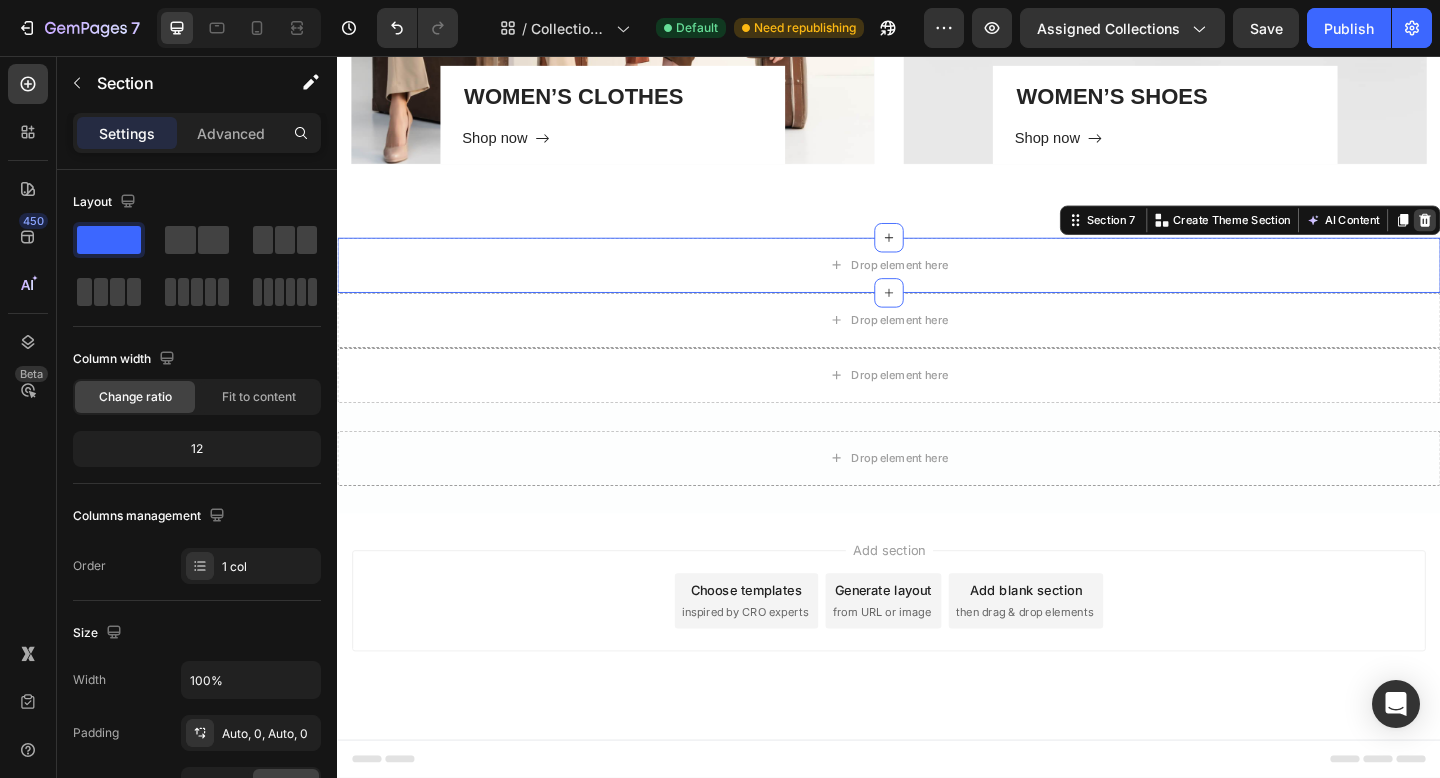 click 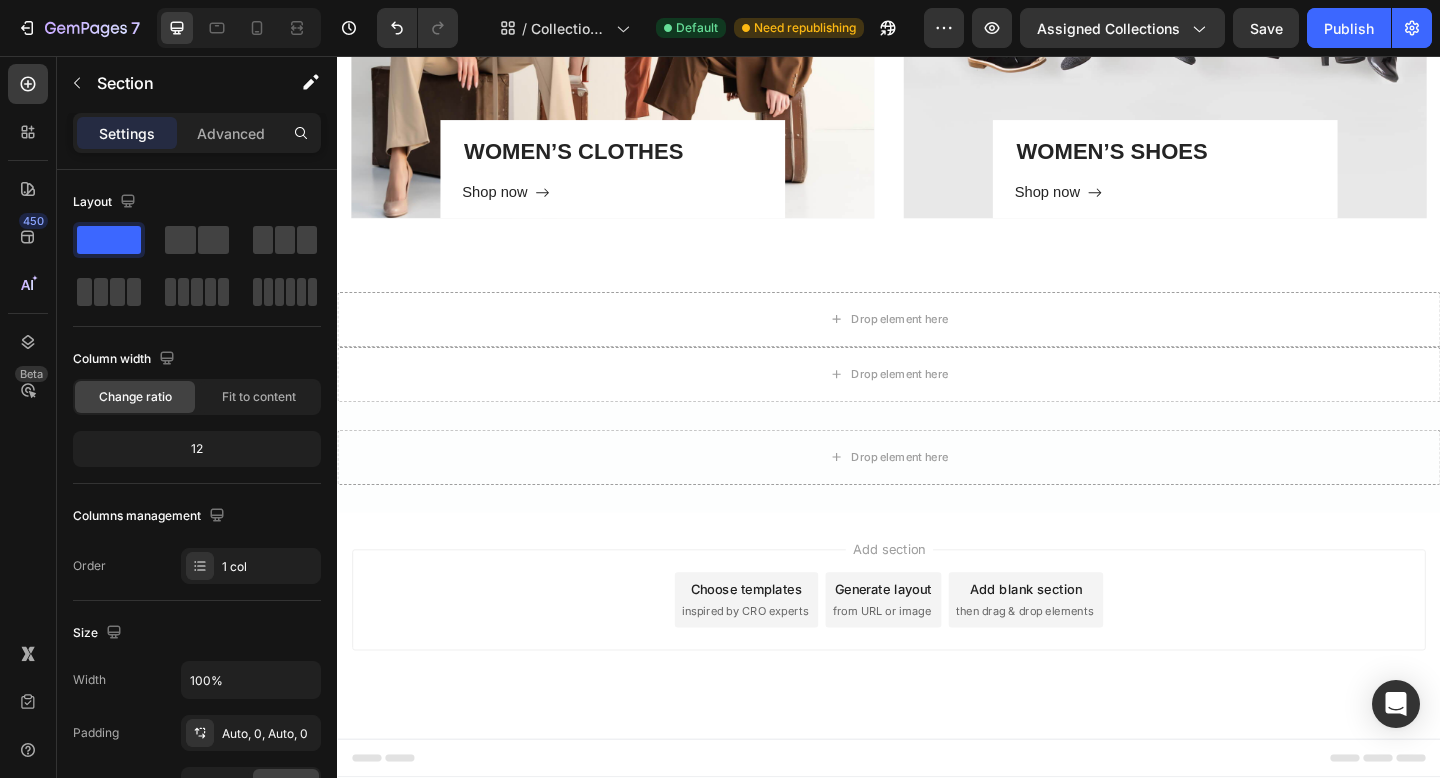 scroll, scrollTop: 1961, scrollLeft: 0, axis: vertical 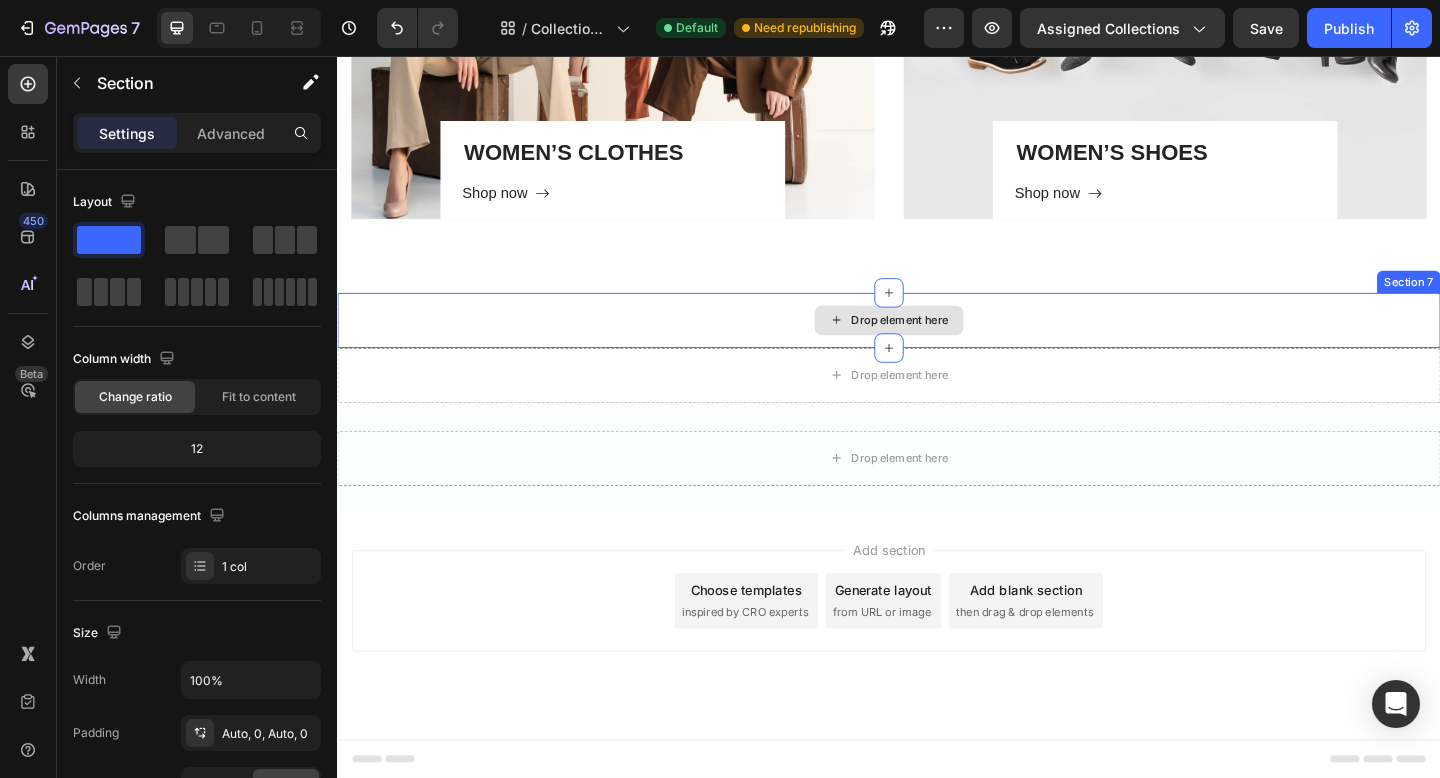 click on "Drop element here" at bounding box center (937, 344) 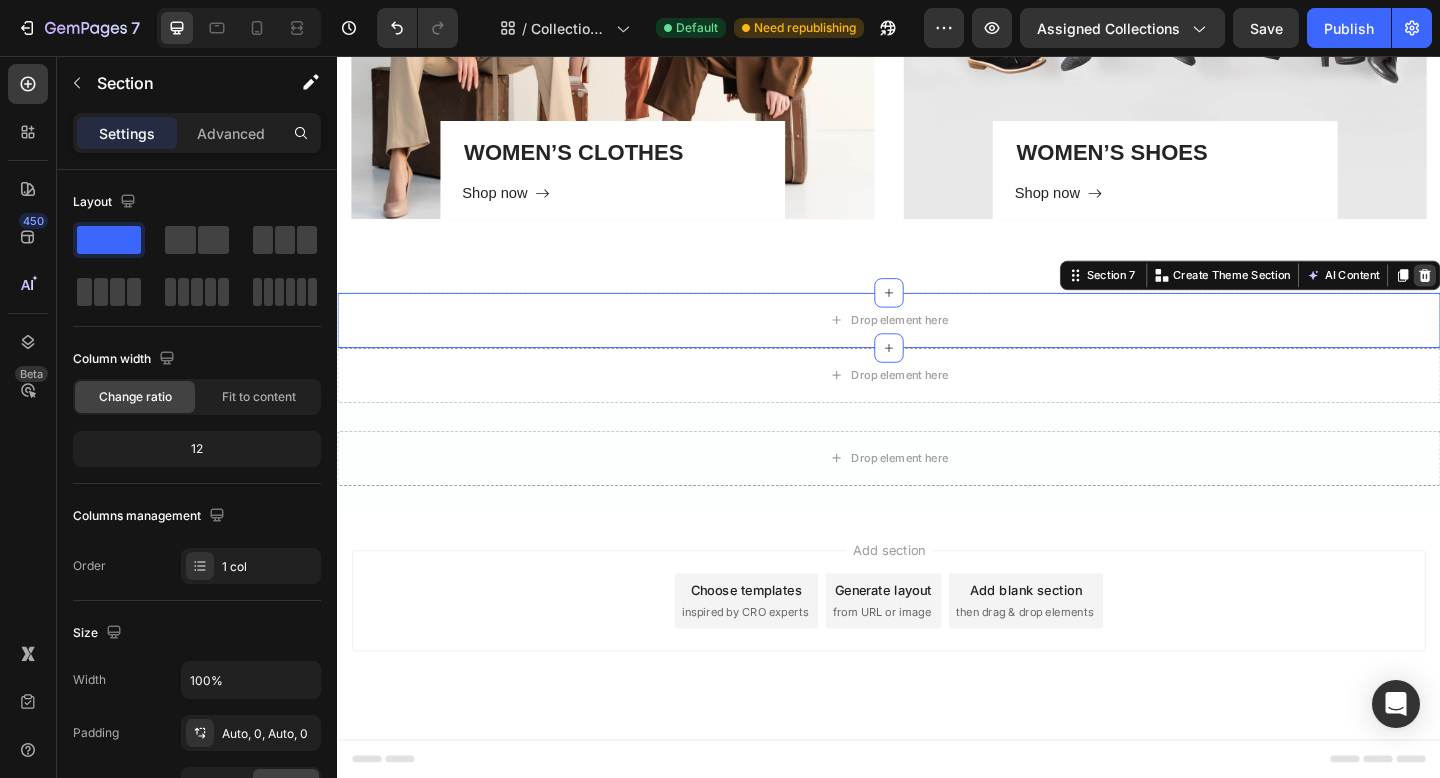 click 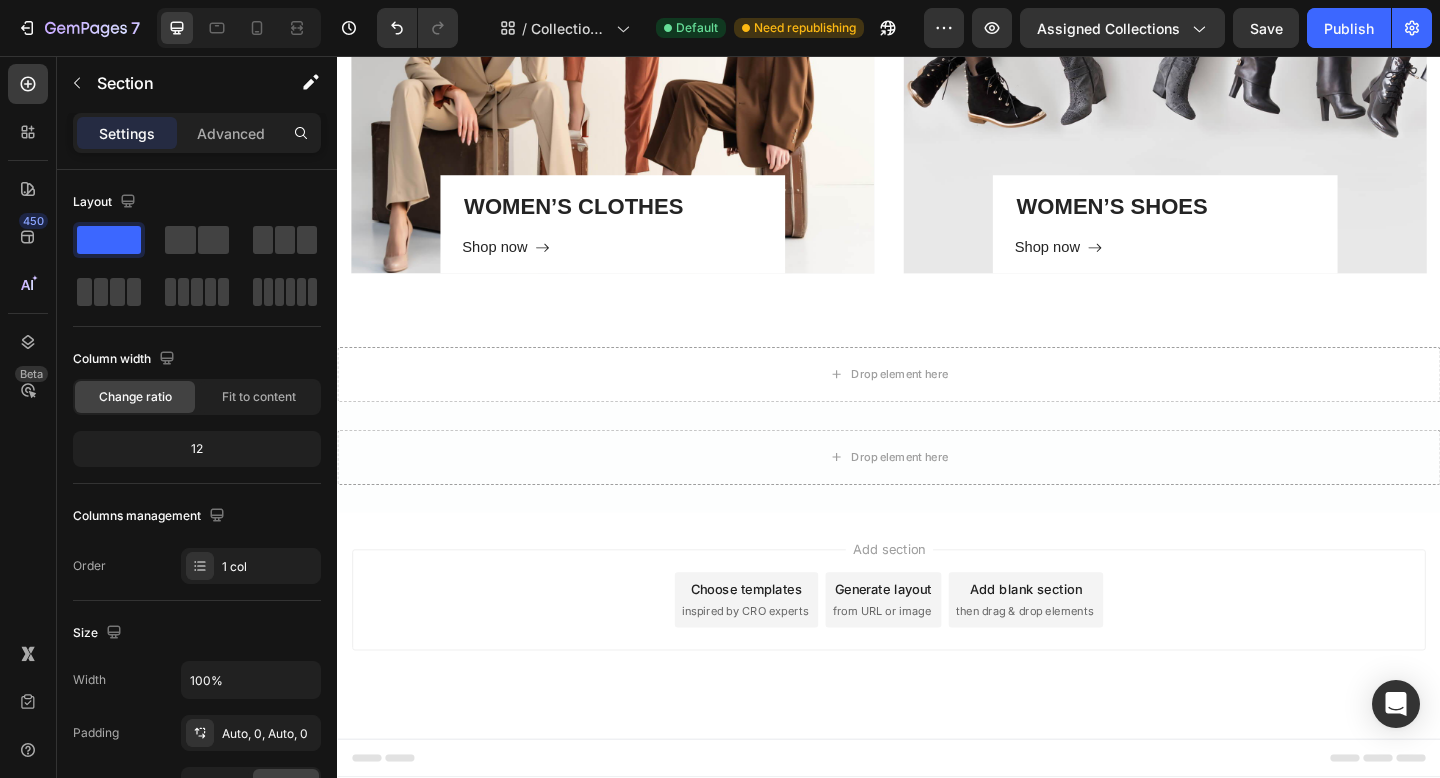 scroll, scrollTop: 1901, scrollLeft: 0, axis: vertical 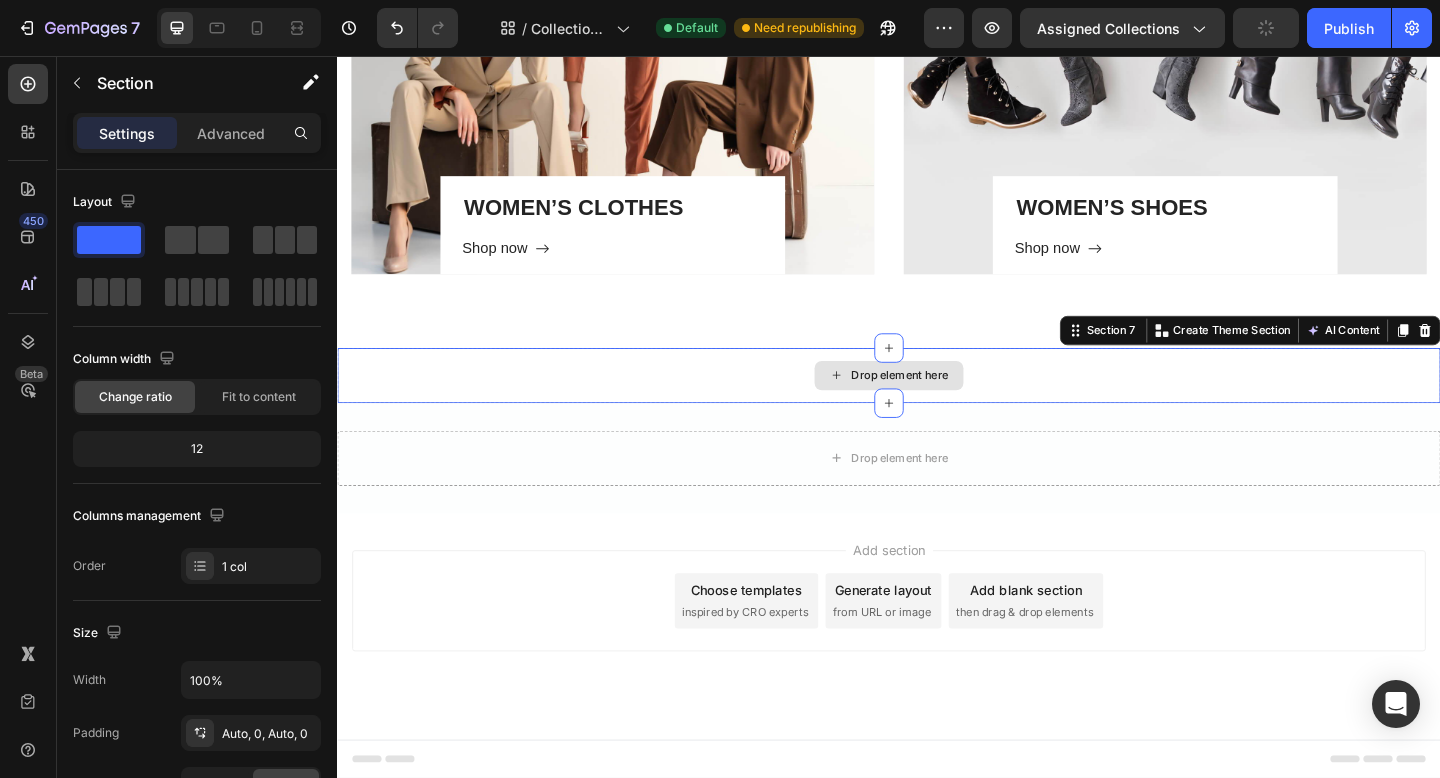 click on "Drop element here" at bounding box center [937, 404] 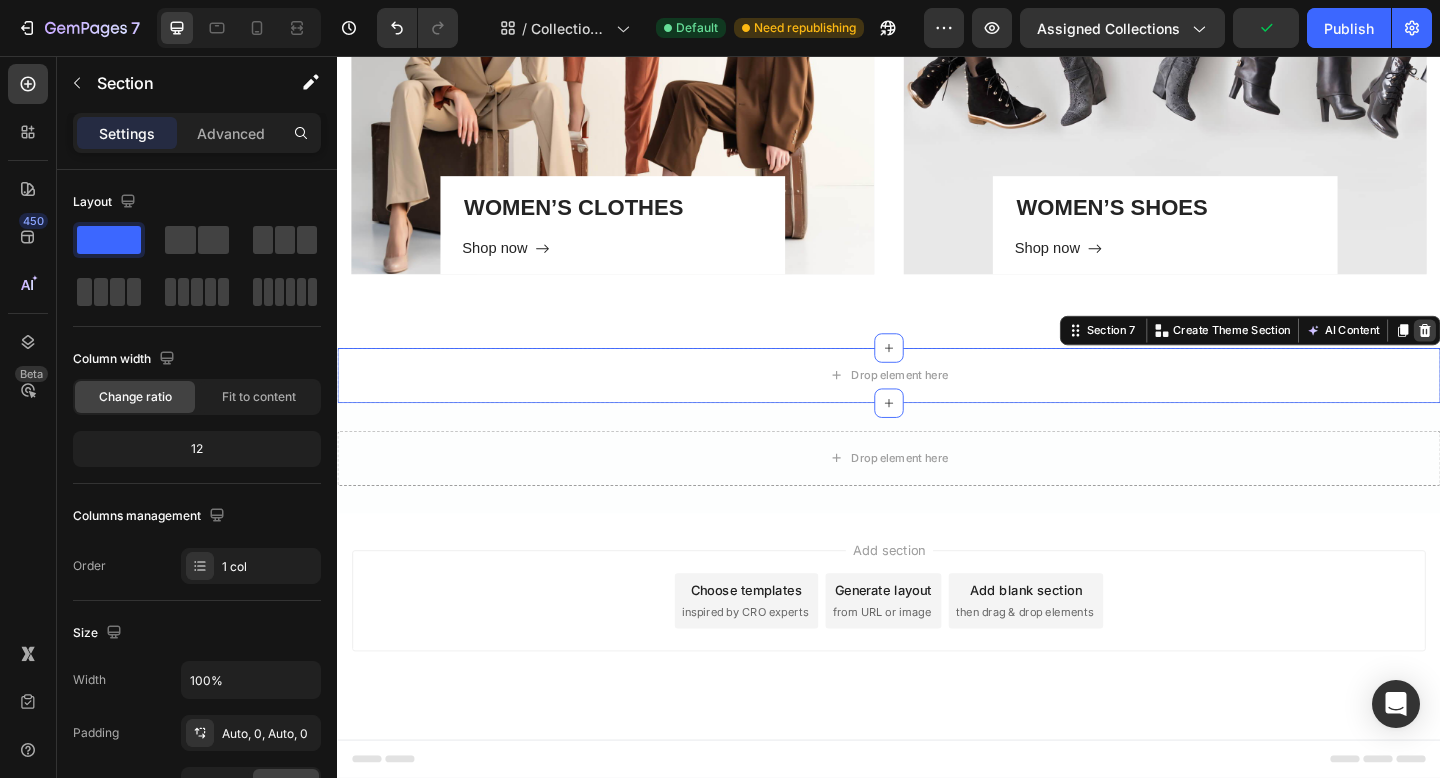 click at bounding box center [1520, 355] 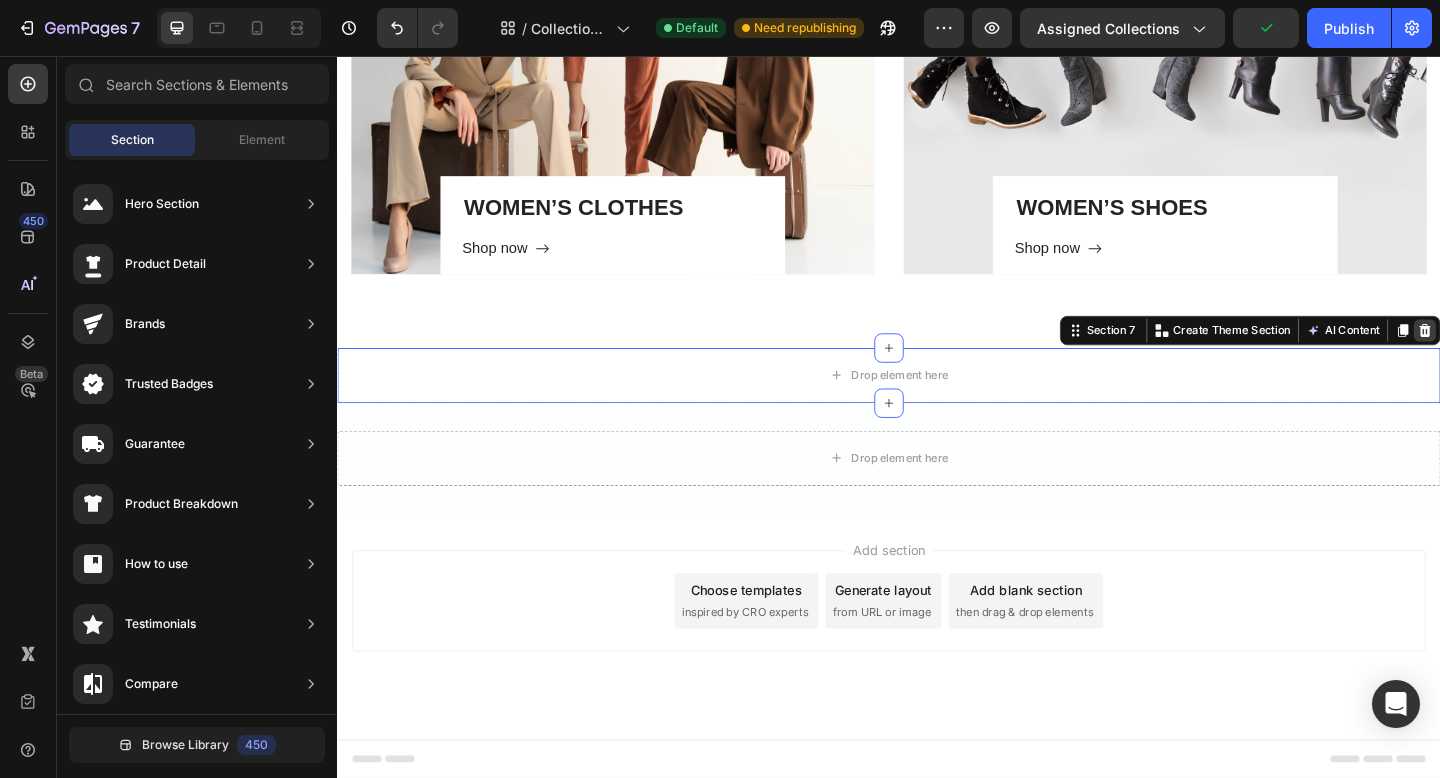 scroll, scrollTop: 1841, scrollLeft: 0, axis: vertical 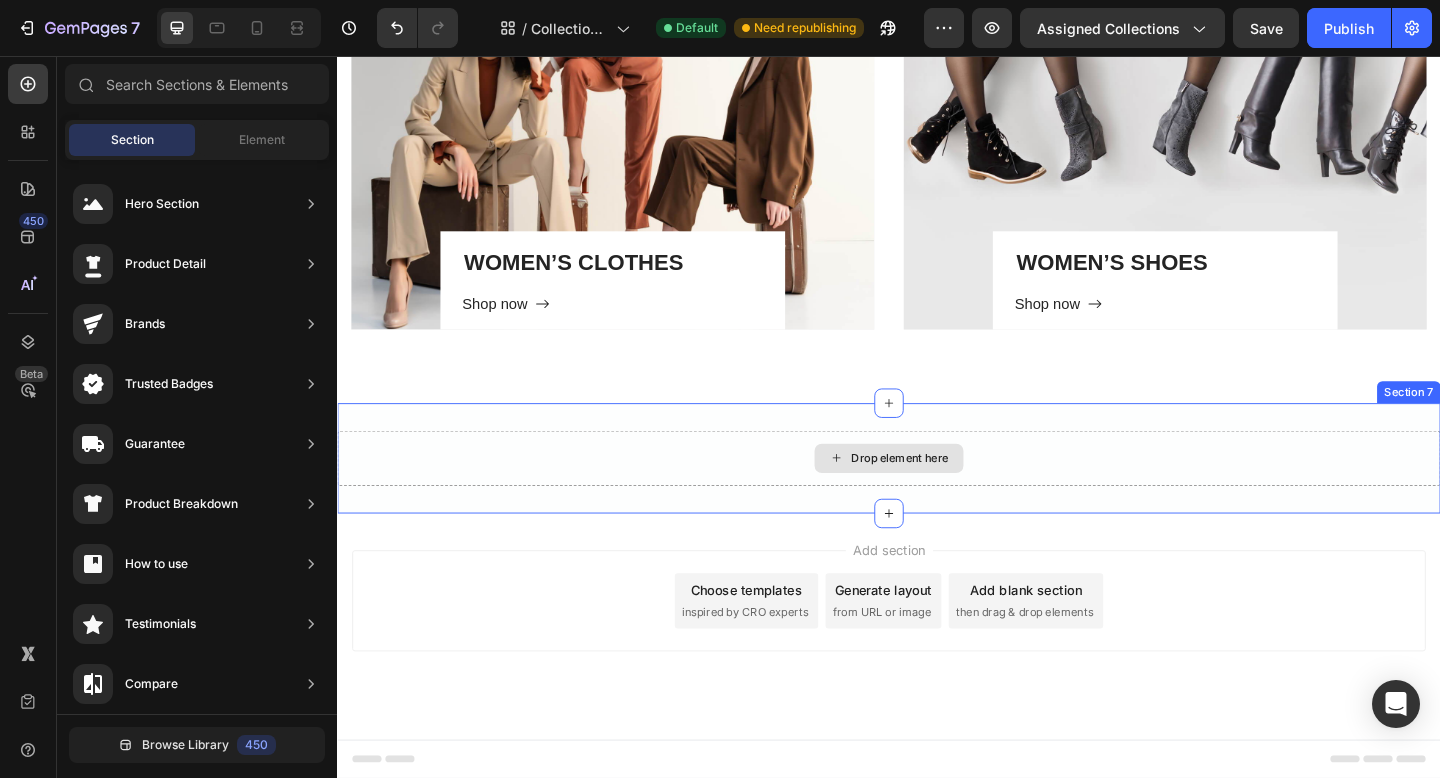 click on "Drop element here" at bounding box center [937, 494] 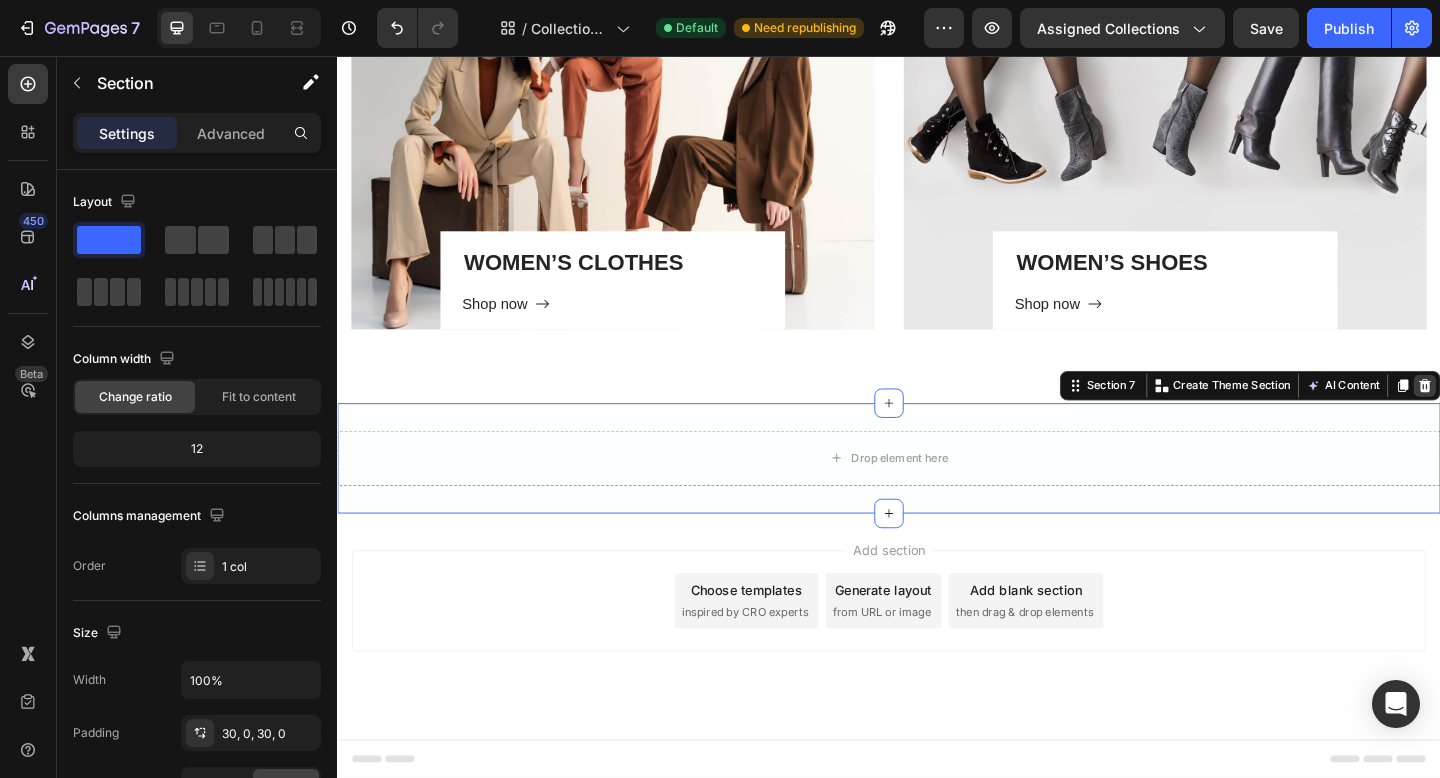 click 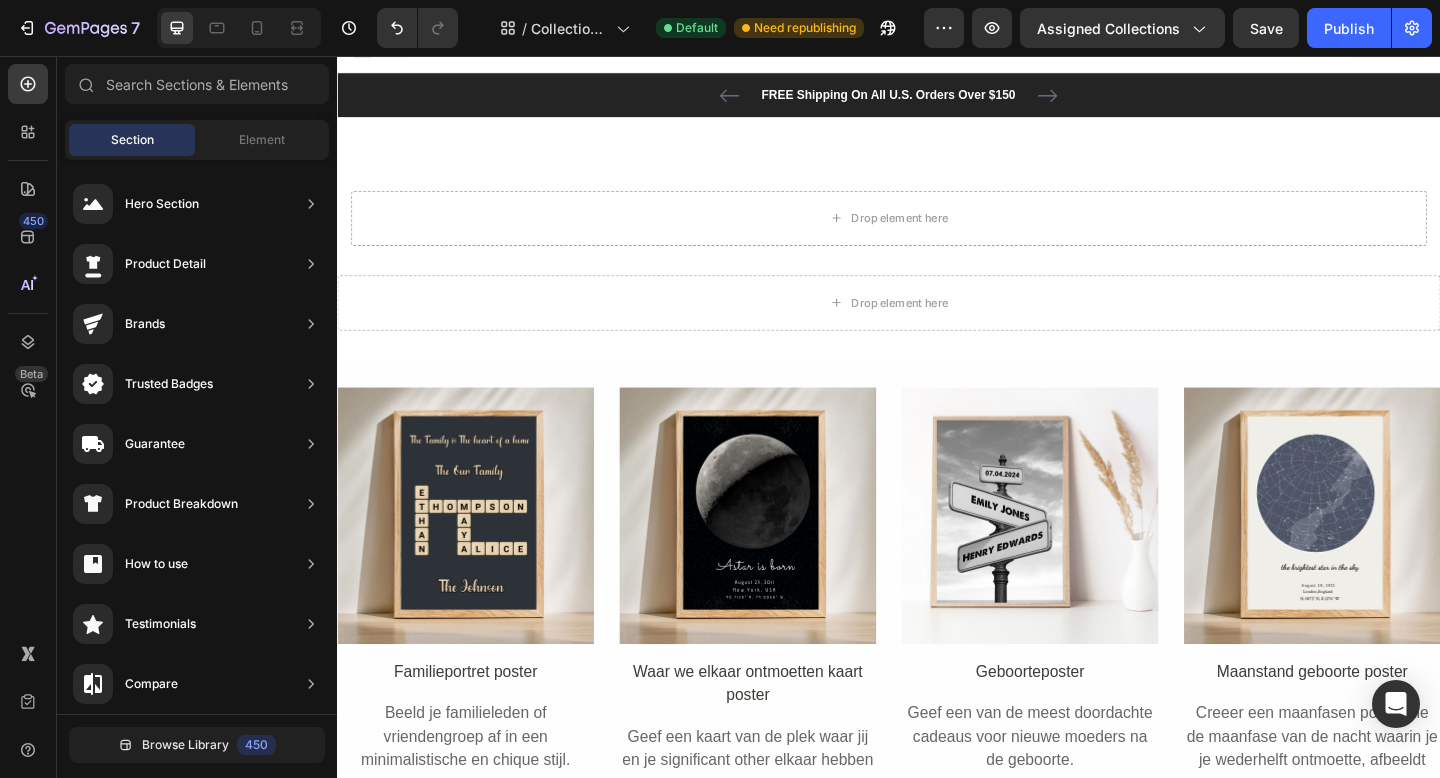 scroll, scrollTop: 0, scrollLeft: 0, axis: both 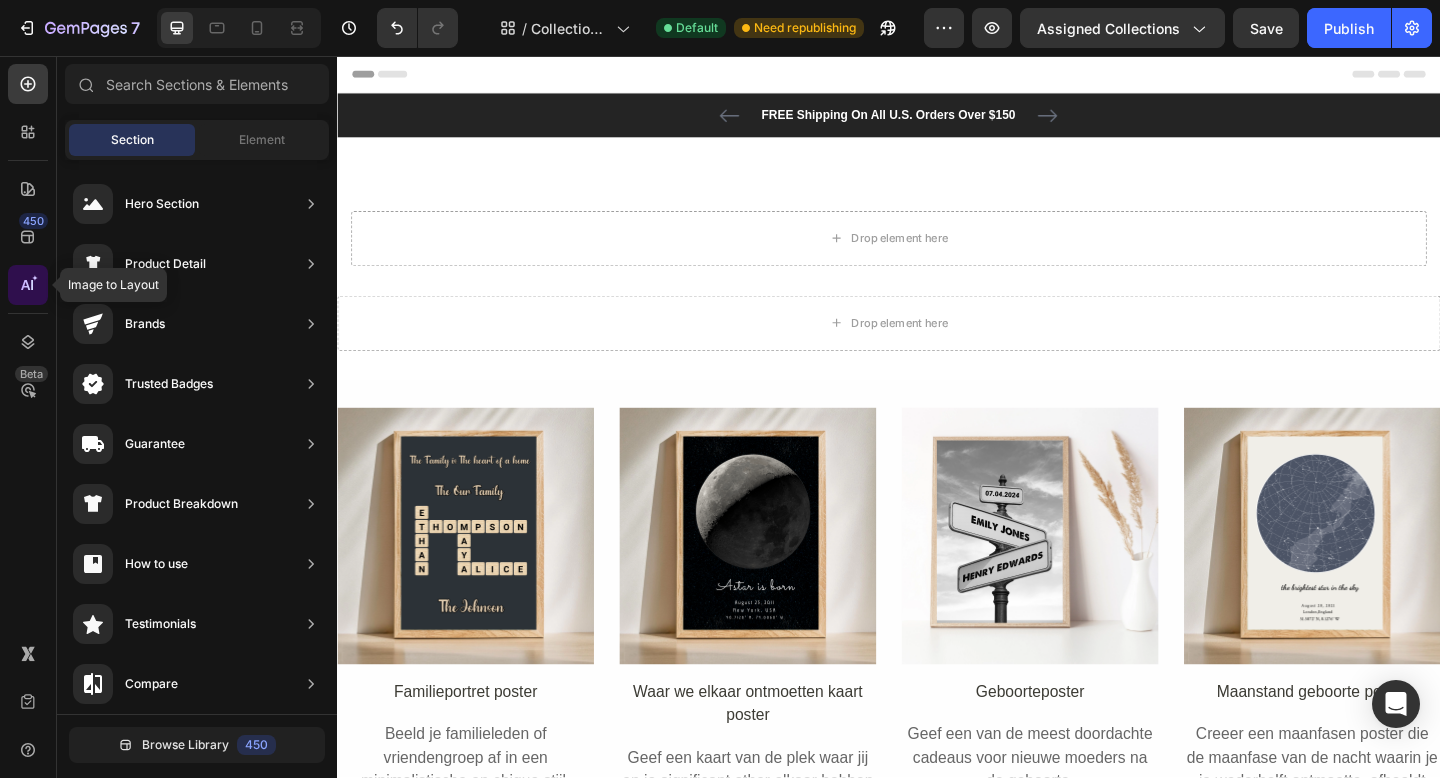 click 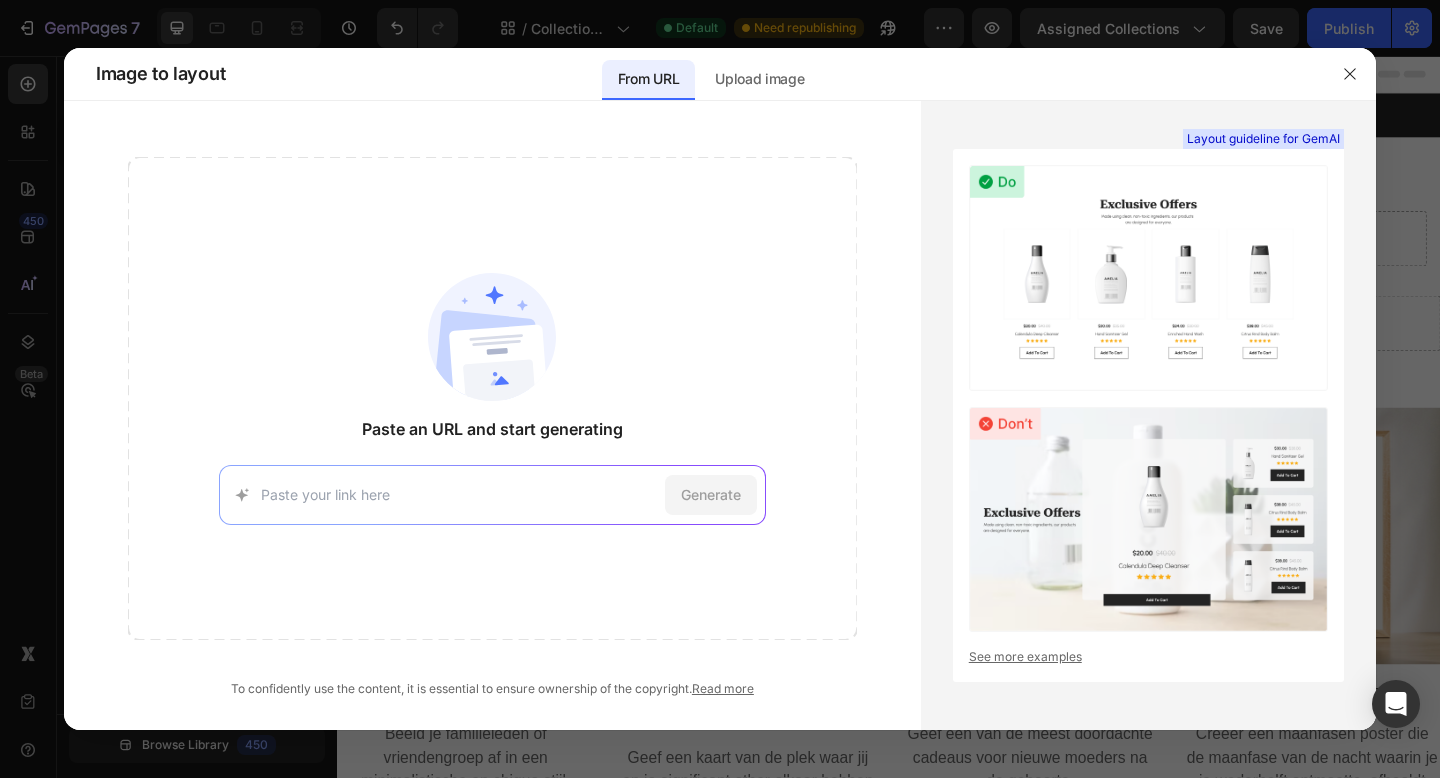 click at bounding box center (459, 494) 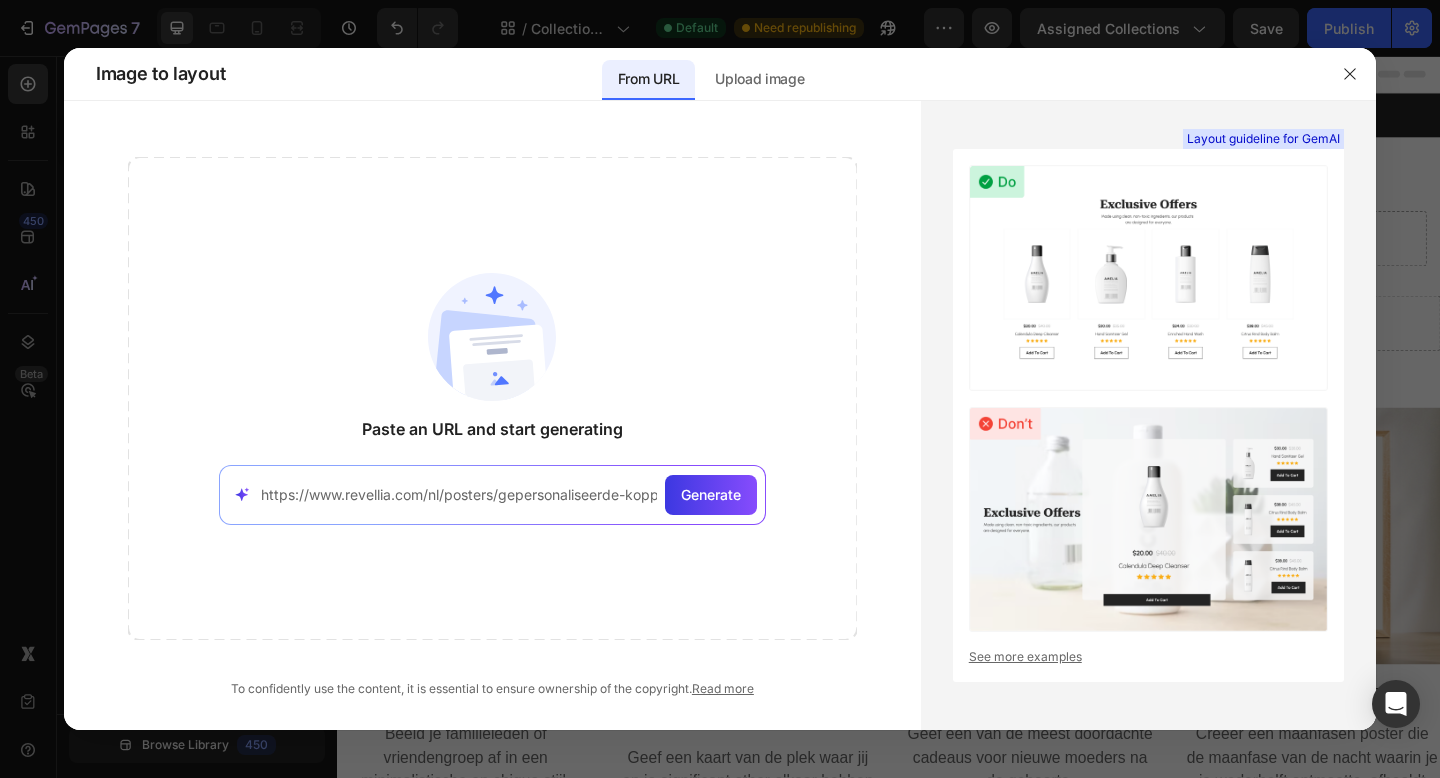 scroll, scrollTop: 0, scrollLeft: 273, axis: horizontal 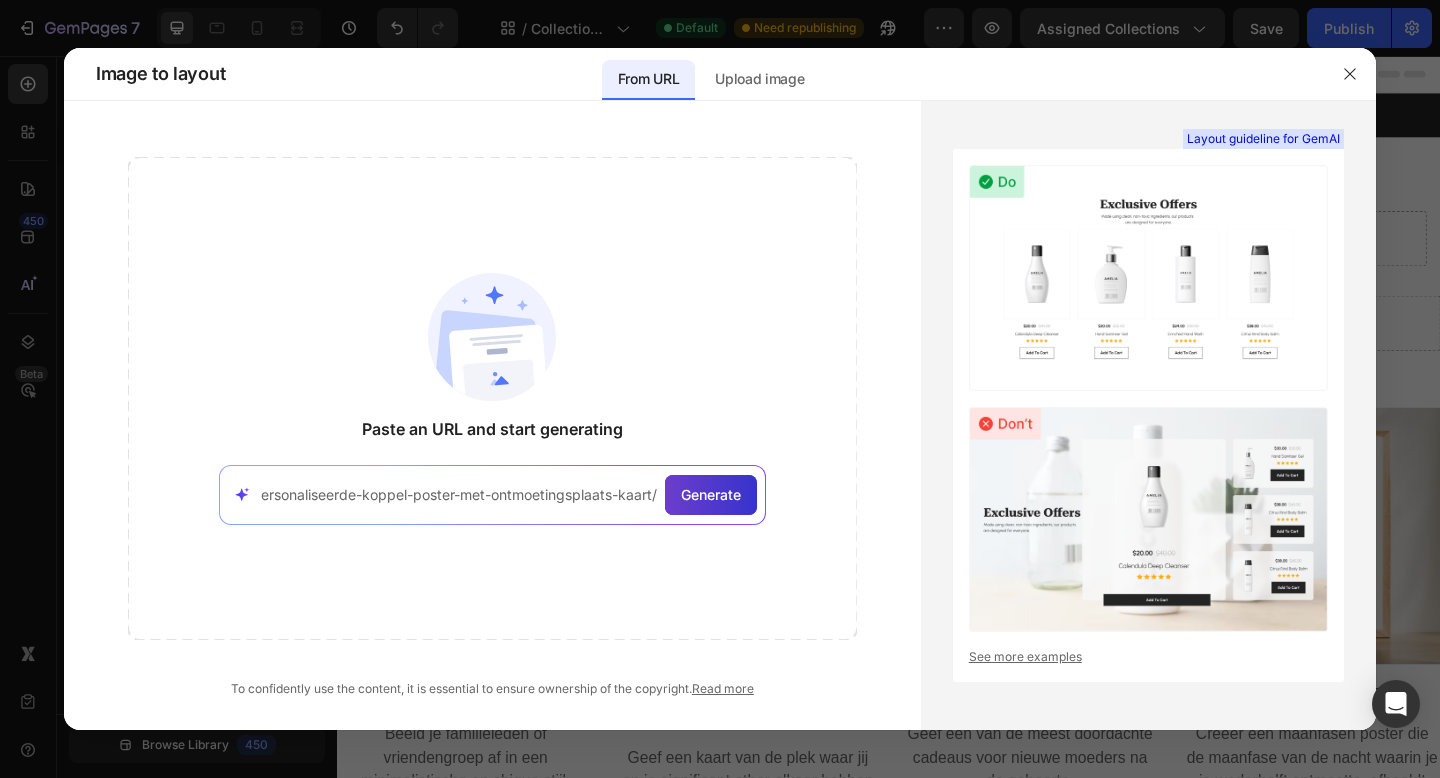 type on "https://www.revellia.com/nl/posters/gepersonaliseerde-koppel-poster-met-ontmoetingsplaats-kaart/" 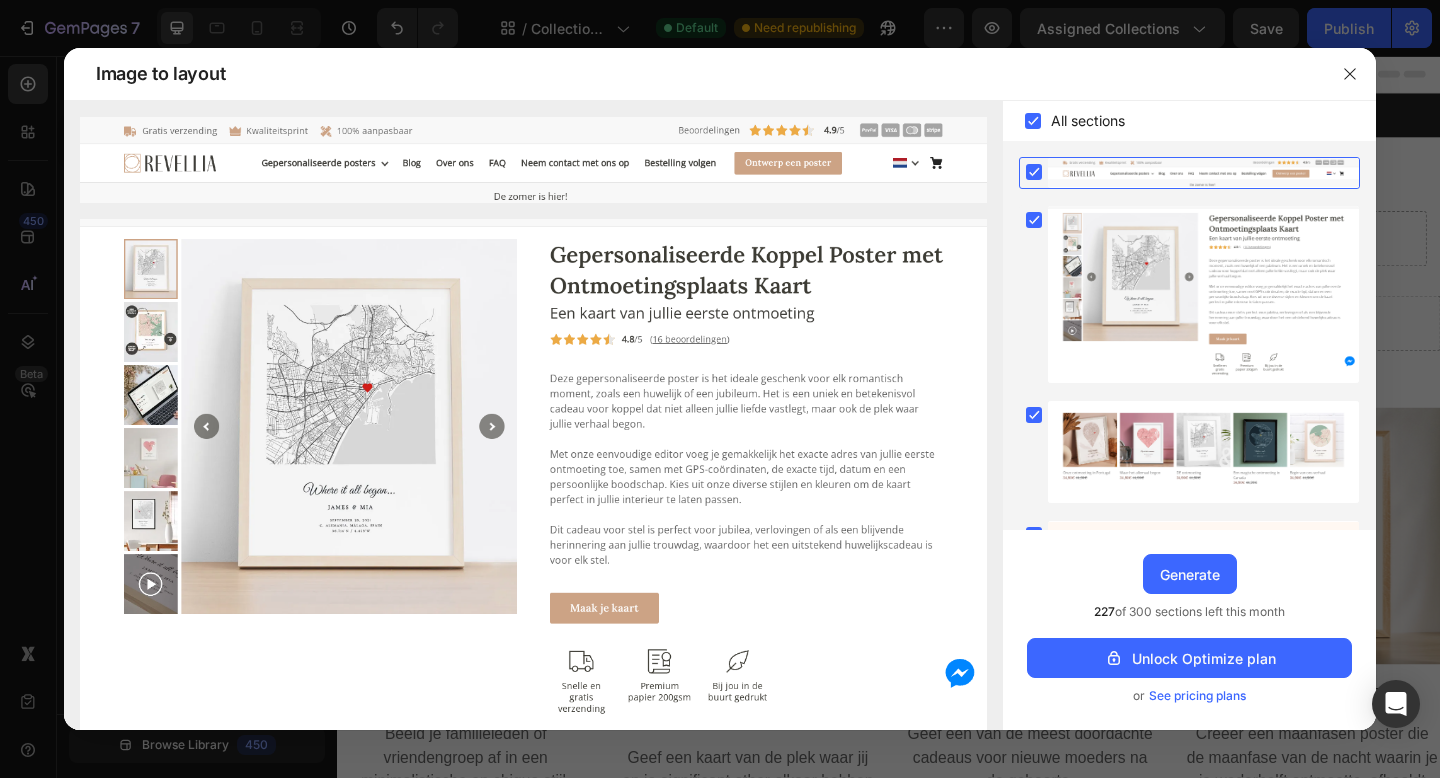click on "All sections" at bounding box center (1189, 121) 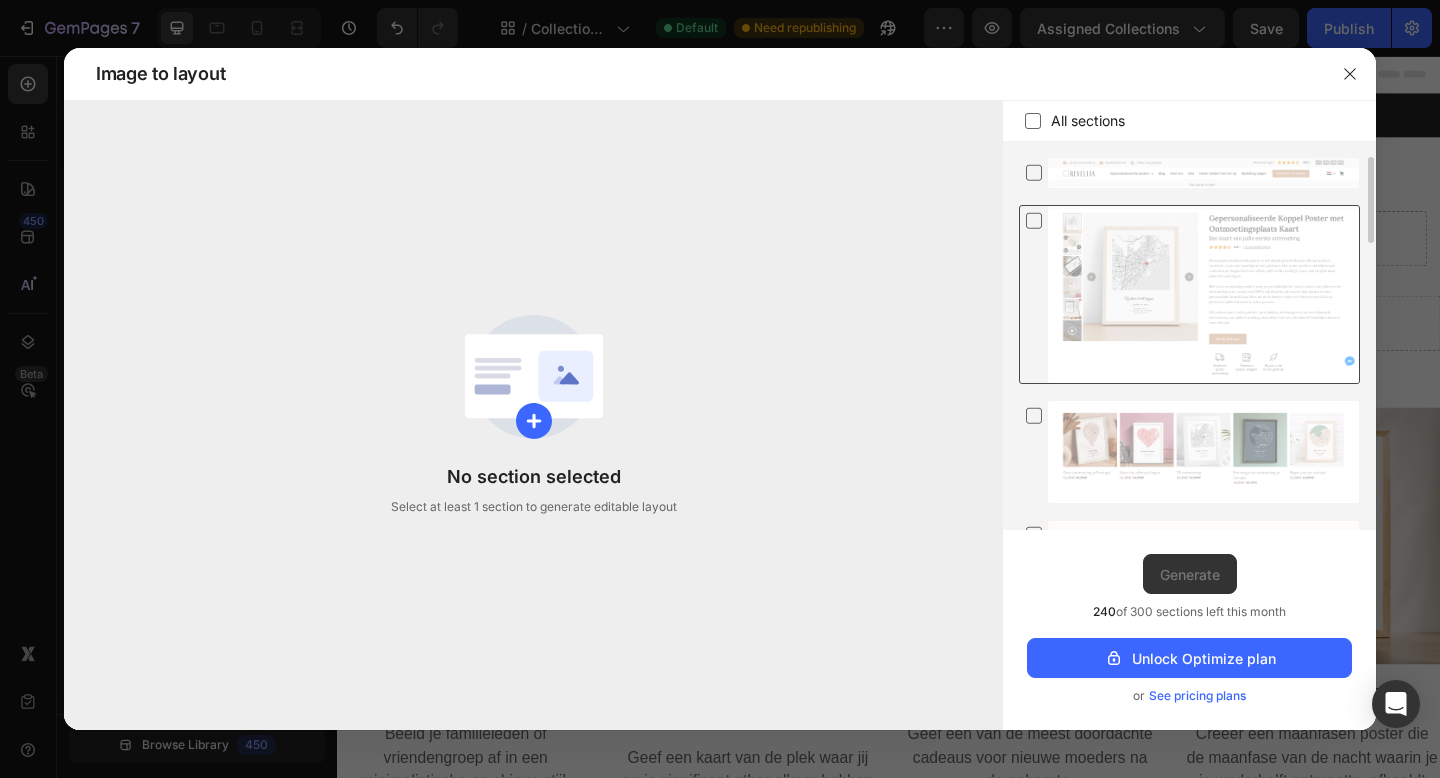click at bounding box center (1203, 294) 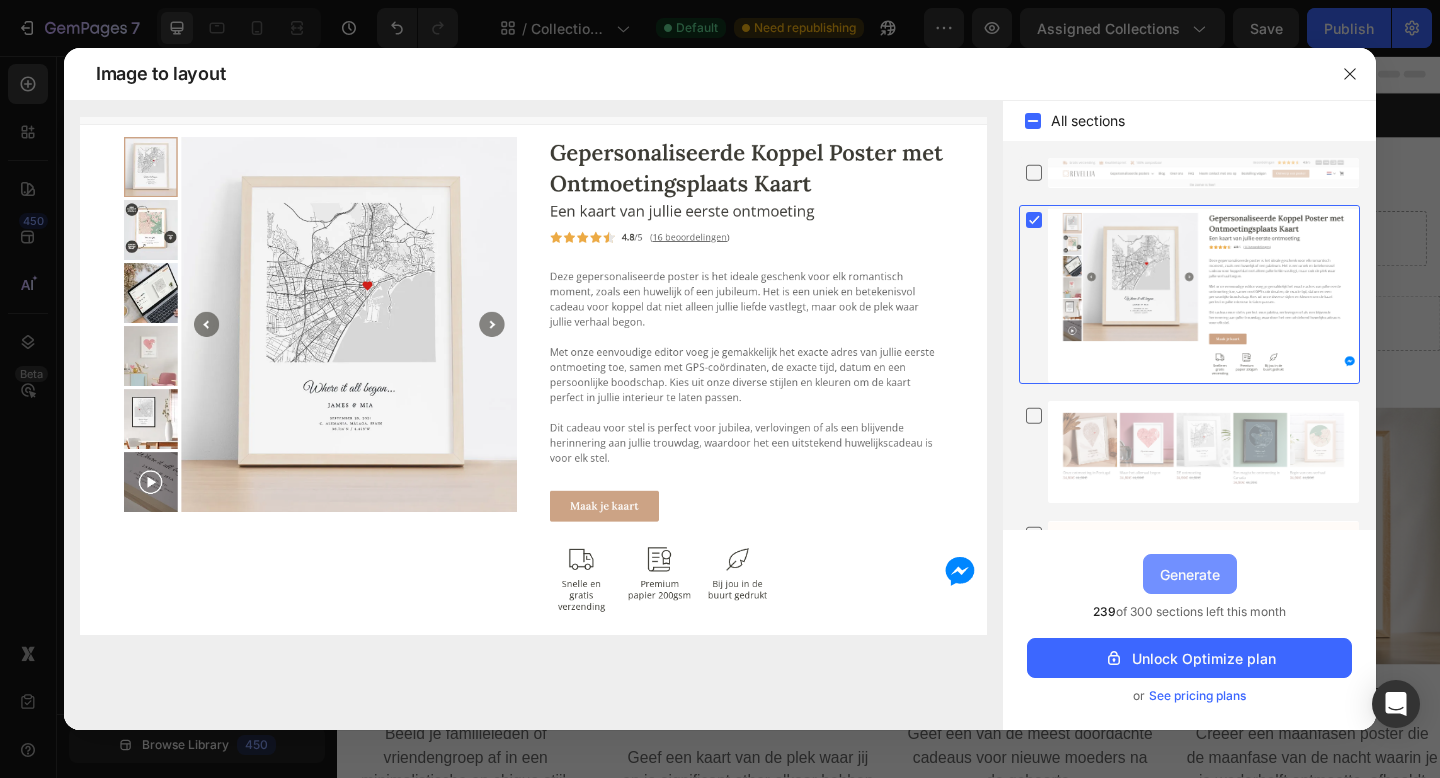 click on "Generate" at bounding box center [1190, 574] 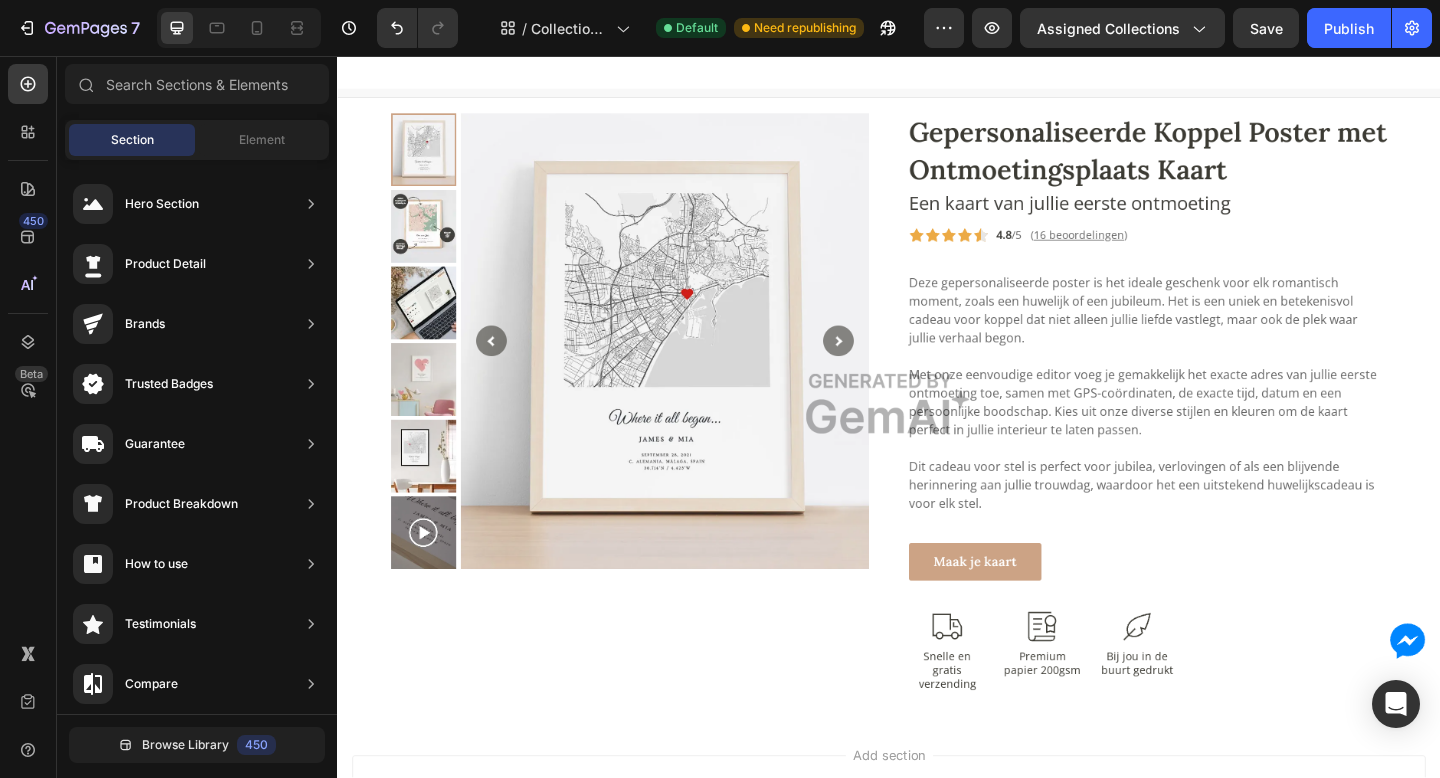 scroll, scrollTop: 2152, scrollLeft: 0, axis: vertical 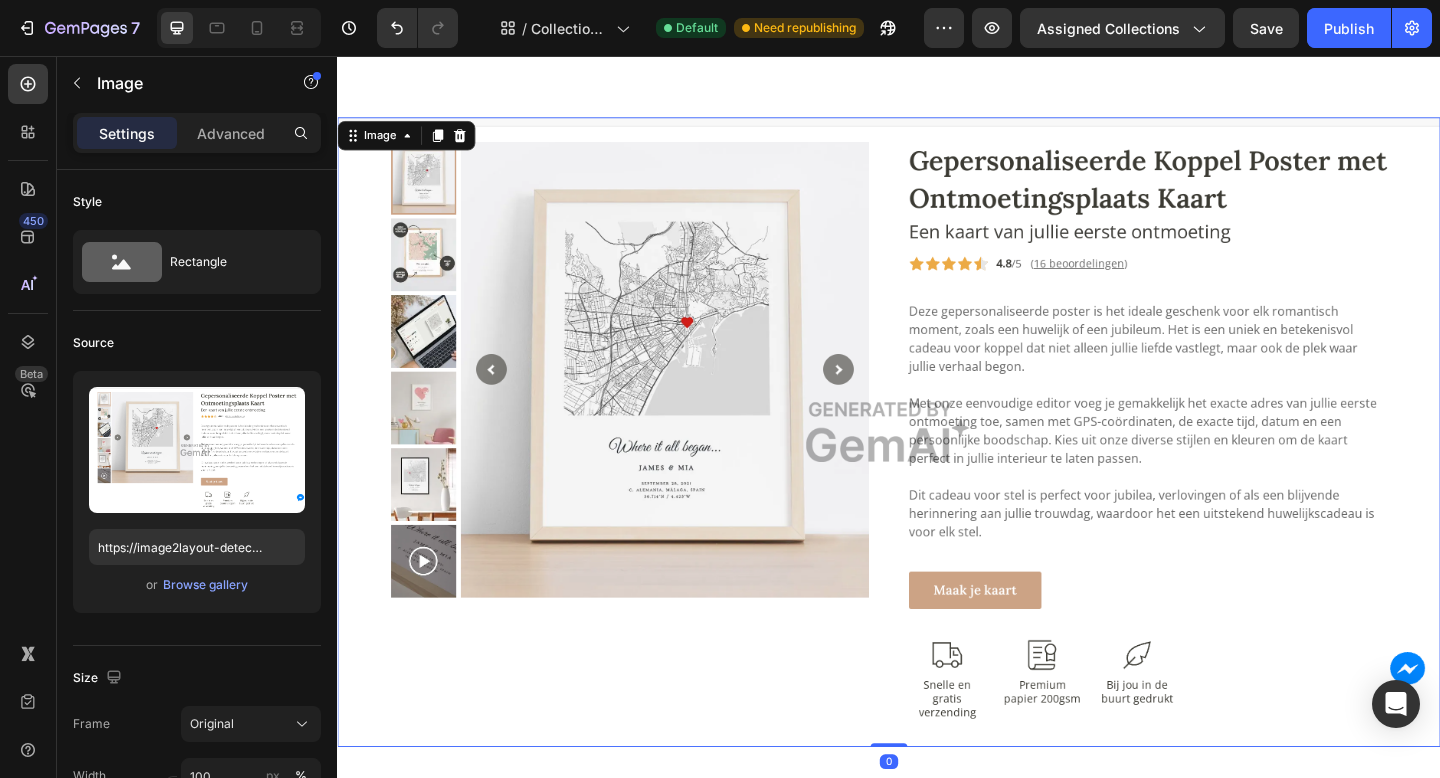 click at bounding box center [937, 465] 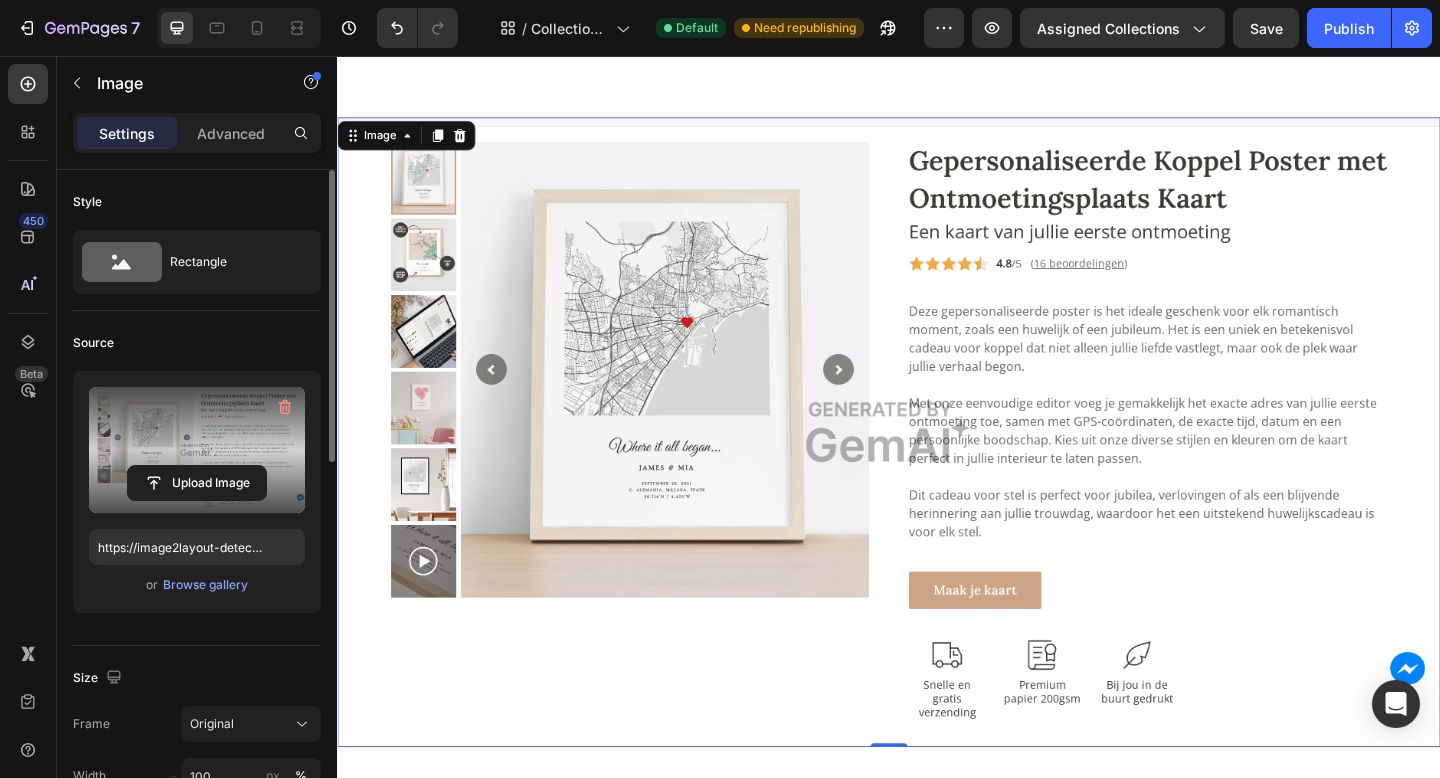 click at bounding box center [197, 450] 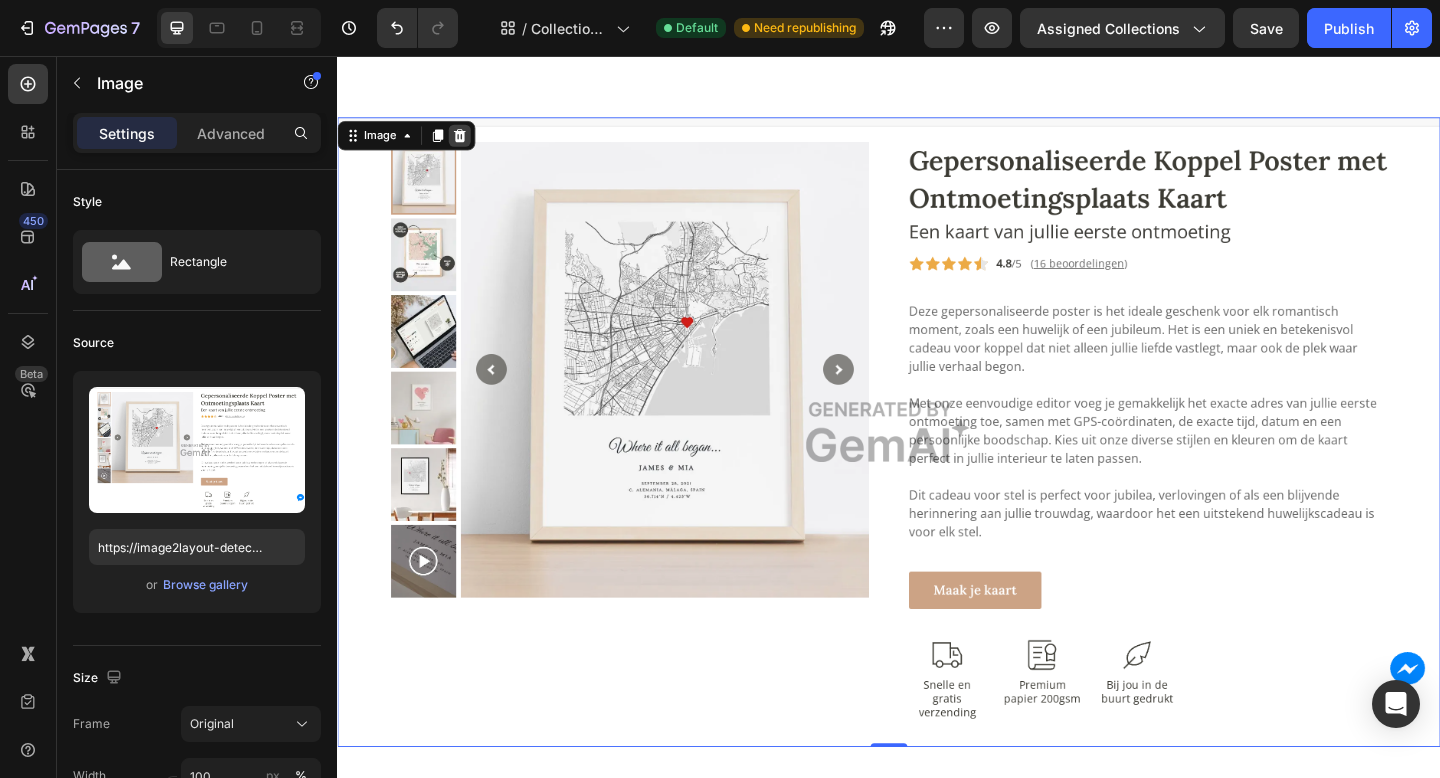 click 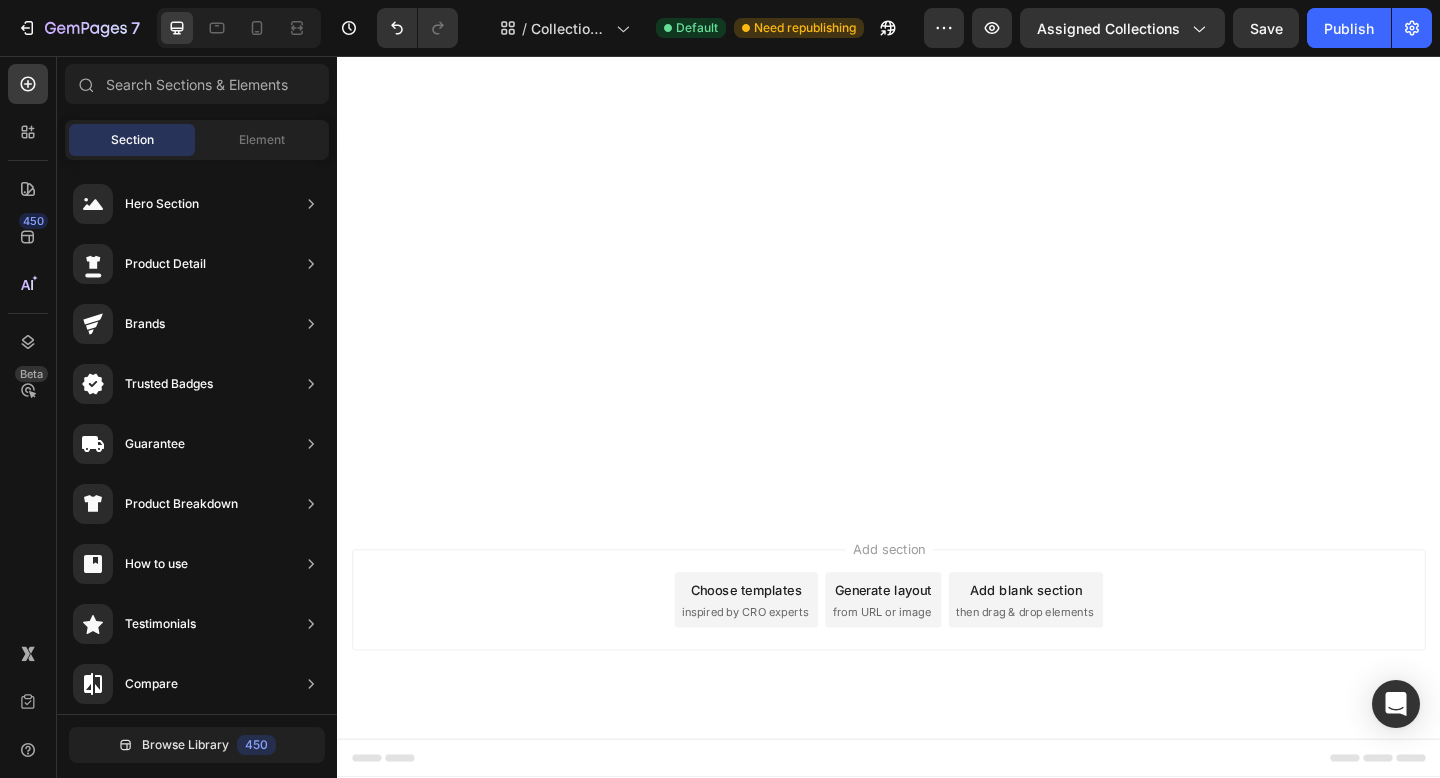 scroll, scrollTop: 0, scrollLeft: 0, axis: both 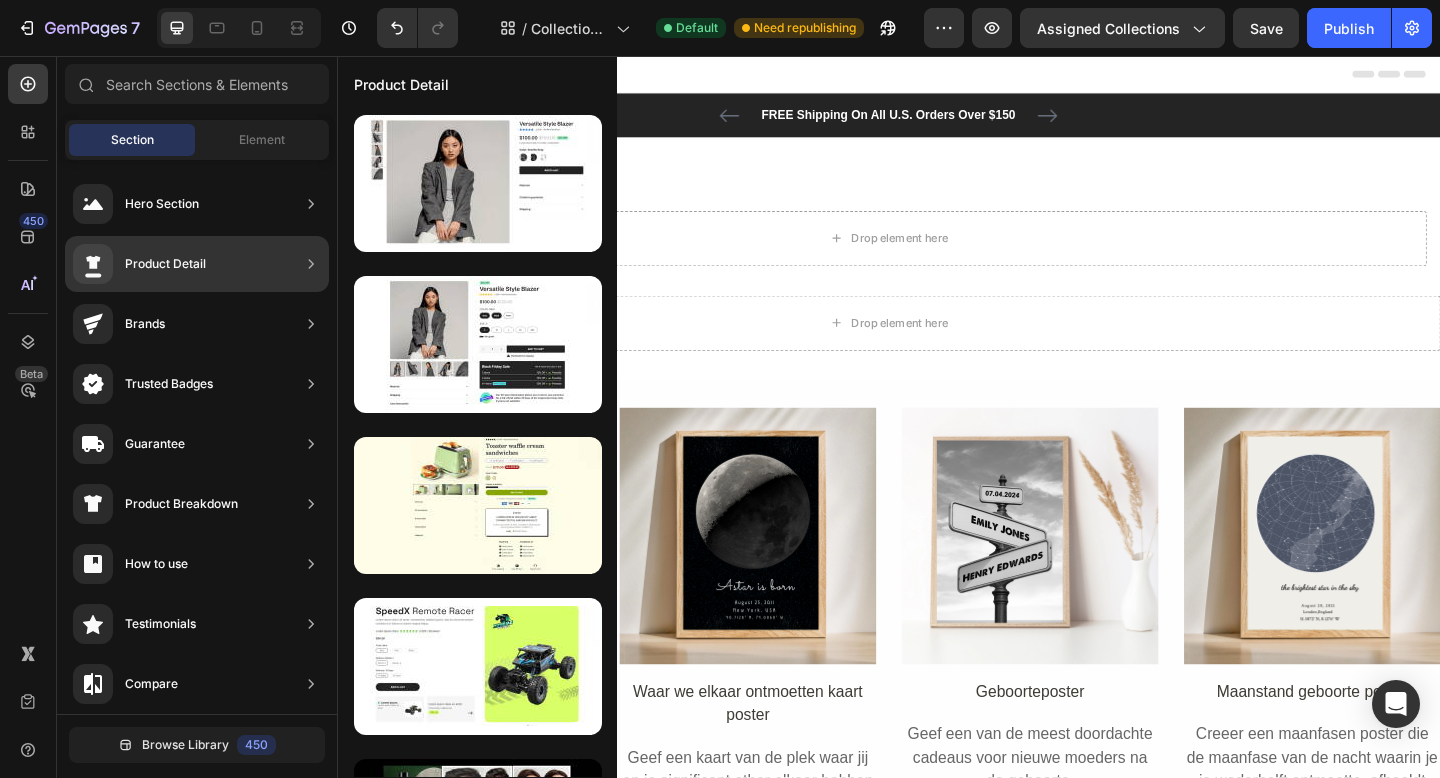 click on "Product Detail" at bounding box center (165, 264) 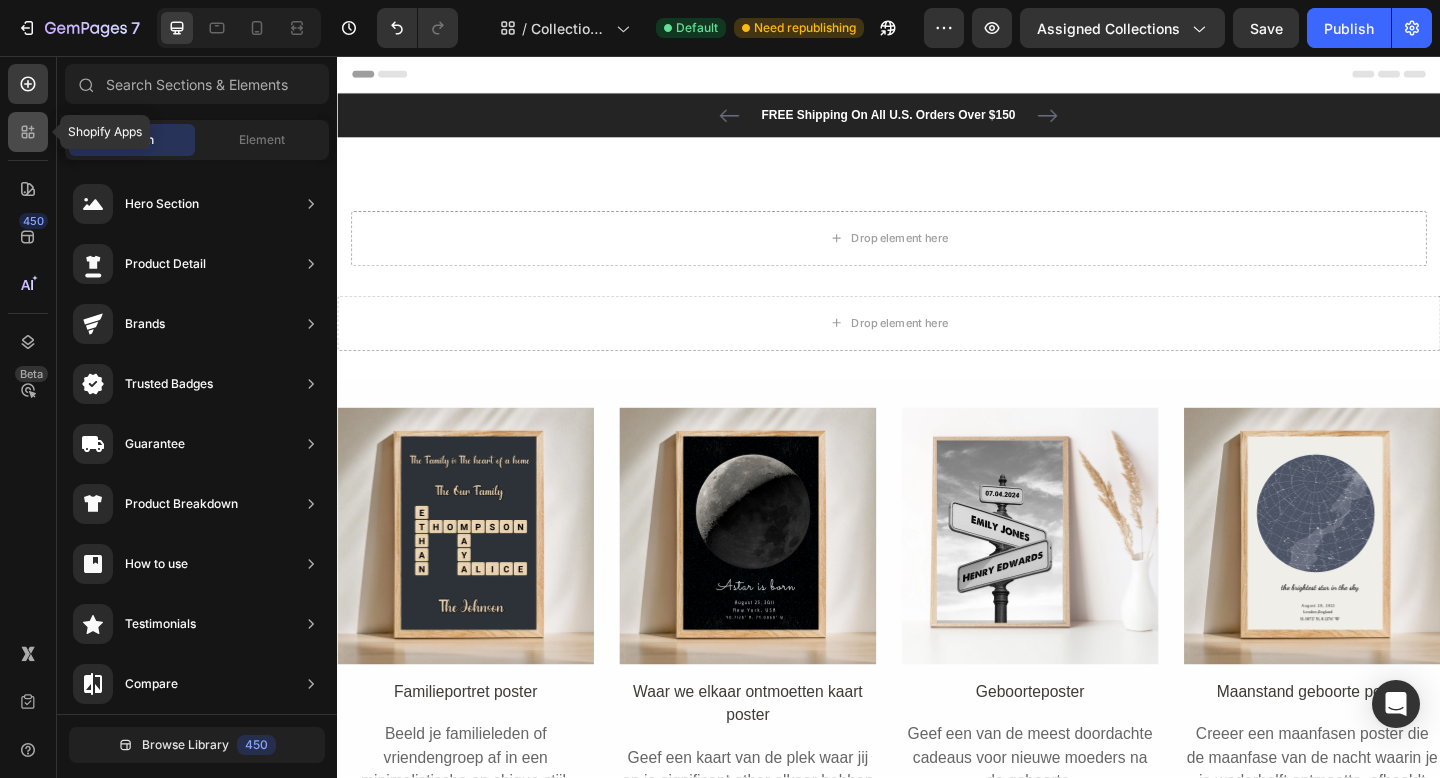 click 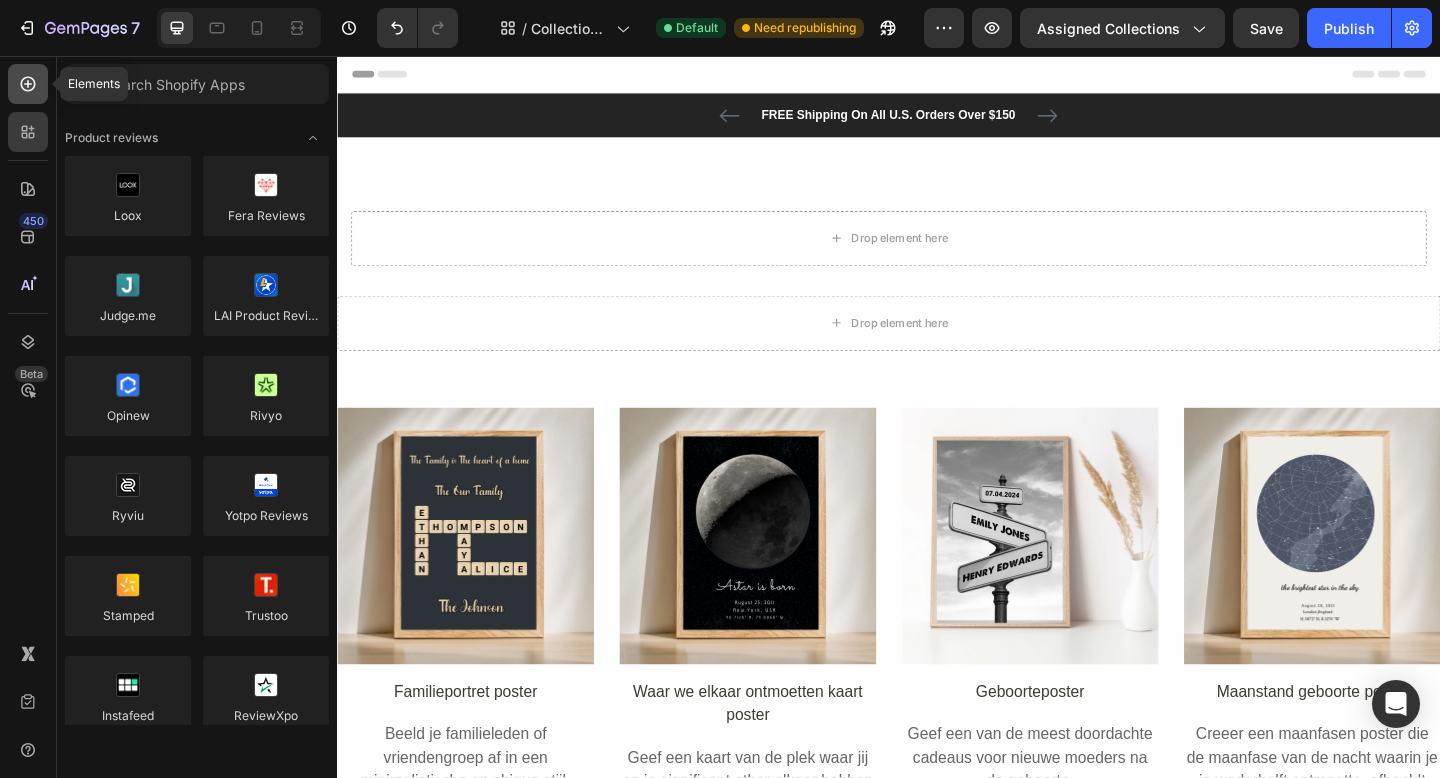 click 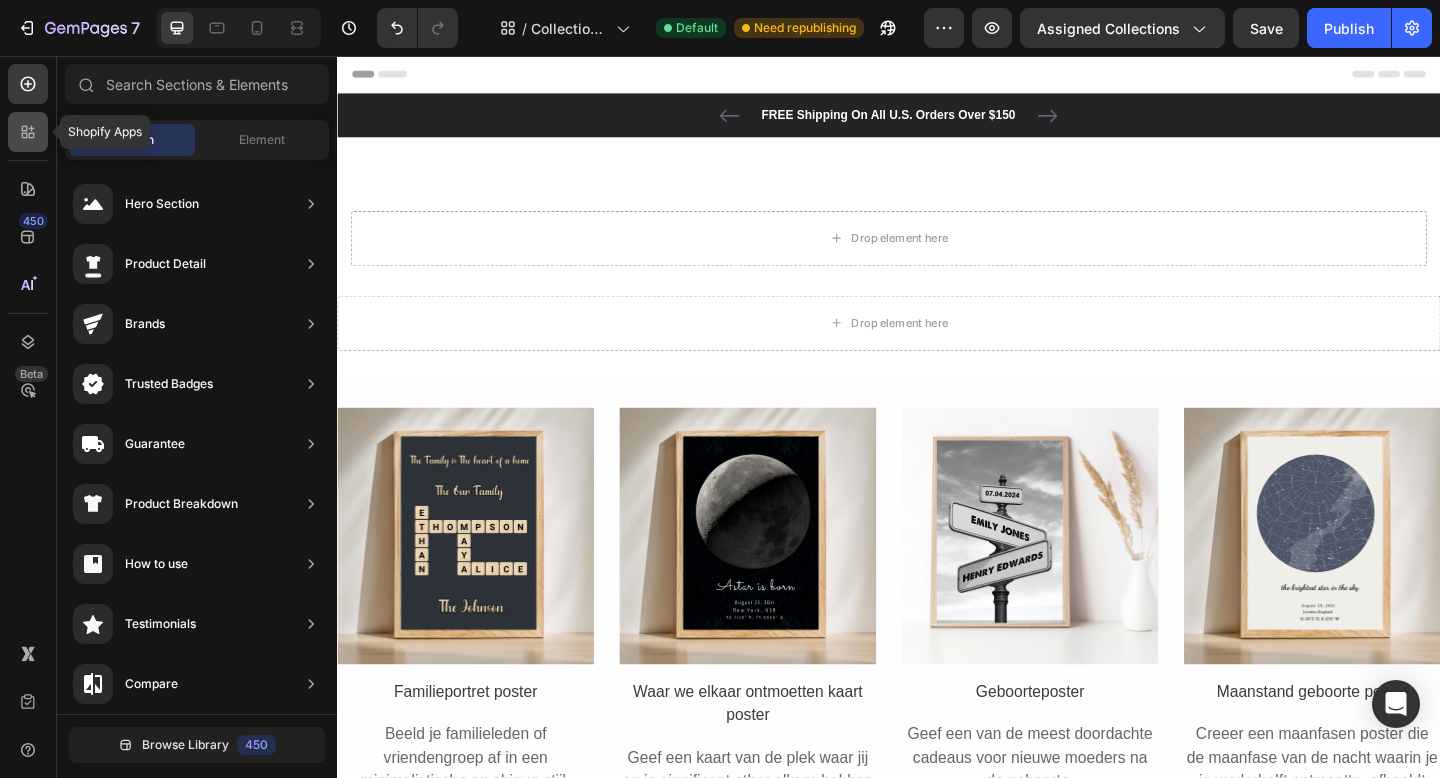 click 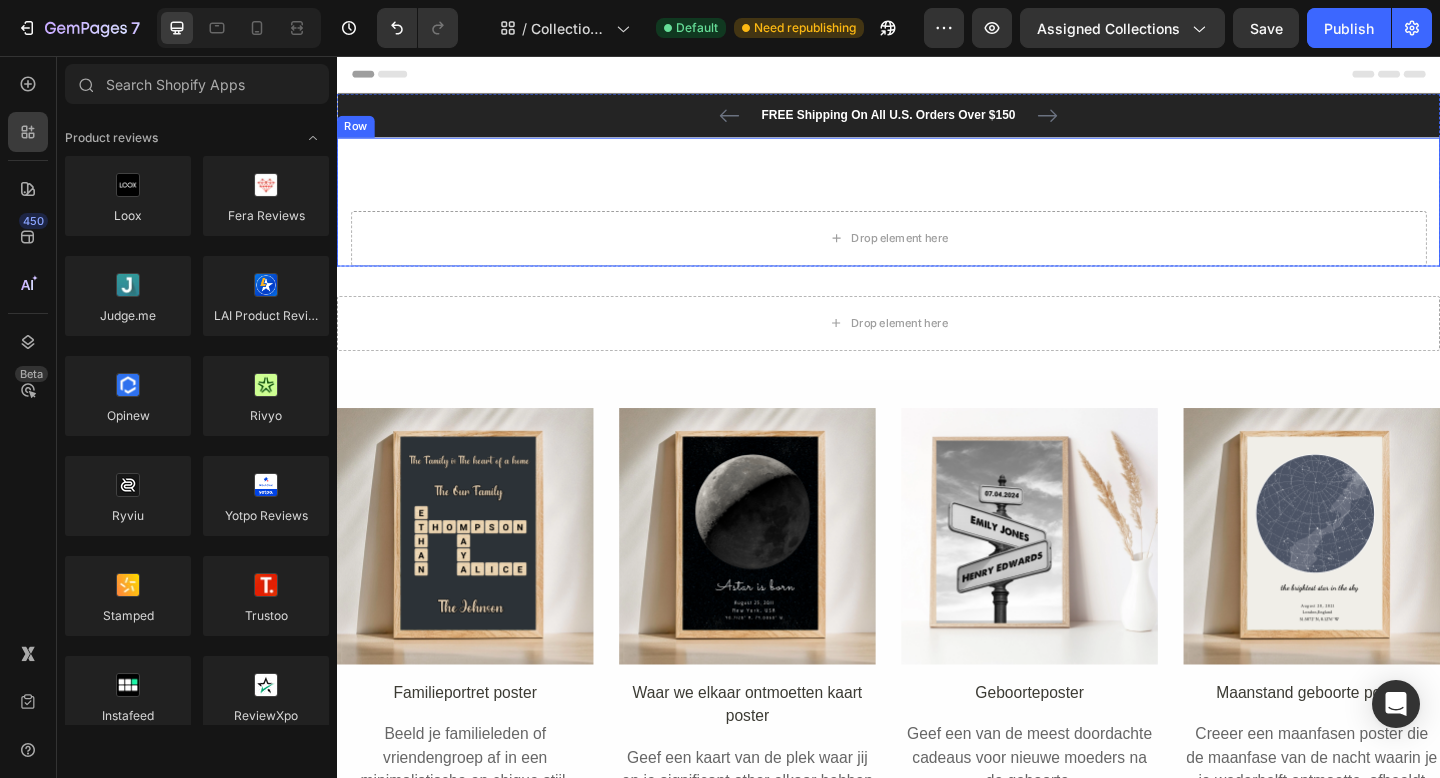 click on "Drop element here Row" at bounding box center [937, 215] 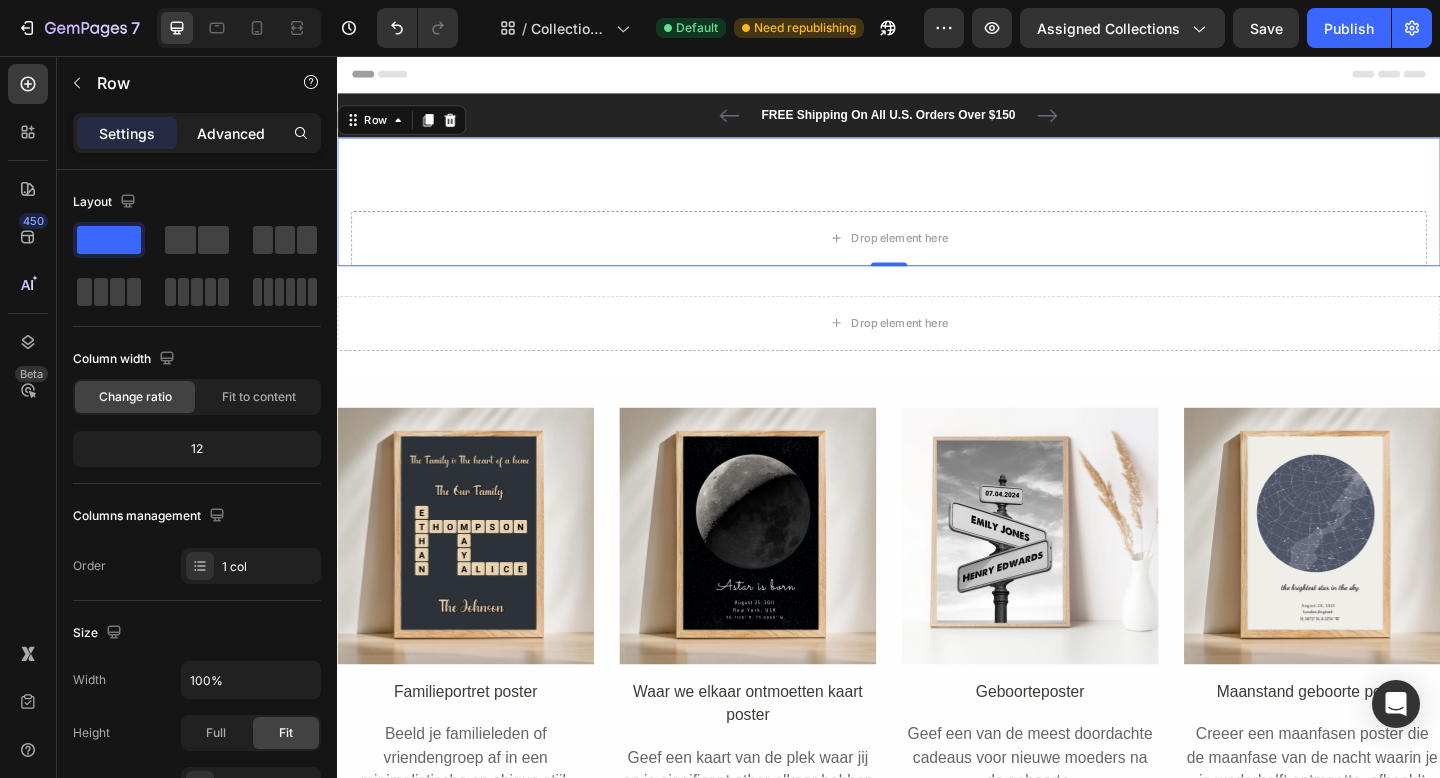 click on "Advanced" at bounding box center (231, 133) 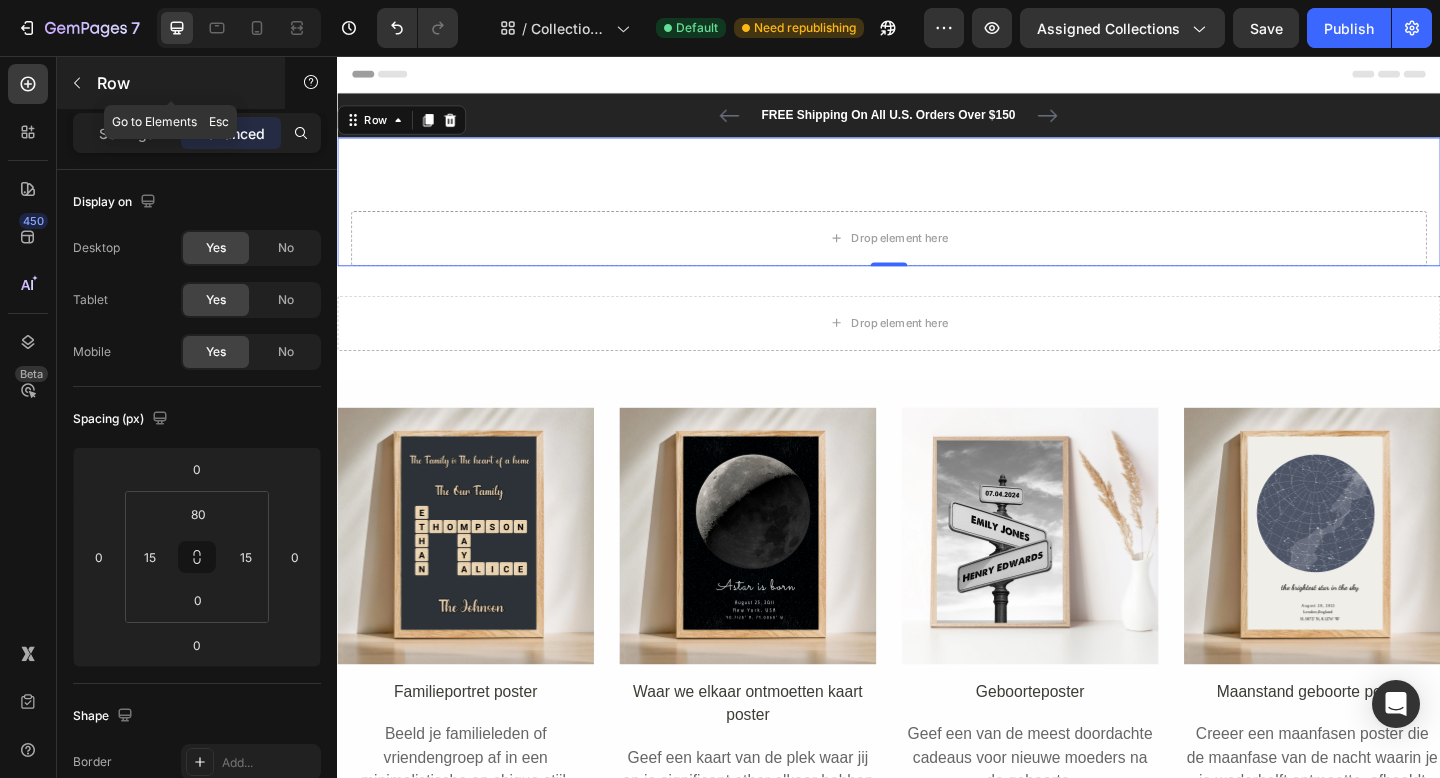 click 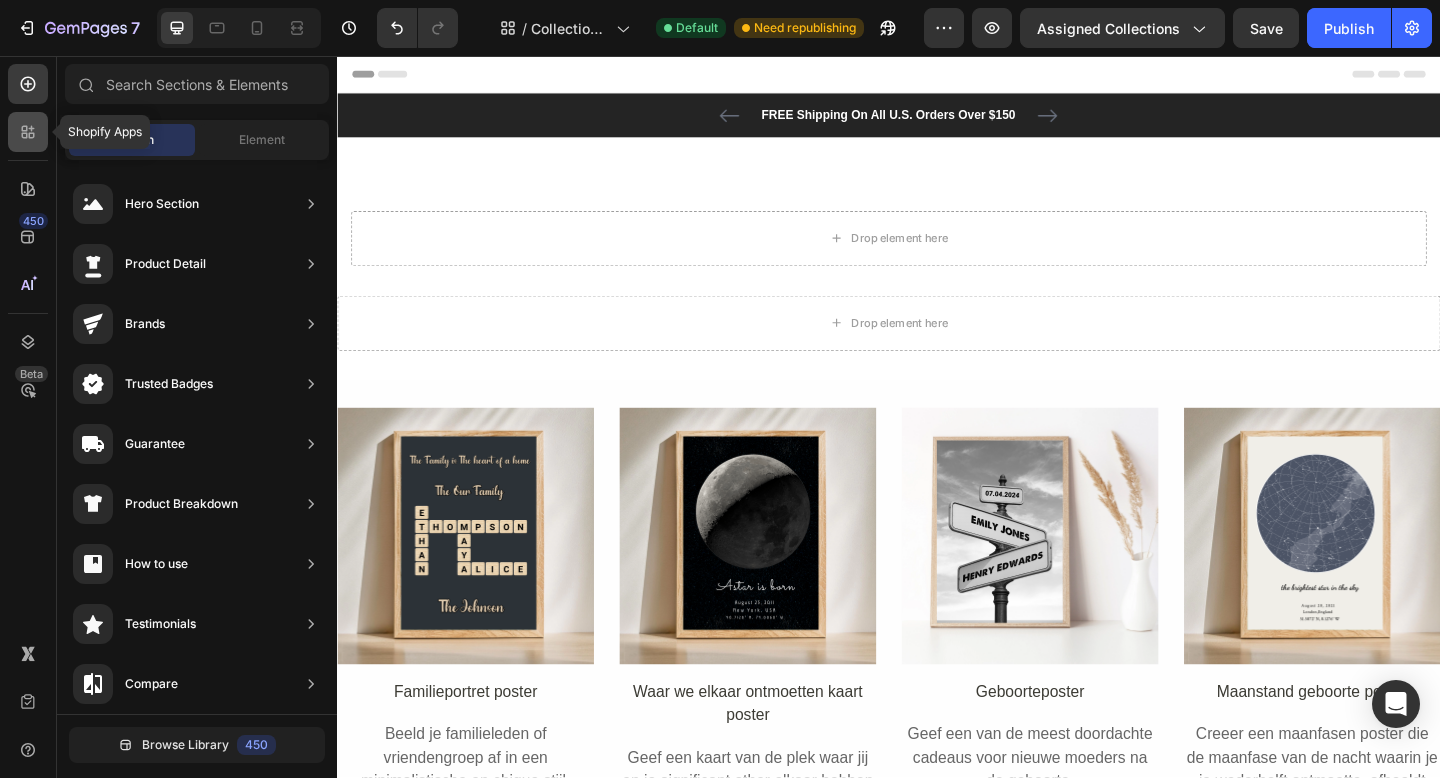 click 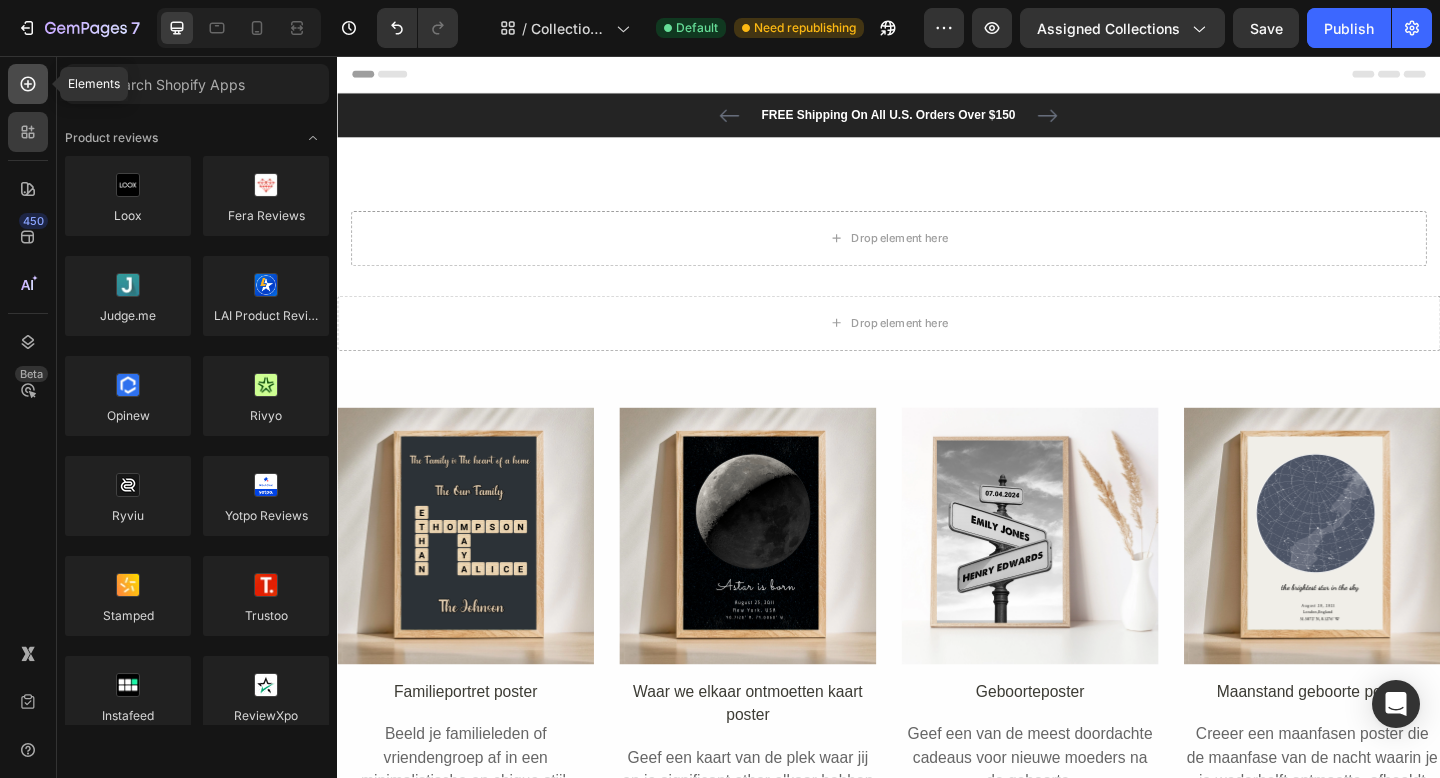 click 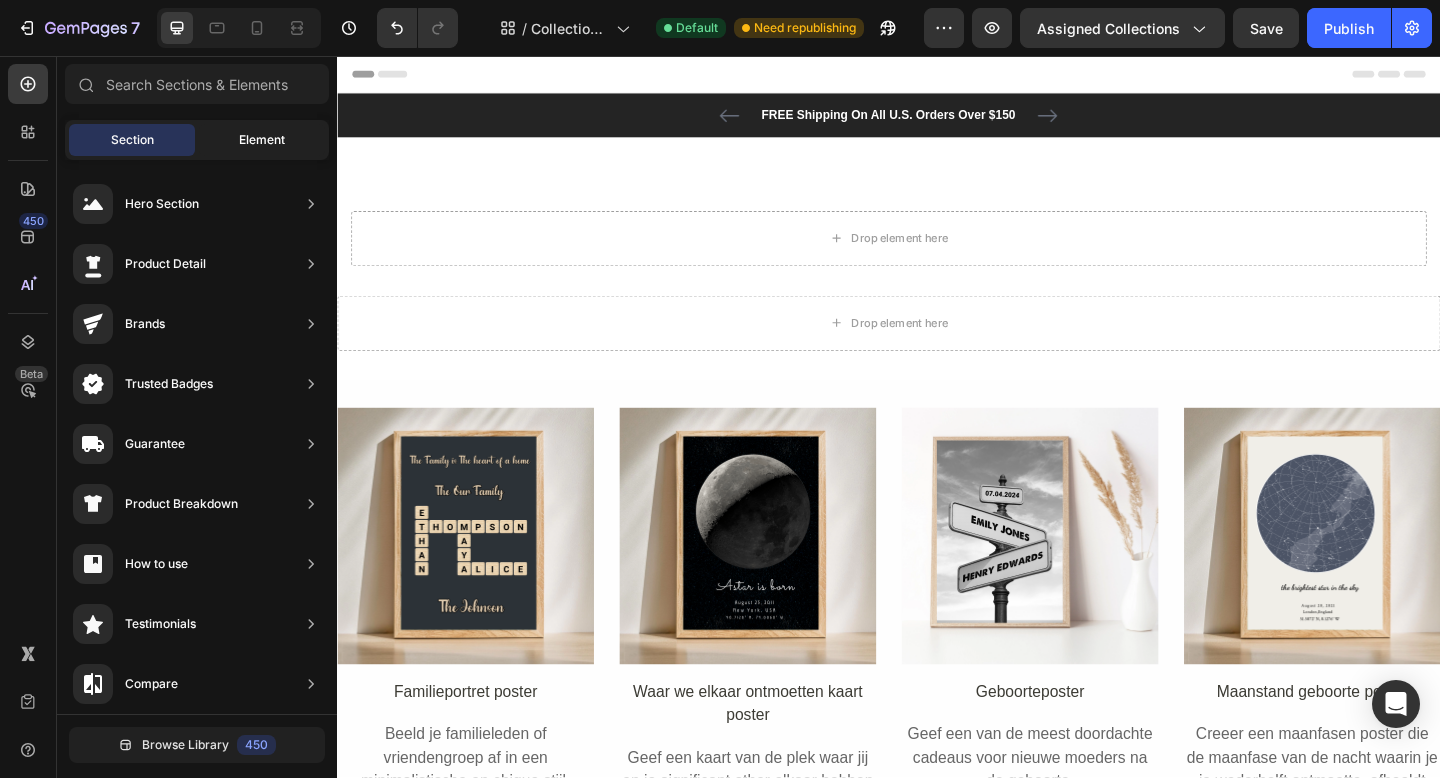 click on "Element" 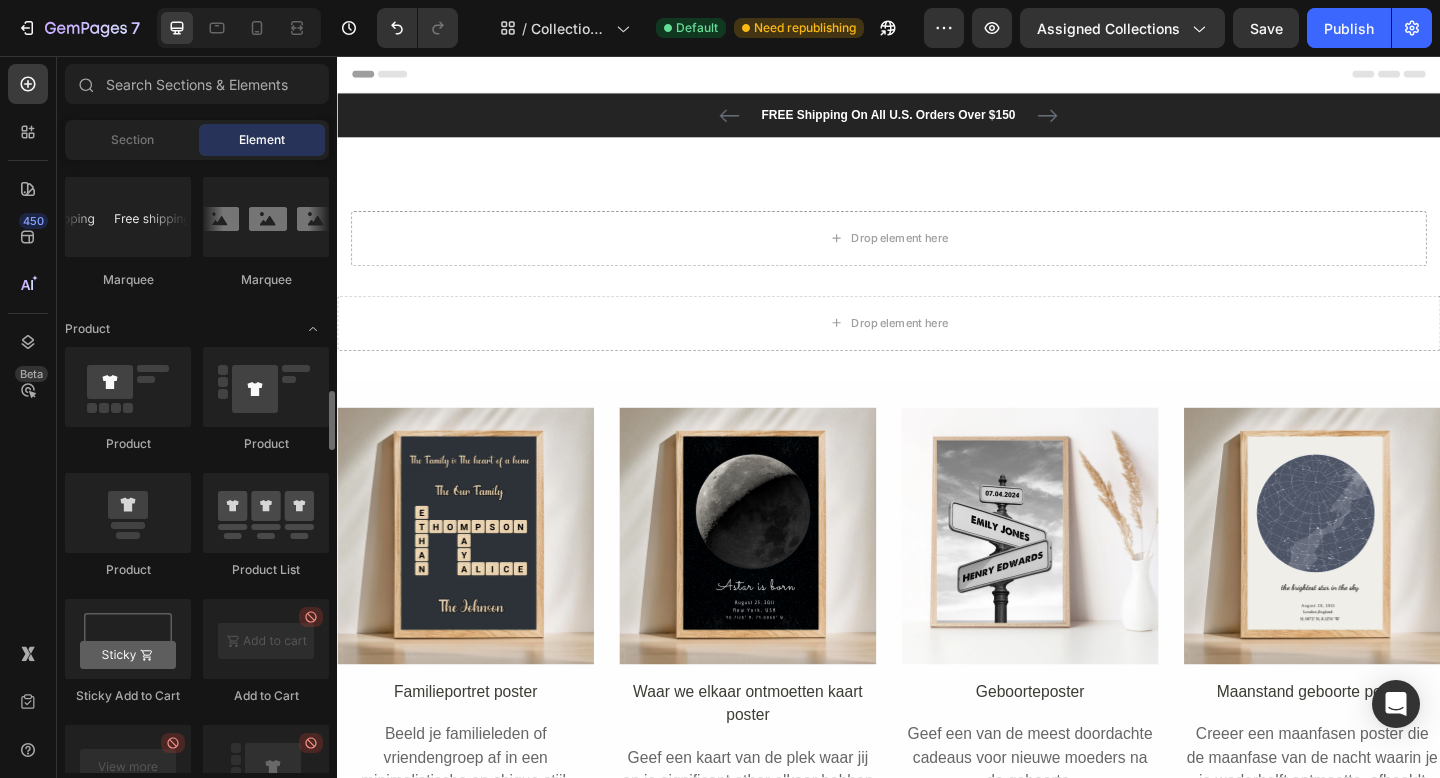 scroll, scrollTop: 2411, scrollLeft: 0, axis: vertical 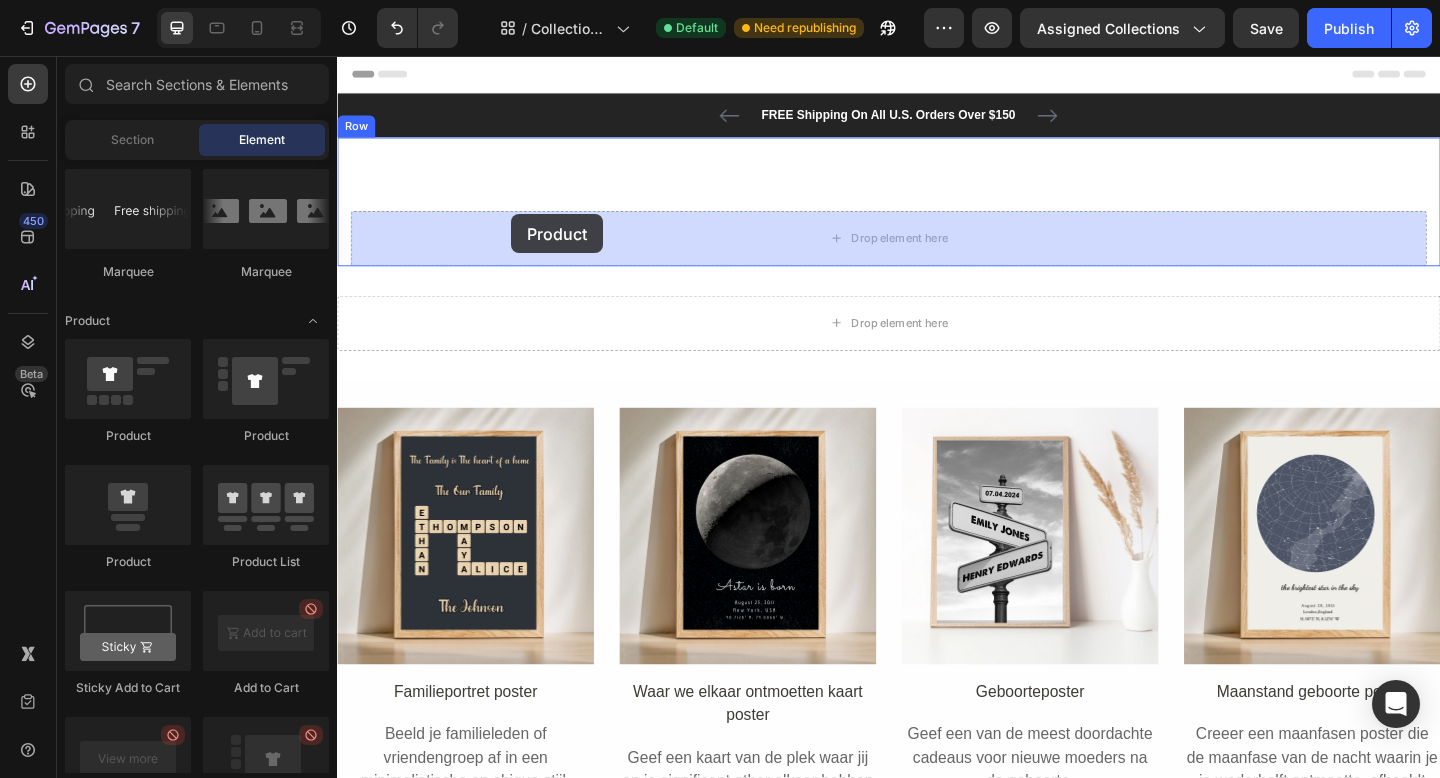 drag, startPoint x: 478, startPoint y: 458, endPoint x: 526, endPoint y: 228, distance: 234.95532 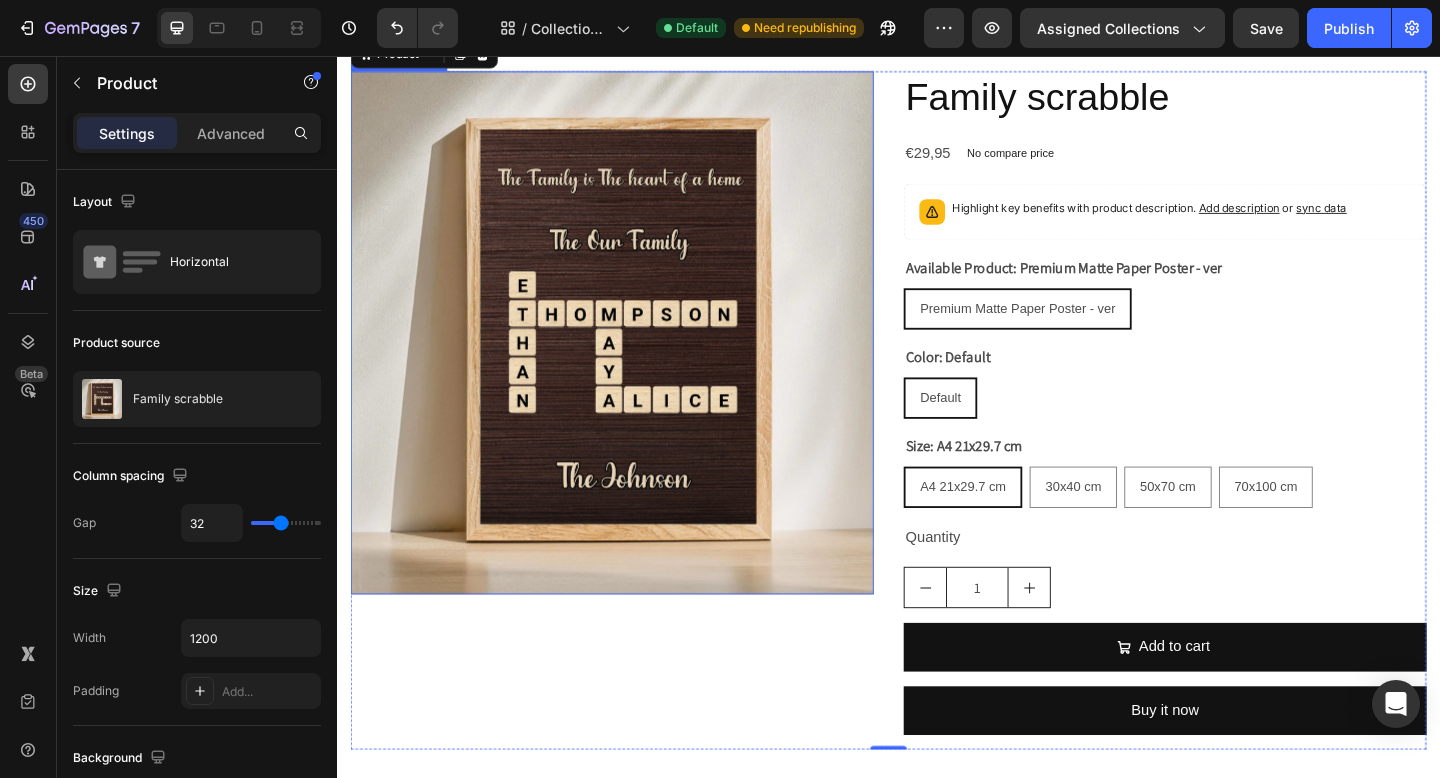 scroll, scrollTop: 134, scrollLeft: 0, axis: vertical 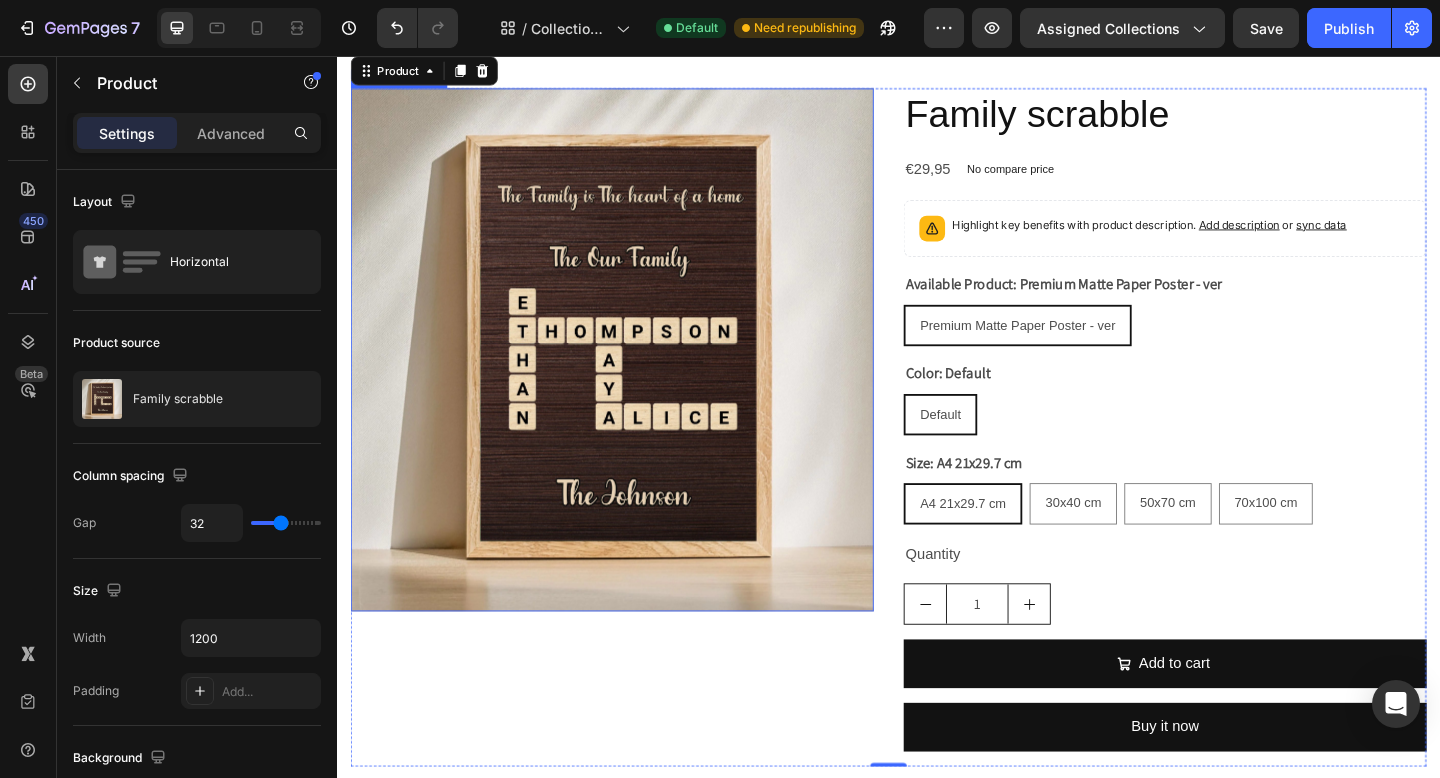 click at bounding box center [636, 375] 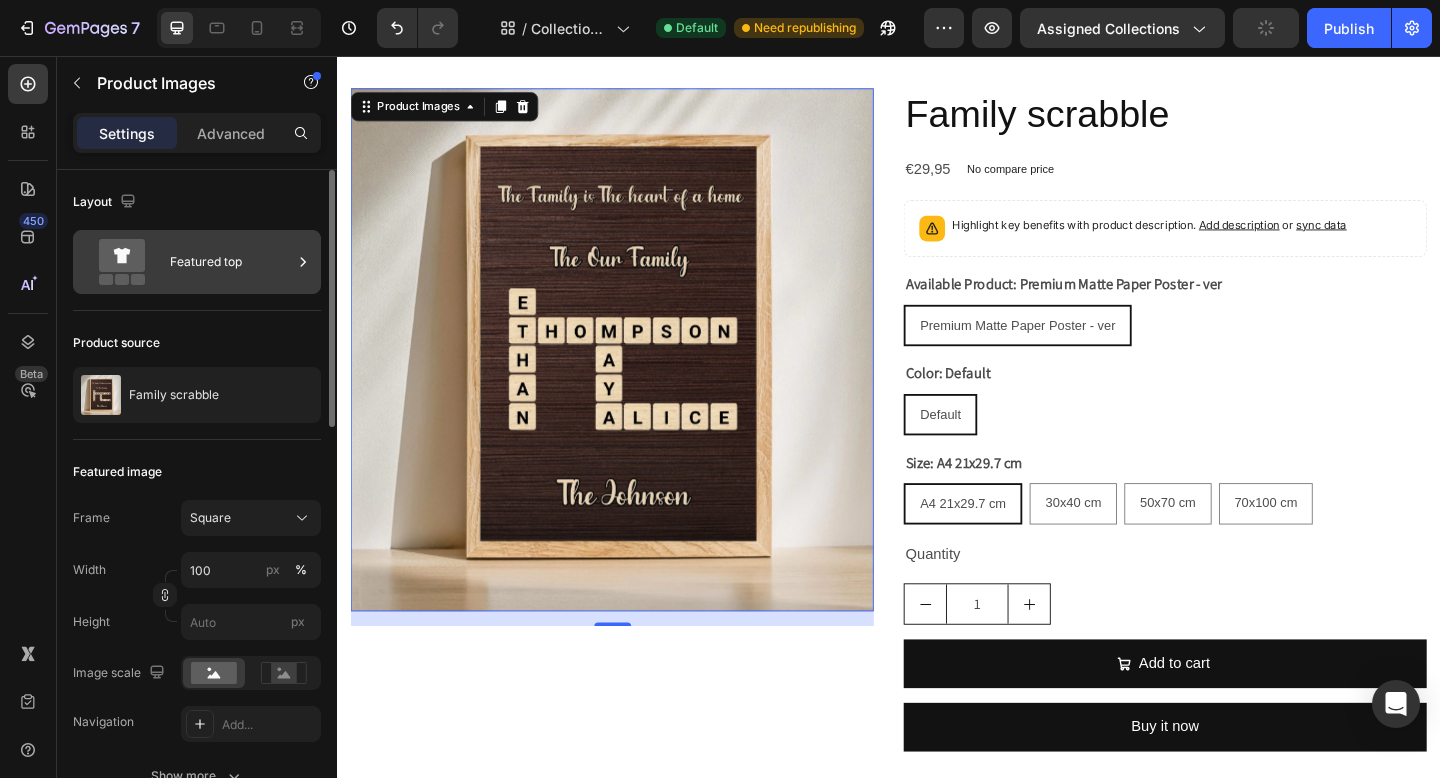 click on "Featured top" at bounding box center (231, 262) 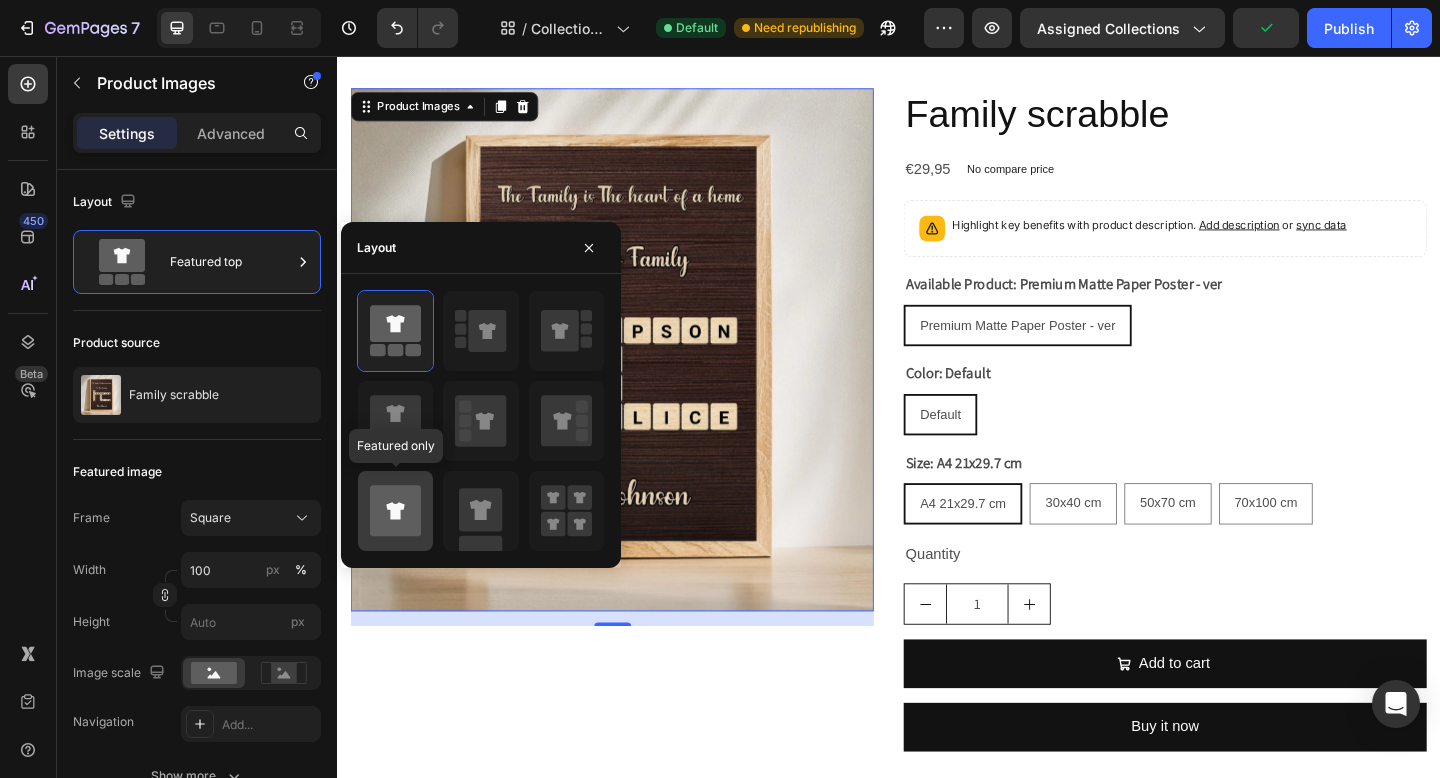 click 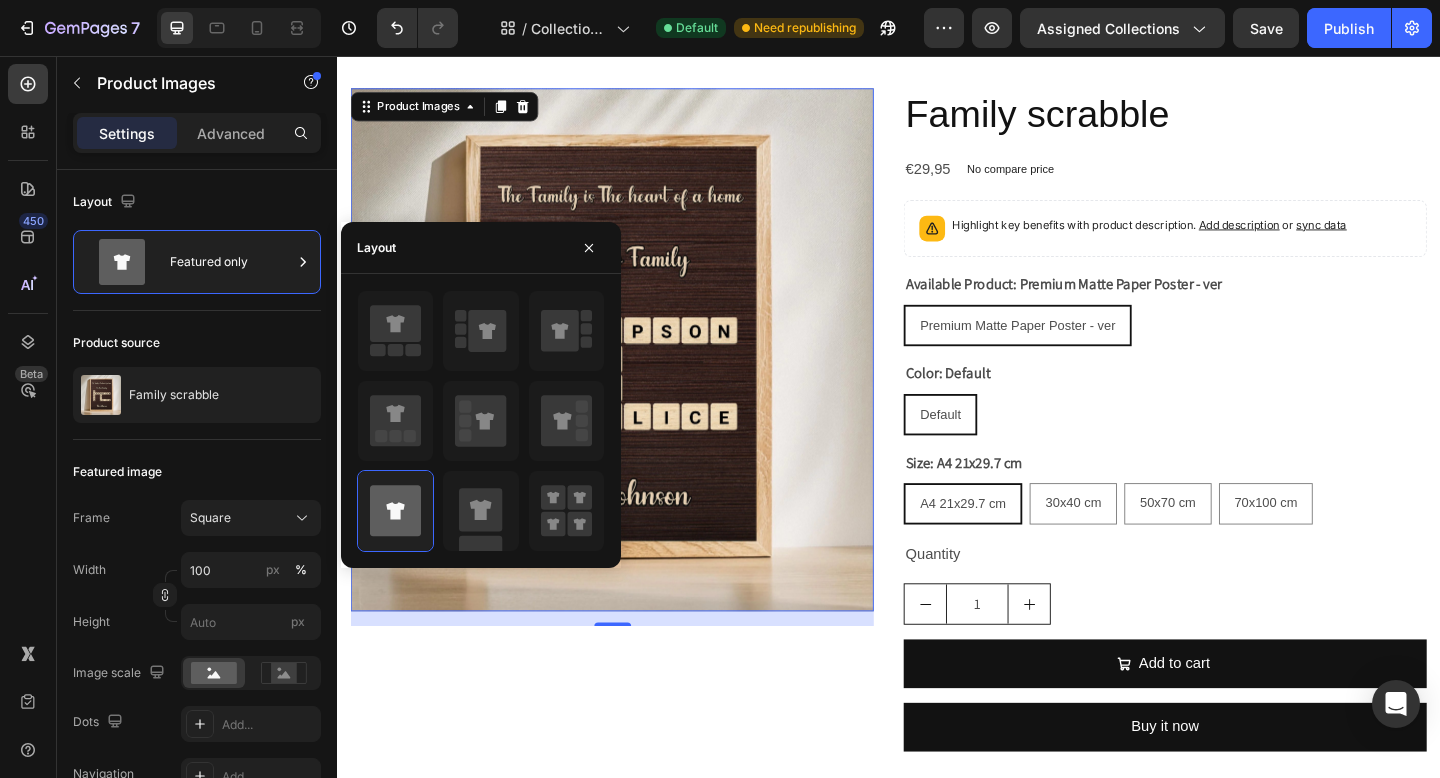 click at bounding box center [636, 375] 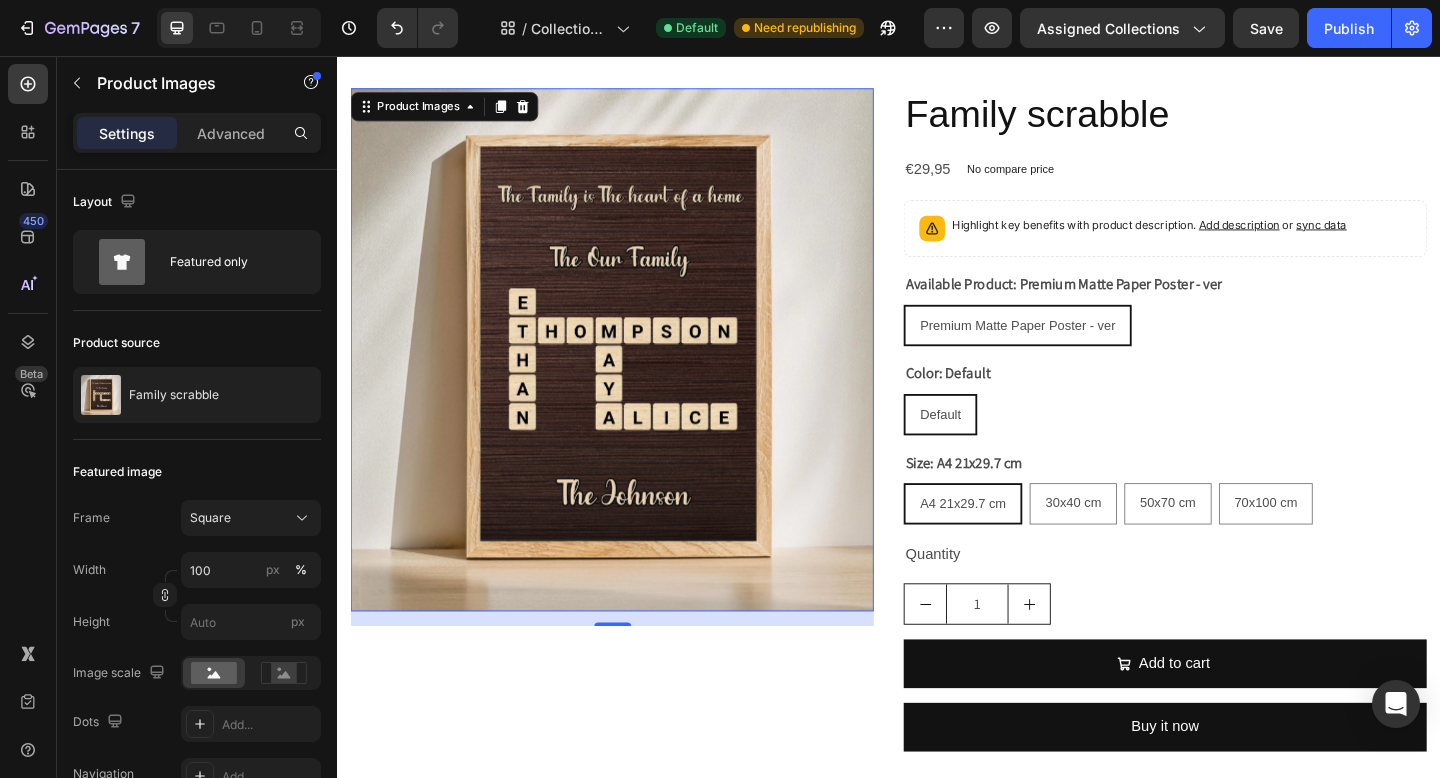 click at bounding box center (636, 375) 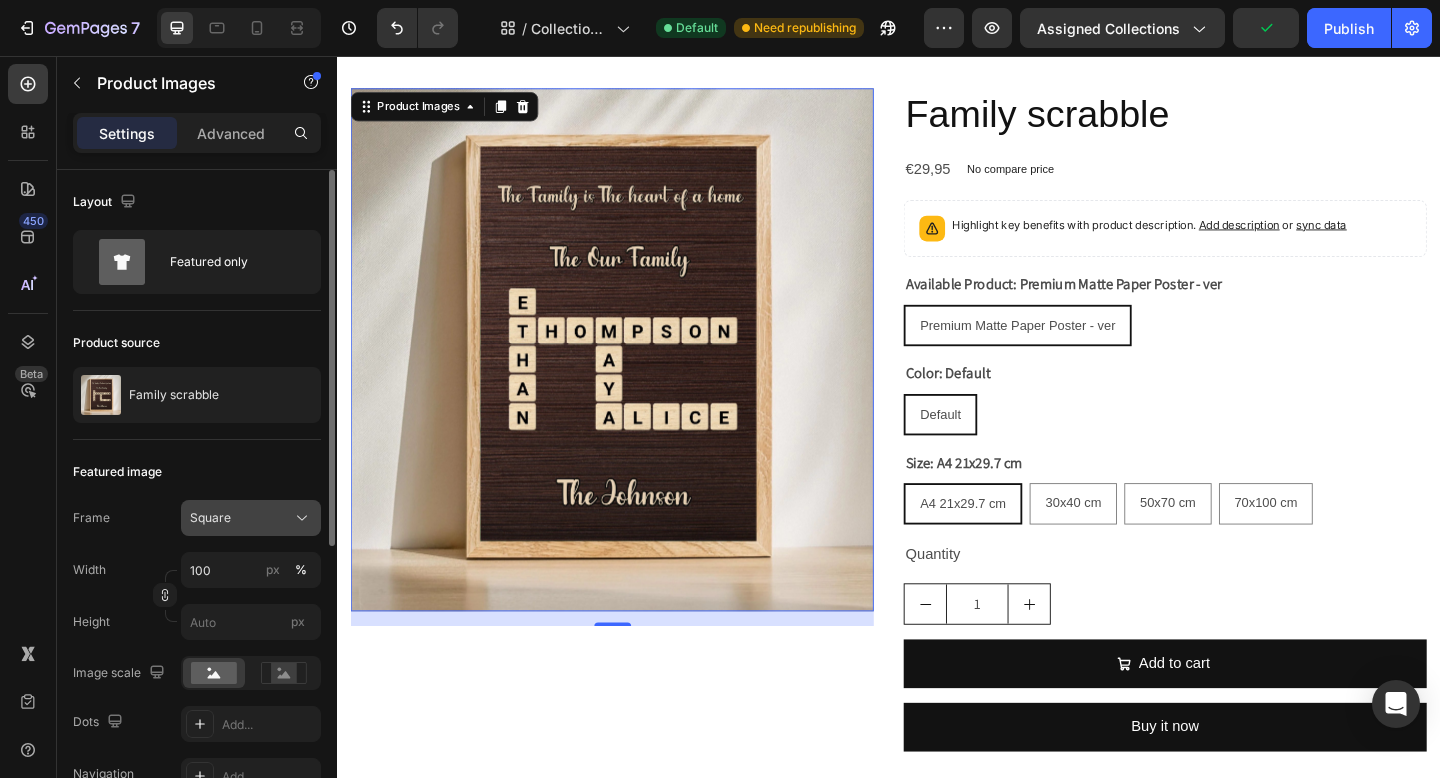 click on "Square" 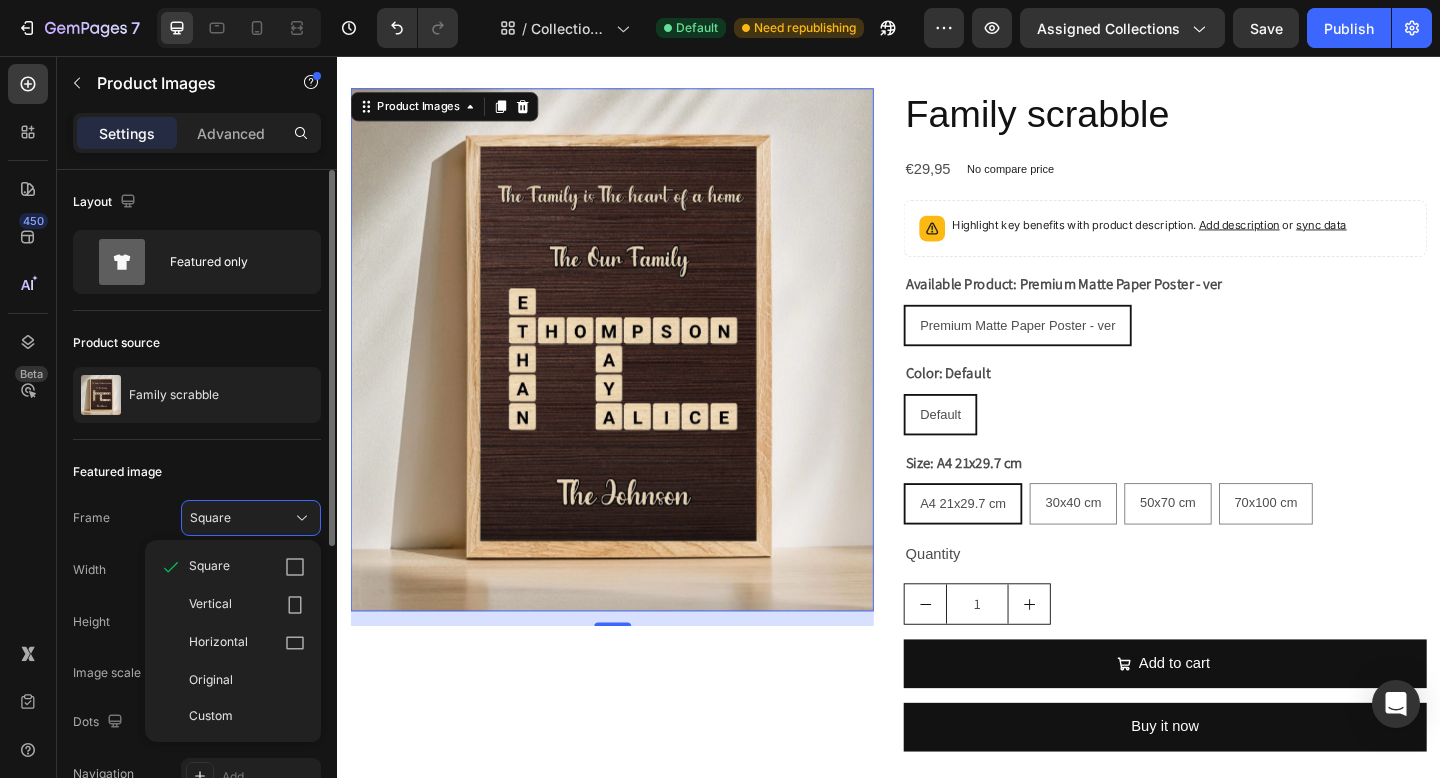 click on "Product source Family scrabble" 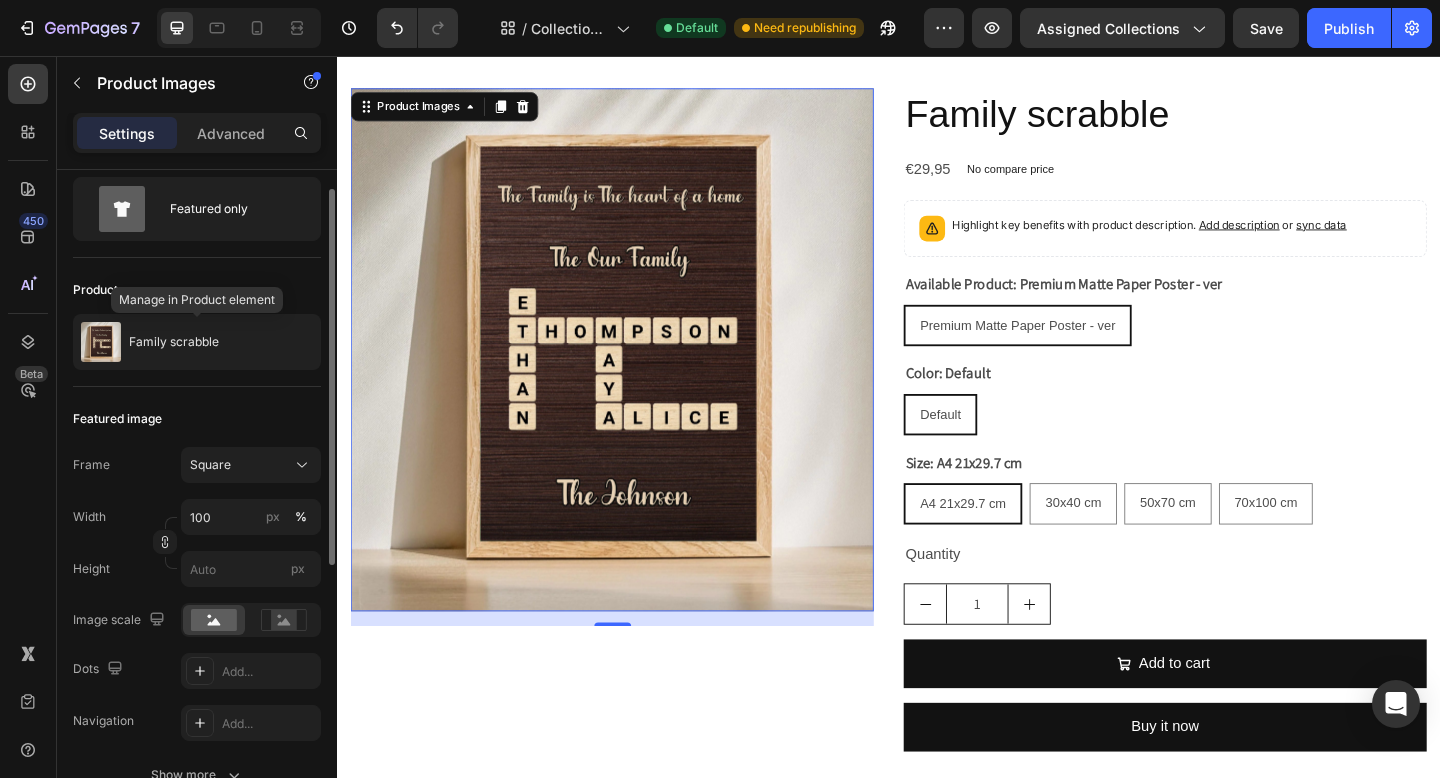 scroll, scrollTop: 0, scrollLeft: 0, axis: both 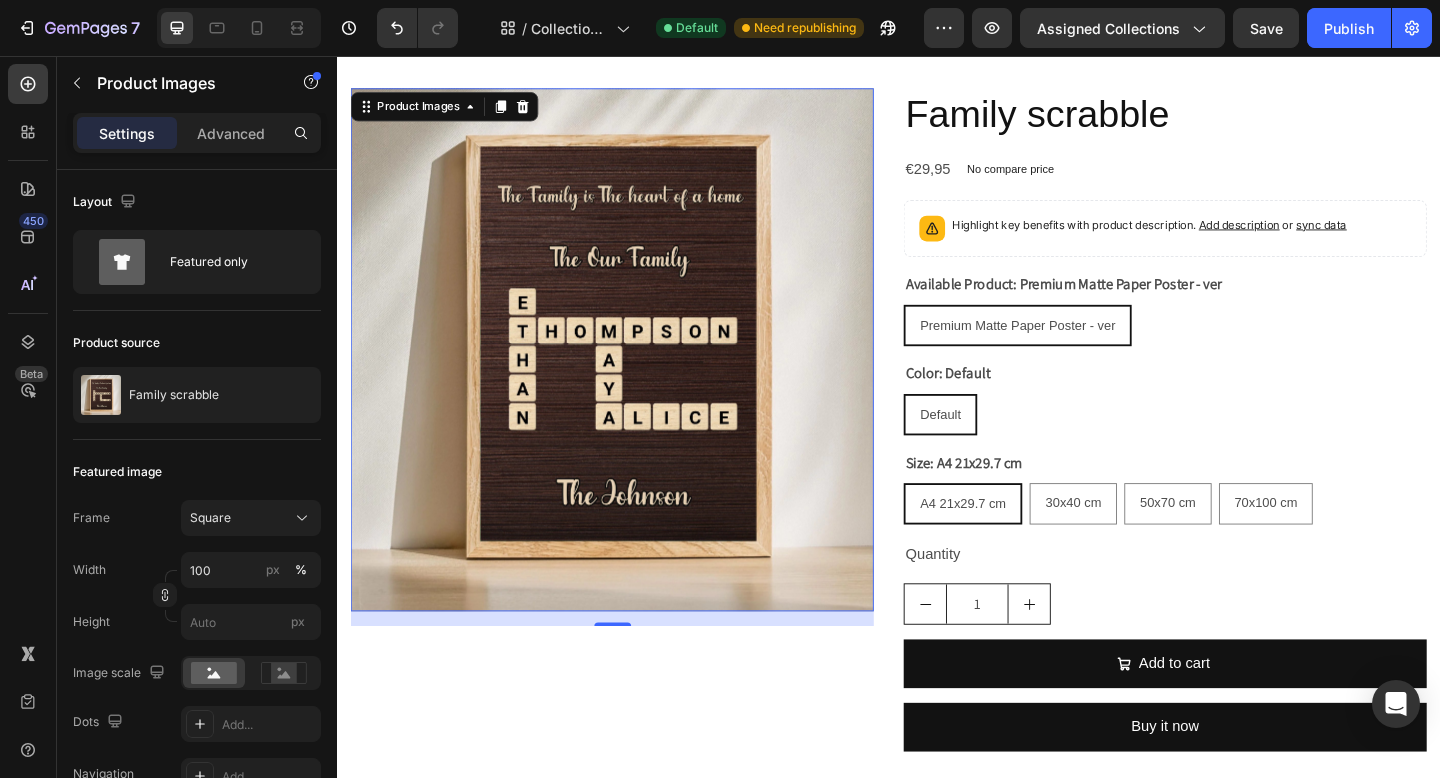 click at bounding box center (636, 375) 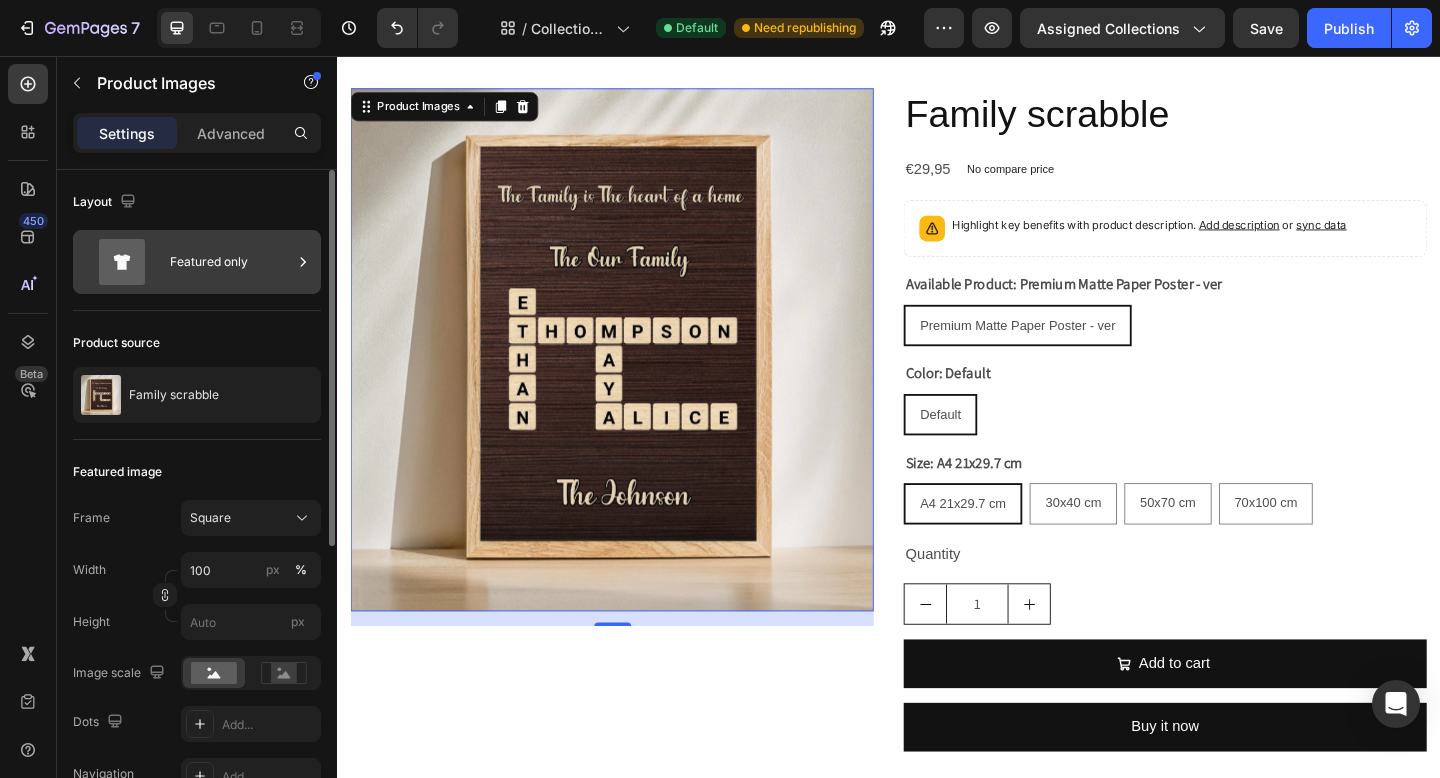 click on "Featured only" at bounding box center [231, 262] 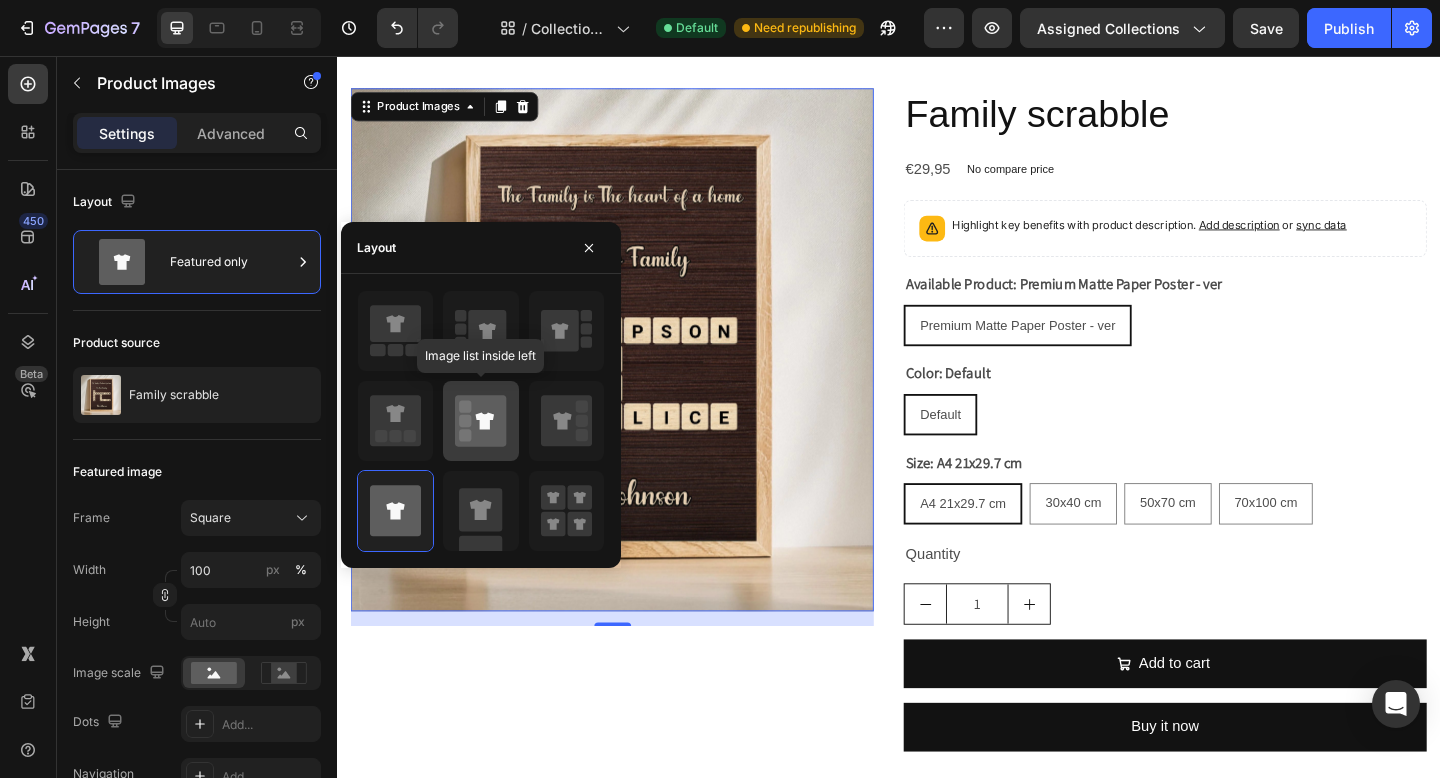 click 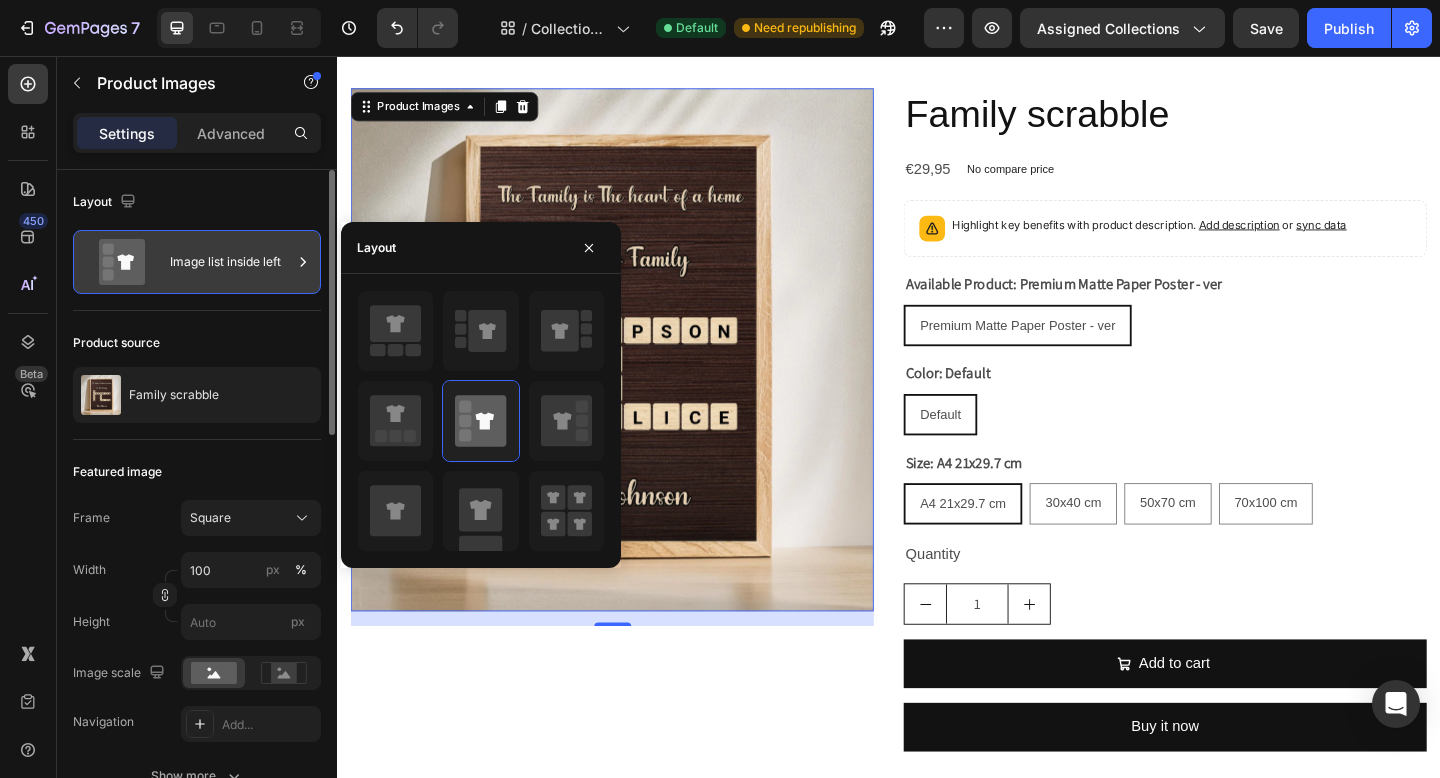click on "Image list inside left" at bounding box center (231, 262) 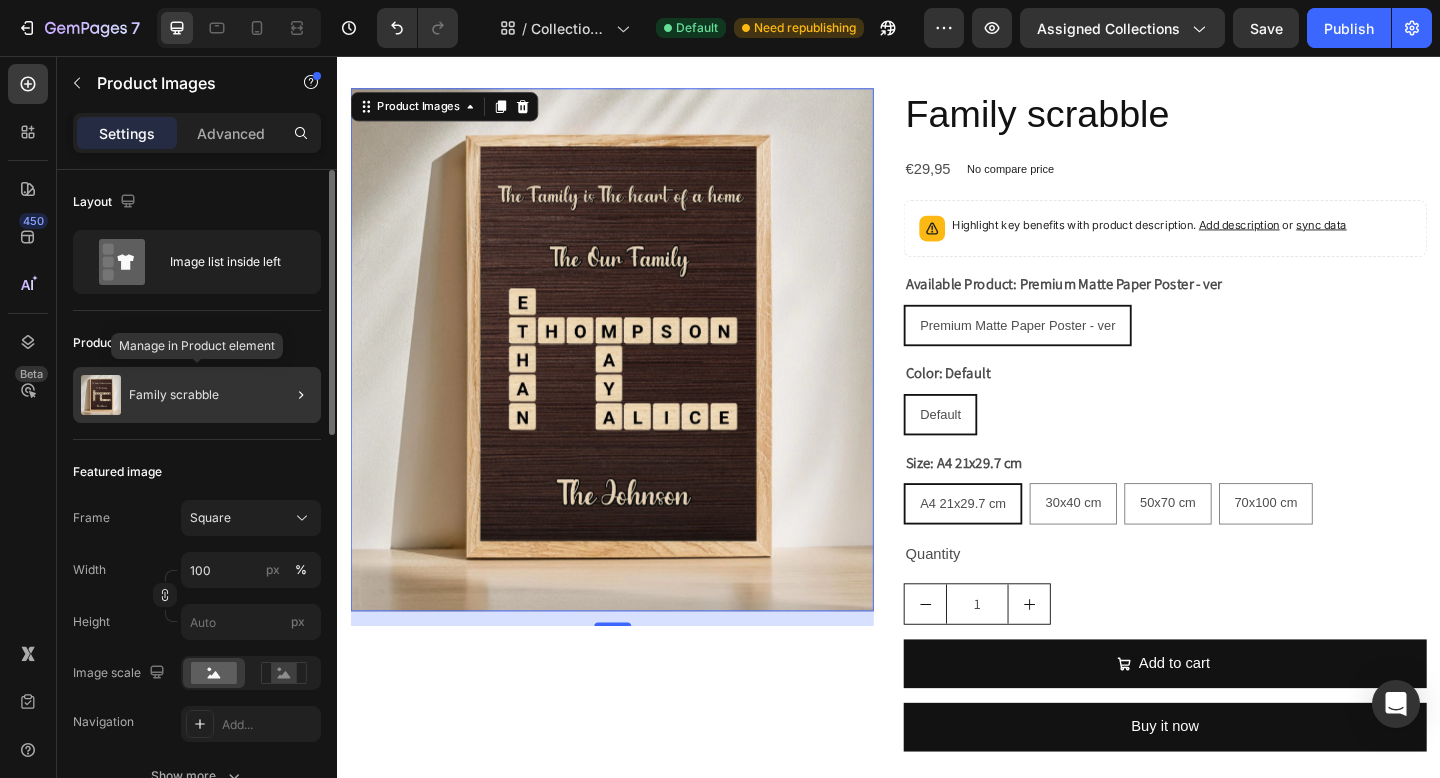 click on "Family scrabble" 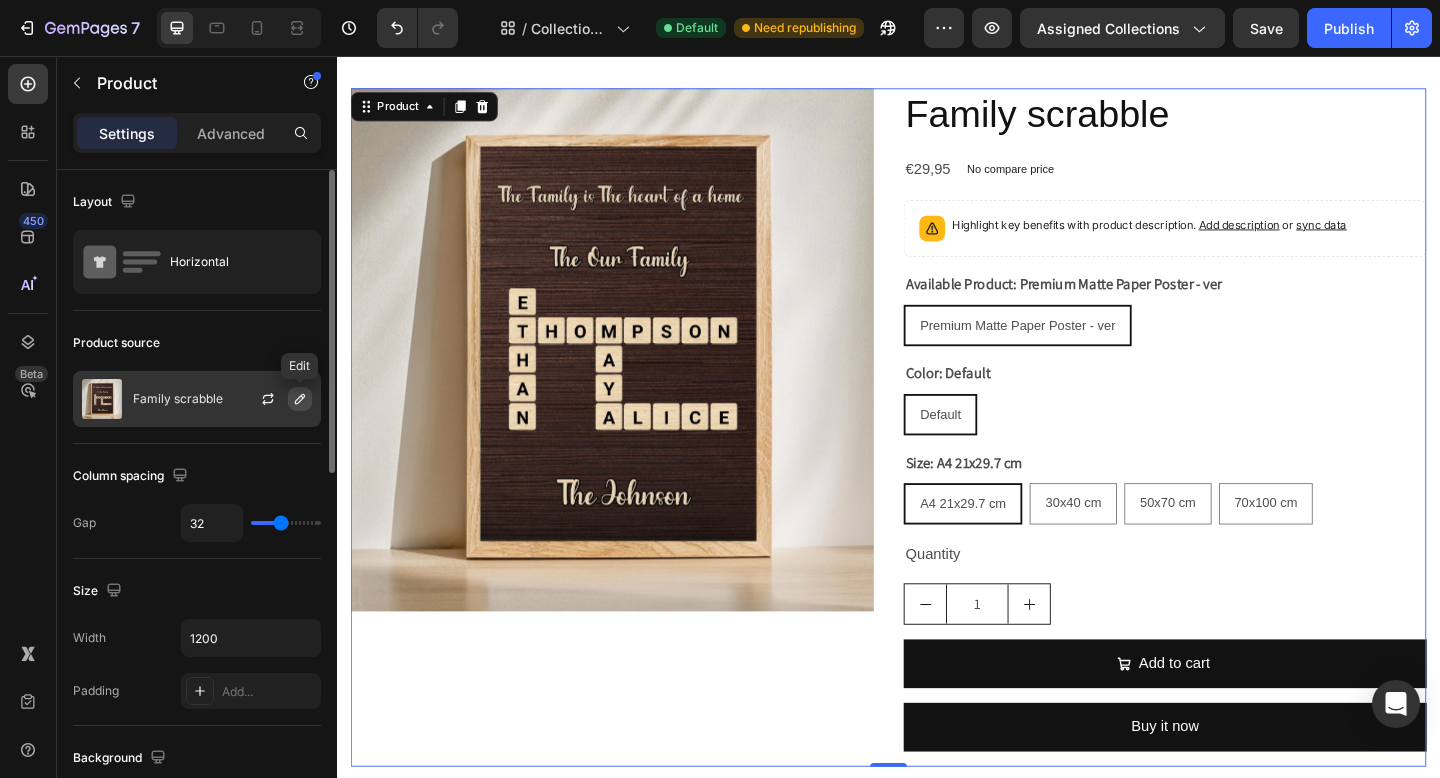 click 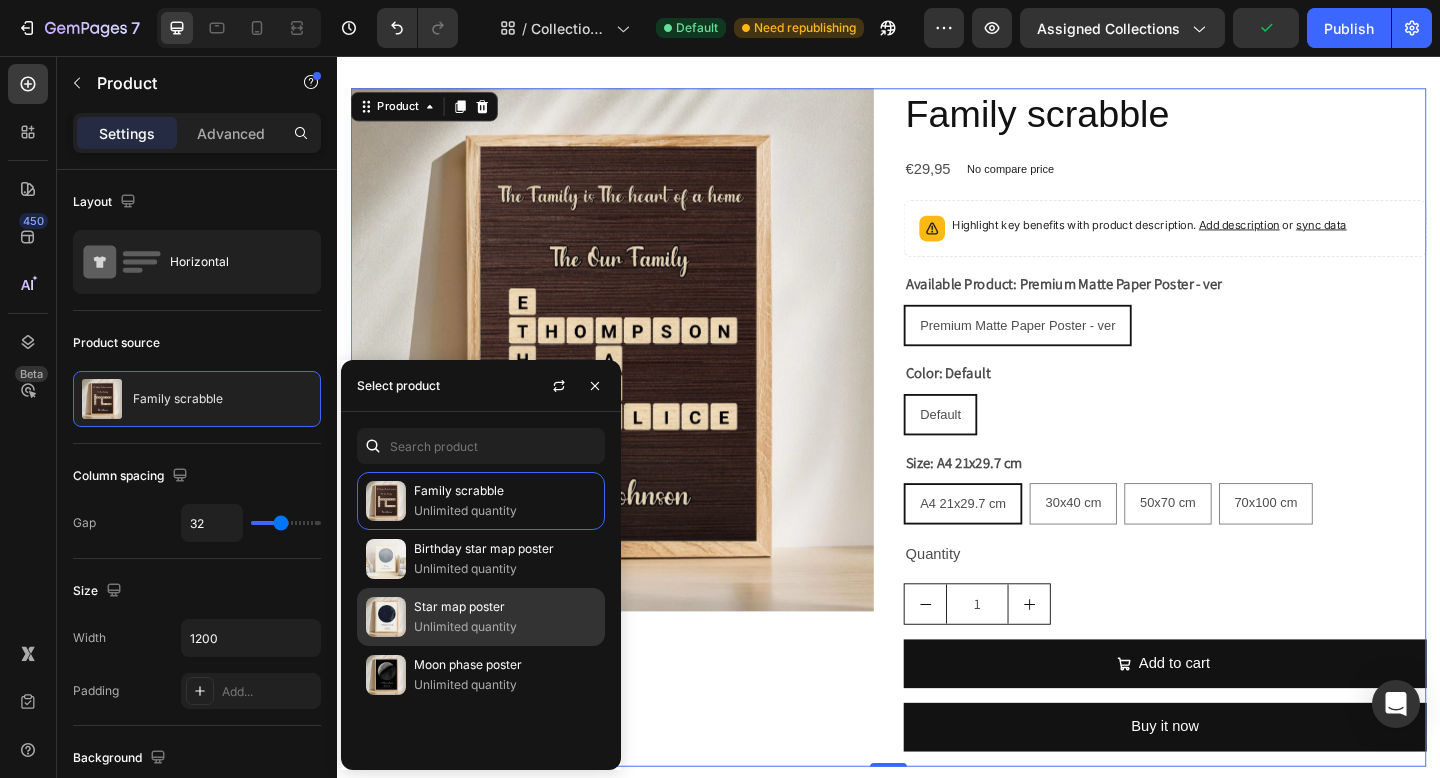 click on "Star map poster" at bounding box center (505, 607) 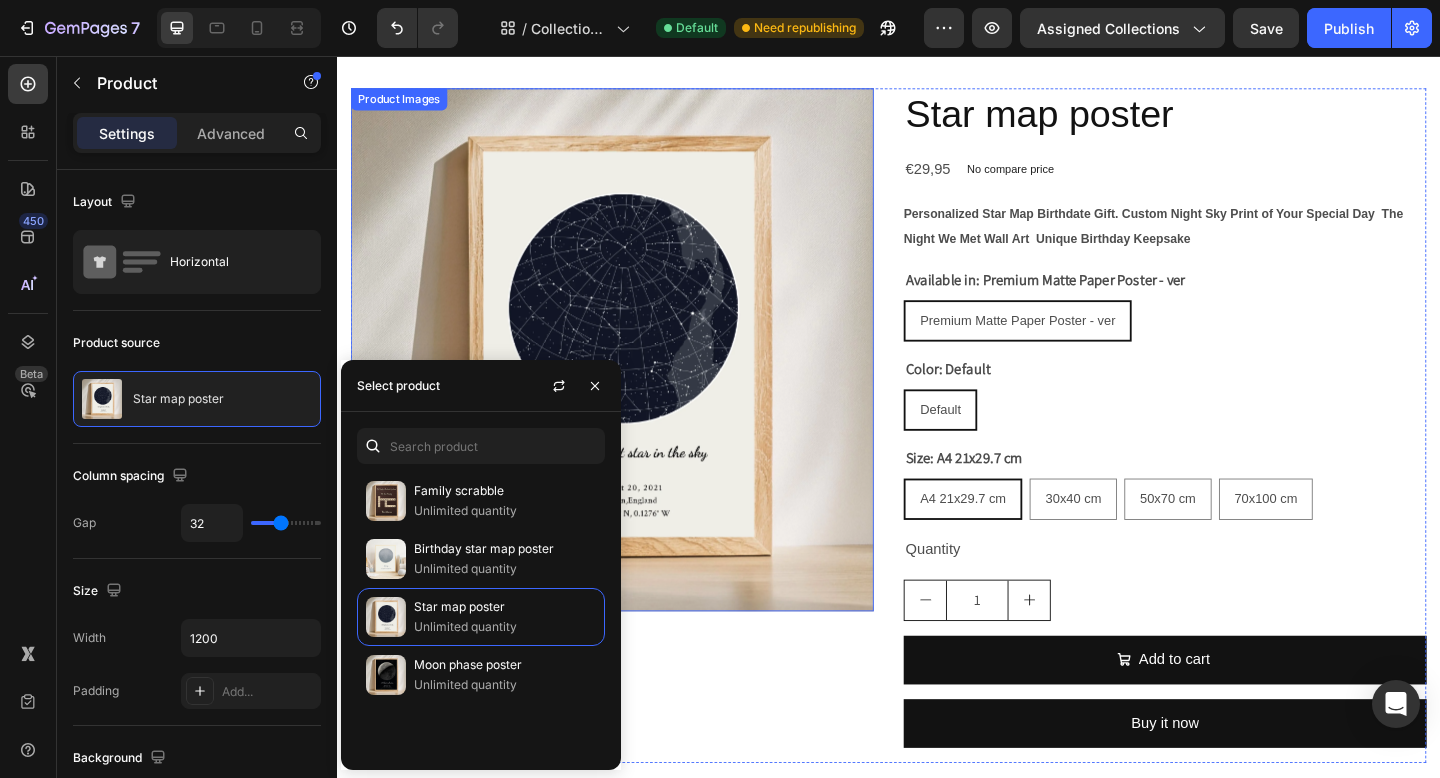 click at bounding box center (636, 375) 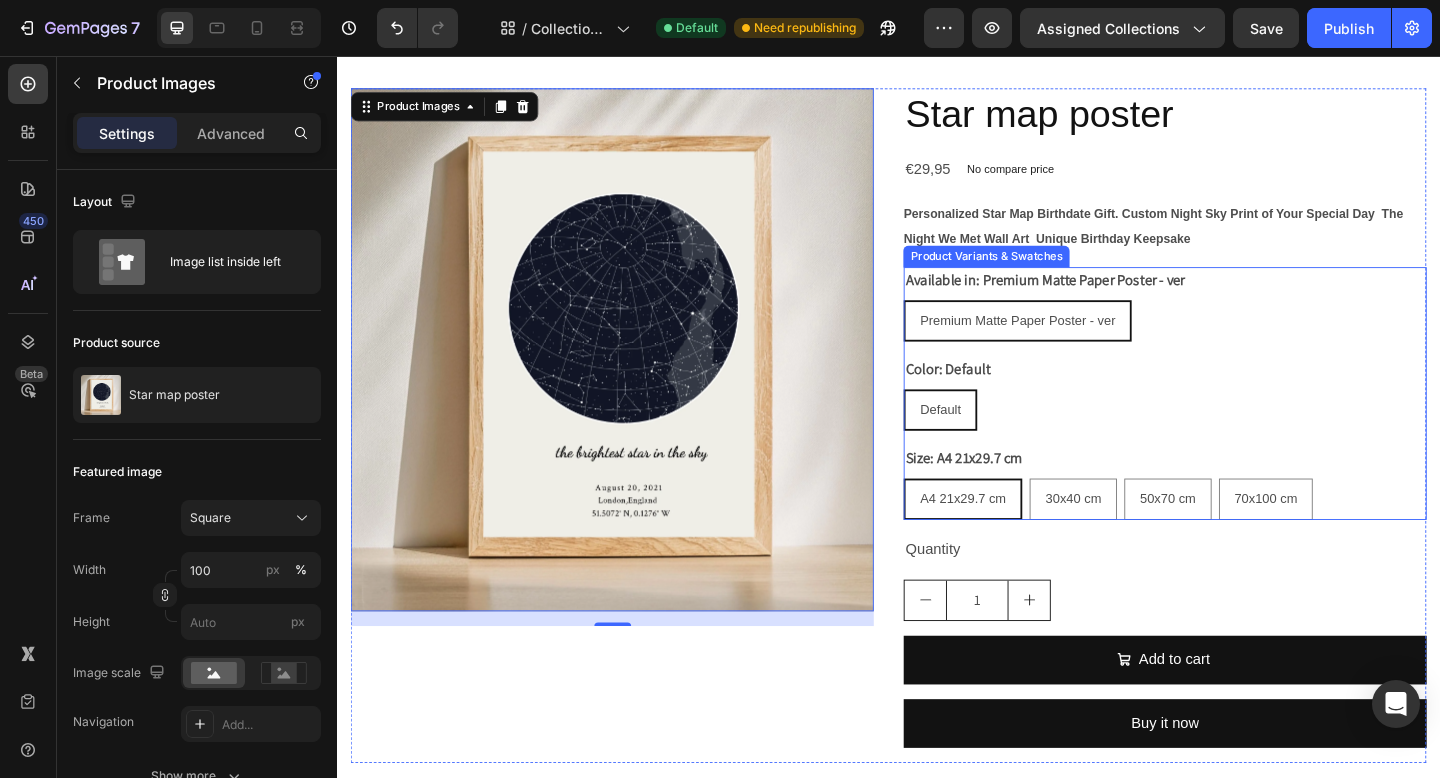 click on "Color: Default Default Default Default" at bounding box center [1237, 423] 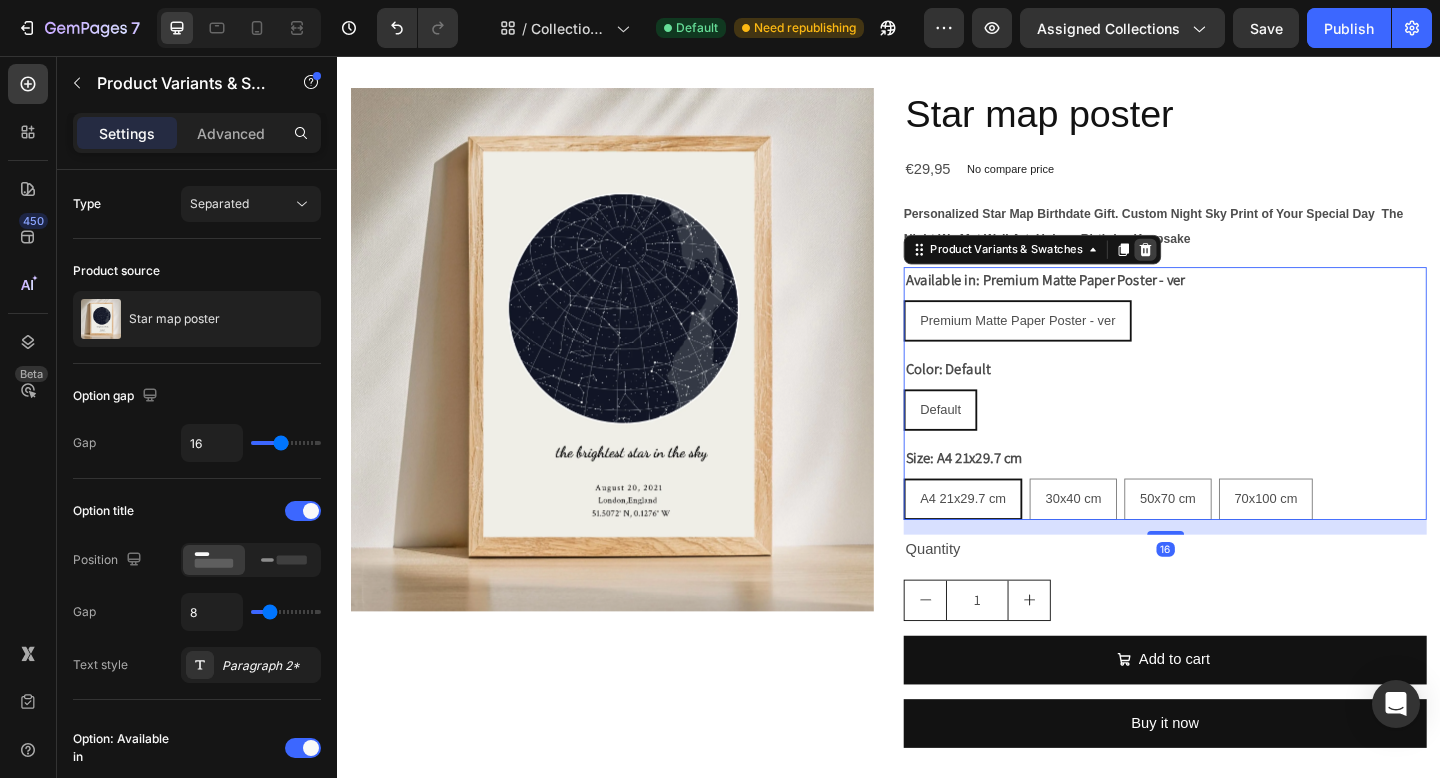 click 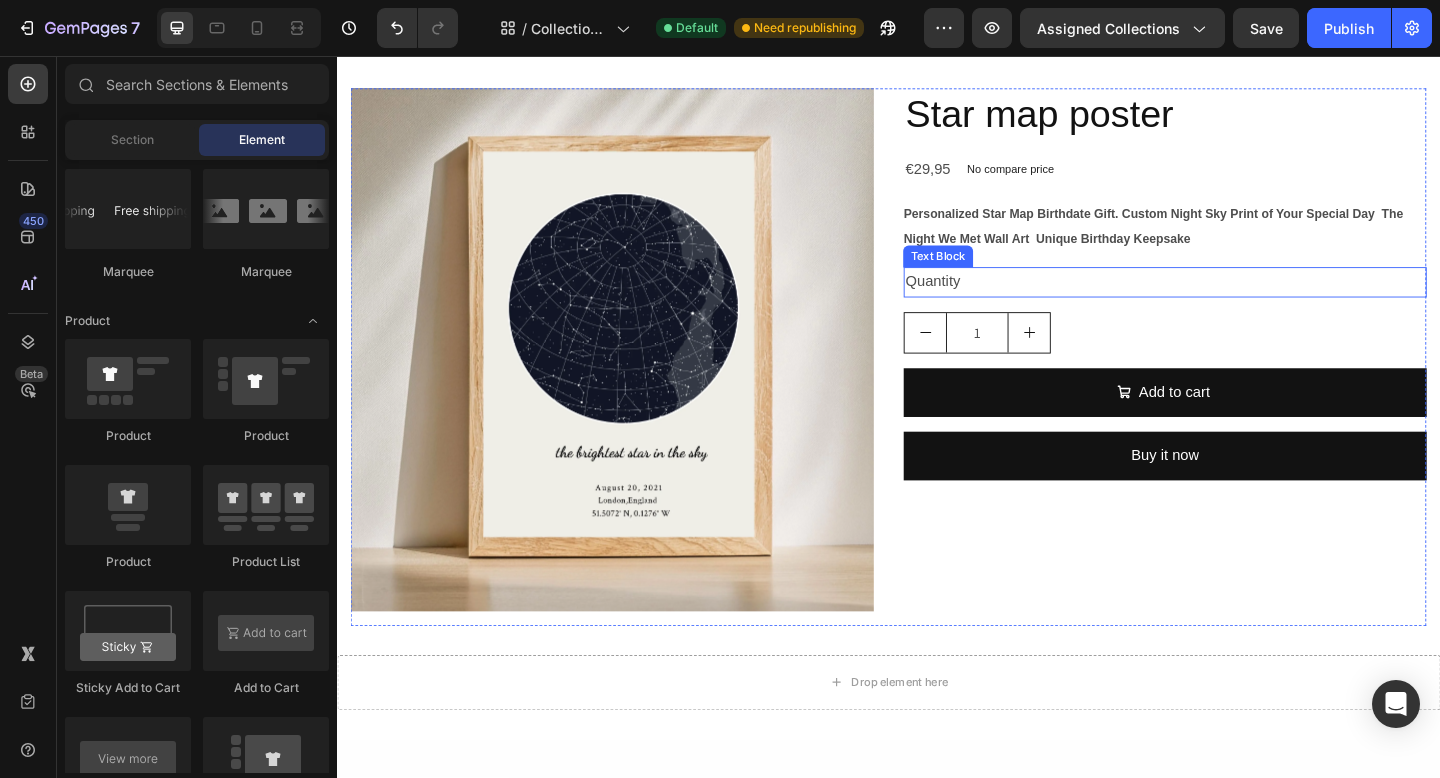 click on "Quantity" at bounding box center [1237, 302] 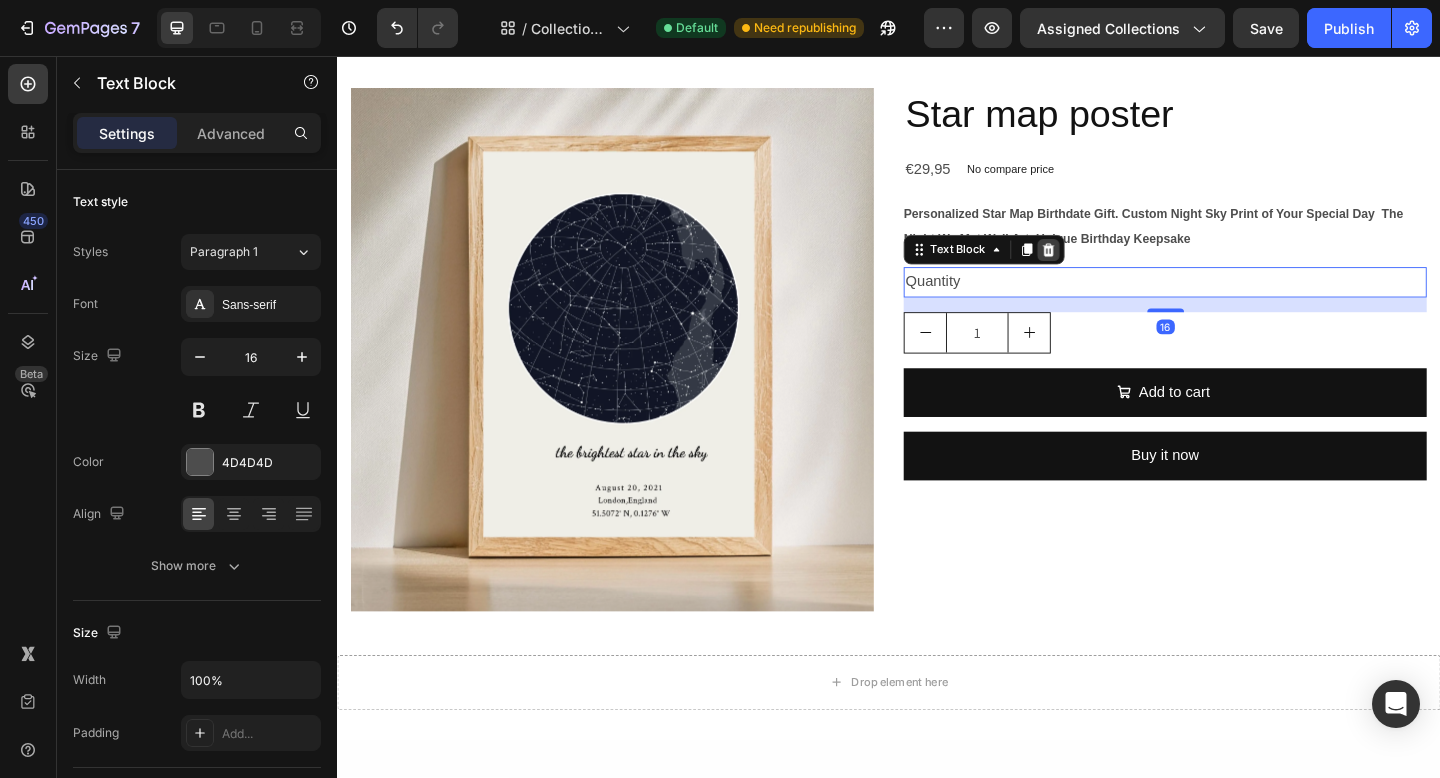 click 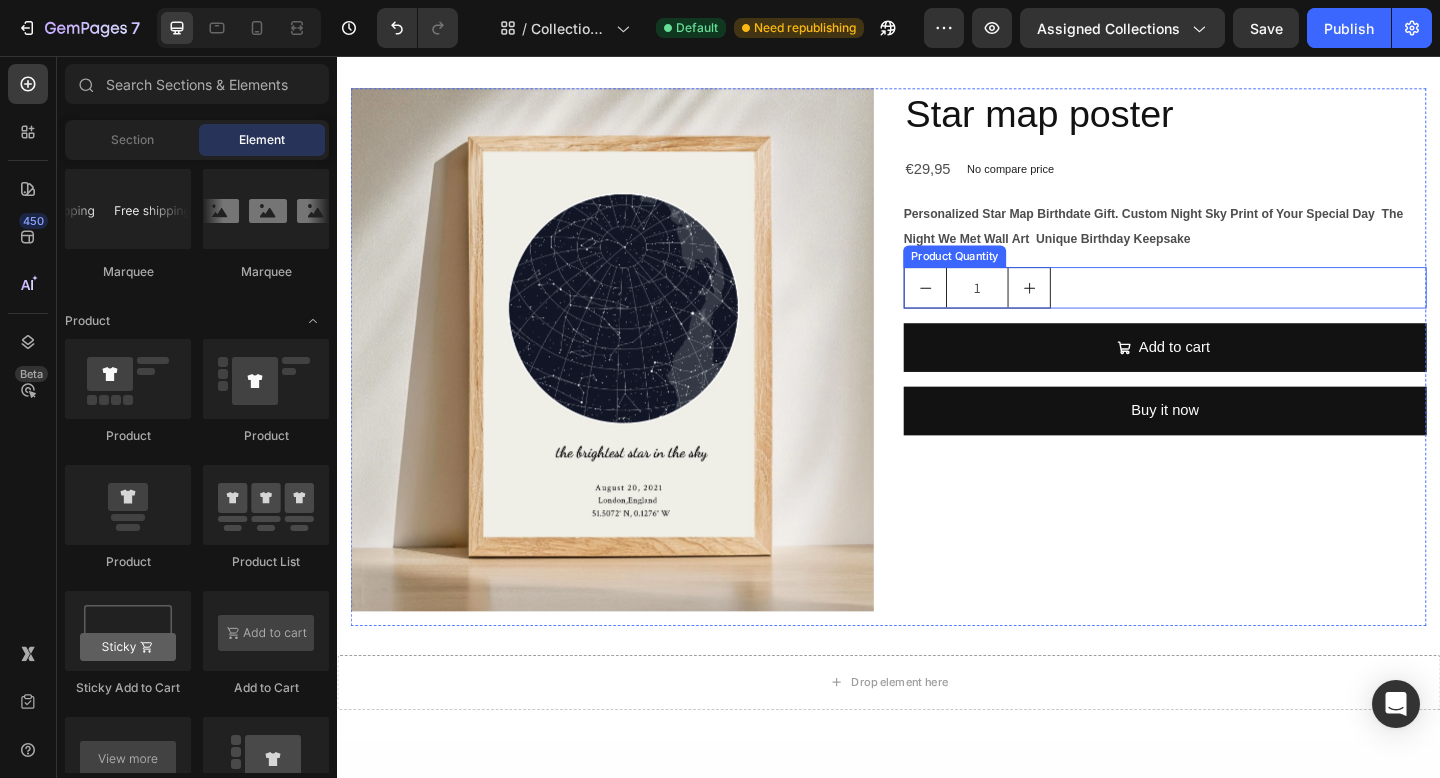 click on "1" at bounding box center [1237, 308] 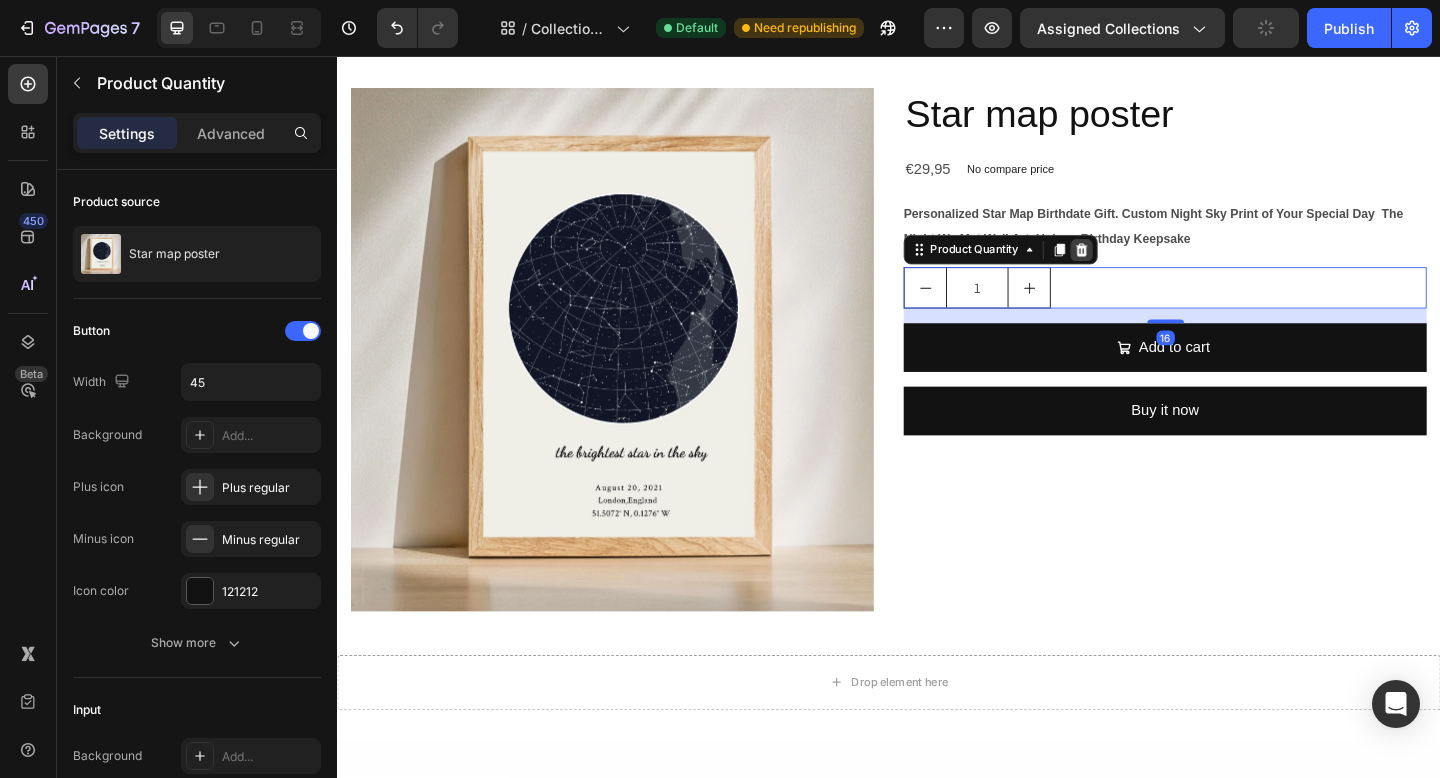 click at bounding box center [1147, 267] 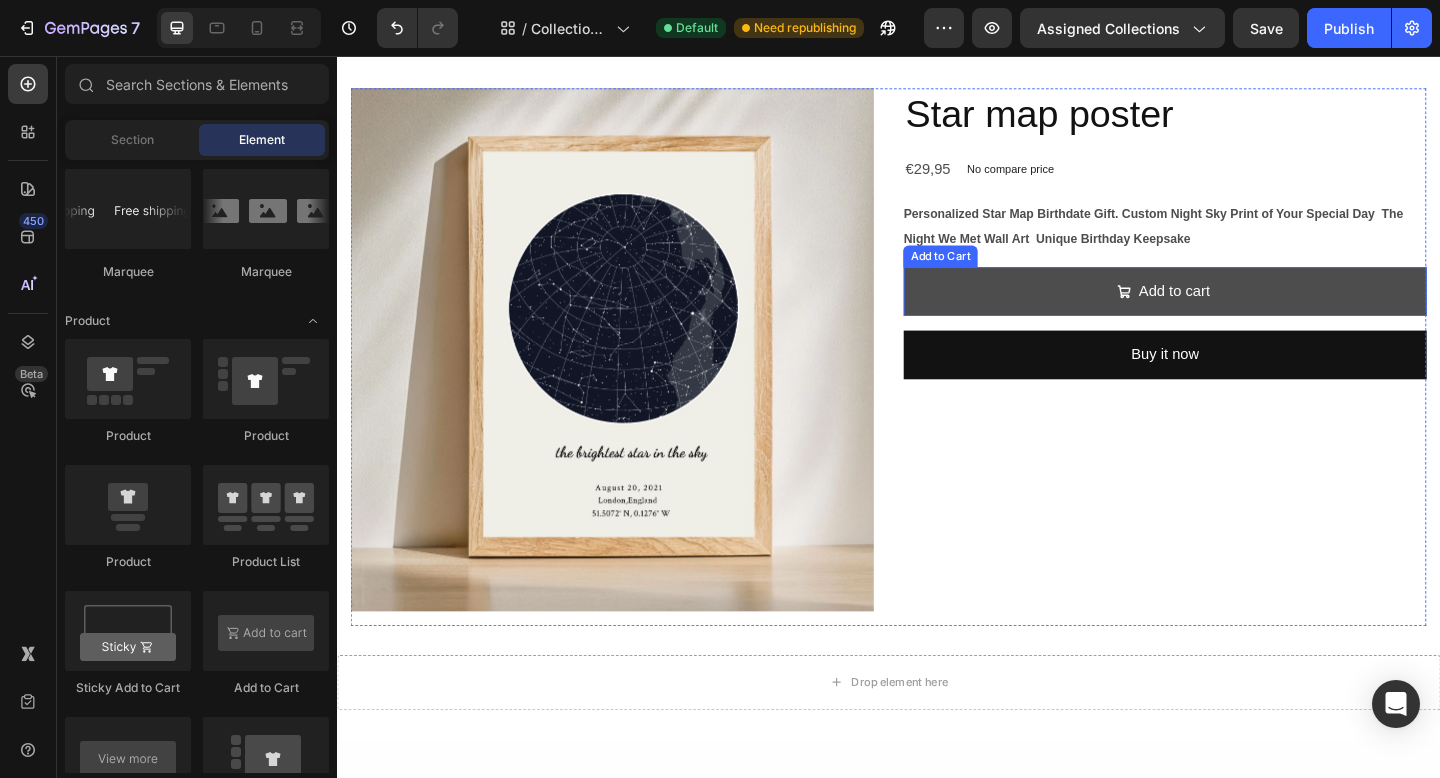 click on "Add to cart" at bounding box center (1237, 312) 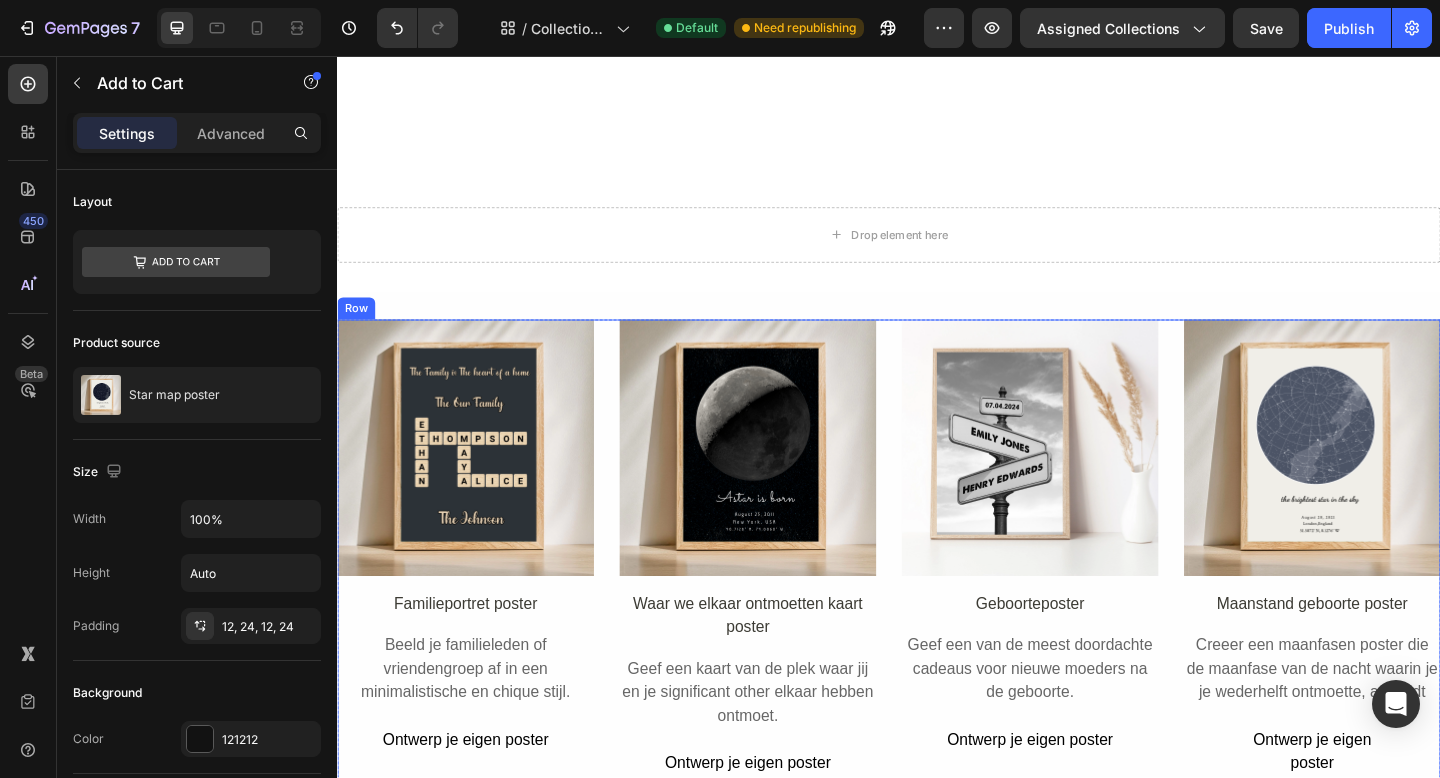 scroll, scrollTop: 786, scrollLeft: 0, axis: vertical 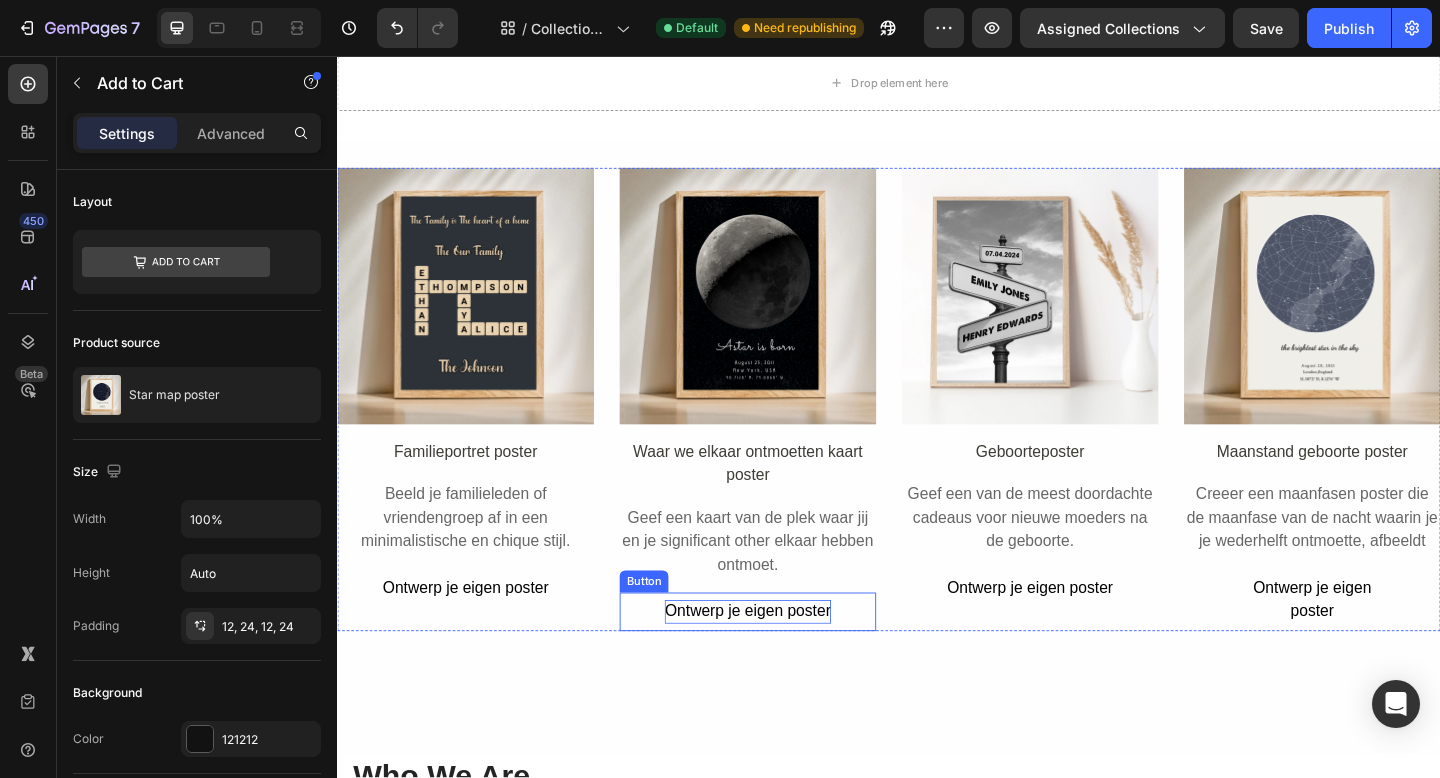 click on "Ontwerp je eigen poster" at bounding box center (783, 661) 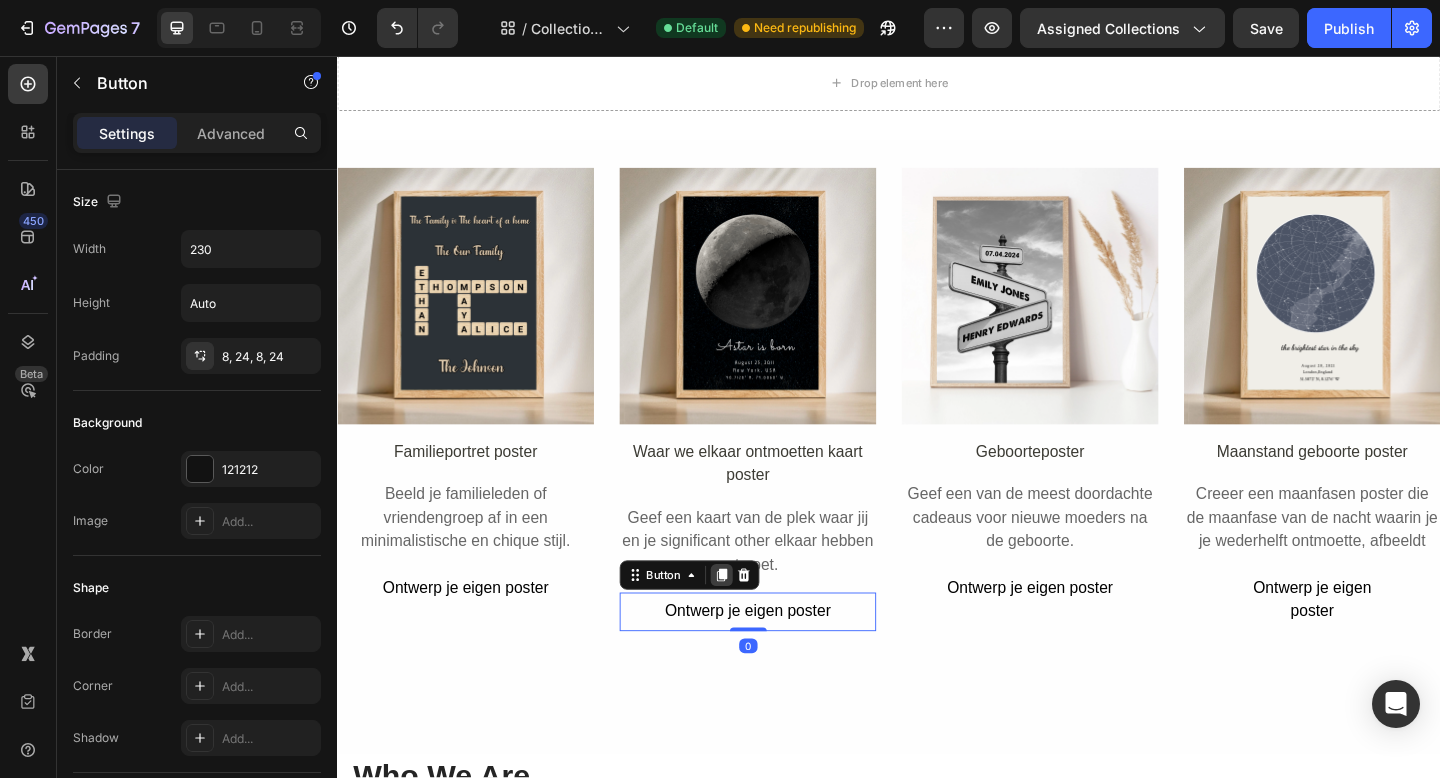 click at bounding box center [755, 621] 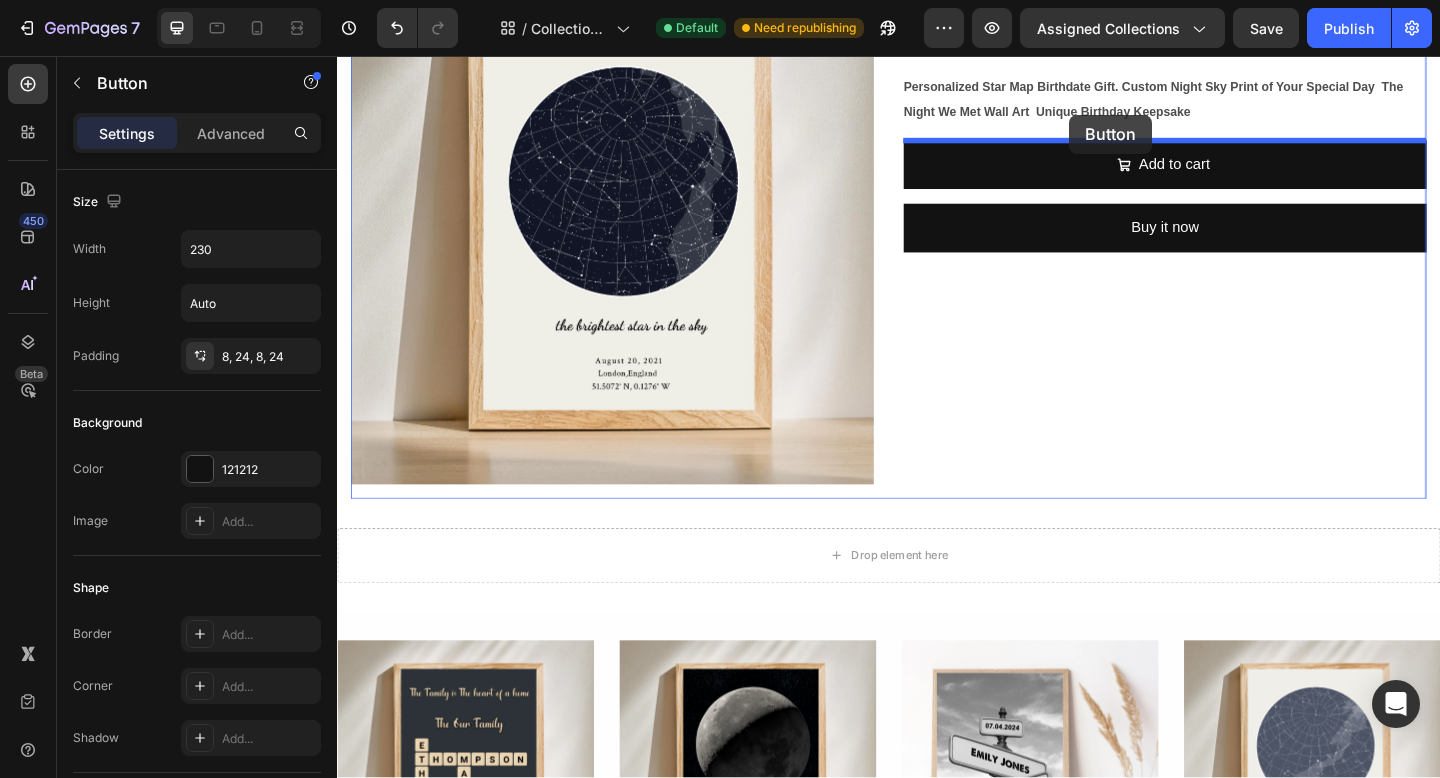 scroll, scrollTop: 242, scrollLeft: 0, axis: vertical 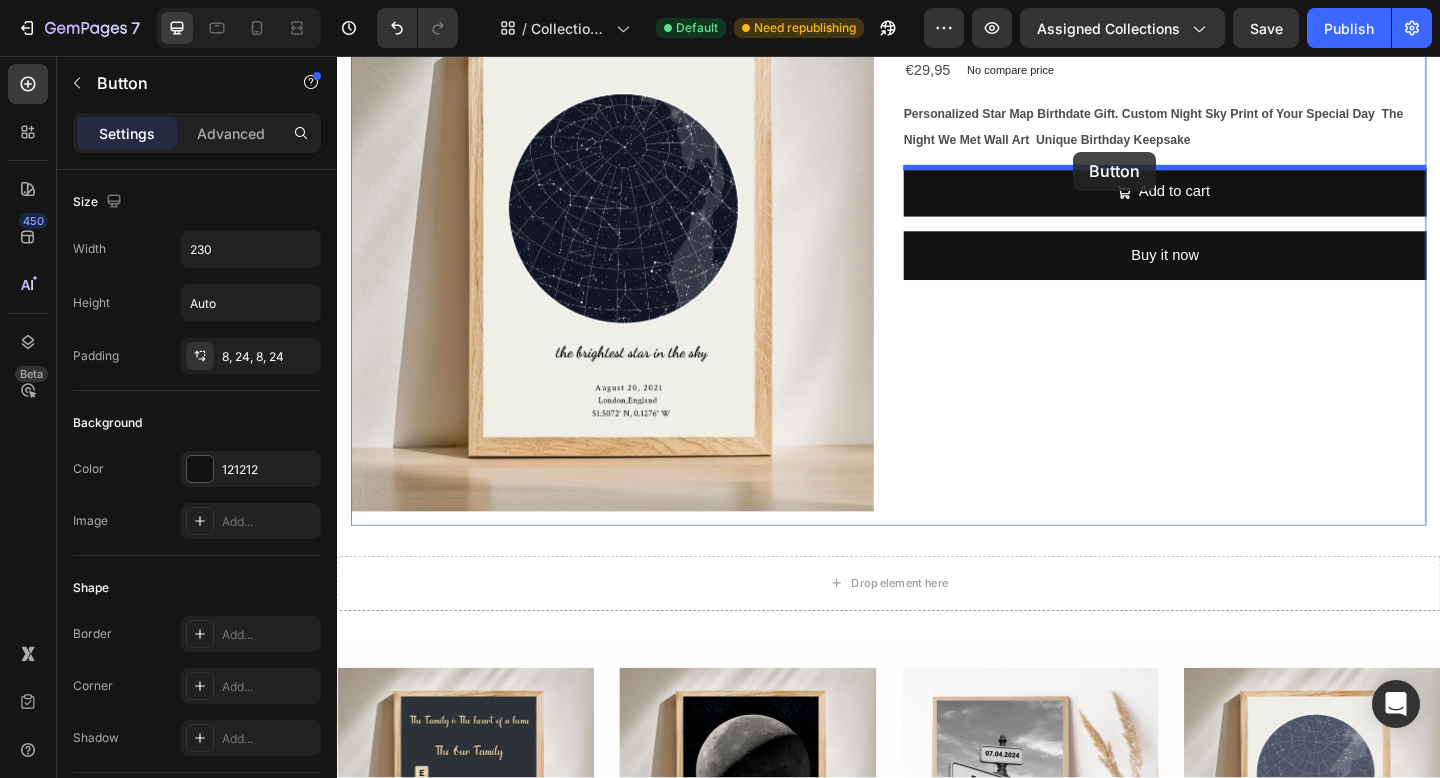 drag, startPoint x: 661, startPoint y: 667, endPoint x: 1137, endPoint y: 160, distance: 695.4315 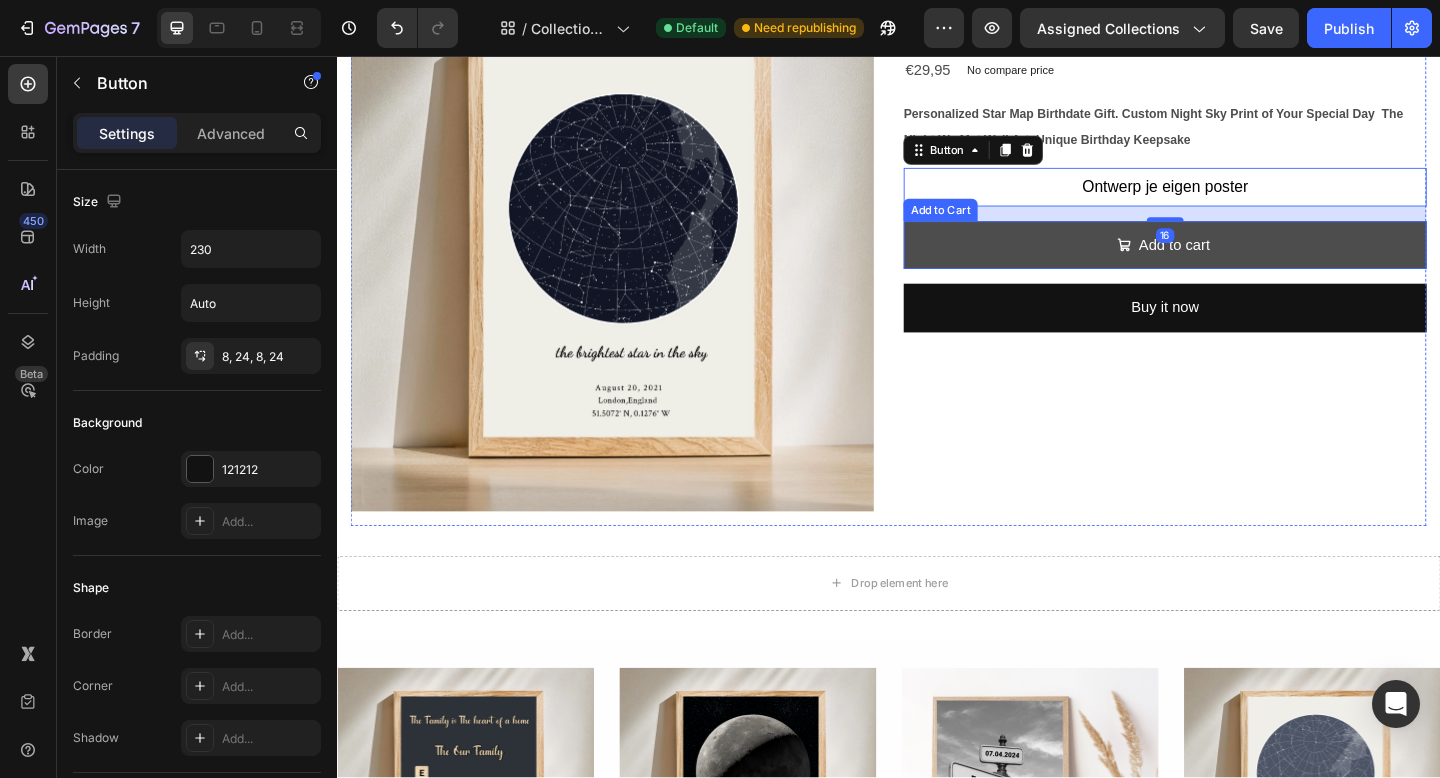 click on "Add to cart" at bounding box center (1237, 262) 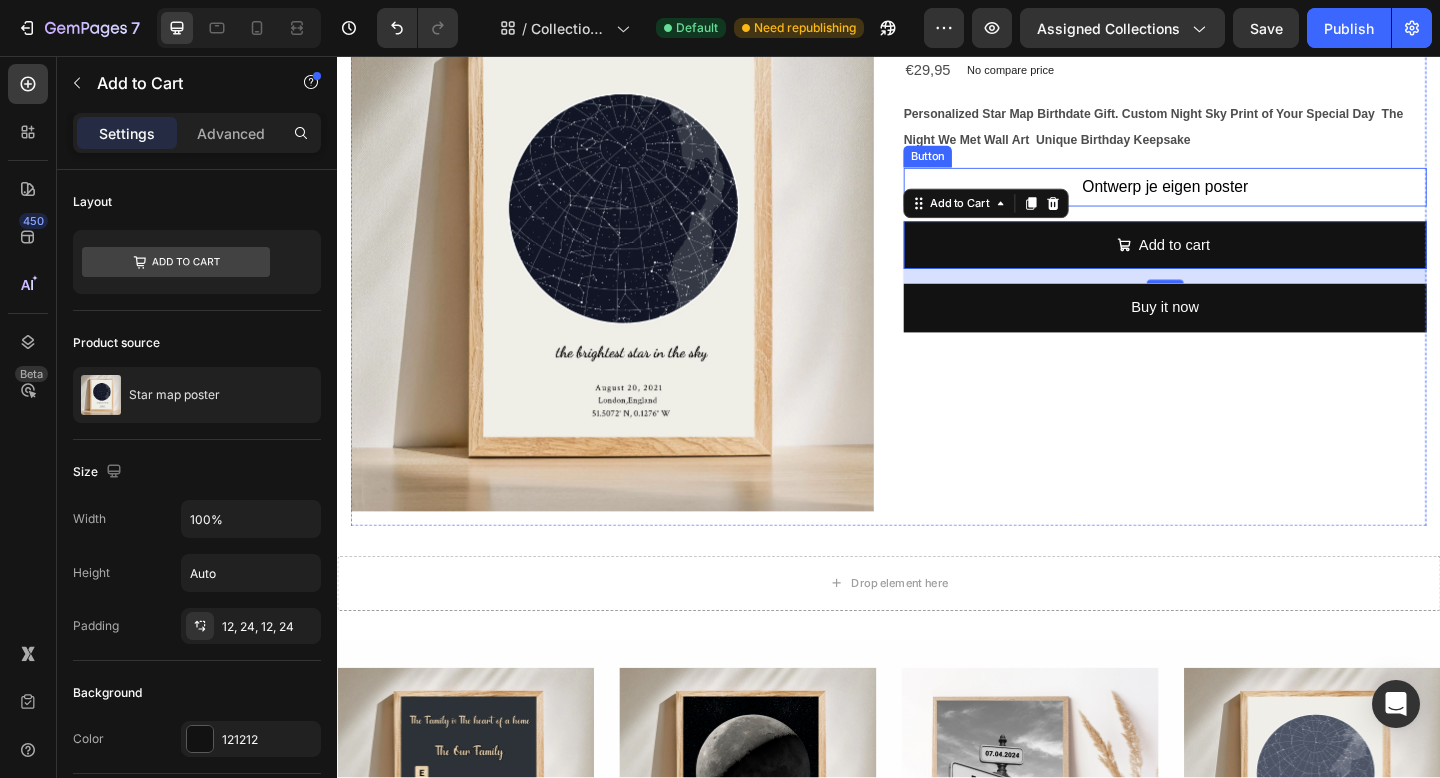 click on "Ontwerp je eigen poster" at bounding box center [1238, 199] 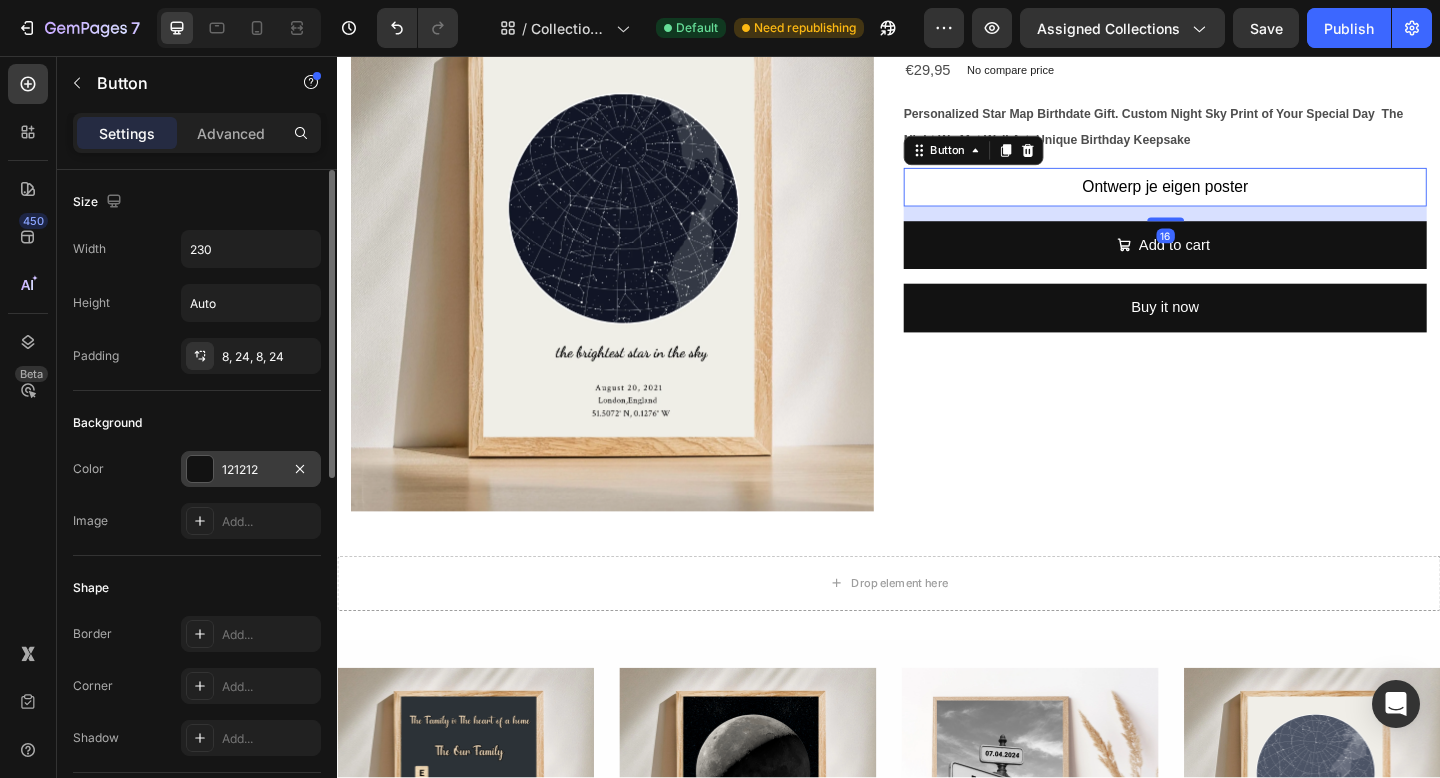 click at bounding box center [200, 469] 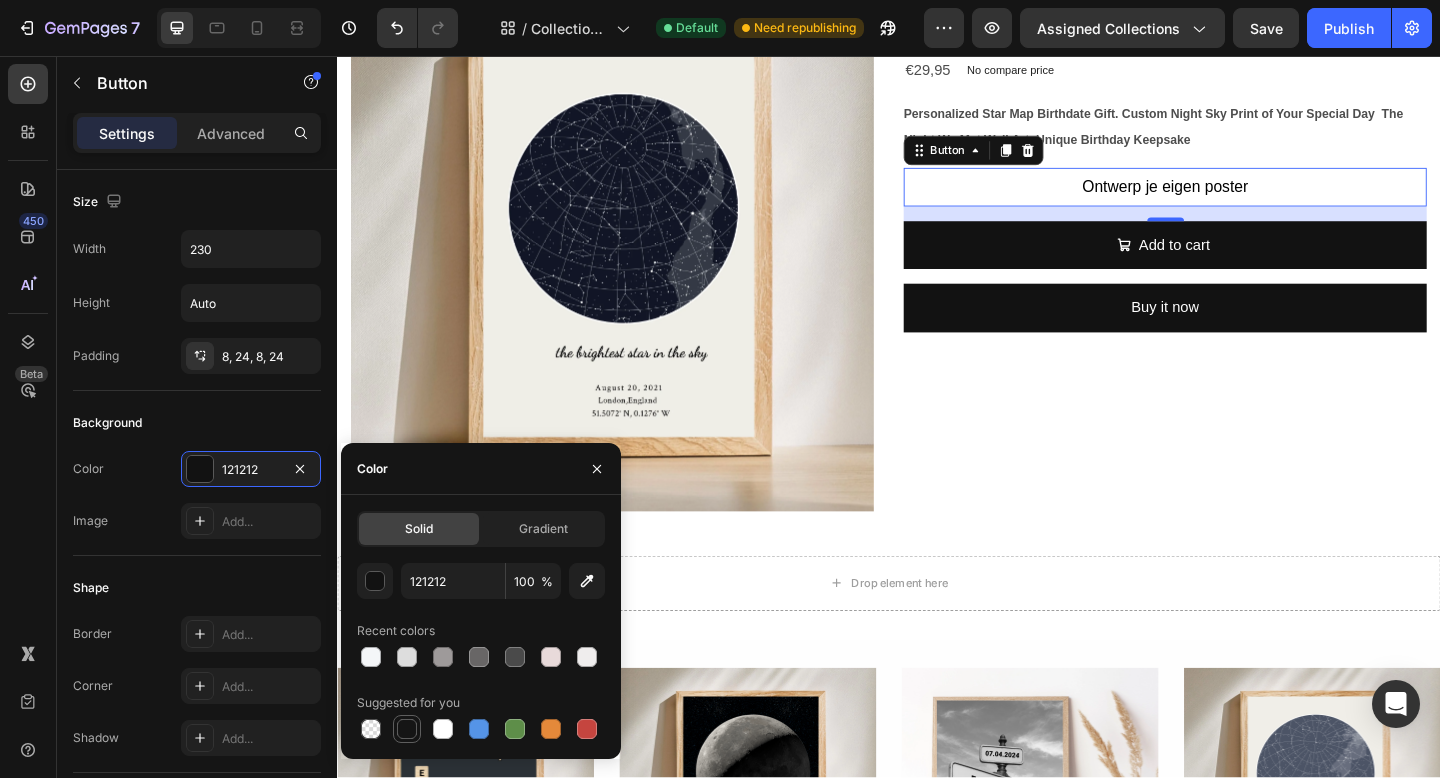 click at bounding box center [407, 729] 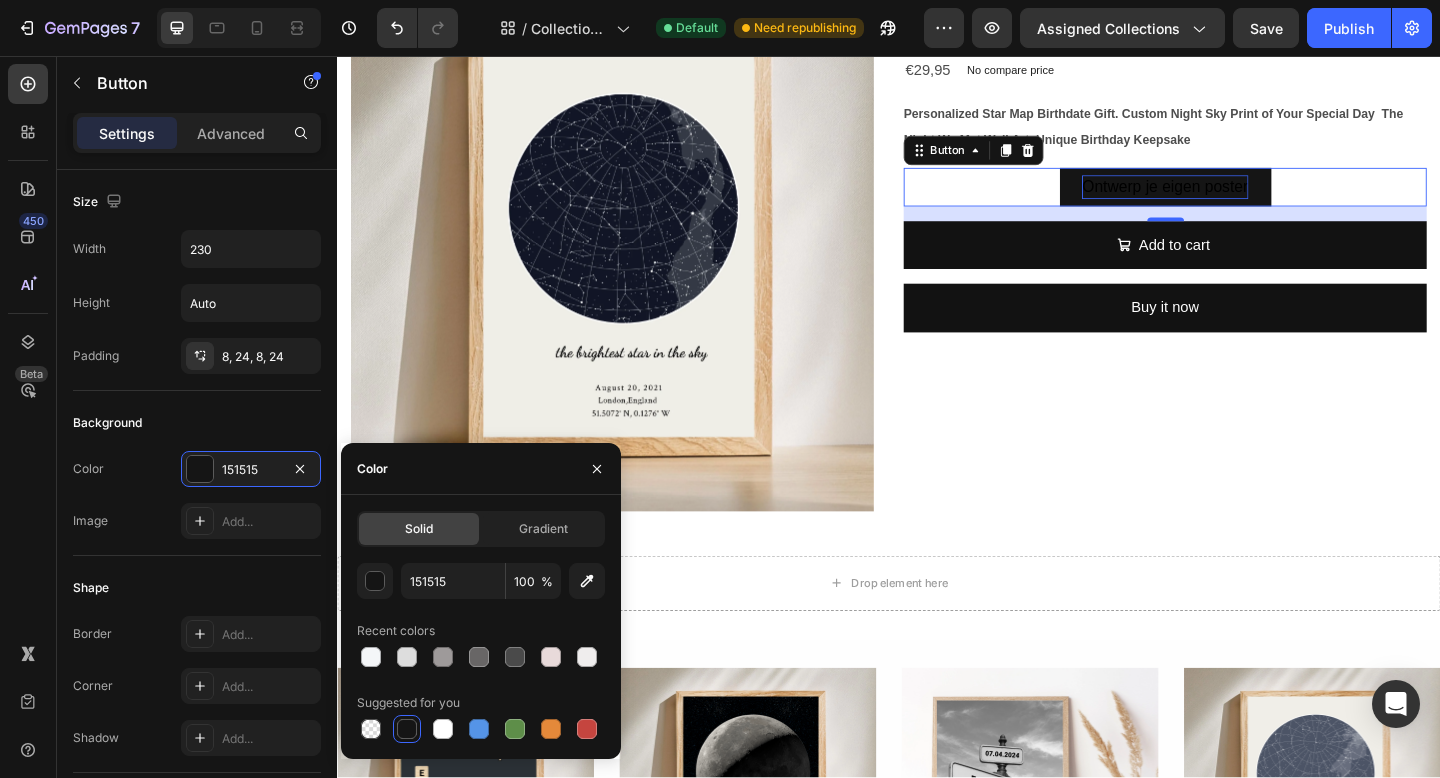 click on "Ontwerp je eigen poster" at bounding box center [1237, 199] 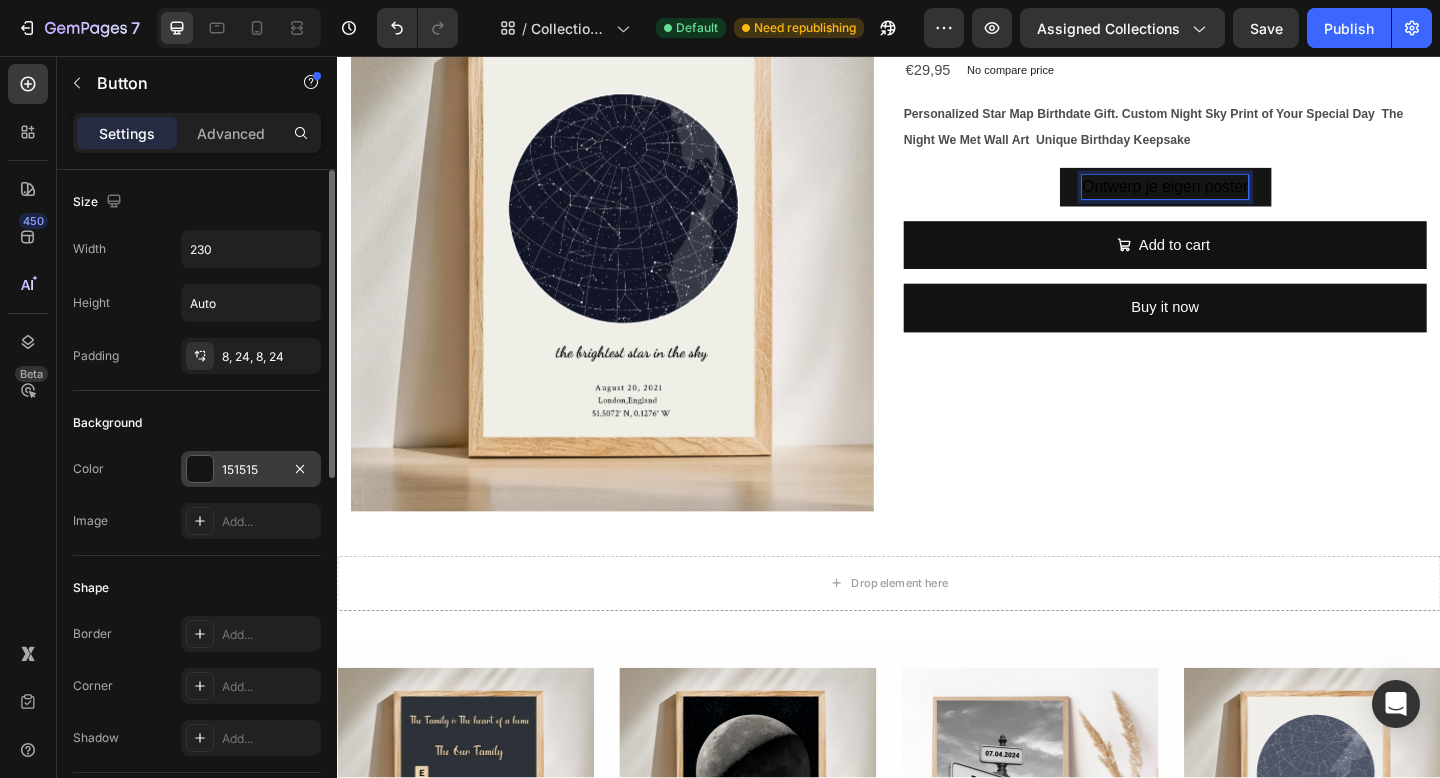 click at bounding box center [200, 469] 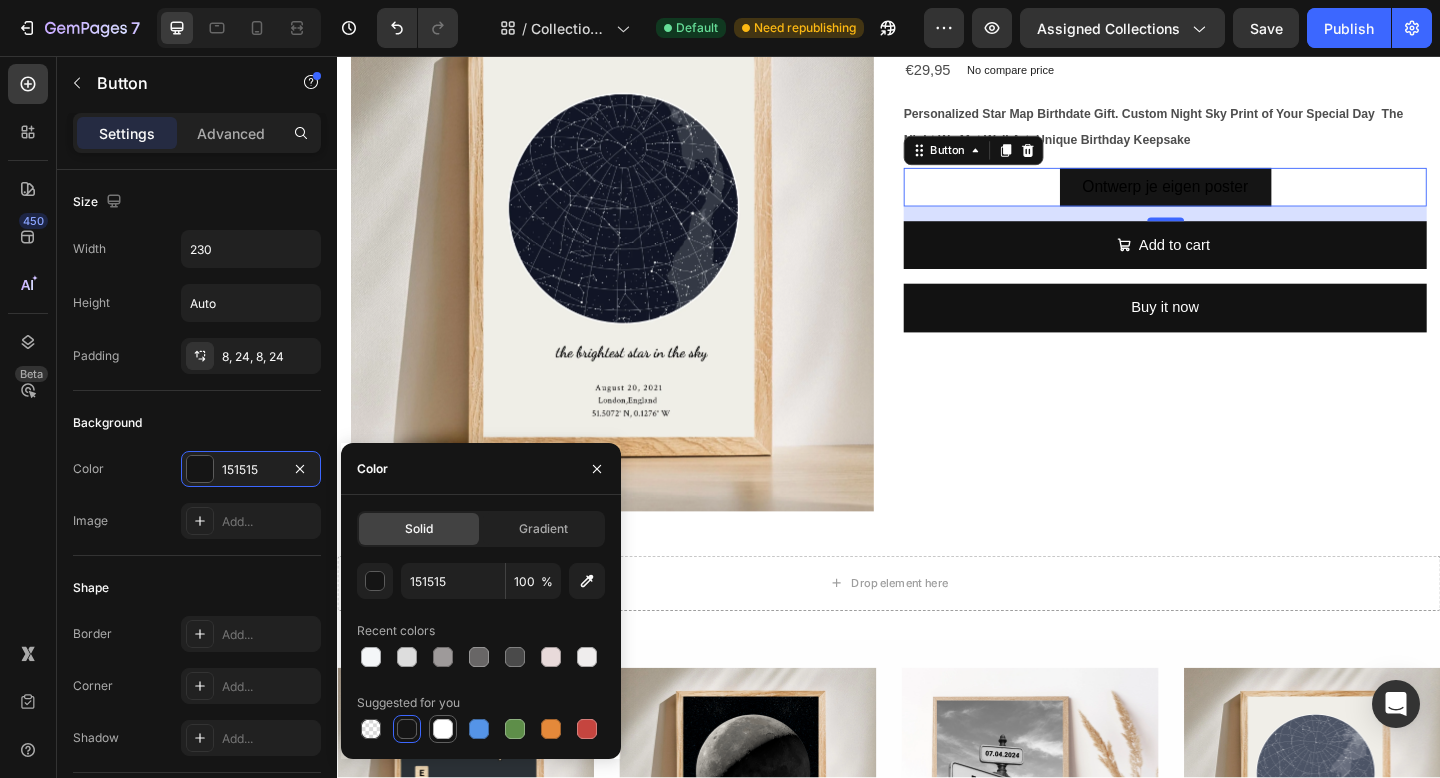 click at bounding box center [443, 729] 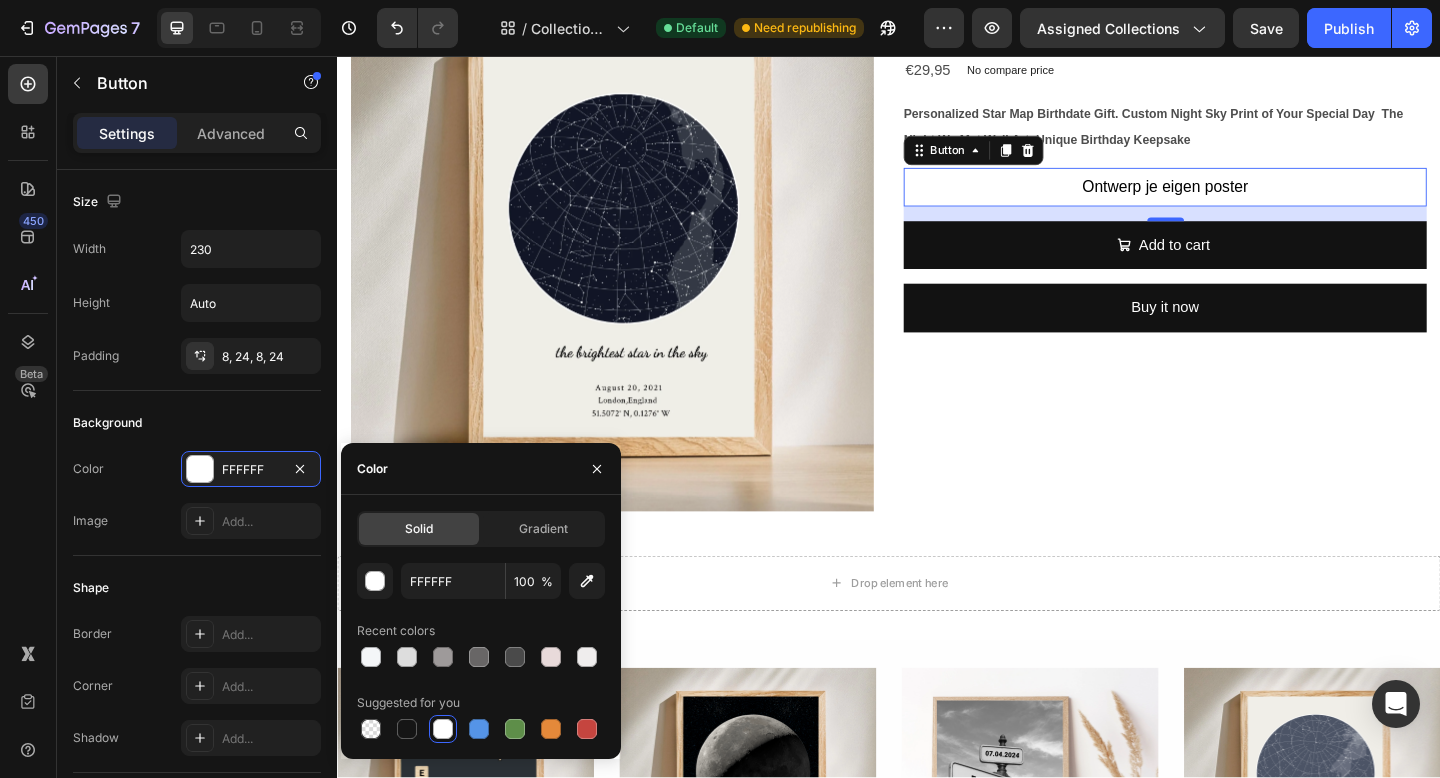 click on "Ontwerp je eigen poster Button   16" at bounding box center [1237, 199] 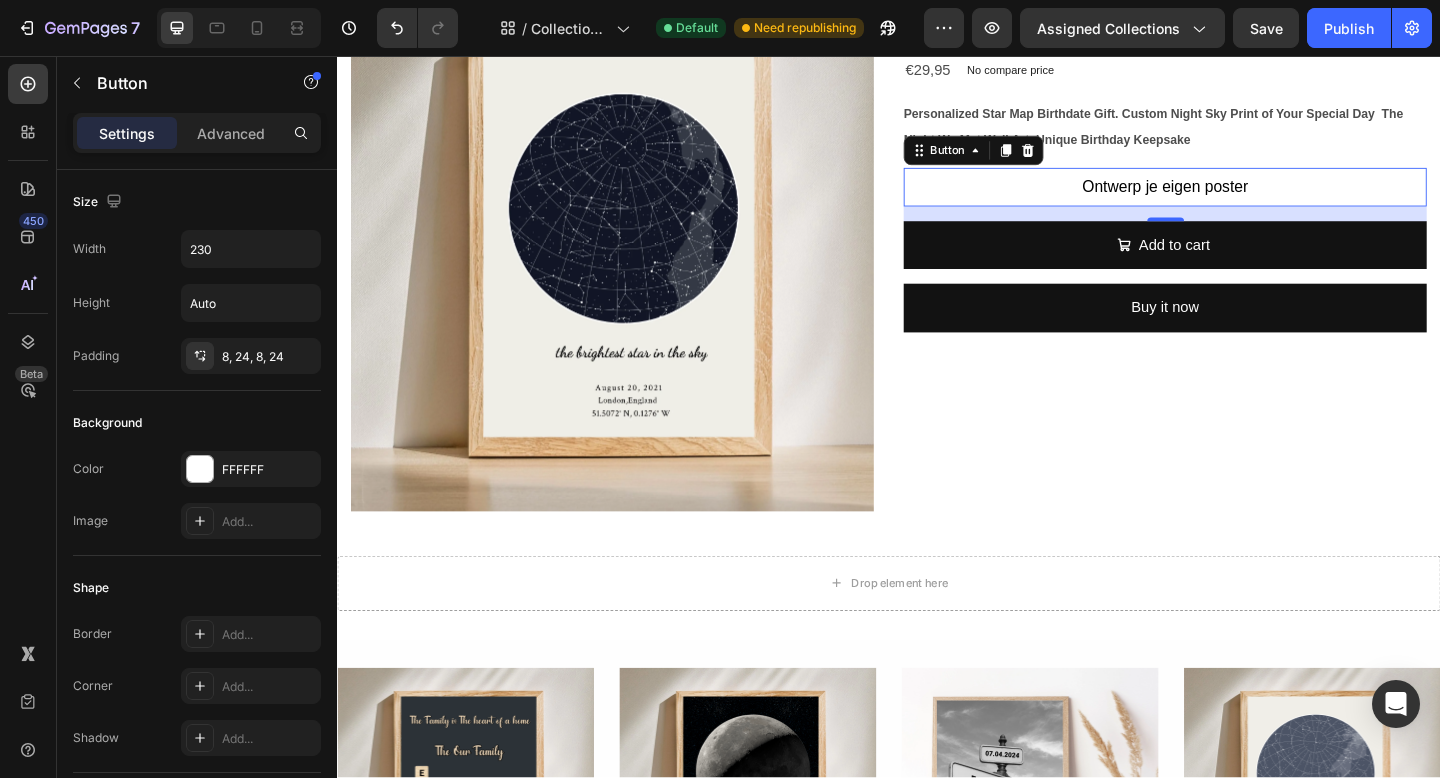 click on "Ontwerp je eigen poster Button   16" at bounding box center (1237, 199) 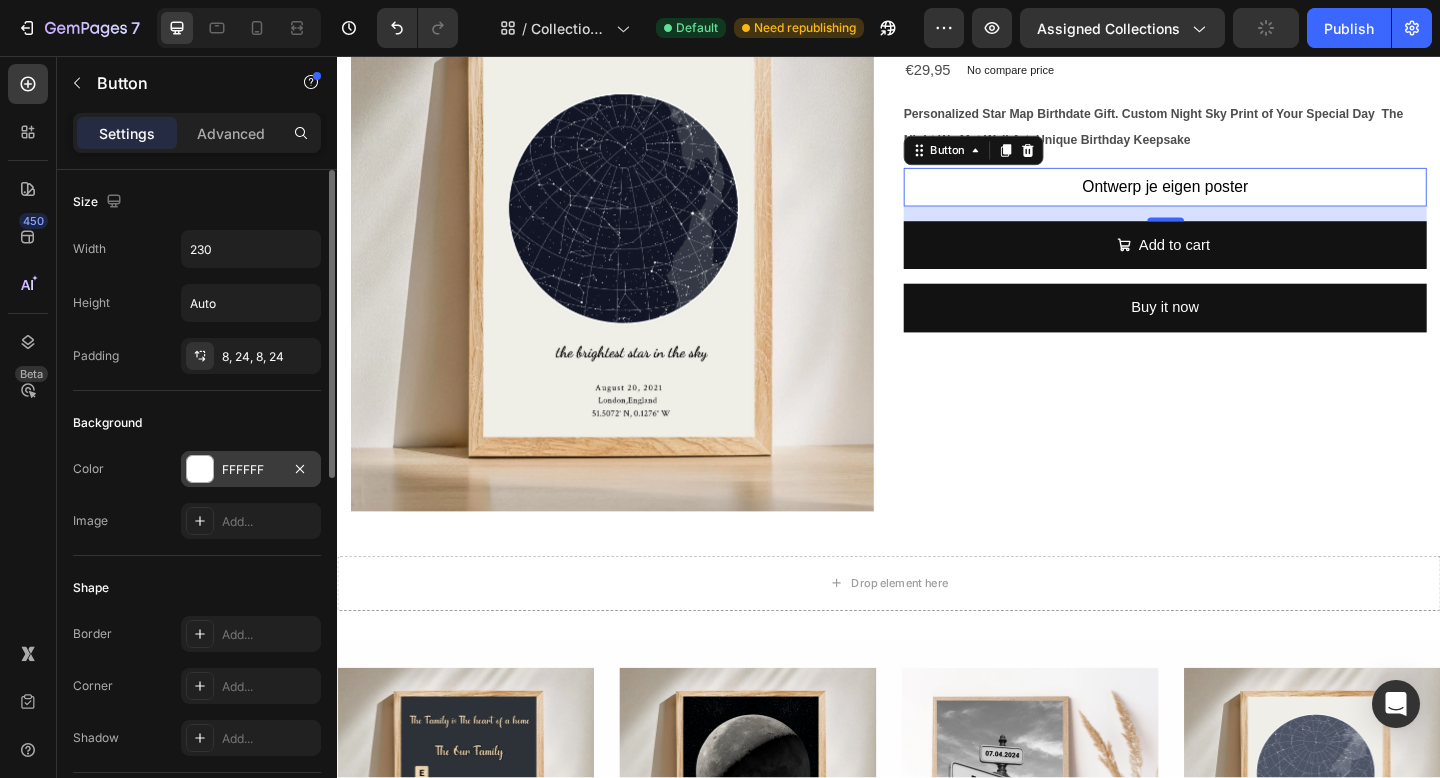 click at bounding box center [200, 469] 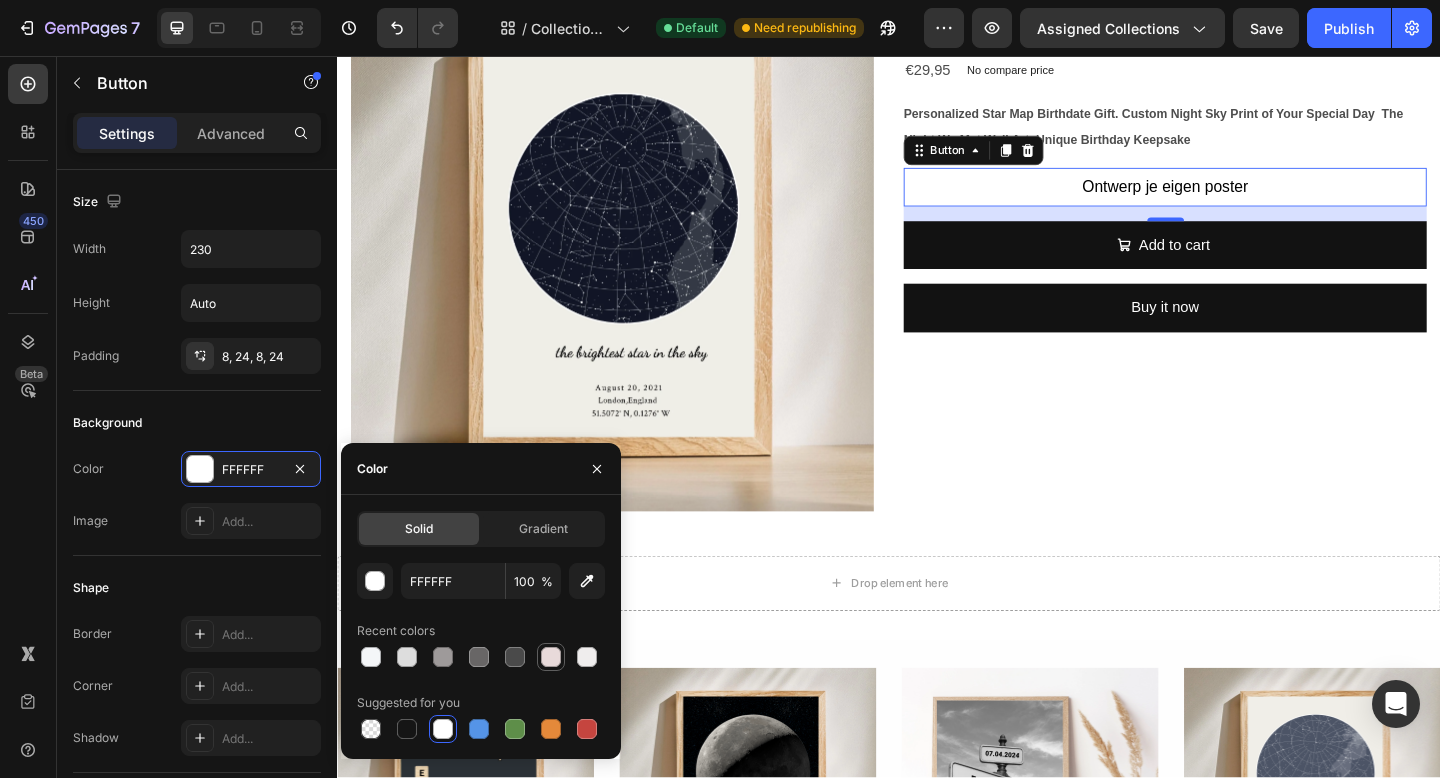 click at bounding box center [551, 657] 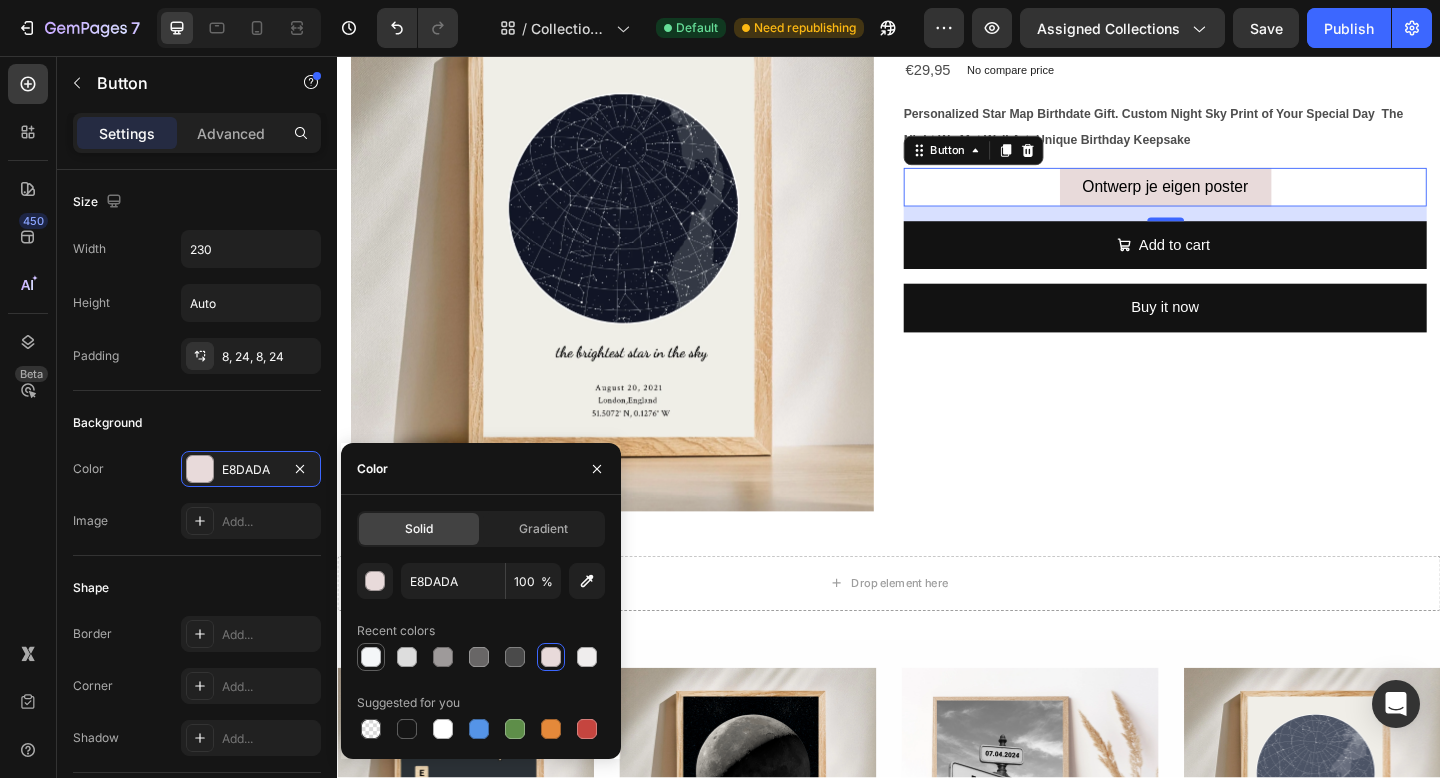 click at bounding box center [371, 657] 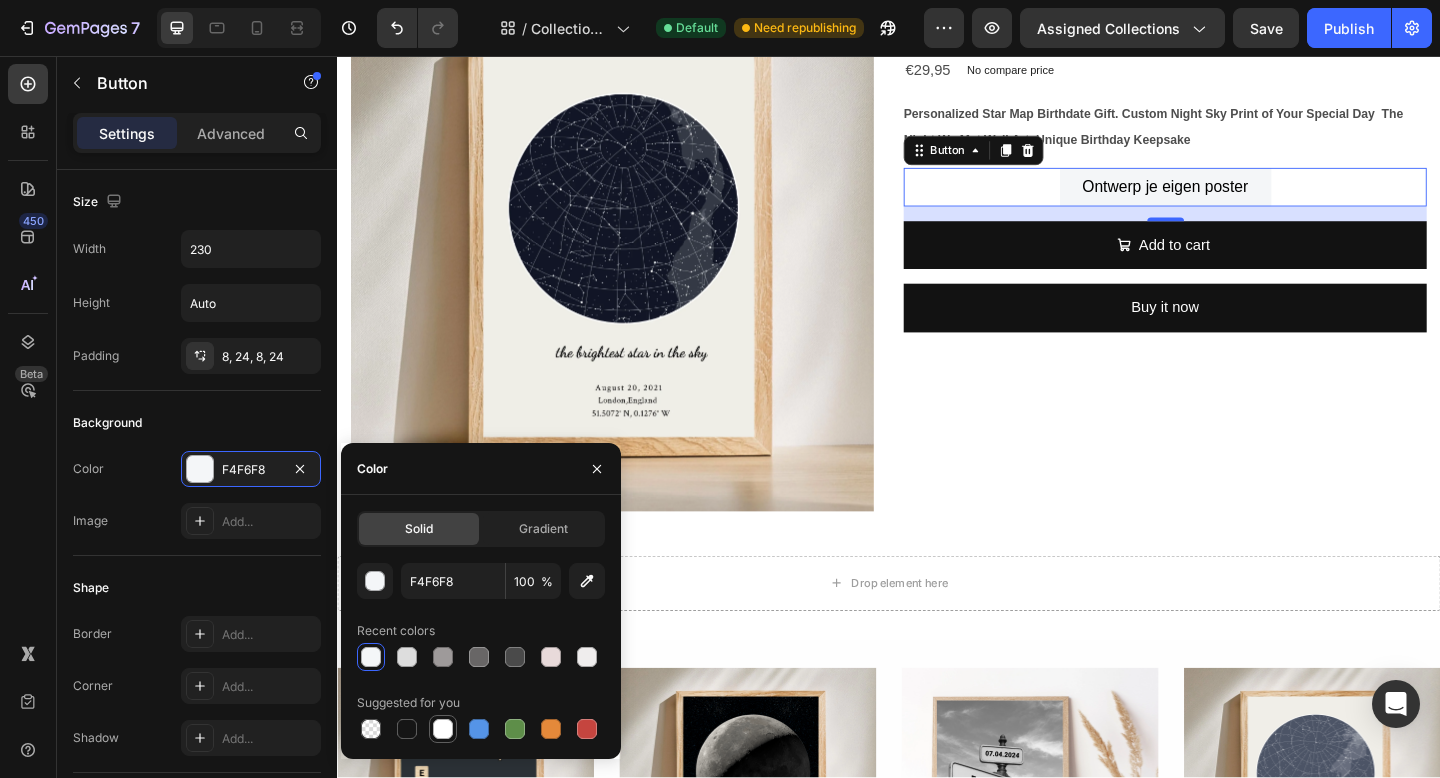click at bounding box center (443, 729) 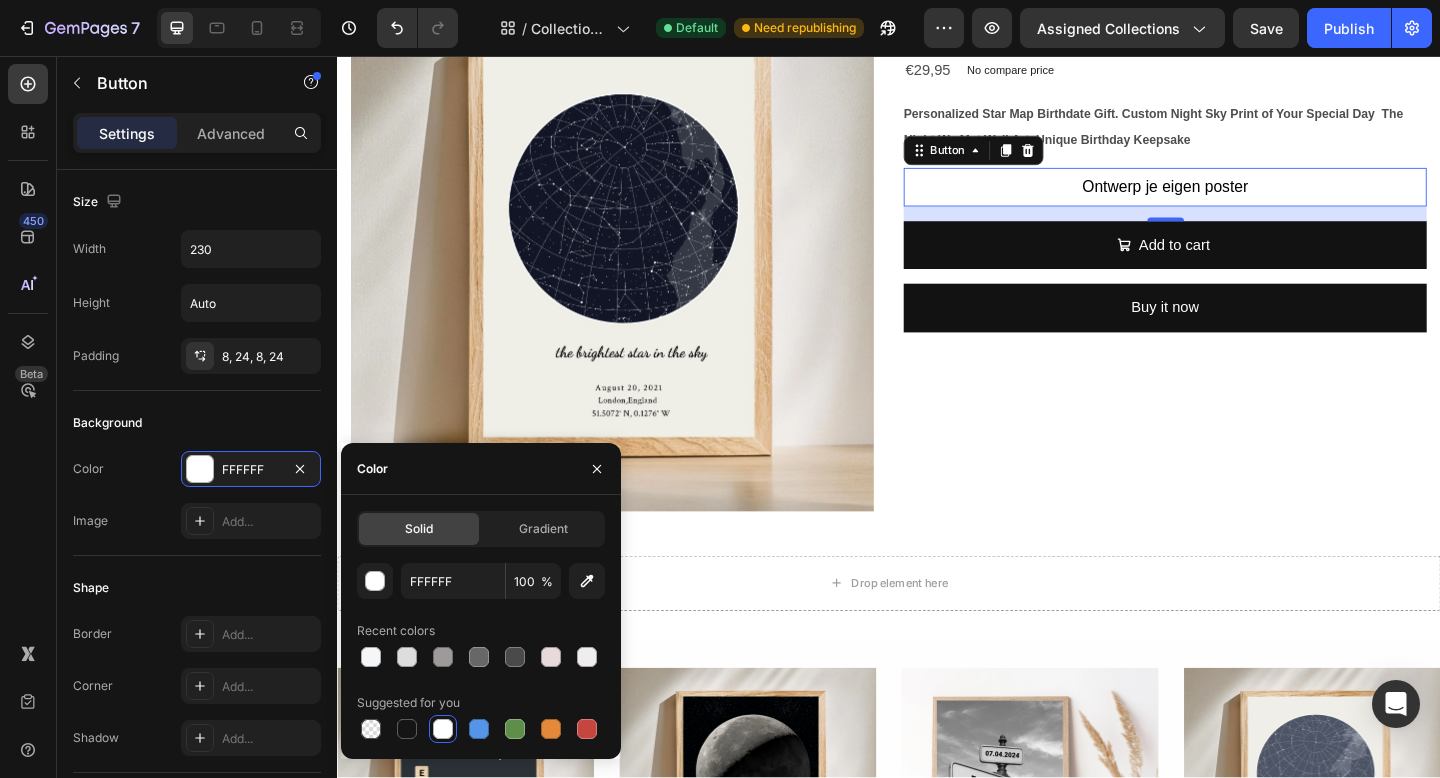 click at bounding box center (443, 729) 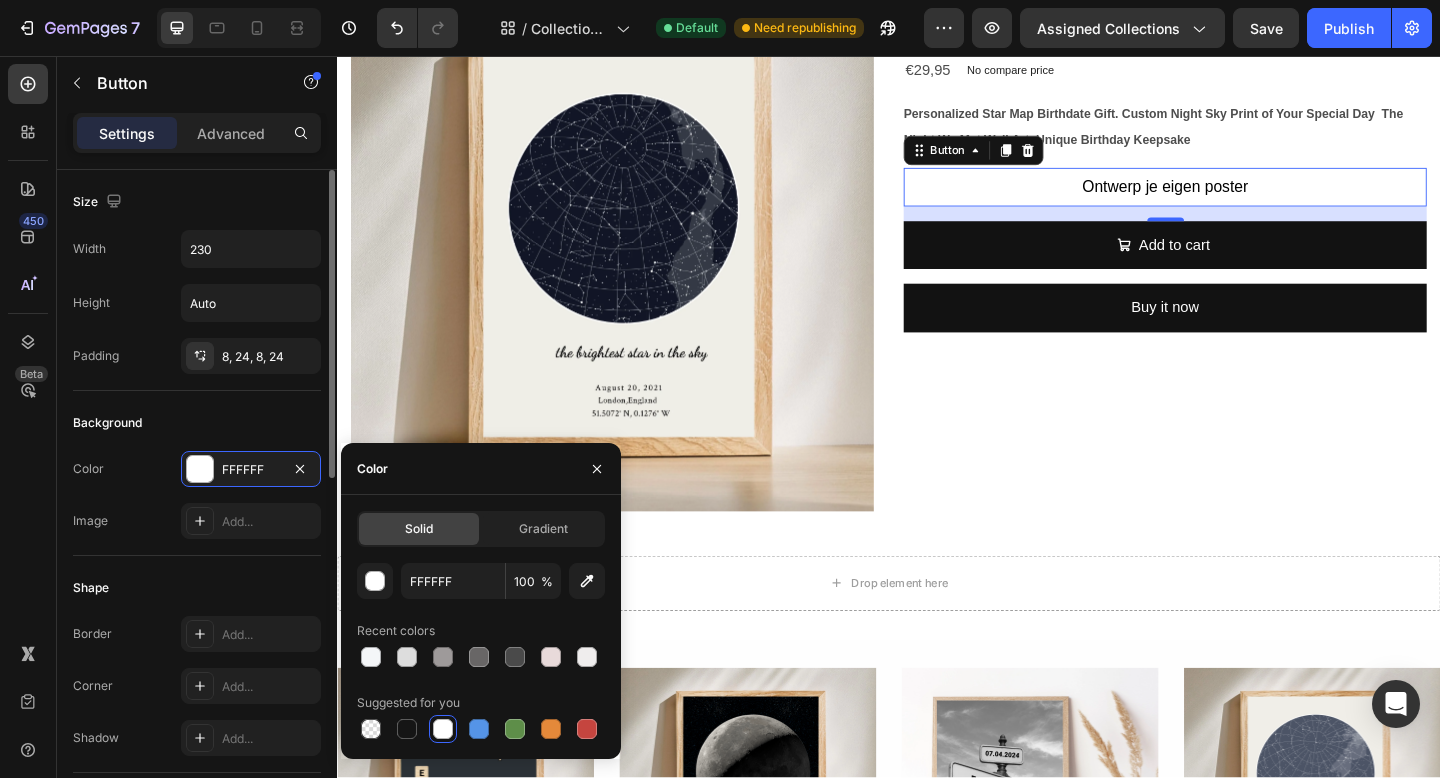 click on "Shape Border Add... Corner Add... Shadow Add..." 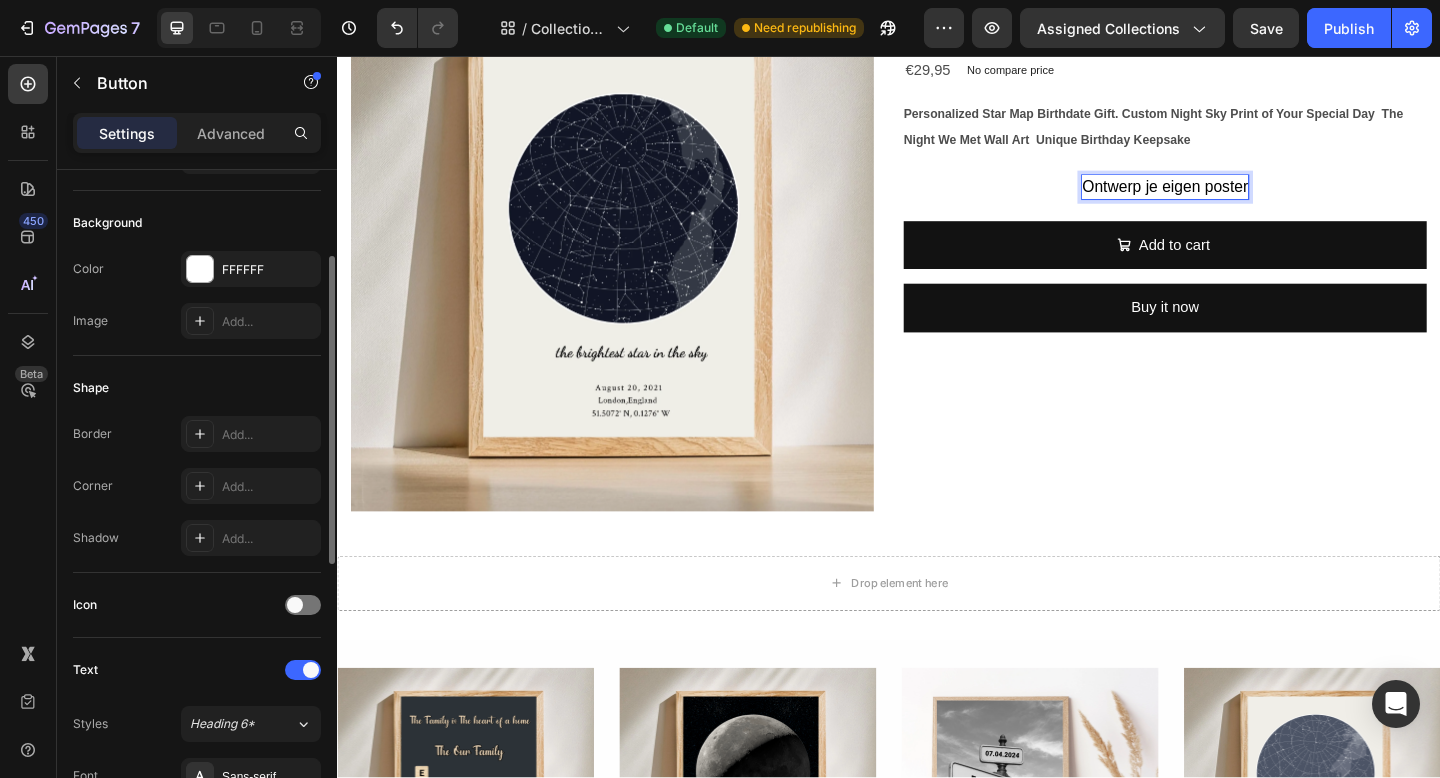 scroll, scrollTop: 196, scrollLeft: 0, axis: vertical 